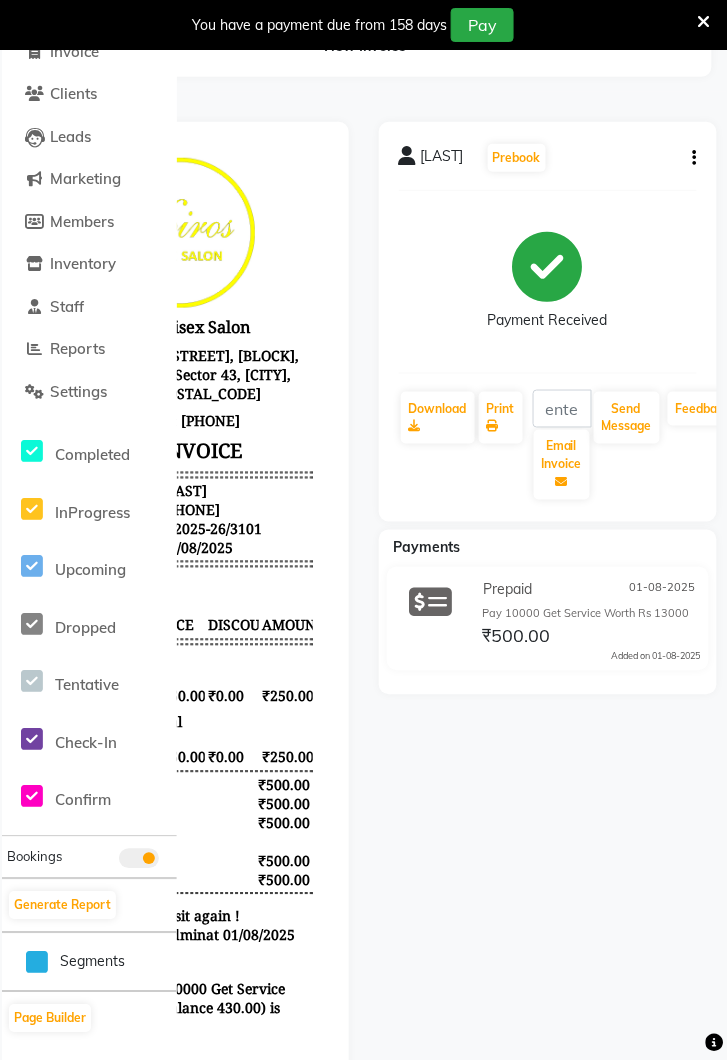 scroll, scrollTop: 143, scrollLeft: 0, axis: vertical 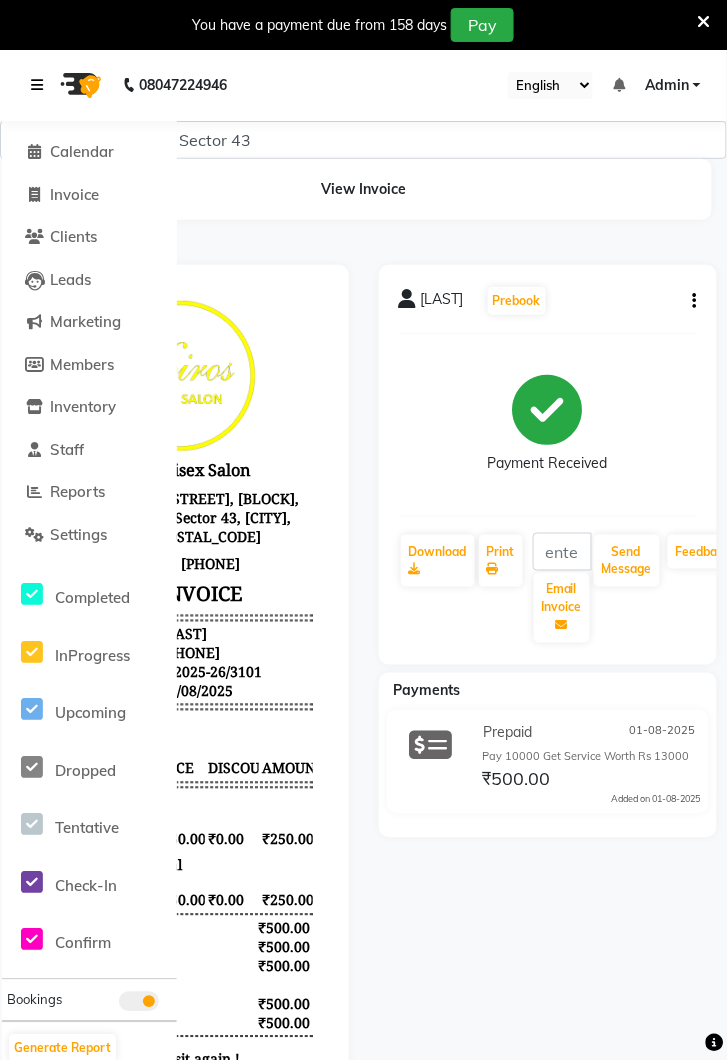 click at bounding box center (41, 85) 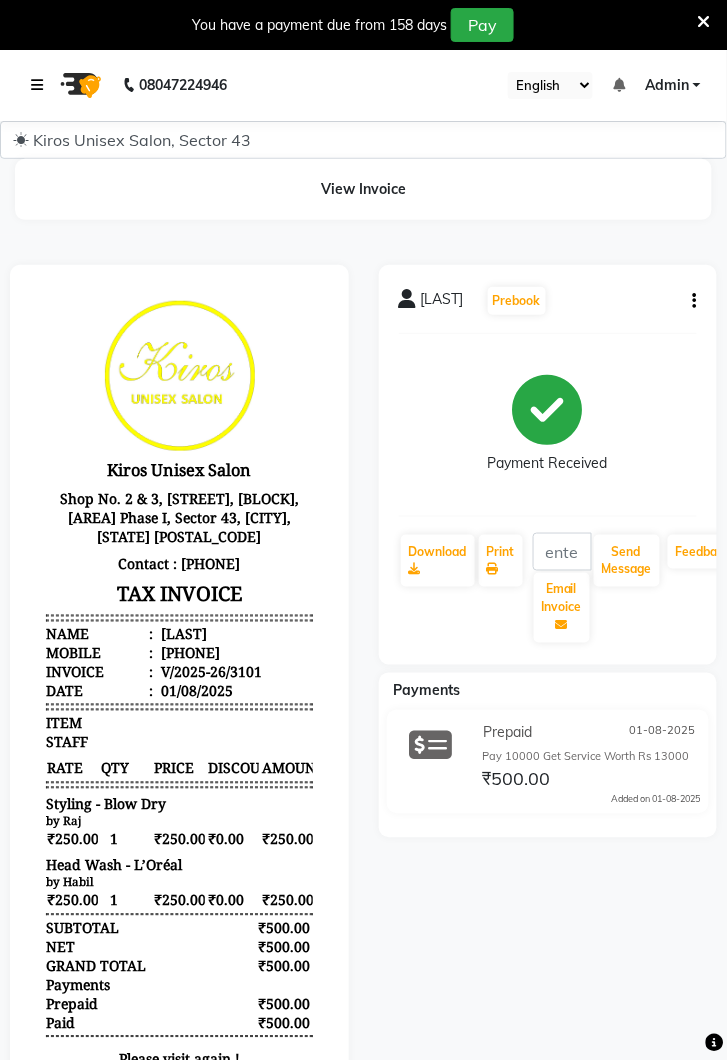 click at bounding box center (41, 85) 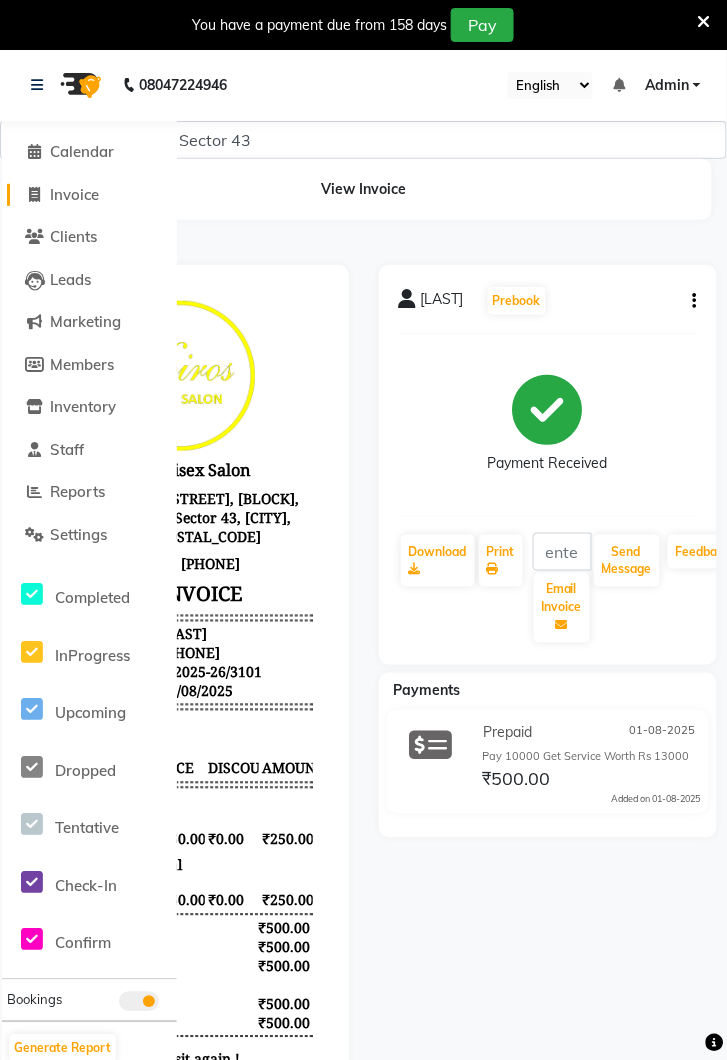 click on "Invoice" 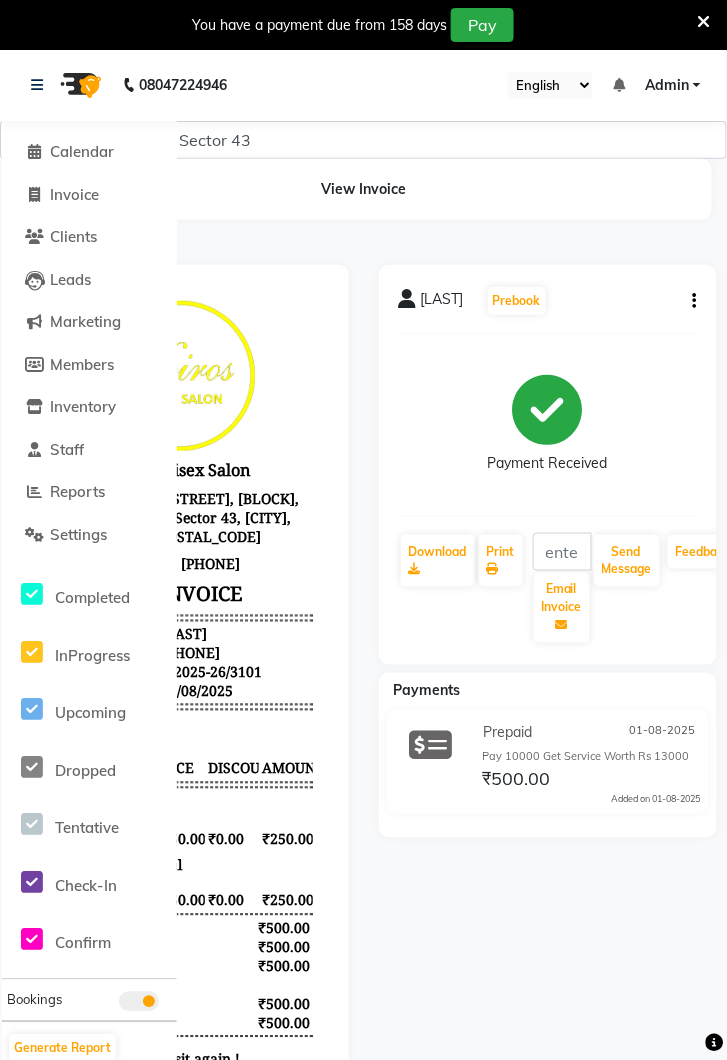 select on "service" 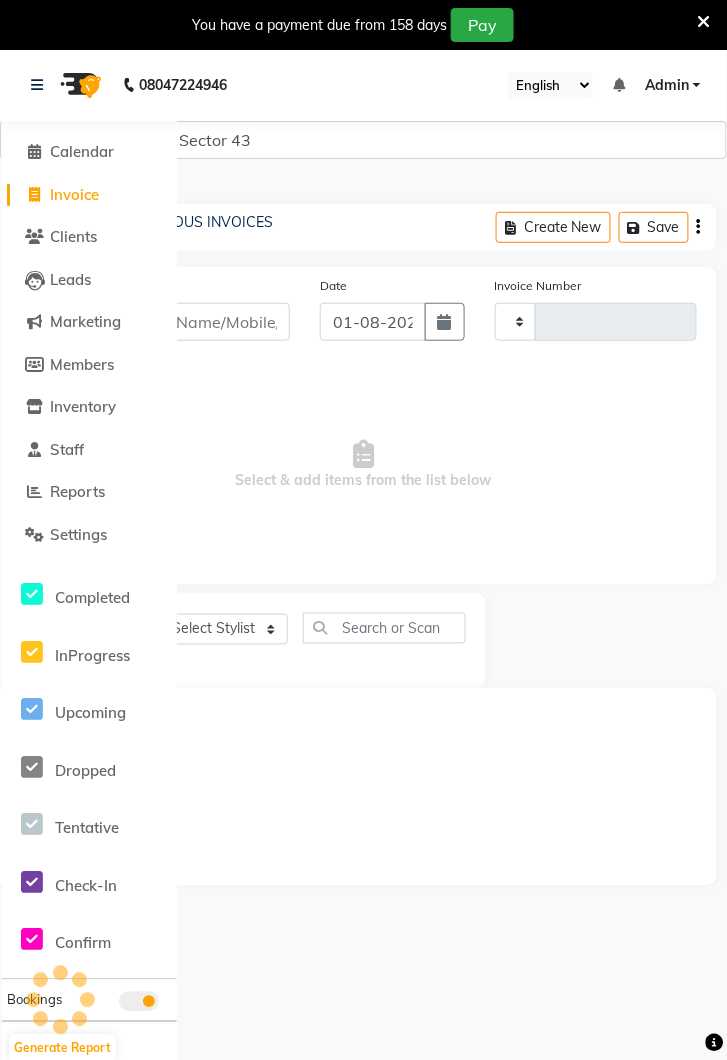 scroll, scrollTop: 49, scrollLeft: 0, axis: vertical 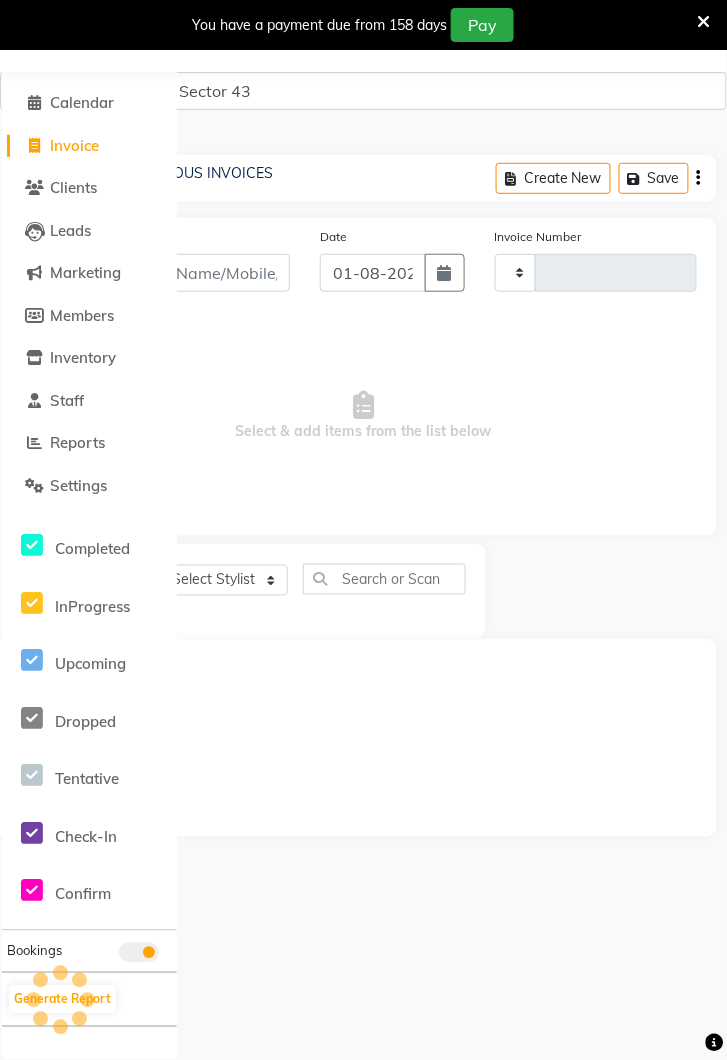 type on "3102" 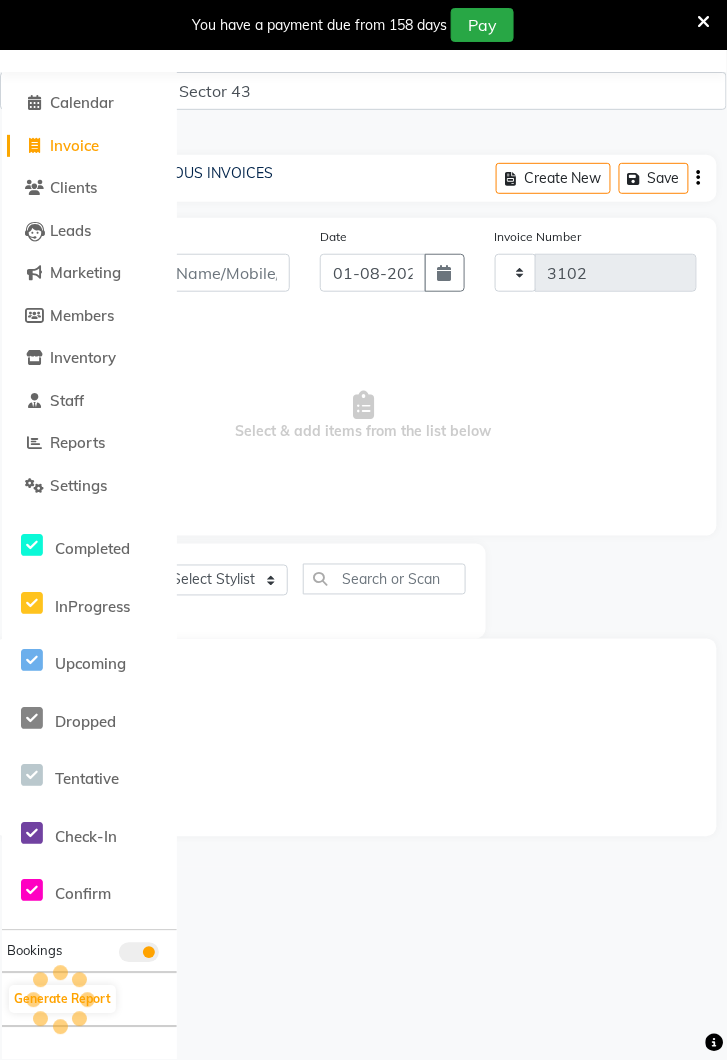 select on "5694" 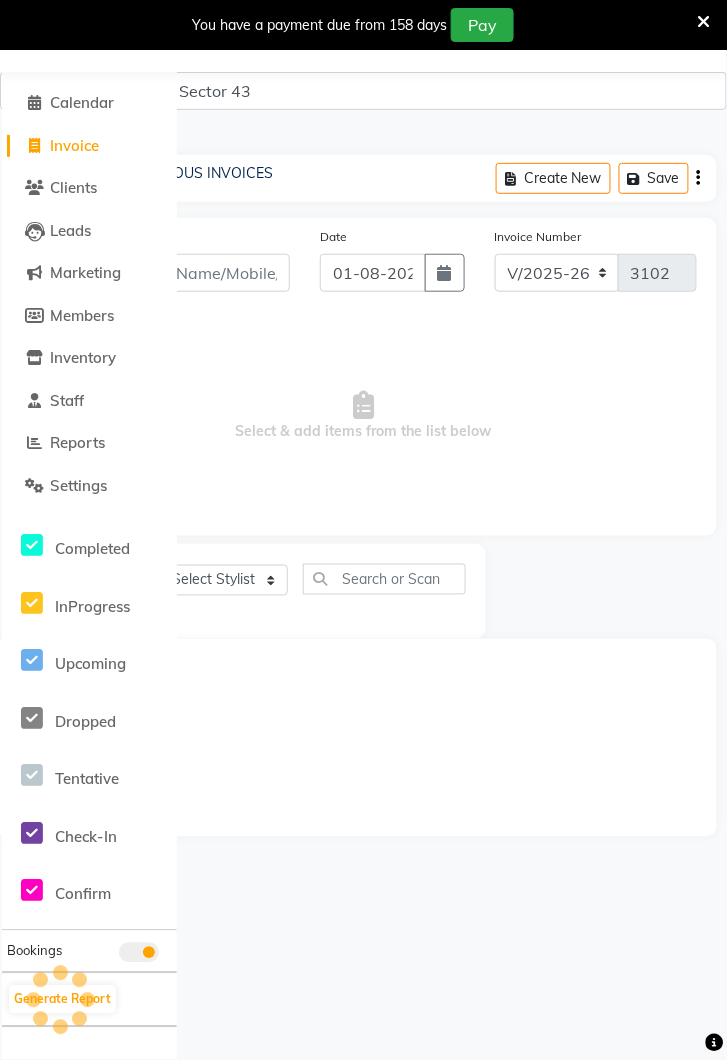 scroll, scrollTop: 0, scrollLeft: 0, axis: both 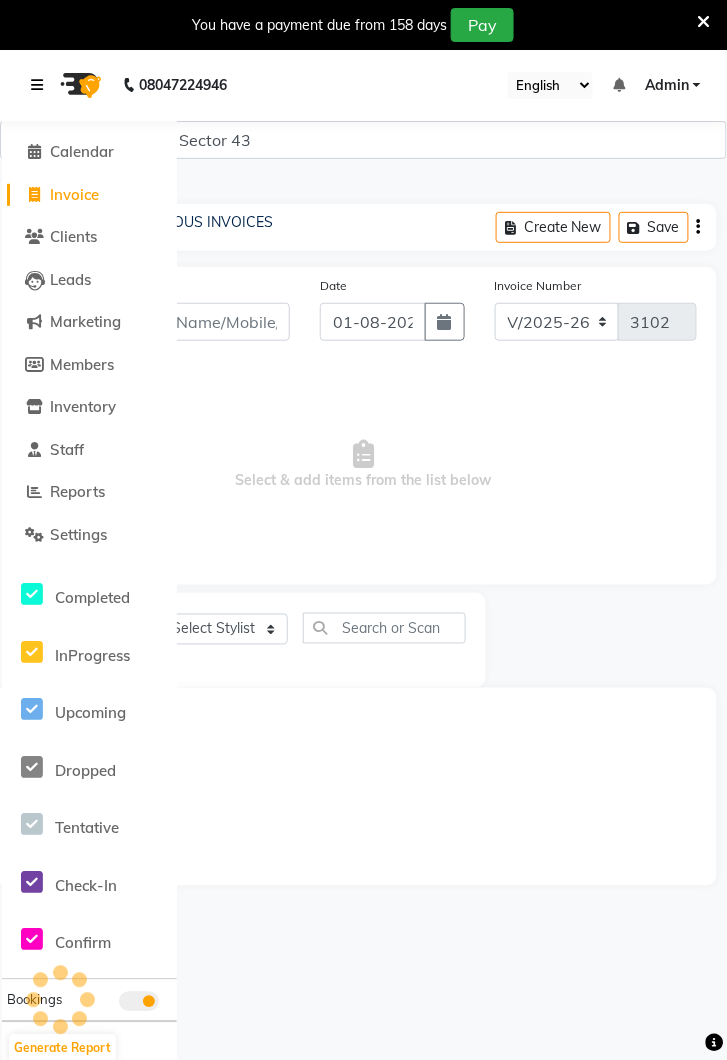 click at bounding box center [37, 85] 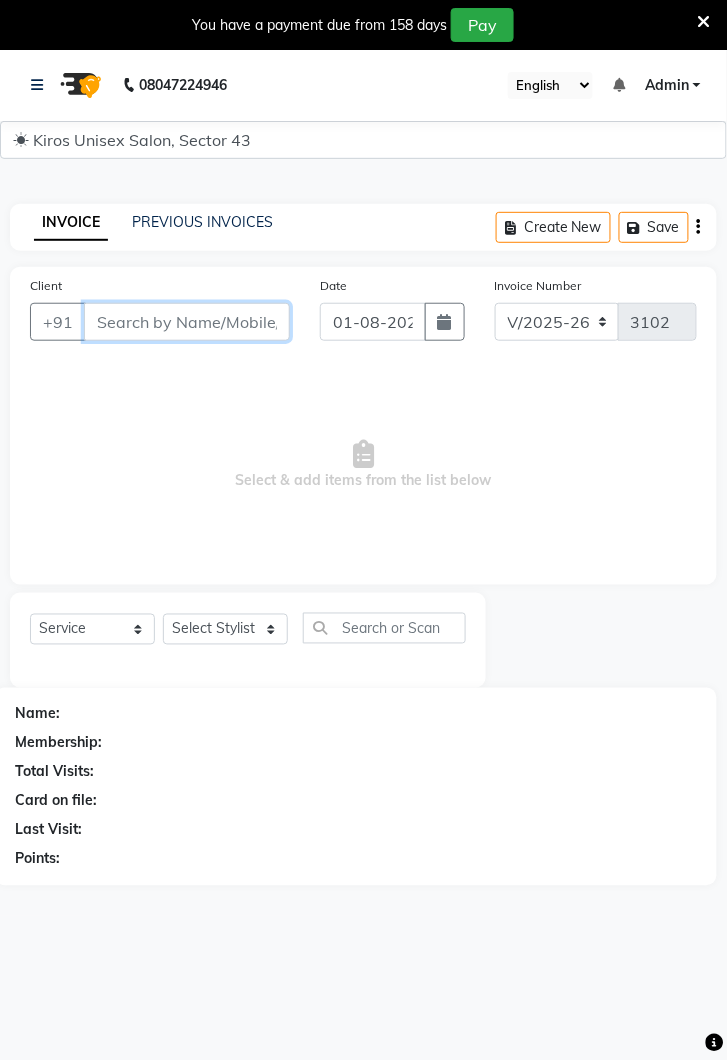 click on "Client" at bounding box center (187, 322) 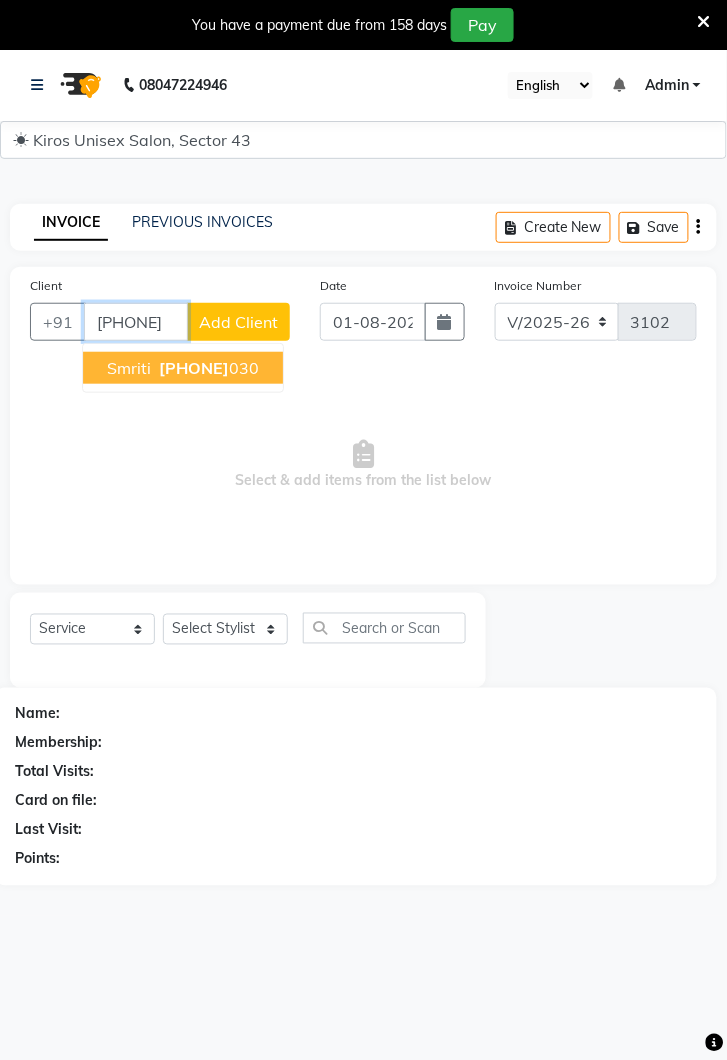 click on "9717514 030" at bounding box center (207, 368) 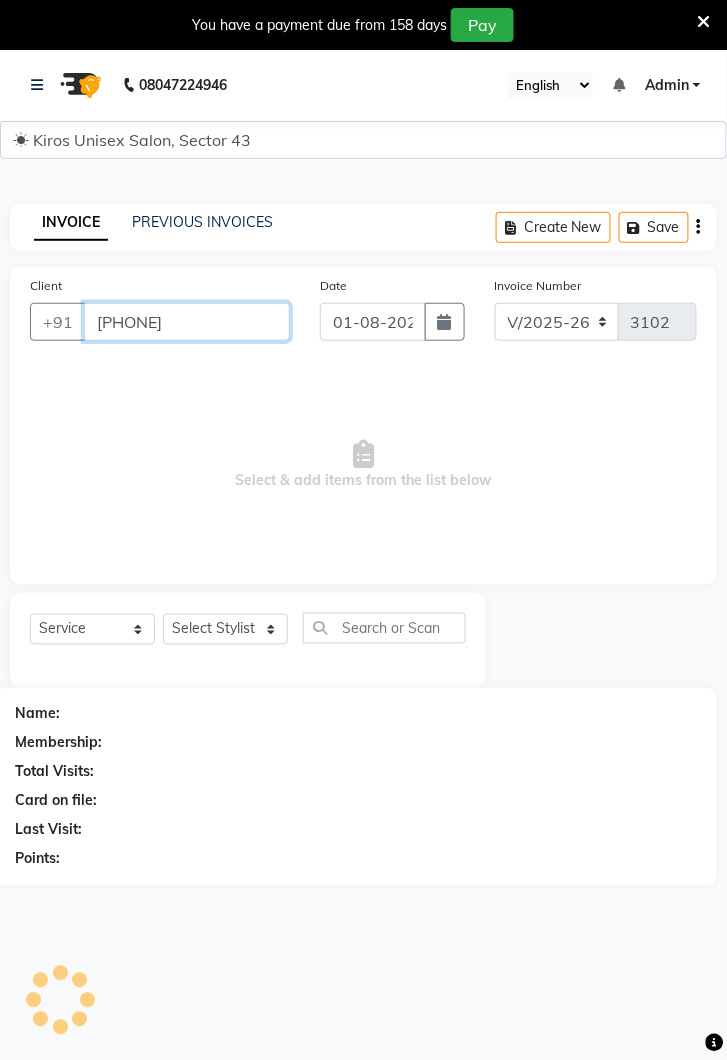 type on "[PHONE]" 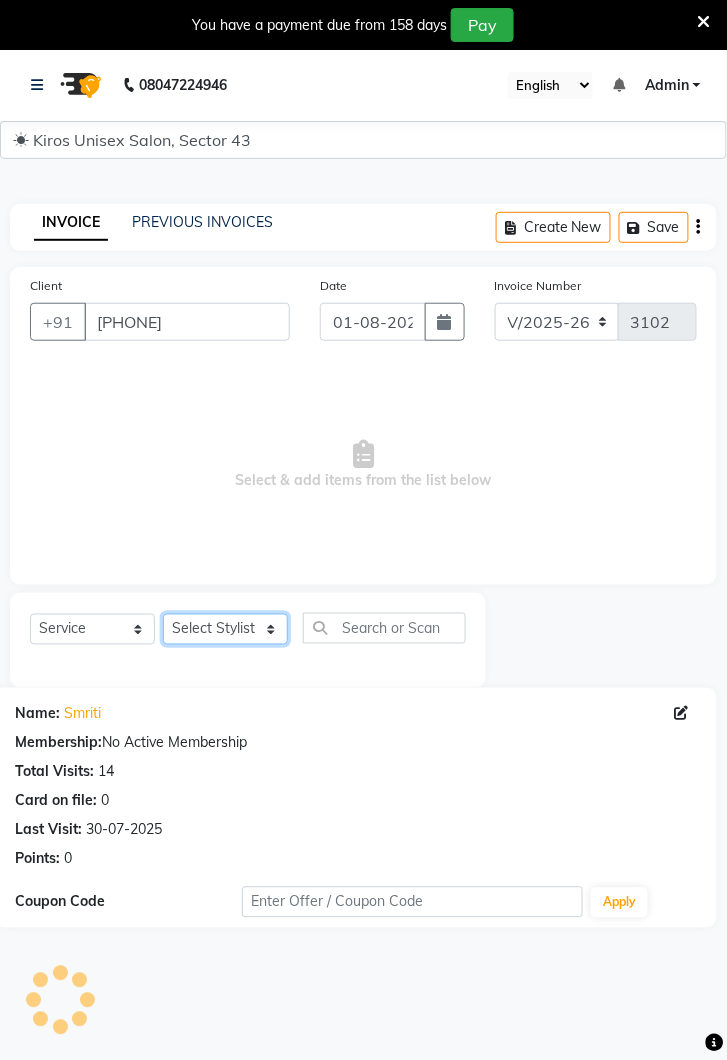 click on "Select Stylist Deepak Gunjan Habil Jeet Lalit Lamu Raj Rashmi Rony Sagar Suraj" 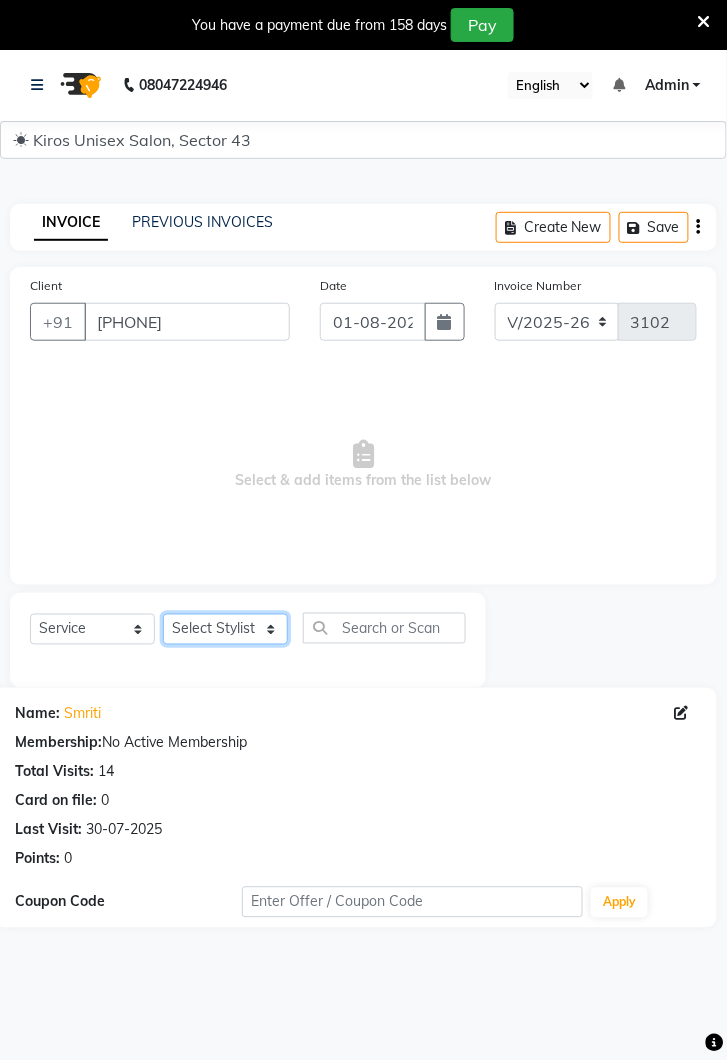 select on "67564" 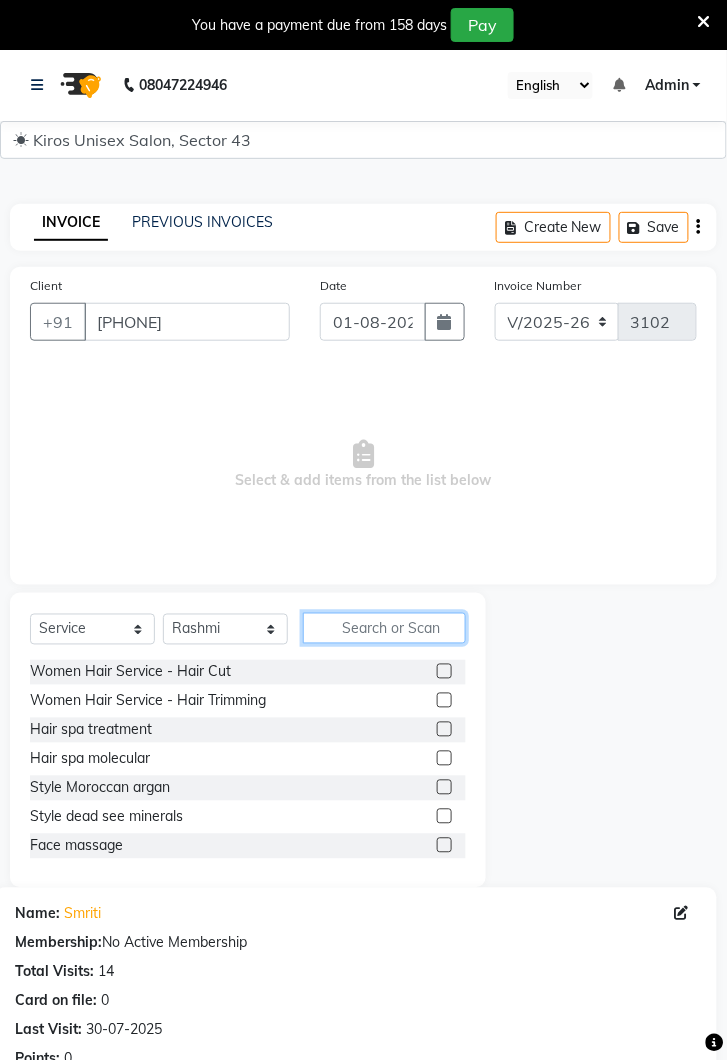 click 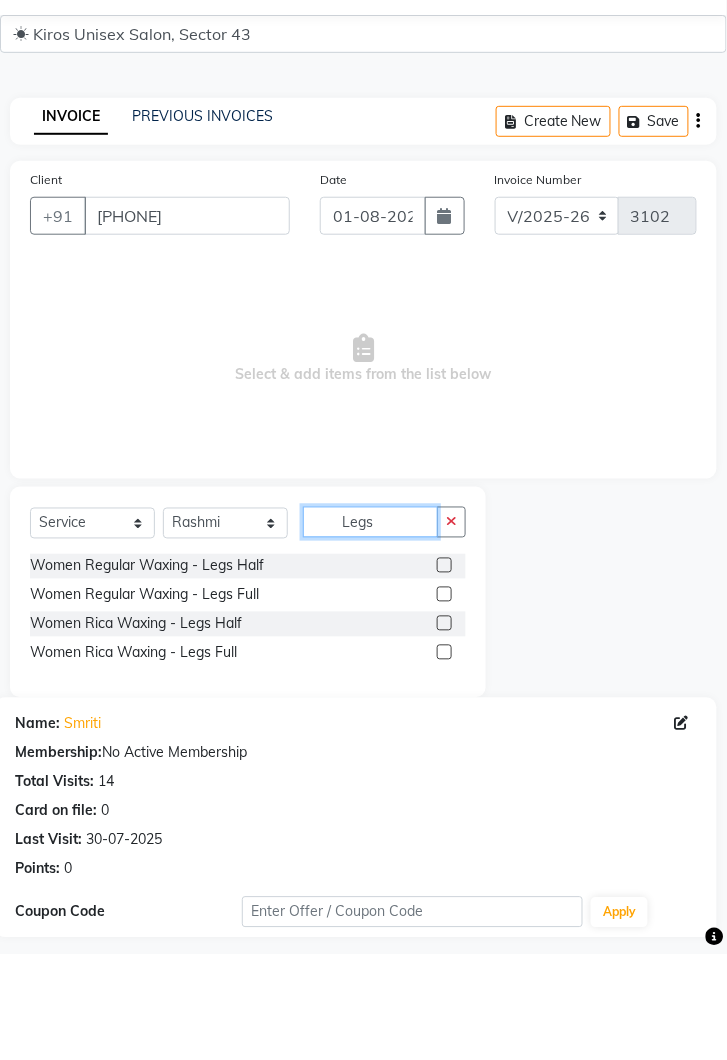 type on "Legs" 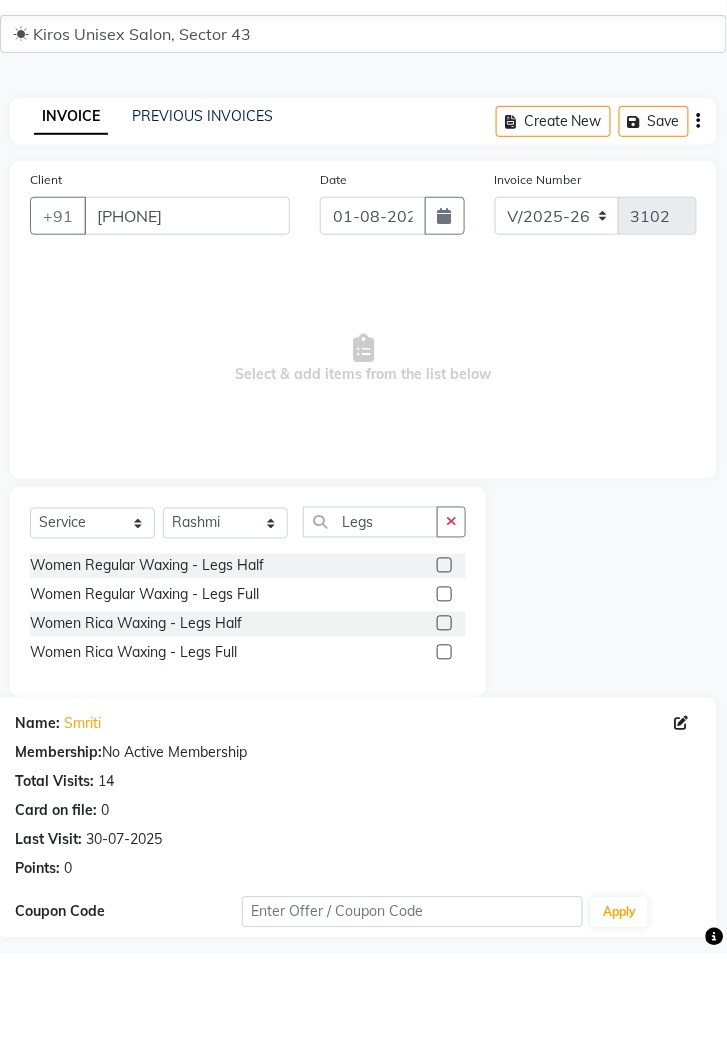 click 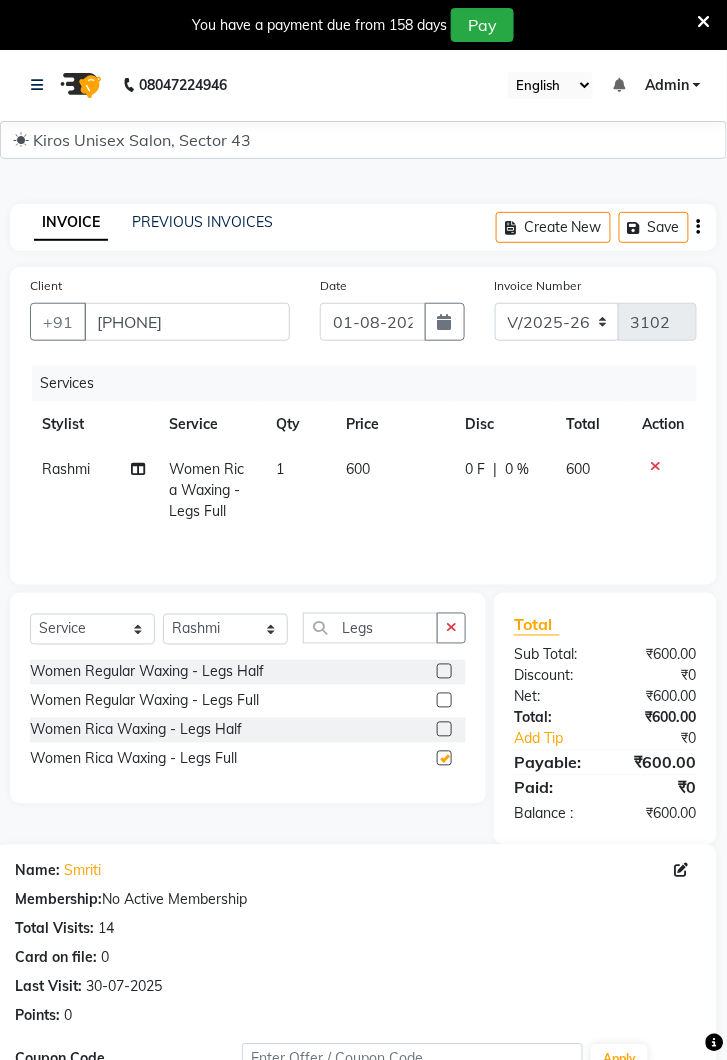 checkbox on "false" 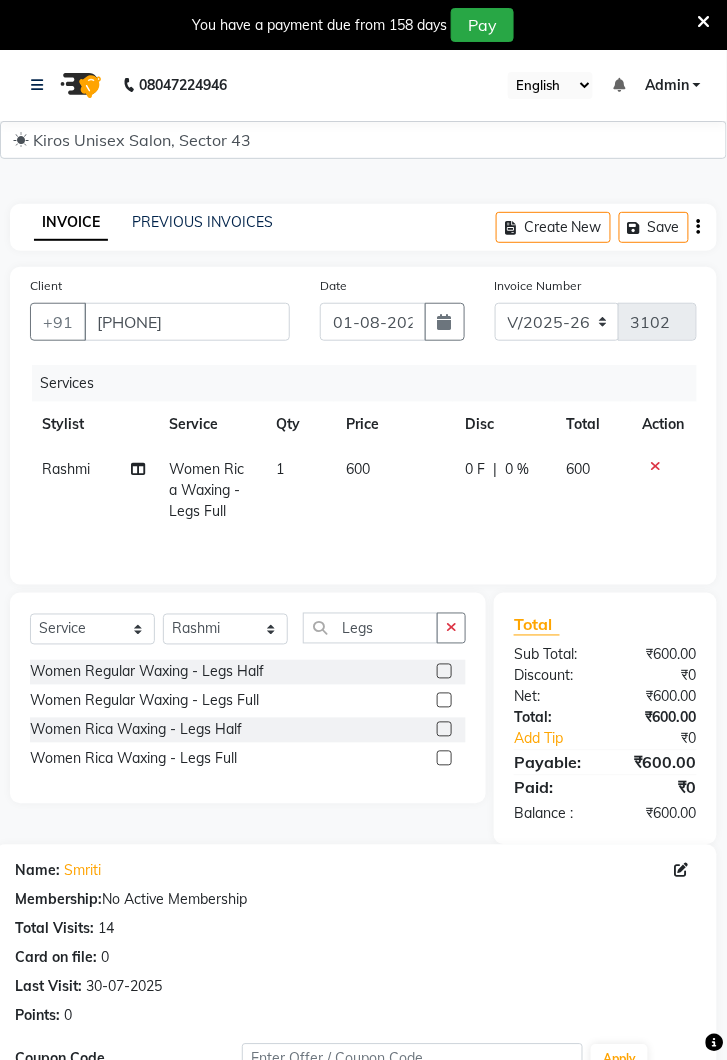 click 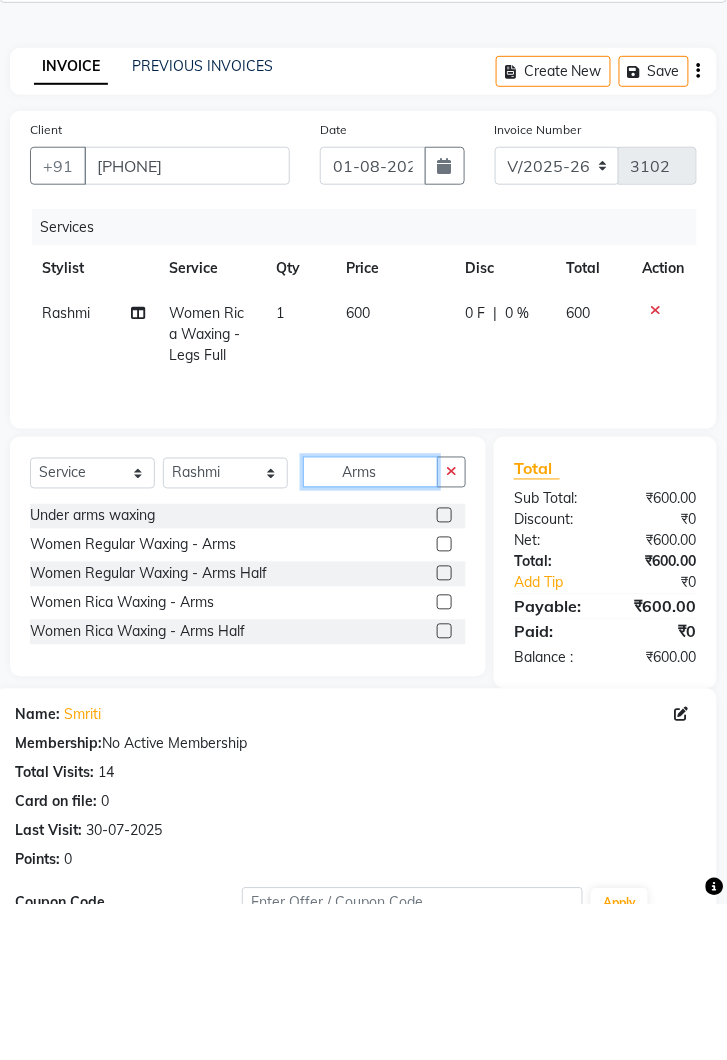 type on "Arms" 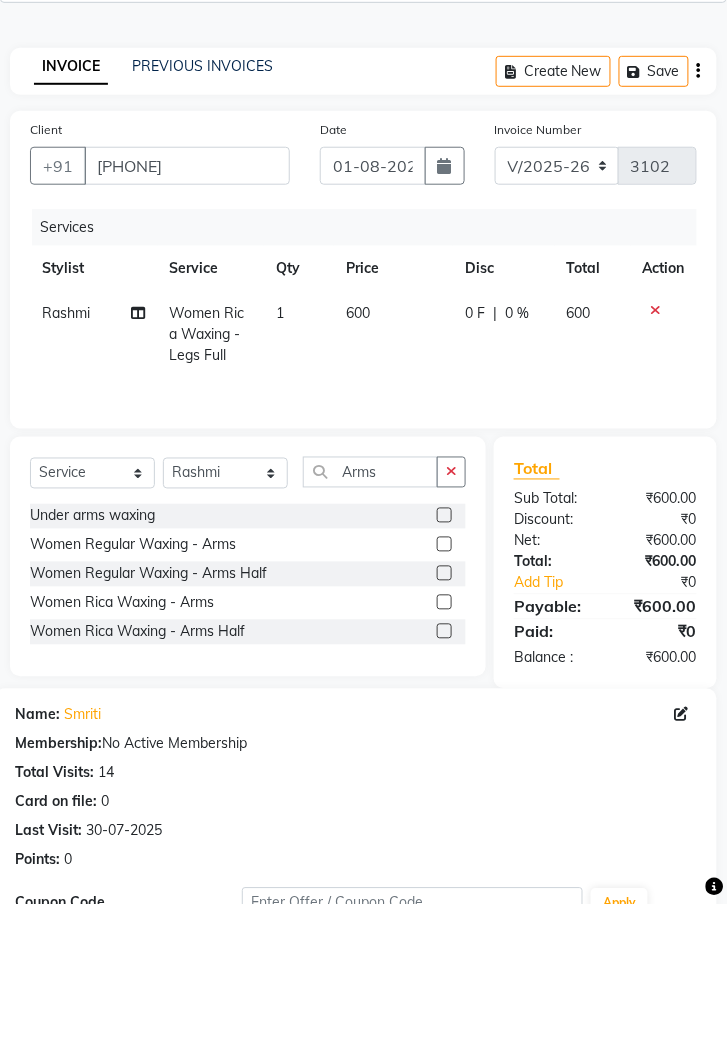 click 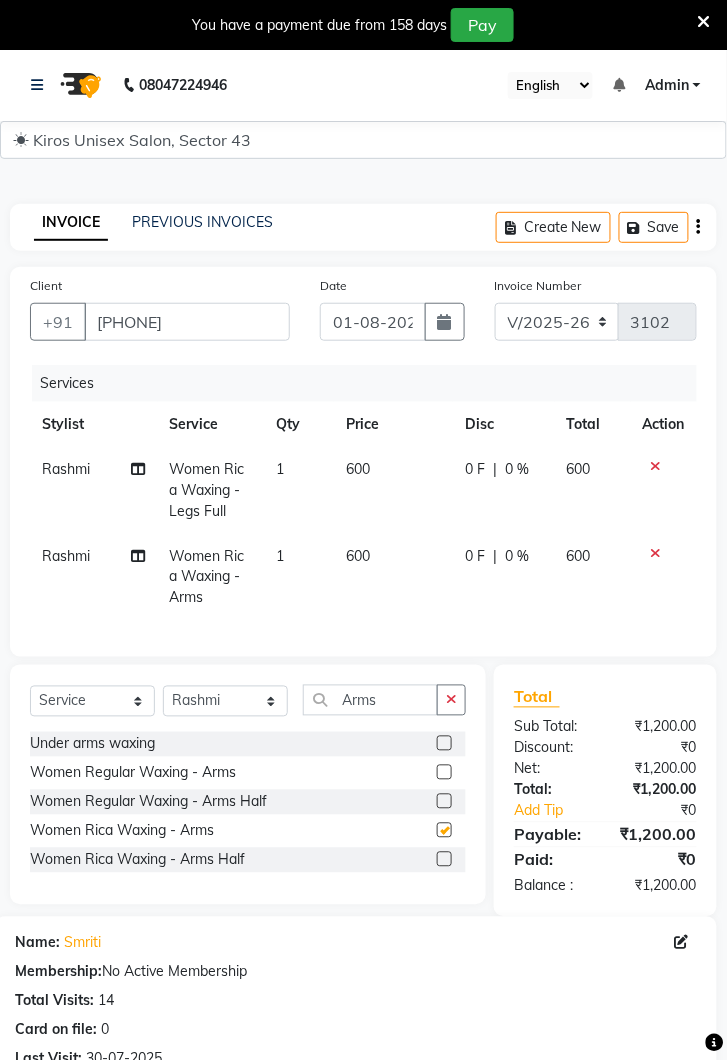 checkbox on "false" 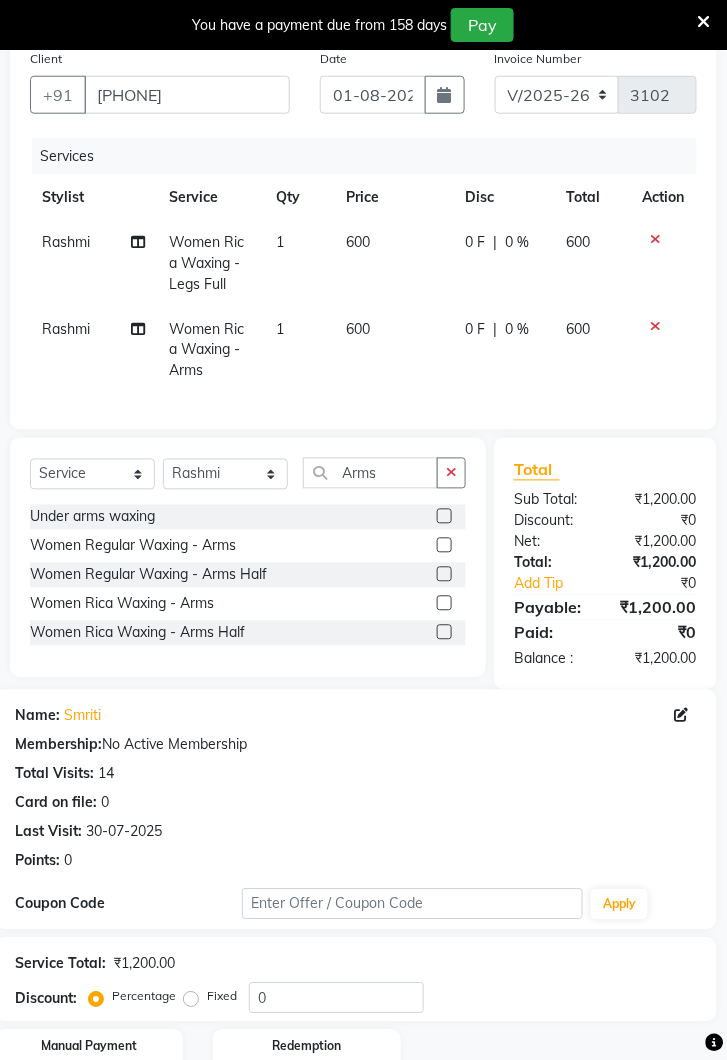 scroll, scrollTop: 314, scrollLeft: 0, axis: vertical 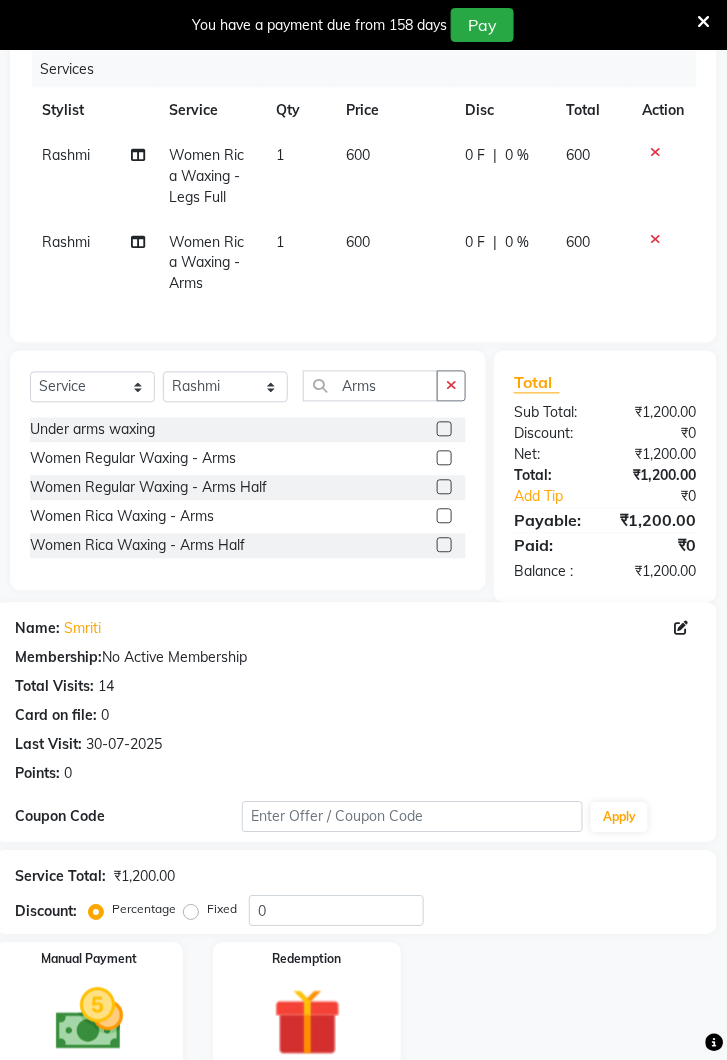 click 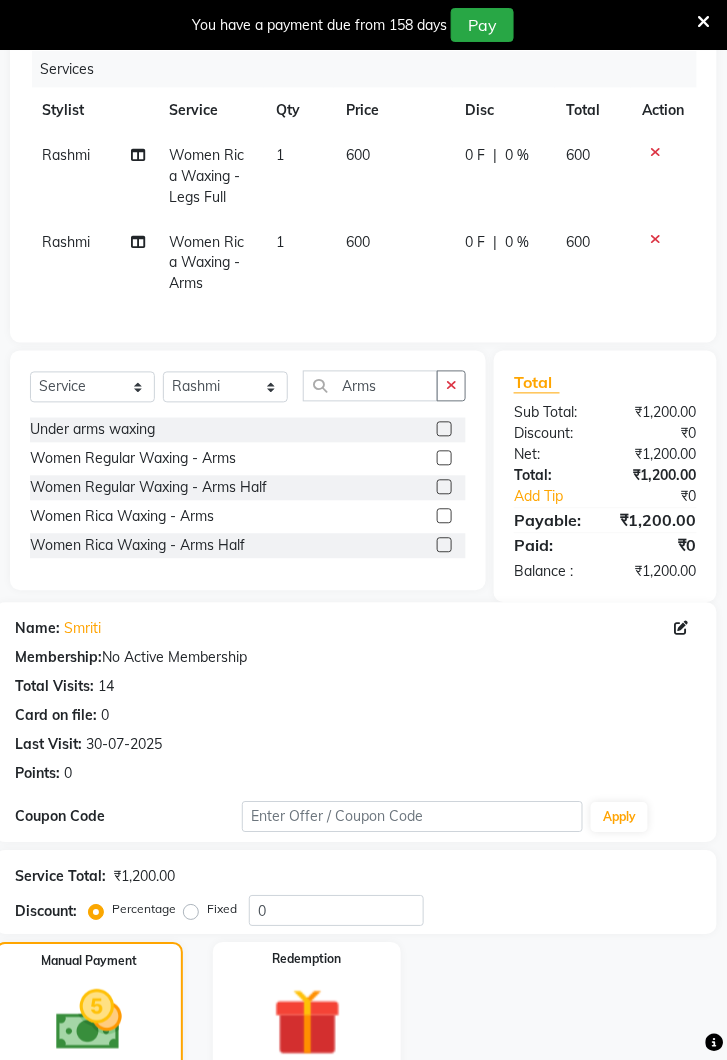 click on "UPI" 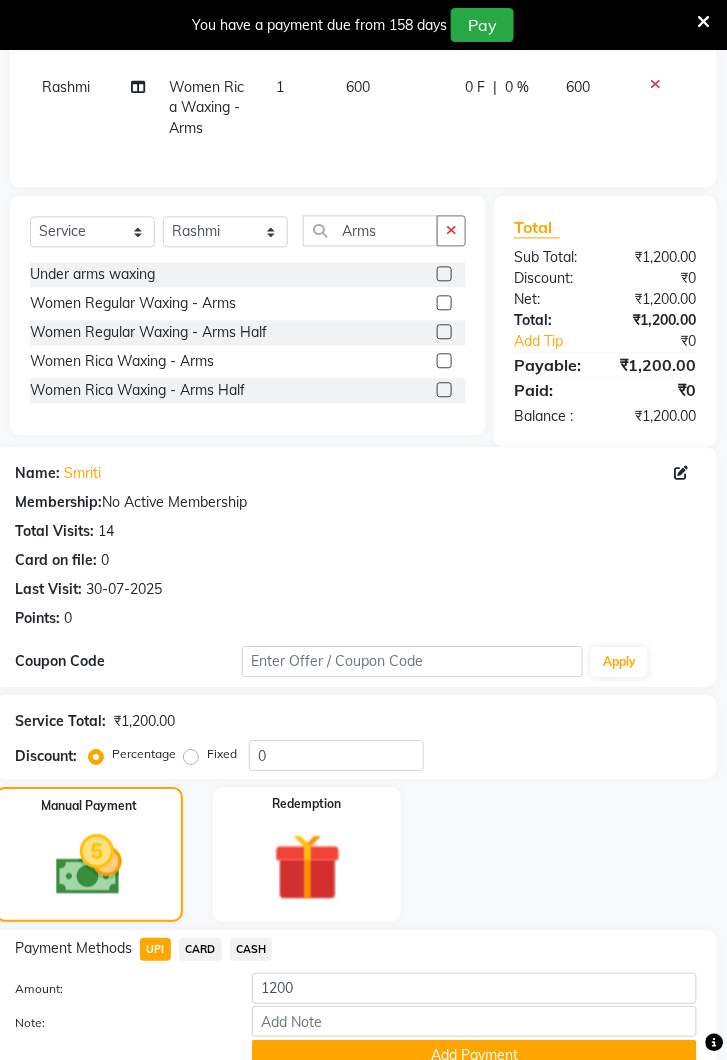 click on "Add Payment" 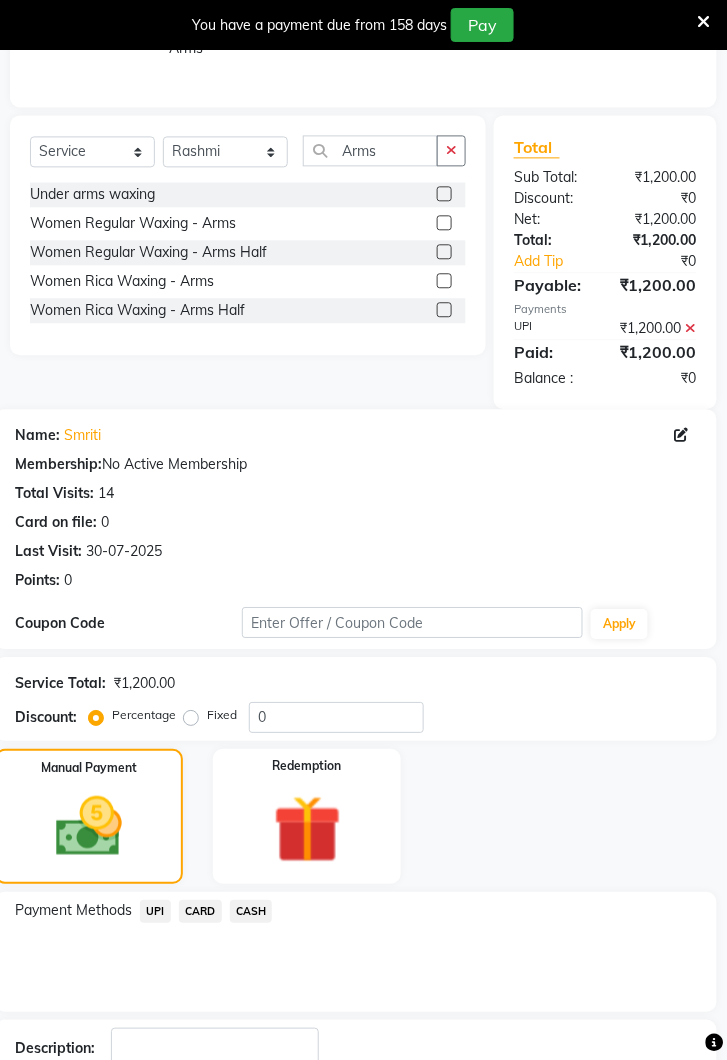 scroll, scrollTop: 616, scrollLeft: 0, axis: vertical 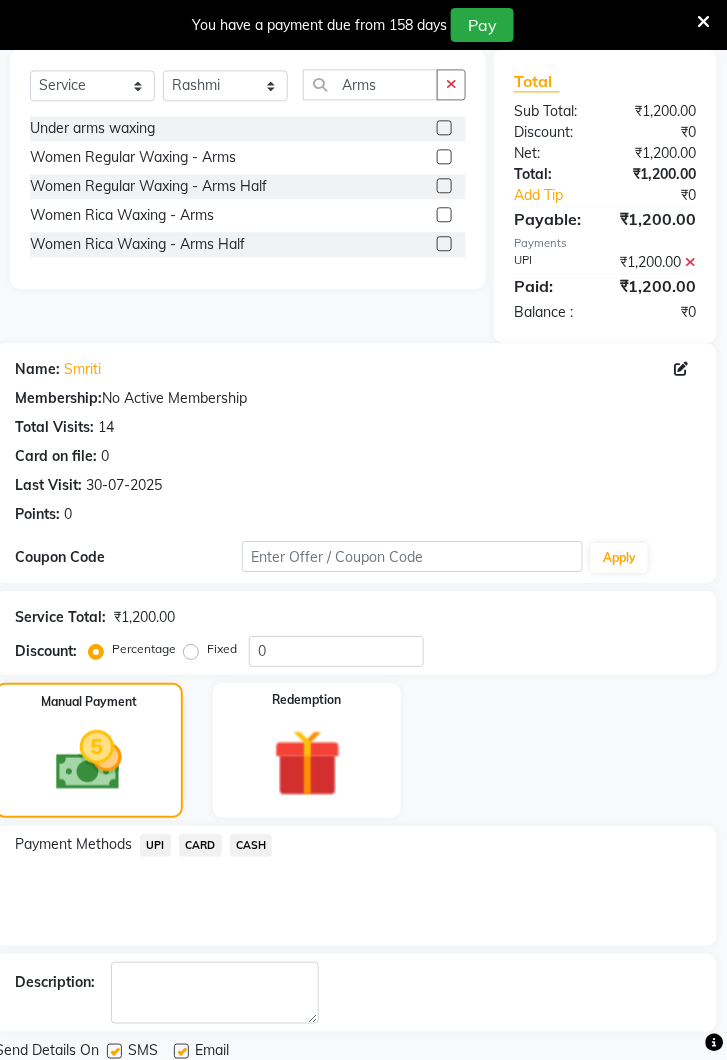 click on "Checkout" 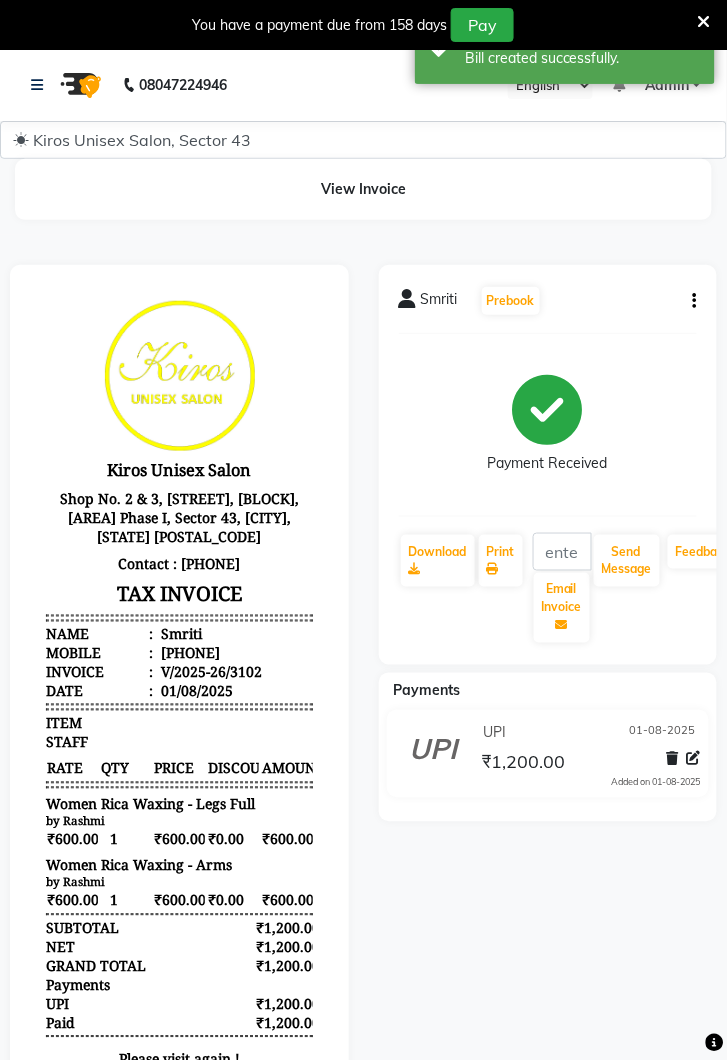 scroll, scrollTop: 0, scrollLeft: 0, axis: both 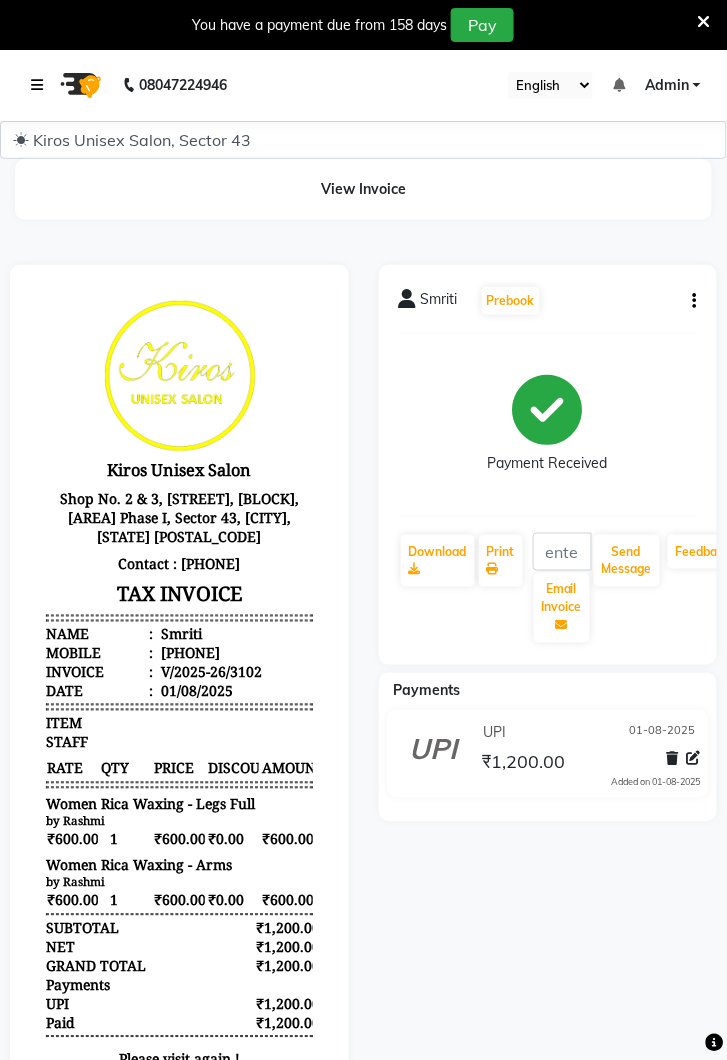 click at bounding box center [41, 85] 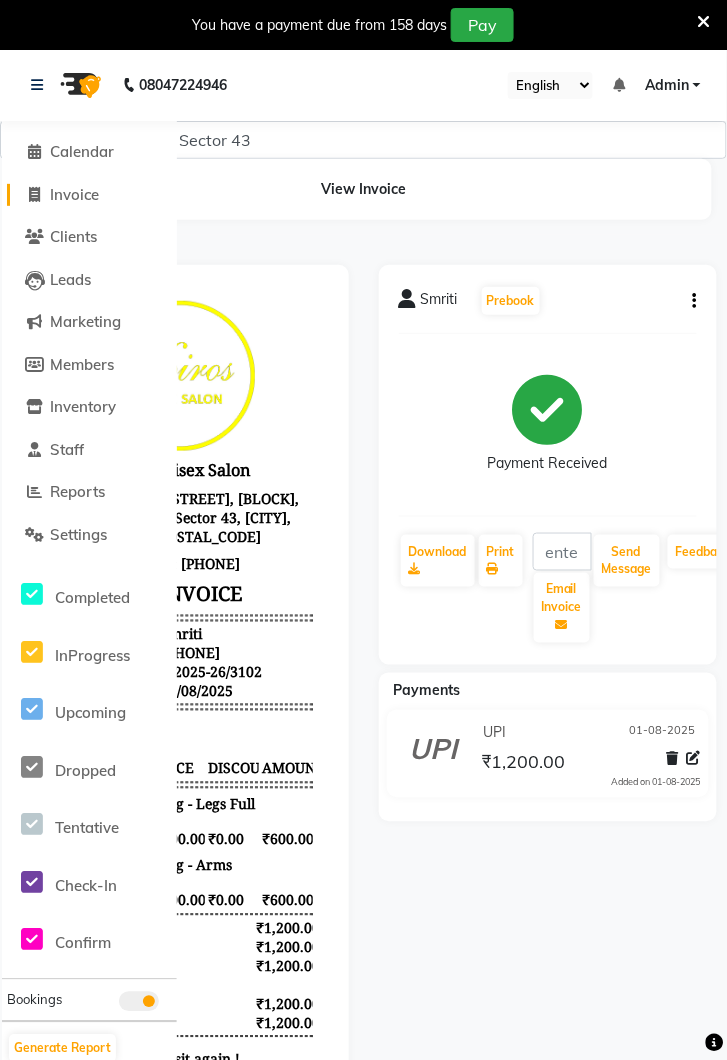 click on "Invoice" 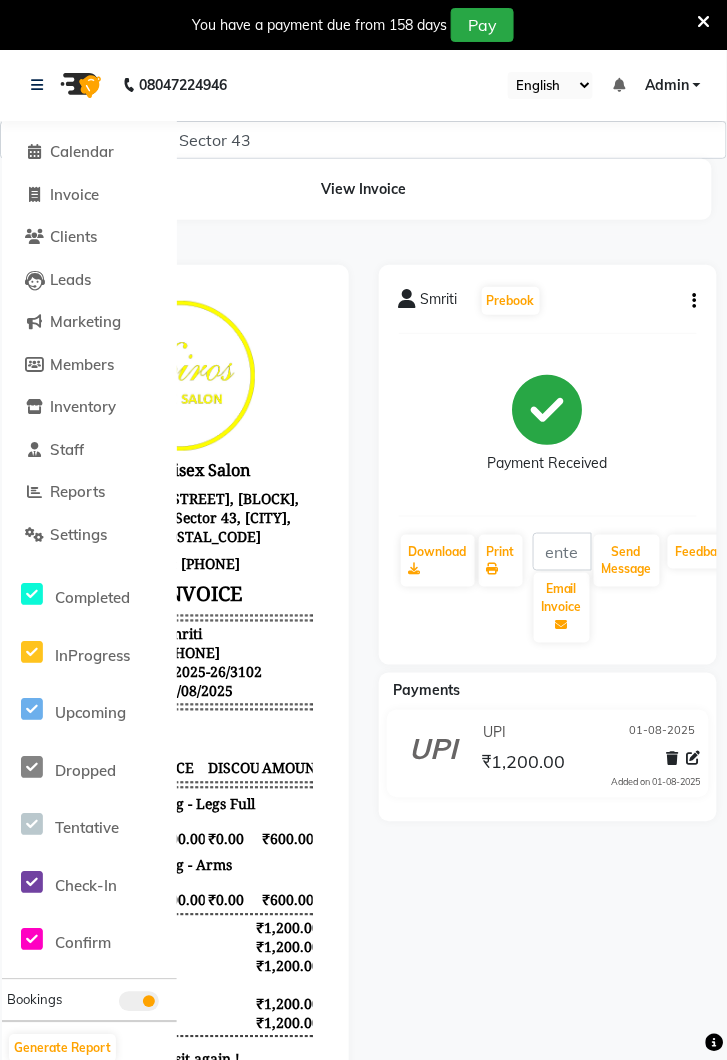 select on "service" 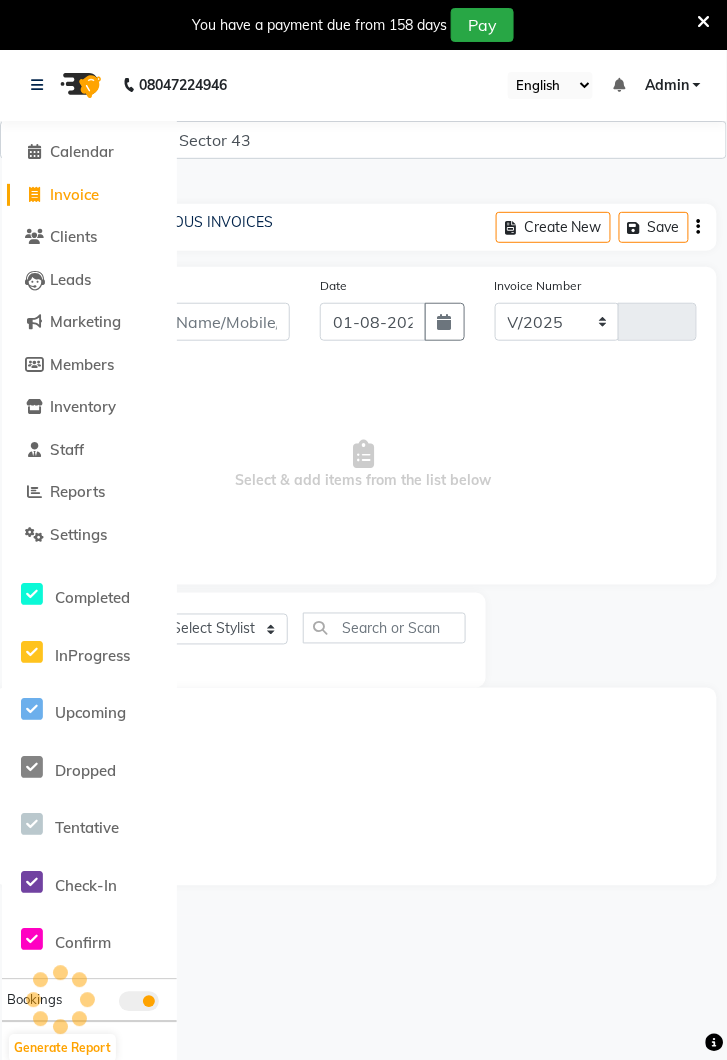 select on "5694" 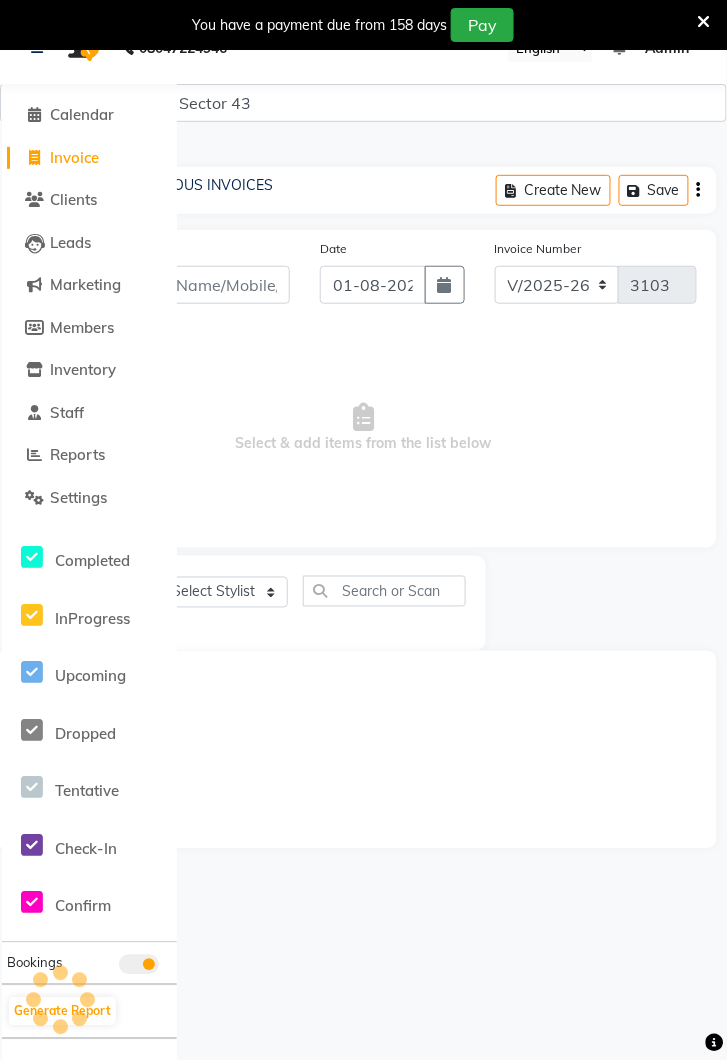 scroll, scrollTop: 0, scrollLeft: 0, axis: both 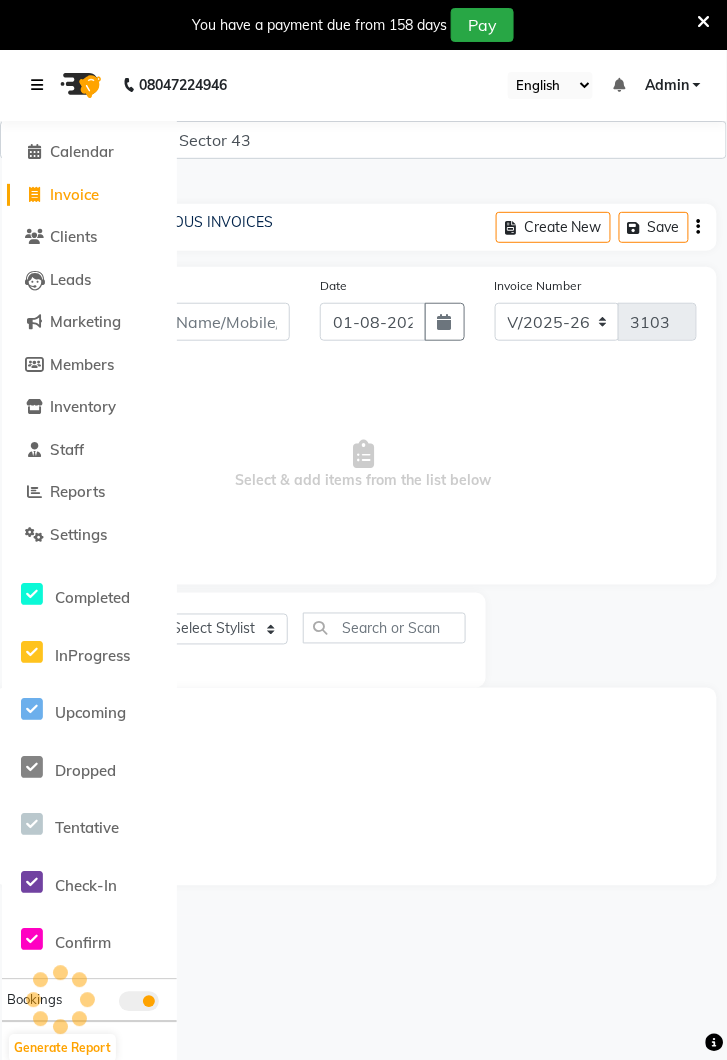 click at bounding box center [37, 85] 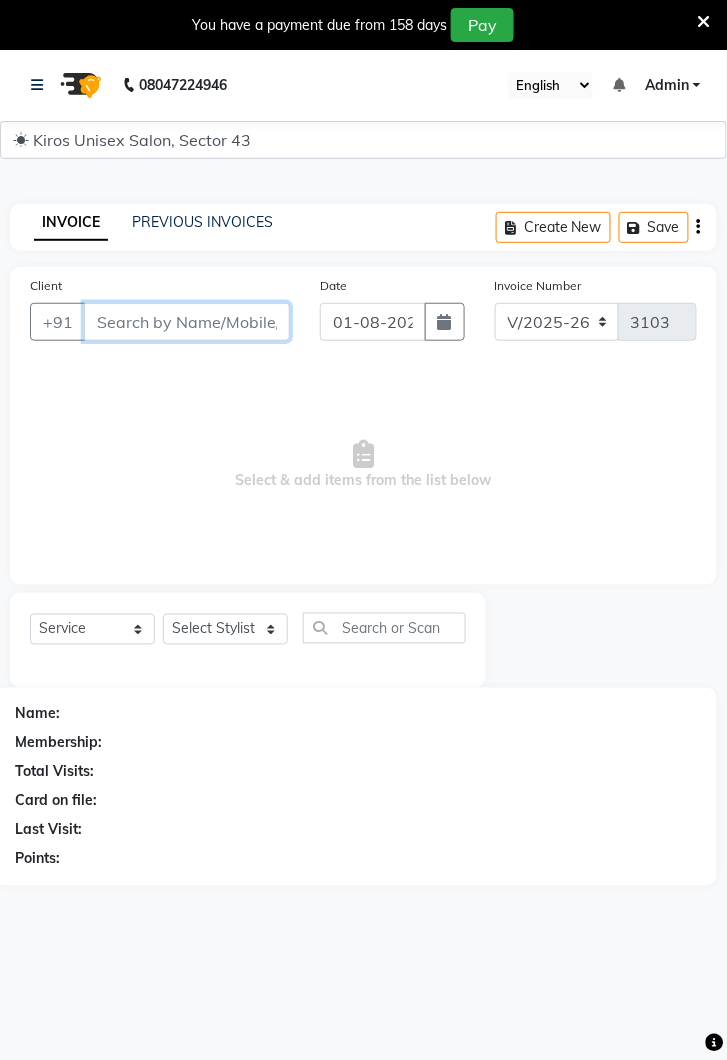 click on "Client" at bounding box center (187, 322) 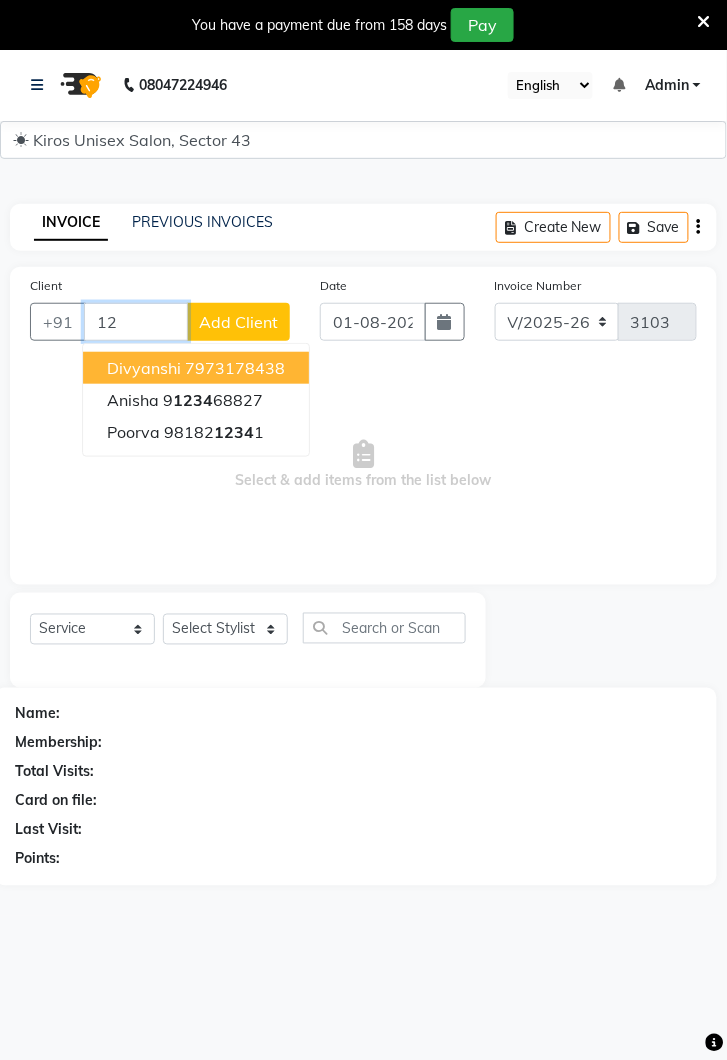 type on "1" 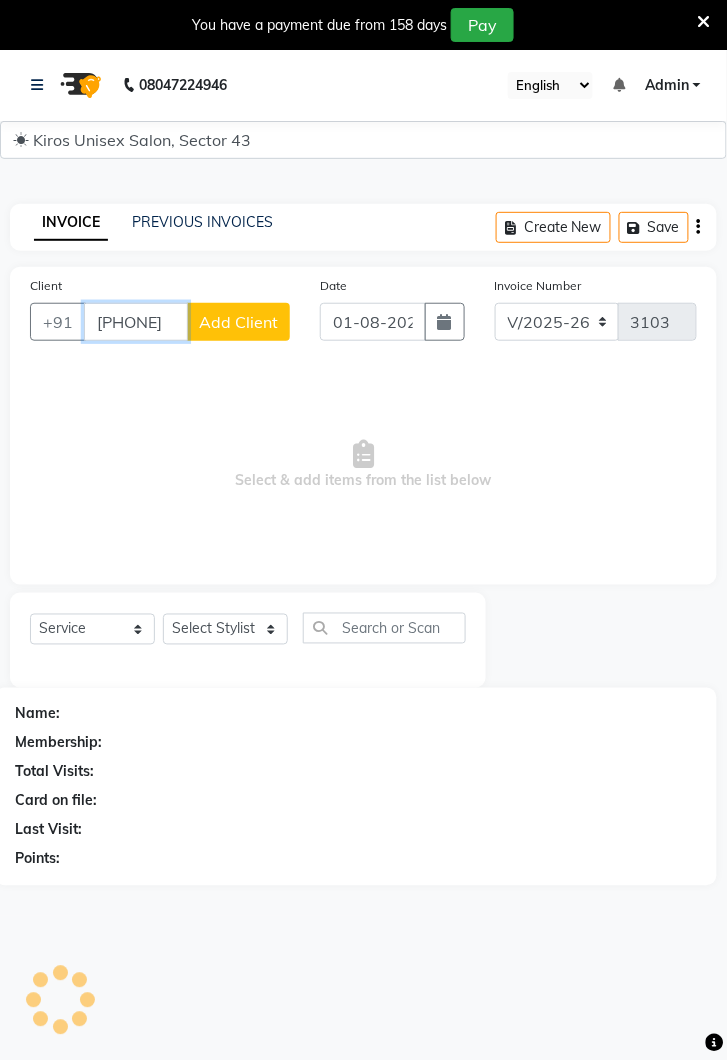 scroll, scrollTop: 0, scrollLeft: 0, axis: both 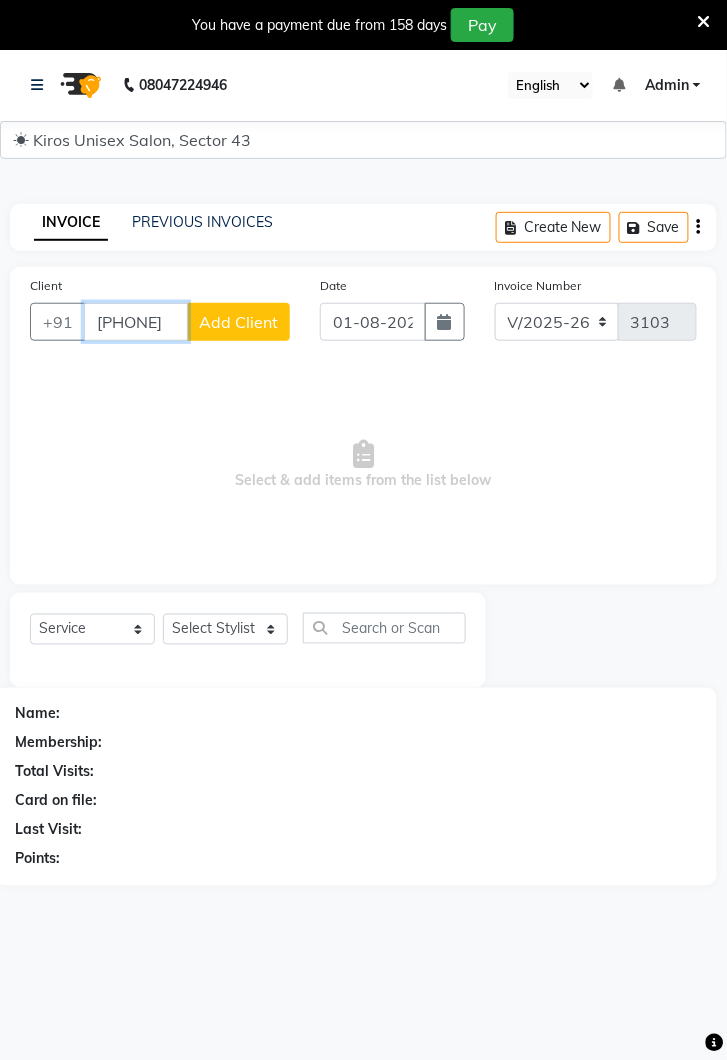 type on "[PHONE]" 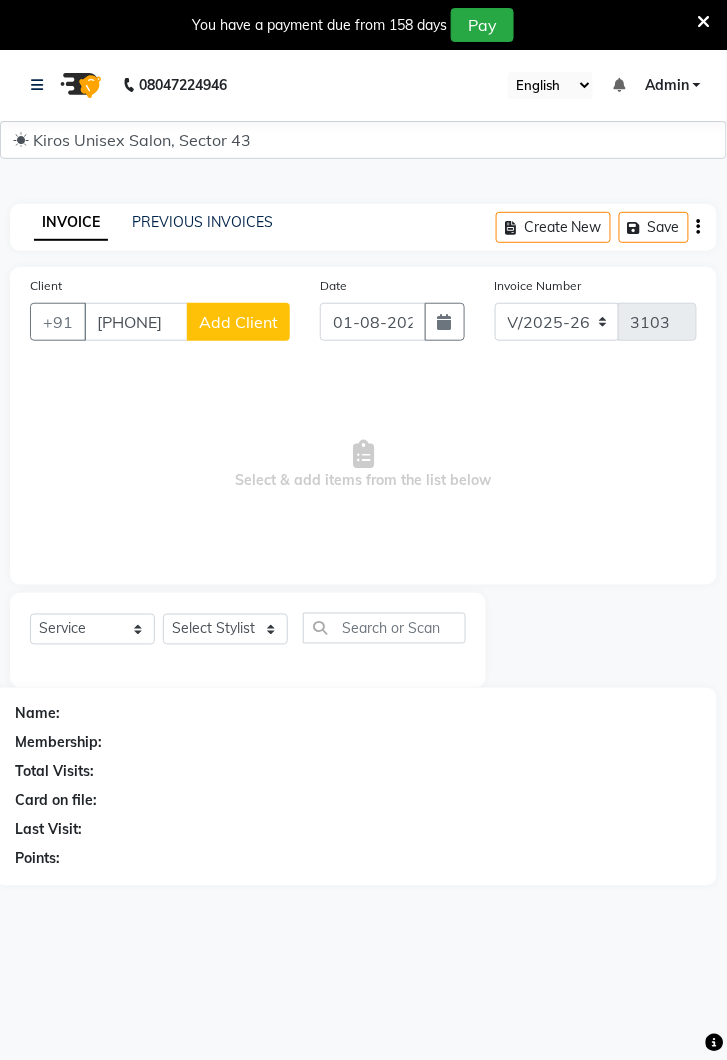 click on "Add Client" 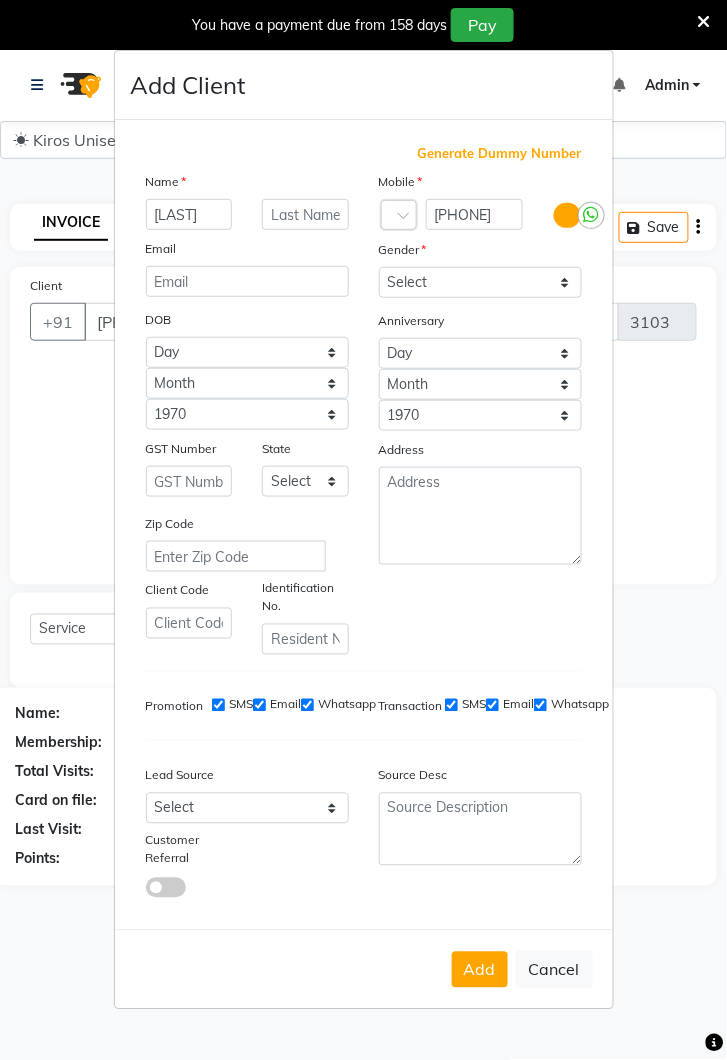 type on "[FIRST]" 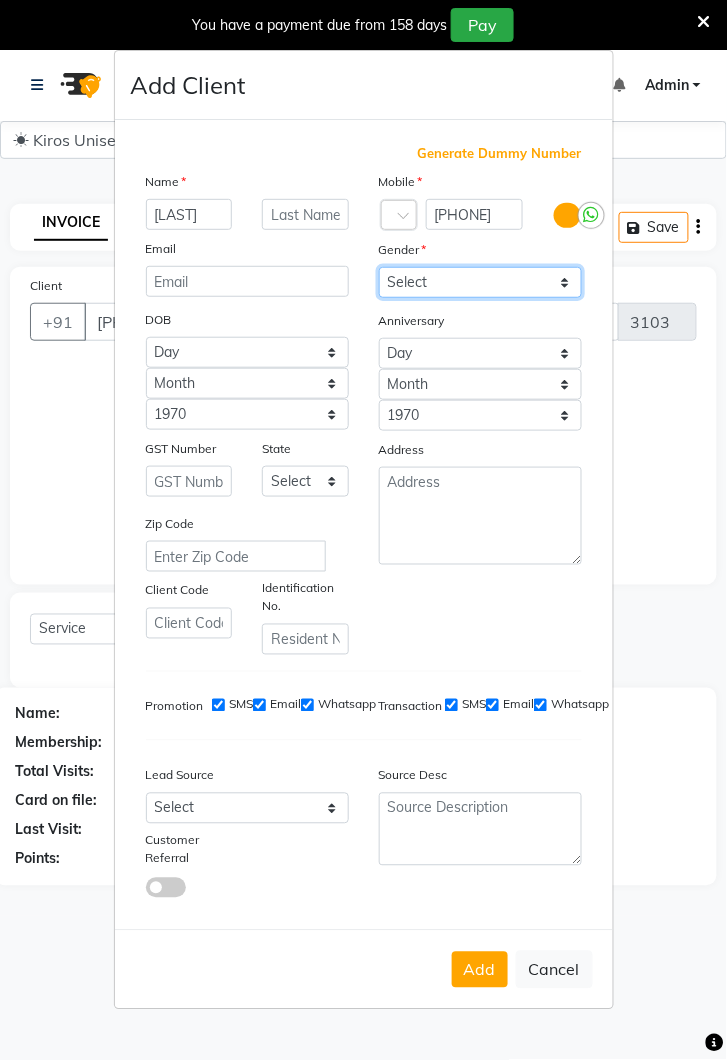 click on "Select Male Female Other Prefer Not To Say" at bounding box center (480, 282) 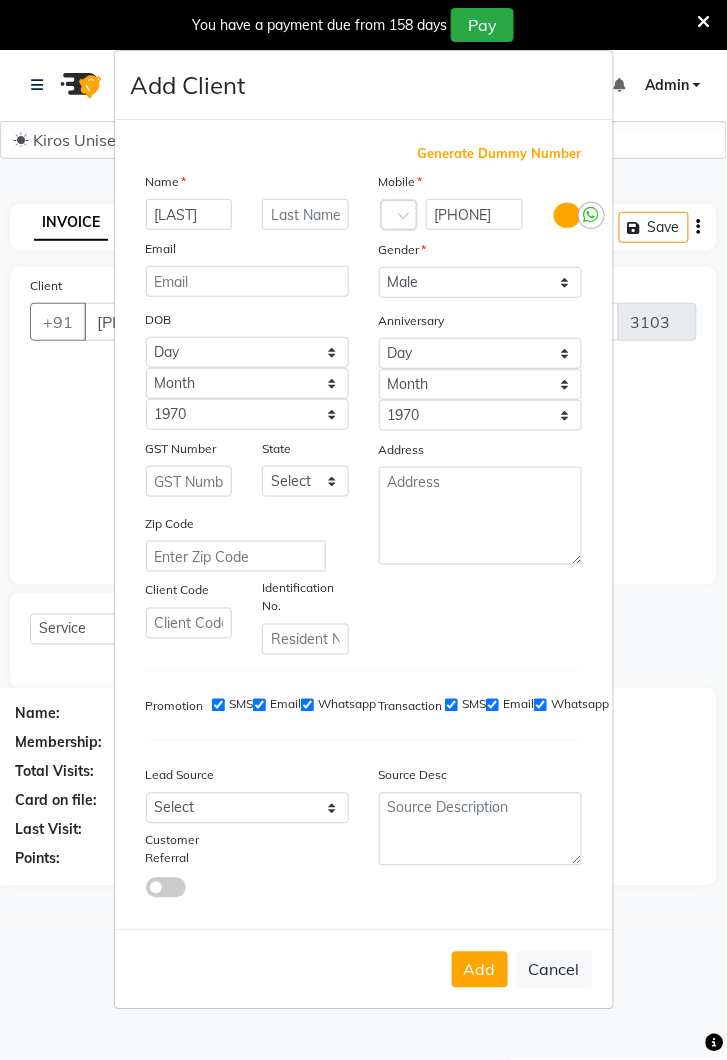 click on "Add" at bounding box center (480, 970) 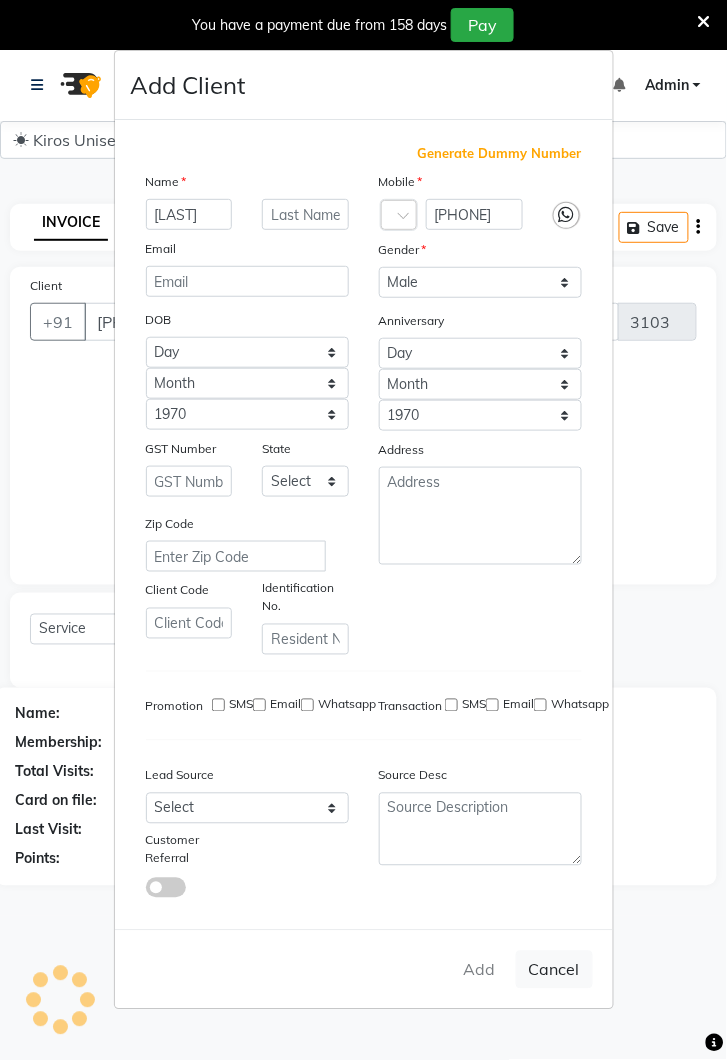 type 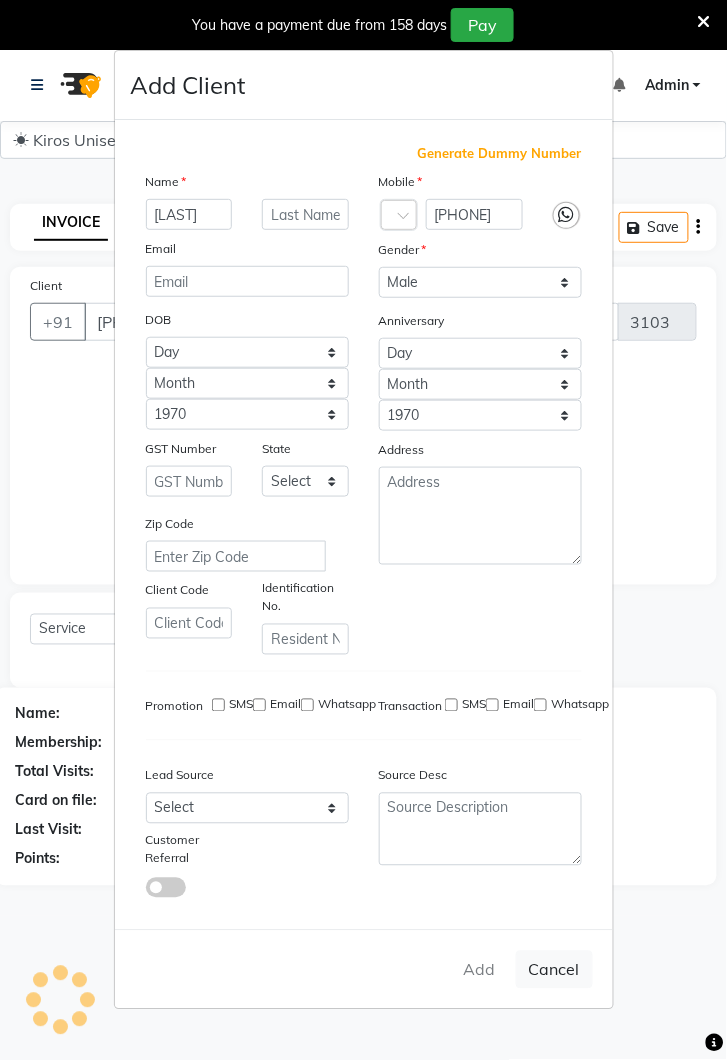 select 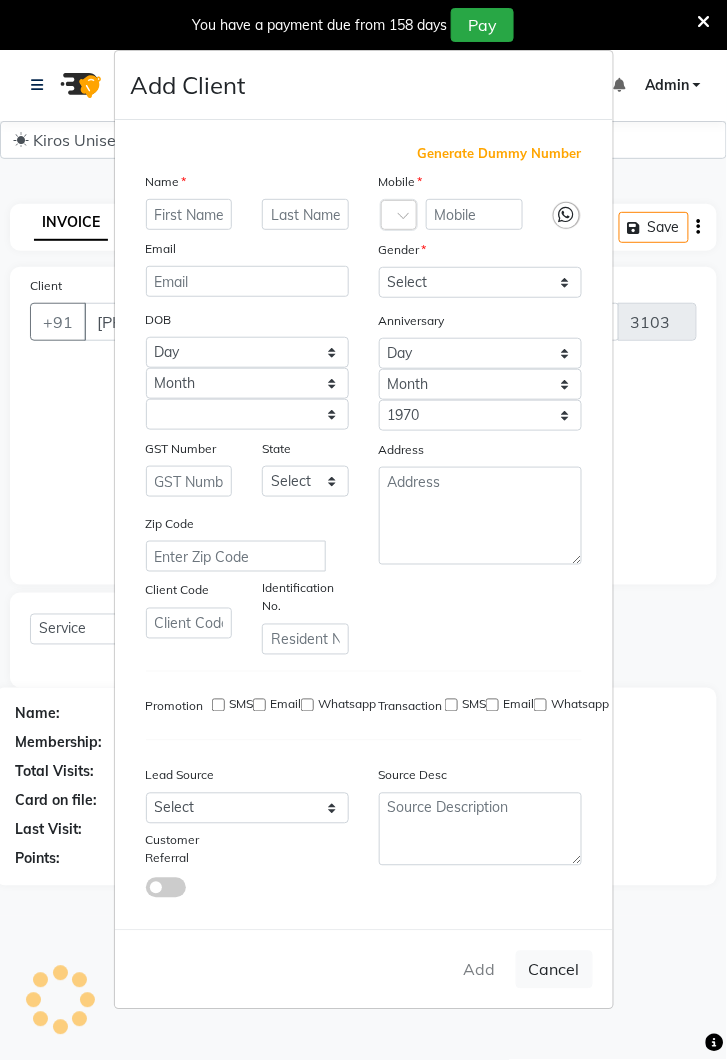 select 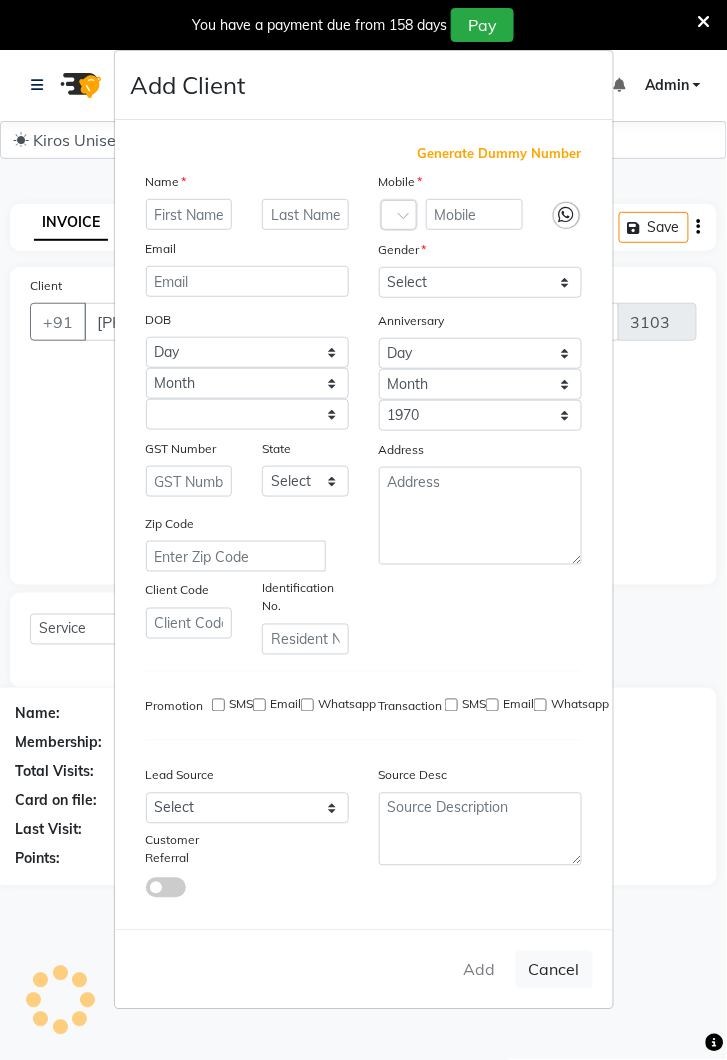 select 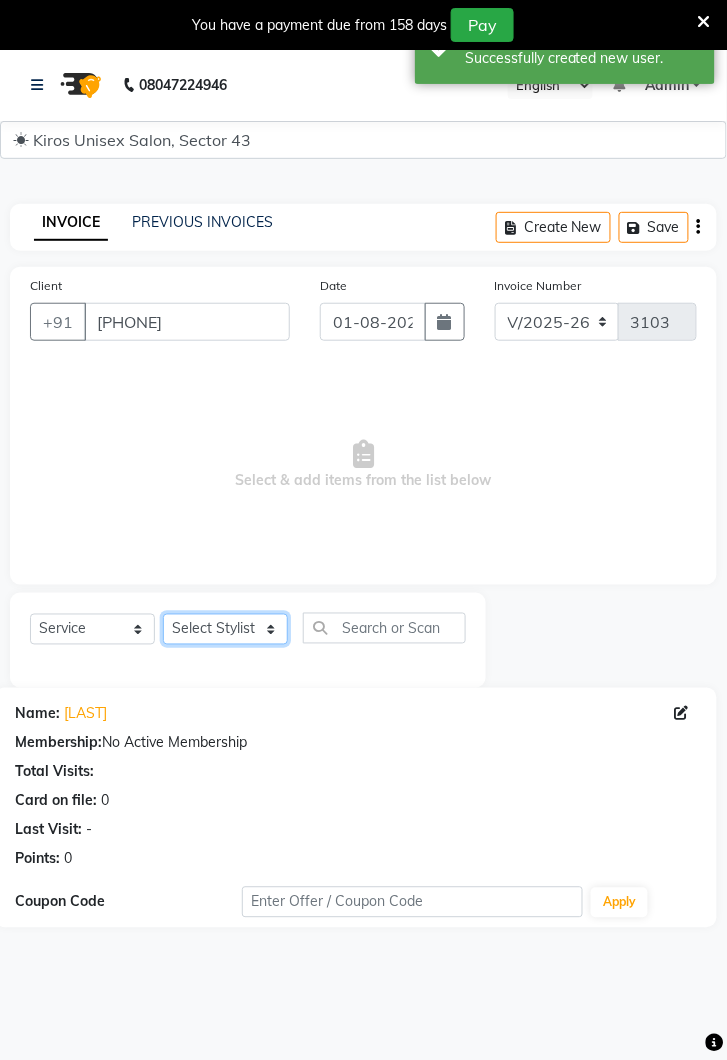 click on "Select Stylist Deepak Gunjan Habil Jeet Lalit Lamu Raj Rashmi Rony Sagar Suraj" 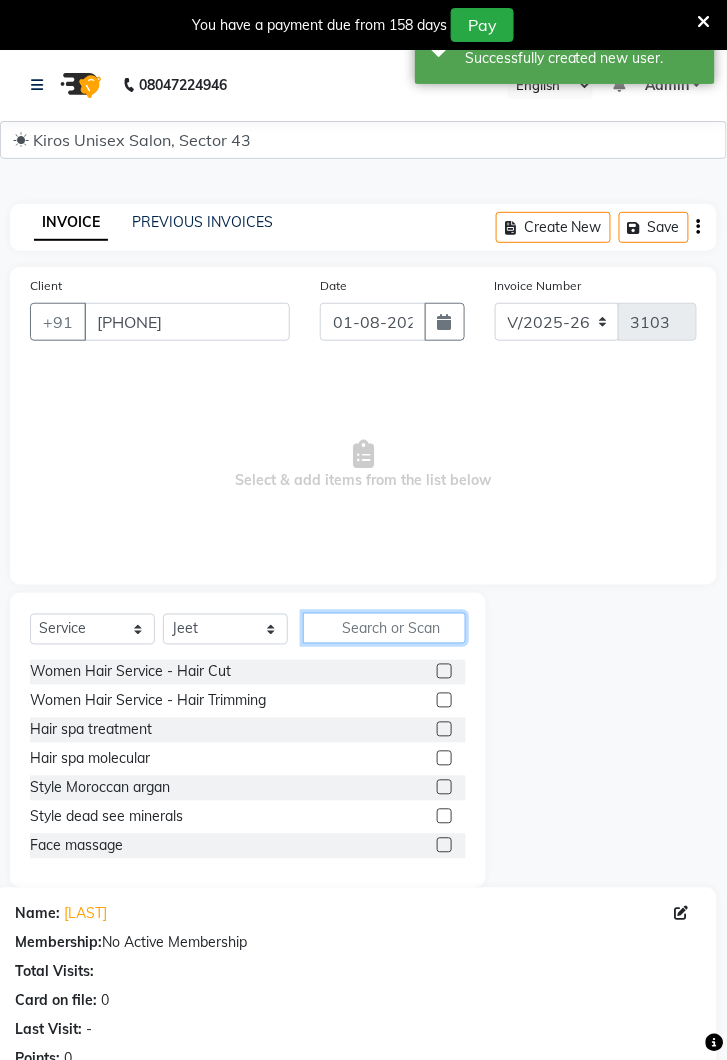 click 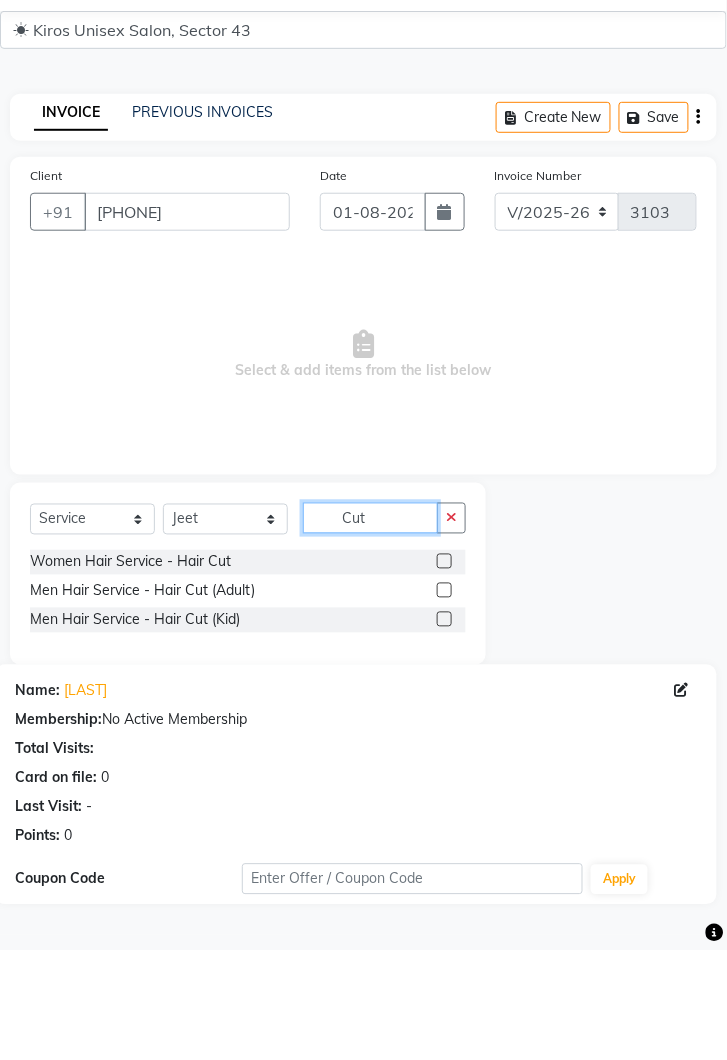 type on "Cut" 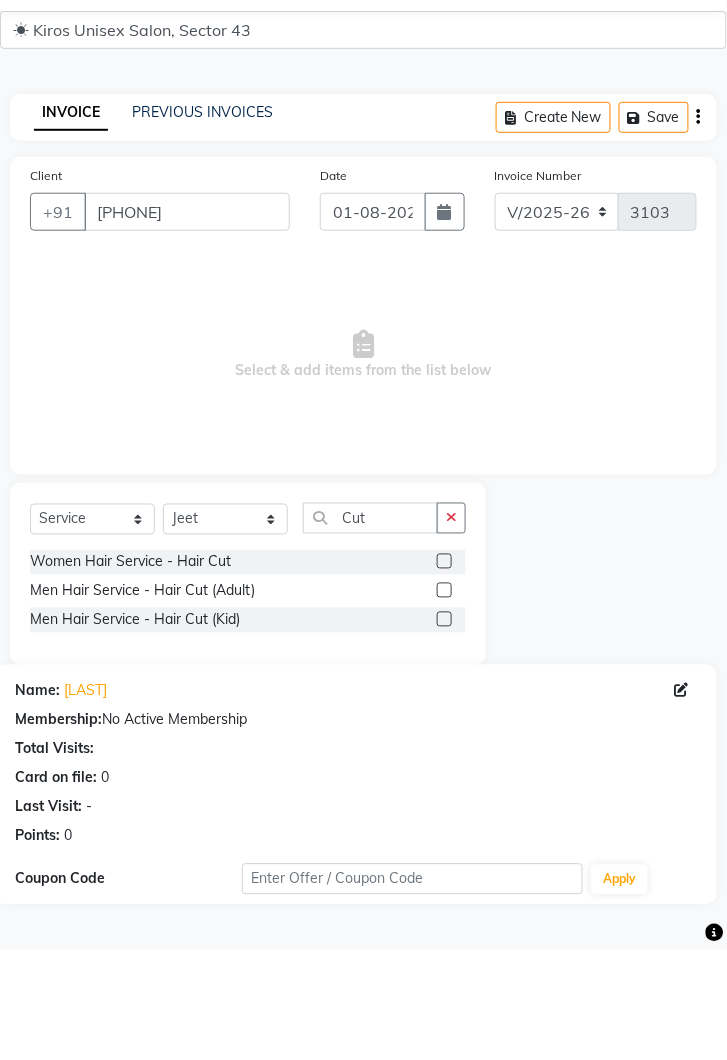 click 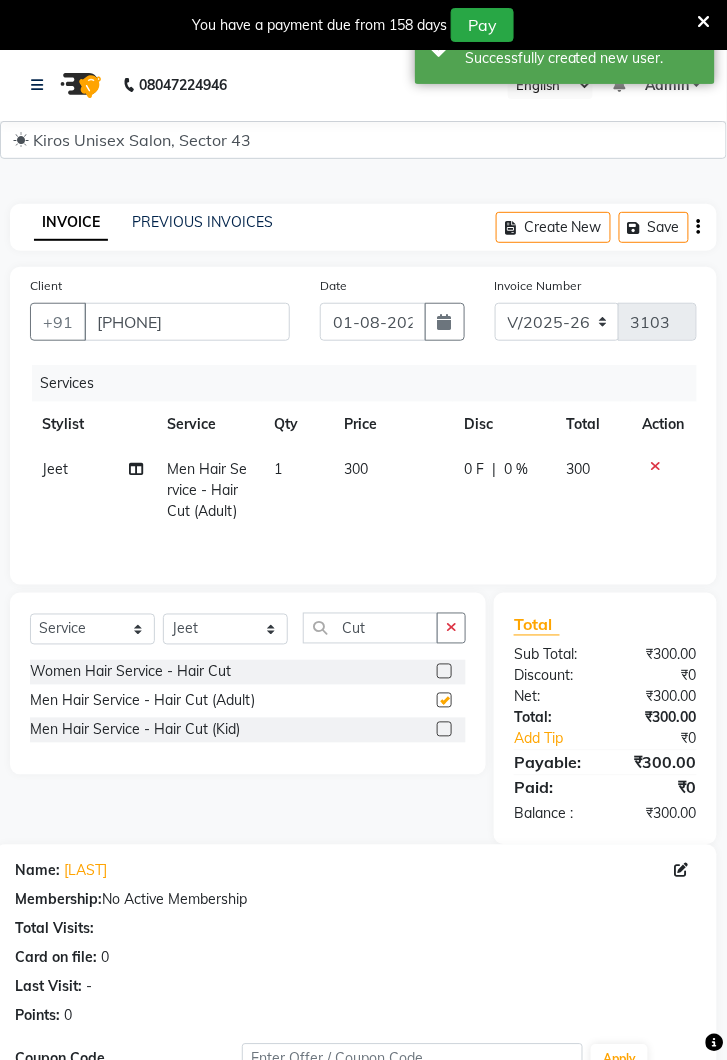 checkbox on "false" 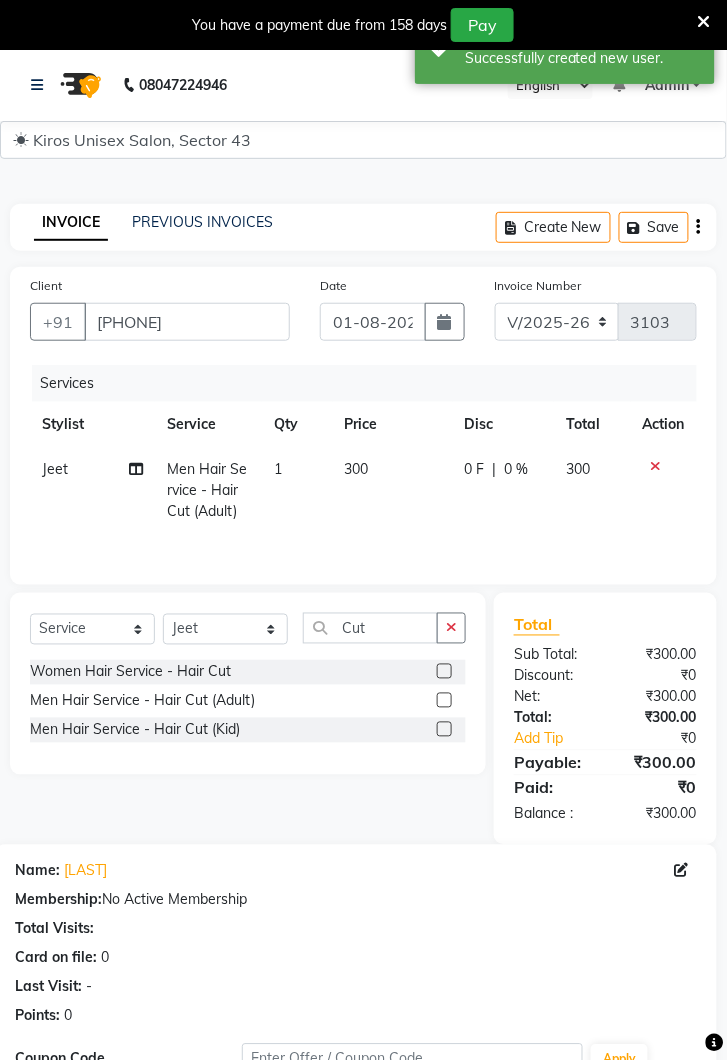 click 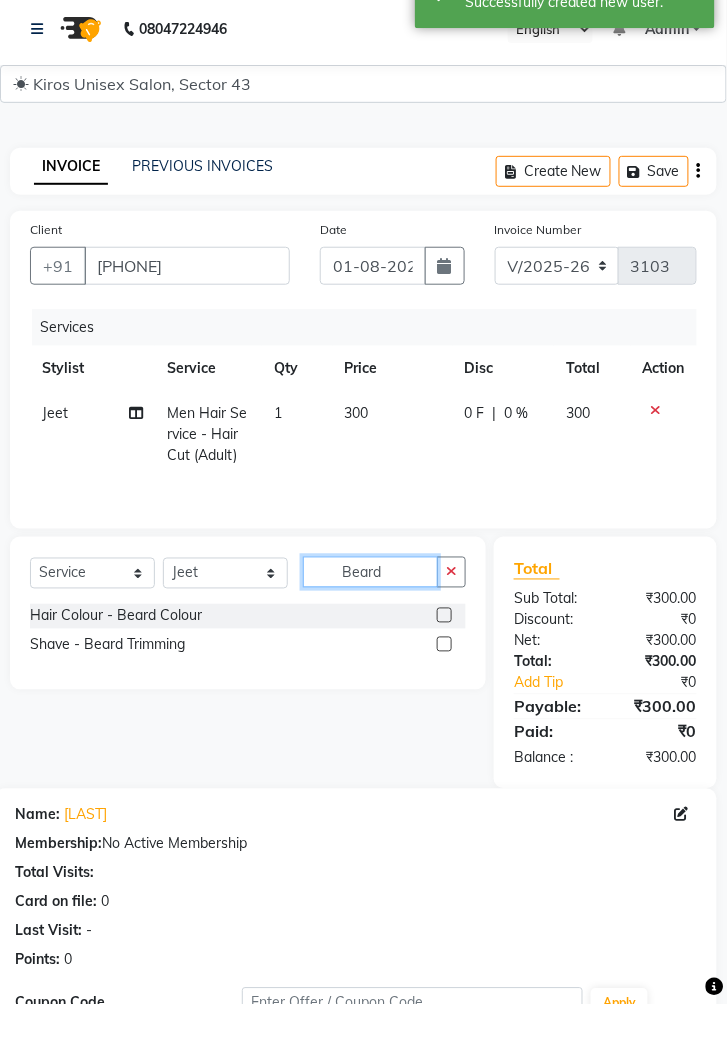 type on "Beard" 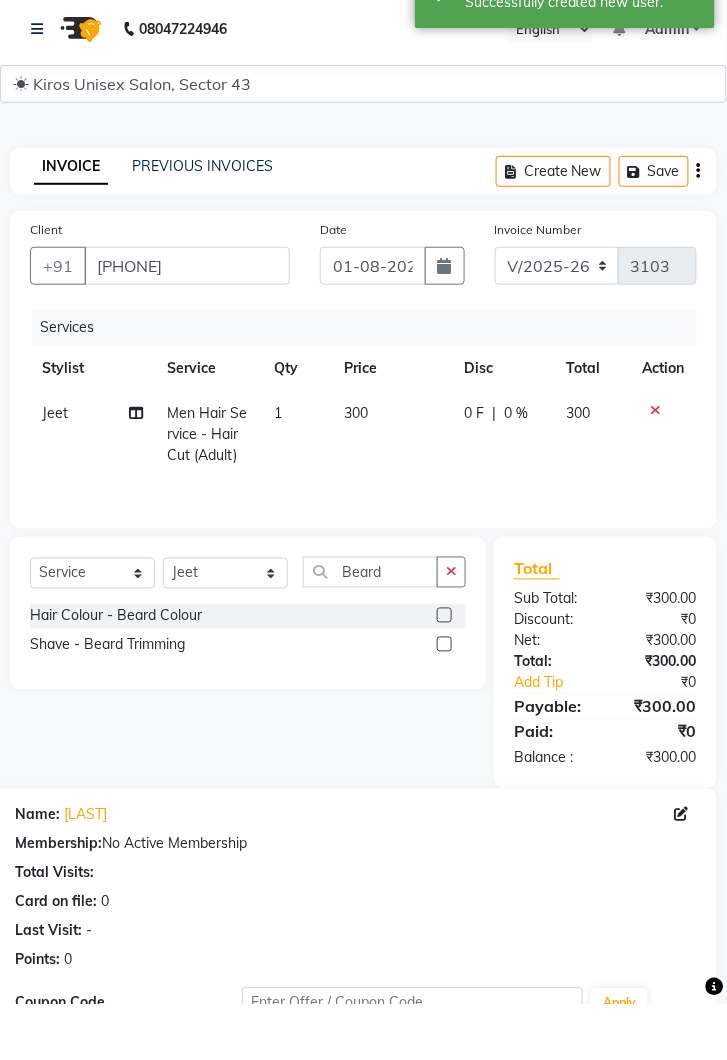 click 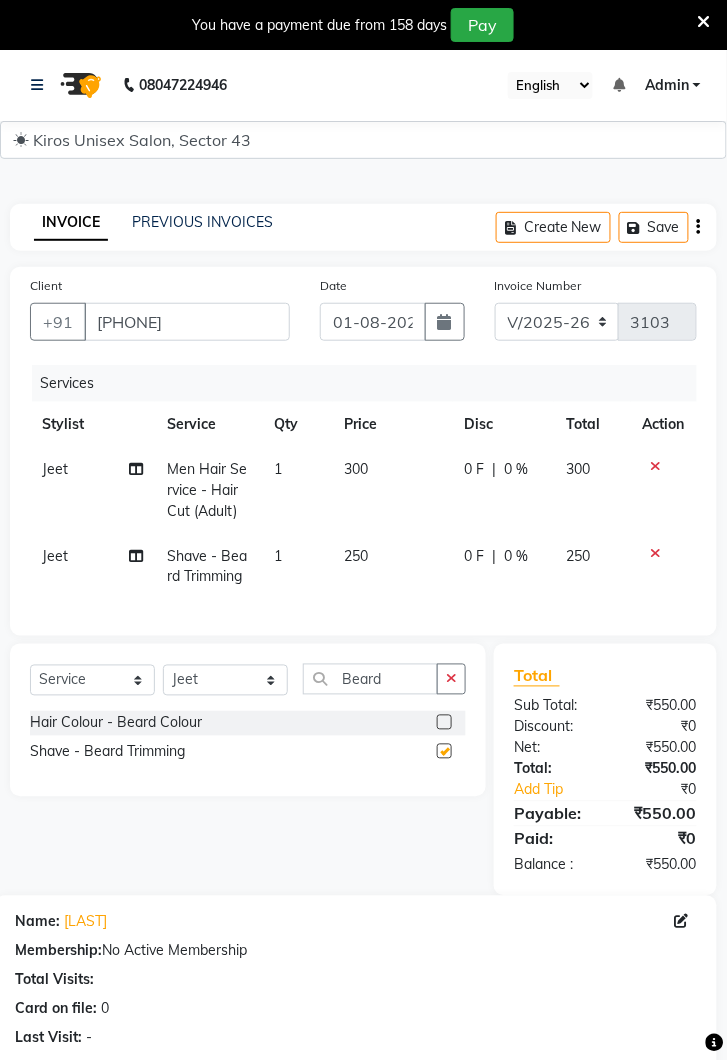 checkbox on "false" 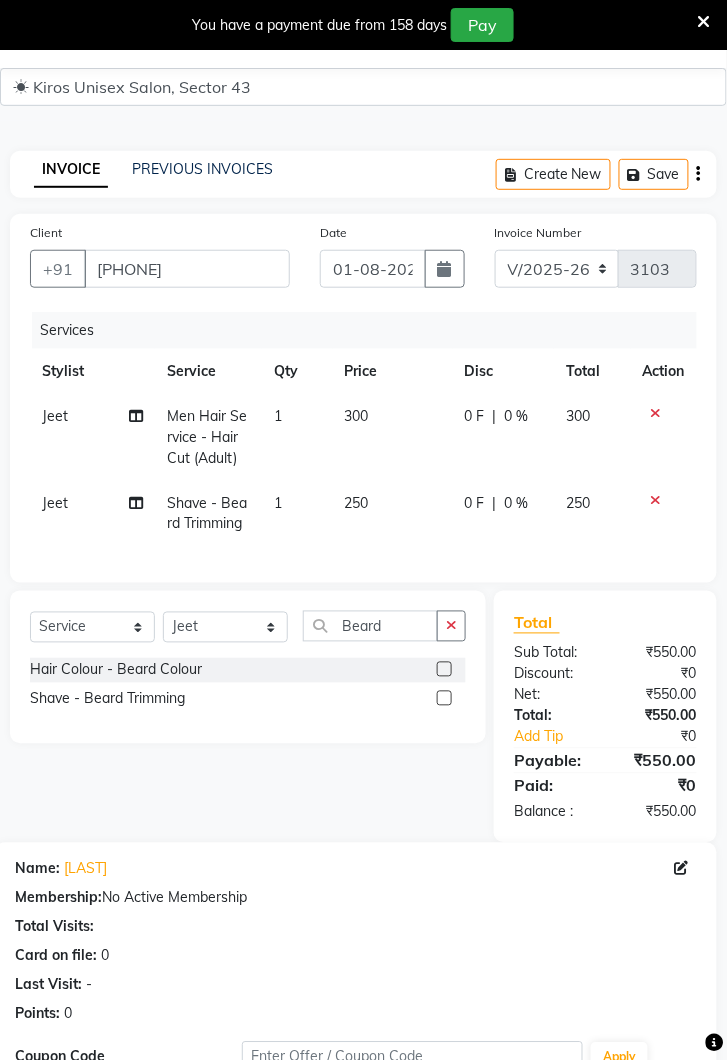 scroll, scrollTop: 292, scrollLeft: 0, axis: vertical 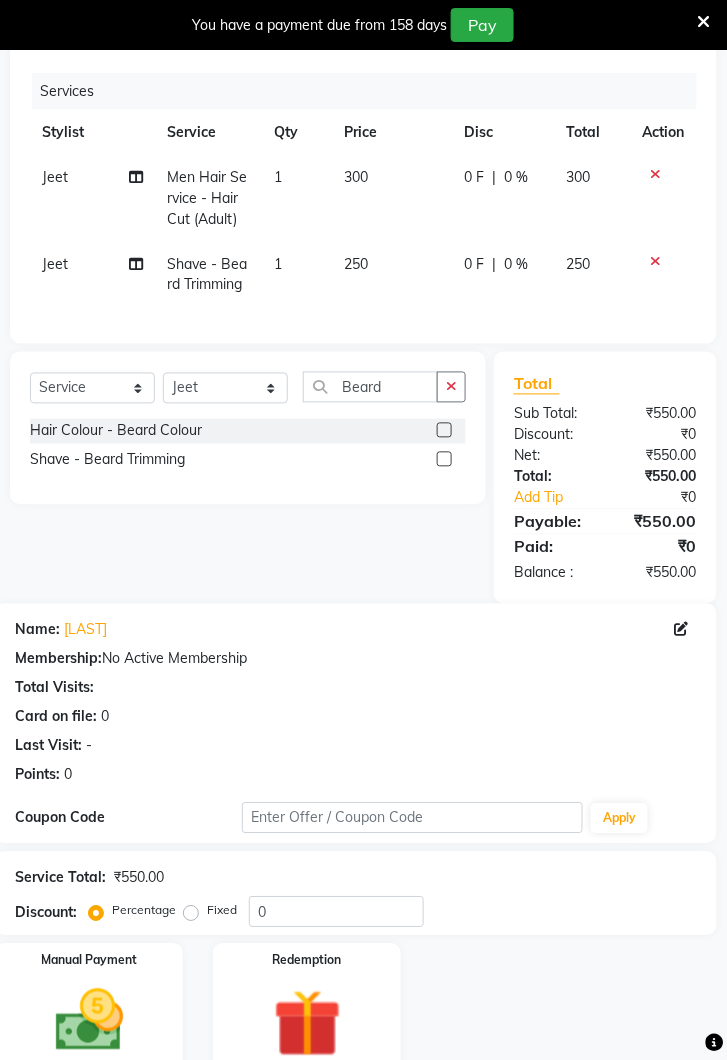 click 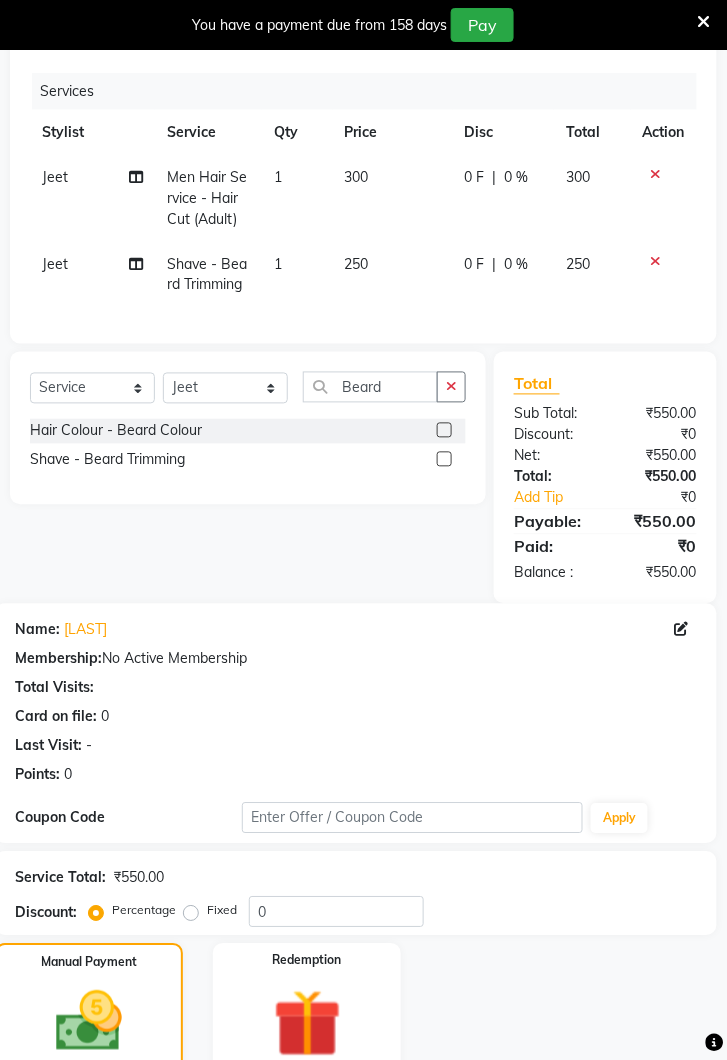 click on "UPI" 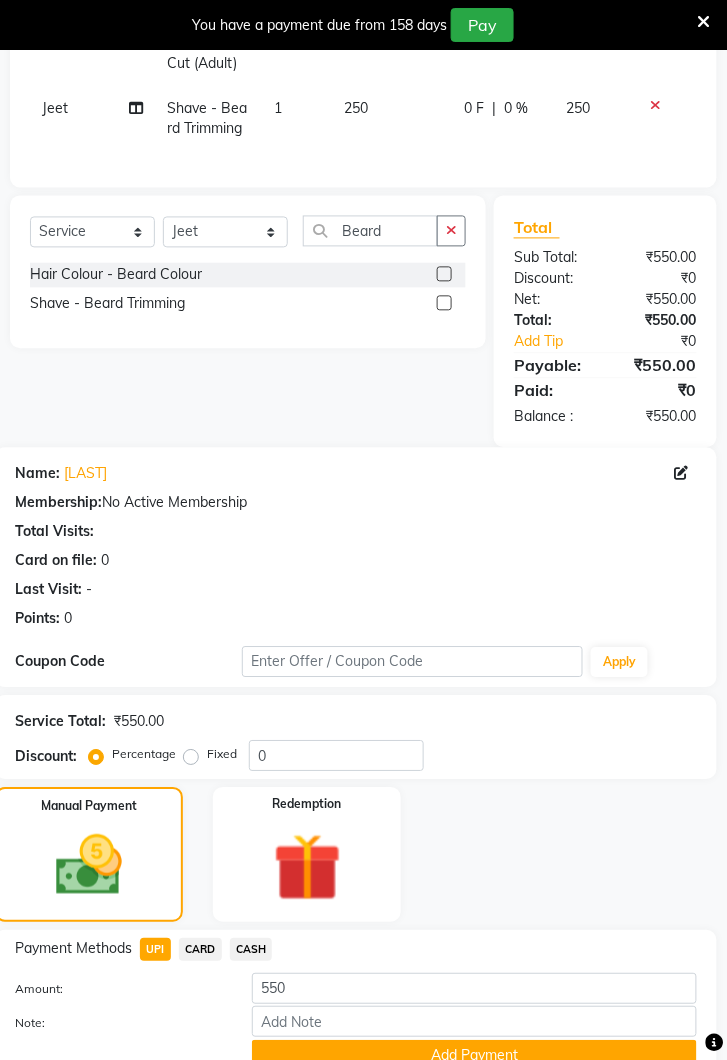 click on "Add Payment" 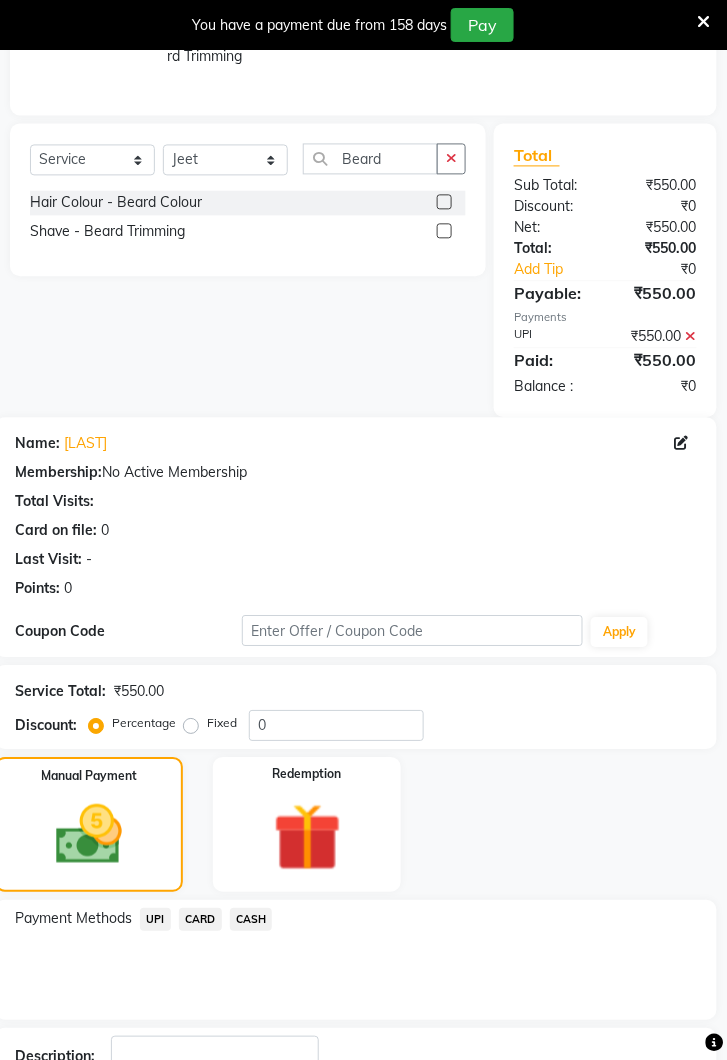 scroll, scrollTop: 574, scrollLeft: 0, axis: vertical 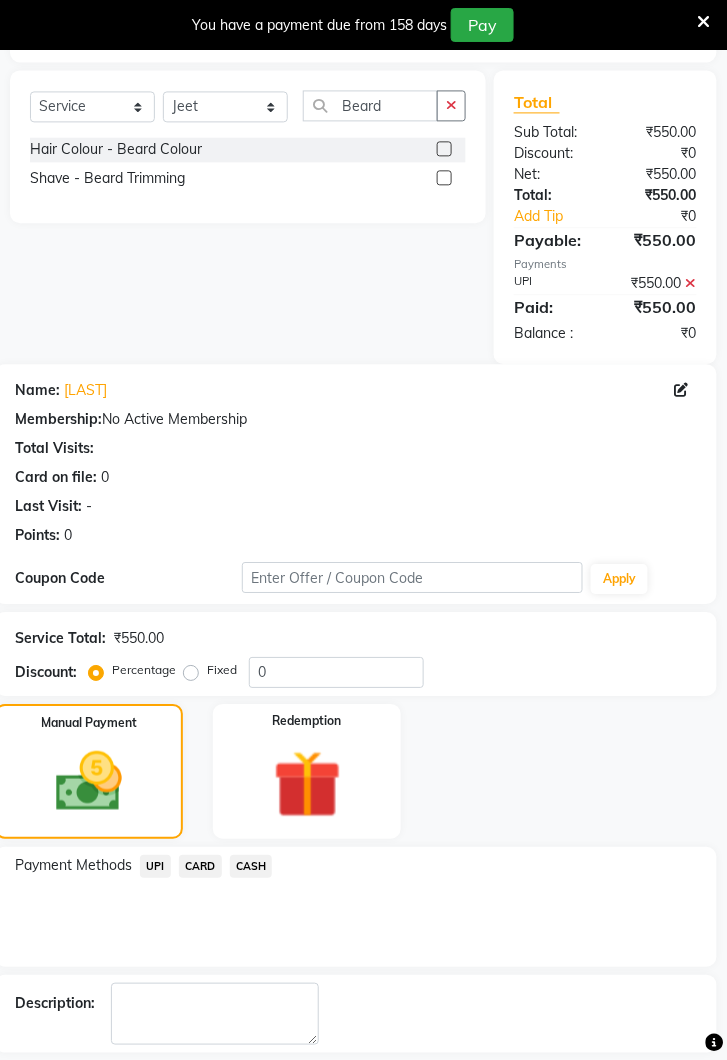 click on "Checkout" 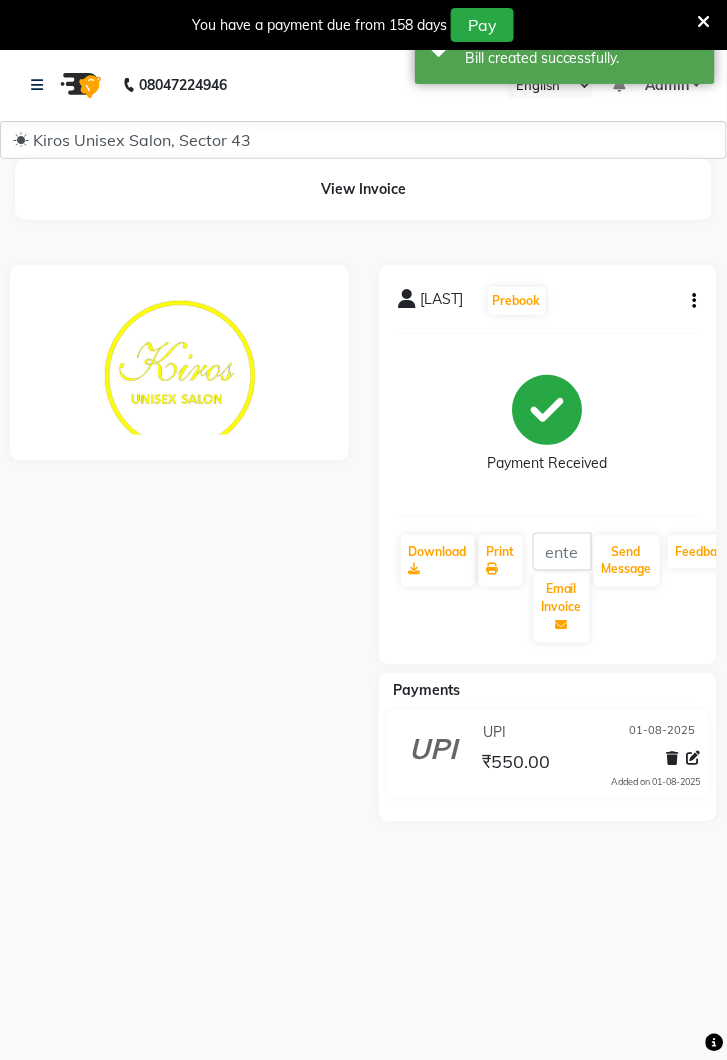 scroll, scrollTop: 0, scrollLeft: 0, axis: both 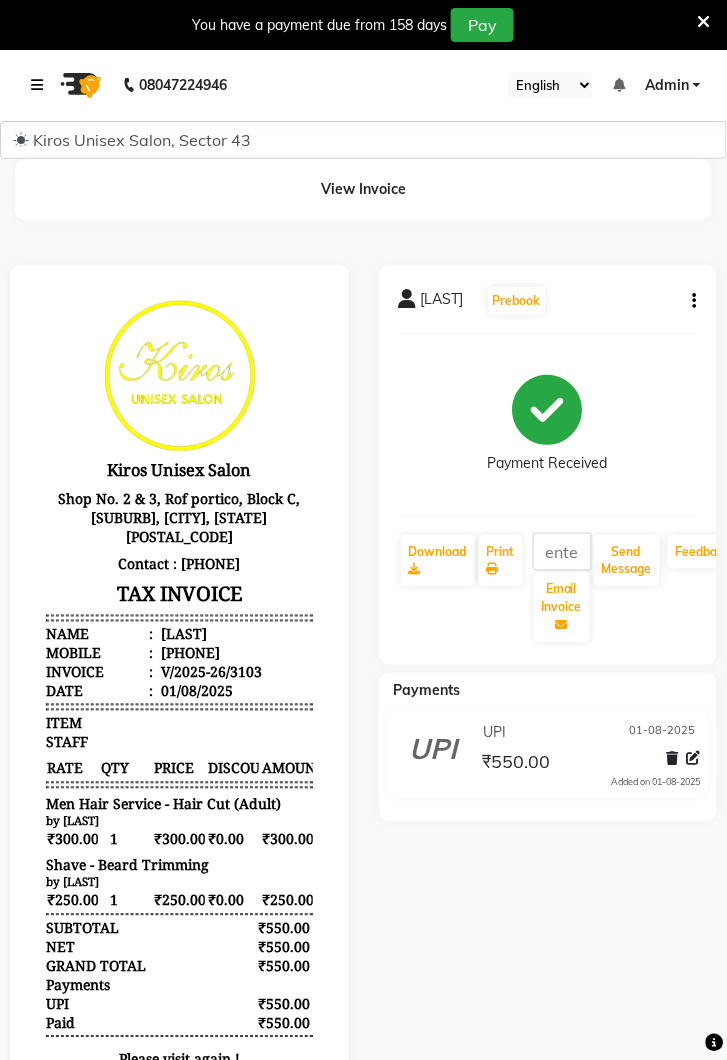 click at bounding box center (41, 85) 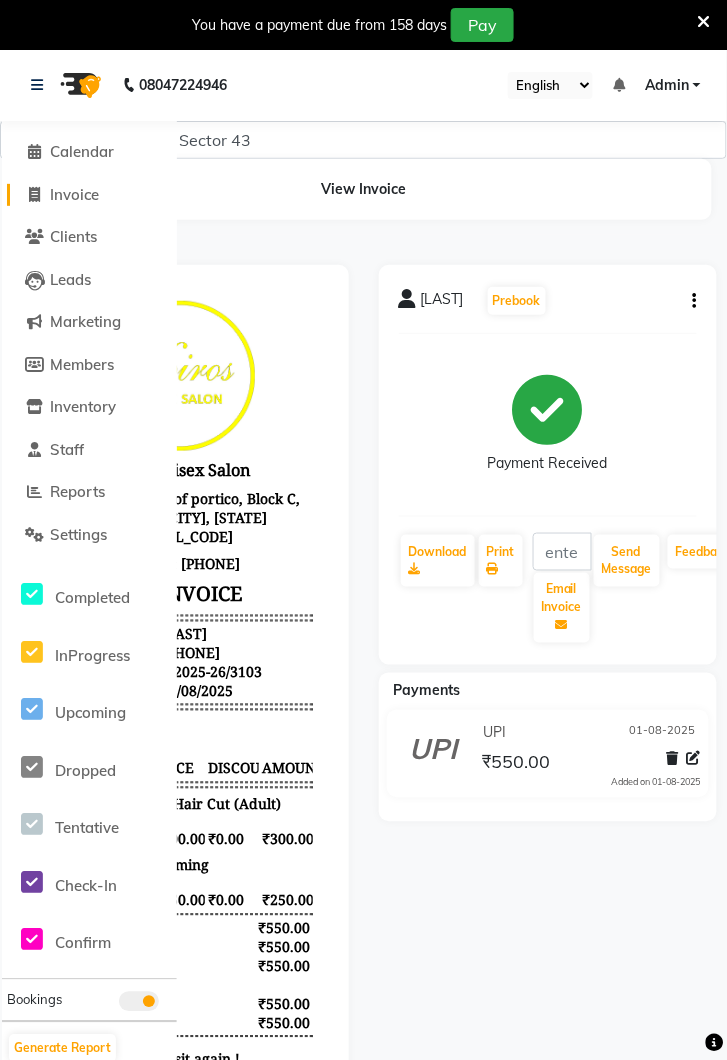 click on "Invoice" 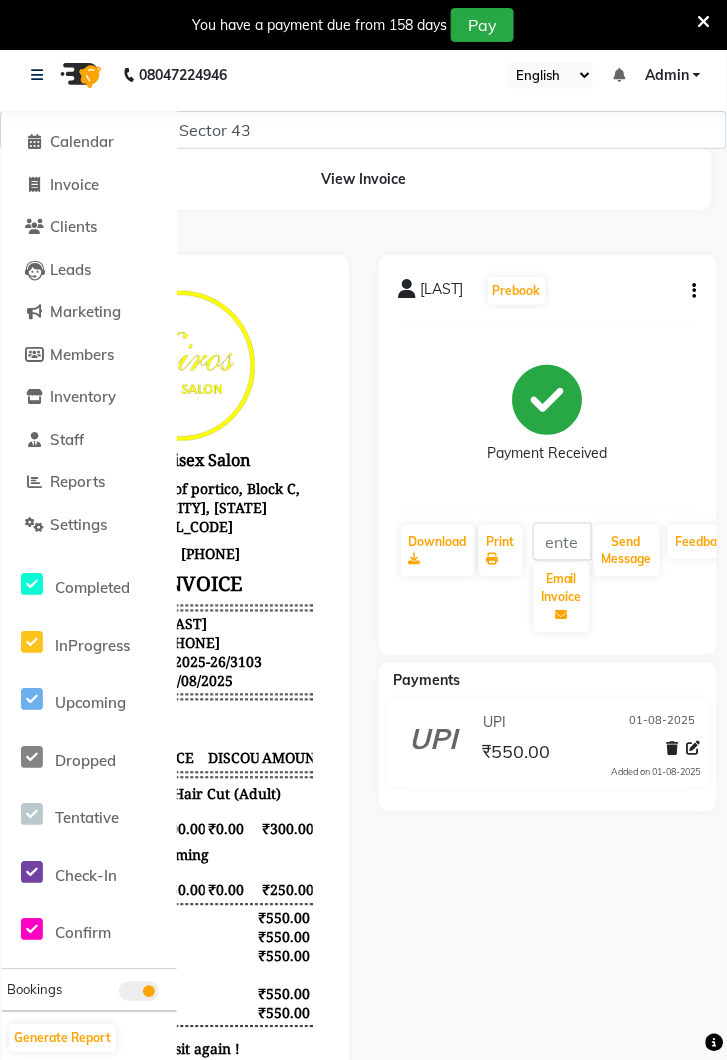 select on "service" 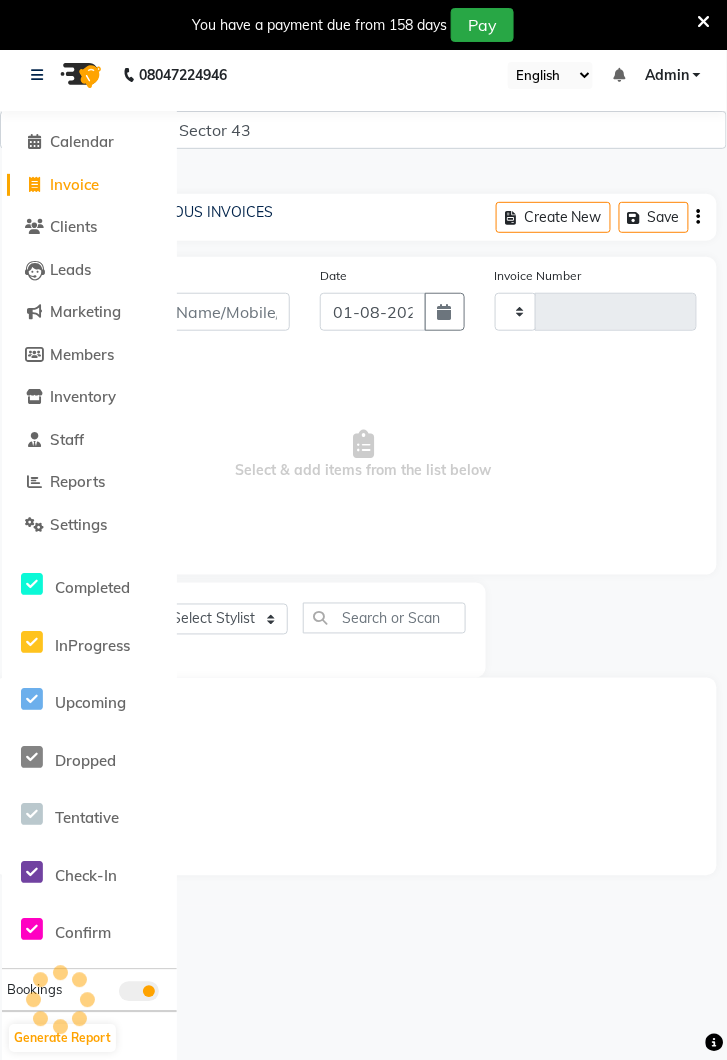 type on "3104" 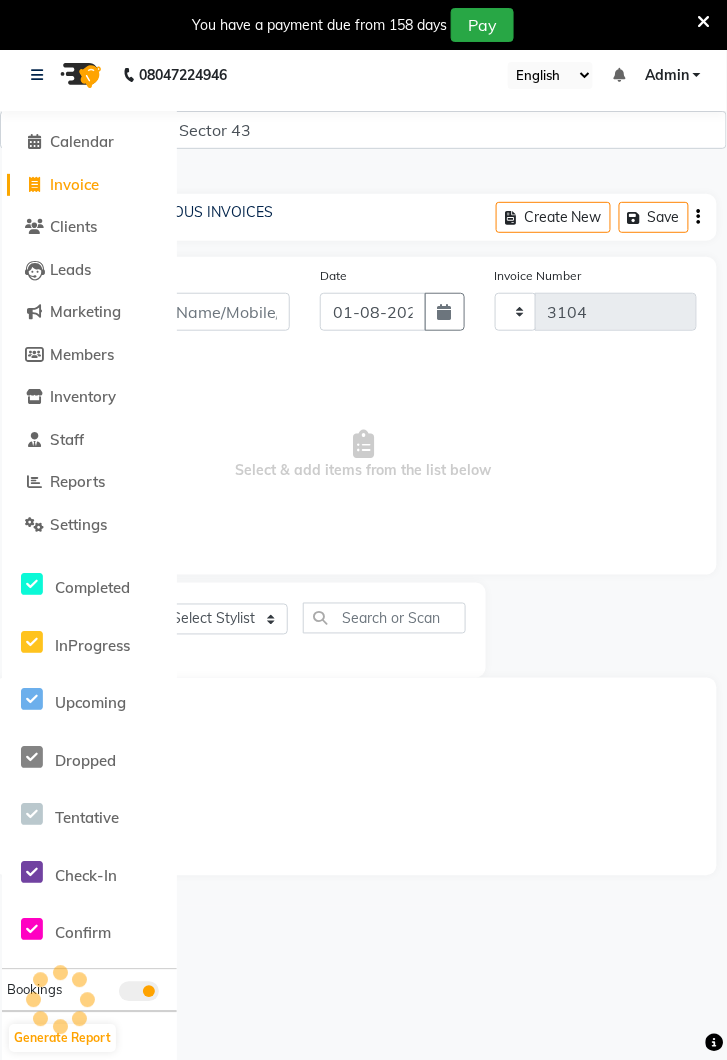select on "5694" 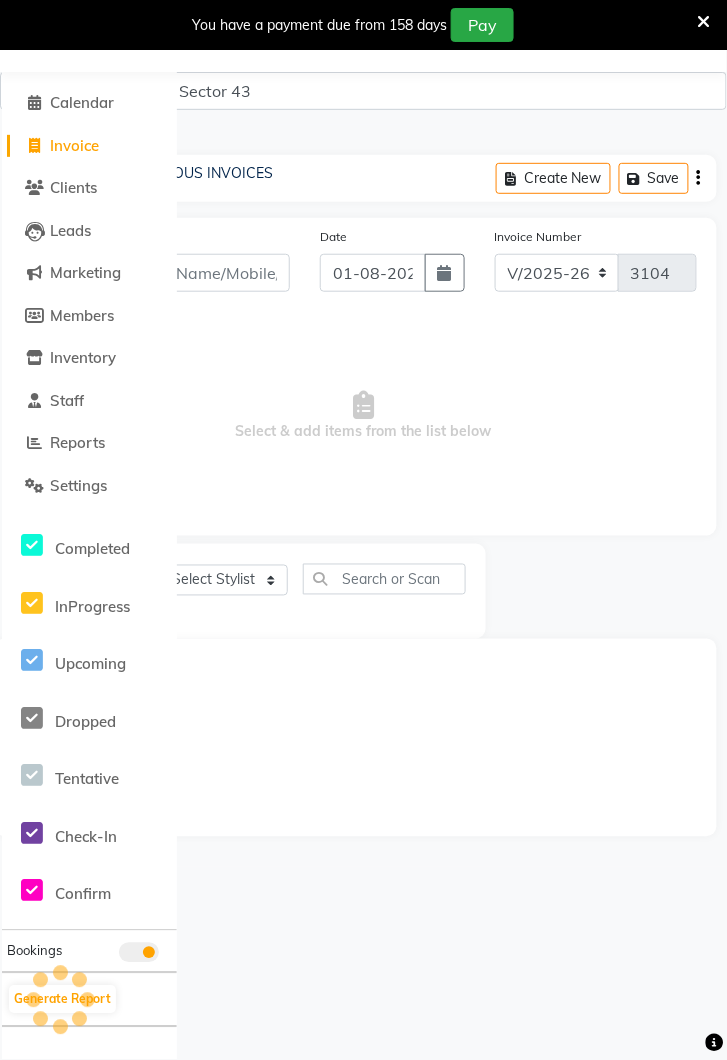 scroll, scrollTop: 0, scrollLeft: 0, axis: both 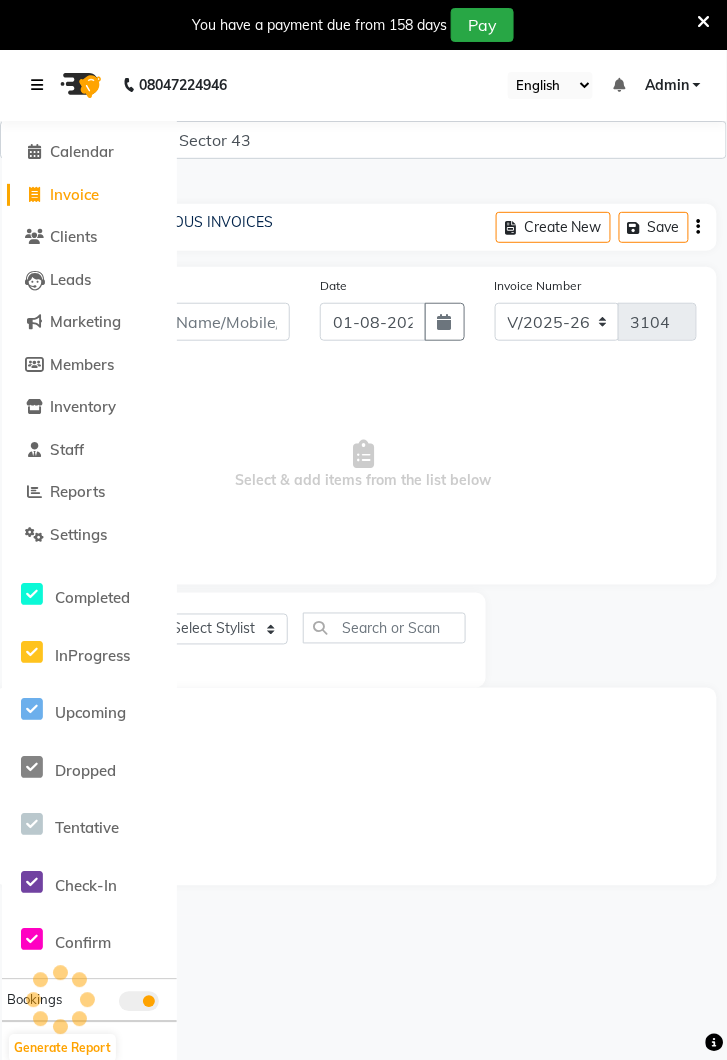 click at bounding box center [41, 85] 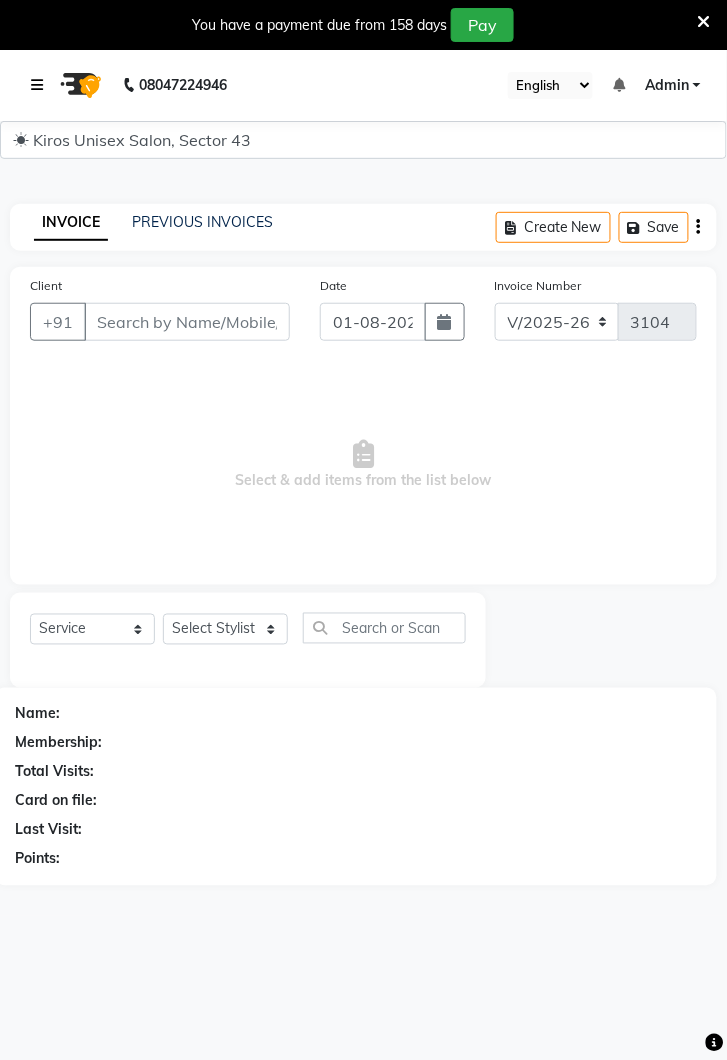 click at bounding box center (41, 85) 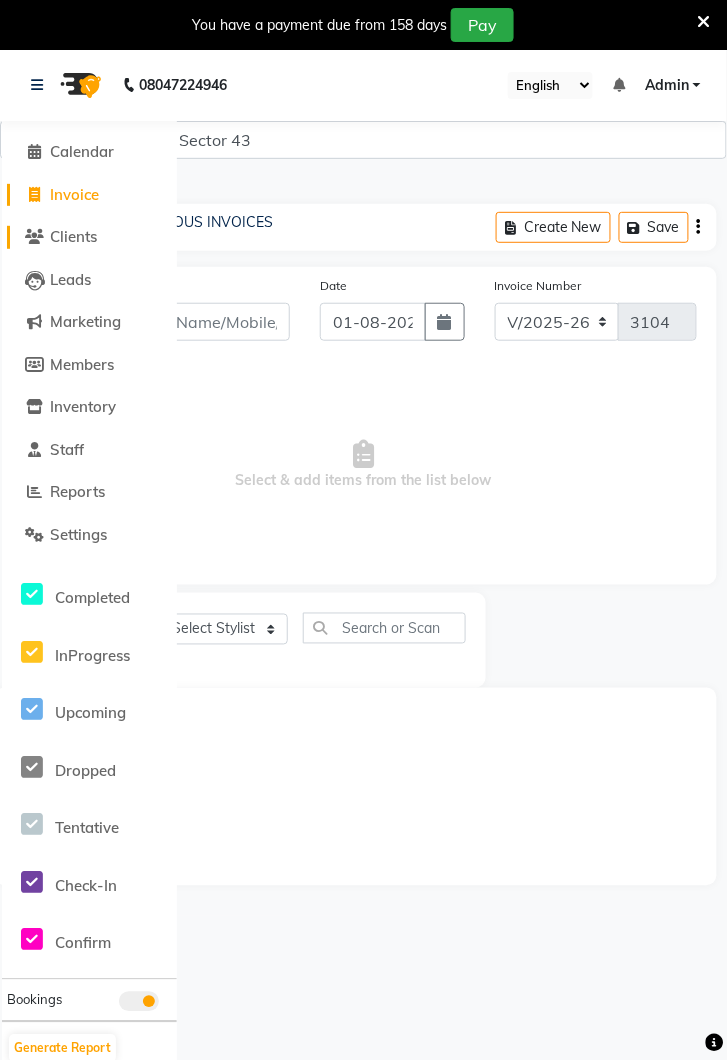 click on "Clients" 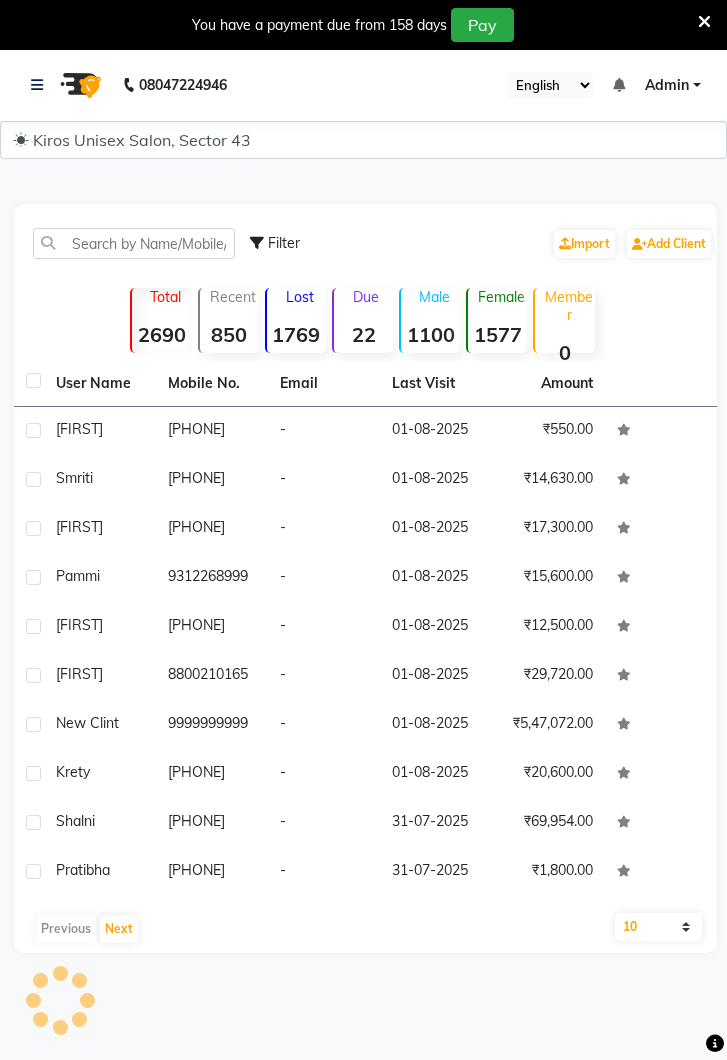 scroll, scrollTop: 0, scrollLeft: 0, axis: both 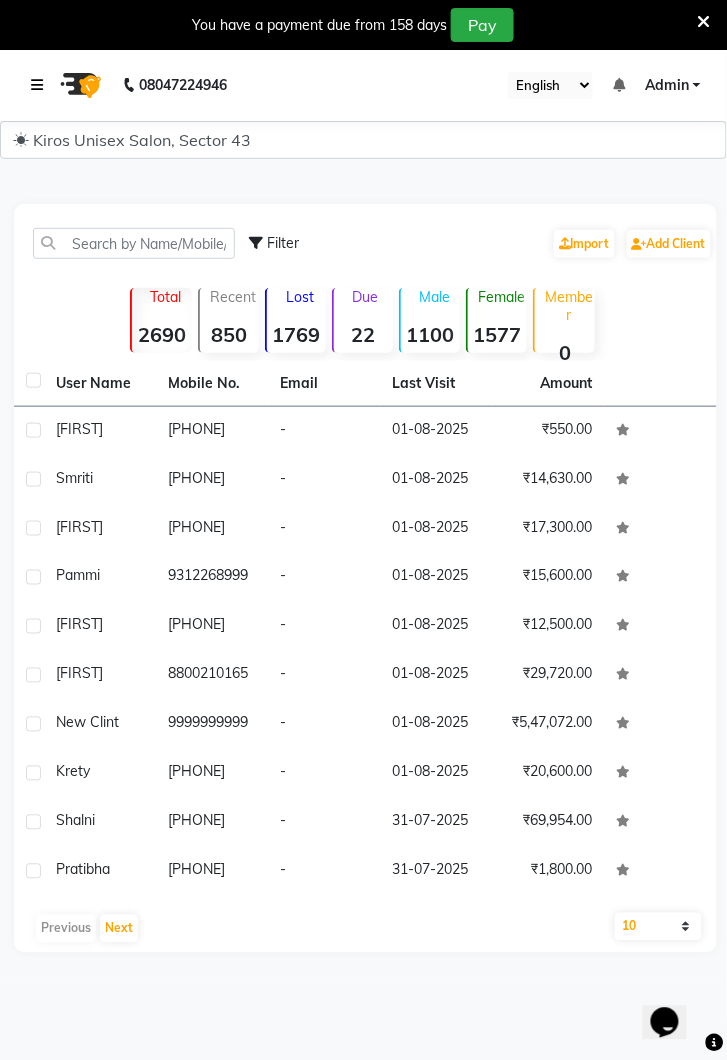 click at bounding box center [41, 85] 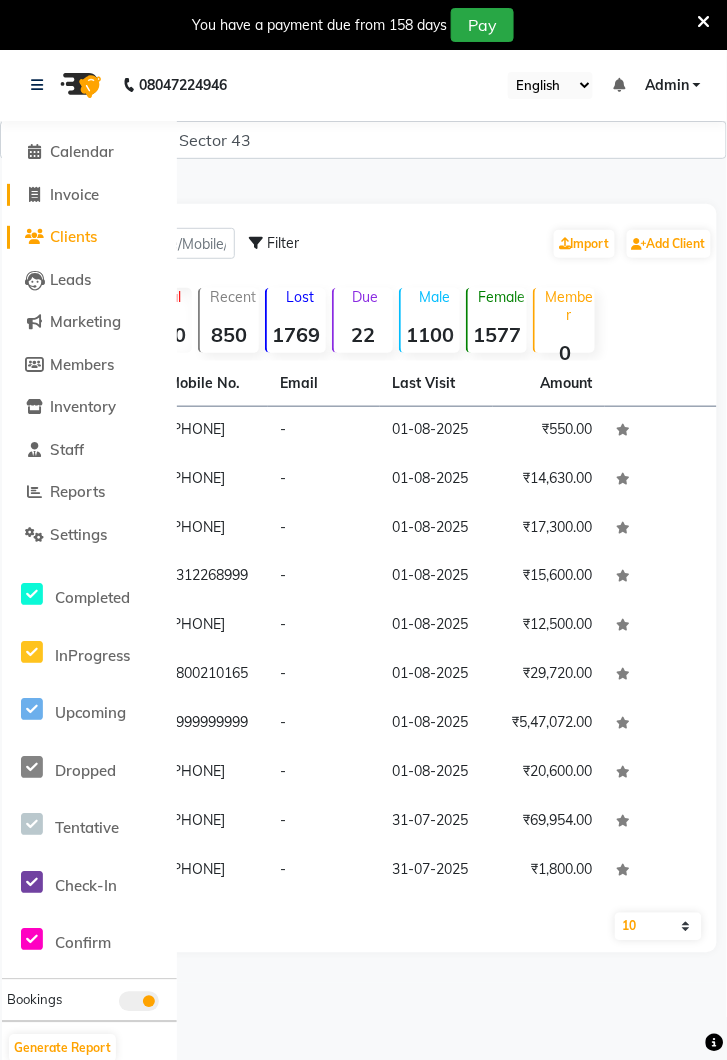 click on "Invoice" 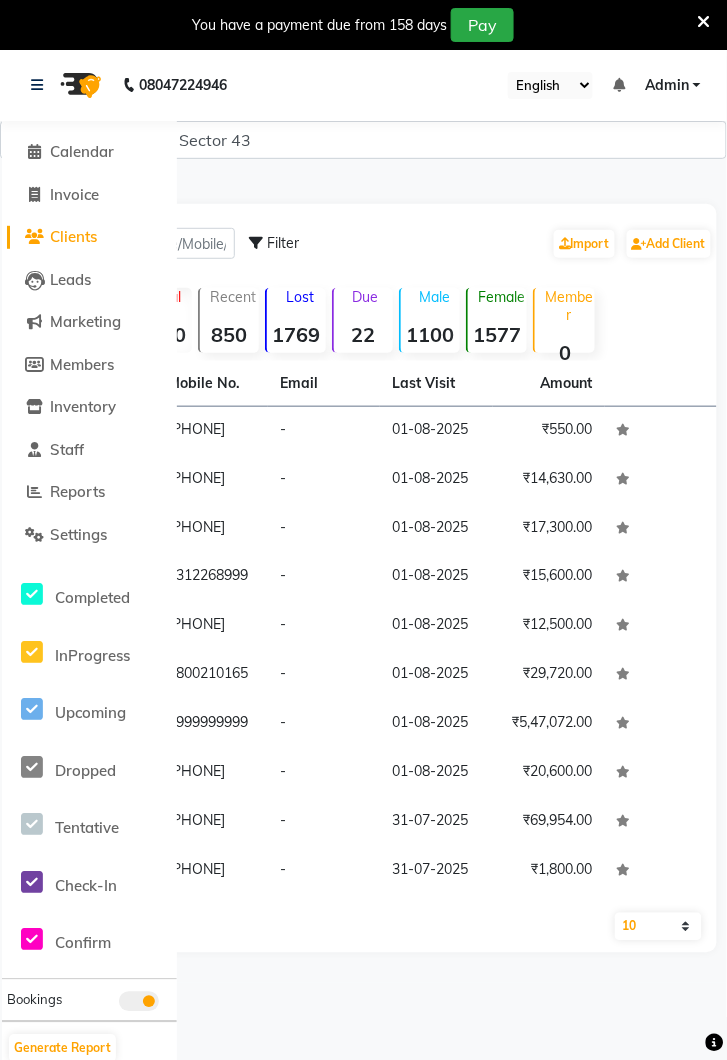 select on "service" 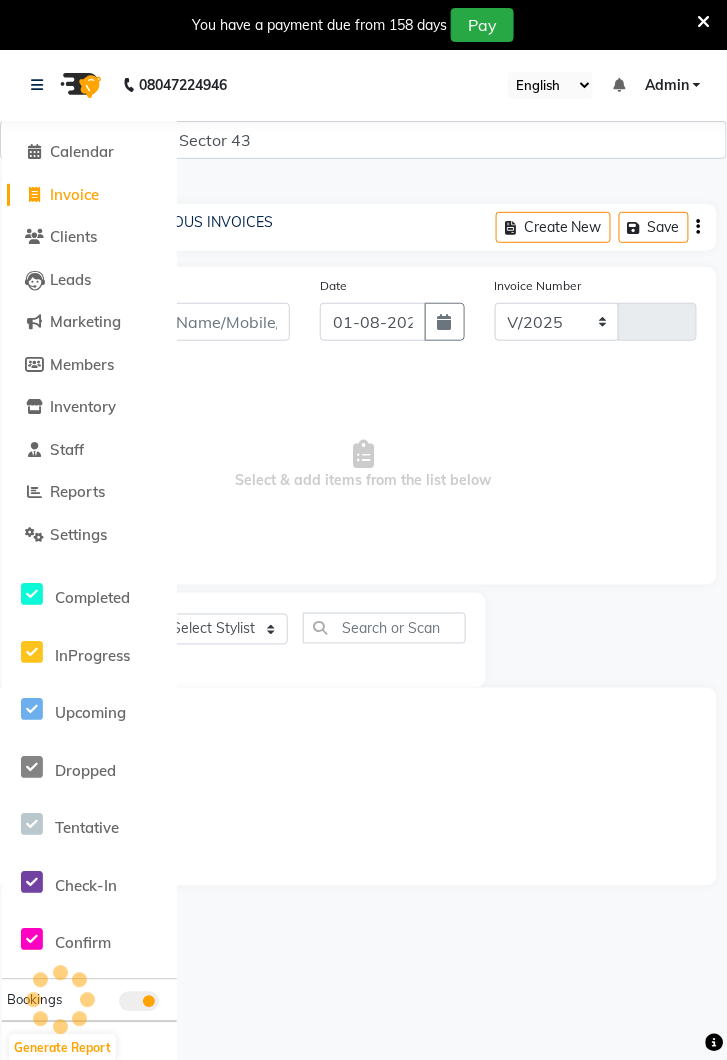 select on "5694" 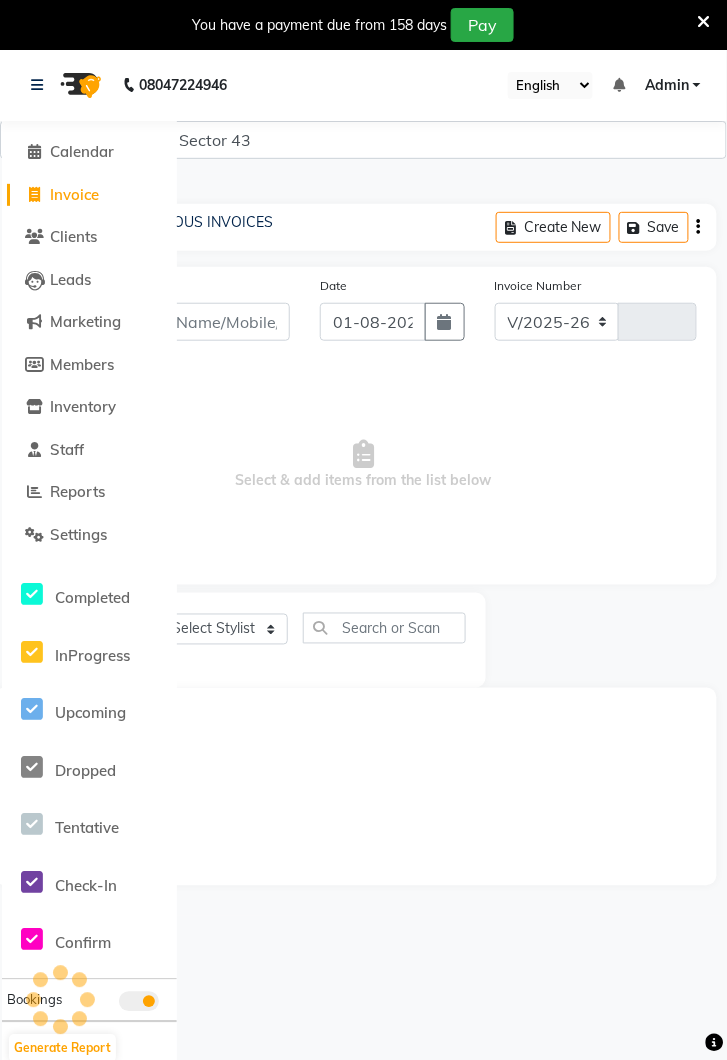 type on "3104" 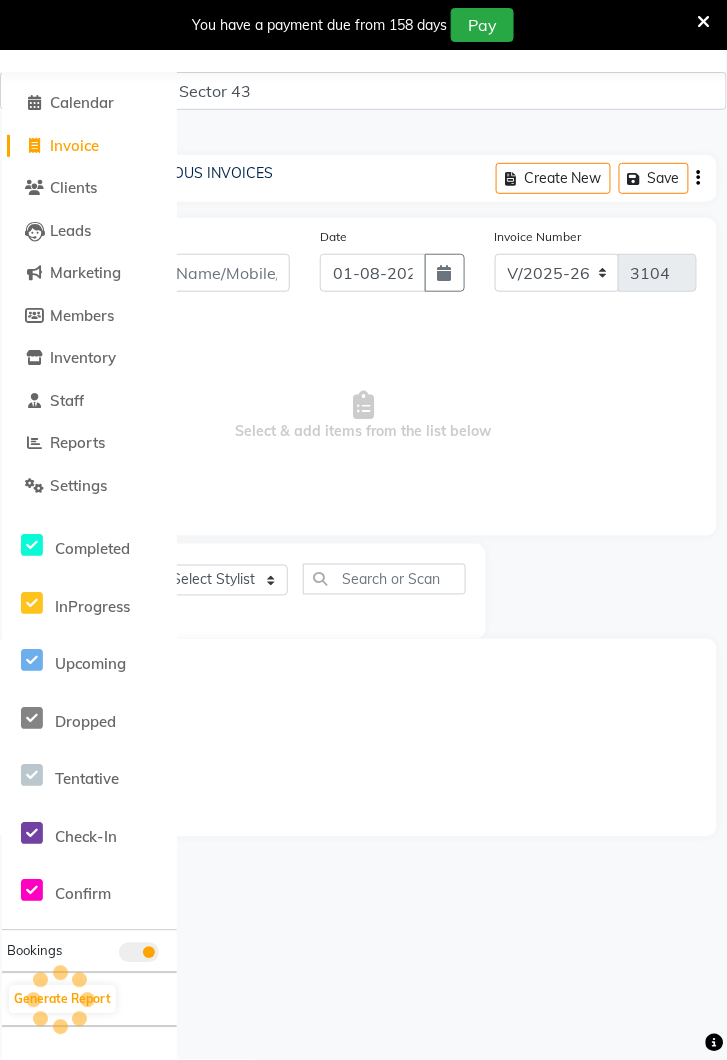 scroll, scrollTop: 0, scrollLeft: 0, axis: both 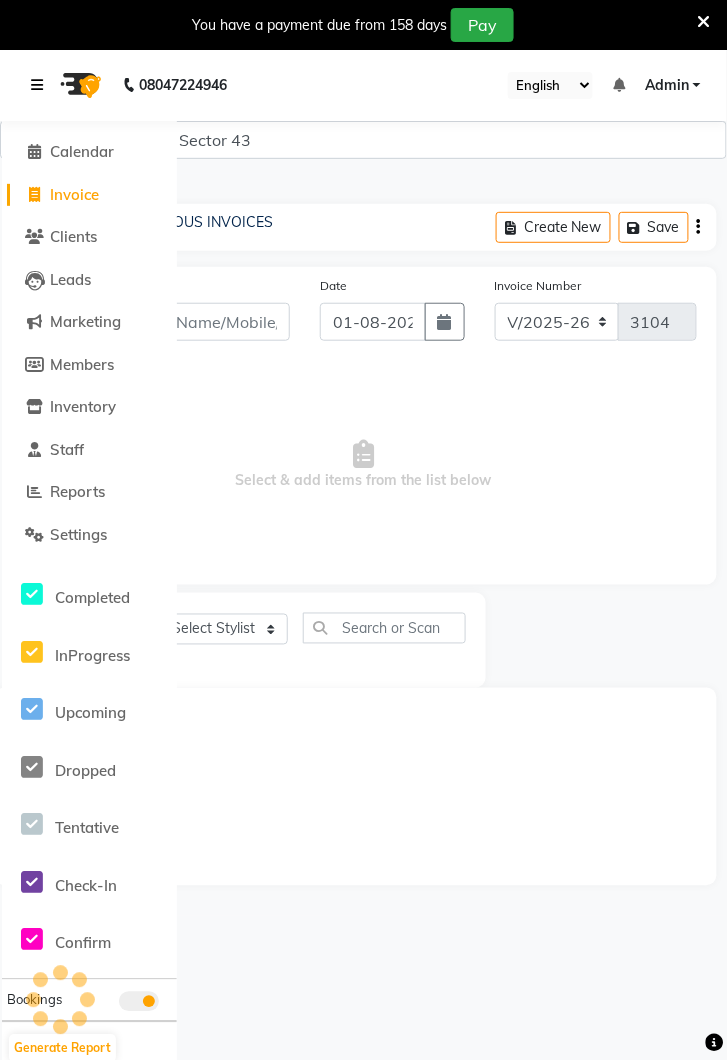 click at bounding box center (37, 85) 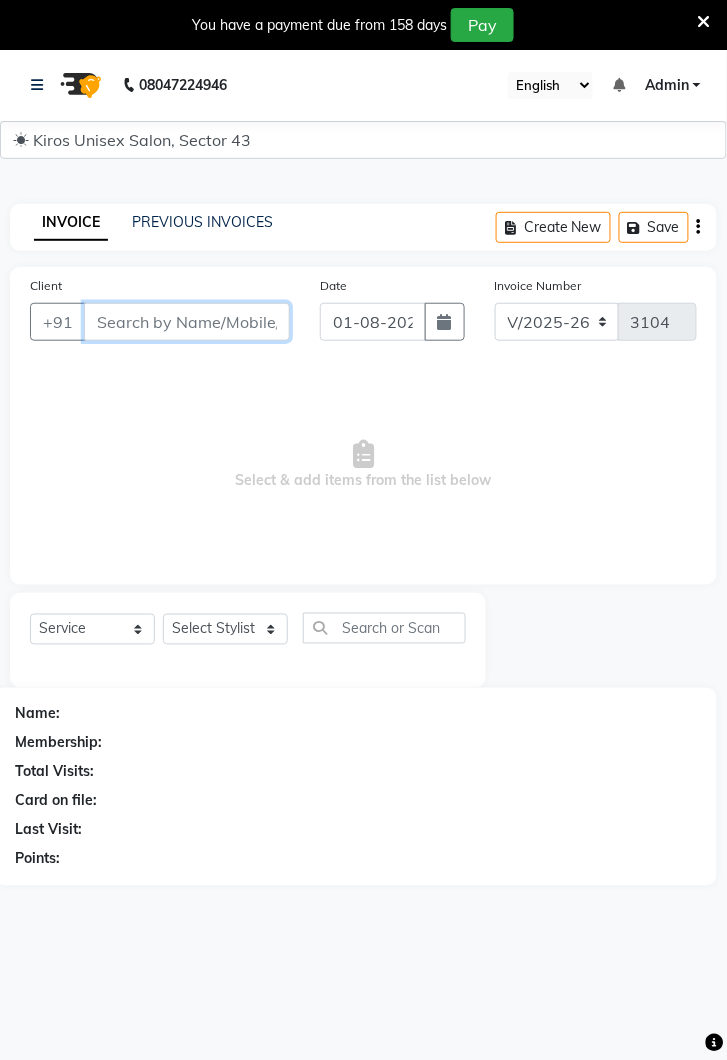 click on "Client" at bounding box center [187, 322] 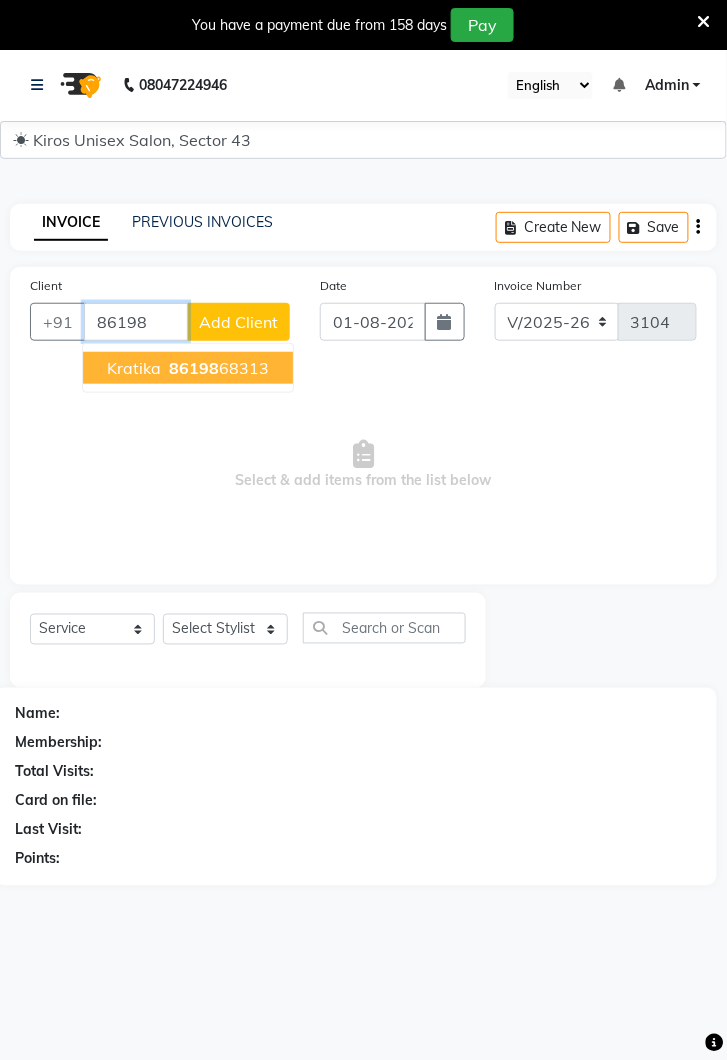 click on "[PHONE]" at bounding box center (217, 368) 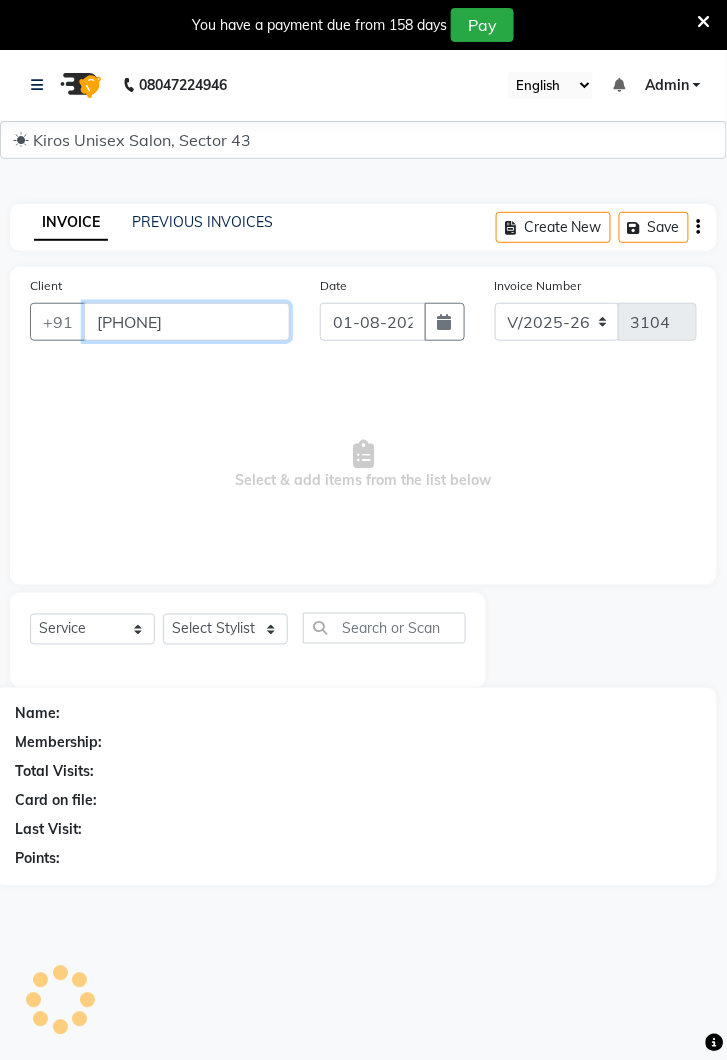 type on "[PHONE]" 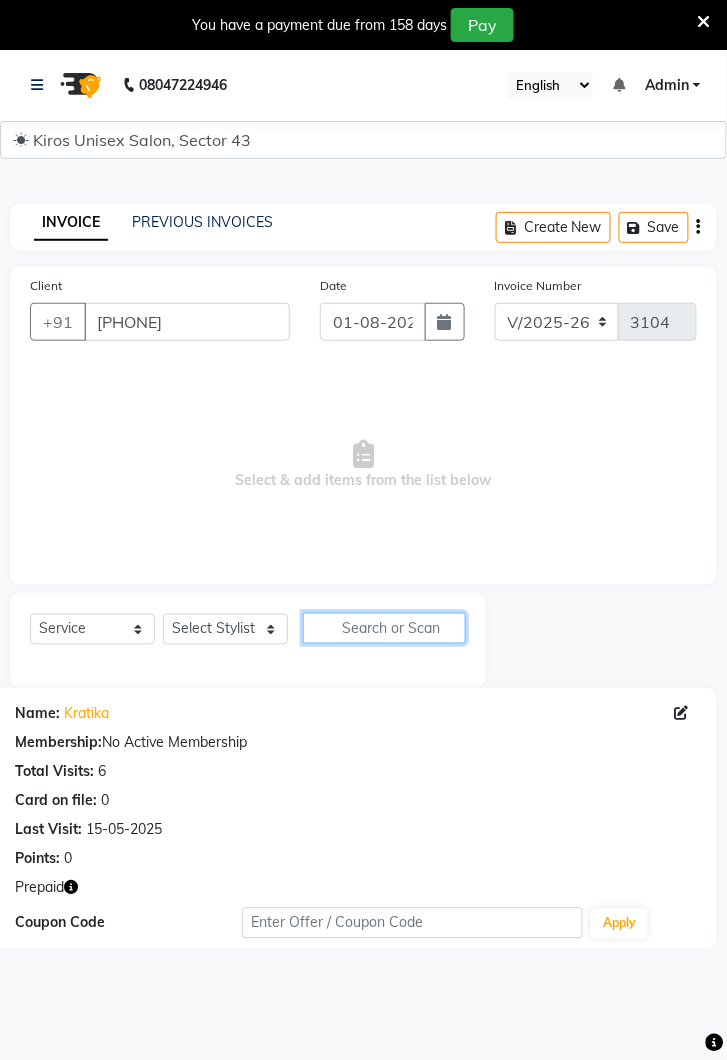 click 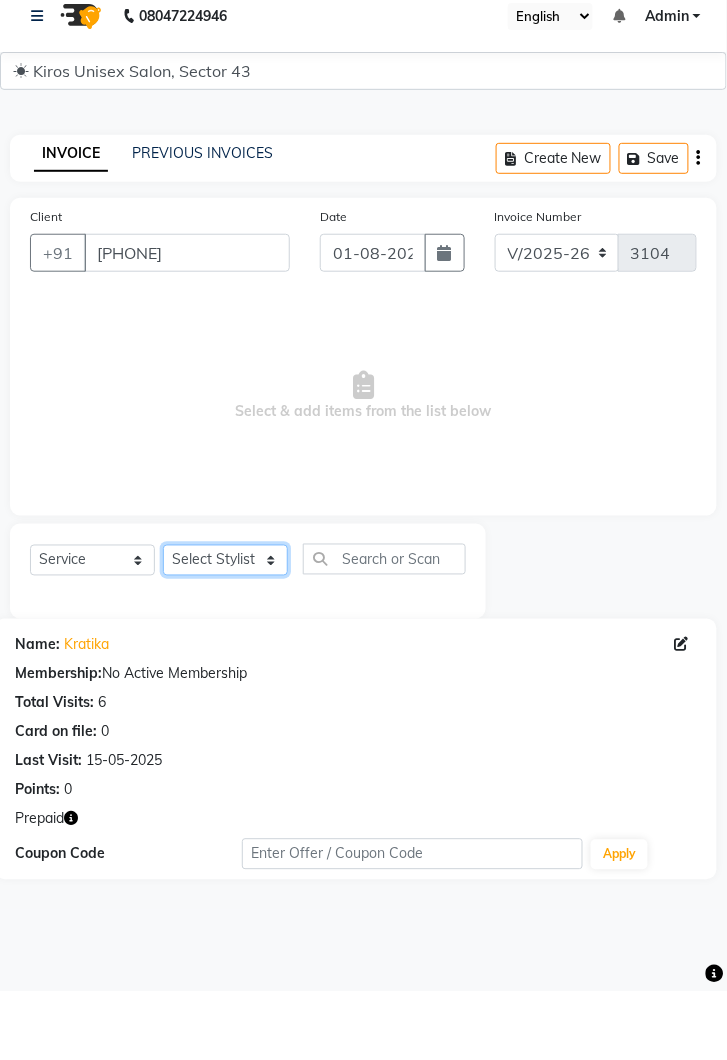click on "Select Stylist Deepak Gunjan Habil Jeet Lalit Lamu Raj Rashmi Rony Sagar Suraj" 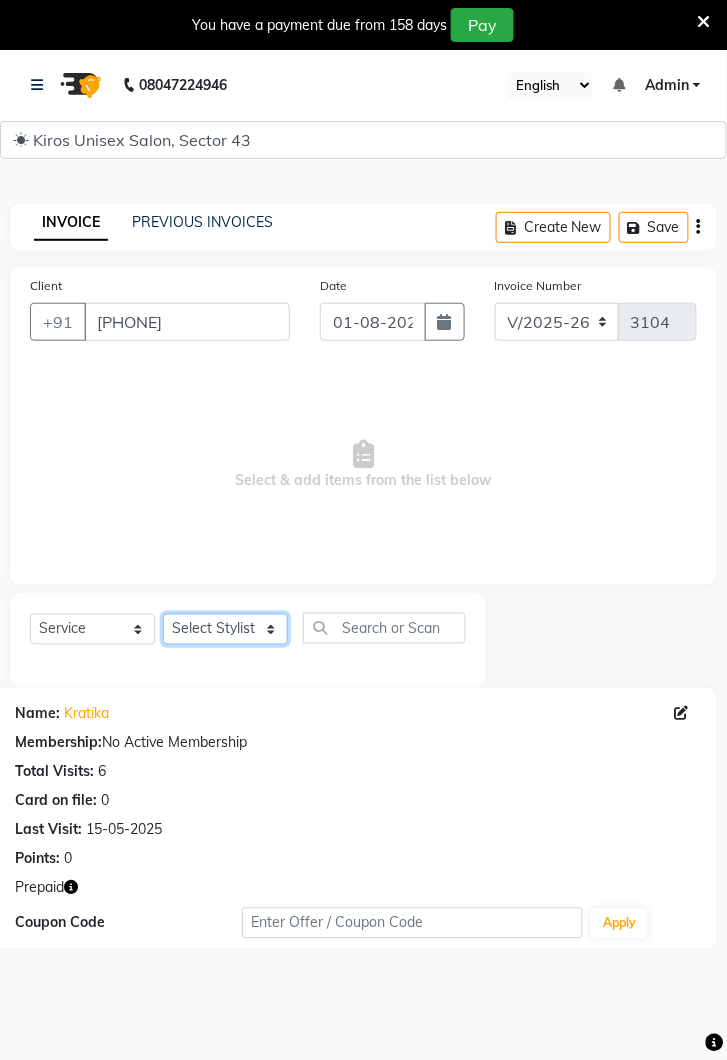 select on "69096" 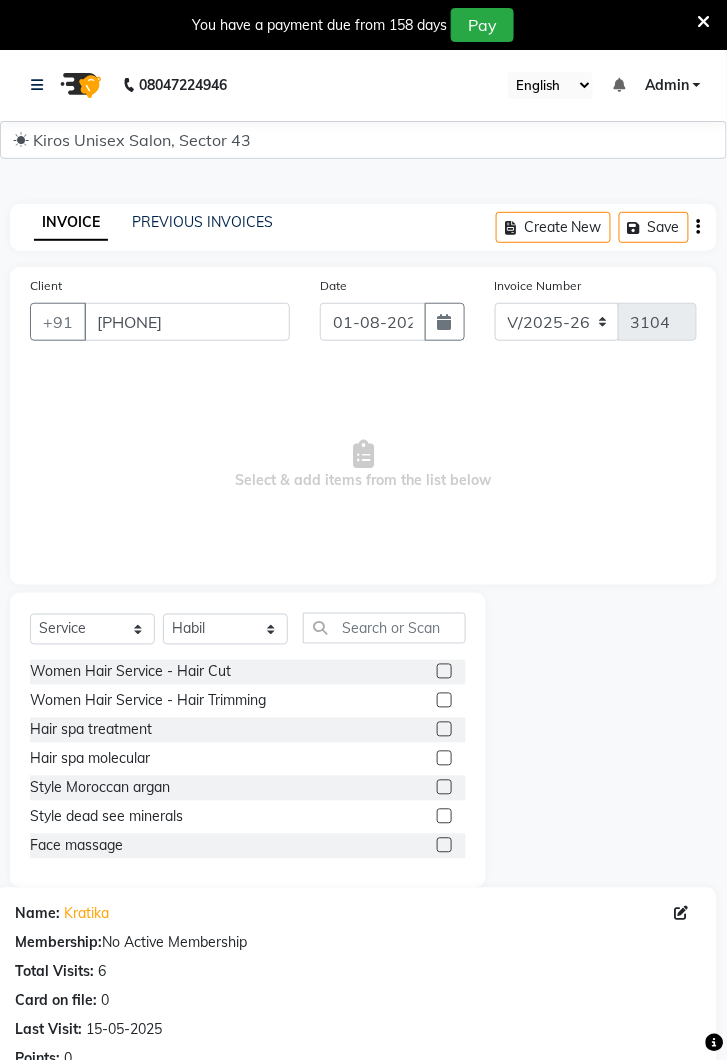 click on "Select  Service  Product  Membership  Package Voucher Prepaid Gift Card  Select Stylist [FIRST] [FIRST] [FIRST] [FIRST] [FIRST] [FIRST] [FIRST] [FIRST] [FIRST] [FIRST] [FIRST] Women Hair Service - Hair Cut  Women Hair Service - Hair Trimming  Hair spa treatment  Hair spa molecular   Style Moroccan argan  Style dead see minerals  Face massage  Under arms waxing  Head Wash - L’Oréal  Head Wash - Sulphate Free  Head Wash - Gk  Styling - Blow Dry  Styling - Ironing  Styling - Curls  Styling - Combo: Head Wash (L’Oréal) And Blow Dry  Threading - Eyebrow/ Upper Lip/ Chin/ Forehead  Threading - Side Locks  Threading - Full Face  Hair Colour - Majirel Female  Hair Colour - Inoa Female  Hair Colour - Application Female  Hair Colour - Majirel  Hair Colour - Inoa  Hair Colour - Application  Hair Colour - Beard Colour  Hair Spa - L’Oréal Basic  Hair Spa - Mythic Spa  Hair Spa - Macadamia Spa / Moroccan Hair Treatment  Hair Spa - Ola Plex  Hair Treatment - Dandruff/ Hair Fall Treatment  Hair Treatment - Smoothening  Nail Paint - Hand" 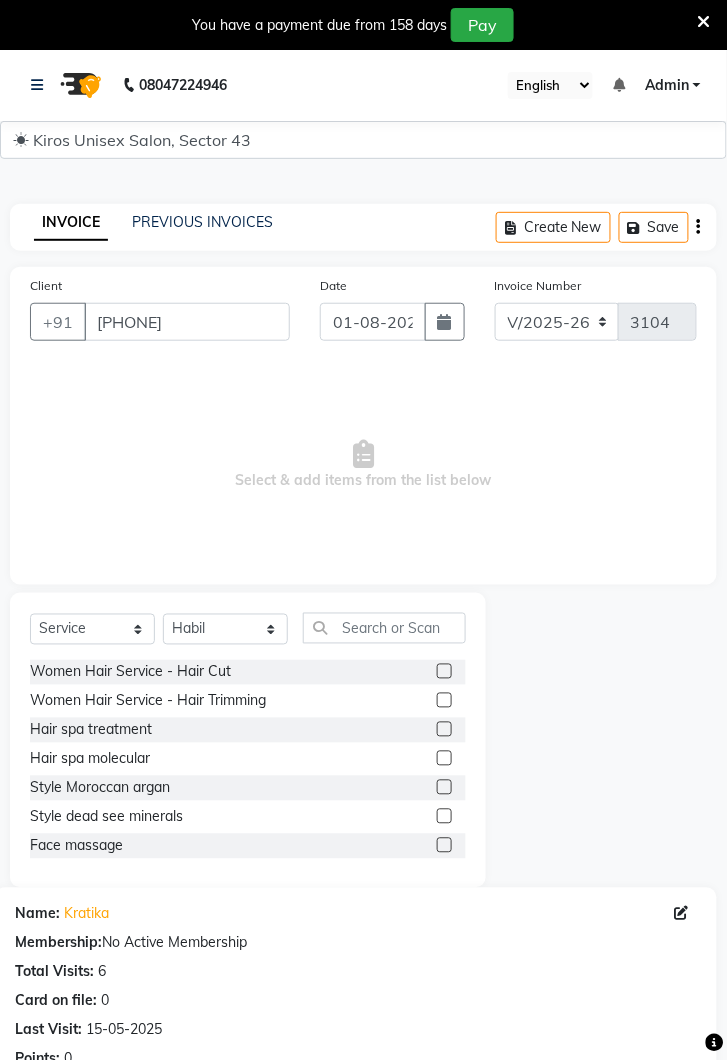 click 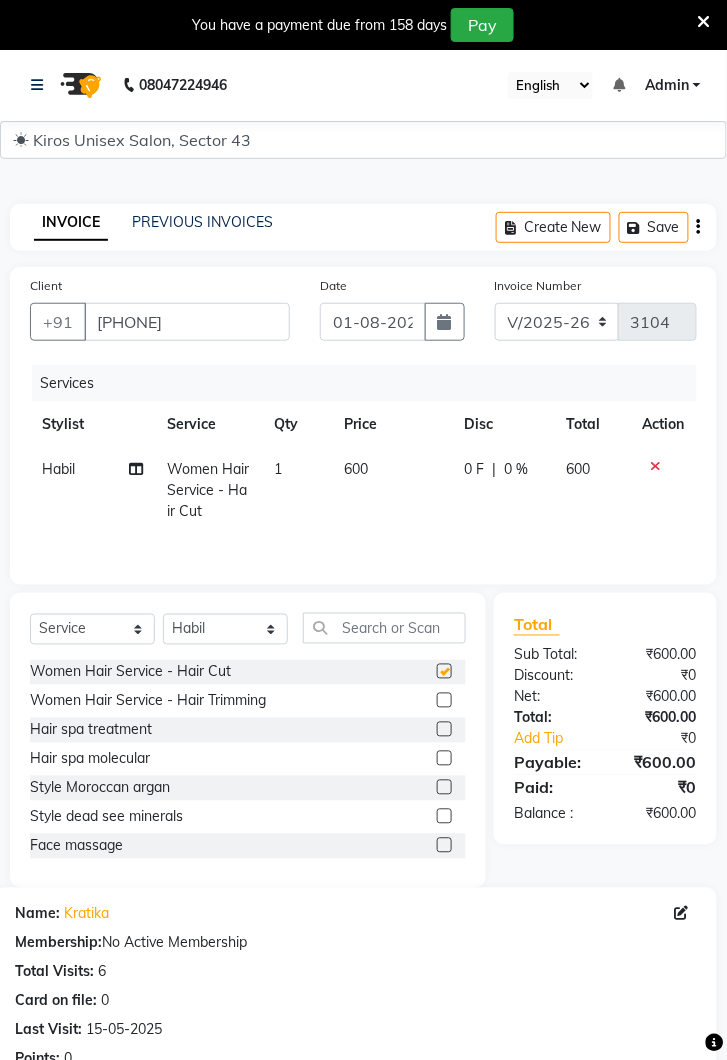 checkbox on "false" 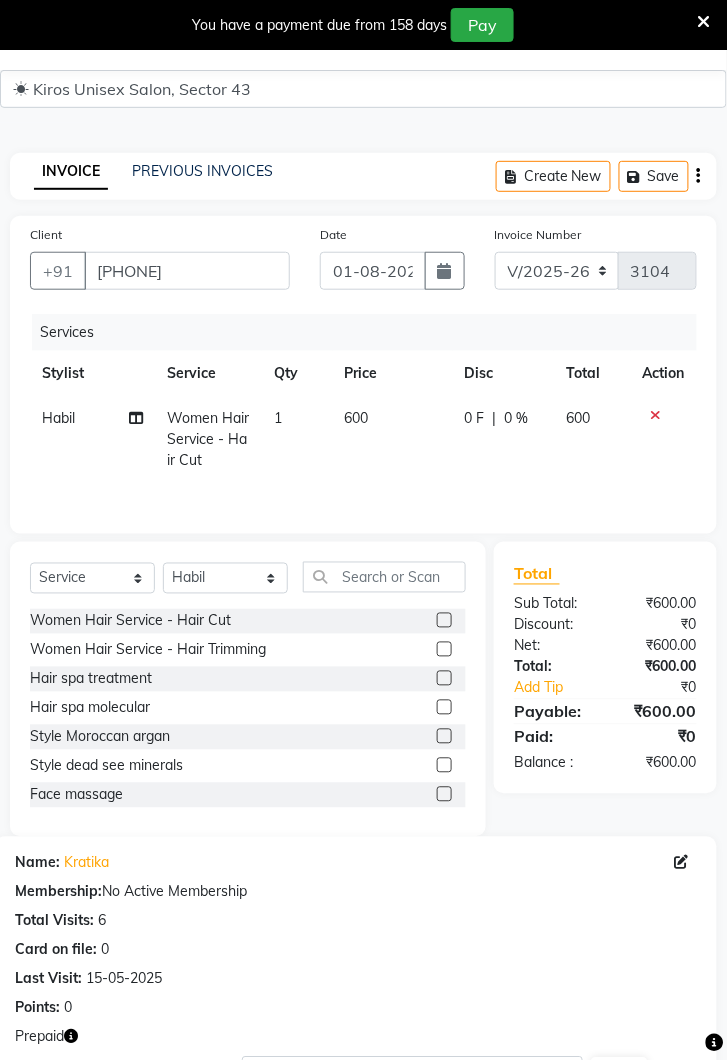 scroll, scrollTop: 306, scrollLeft: 0, axis: vertical 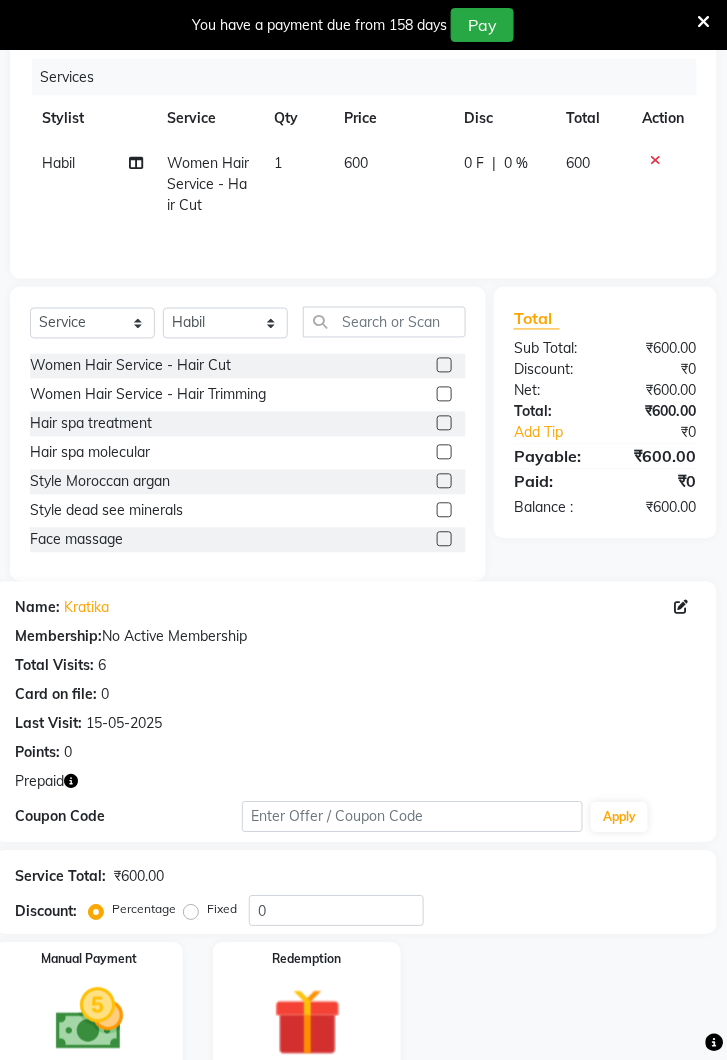 click 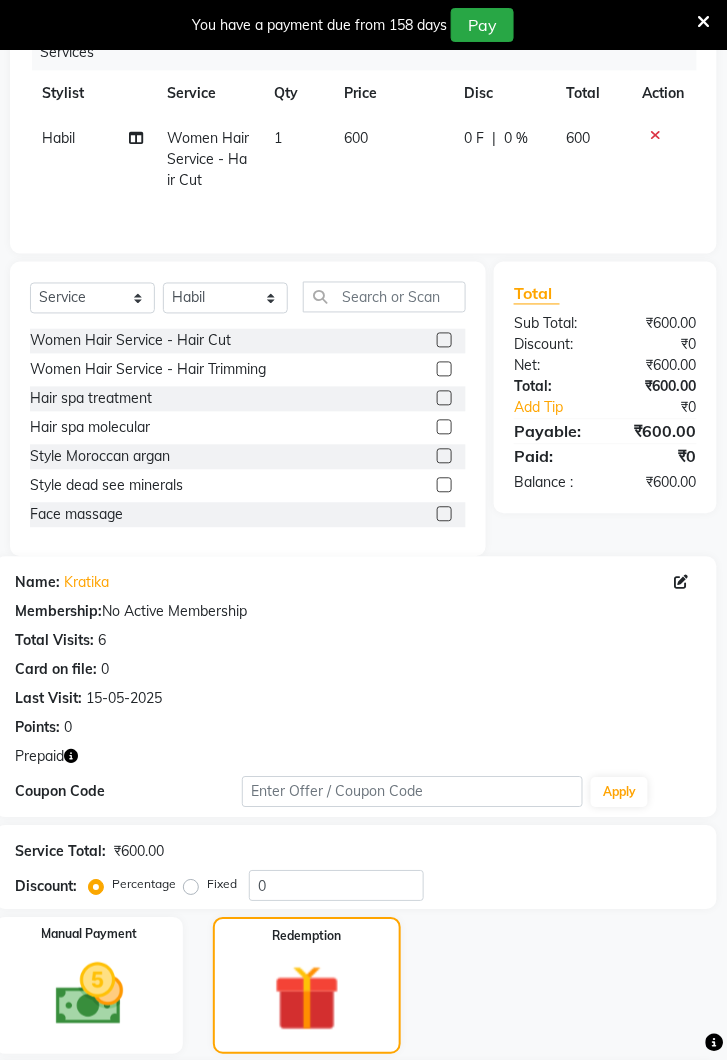 scroll, scrollTop: 435, scrollLeft: 0, axis: vertical 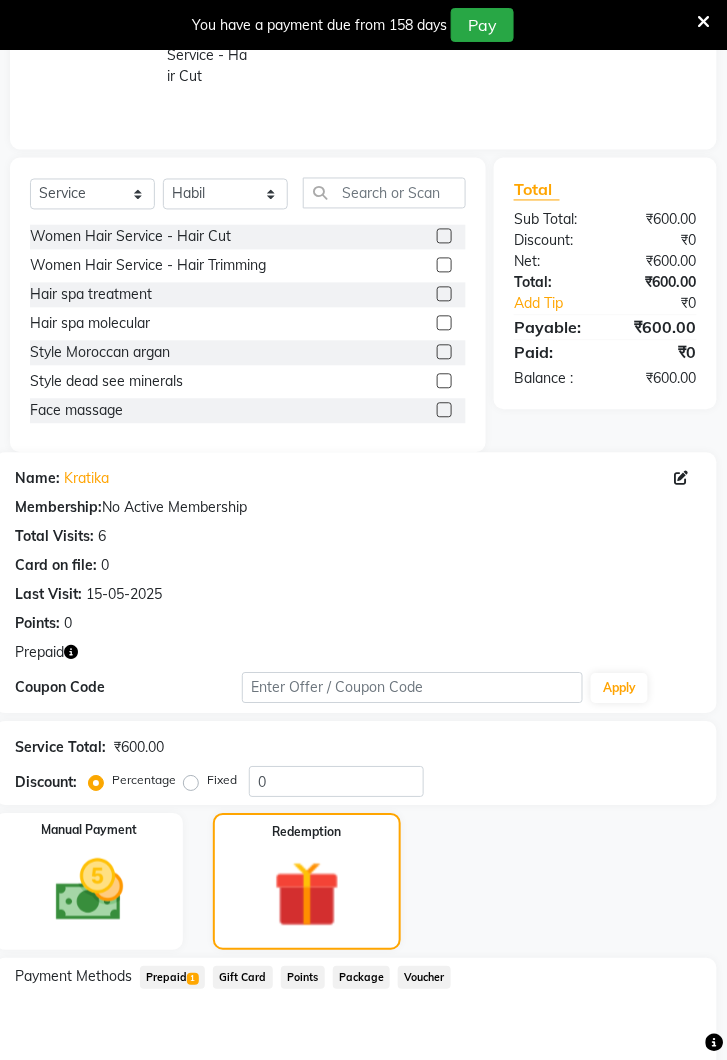 click on "Prepaid  1" 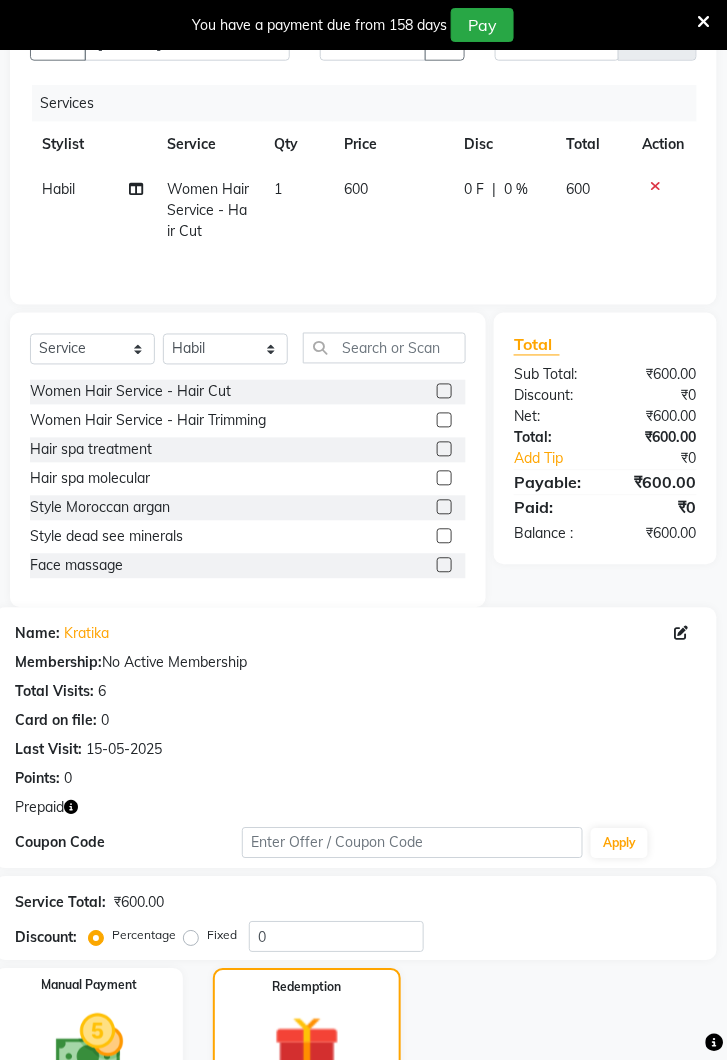 scroll, scrollTop: 451, scrollLeft: 0, axis: vertical 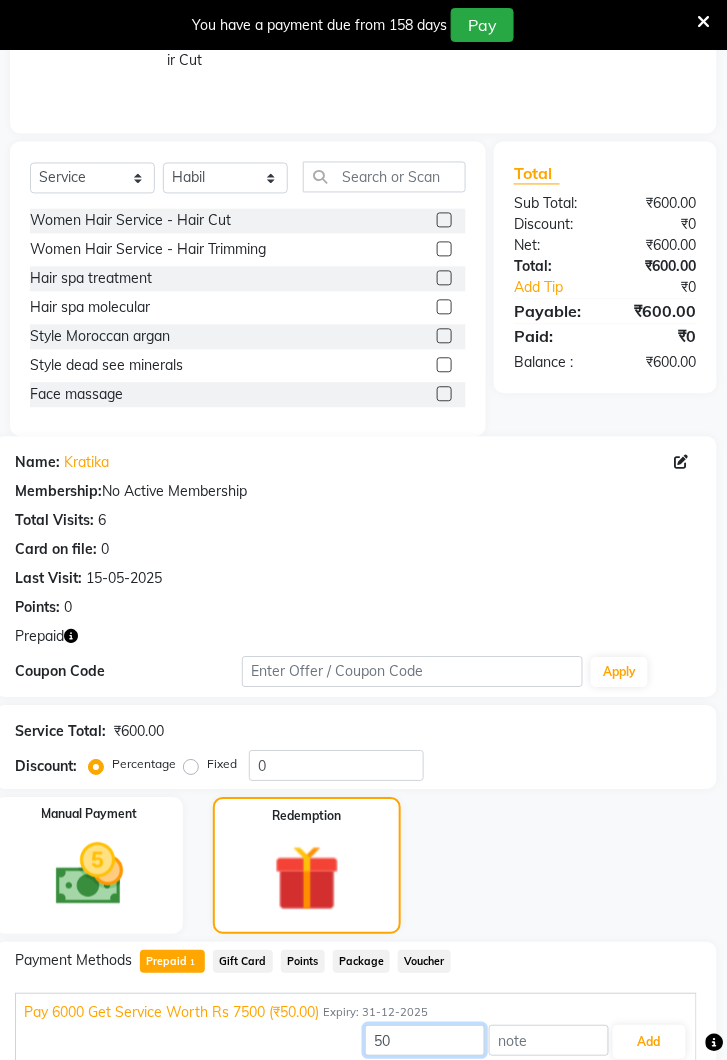 click on "50" at bounding box center (425, 1041) 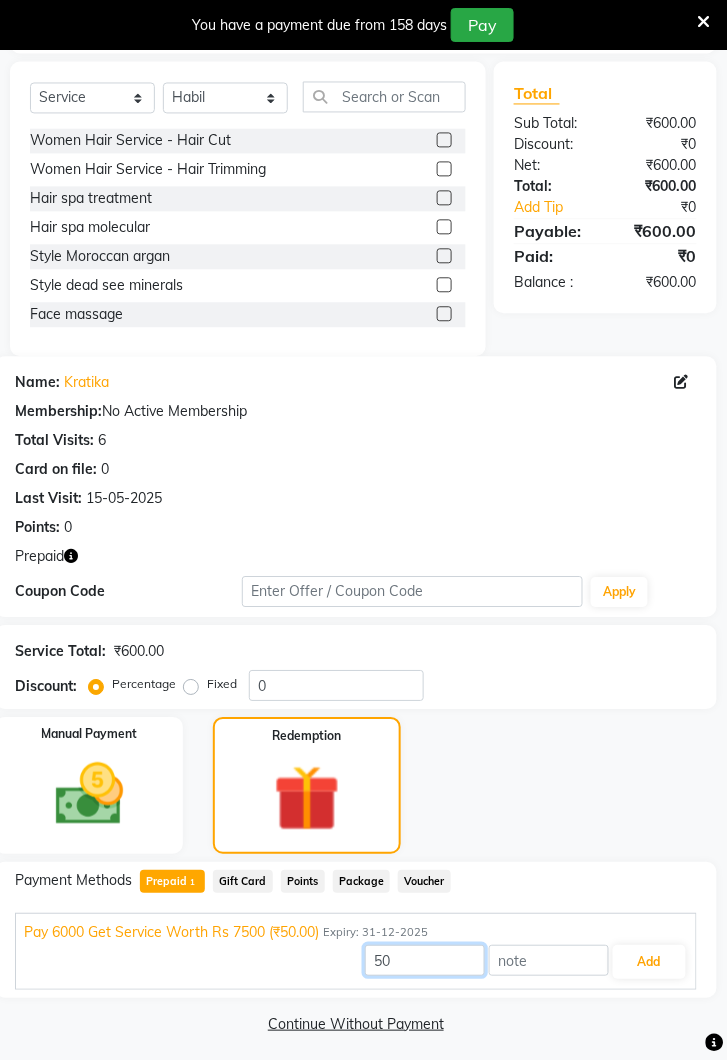 scroll, scrollTop: 539, scrollLeft: 0, axis: vertical 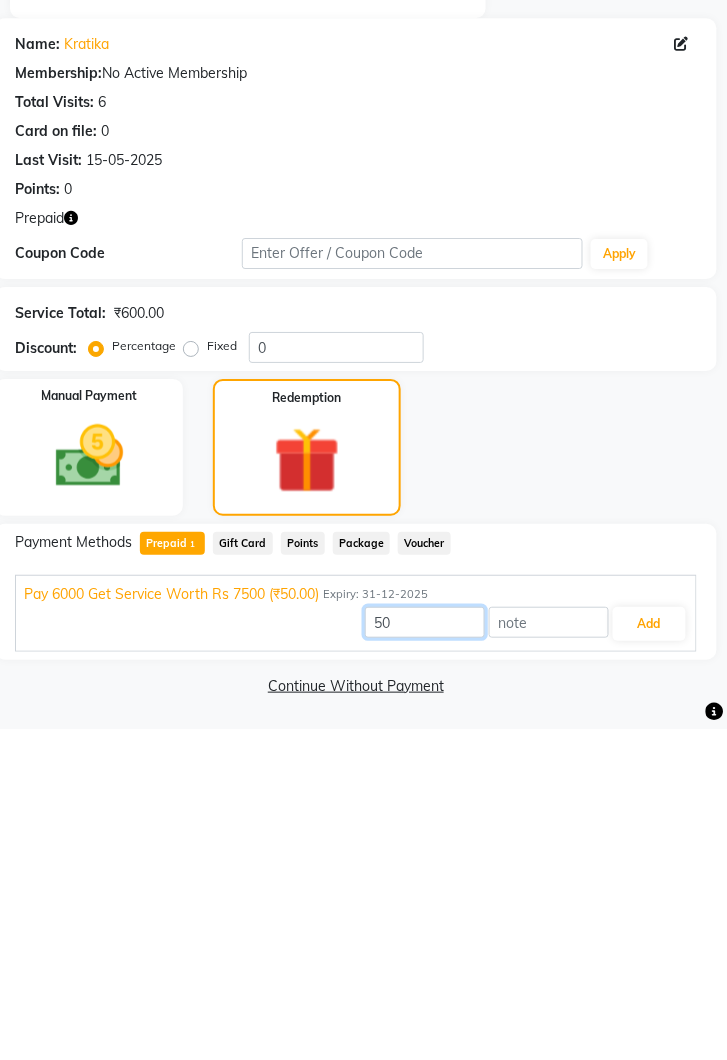 type on "5" 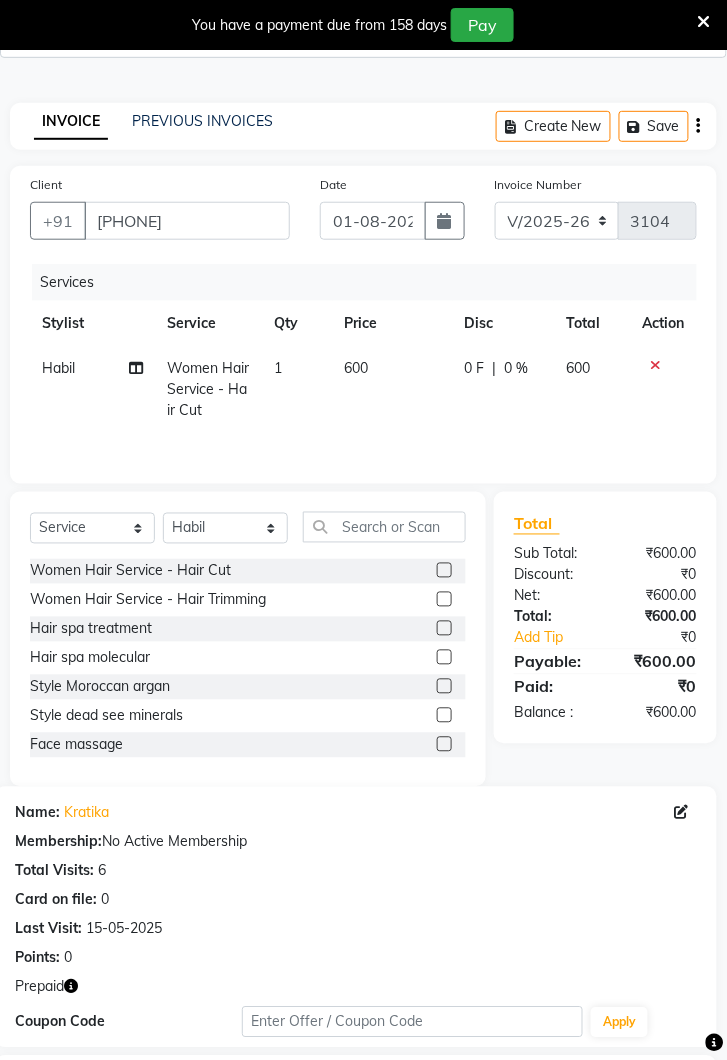 scroll, scrollTop: 85, scrollLeft: 0, axis: vertical 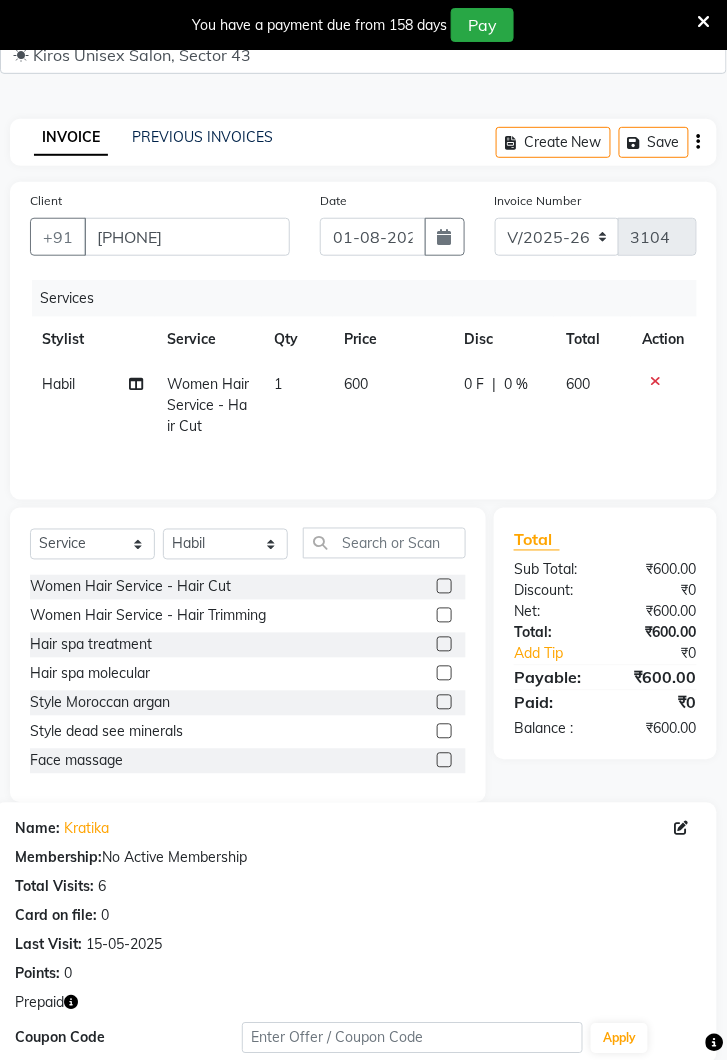 type 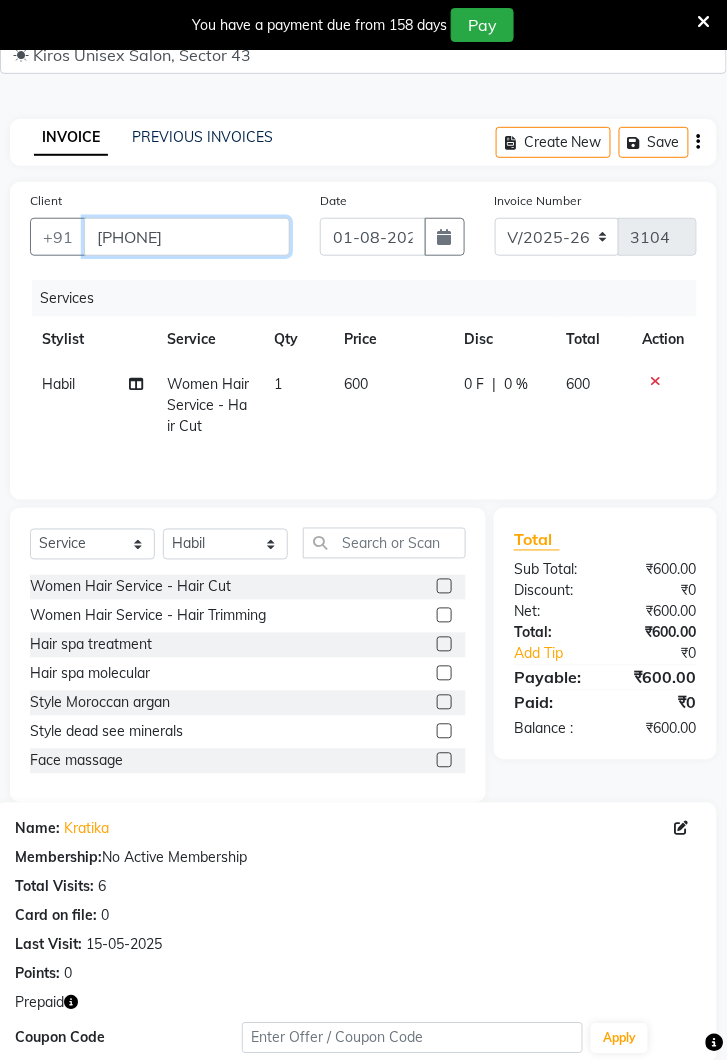 click on "[PHONE]" at bounding box center [187, 237] 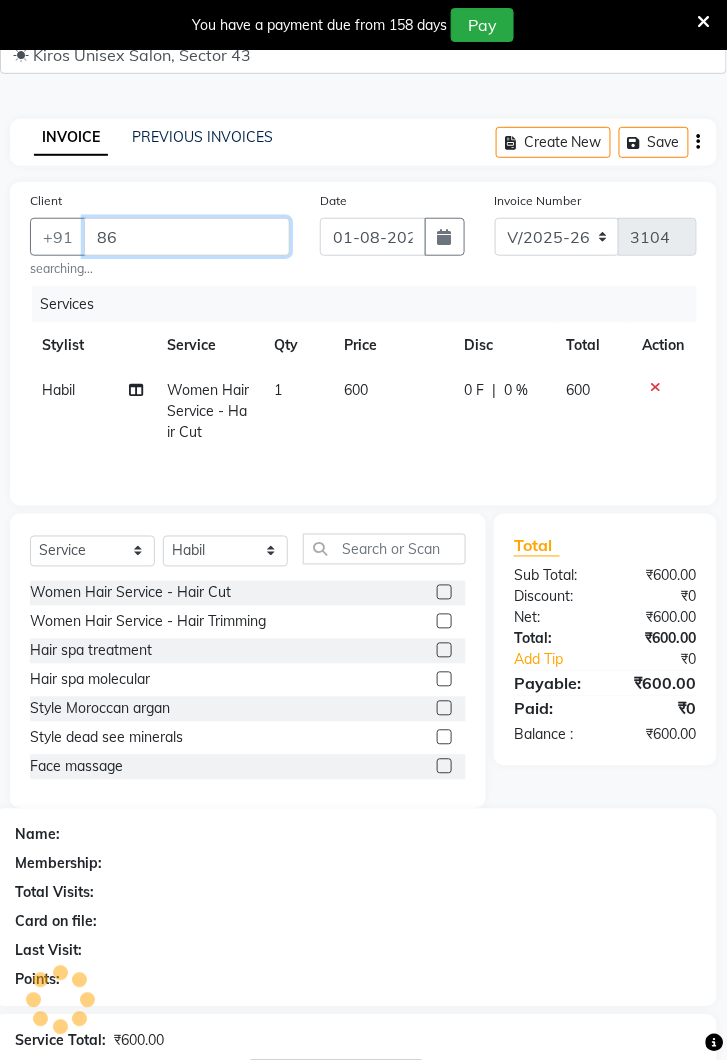 type on "8" 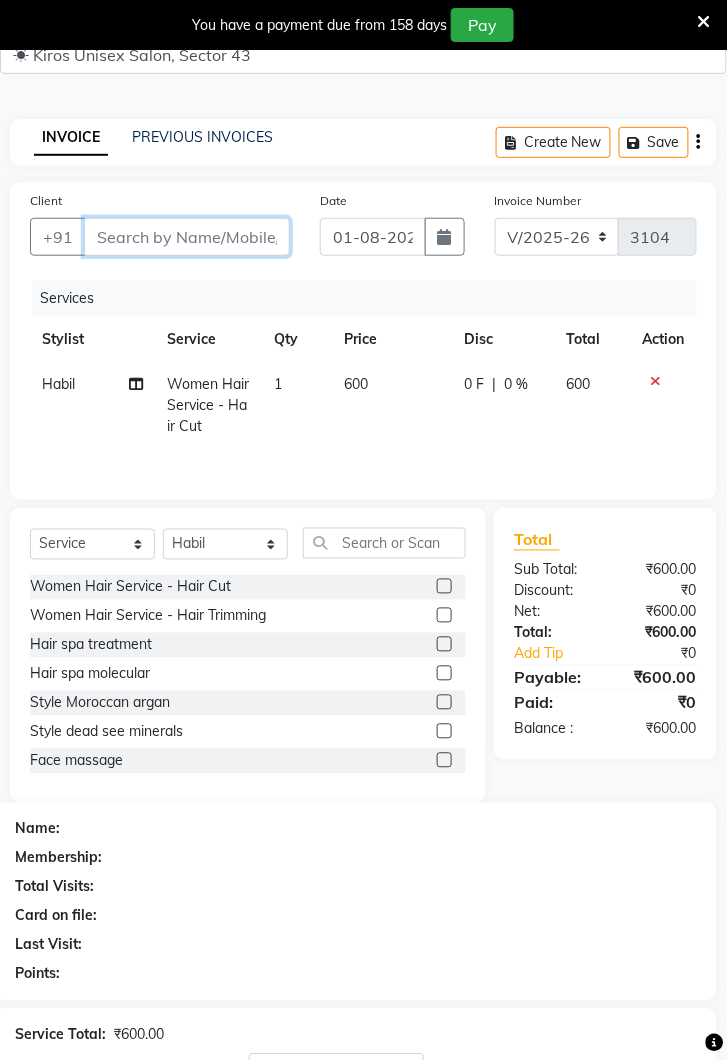 type 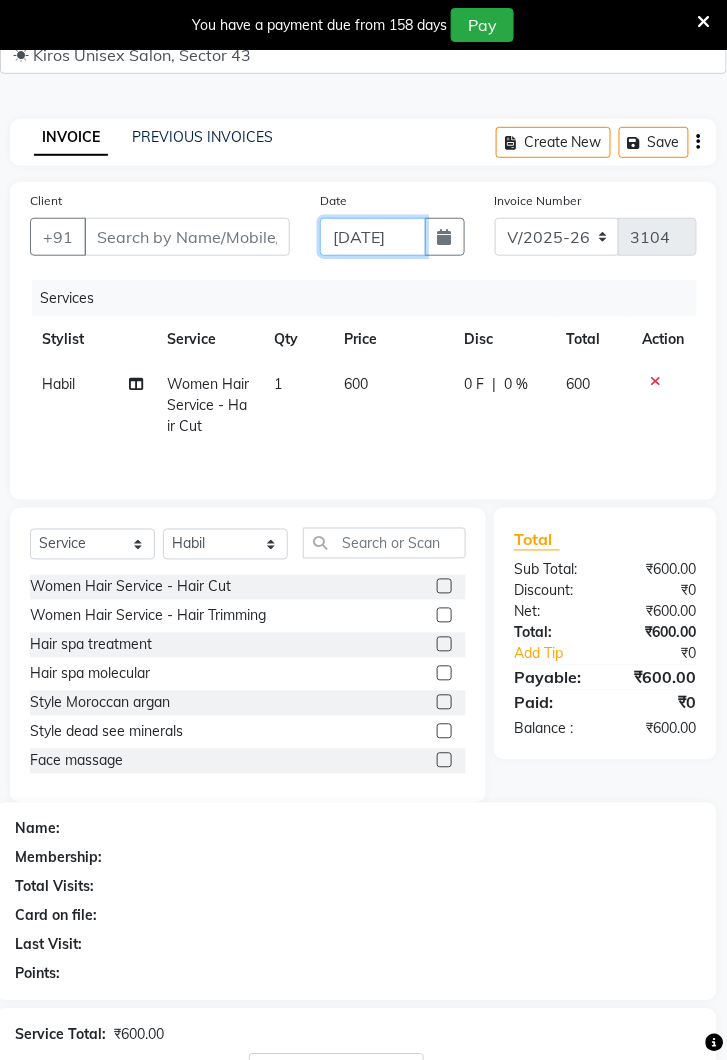 scroll, scrollTop: 0, scrollLeft: 0, axis: both 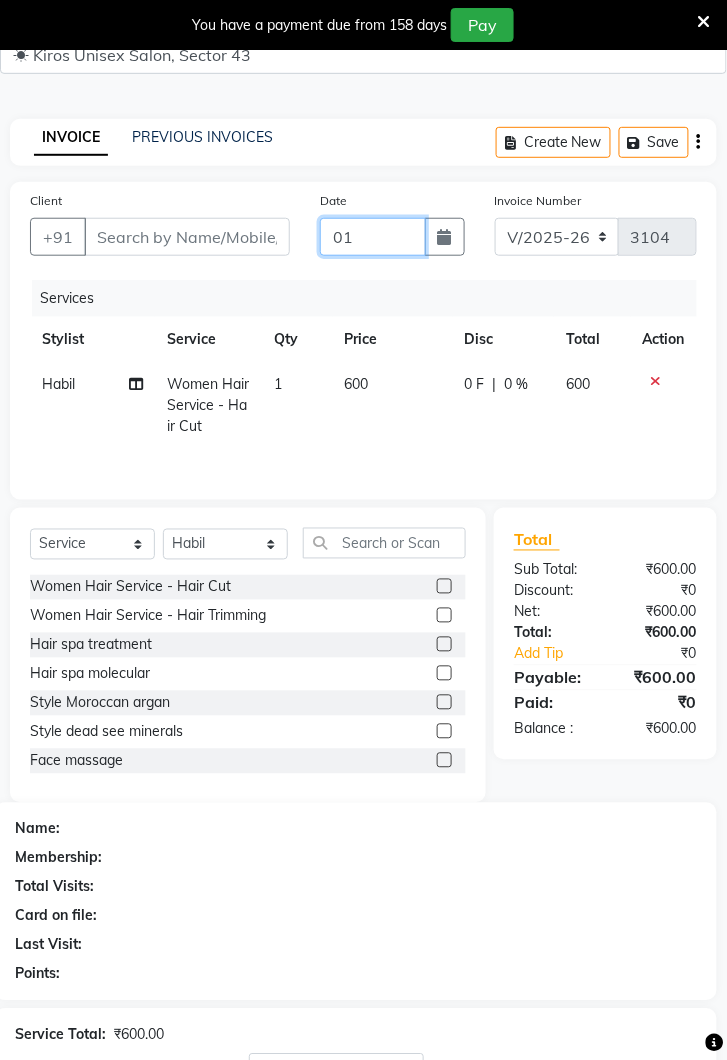 type on "0" 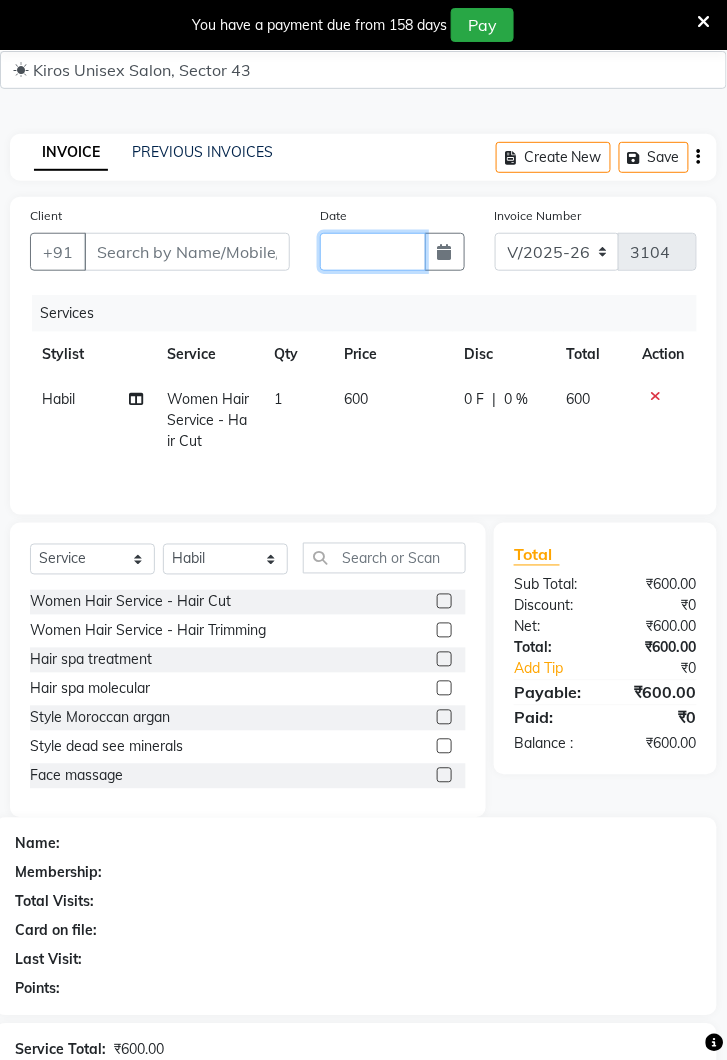 scroll, scrollTop: 0, scrollLeft: 0, axis: both 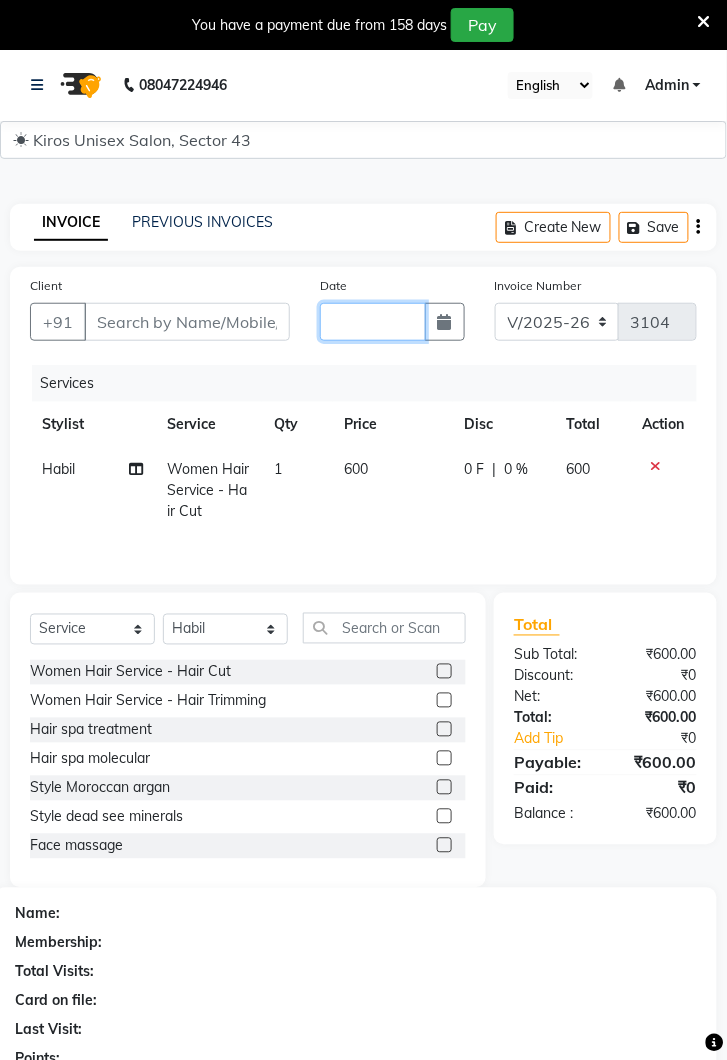 type 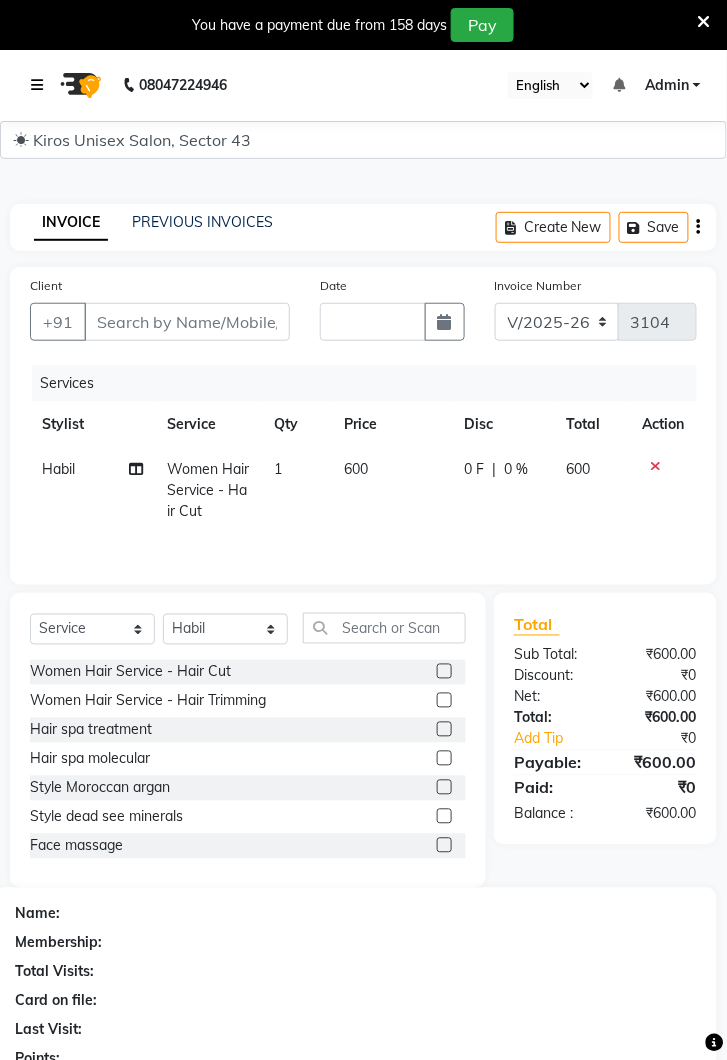 click at bounding box center (41, 85) 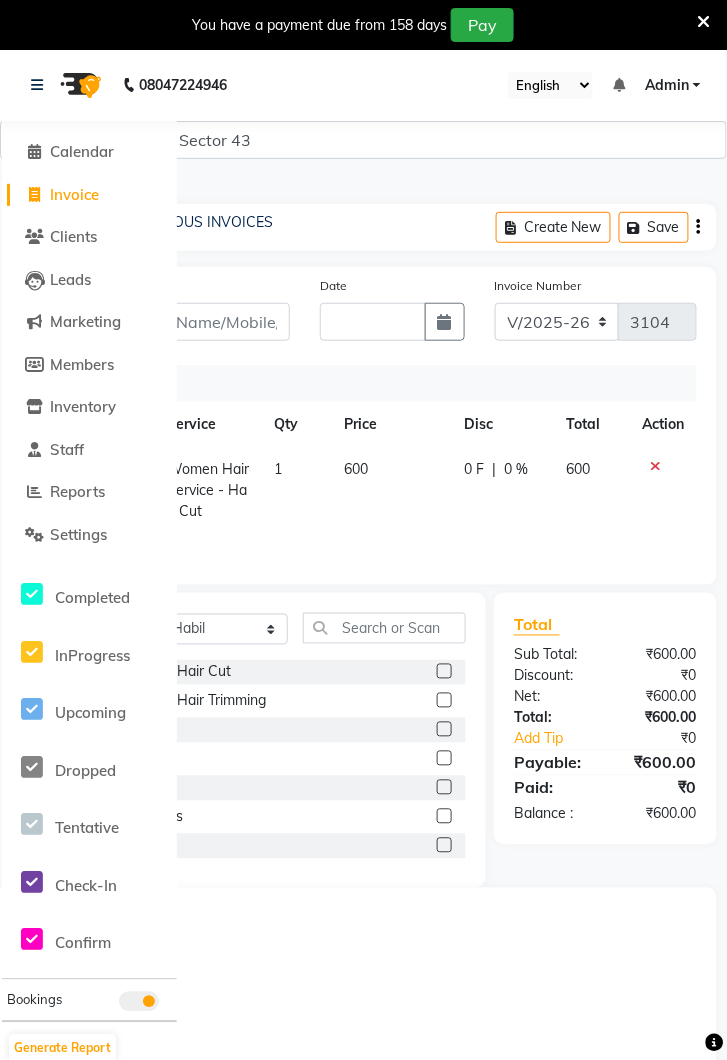 click on "Invoice" 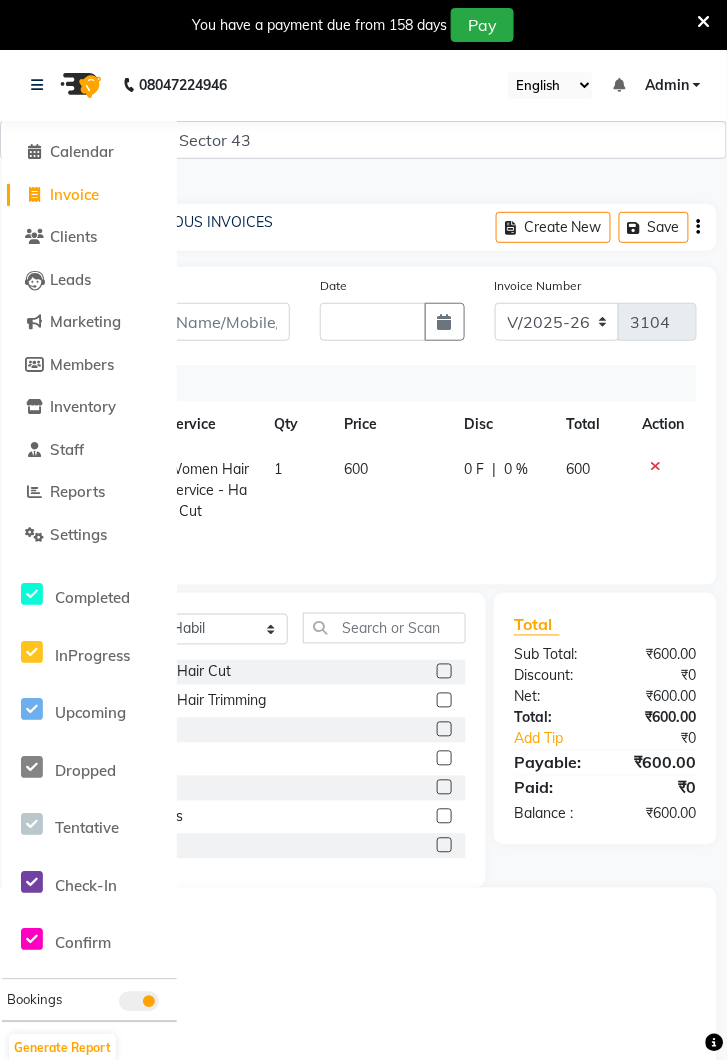 select on "service" 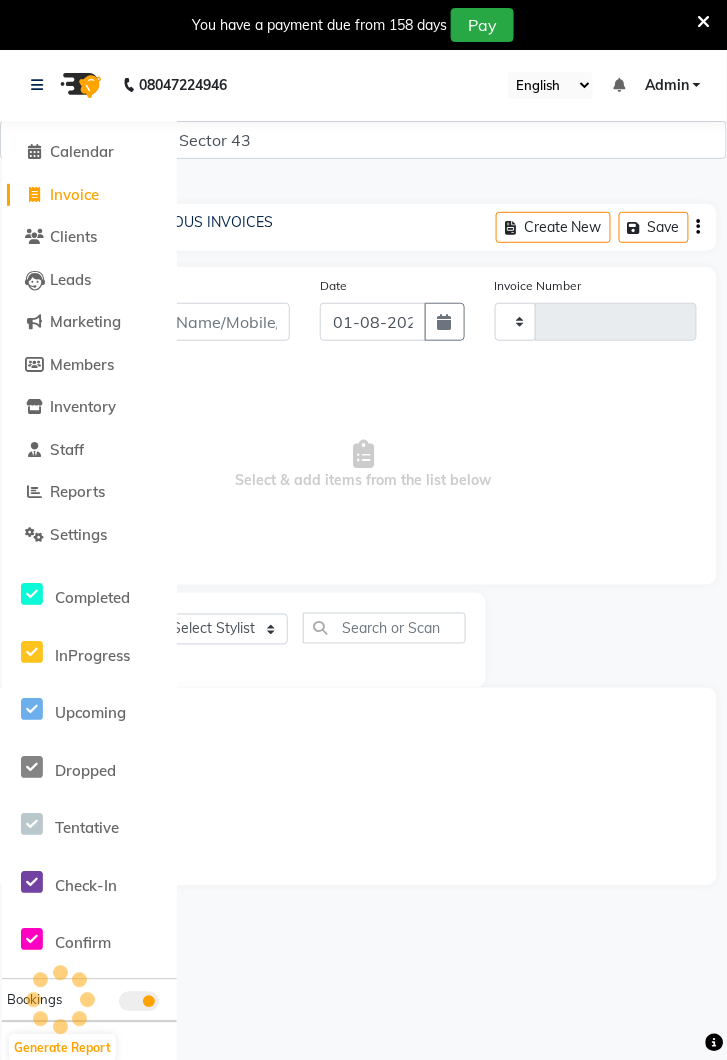 type on "3104" 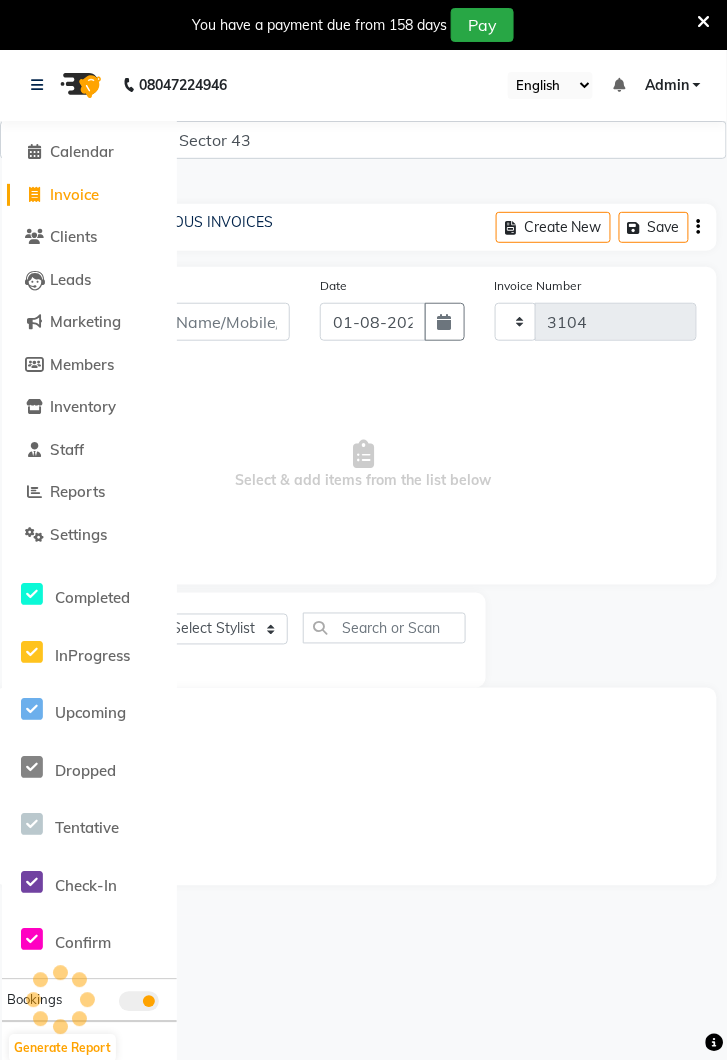 select on "5694" 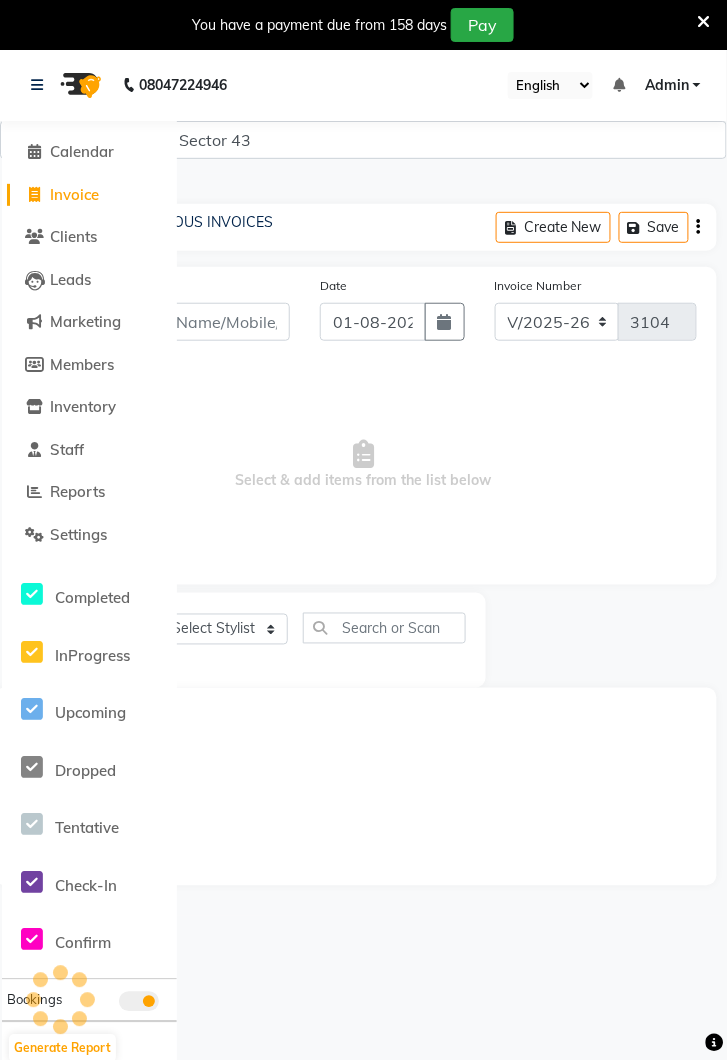 scroll, scrollTop: 49, scrollLeft: 0, axis: vertical 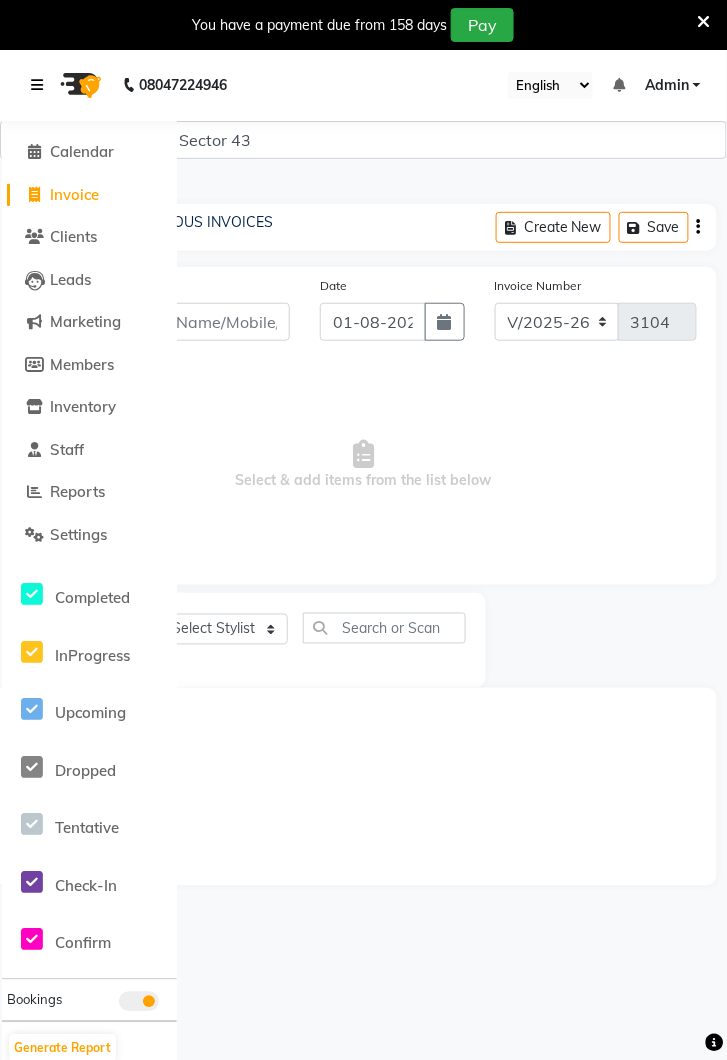 click at bounding box center (41, 85) 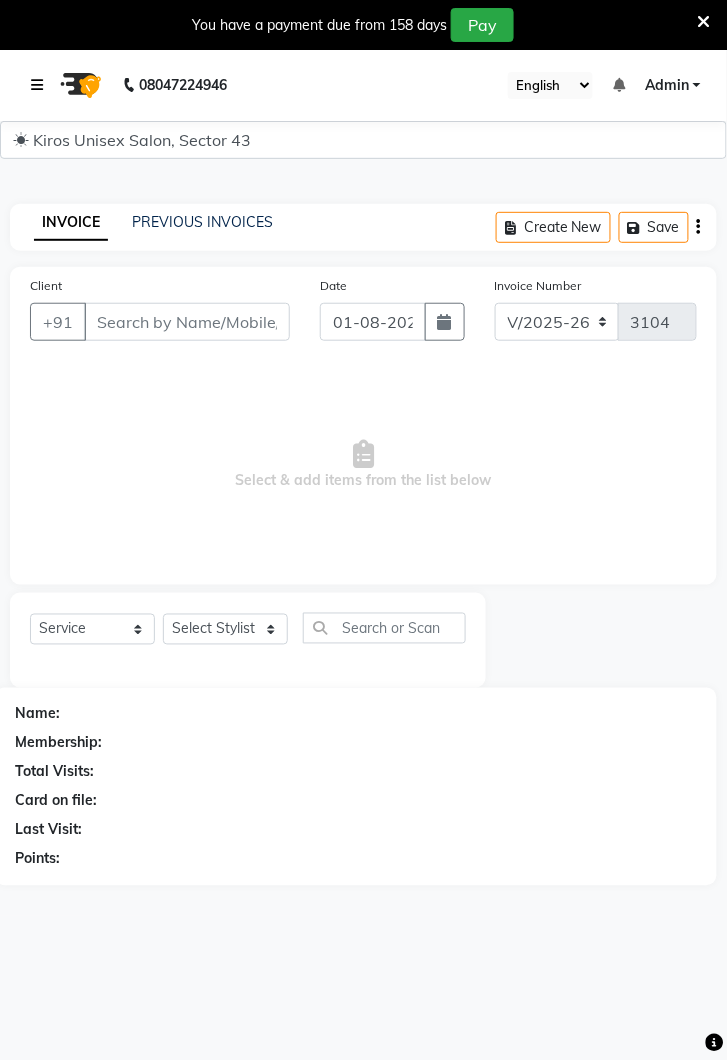 click at bounding box center [41, 85] 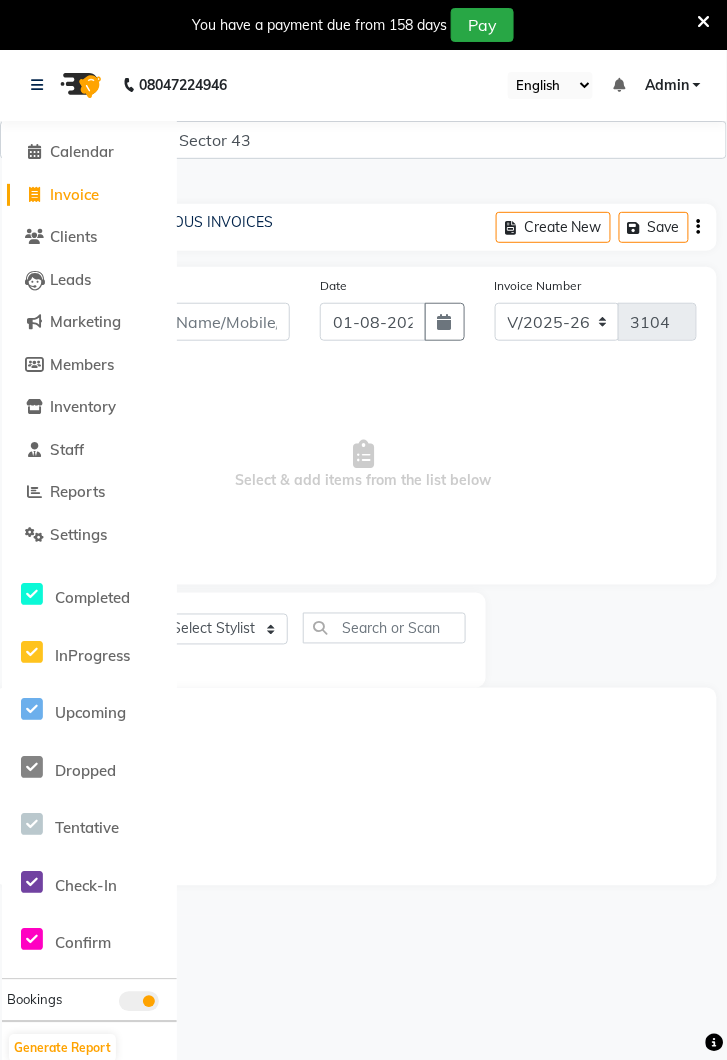 click on "Invoice" 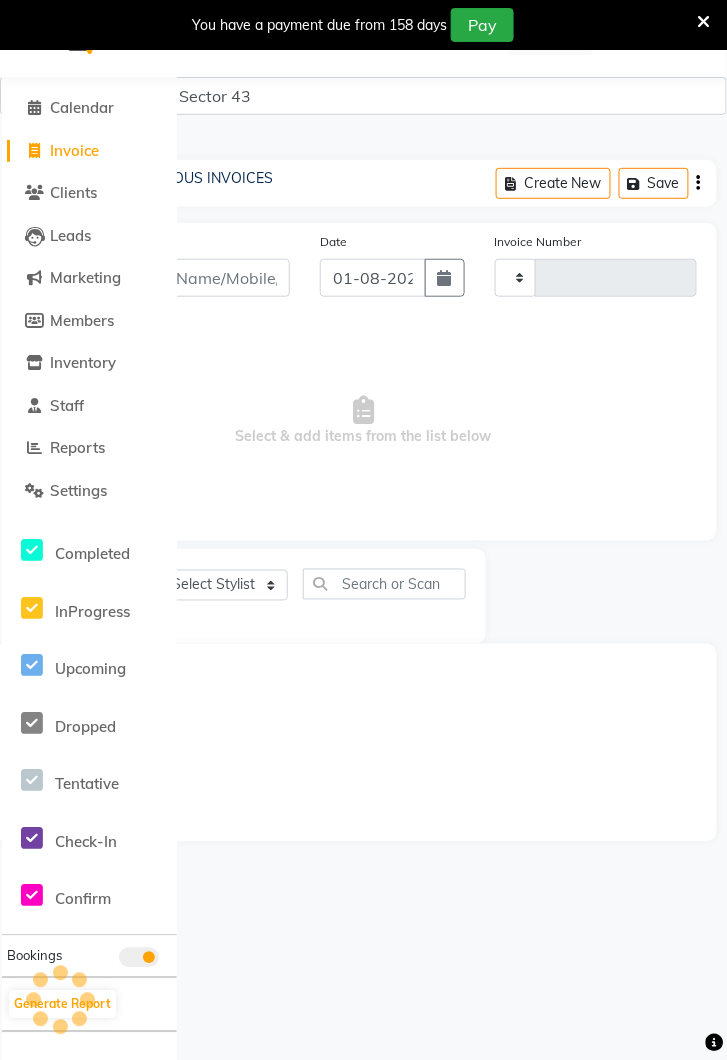 type on "3104" 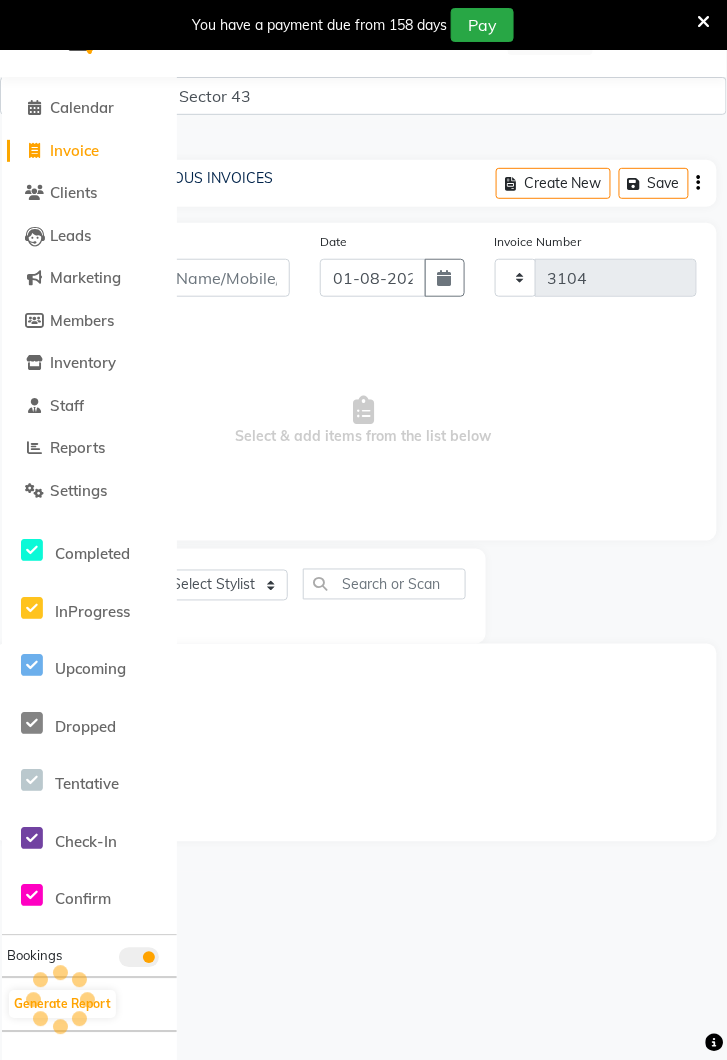 select on "5694" 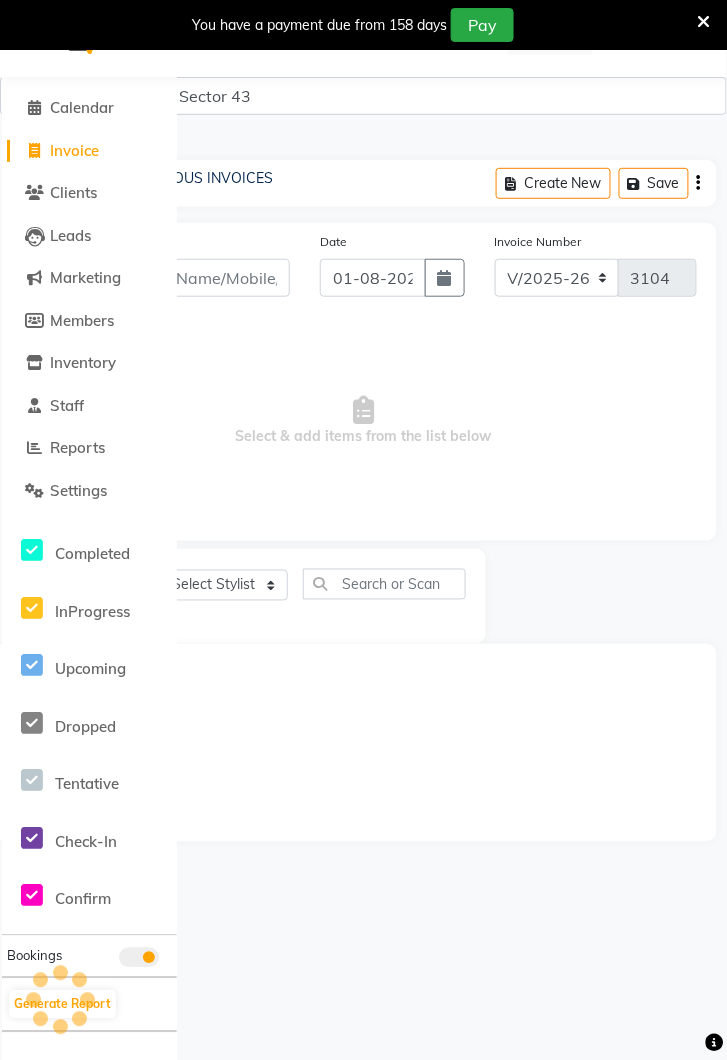 scroll, scrollTop: 49, scrollLeft: 0, axis: vertical 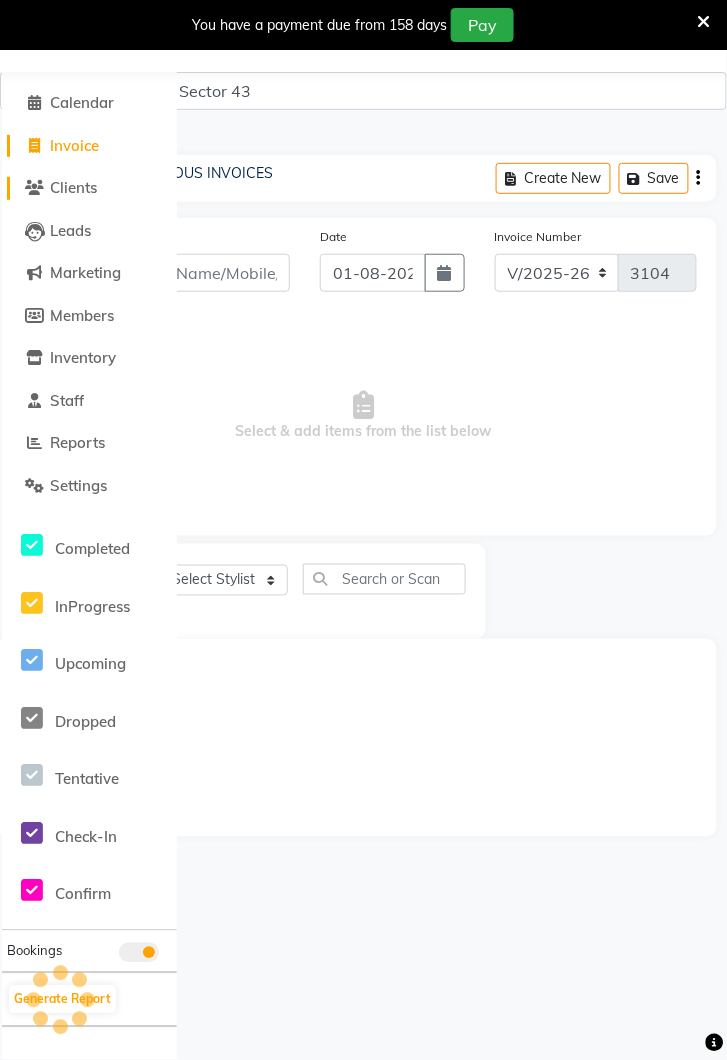 click on "Clients" 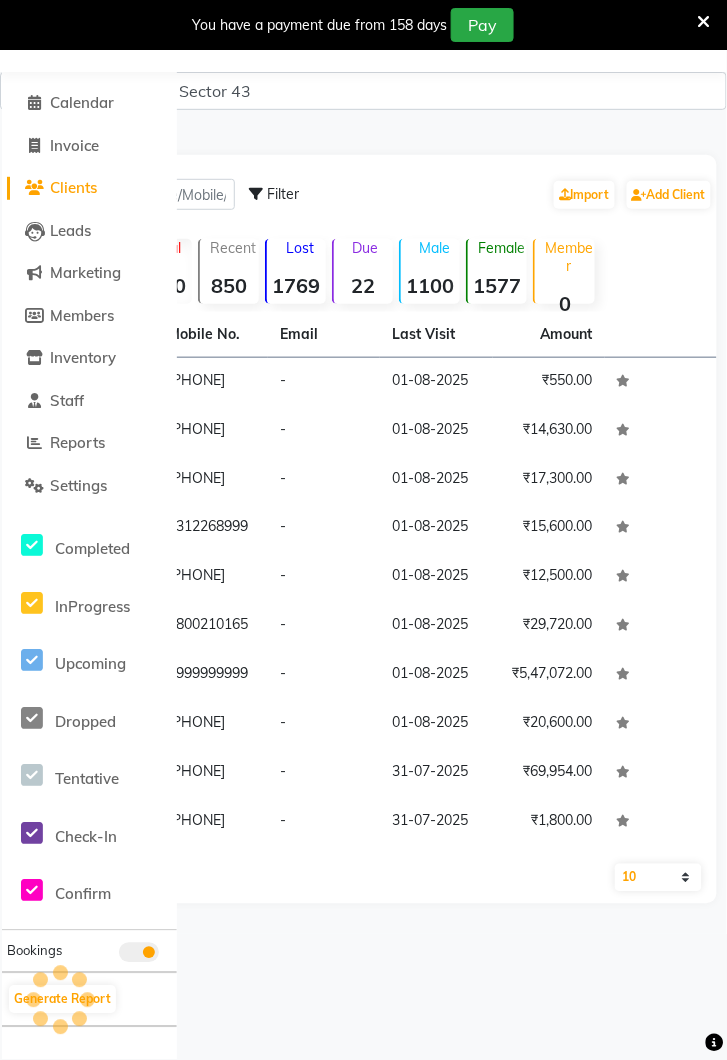 scroll, scrollTop: 0, scrollLeft: 0, axis: both 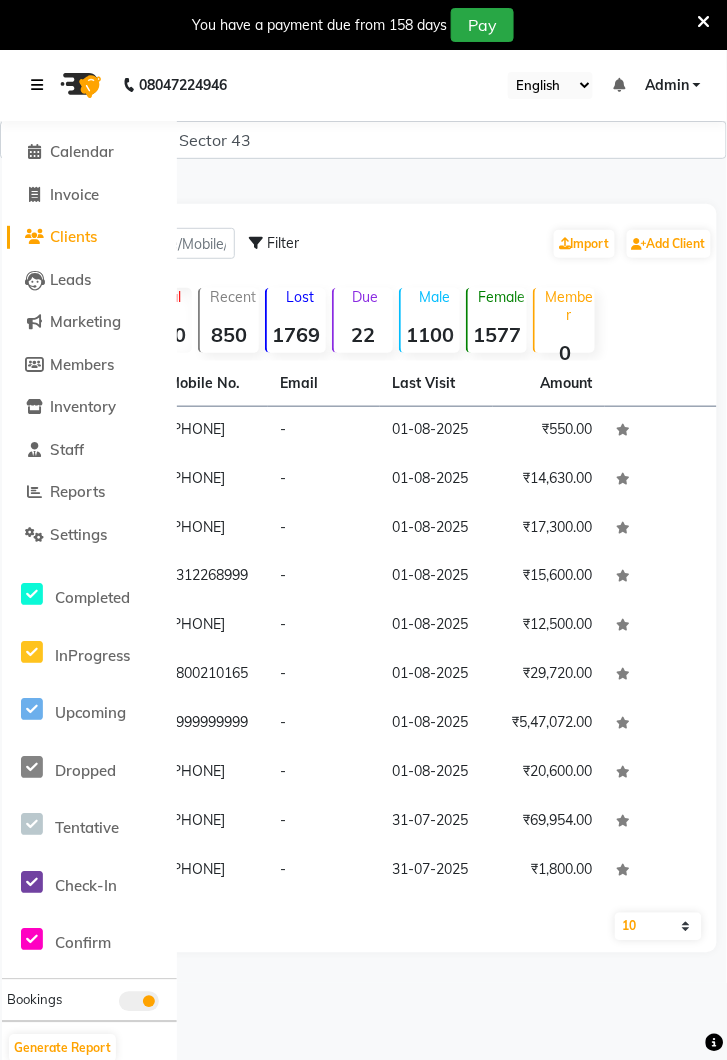 click at bounding box center [41, 85] 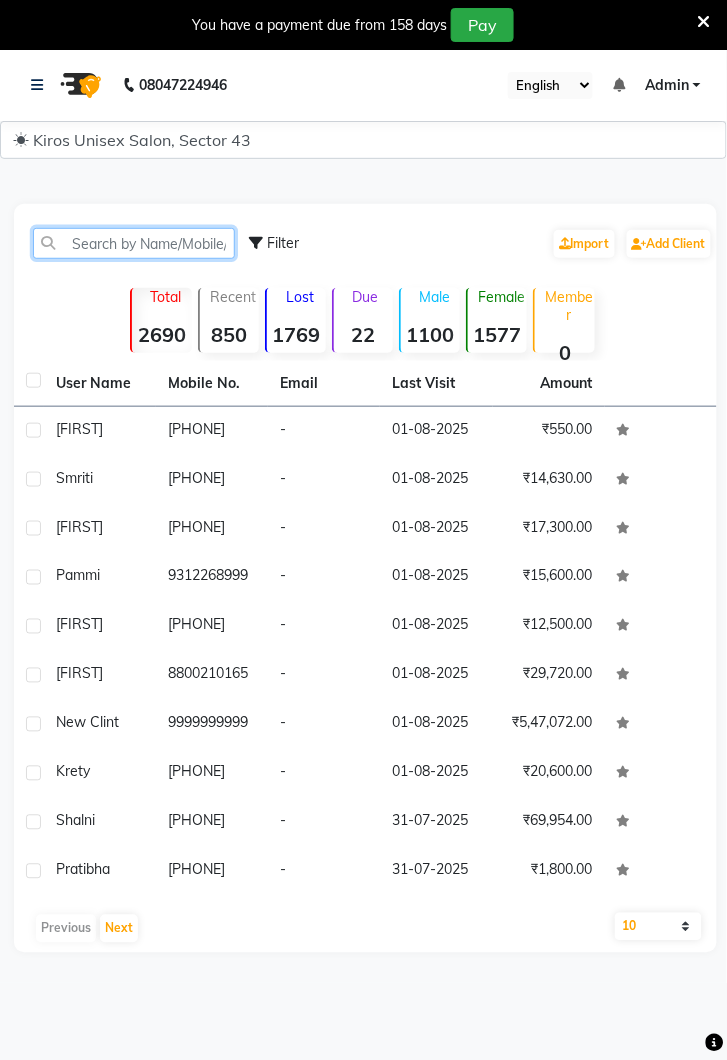 click 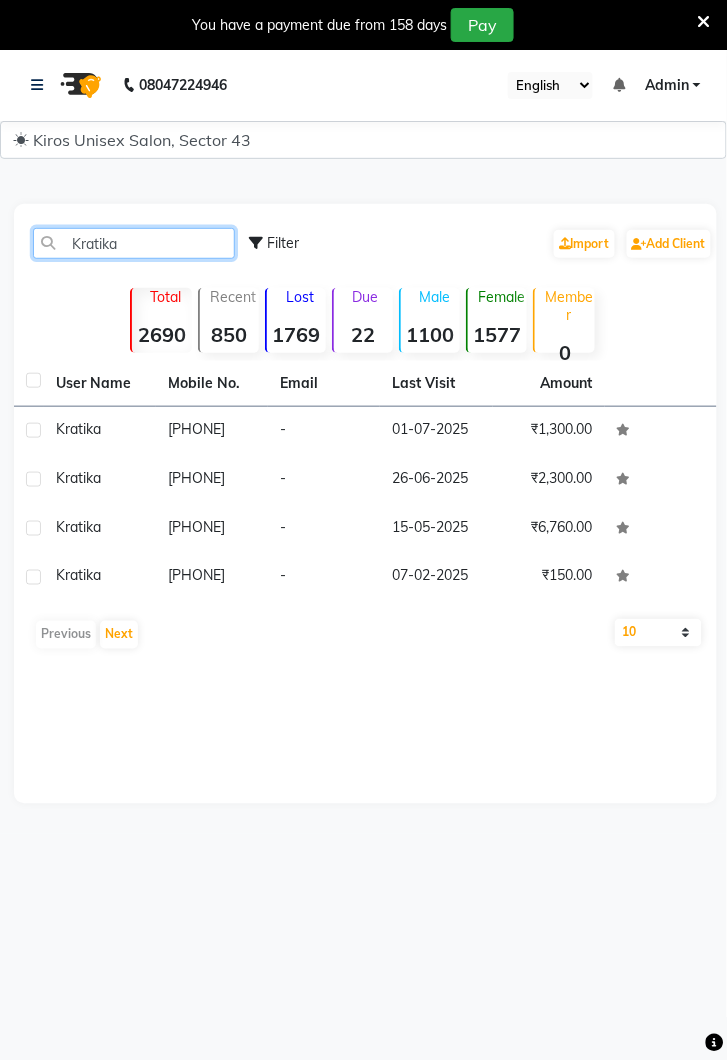 type on "Kratika" 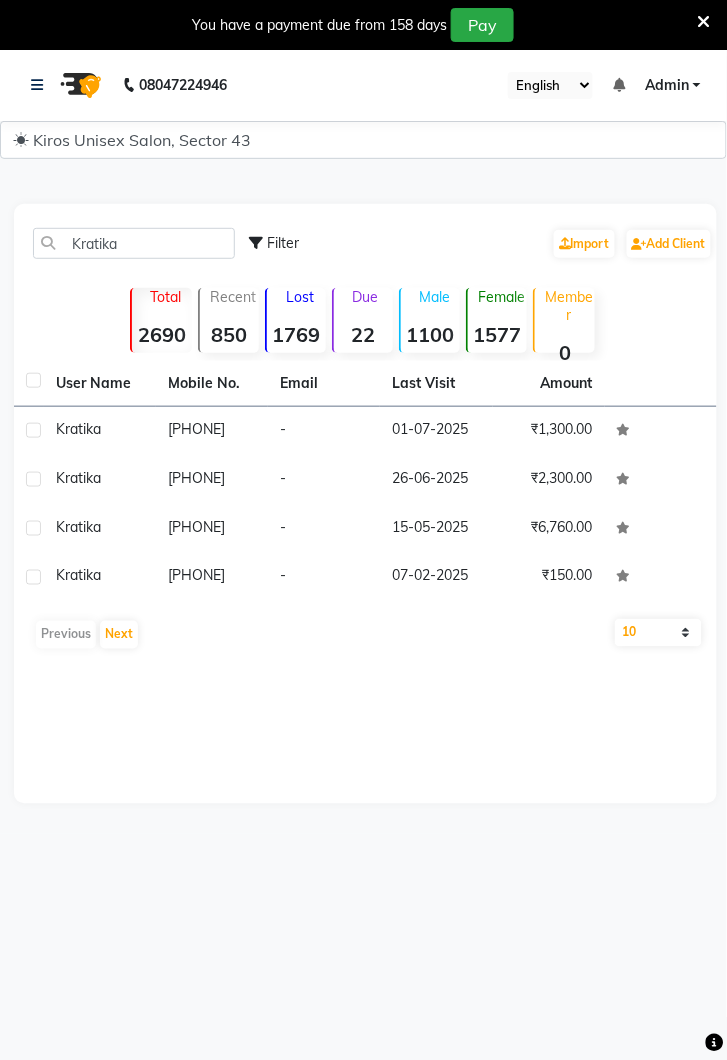 click on "[PHONE]" 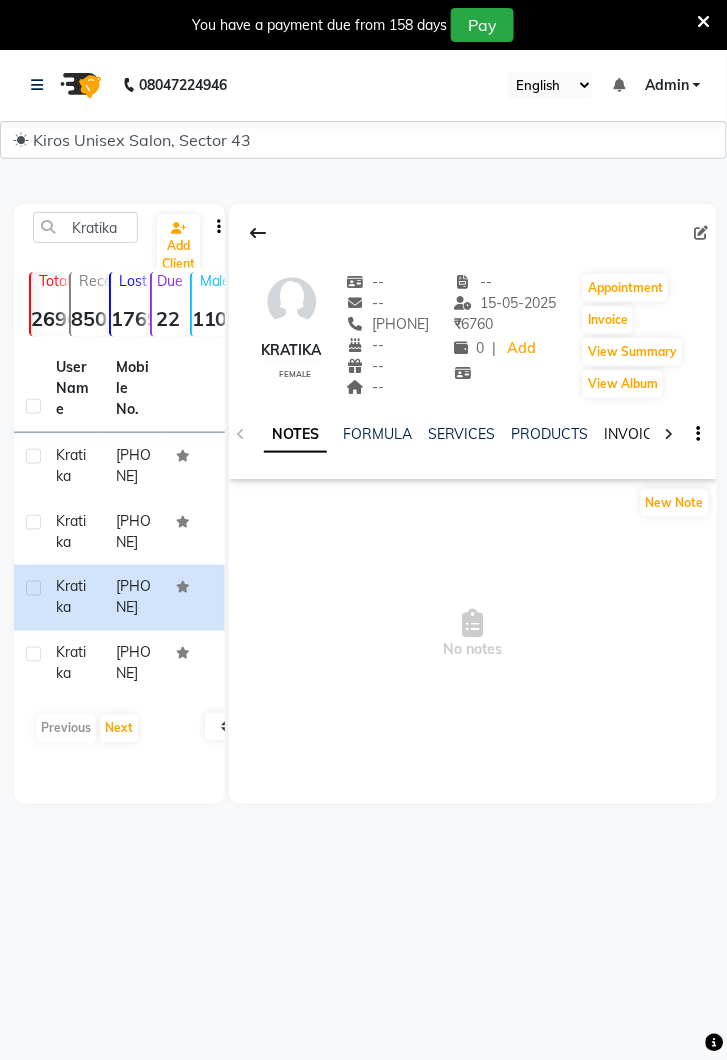 click on "INVOICES" 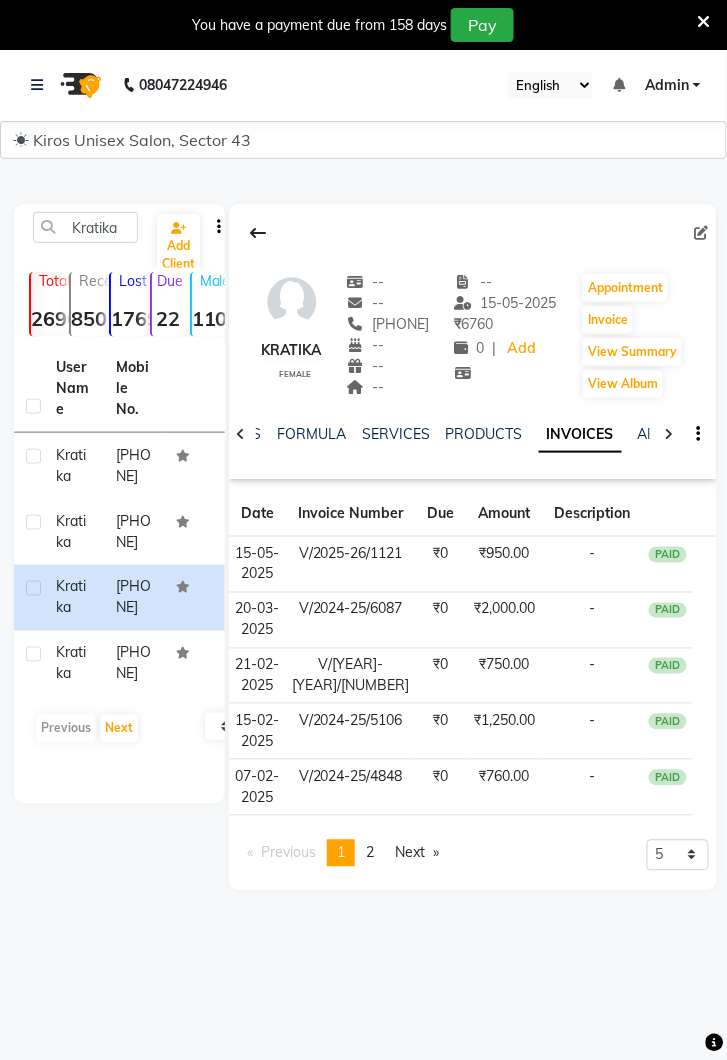 click on "page  2" 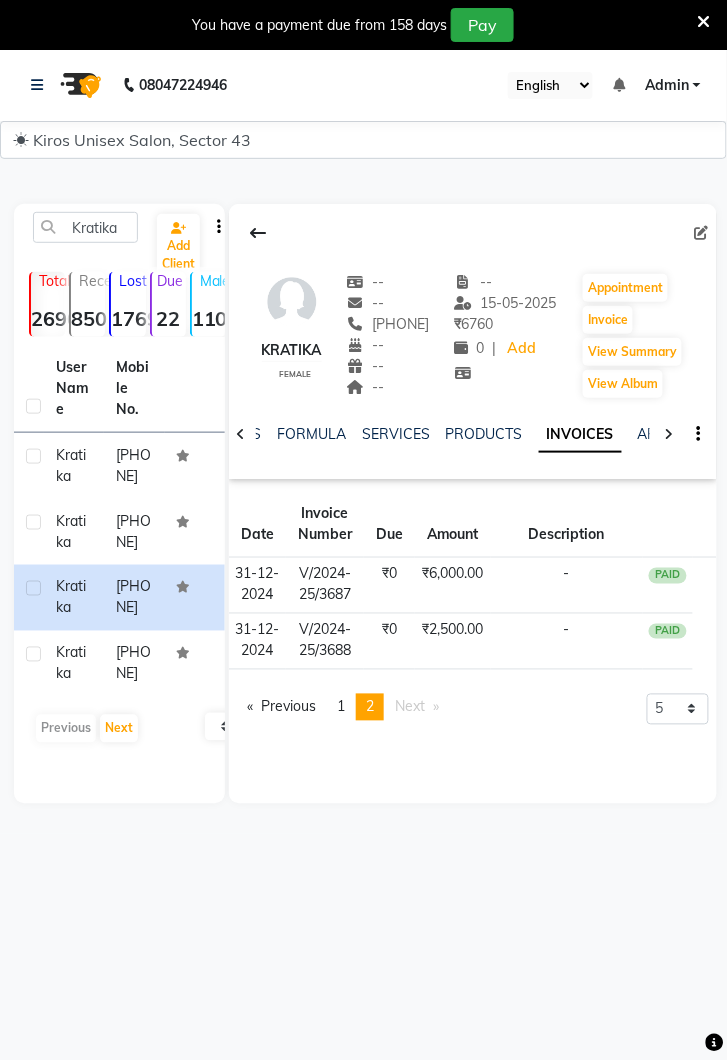 click on "1" 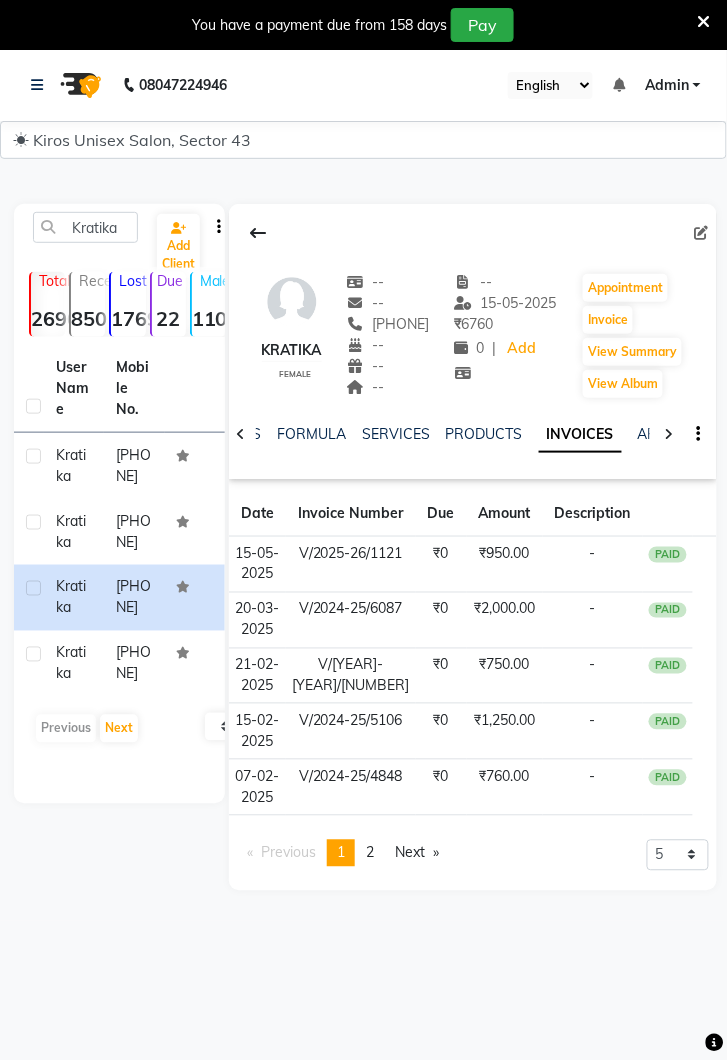 scroll, scrollTop: 8, scrollLeft: 0, axis: vertical 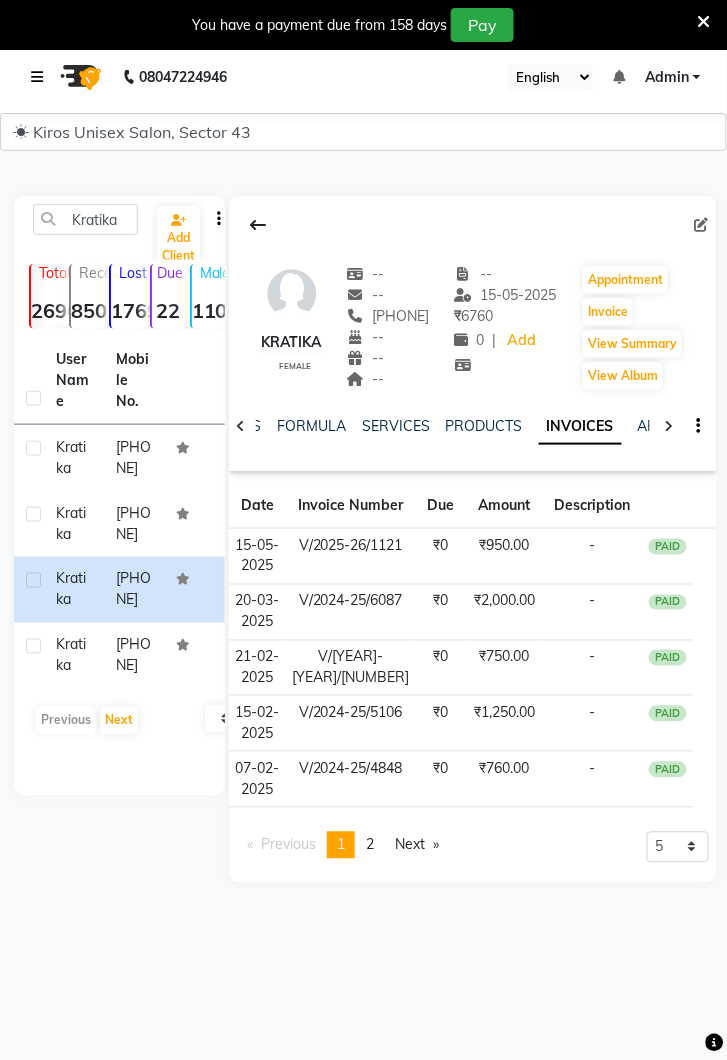 click at bounding box center (37, 77) 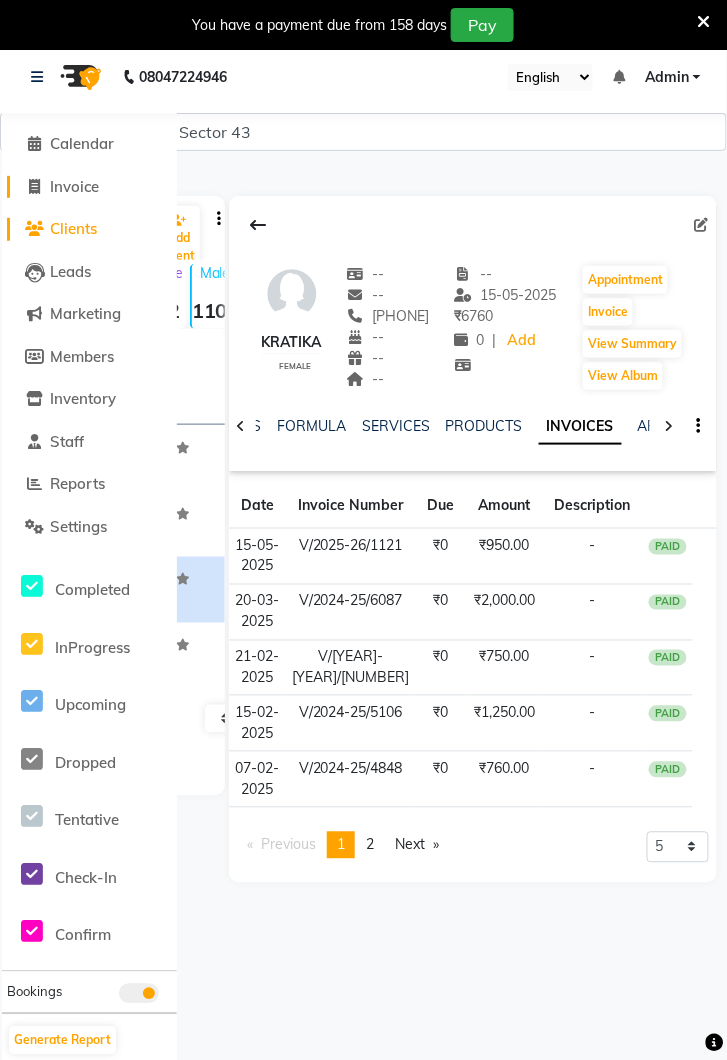 click on "Invoice" 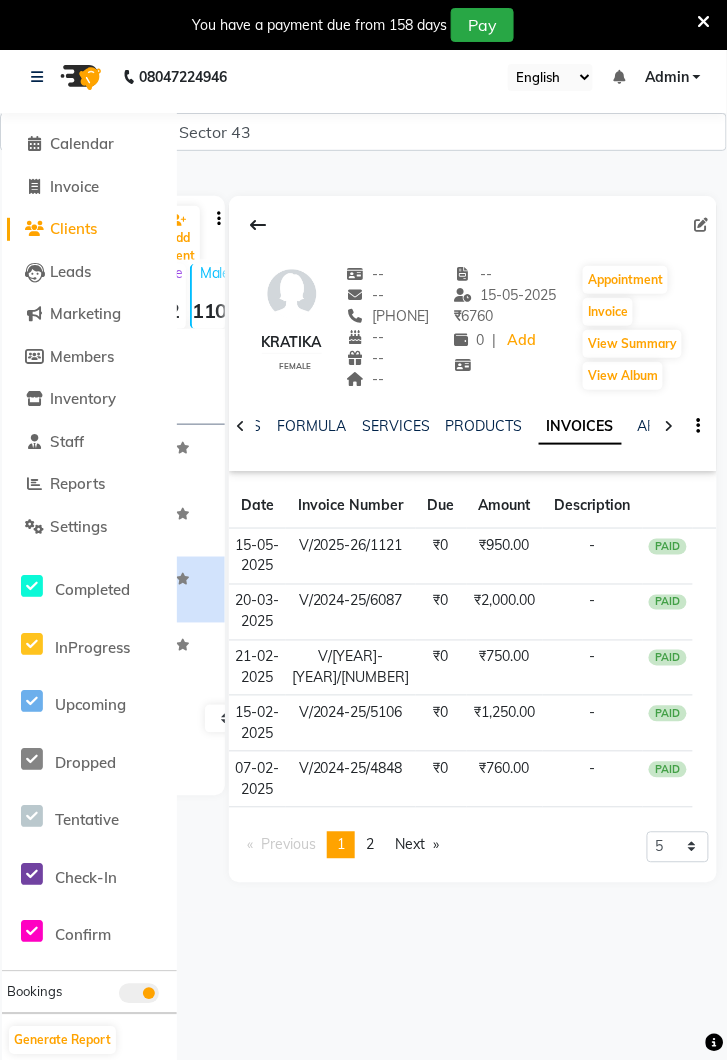 select on "service" 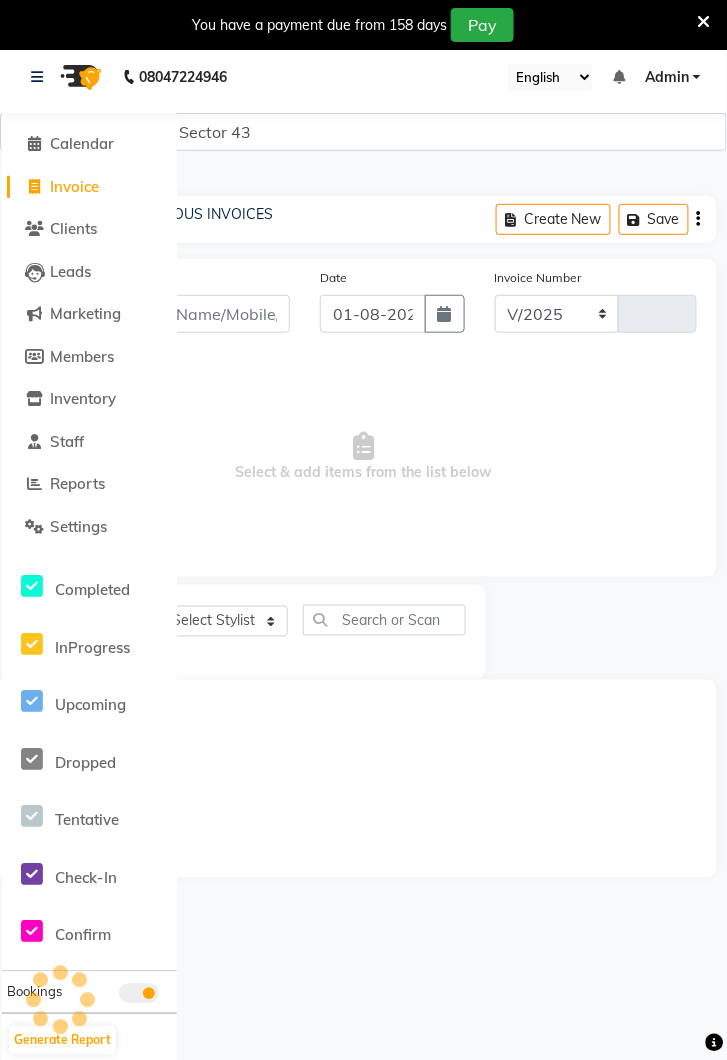 select on "5694" 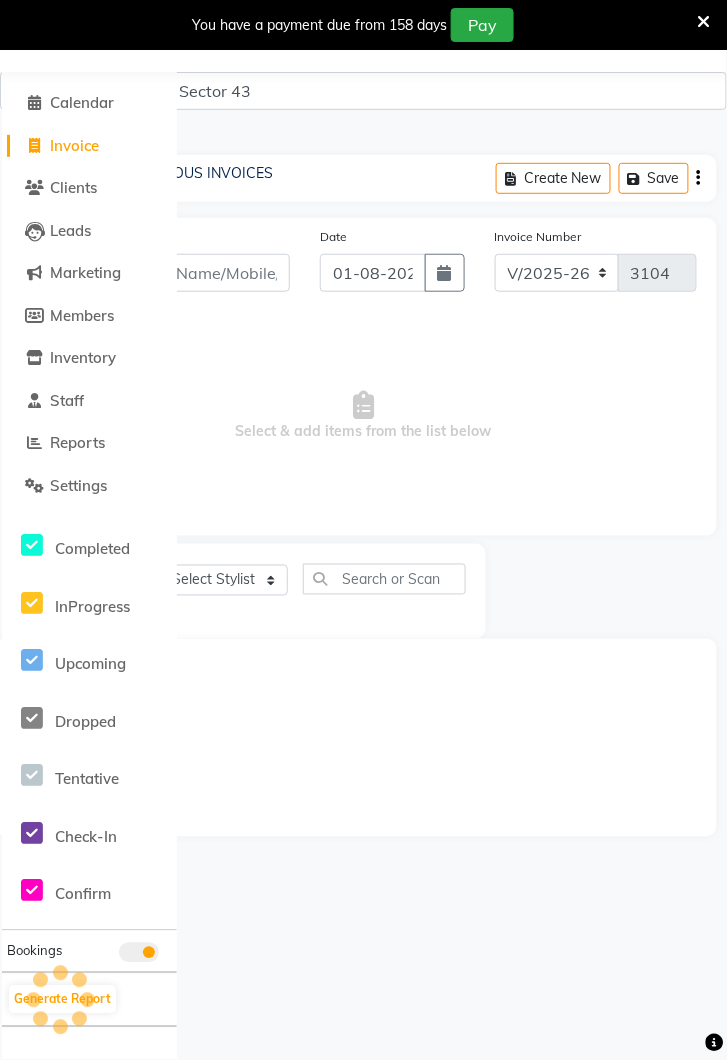 scroll, scrollTop: 0, scrollLeft: 0, axis: both 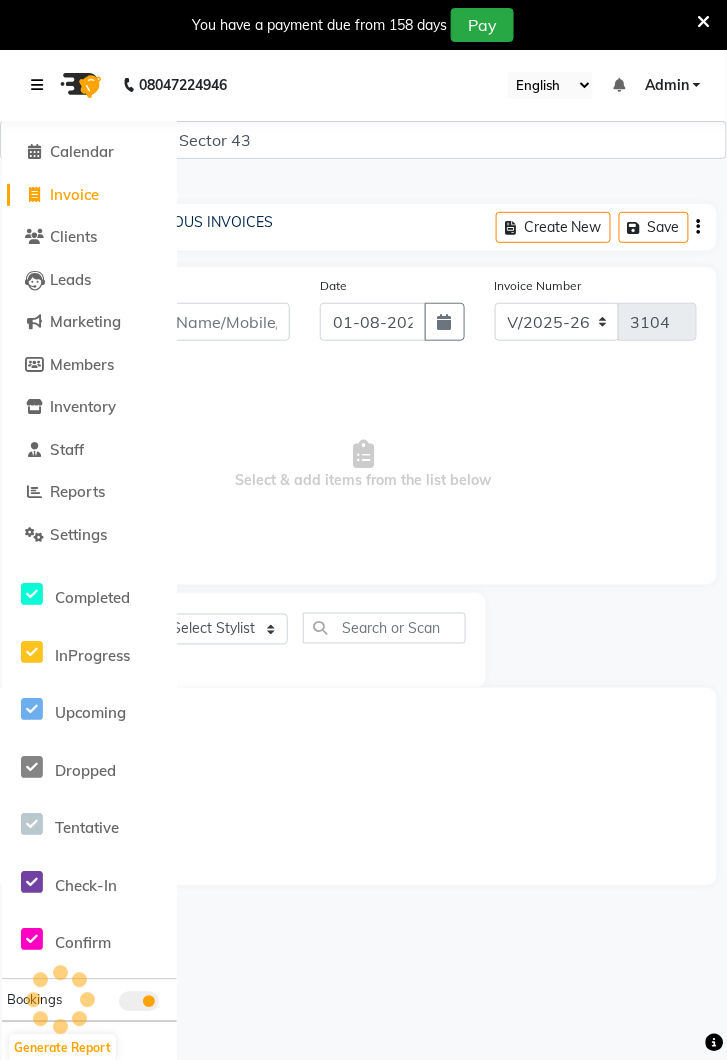 click at bounding box center (37, 85) 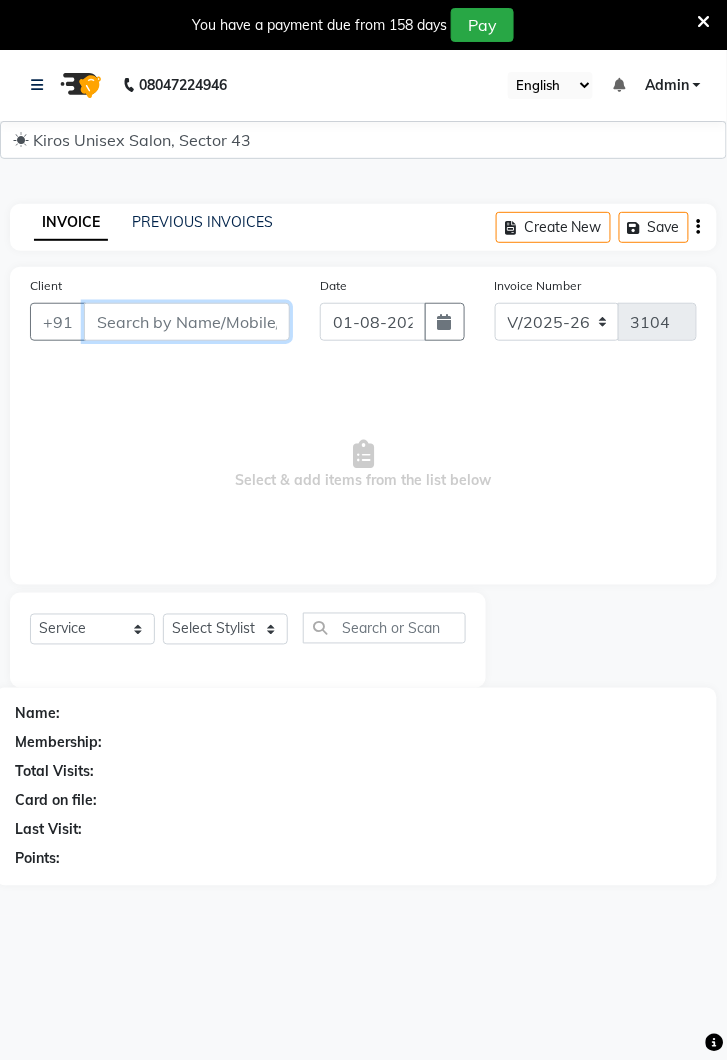 click on "Client" at bounding box center (187, 322) 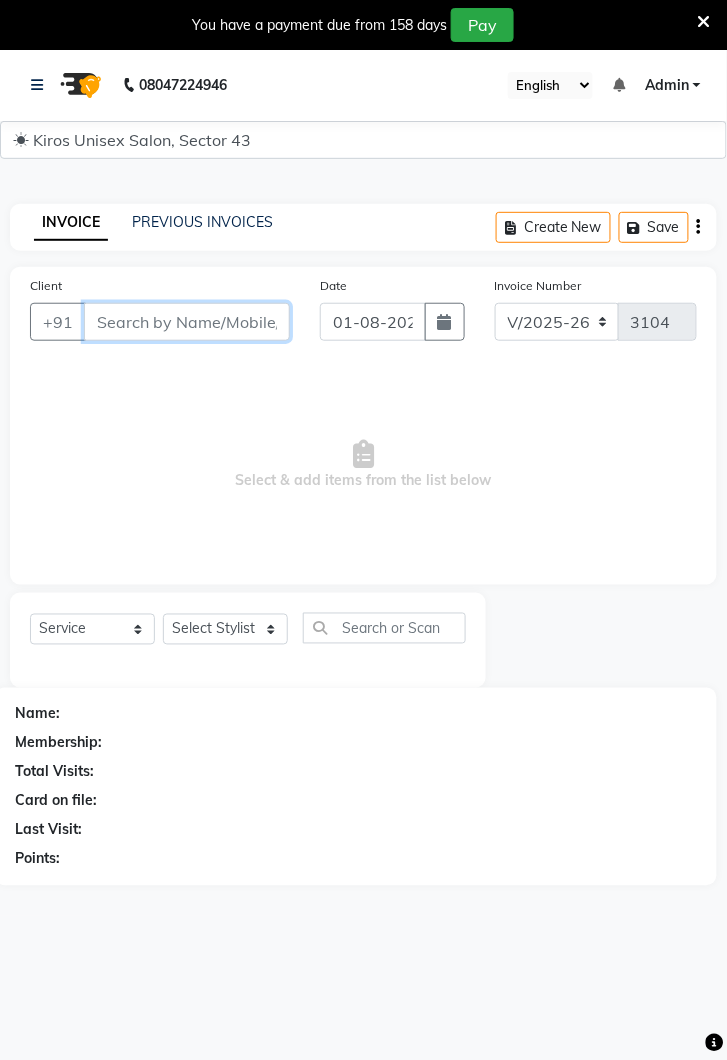 click on "Client" at bounding box center [187, 322] 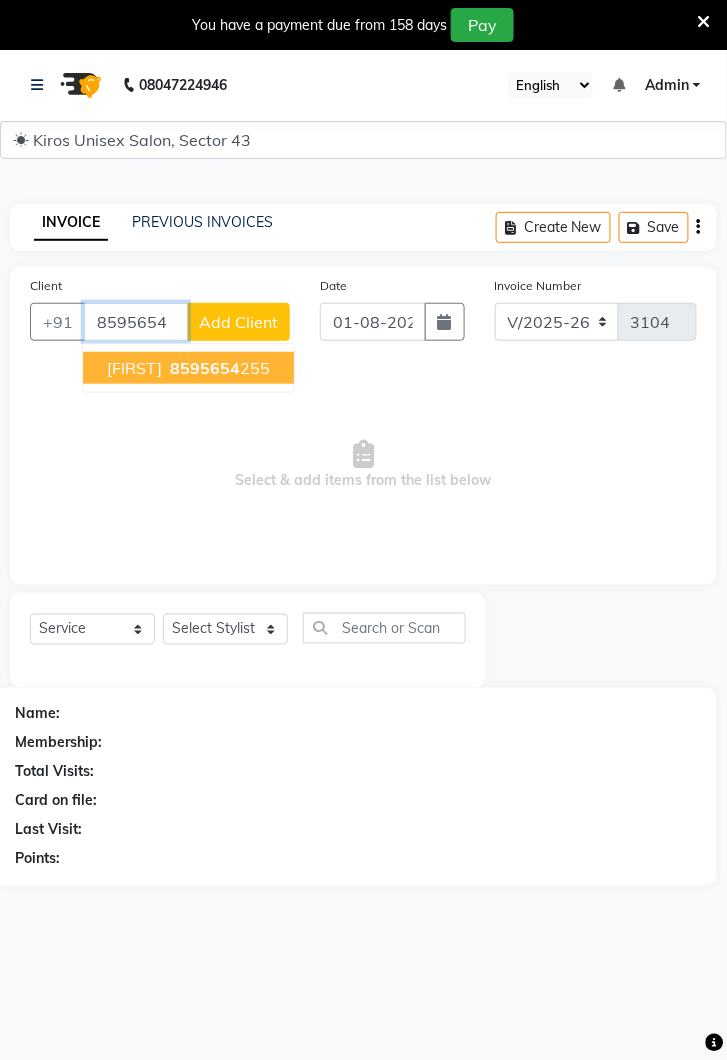 click on "8595654 255" at bounding box center [218, 368] 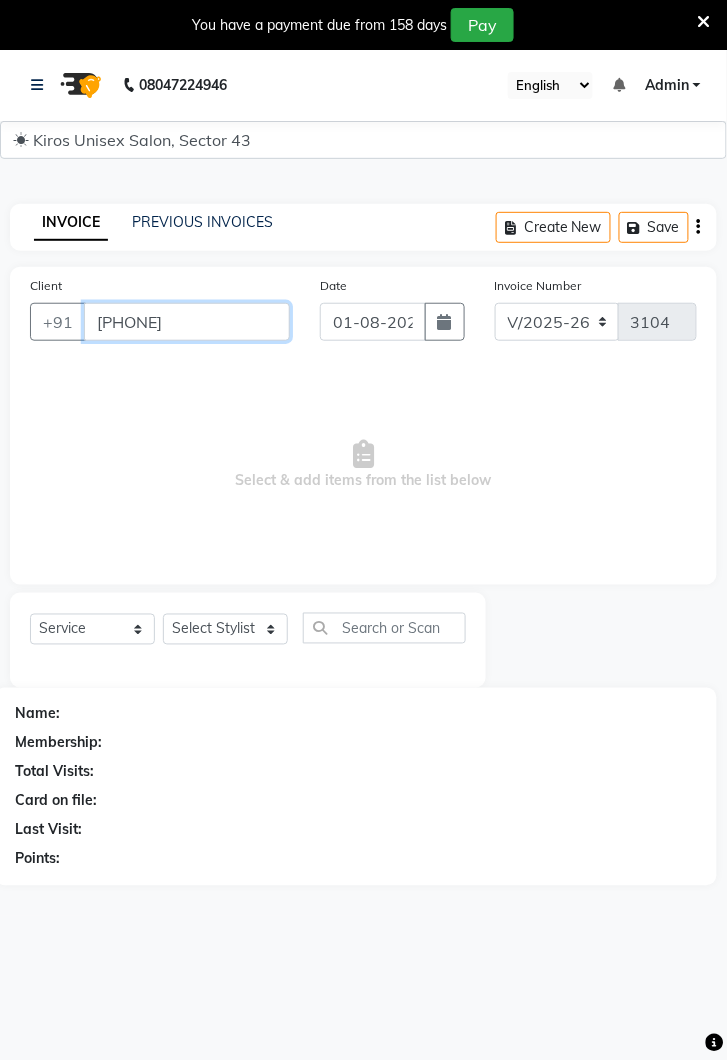 type on "[PHONE]" 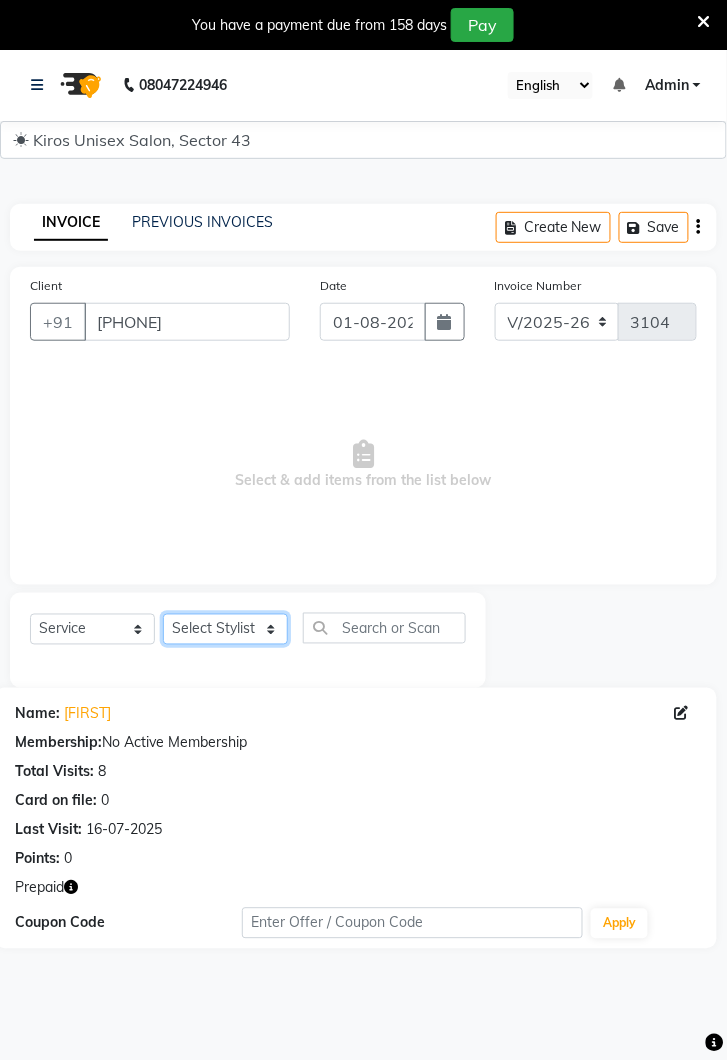 click on "Select Stylist Deepak Gunjan Habil Jeet Lalit Lamu Raj Rashmi Rony Sagar Suraj" 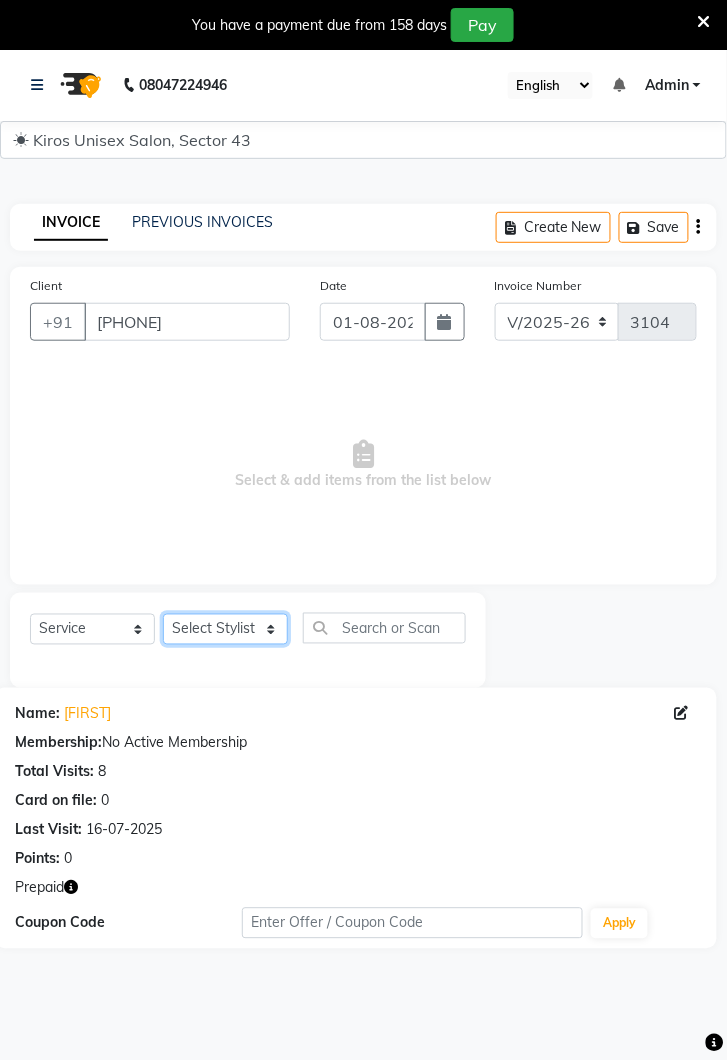 select on "69096" 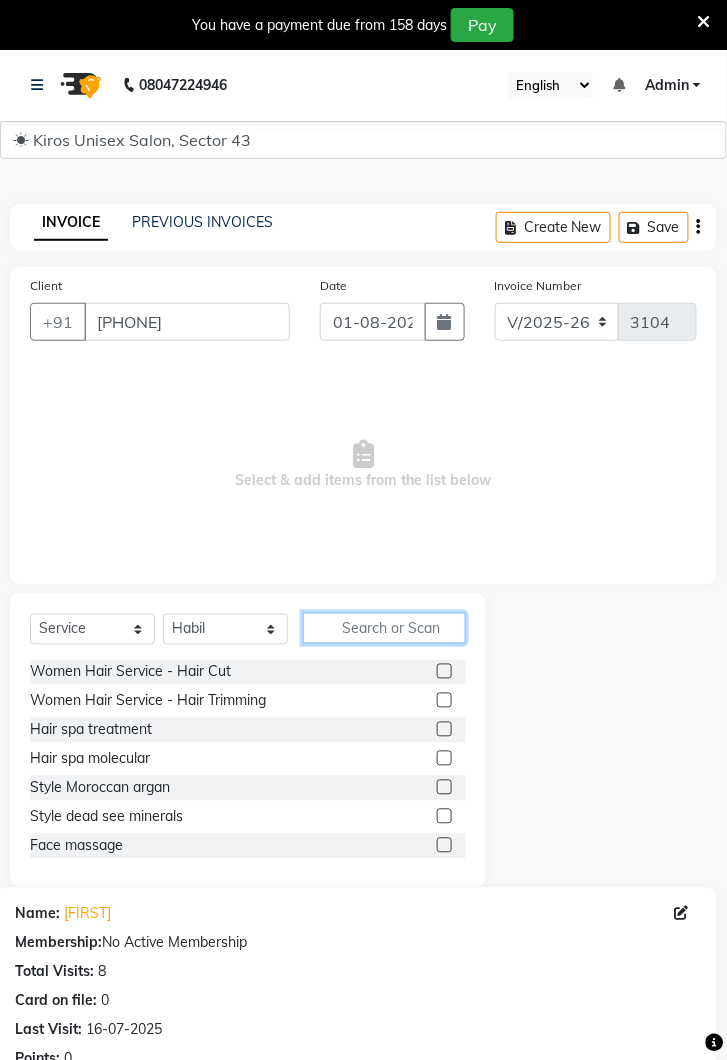 click 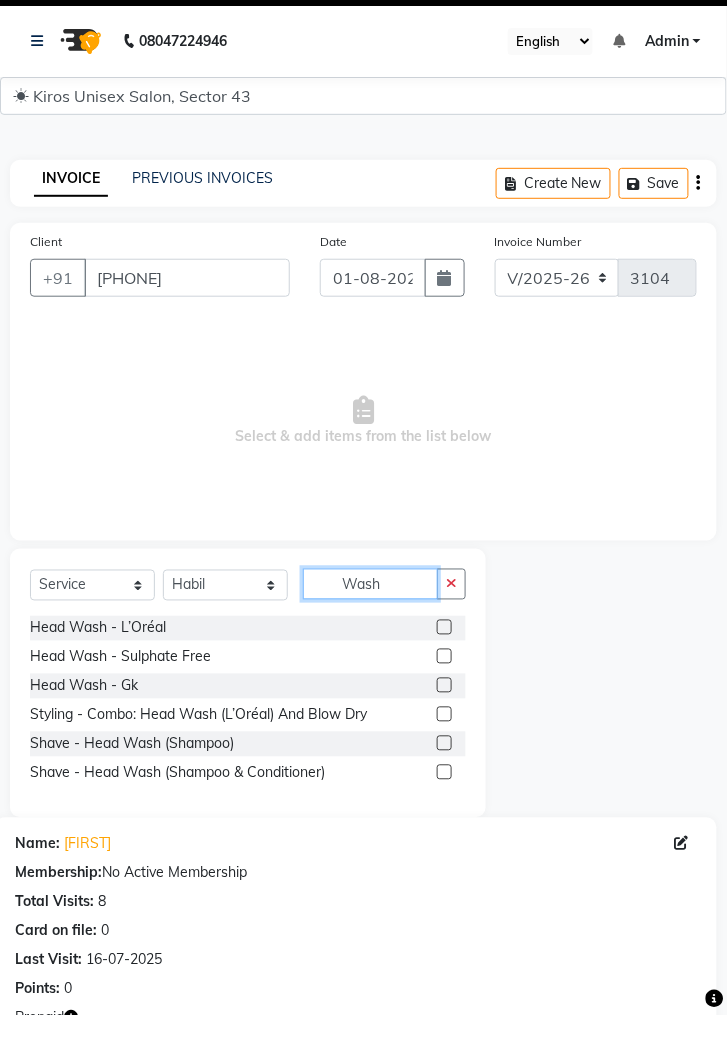 type on "Wash" 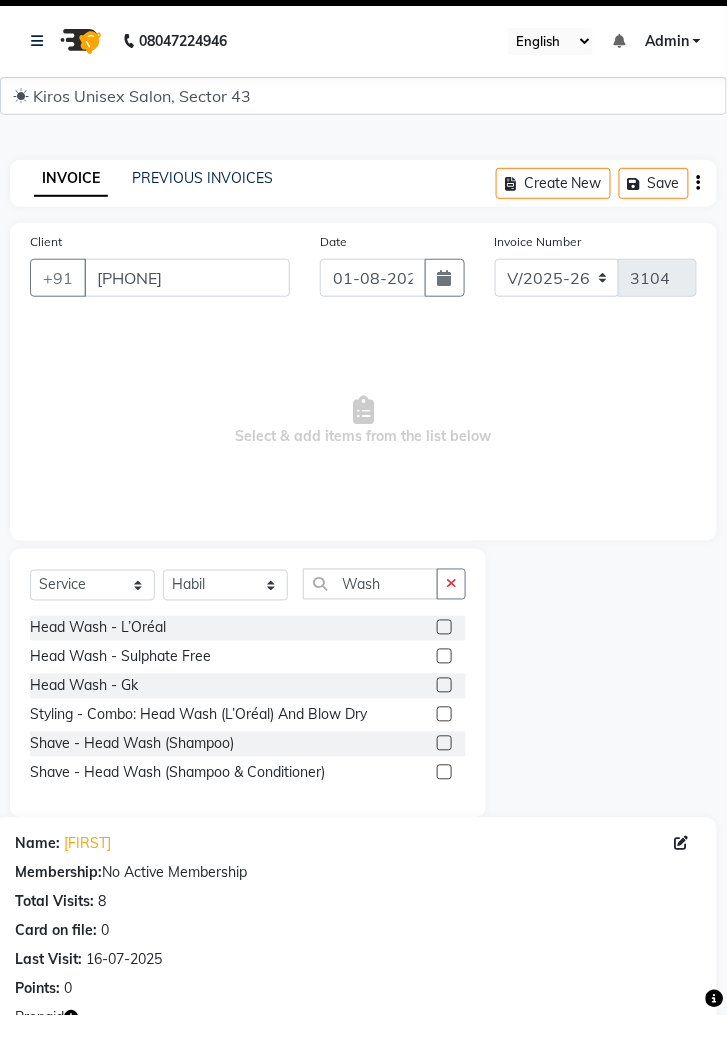 click 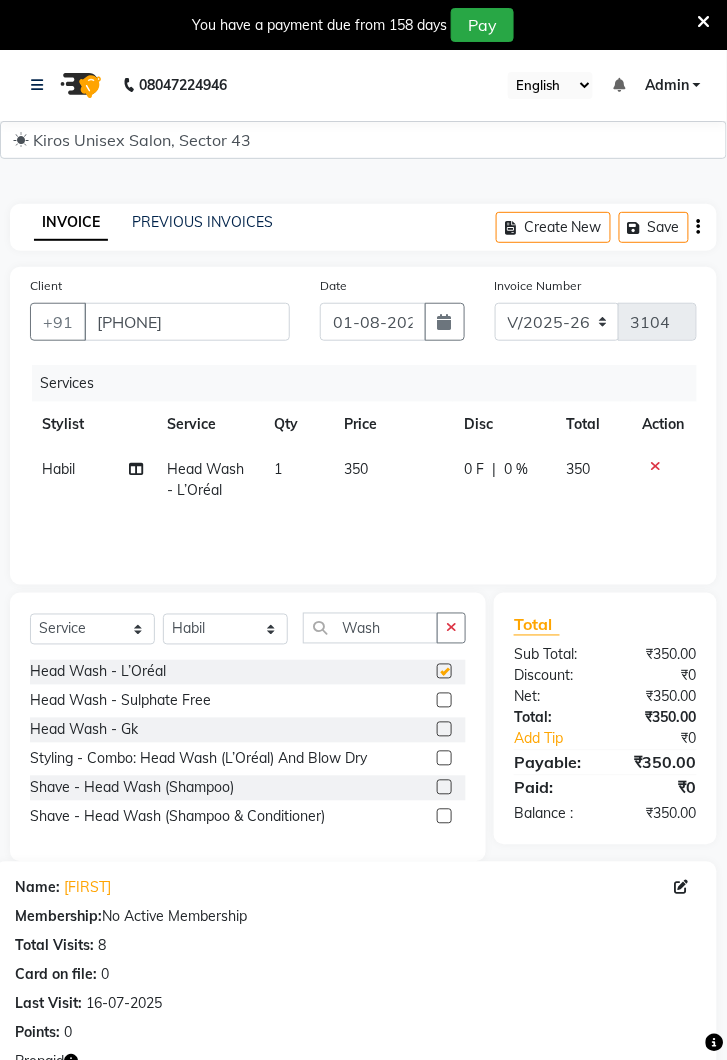 checkbox on "false" 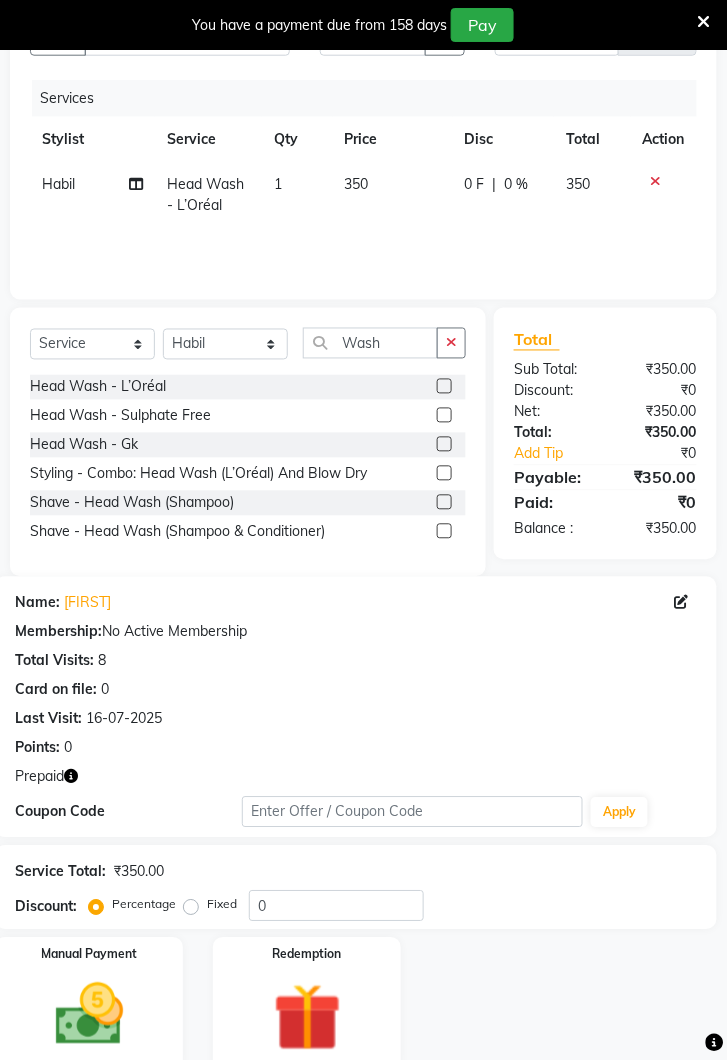 click 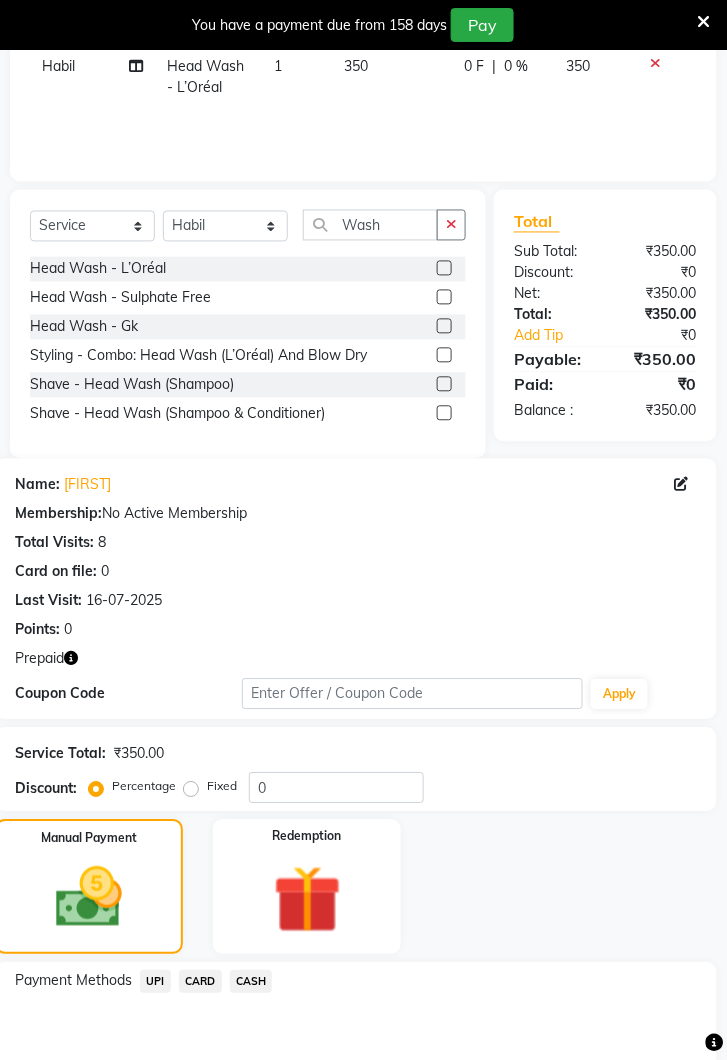 scroll, scrollTop: 413, scrollLeft: 0, axis: vertical 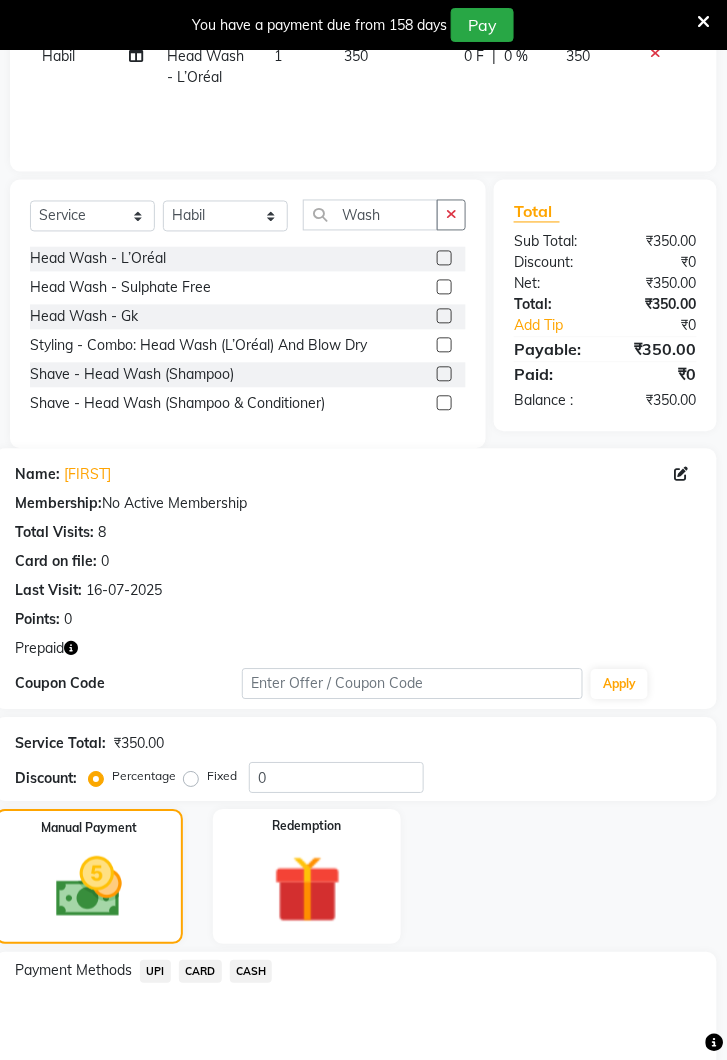click on "UPI" 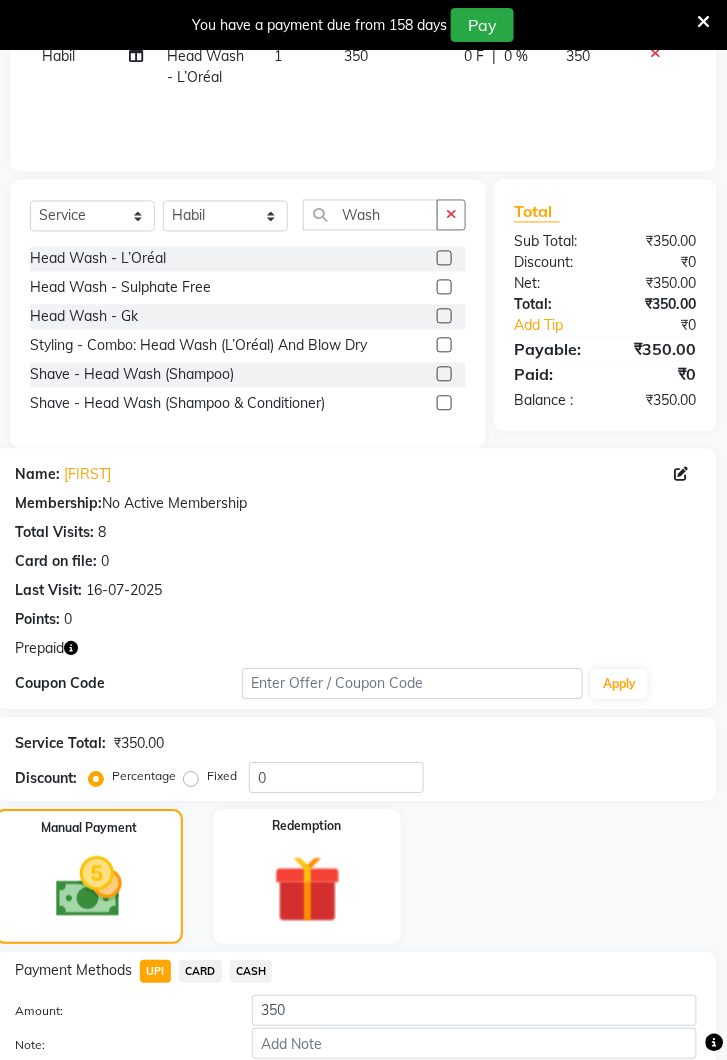 click 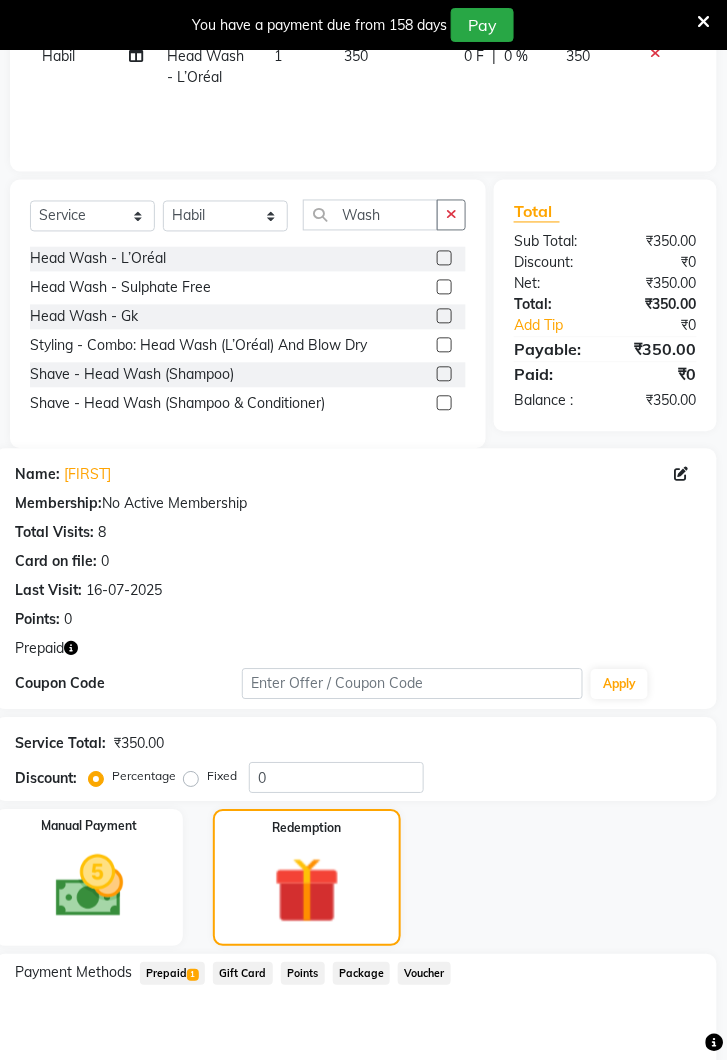 click on "Prepaid  1" 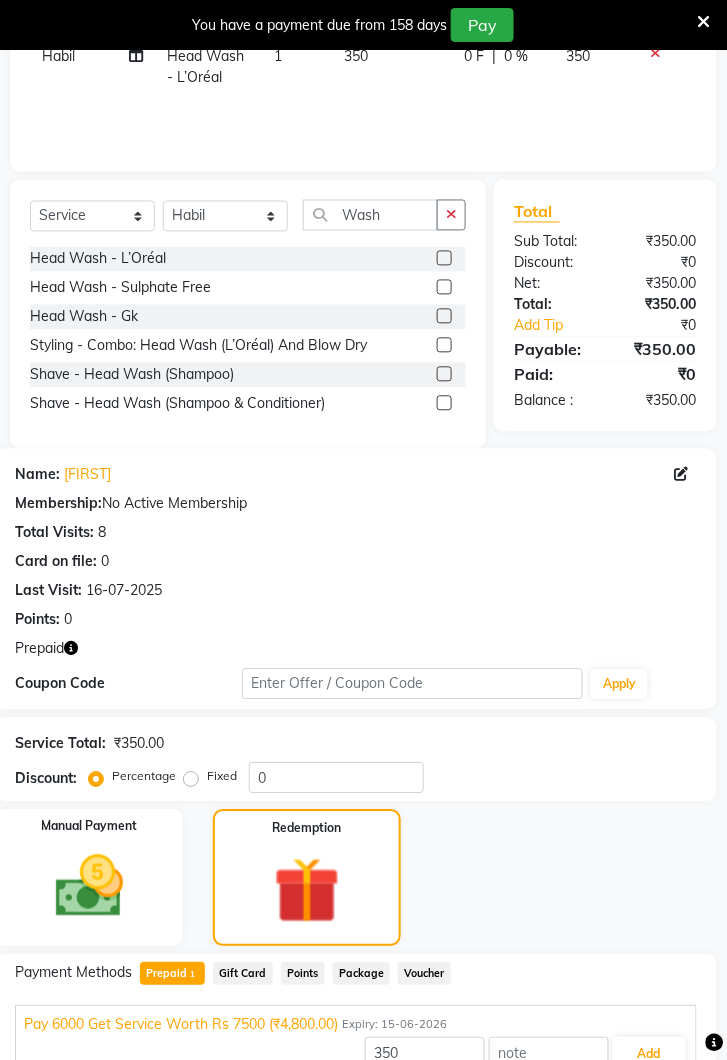 scroll, scrollTop: 430, scrollLeft: 0, axis: vertical 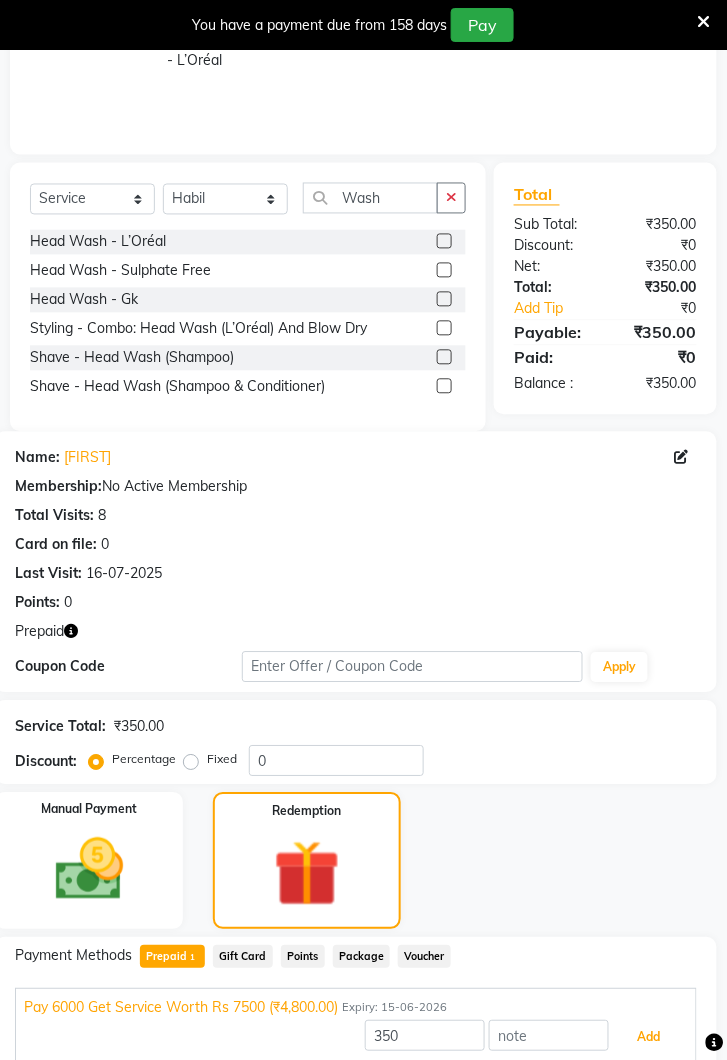 click on "Add" at bounding box center [649, 1038] 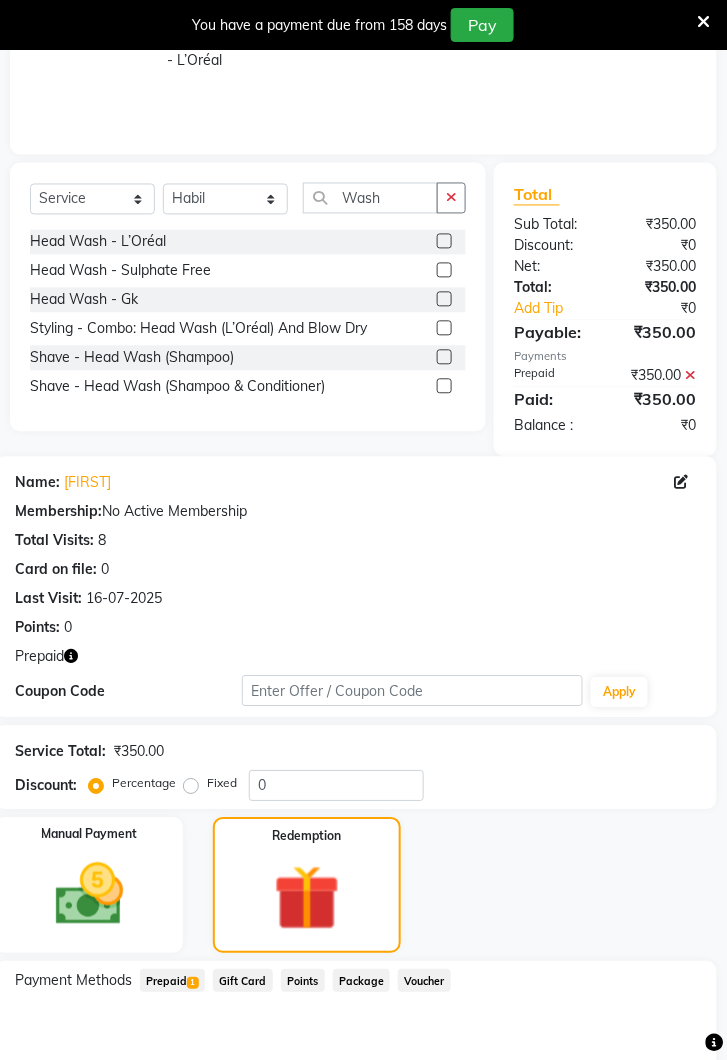 scroll, scrollTop: 546, scrollLeft: 0, axis: vertical 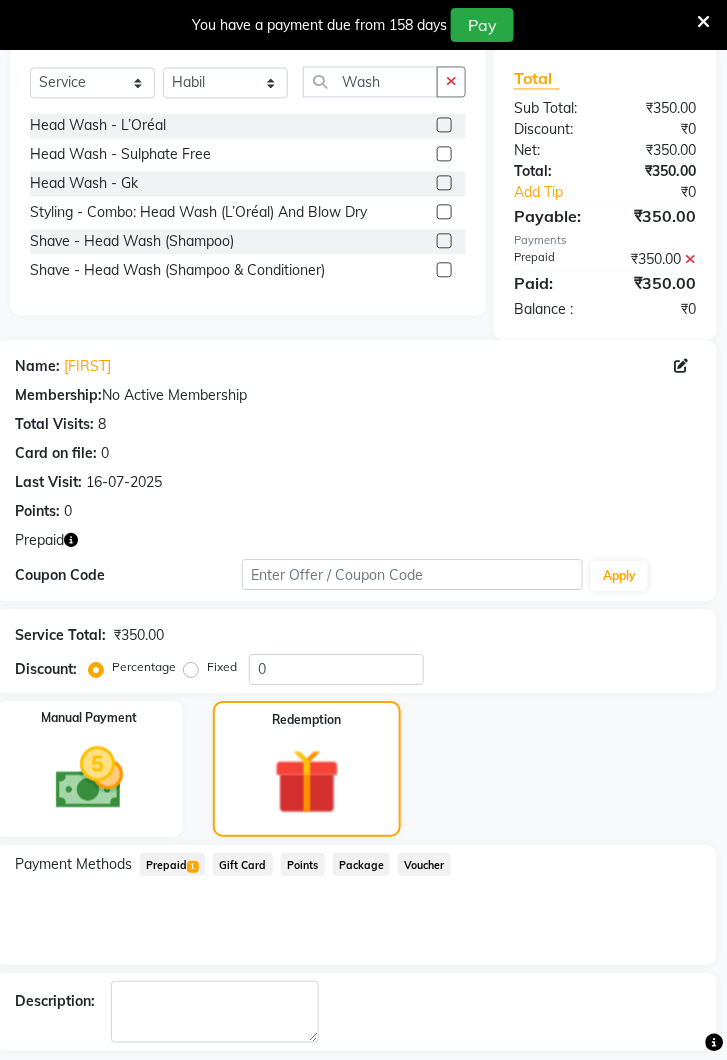 click on "Checkout" 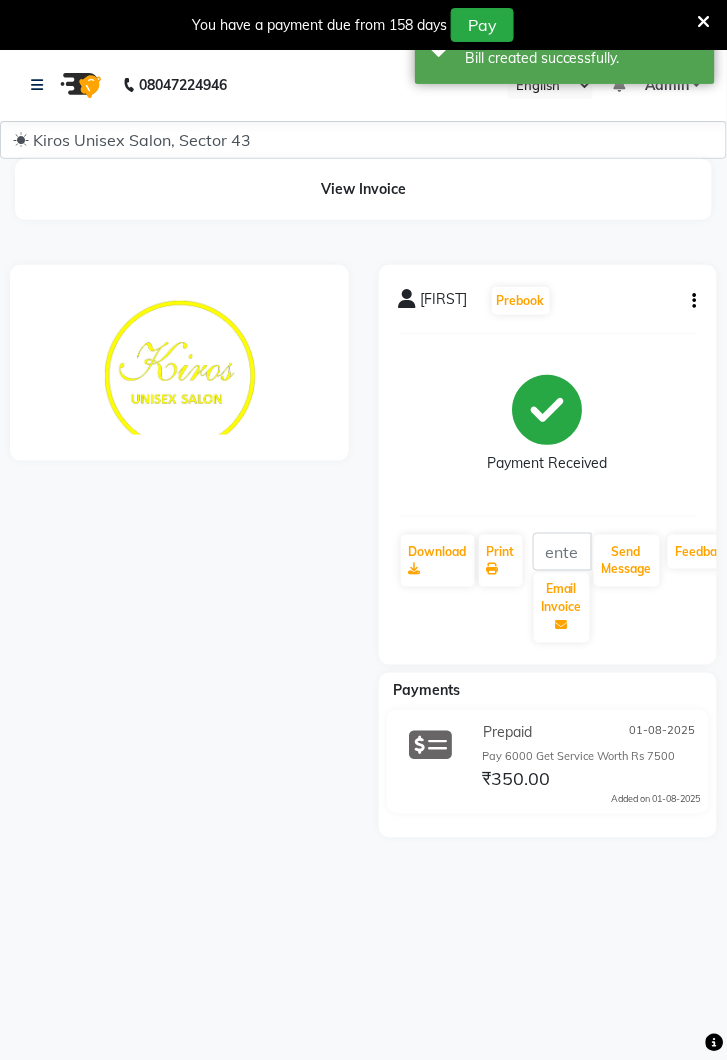 scroll, scrollTop: 0, scrollLeft: 0, axis: both 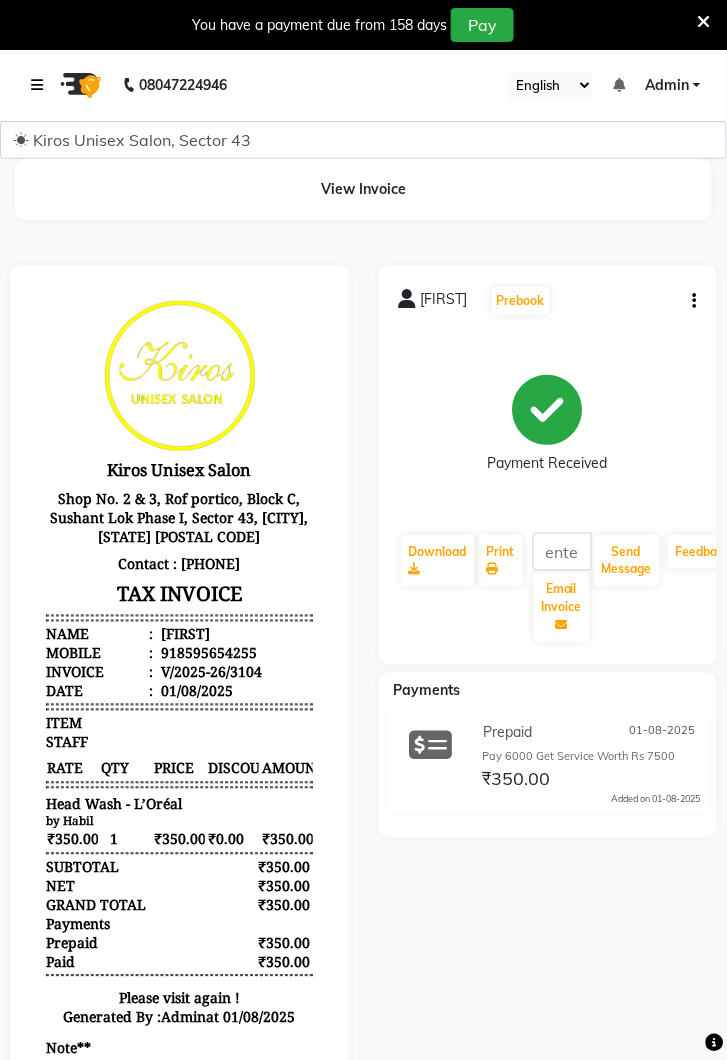 click at bounding box center (41, 85) 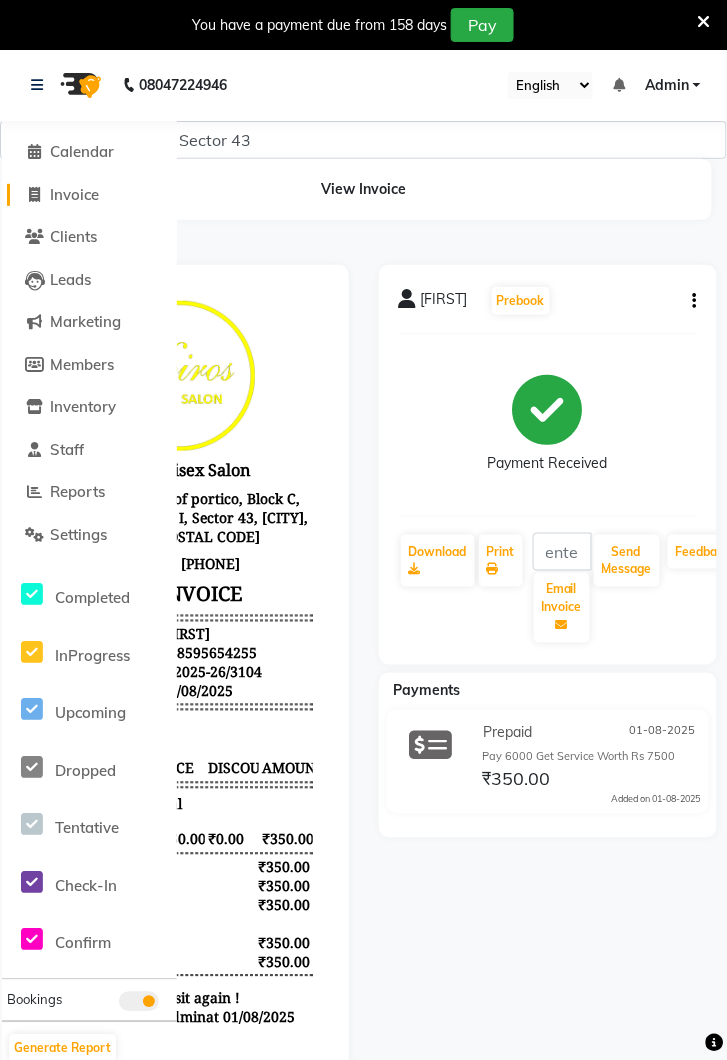 click on "Invoice" 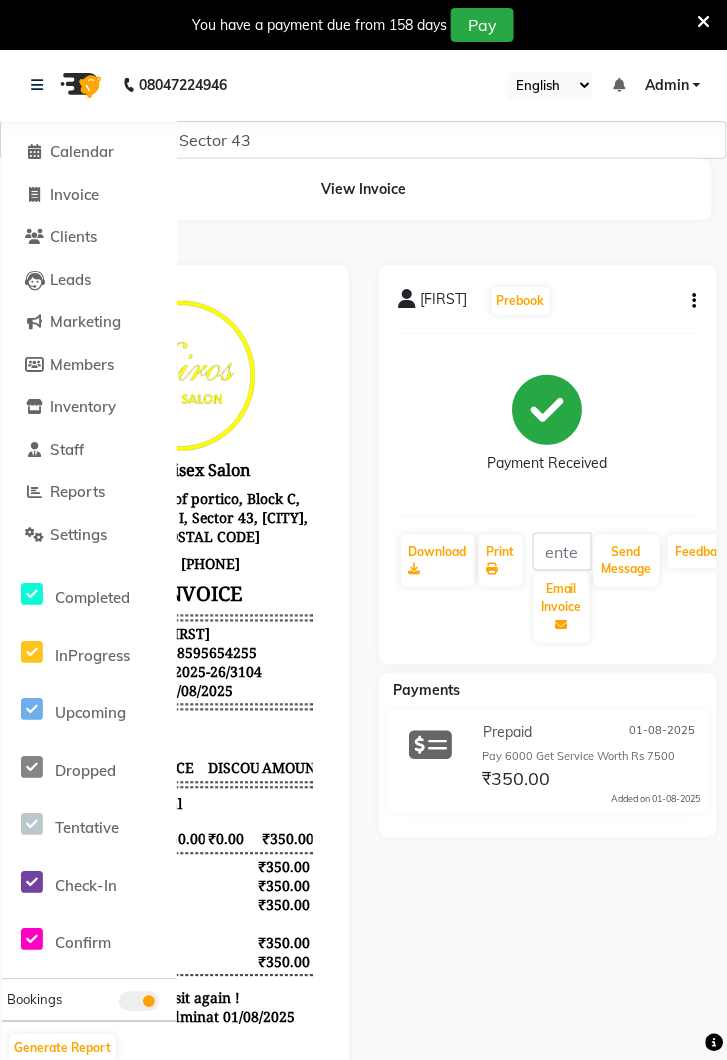 select on "service" 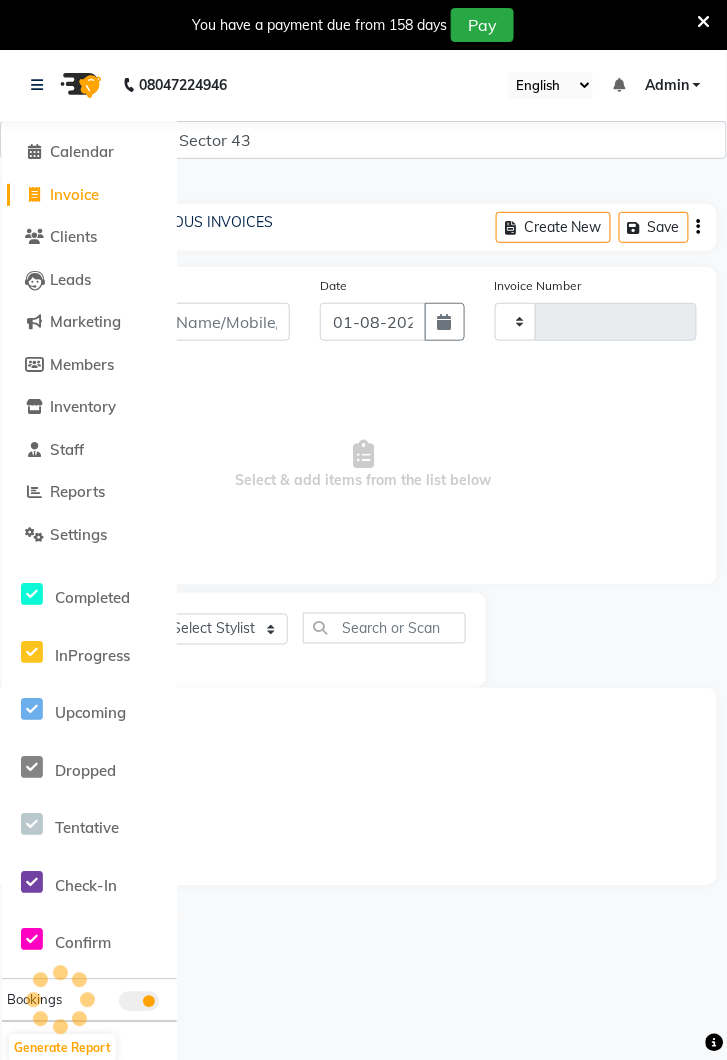 scroll, scrollTop: 49, scrollLeft: 0, axis: vertical 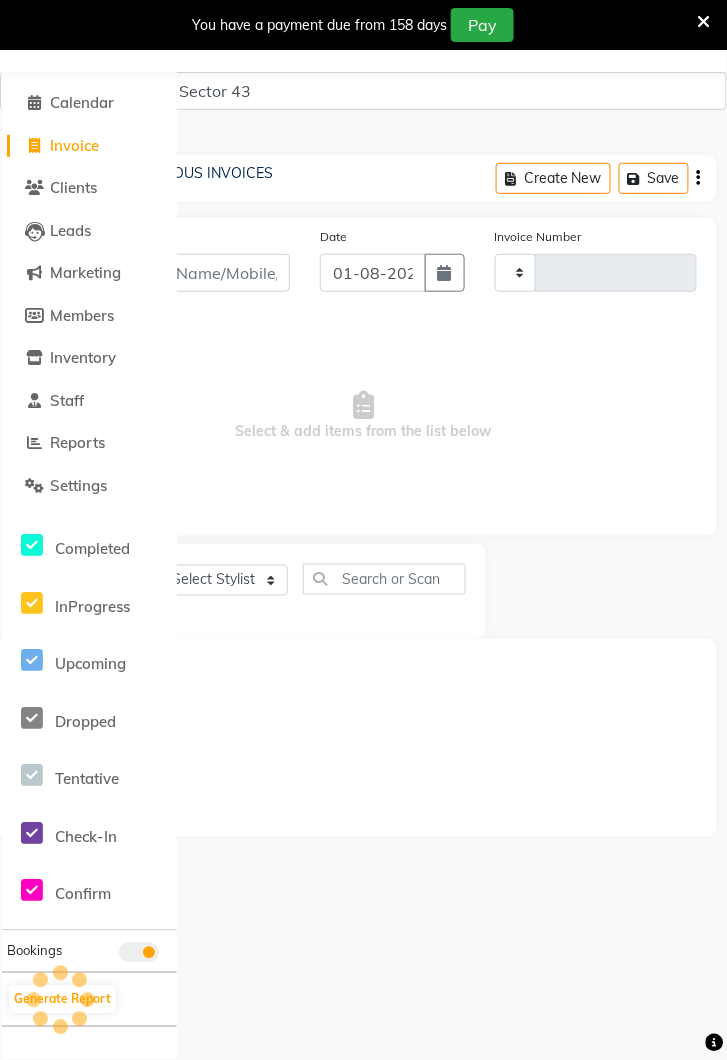 type on "3105" 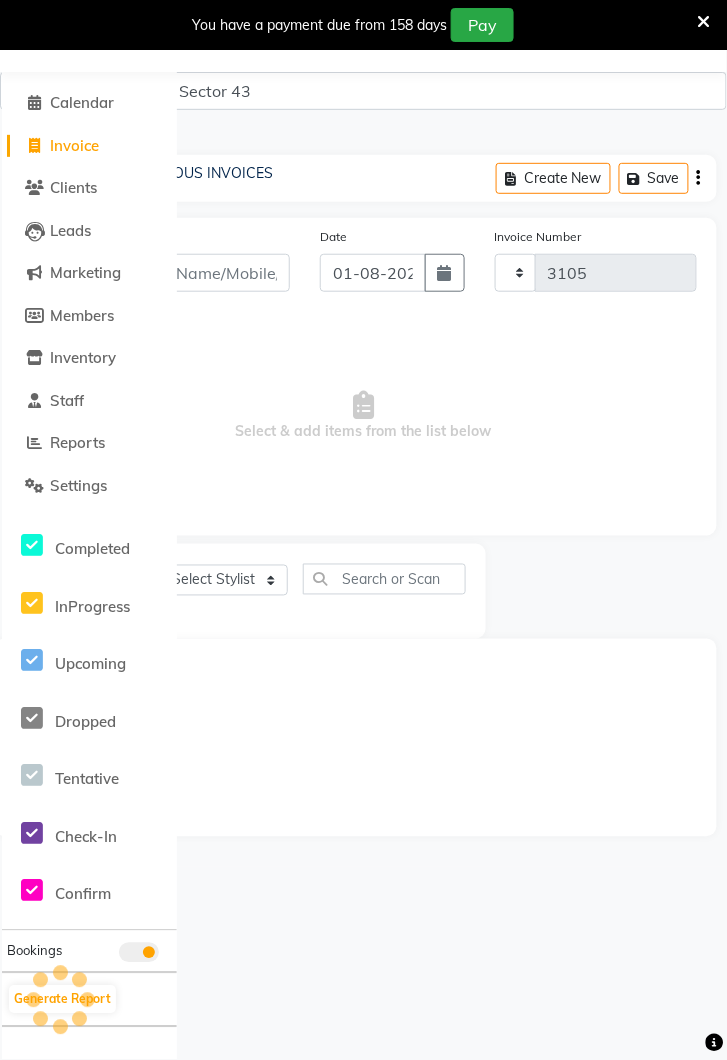 scroll, scrollTop: 0, scrollLeft: 0, axis: both 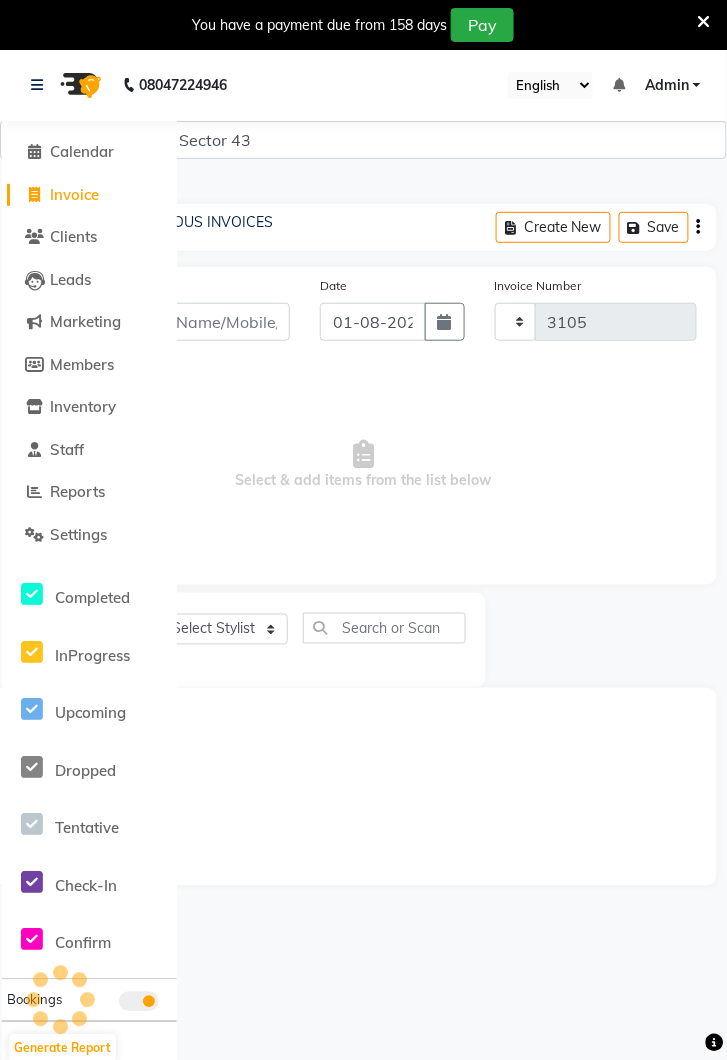 select on "5694" 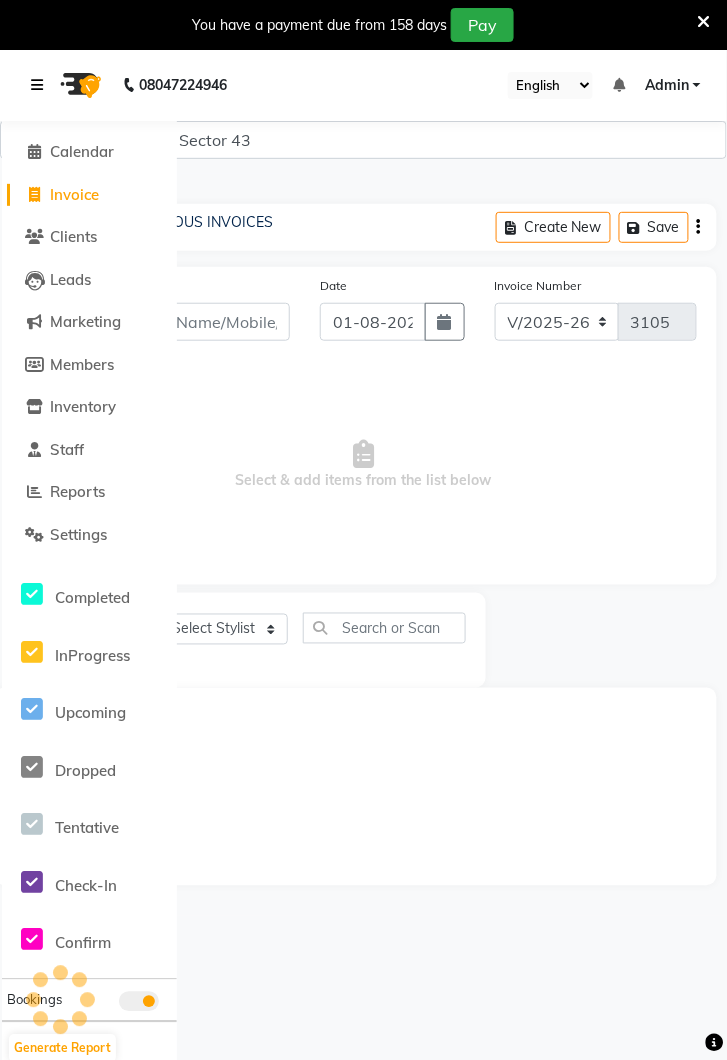 click at bounding box center (37, 85) 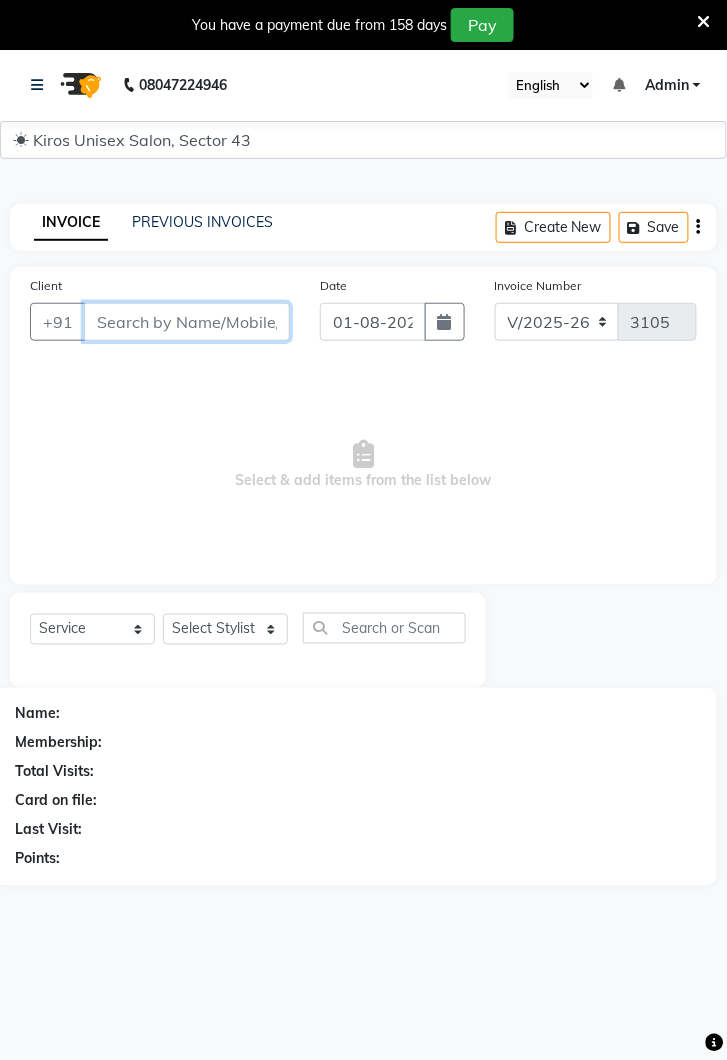 click on "Client" at bounding box center (187, 322) 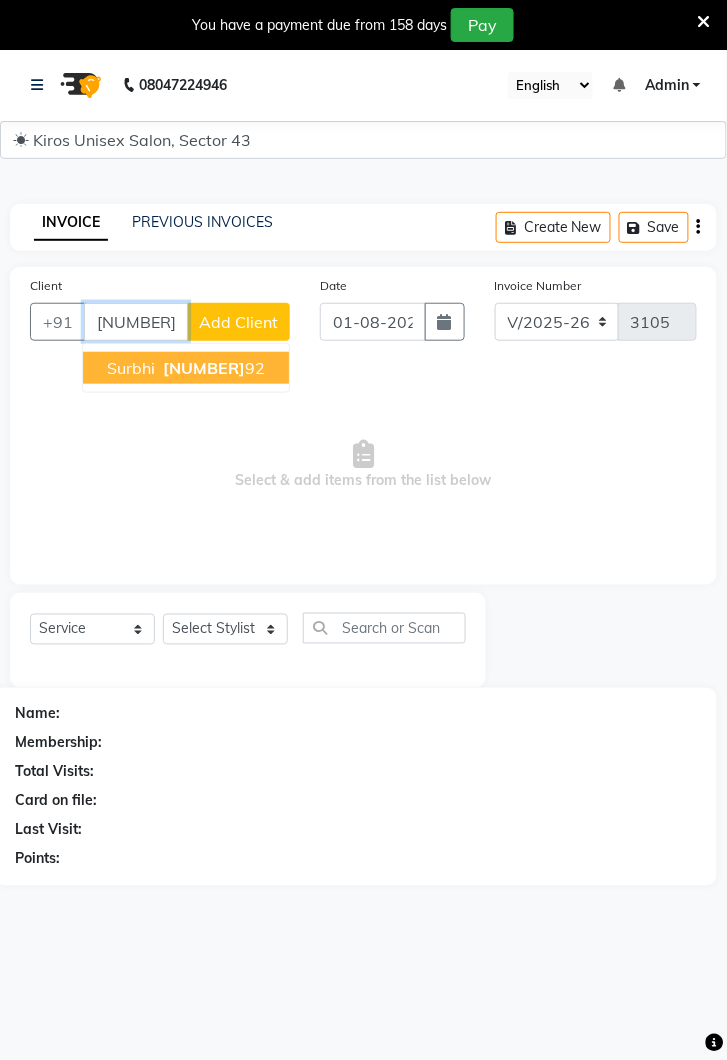 click on "85879782 92" at bounding box center [212, 368] 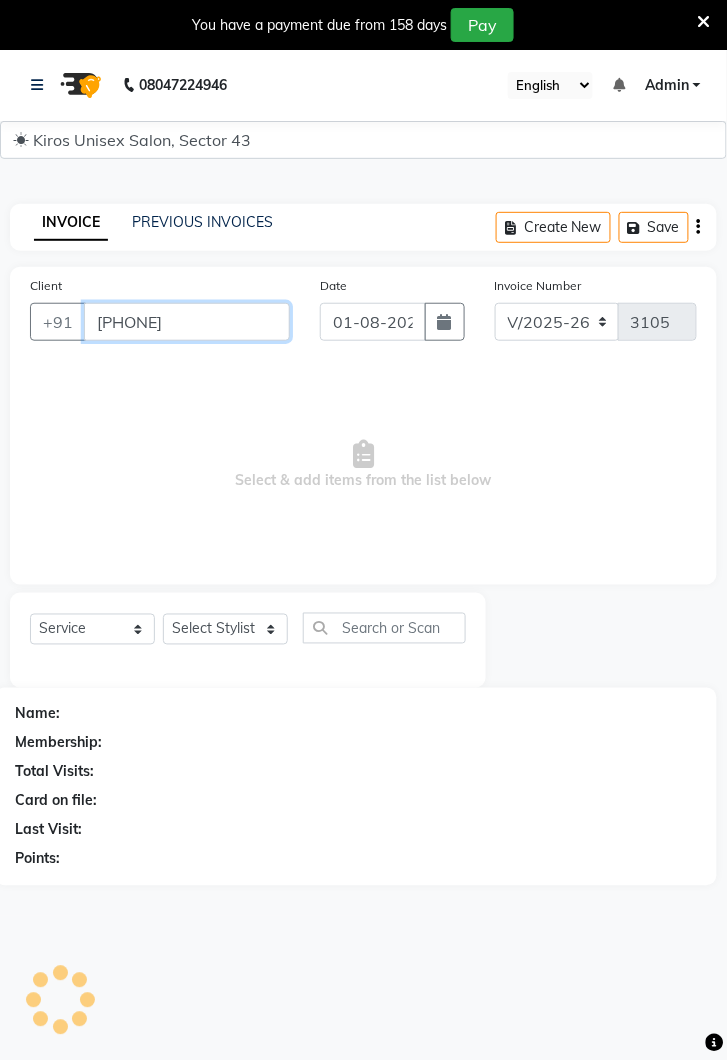type on "[PHONE]" 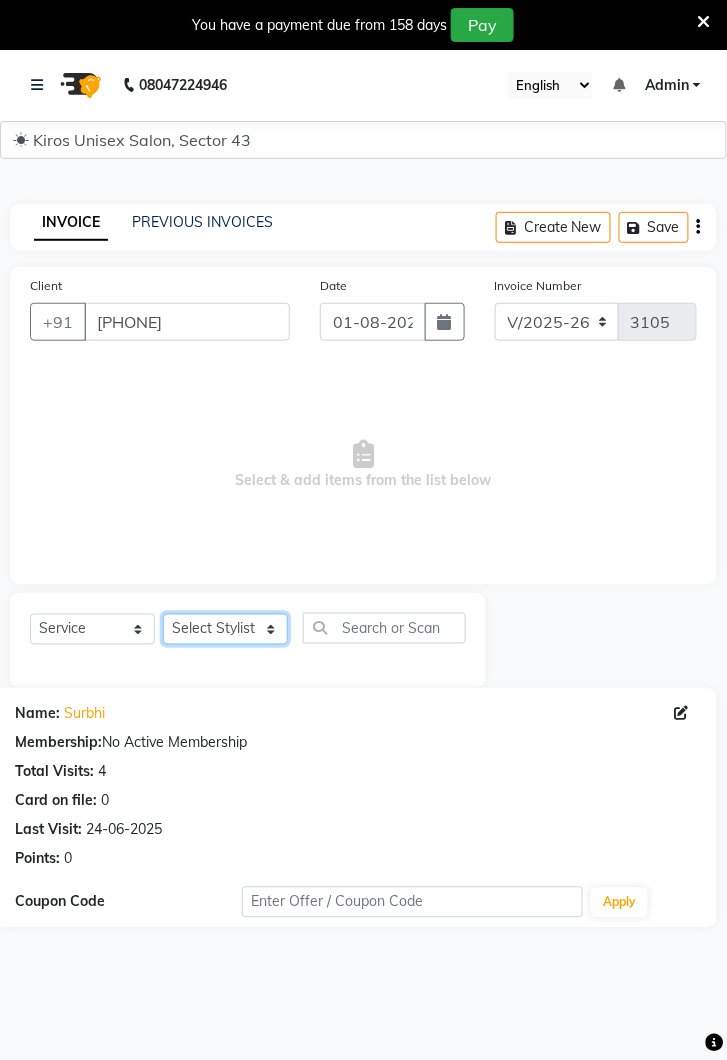 click on "Select Stylist Deepak Gunjan Habil Jeet Lalit Lamu Raj Rashmi Rony Sagar Suraj" 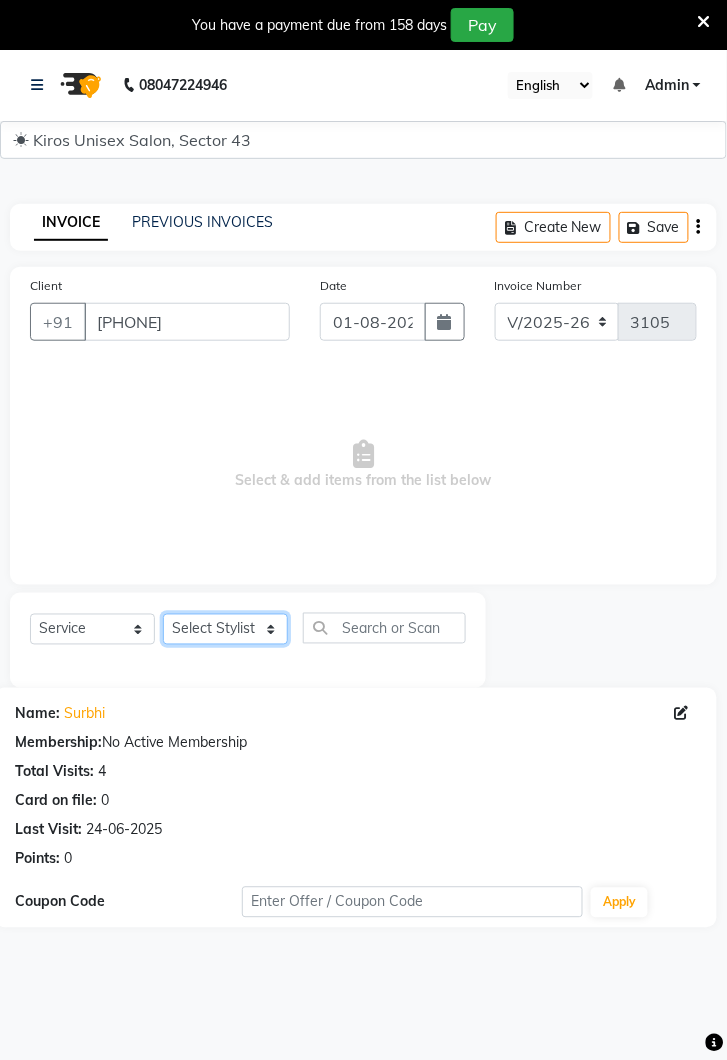 select on "67564" 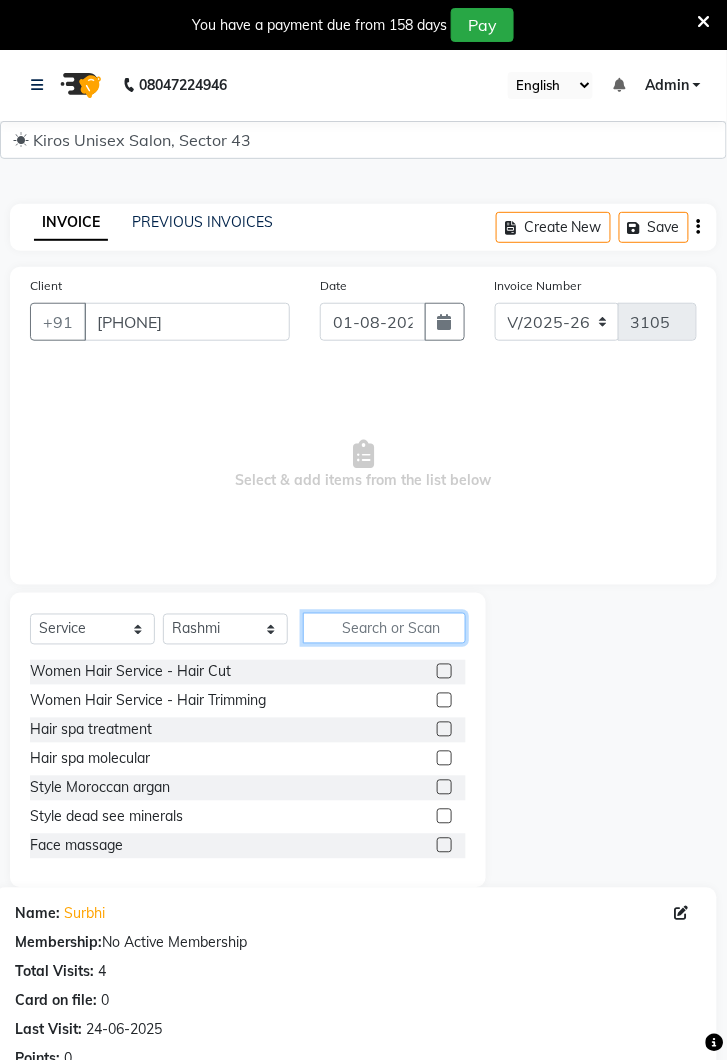 click 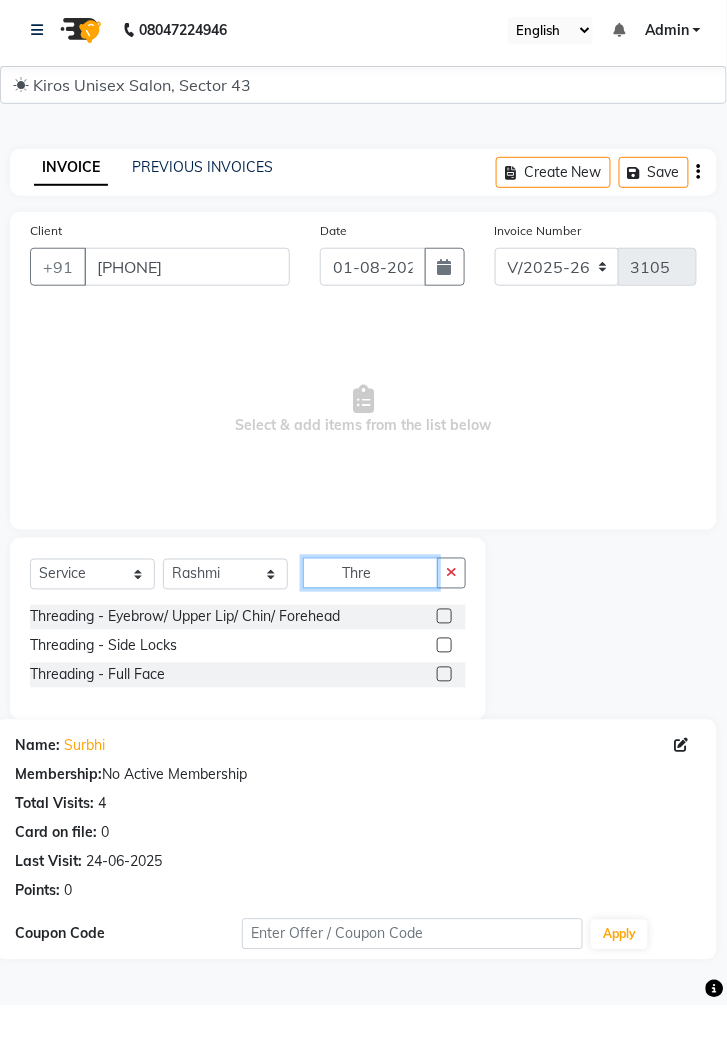 type on "Thre" 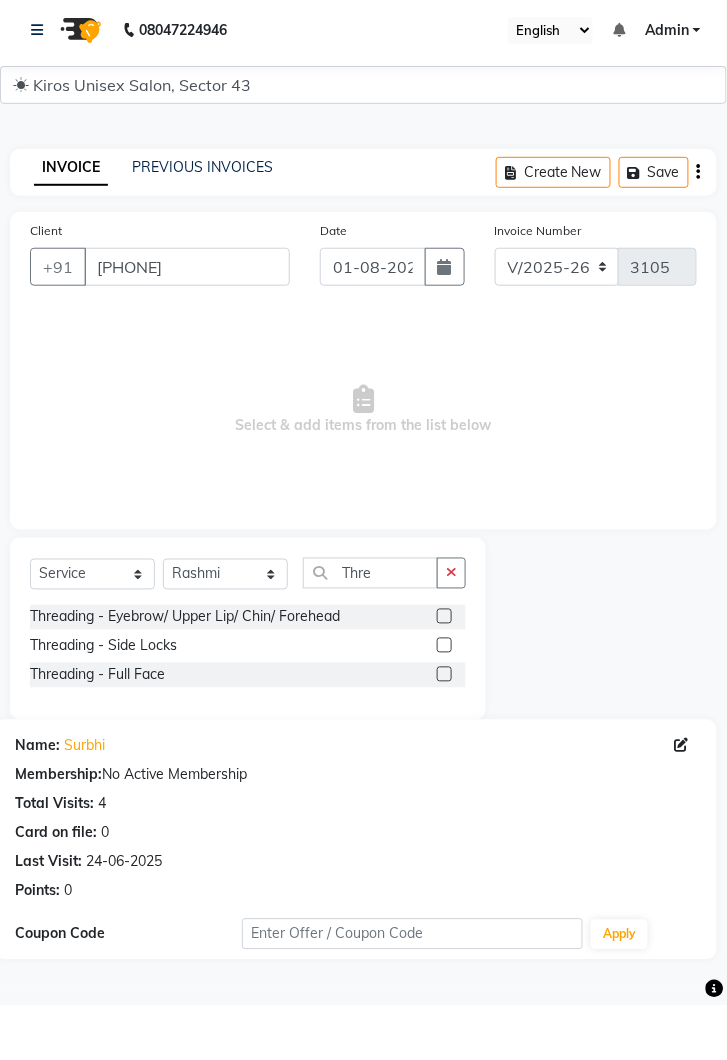 click 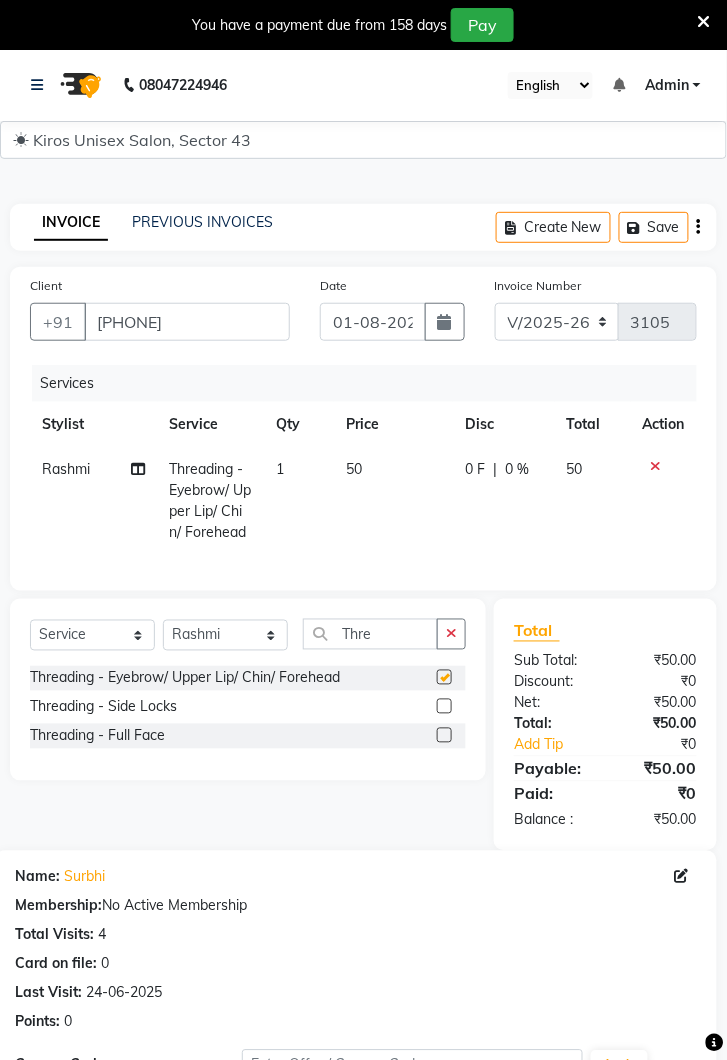 checkbox on "false" 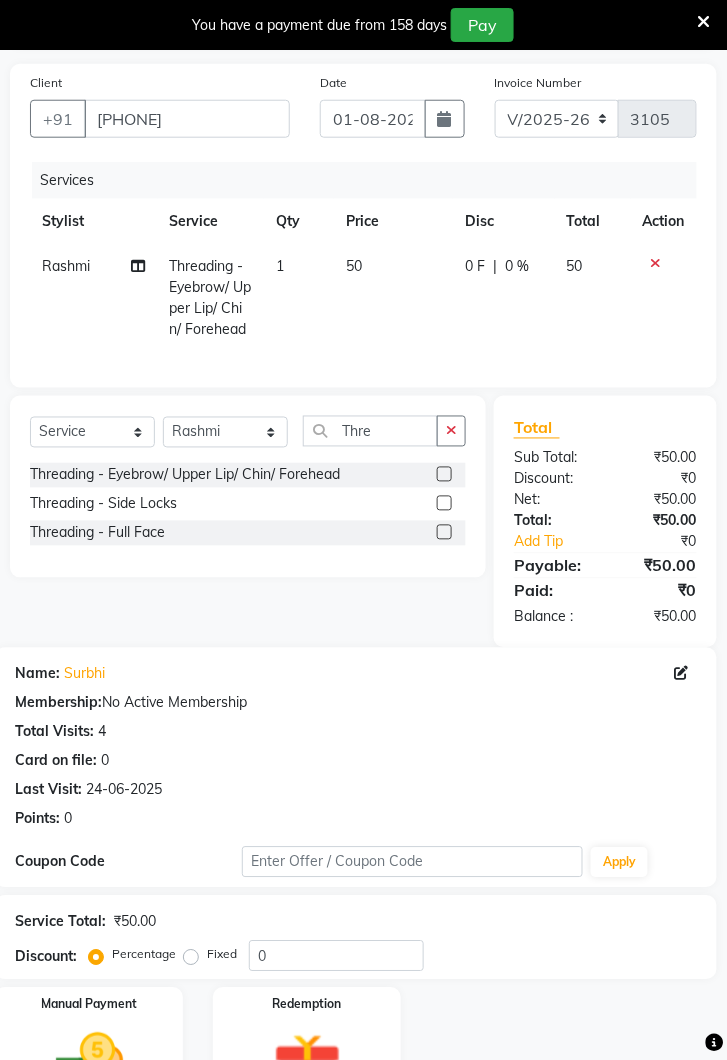 scroll, scrollTop: 206, scrollLeft: 0, axis: vertical 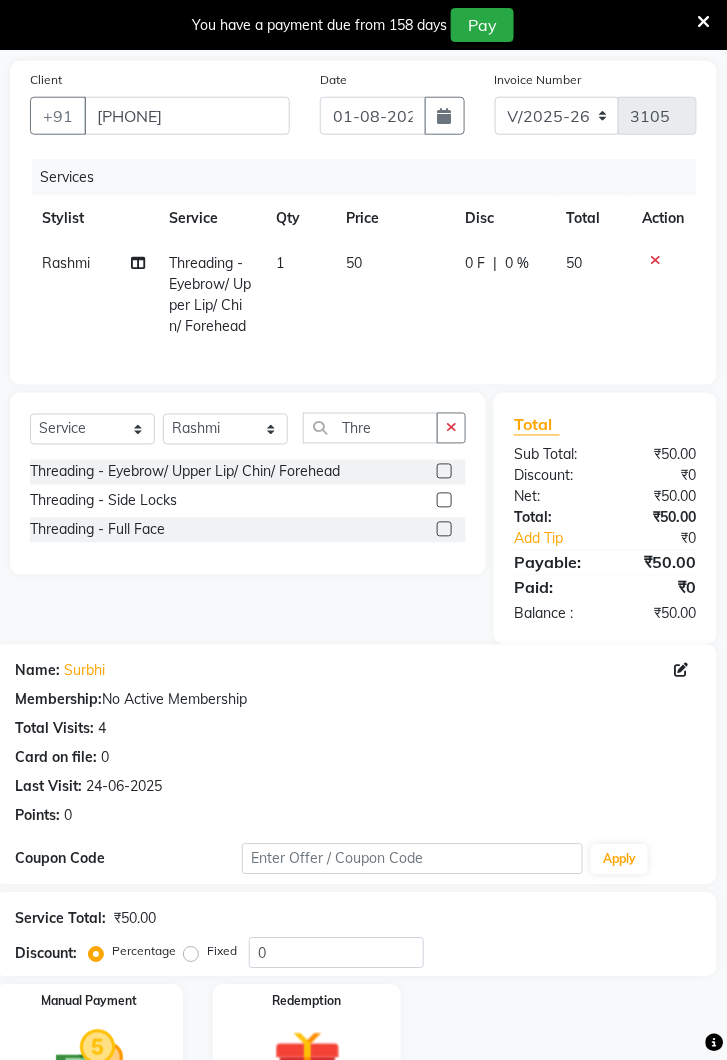 click 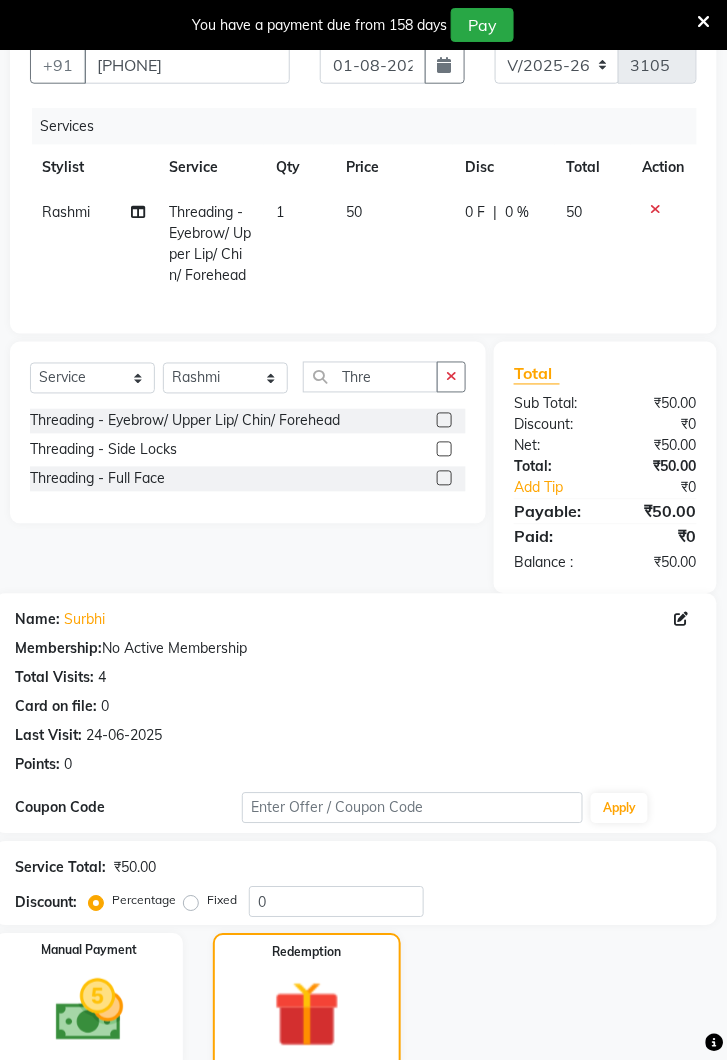 scroll, scrollTop: 257, scrollLeft: 0, axis: vertical 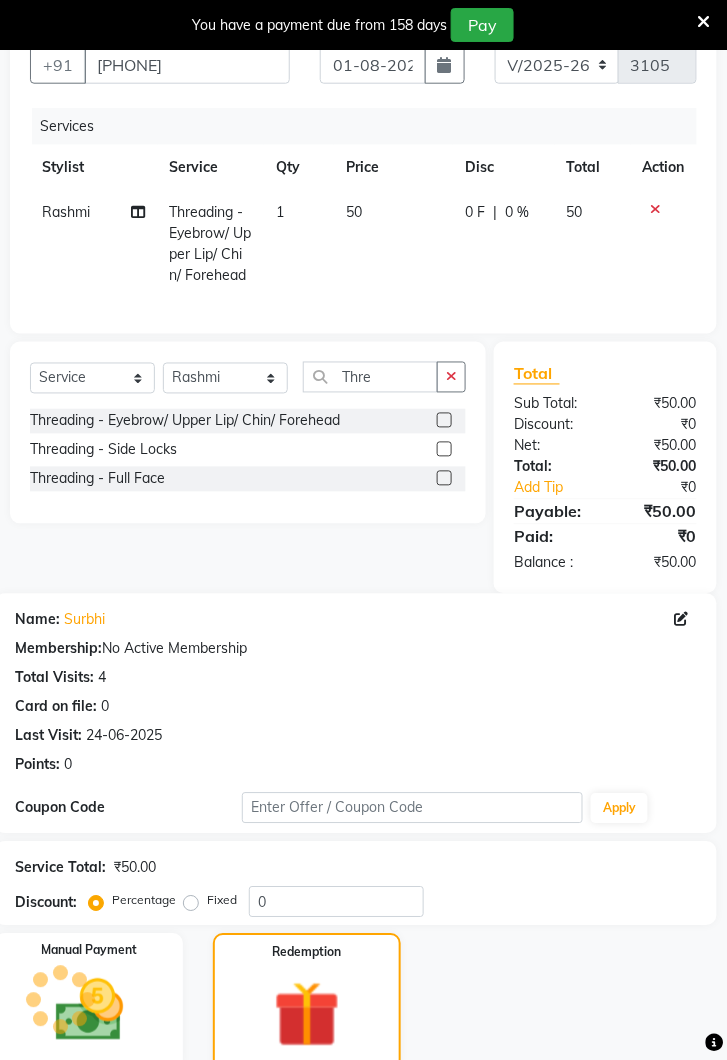 click on "50" 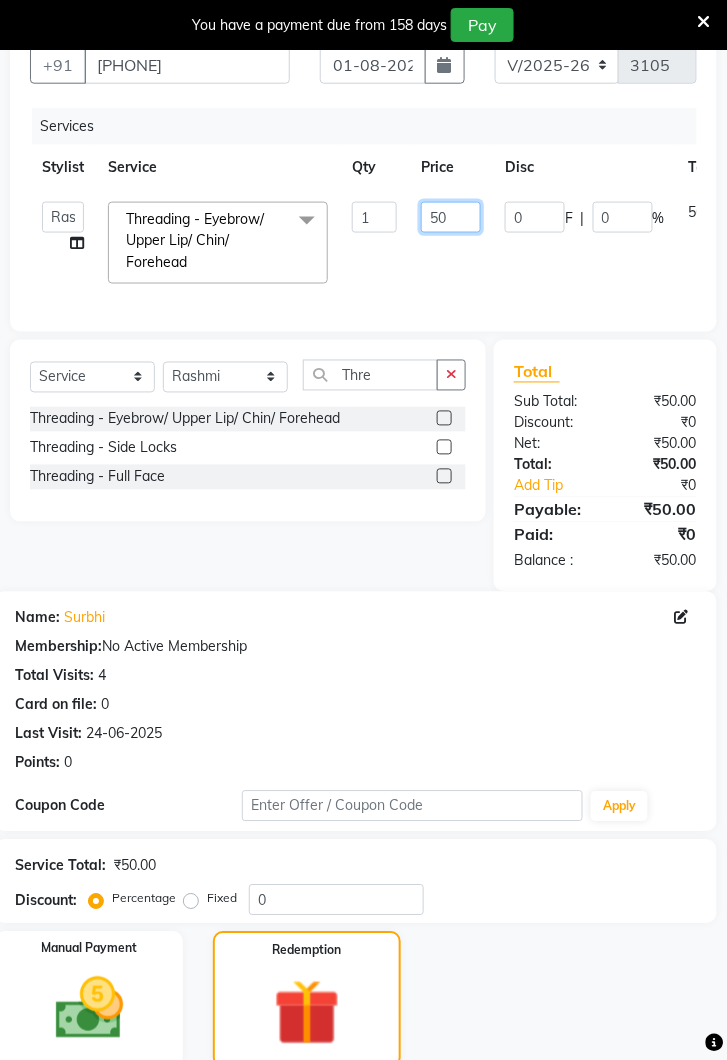 click on "50" 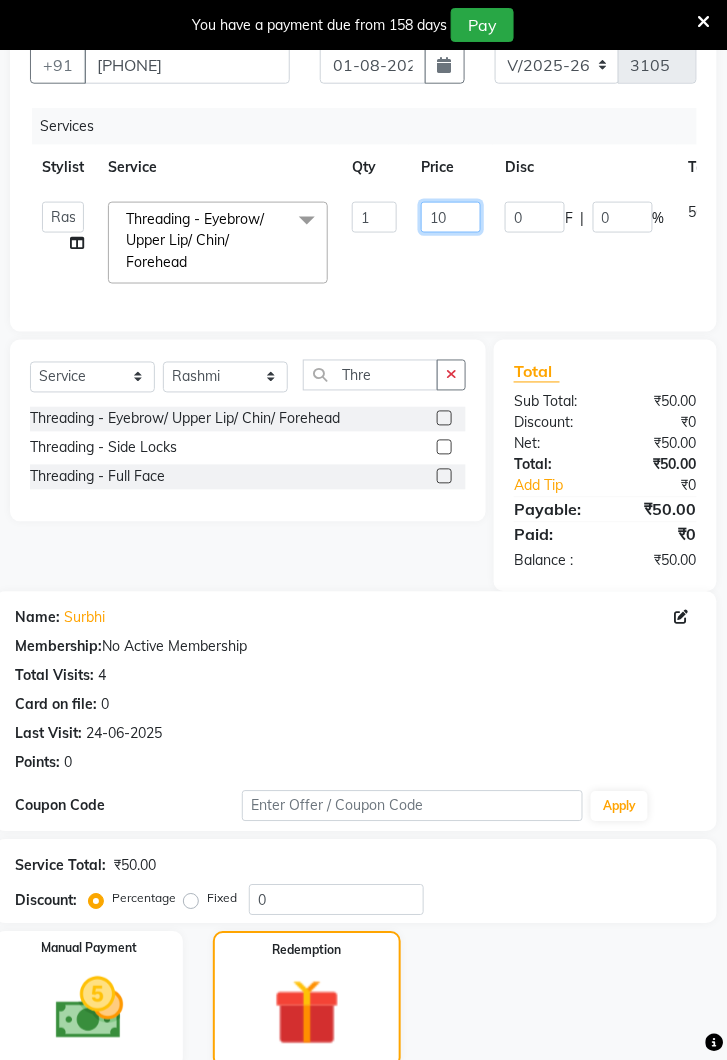 type on "100" 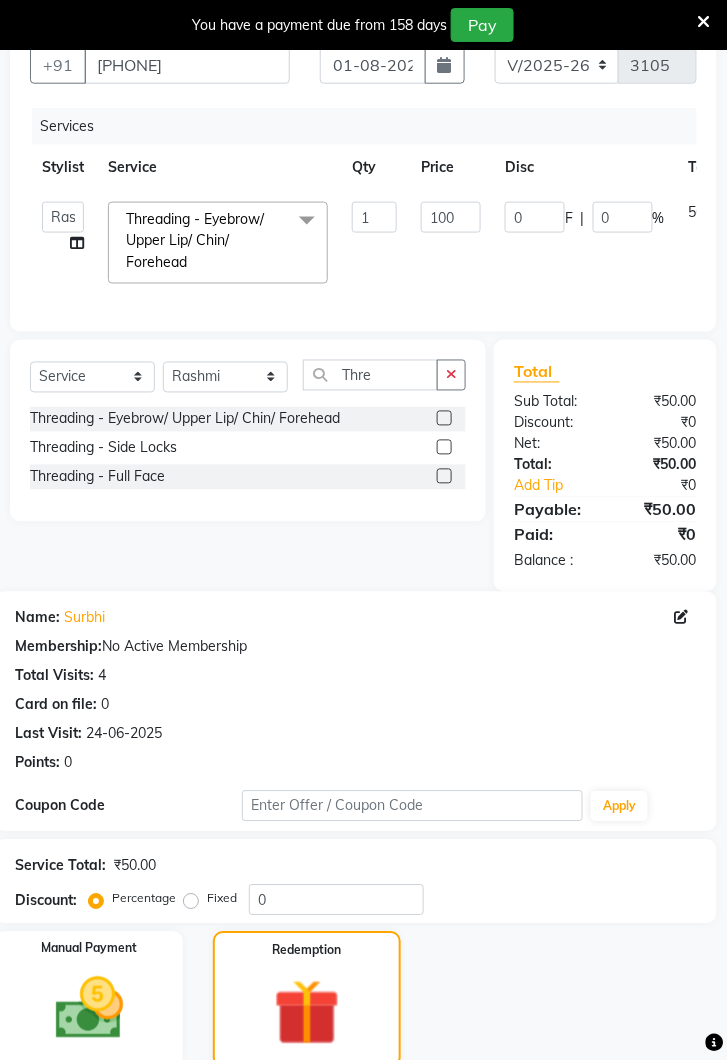 click on "Deepak   Gunjan   Habil   Jeet   Lalit   Lamu   Raj   Rashmi   Rony   Sagar   Suraj  Threading - Eyebrow/ Upper Lip/ Chin/ Forehead  x Women Hair Service - Hair Cut Women Hair Service - Hair Trimming Hair spa treatment Hair spa molecular  Style Moroccan argan Style dead see minerals Face massage Under arms waxing Head Wash - L’Oréal Head Wash - Sulphate Free Head Wash - Gk Styling - Blow Dry Styling - Ironing Styling - Curls Styling - Combo: Head Wash (L’Oréal) And Blow Dry Threading - Eyebrow/ Upper Lip/ Chin/ Forehead Threading - Side Locks Threading - Full Face Hair Colour - Majirel Female Hair Colour - Inoa Female Hair Colour - Application Female Hair Colour - Majirel Hair Colour - Inoa Hair Colour - Application Hair Colour - Beard Colour Hair Spa - L’Oréal Basic Hair Spa - Mythic Spa Hair Spa - Macadamia Spa / Moroccan Hair Treatment Hair Spa - Ola Plex Hair Treatment - Dandruff/ Hair Fall Treatment Hair Treatment - Smoothening Hair Treatment - Keratin Hair Treatment - Botox/ Nanoplasty 1 100" 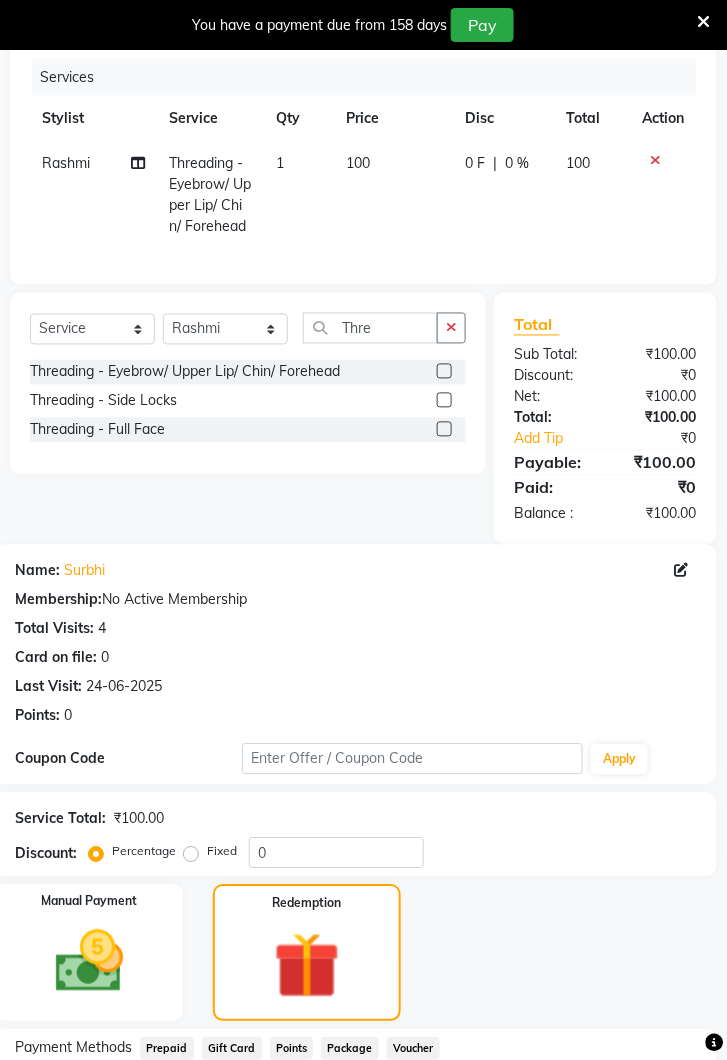 scroll, scrollTop: 377, scrollLeft: 0, axis: vertical 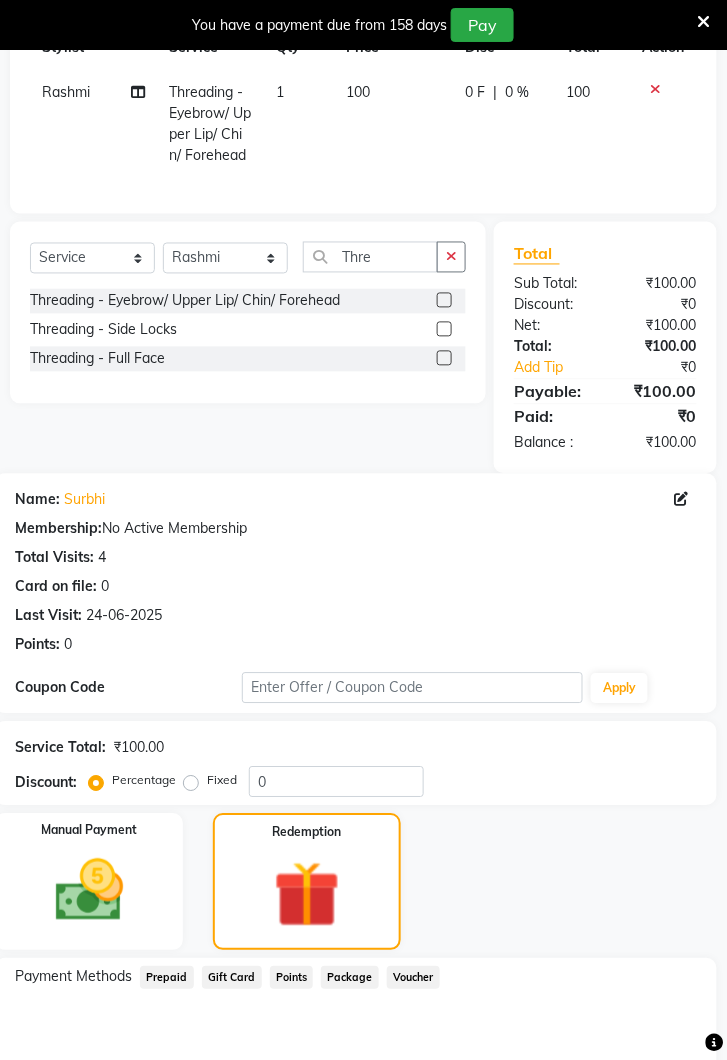 click 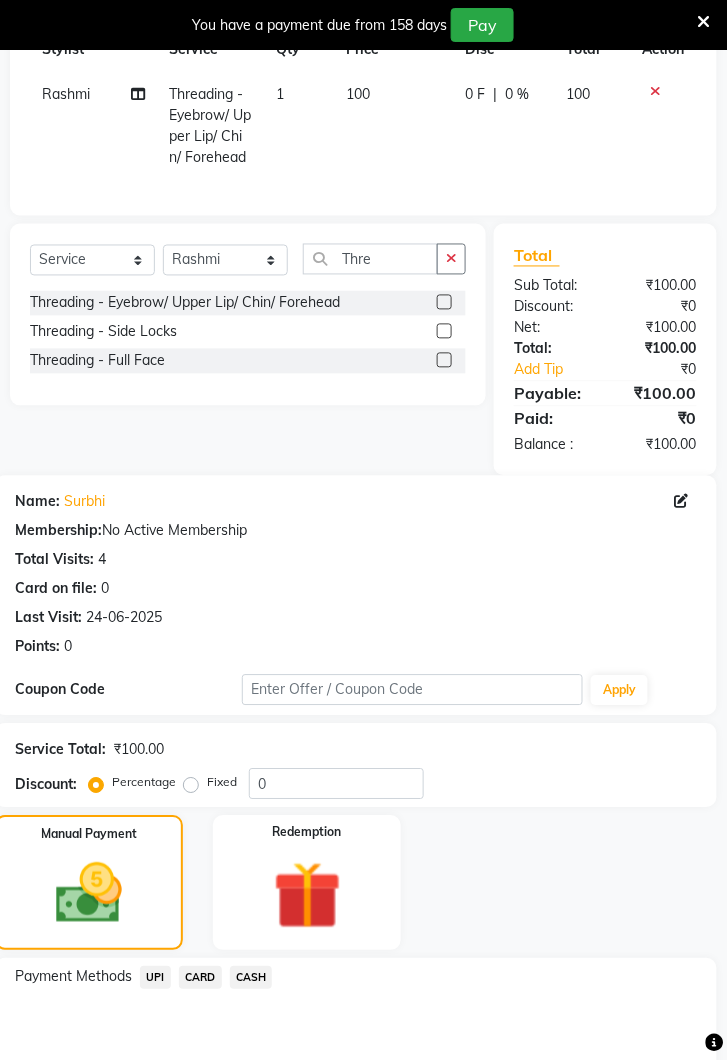 click on "UPI" 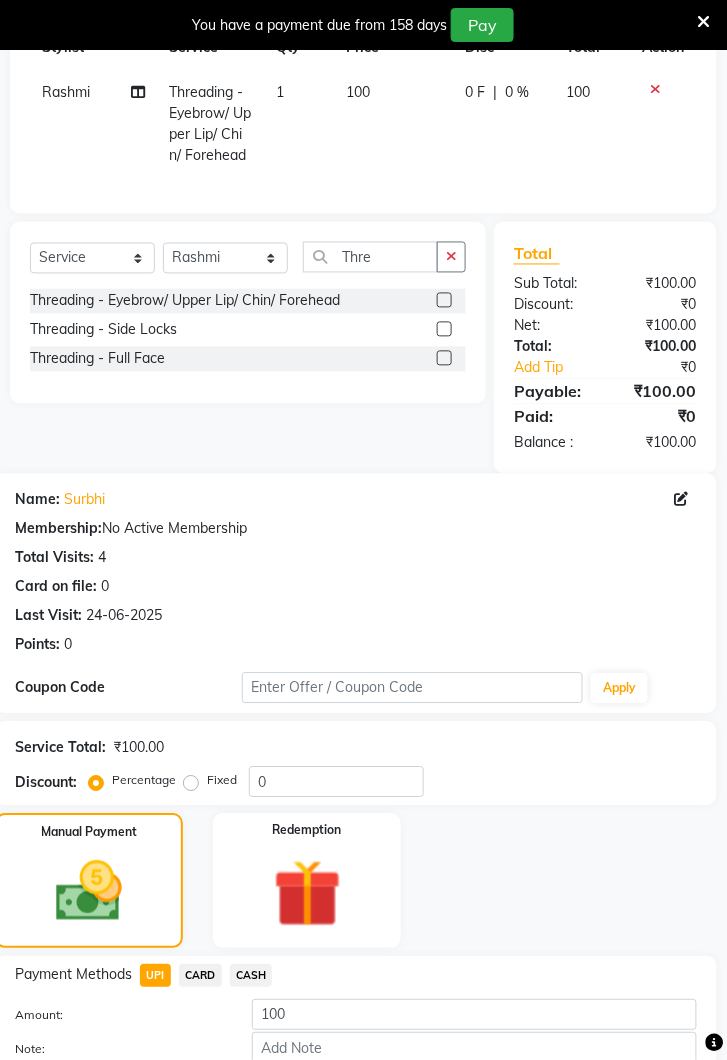 click on "Add Payment" 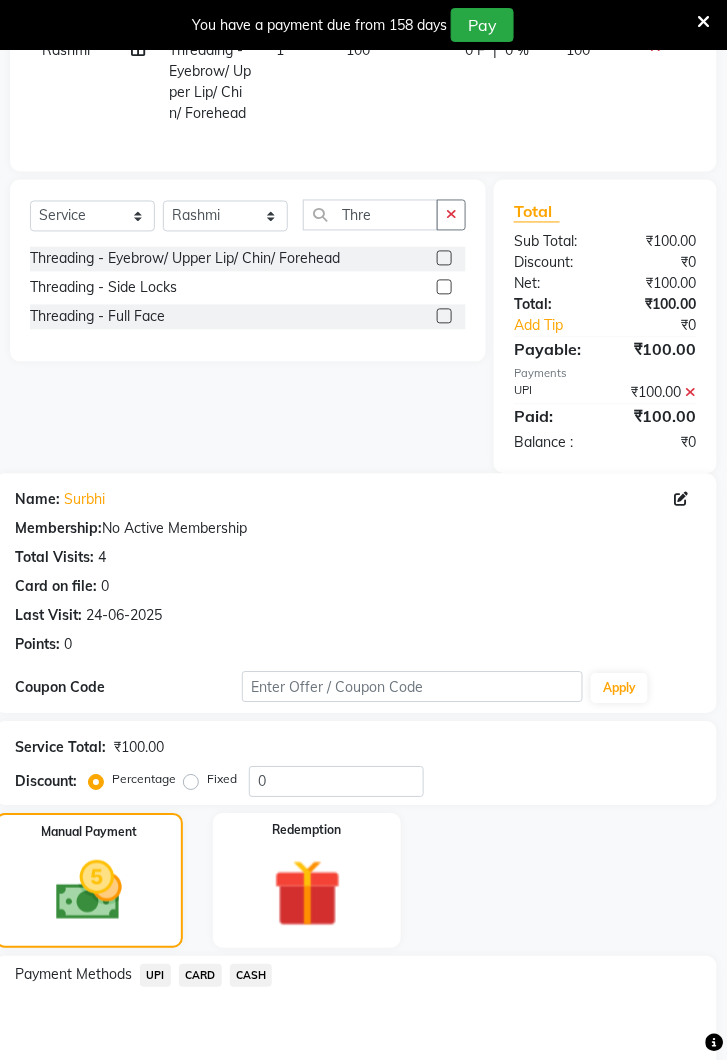 scroll, scrollTop: 529, scrollLeft: 0, axis: vertical 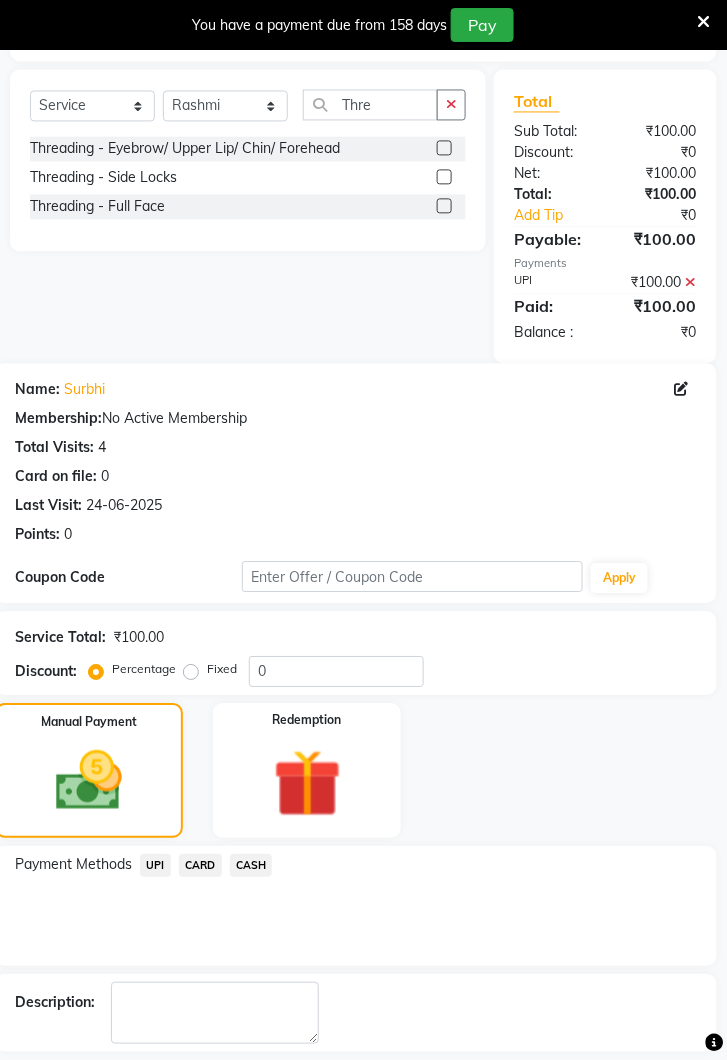 click on "Checkout" 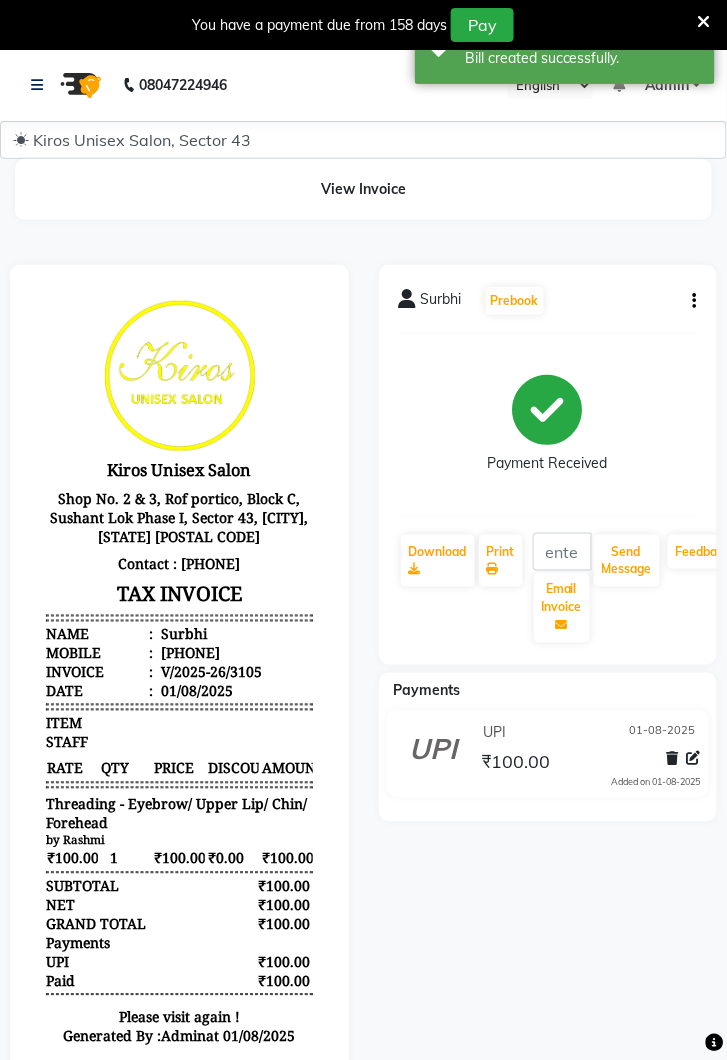 scroll, scrollTop: 0, scrollLeft: 0, axis: both 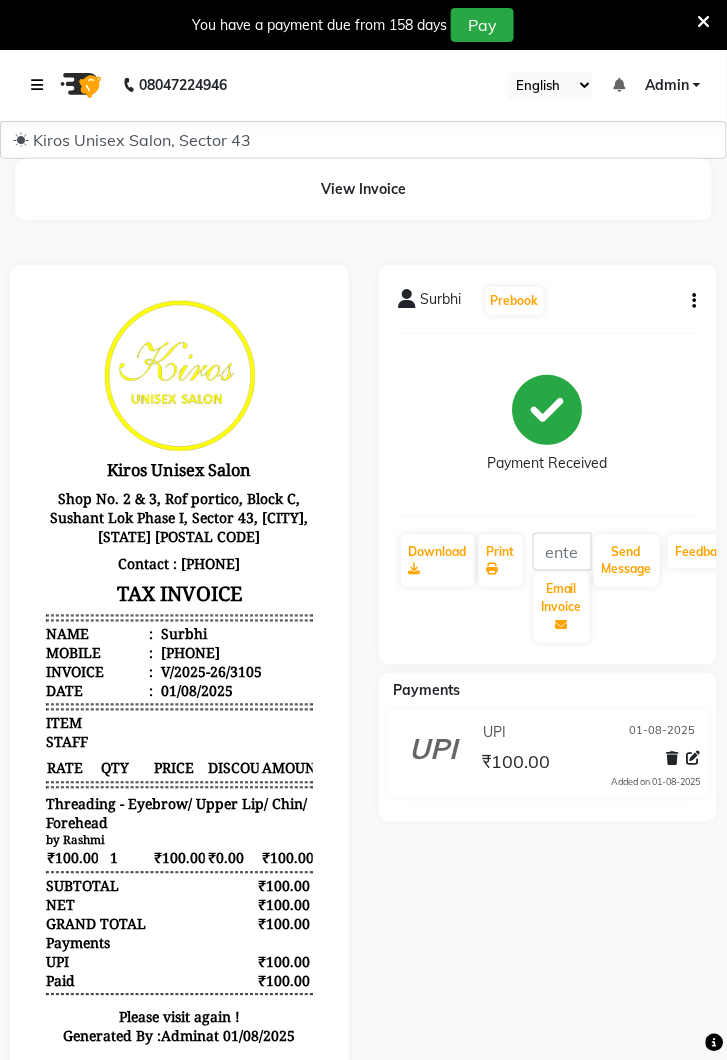 click at bounding box center (41, 85) 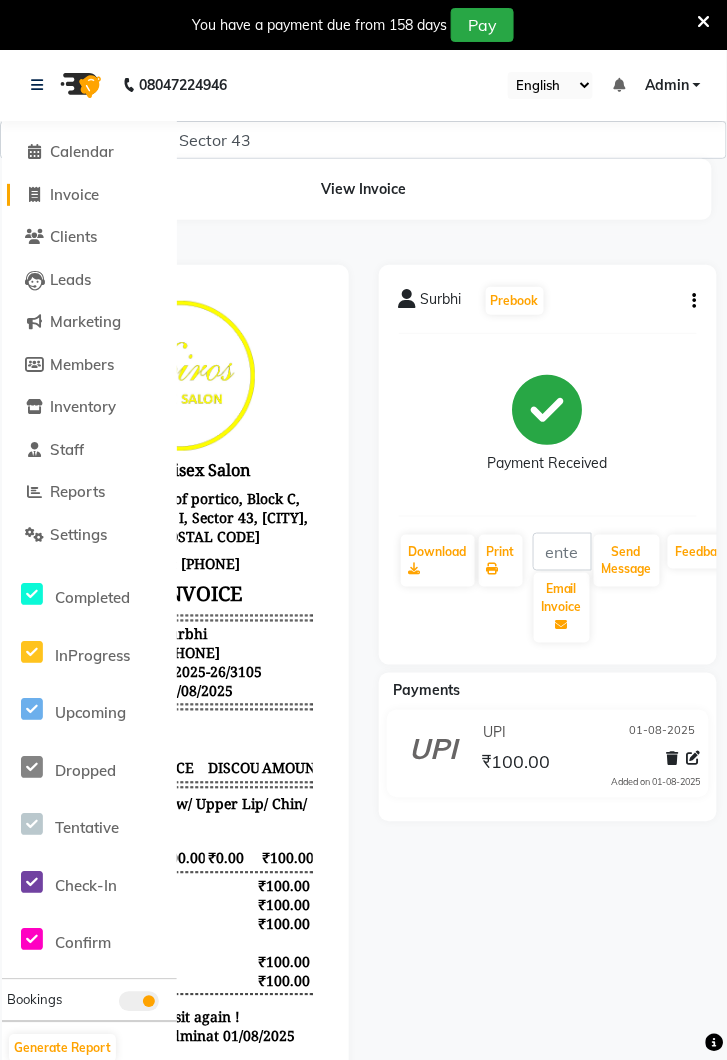 click on "Invoice" 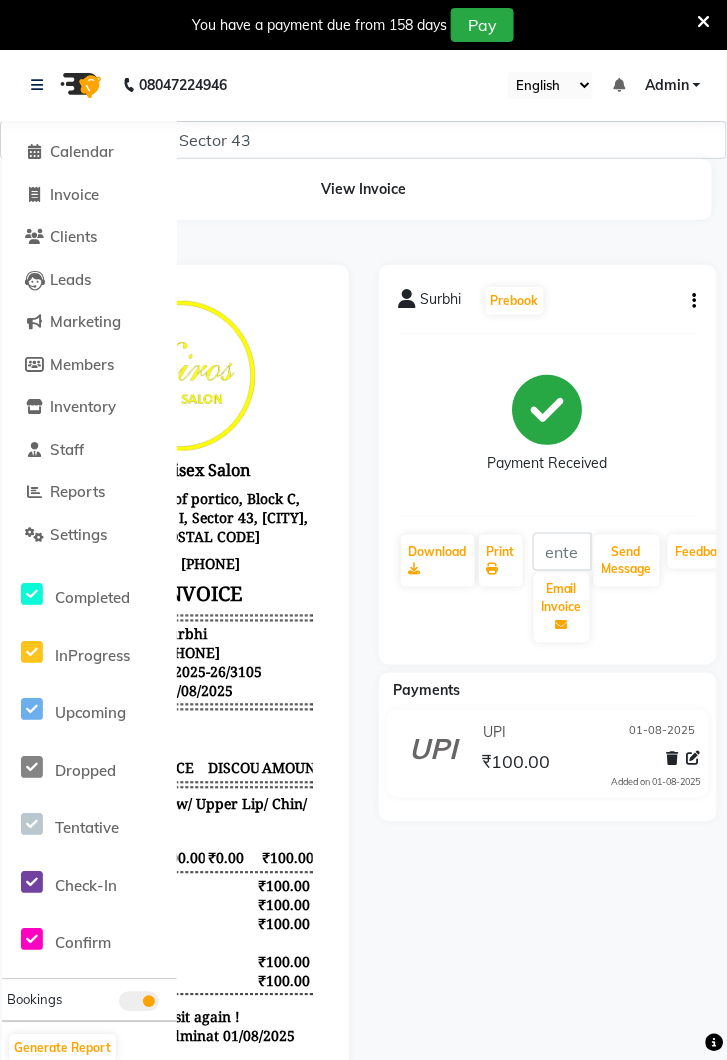 select on "service" 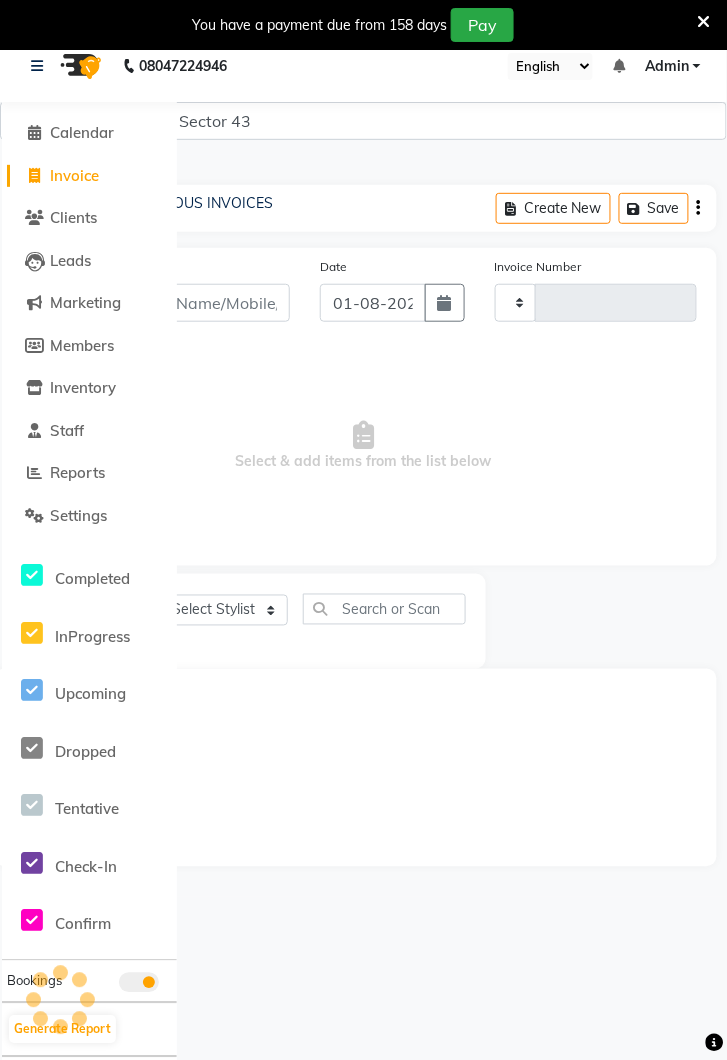 type on "3106" 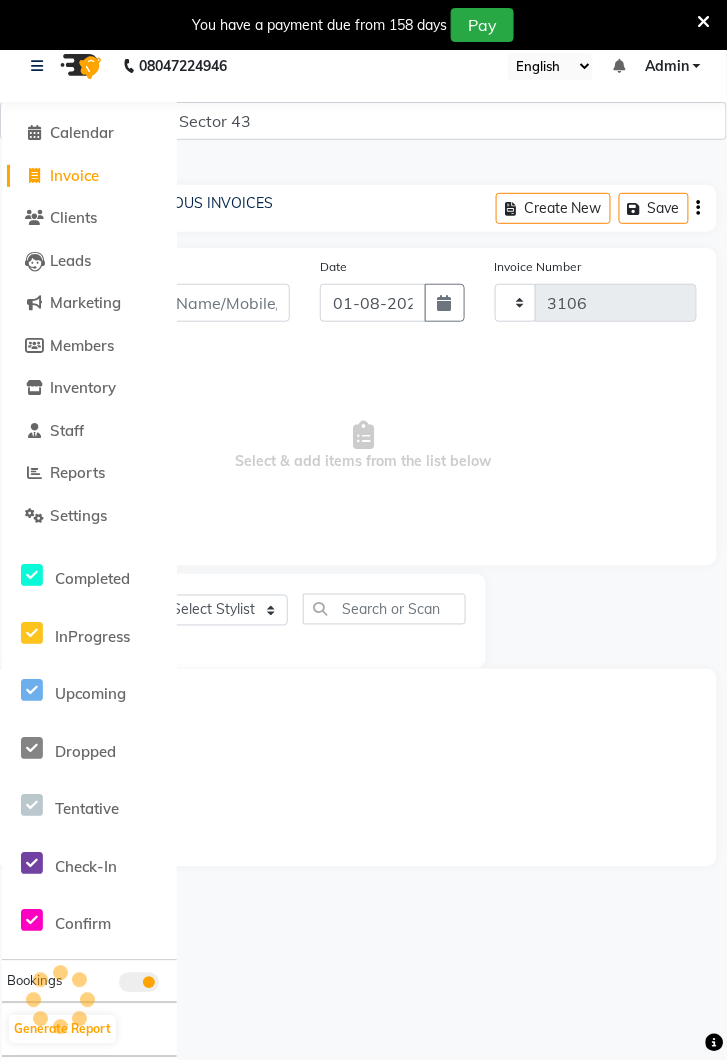 select on "5694" 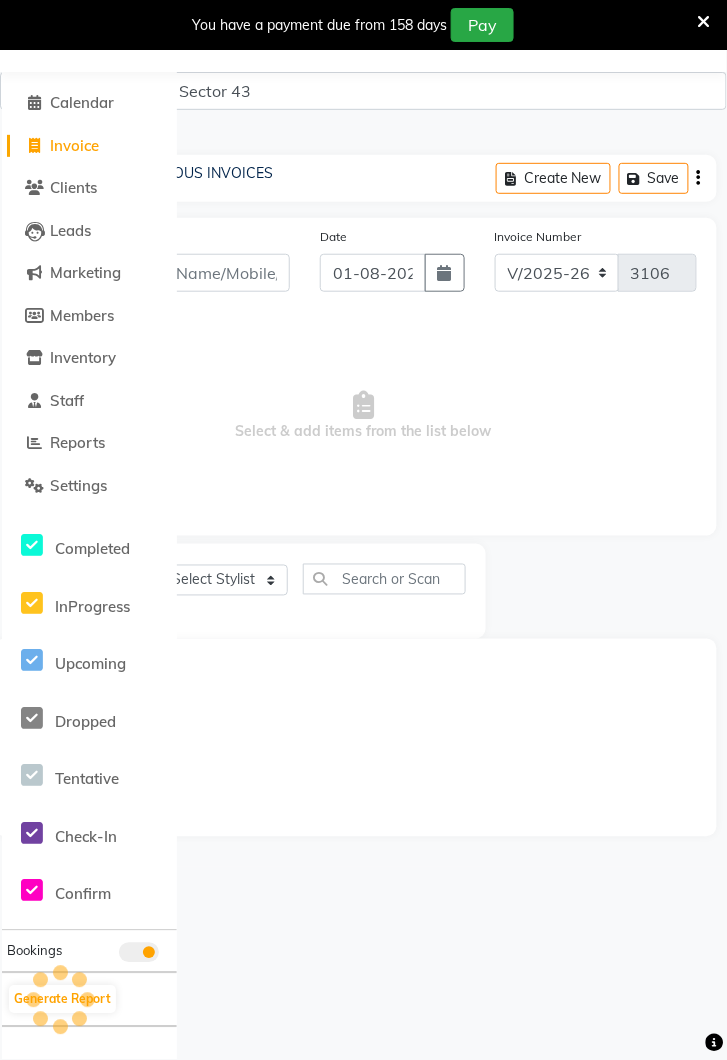 scroll, scrollTop: 0, scrollLeft: 0, axis: both 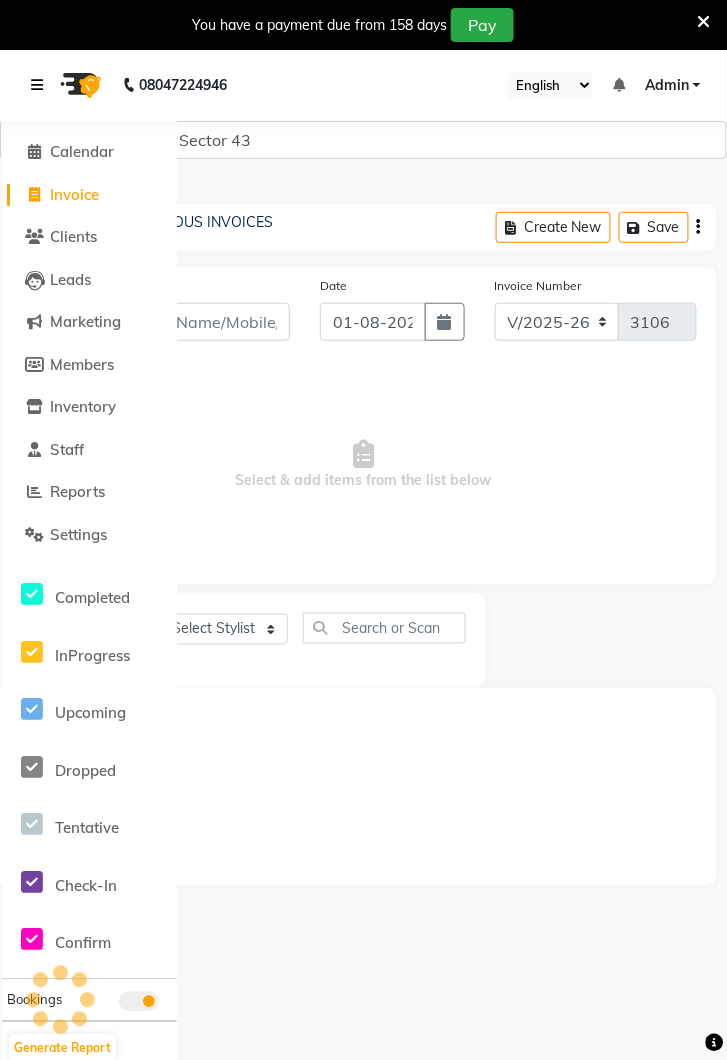 click at bounding box center (41, 85) 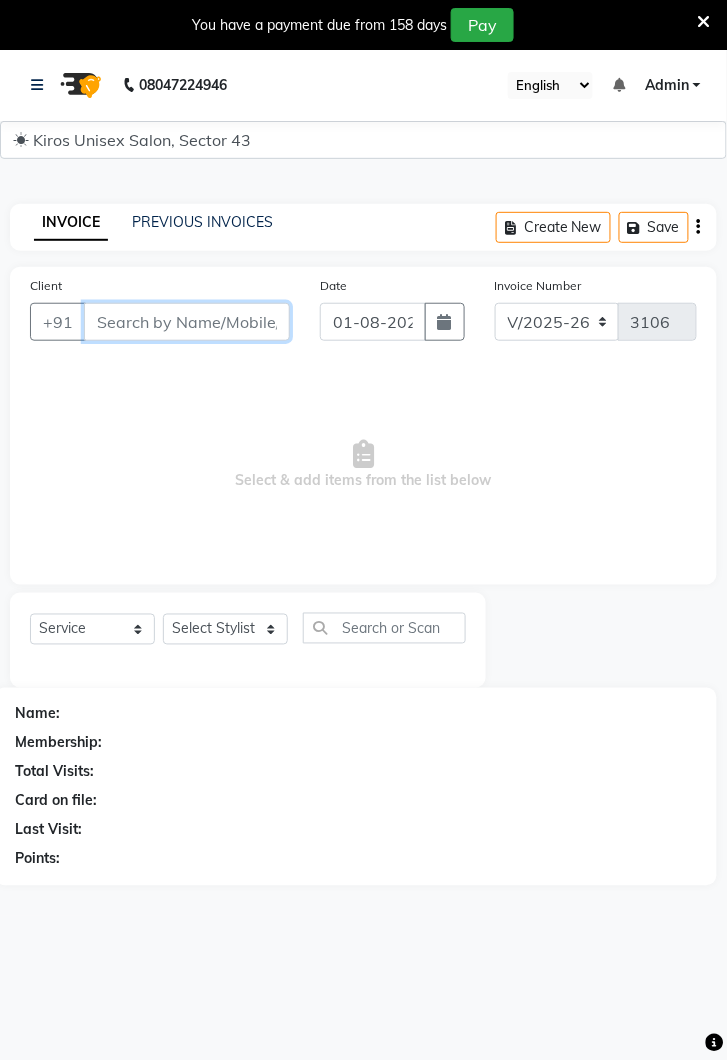 click on "Client" at bounding box center [187, 322] 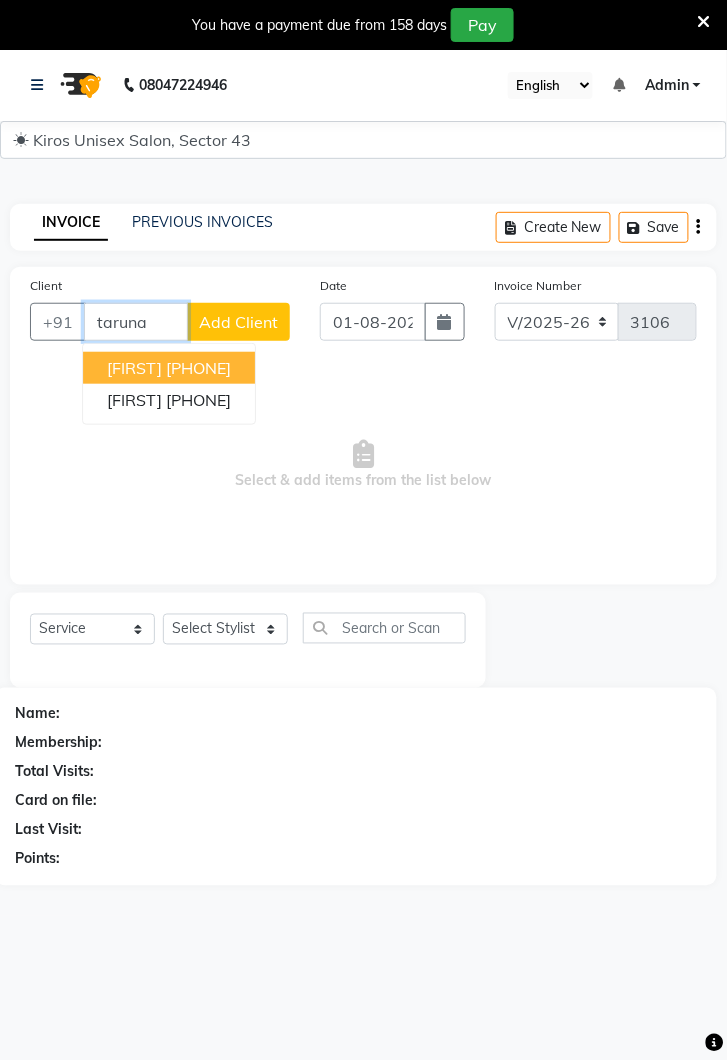 click on "[FIRST] [PHONE]" at bounding box center [169, 368] 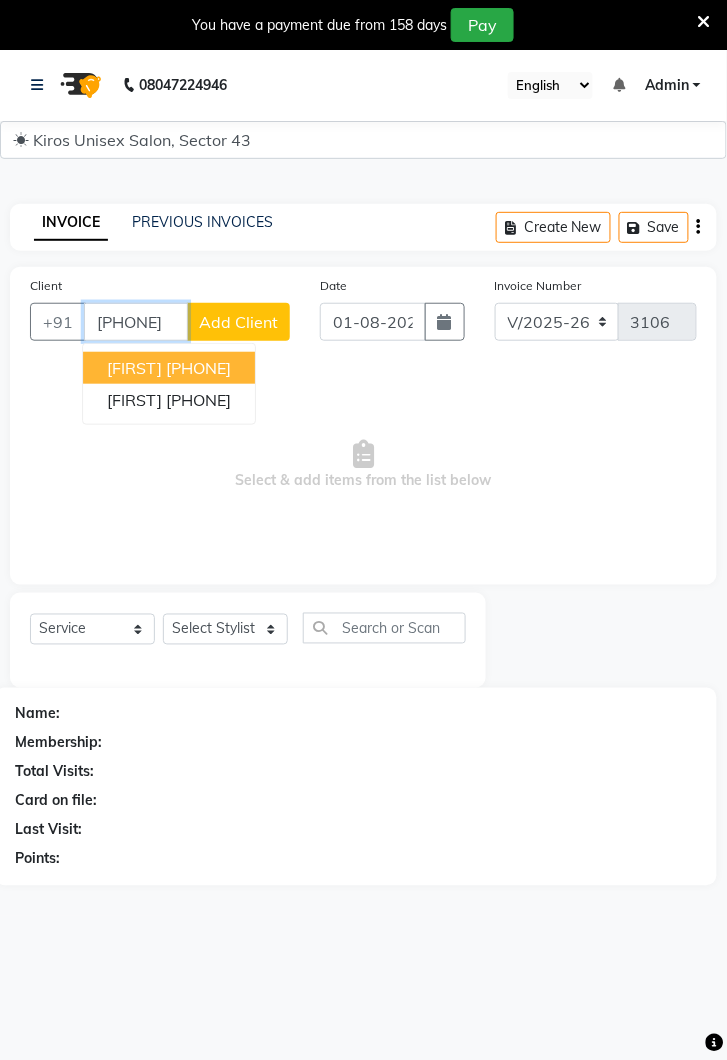 type on "[PHONE]" 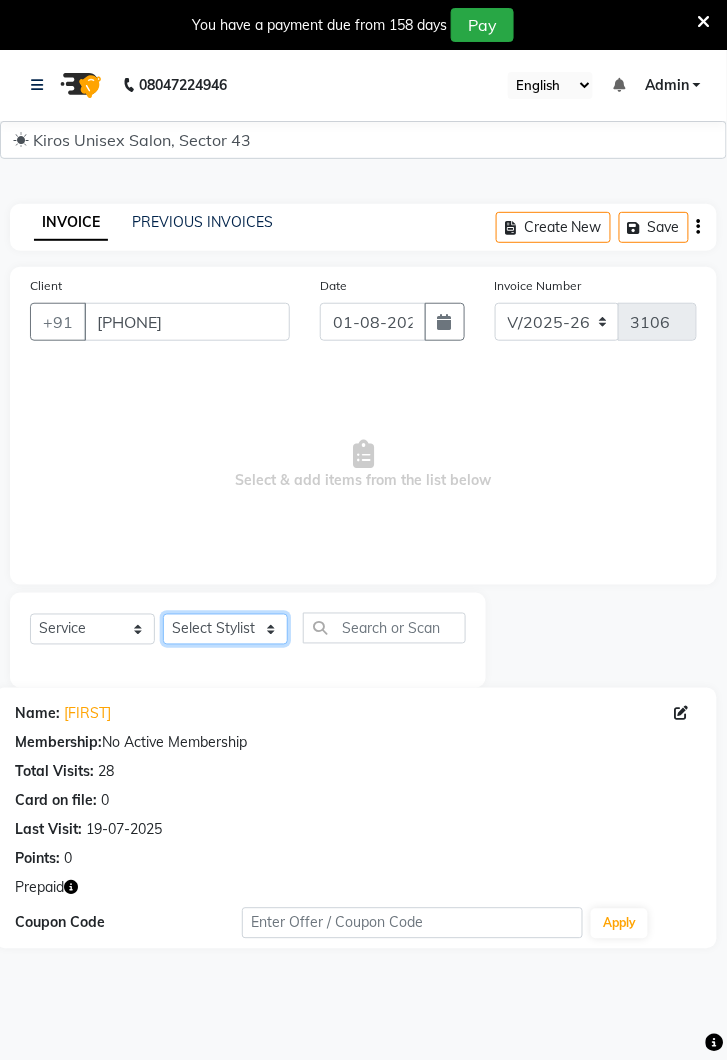 click on "Select Stylist Deepak Gunjan Habil Jeet Lalit Lamu Raj Rashmi Rony Sagar Suraj" 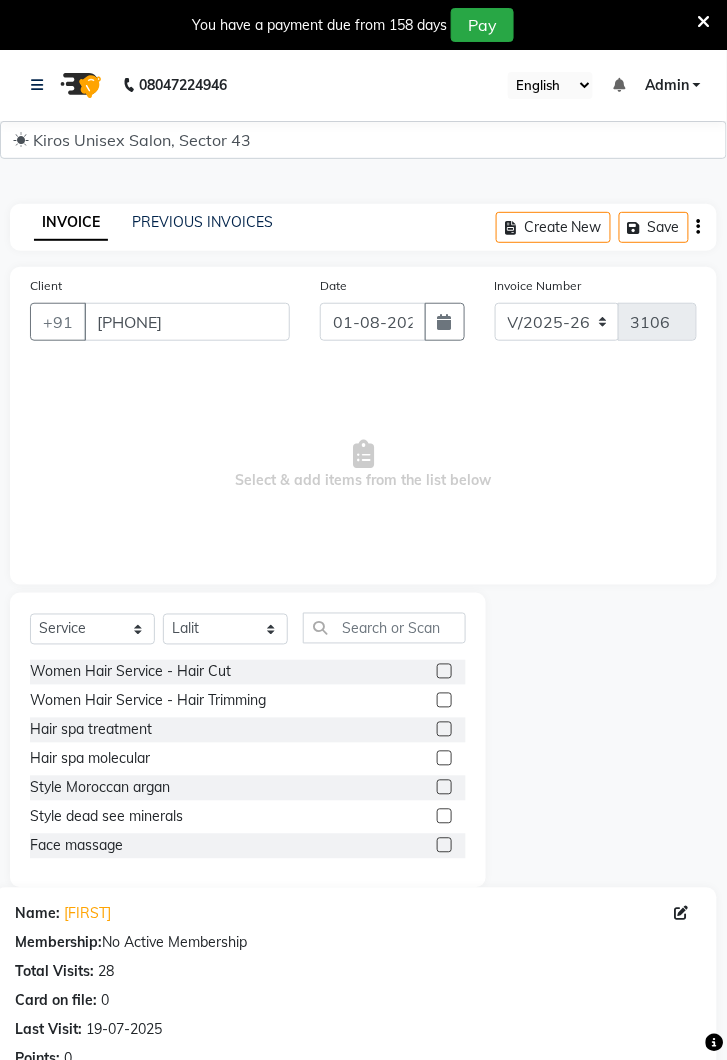 click 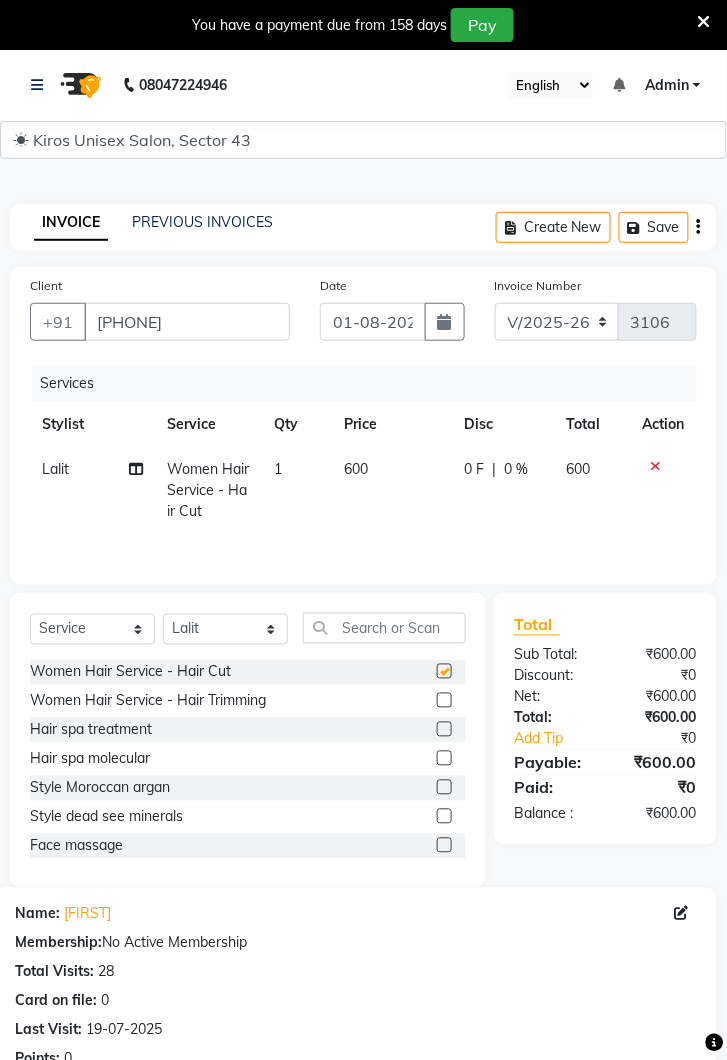 checkbox on "false" 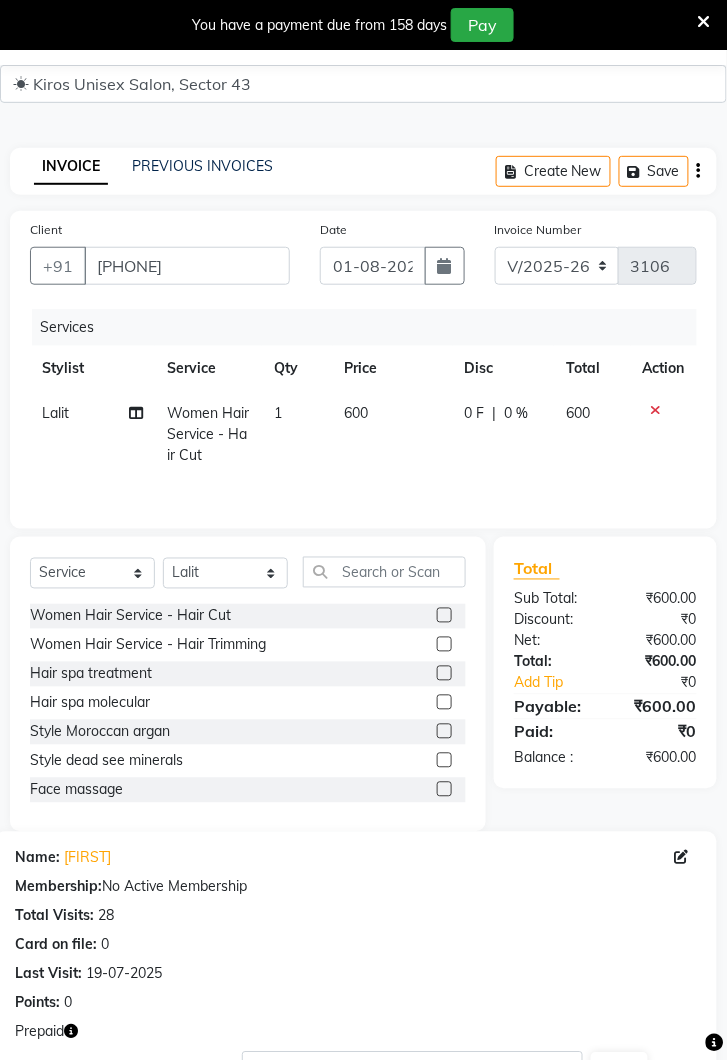 scroll, scrollTop: 306, scrollLeft: 0, axis: vertical 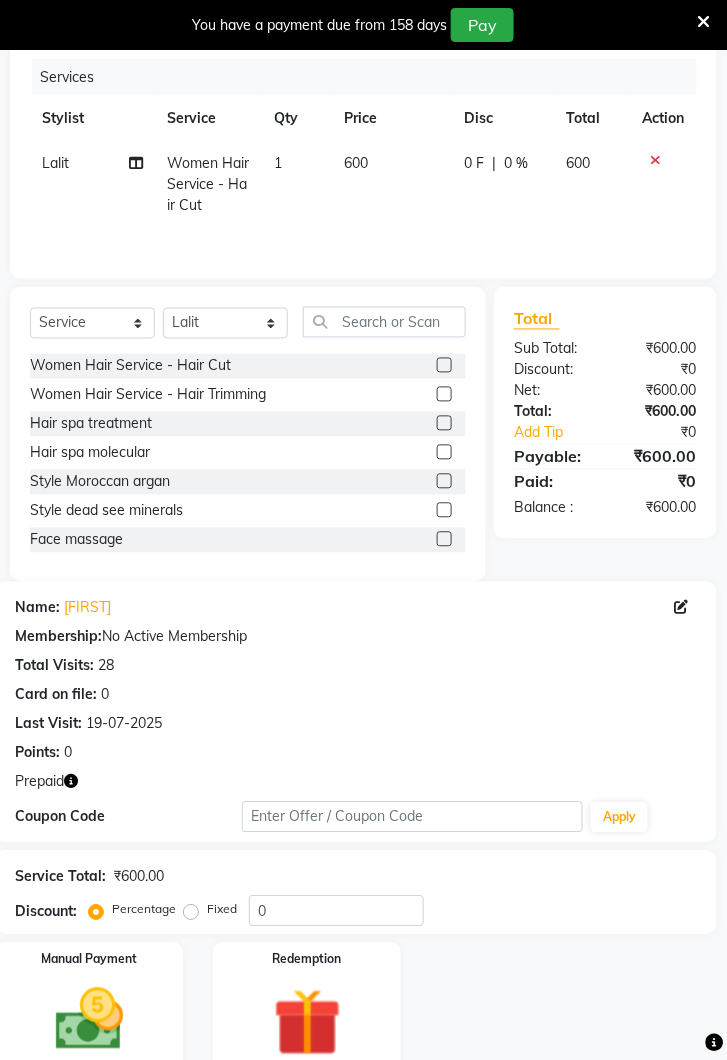 click 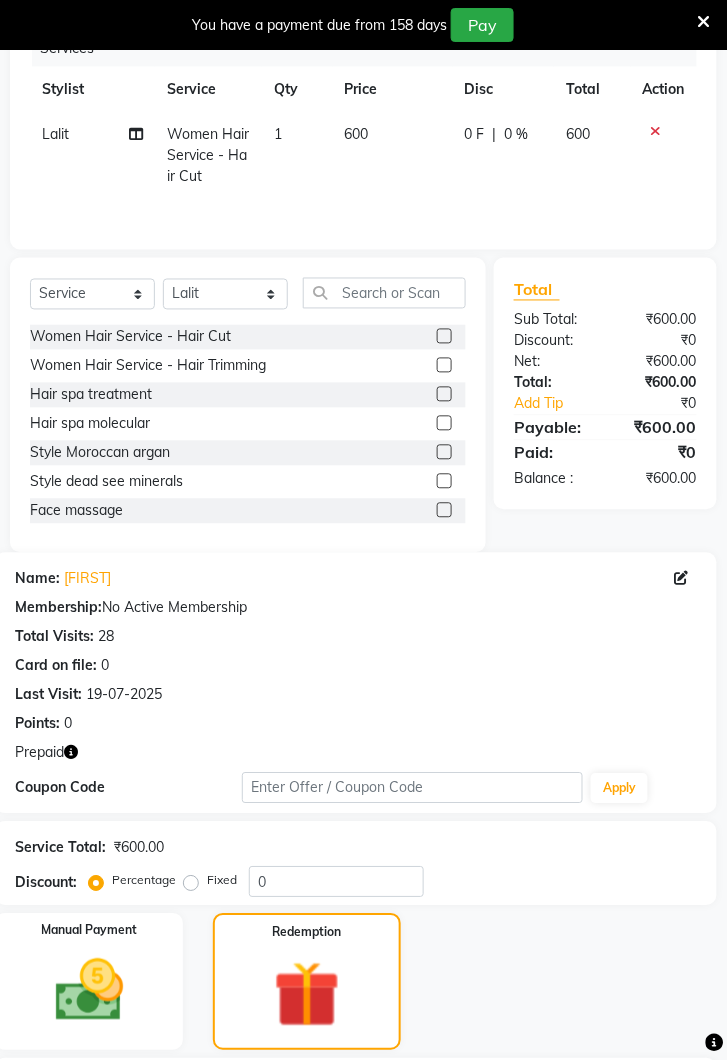 scroll, scrollTop: 435, scrollLeft: 0, axis: vertical 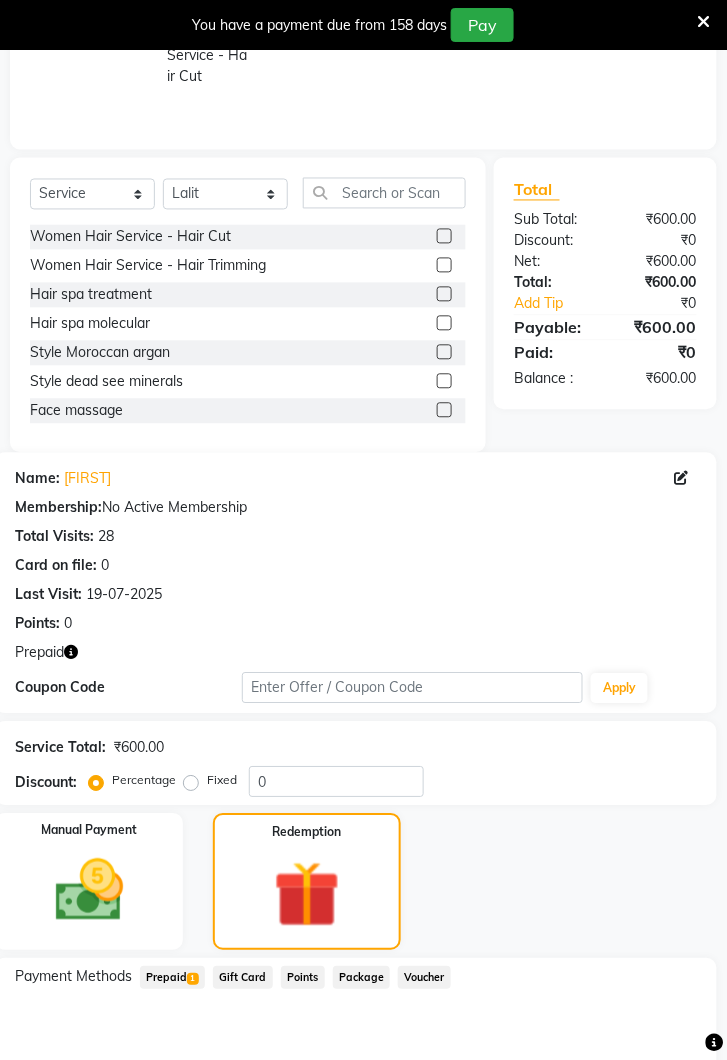 click on "Prepaid  1" 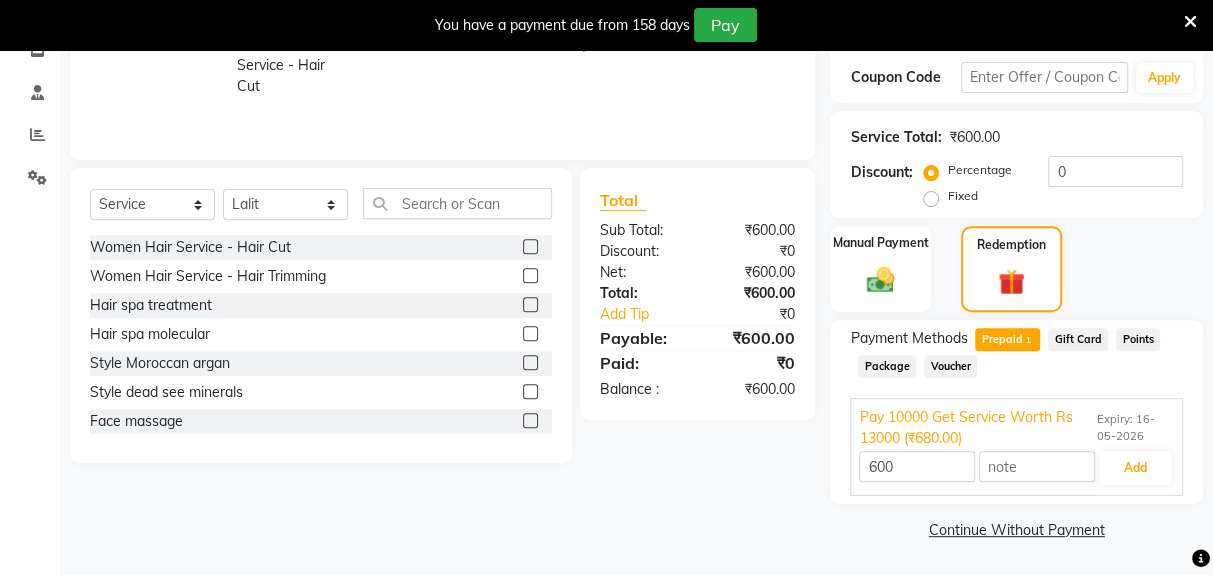 scroll, scrollTop: 355, scrollLeft: 0, axis: vertical 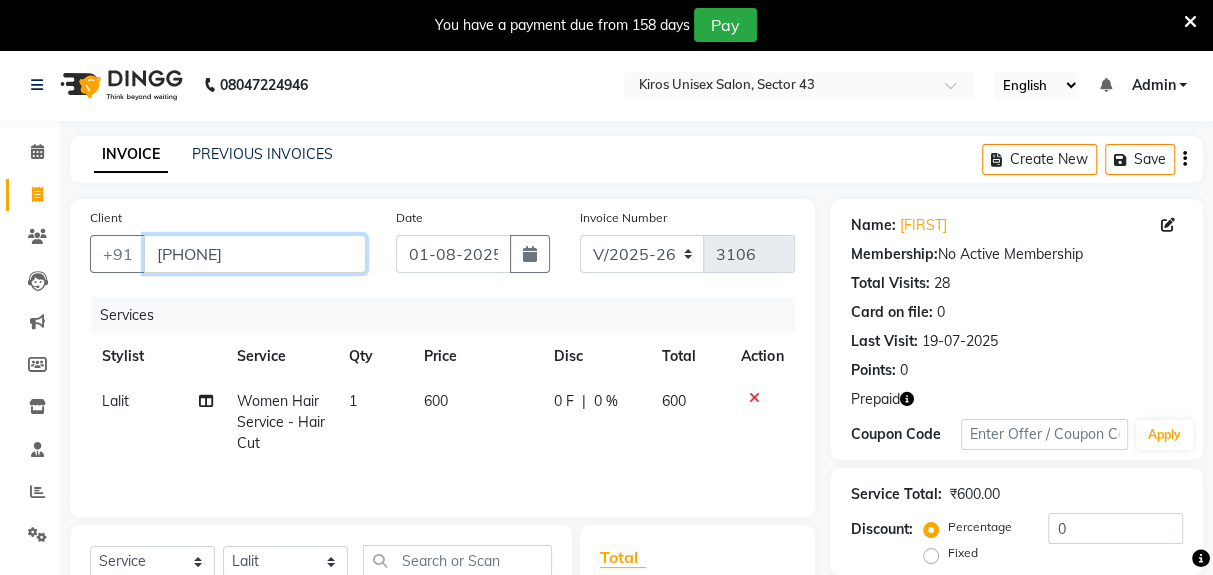 click on "[PHONE]" at bounding box center (255, 254) 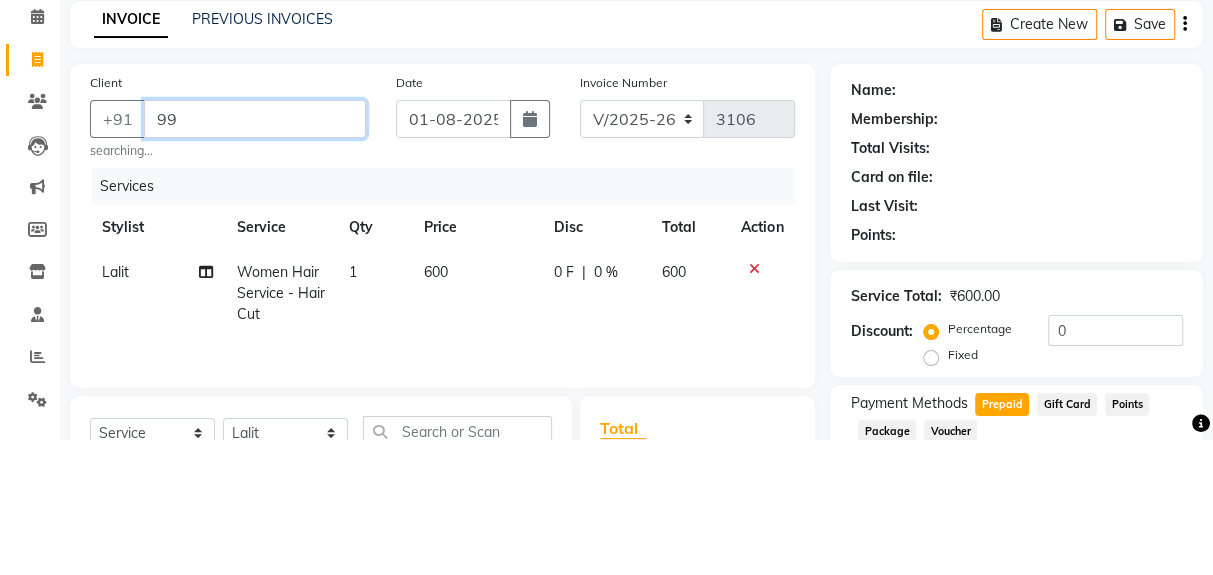type on "9" 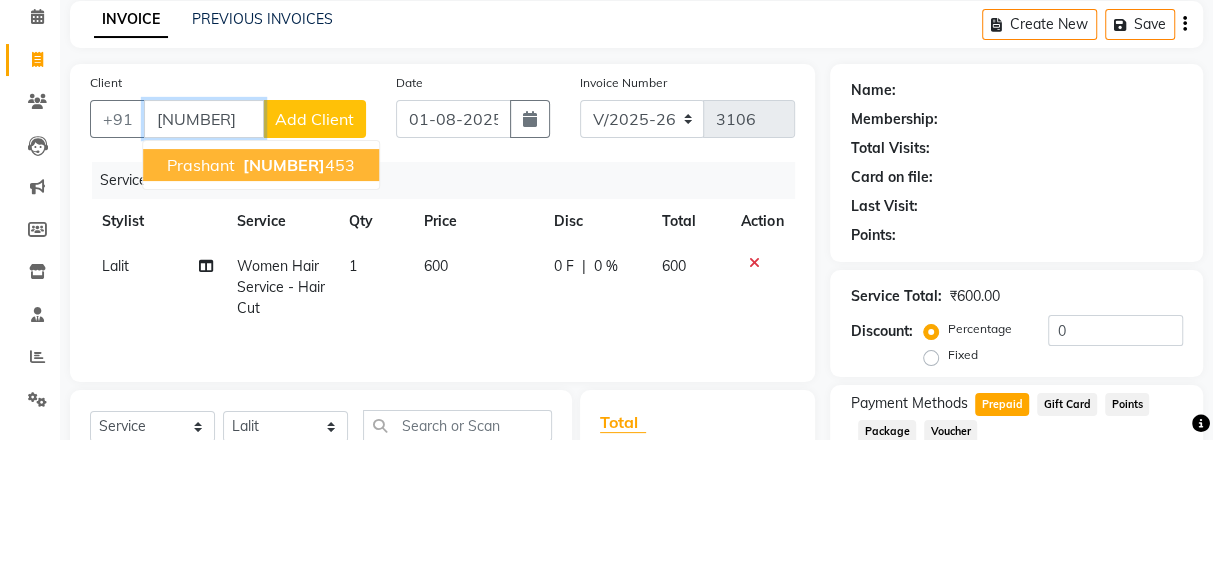 click on "Prashant" at bounding box center [201, 300] 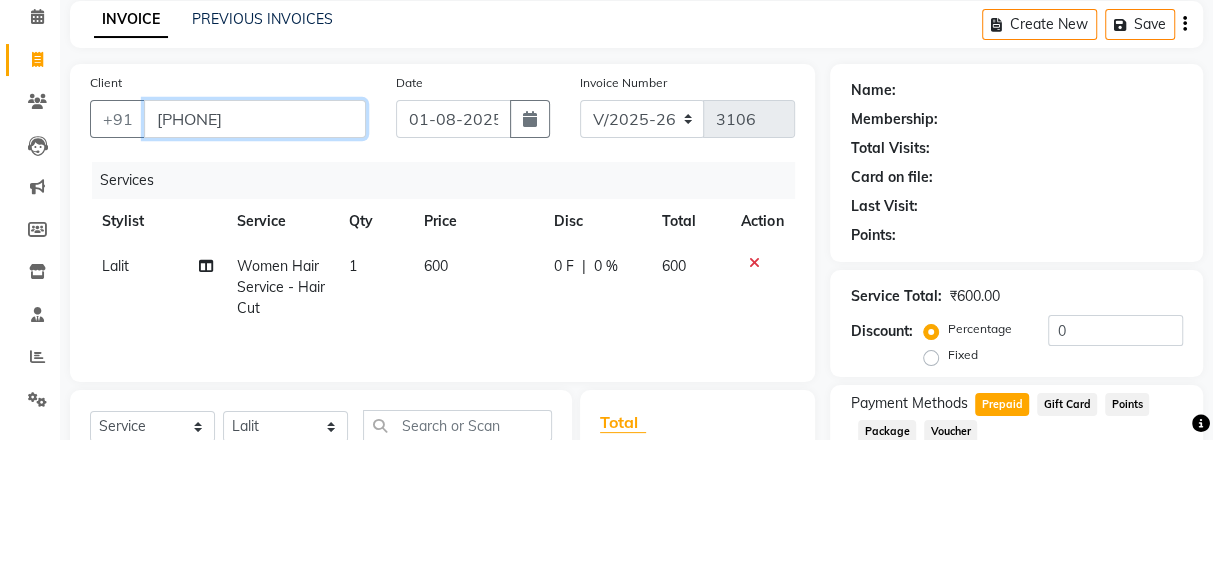 type on "[PHONE]" 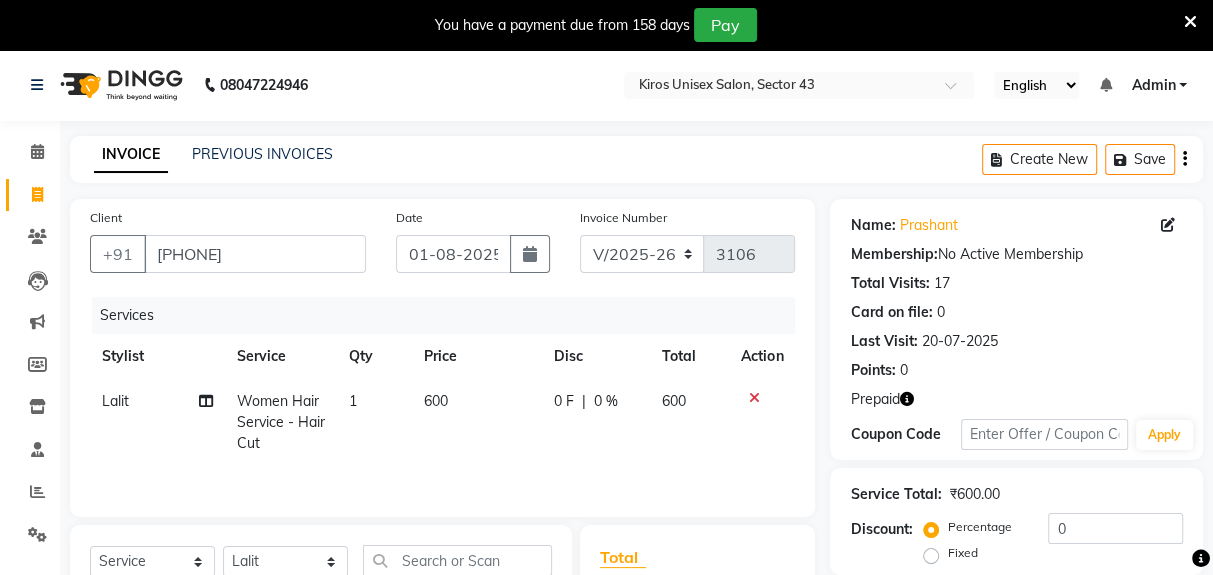 click 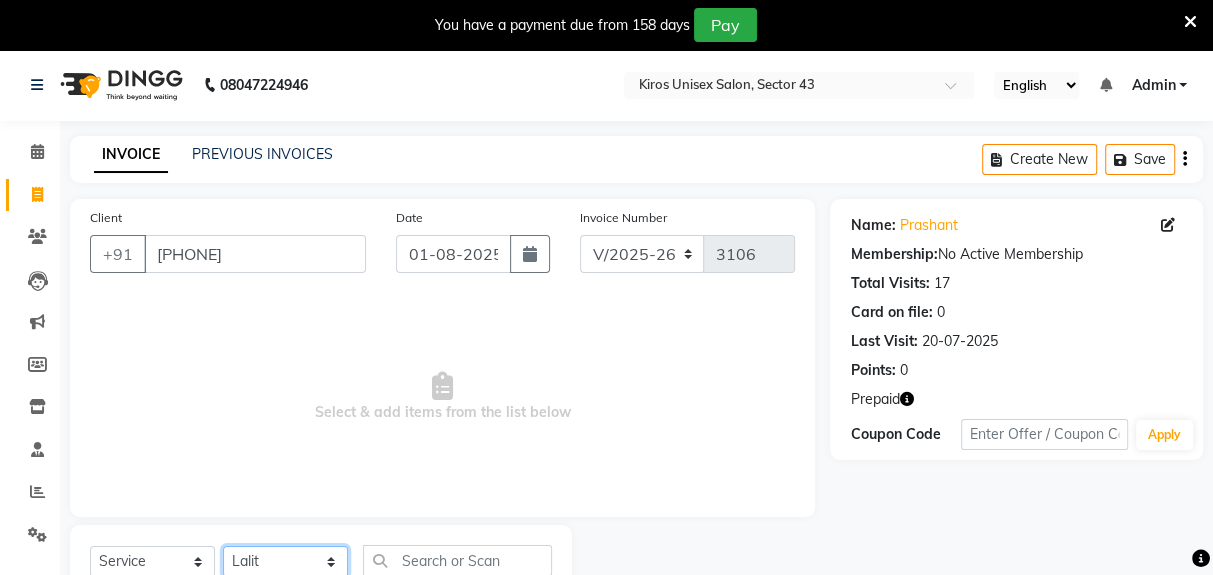 click on "Select Stylist Deepak Gunjan Habil Jeet Lalit Lamu Raj Rashmi Rony Sagar Suraj" 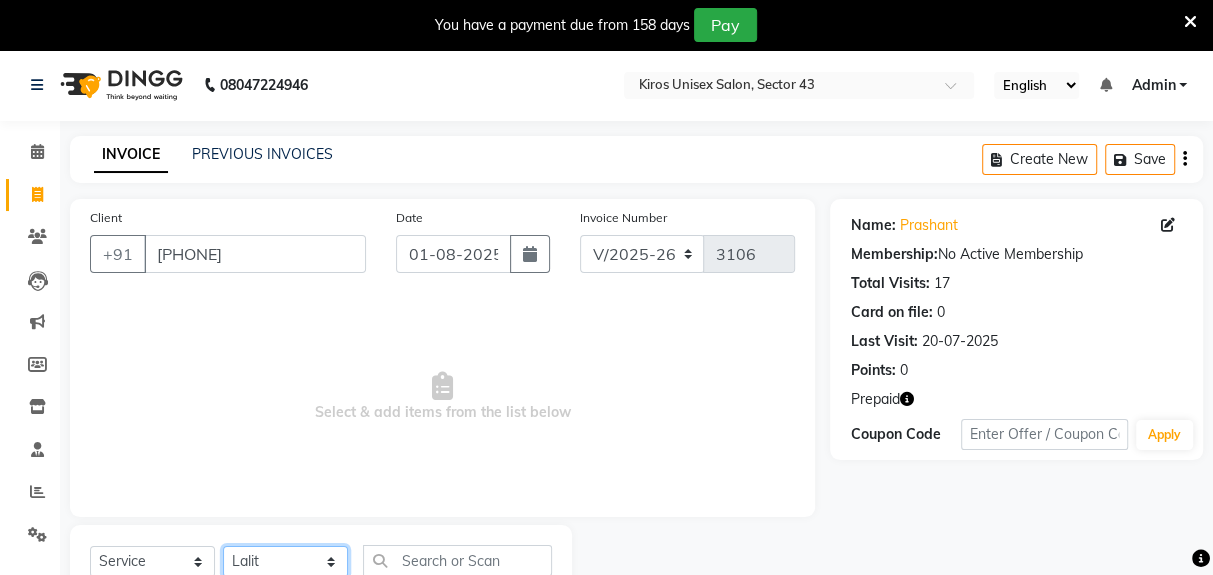 select on "39650" 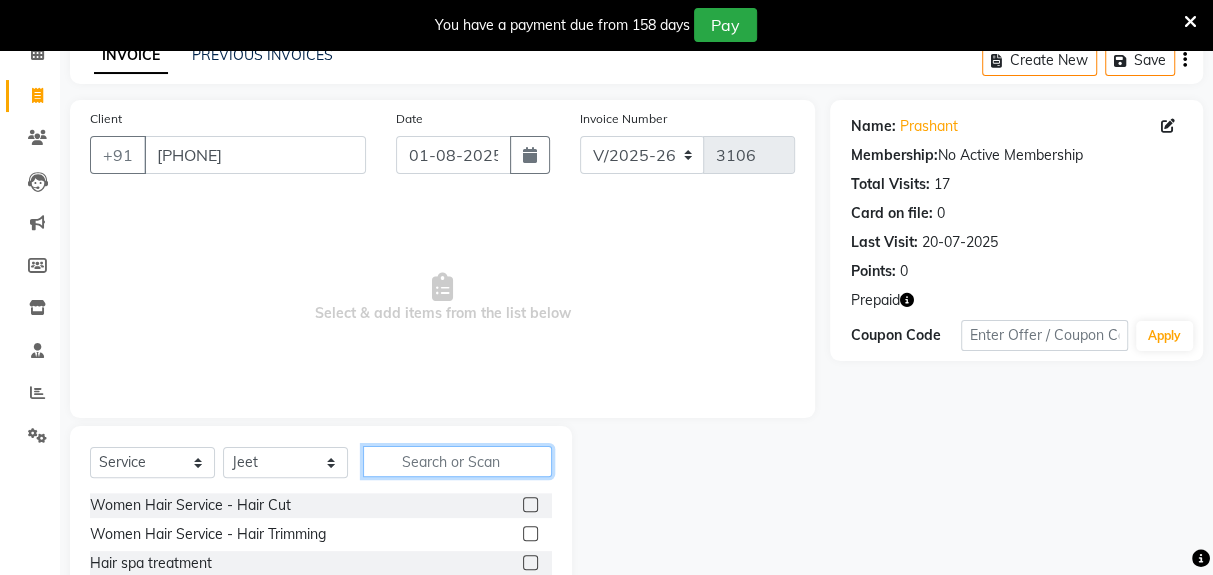 click 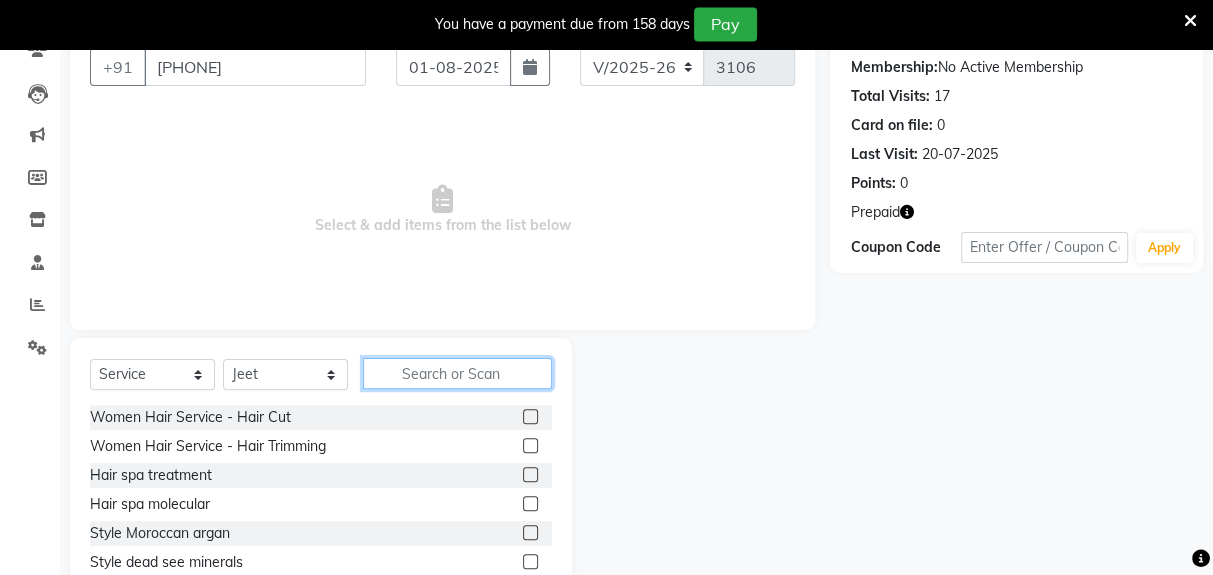 scroll, scrollTop: 186, scrollLeft: 0, axis: vertical 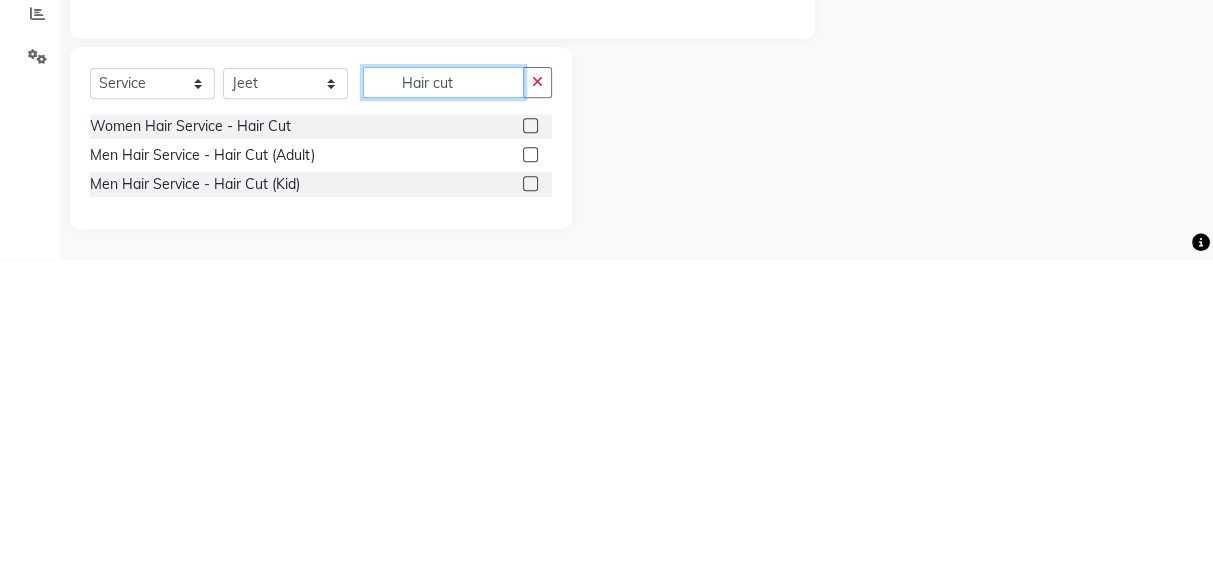 type on "Hair cut" 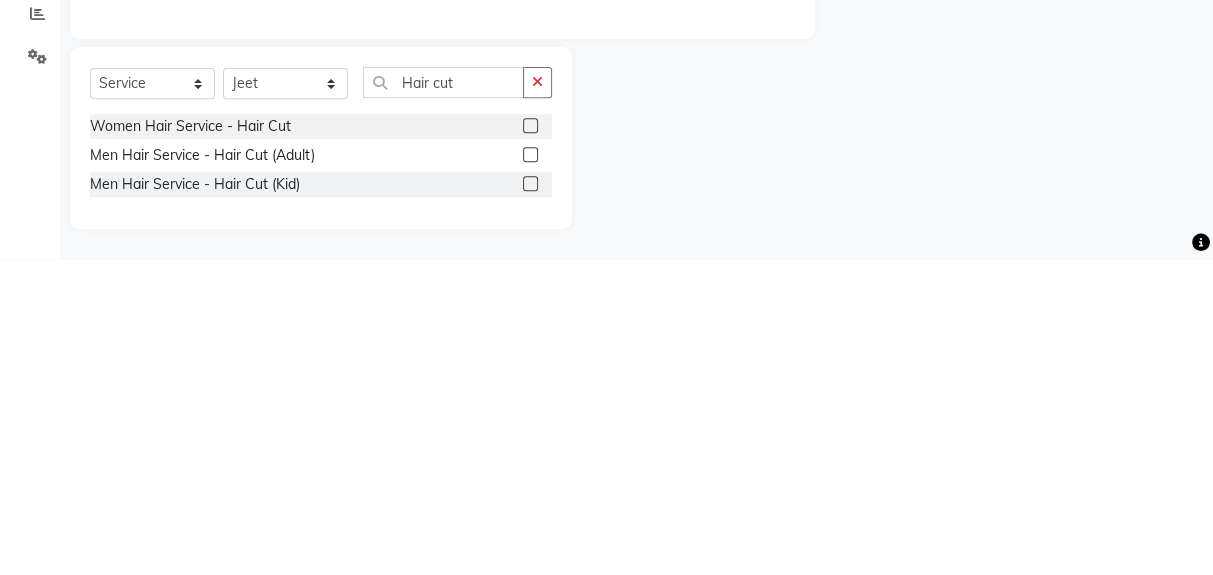 click on "Men Hair Service - Hair Cut (Adult)" 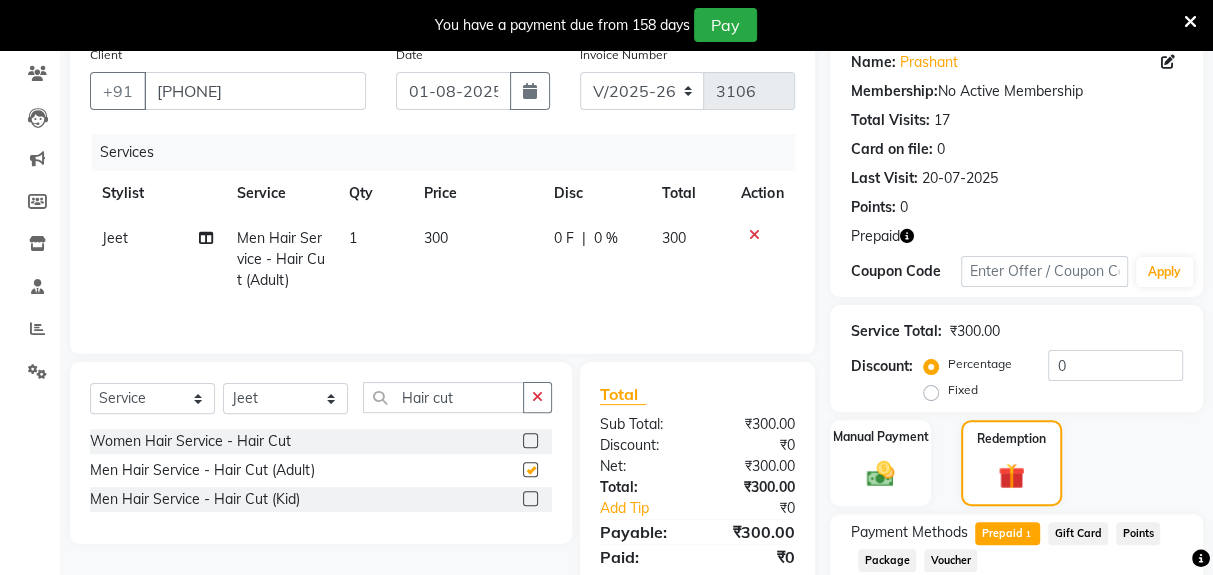 checkbox on "false" 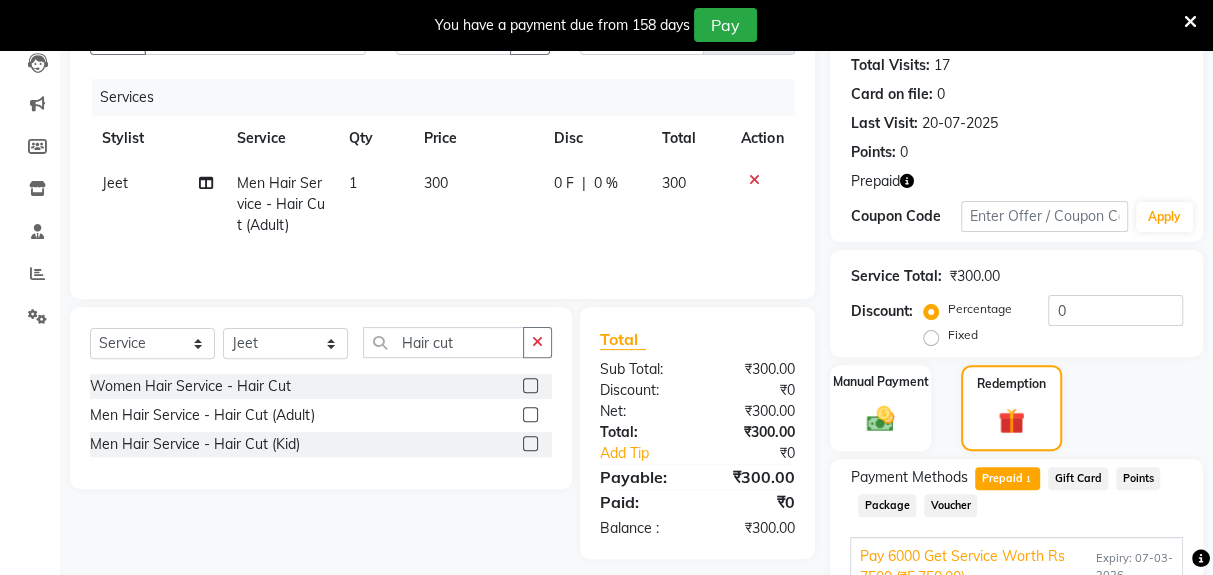 scroll, scrollTop: 0, scrollLeft: 0, axis: both 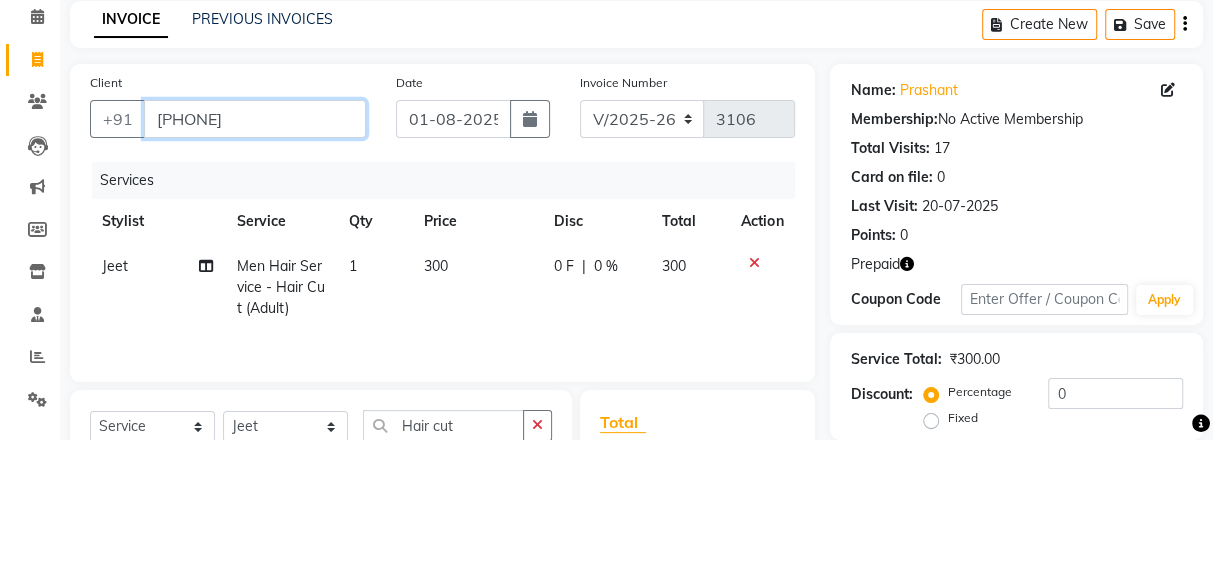 click on "[PHONE]" at bounding box center (255, 254) 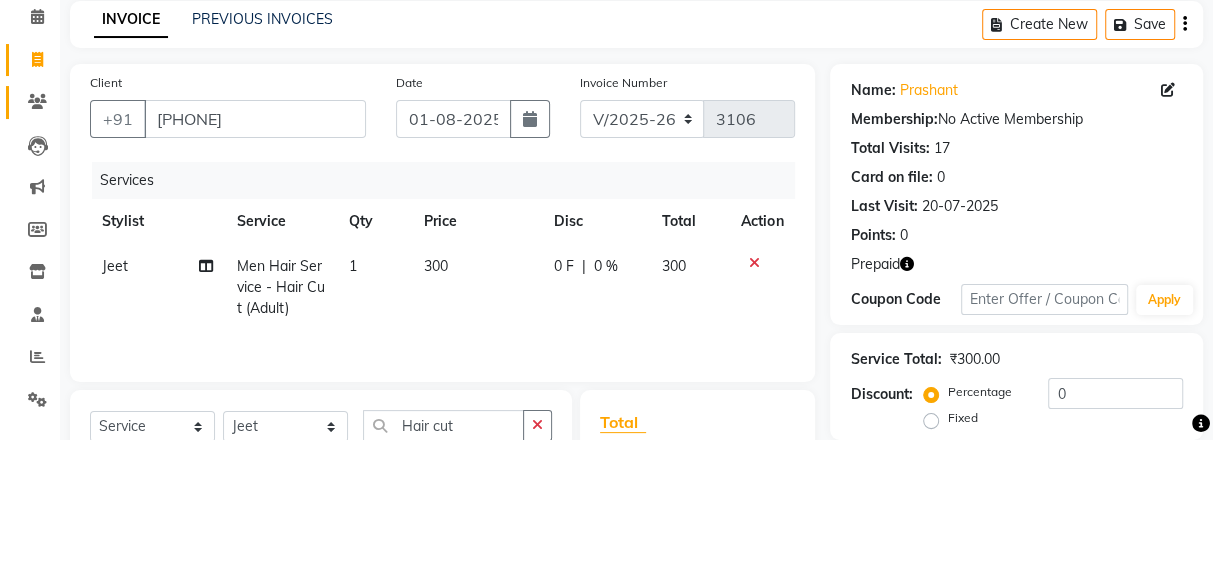 click 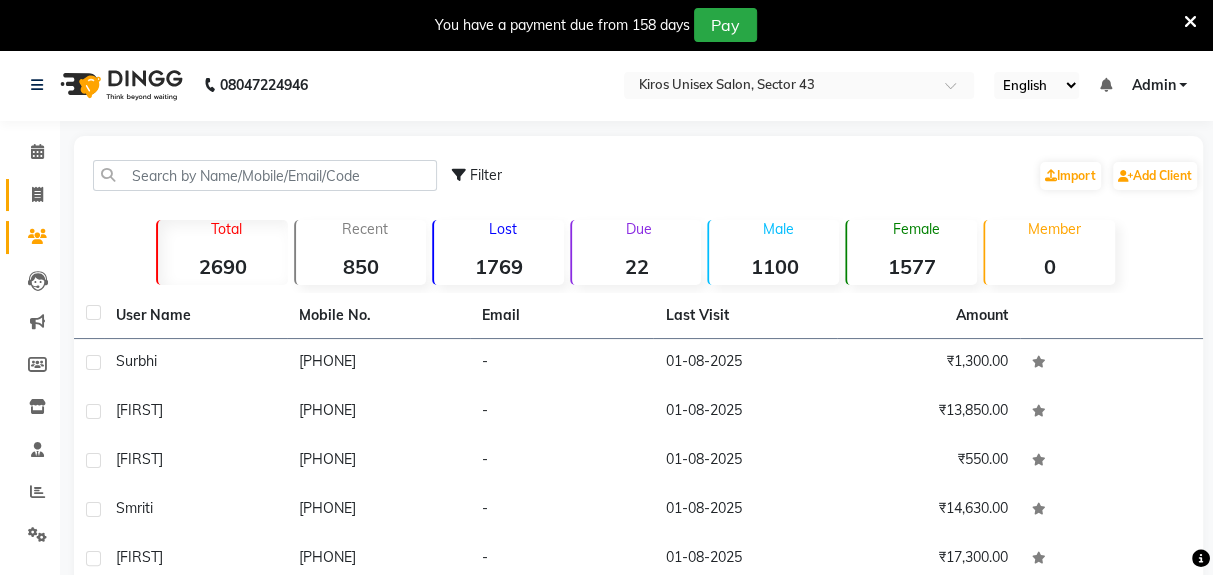 click 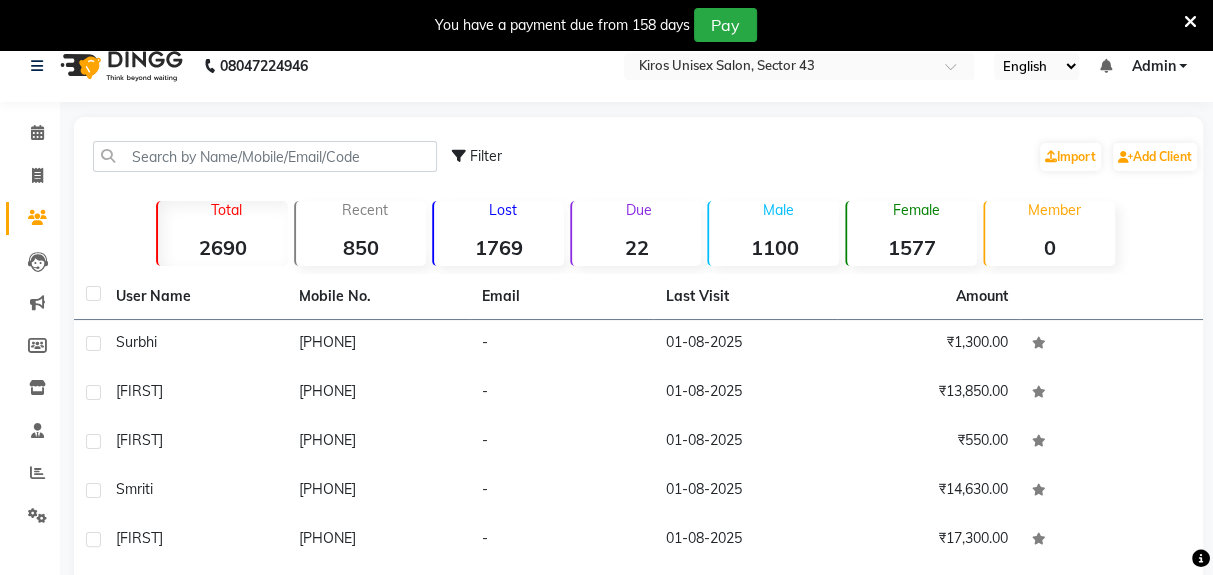 select on "5694" 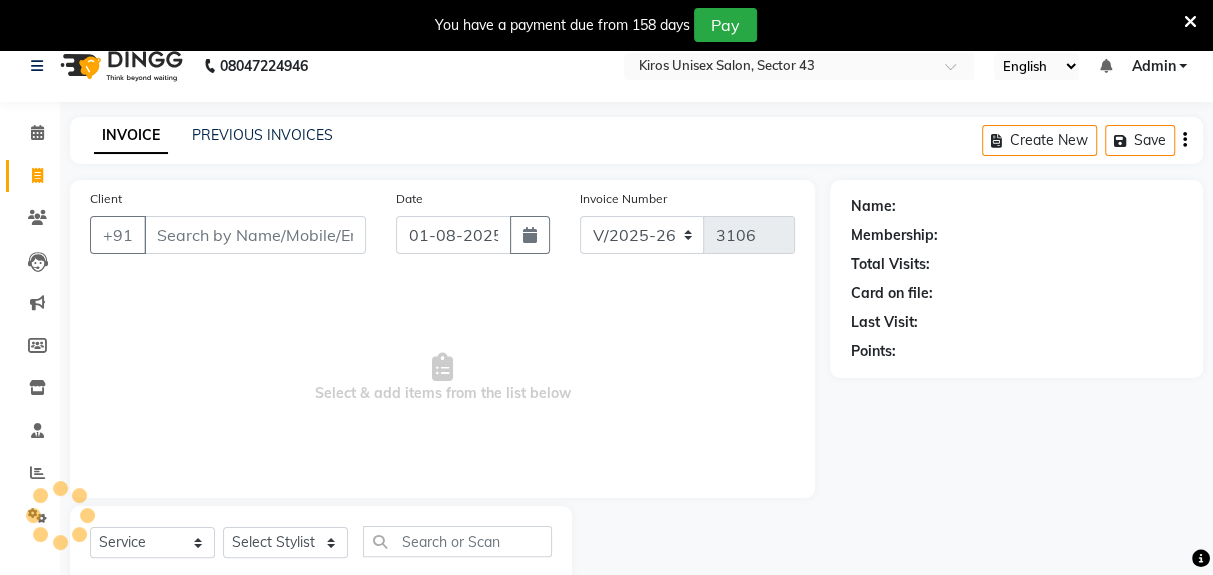 scroll, scrollTop: 73, scrollLeft: 0, axis: vertical 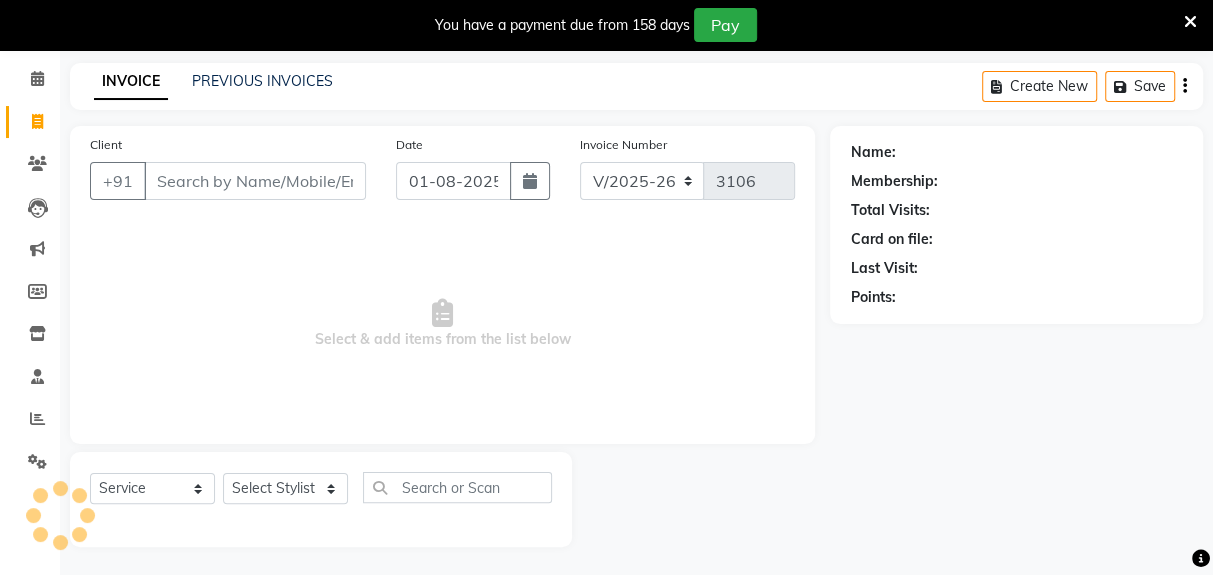 click on "Client" at bounding box center (255, 181) 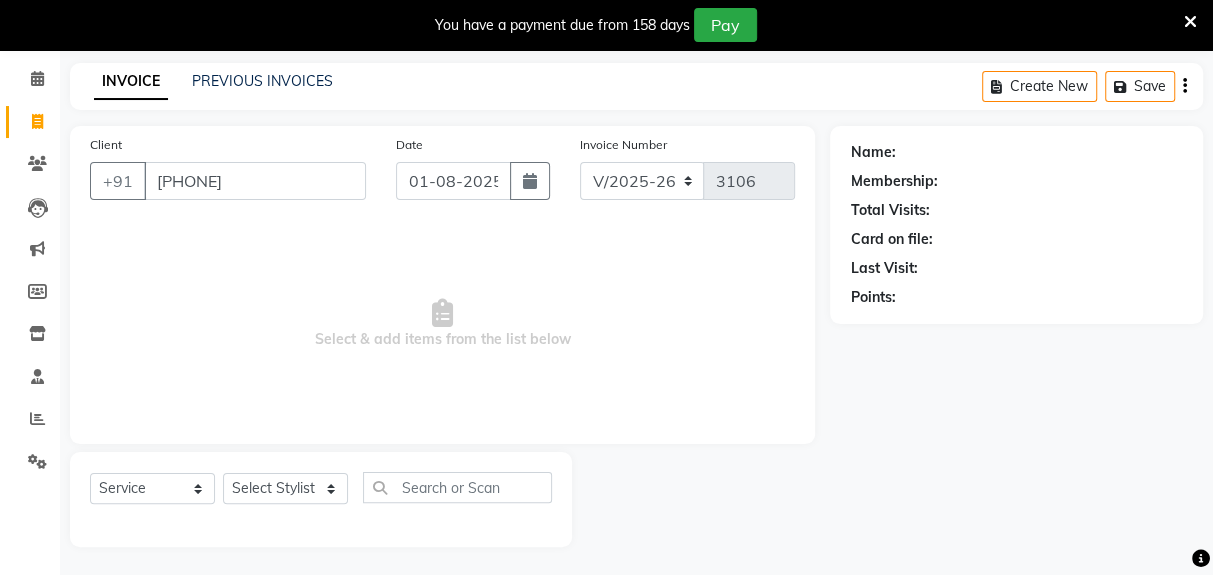 type on "[PHONE]" 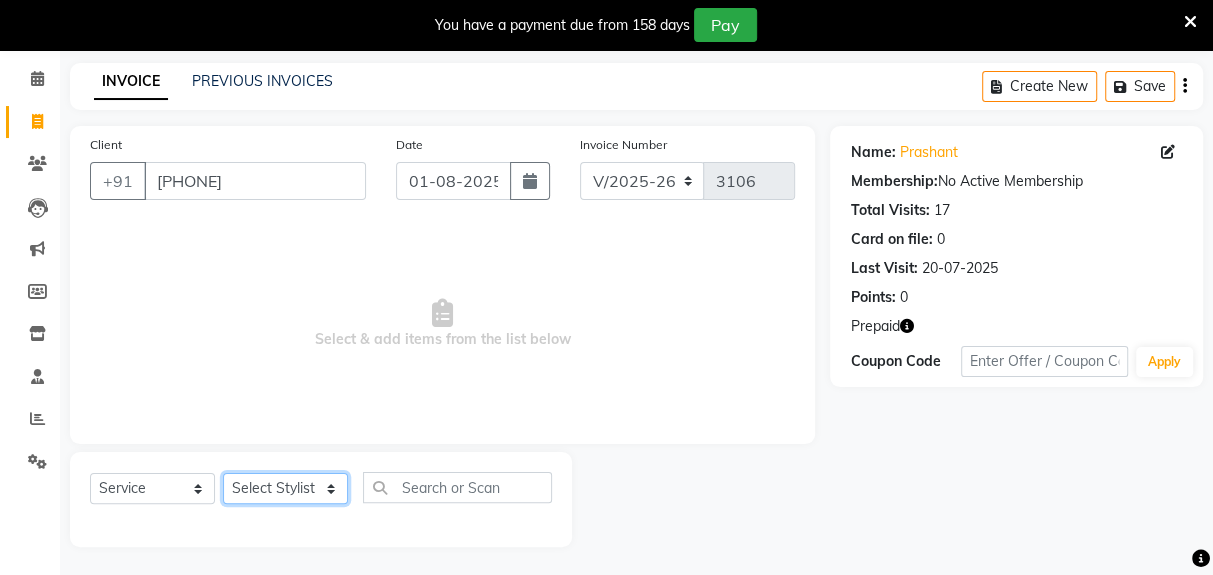 click on "Select Stylist Deepak Gunjan Habil Jeet Lalit Lamu Raj Rashmi Rony Sagar Suraj" 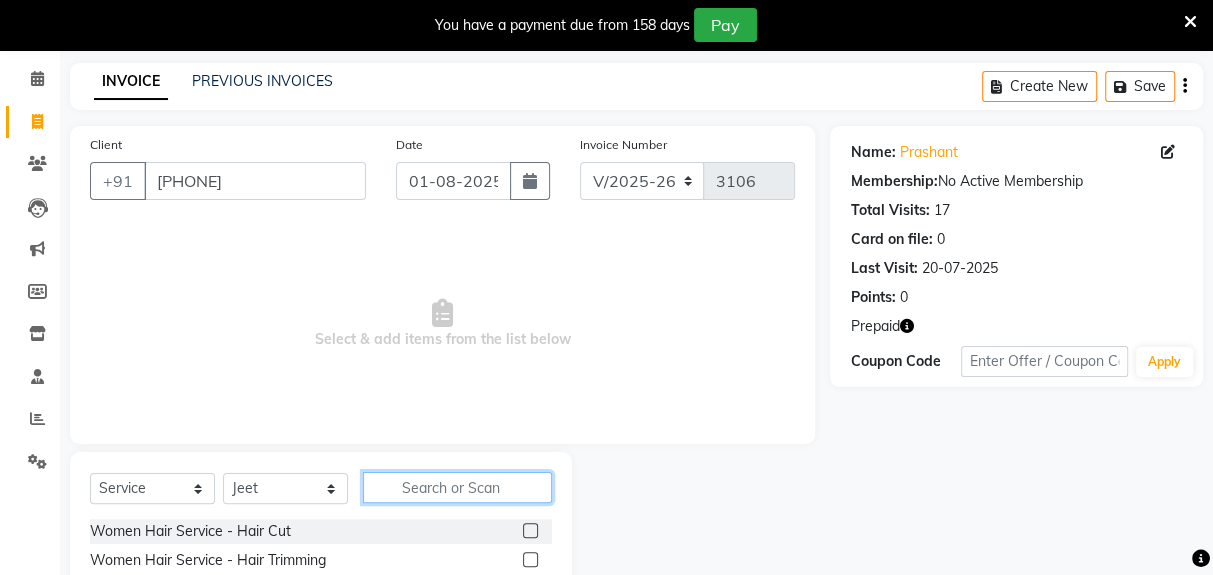 click 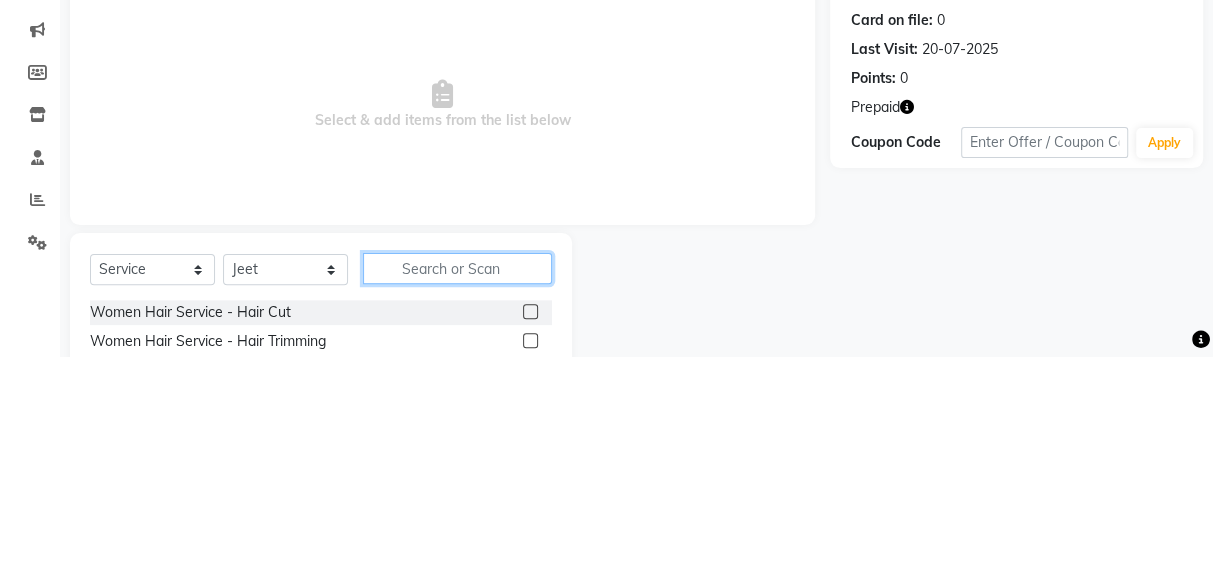 scroll, scrollTop: 123, scrollLeft: 0, axis: vertical 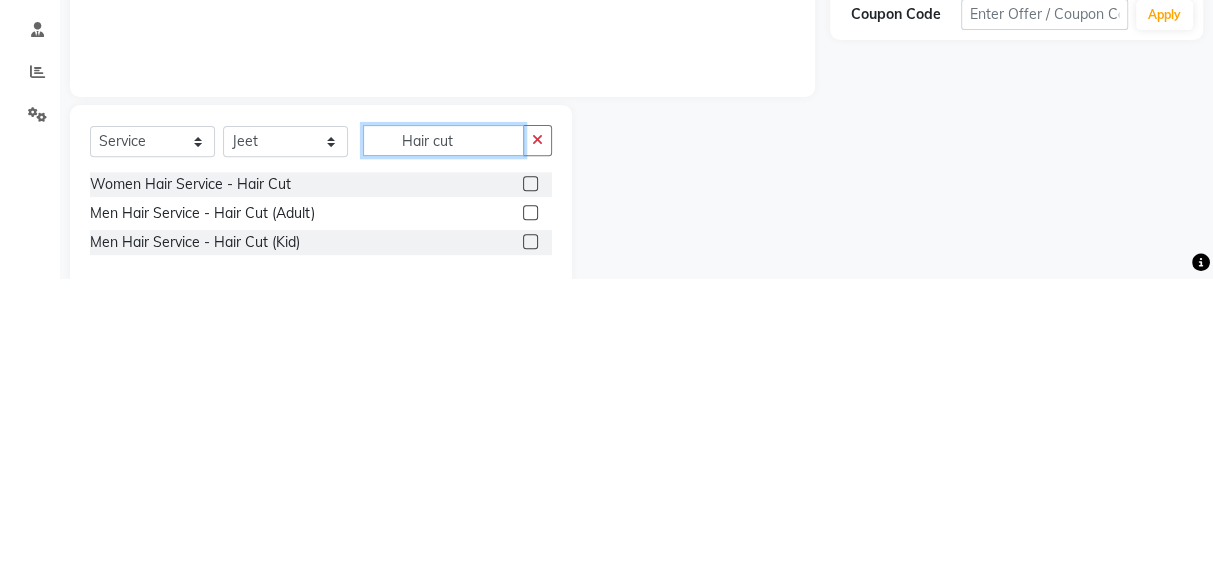type on "Hair cut" 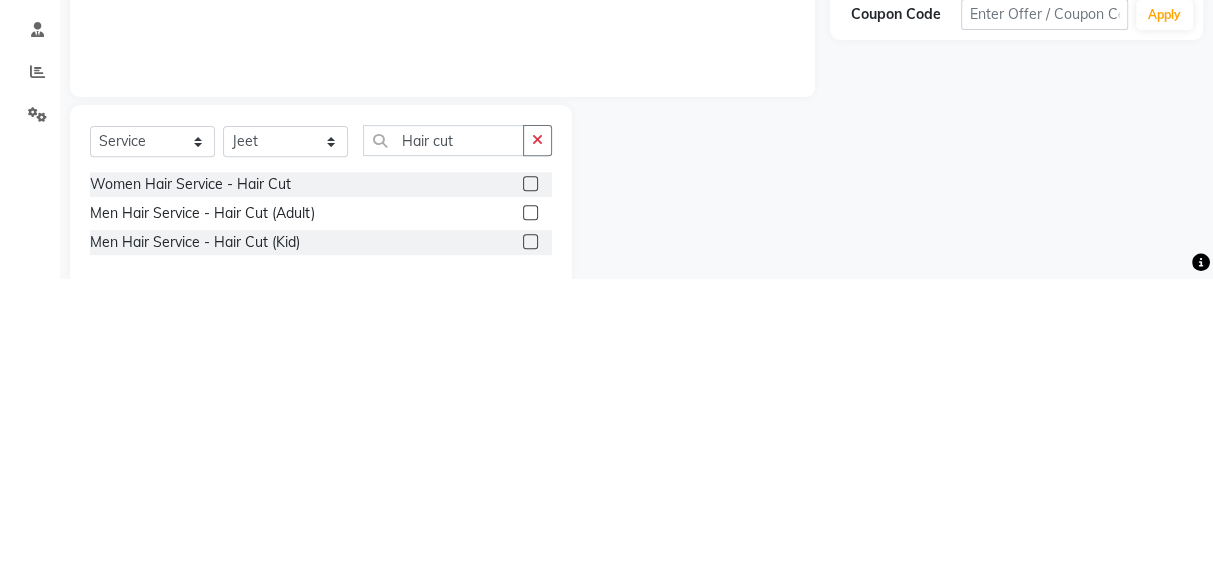 click on "Men Hair Service - Hair Cut (Adult)" 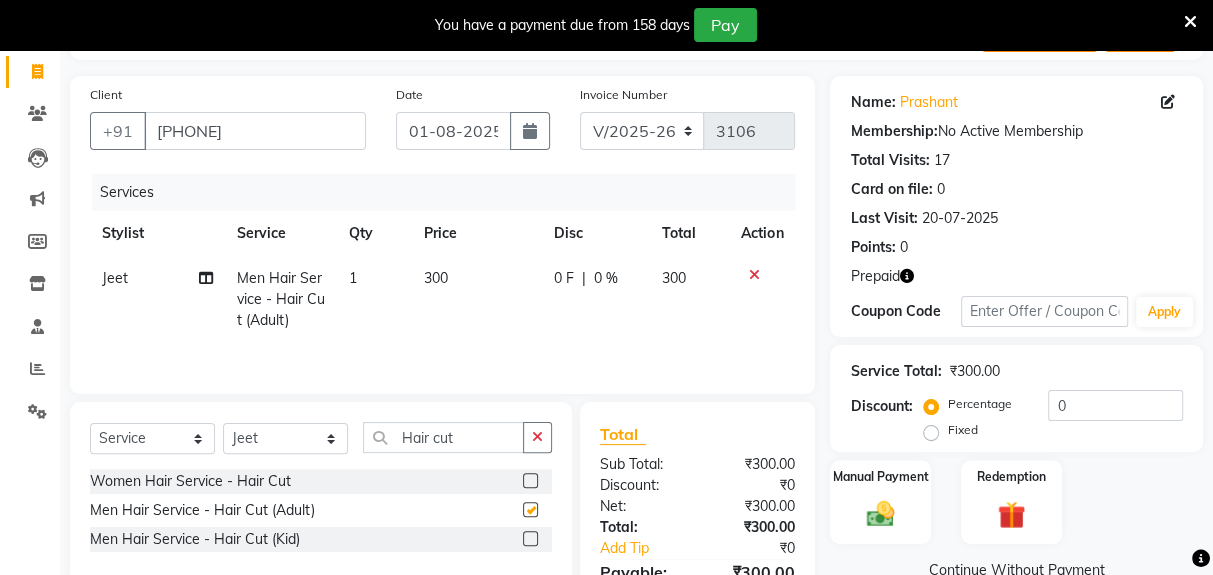 checkbox on "false" 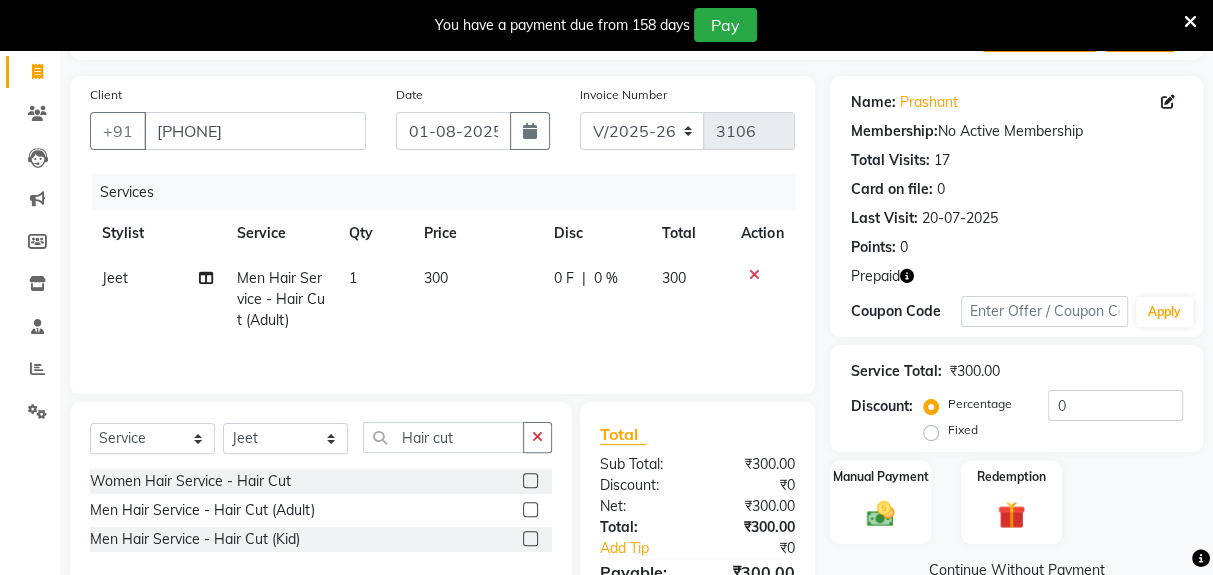 scroll, scrollTop: 143, scrollLeft: 0, axis: vertical 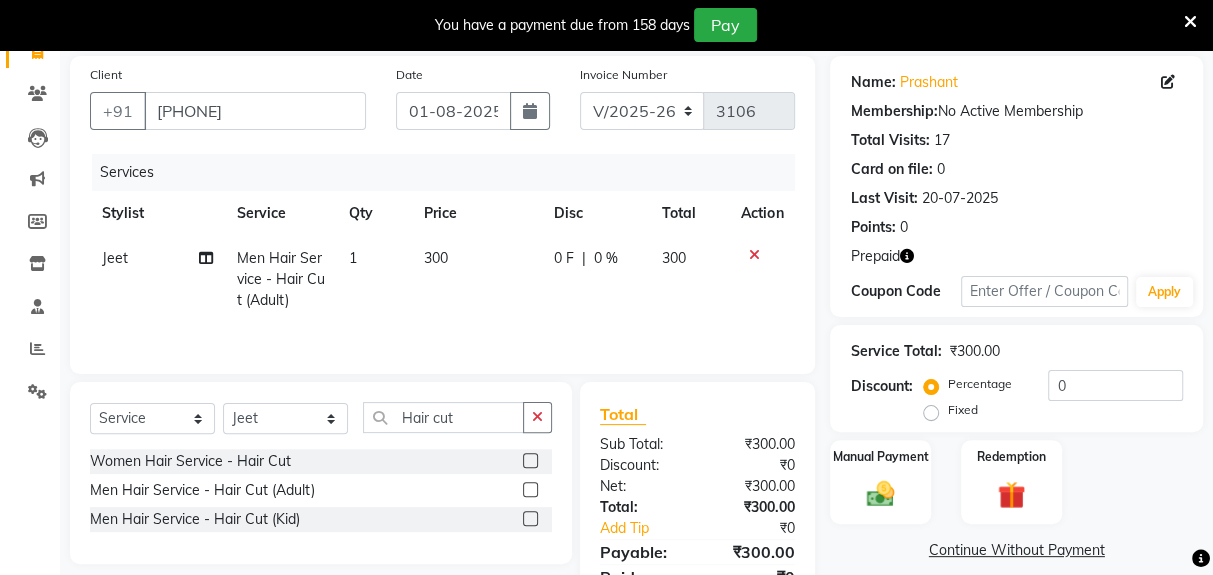 click on "Redemption" 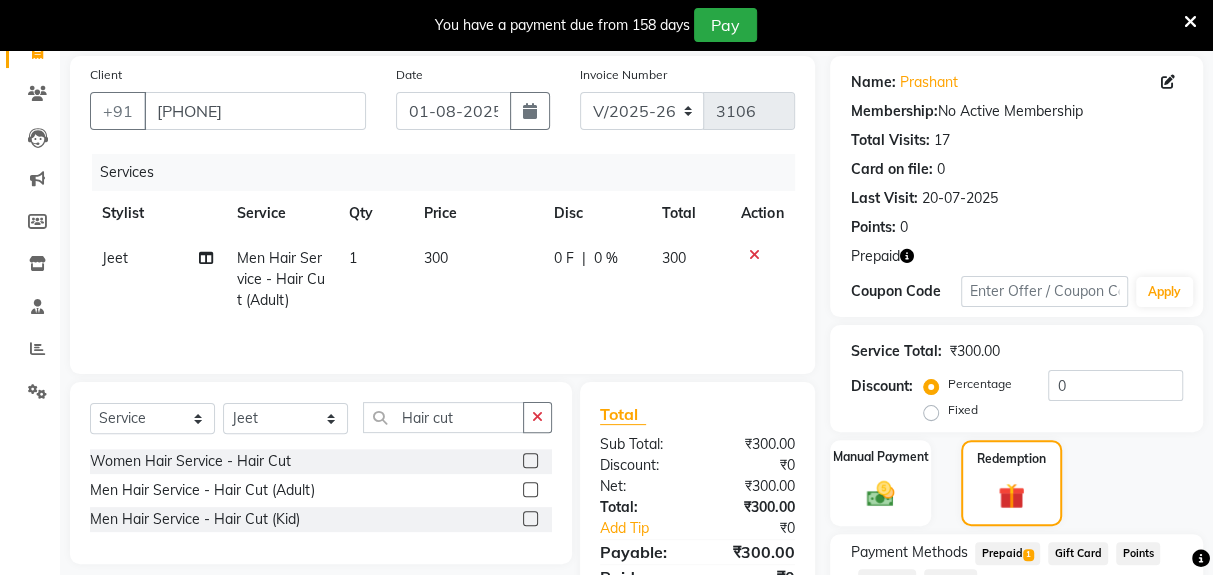 click on "Prepaid  1" 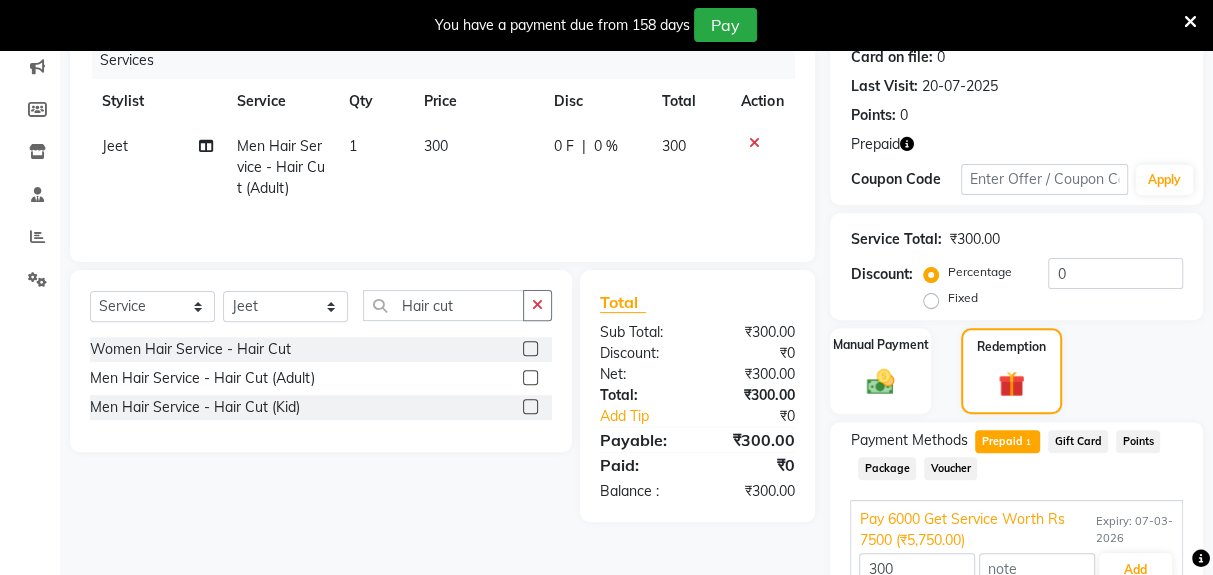 scroll, scrollTop: 268, scrollLeft: 0, axis: vertical 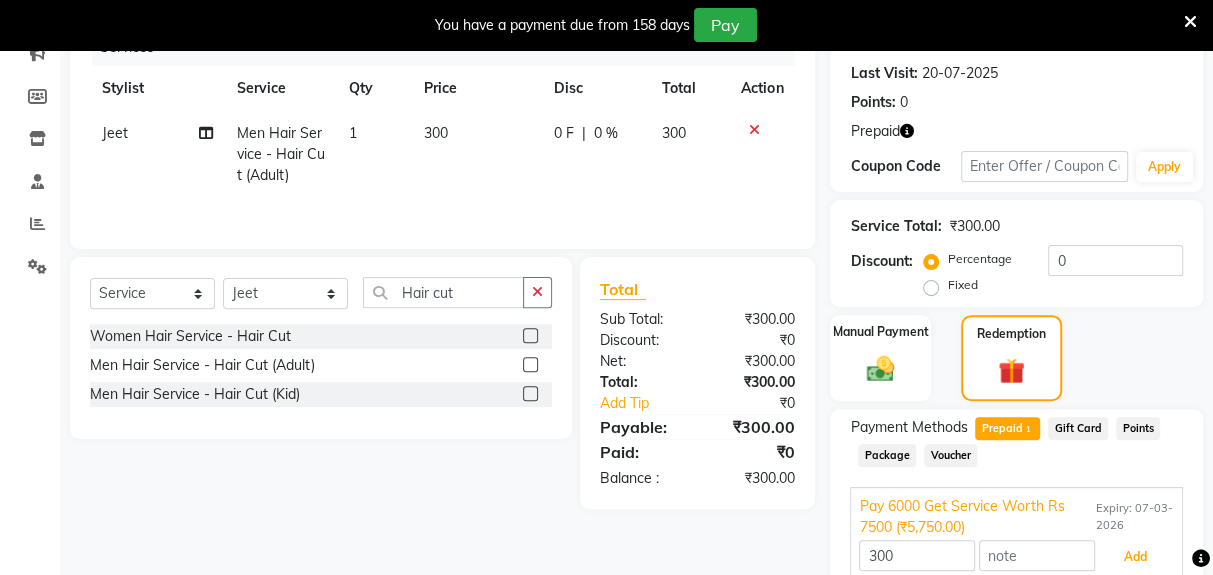 click on "Add" at bounding box center [1135, 557] 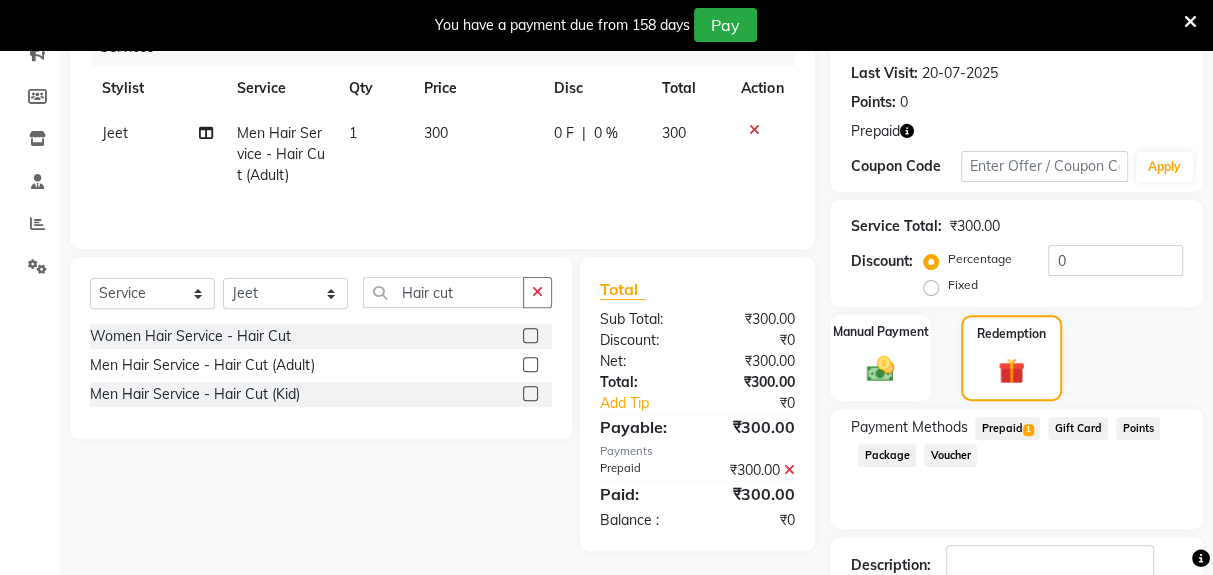 scroll, scrollTop: 317, scrollLeft: 0, axis: vertical 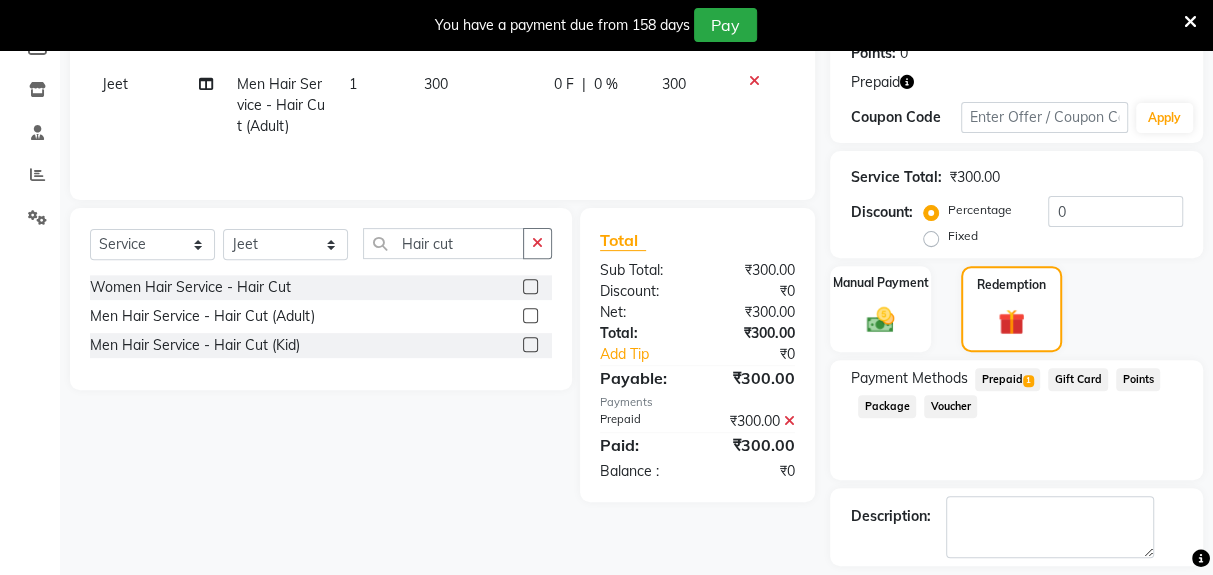 click on "Checkout" 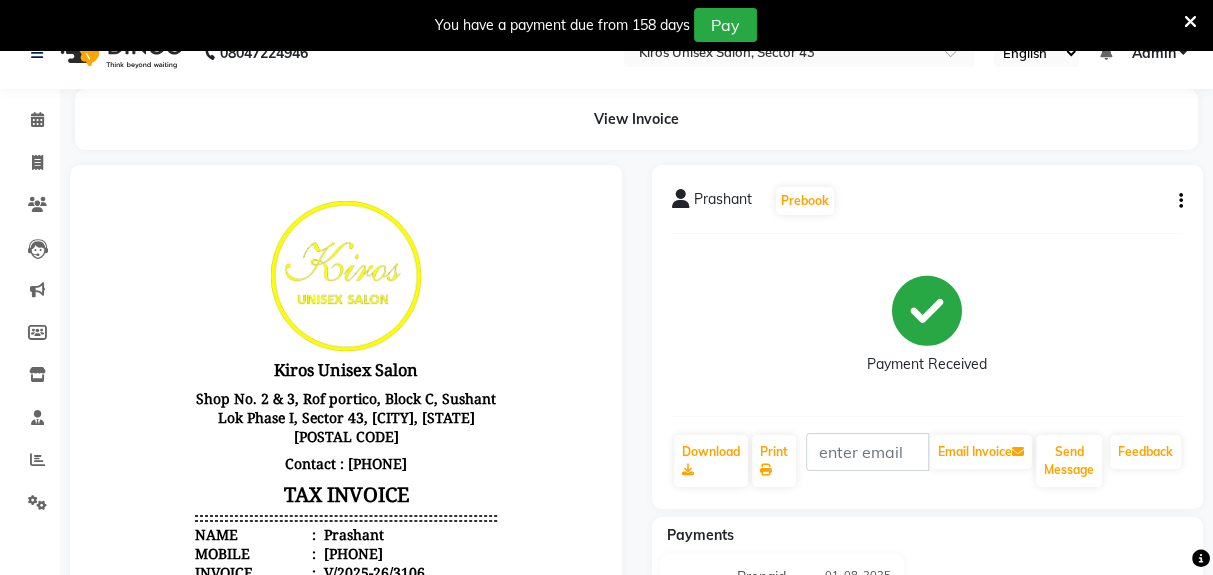 scroll, scrollTop: 0, scrollLeft: 0, axis: both 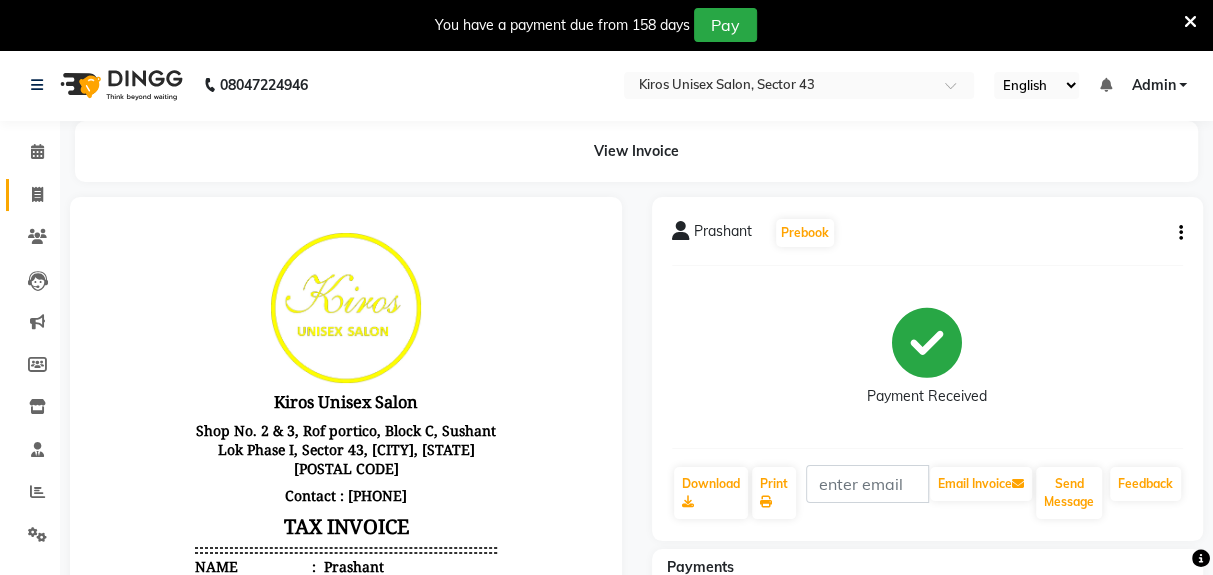 click on "Invoice" 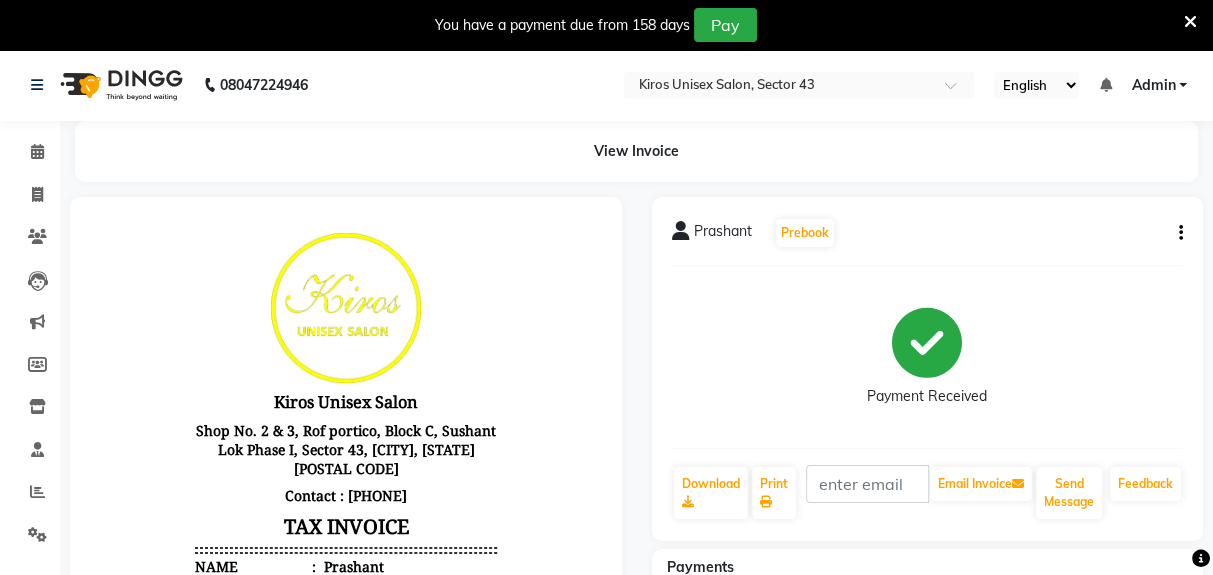 select on "service" 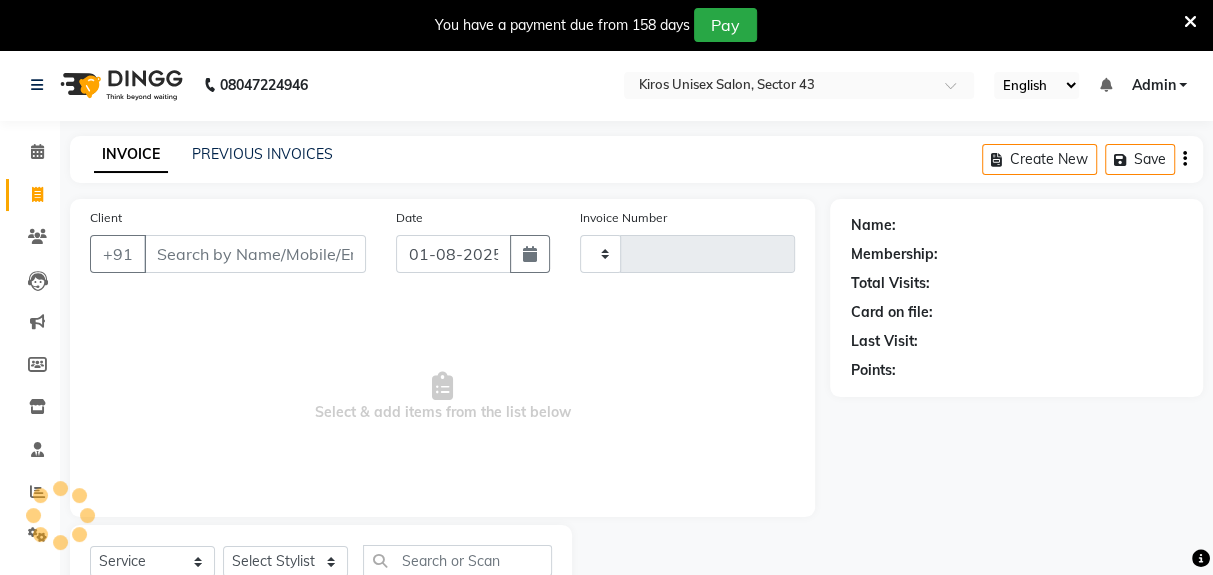 type on "3107" 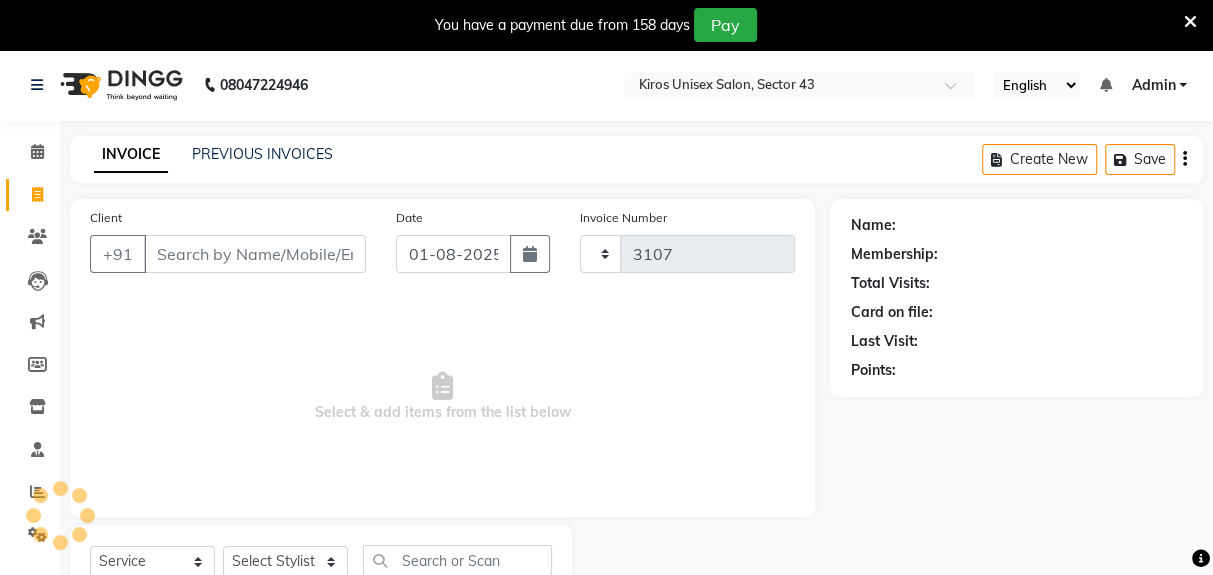 scroll, scrollTop: 73, scrollLeft: 0, axis: vertical 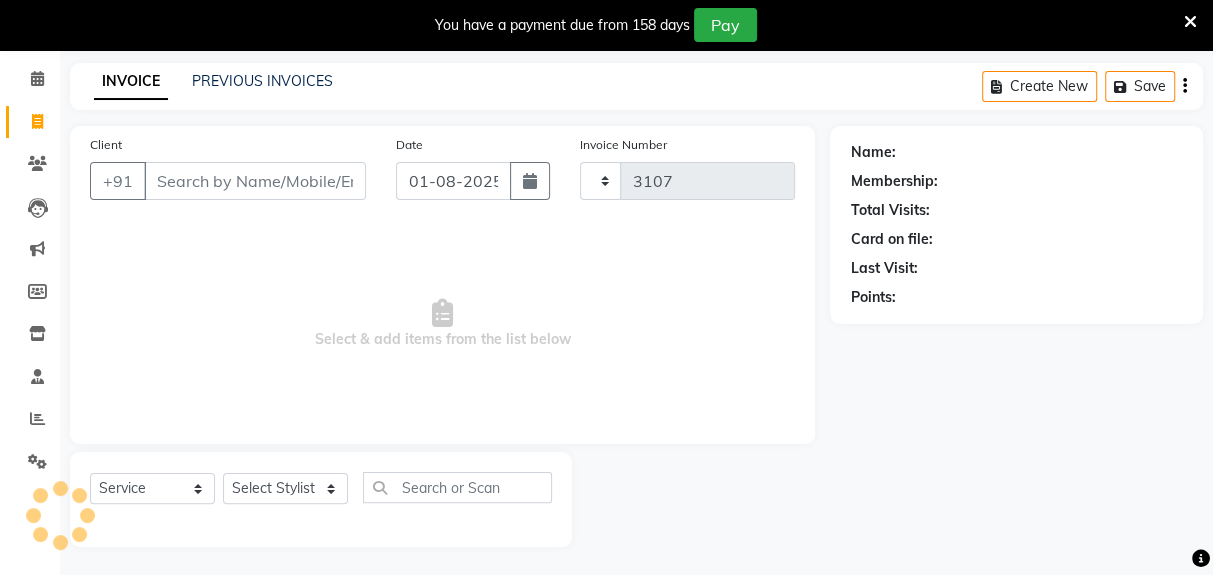 select on "5694" 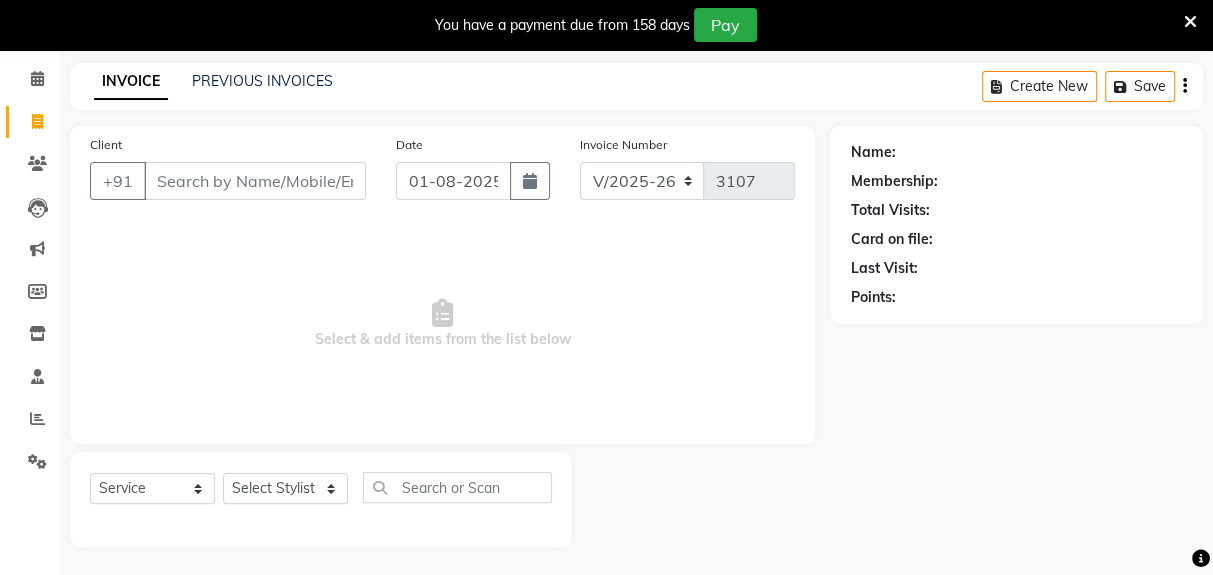 click on "Client" at bounding box center (255, 181) 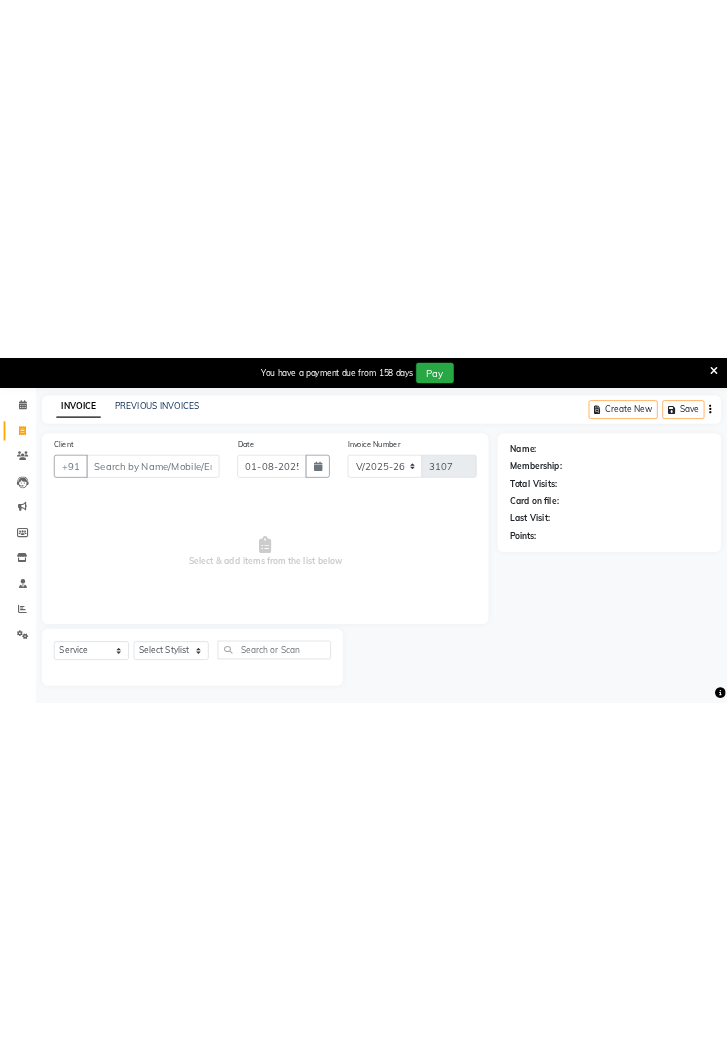 scroll, scrollTop: 49, scrollLeft: 0, axis: vertical 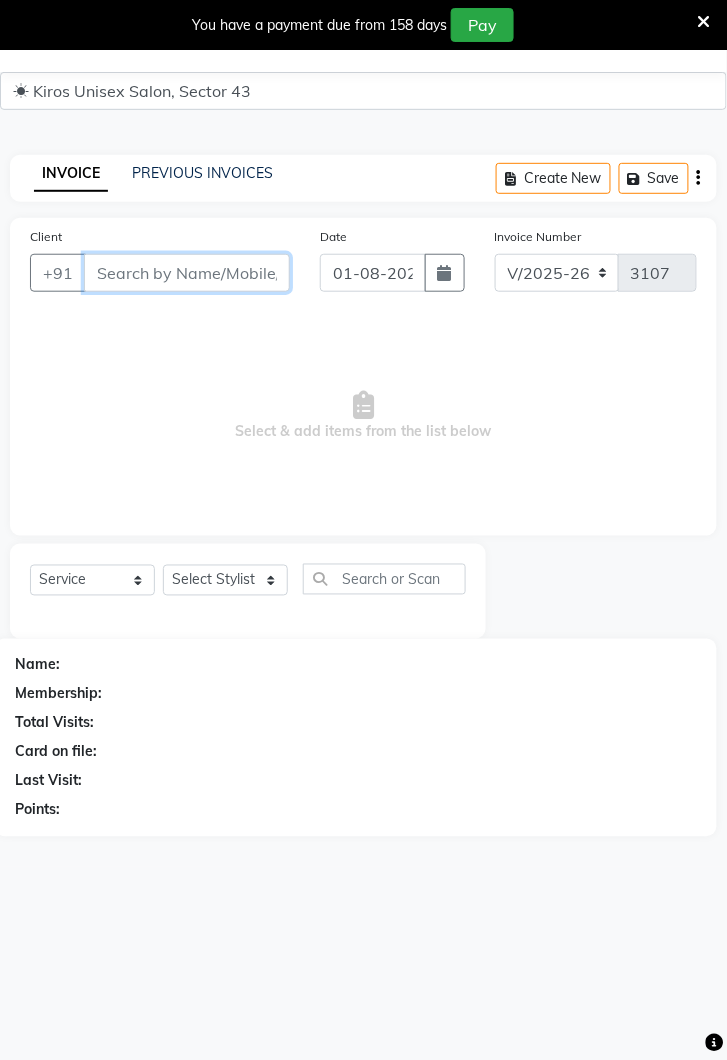 click on "Client" at bounding box center [187, 273] 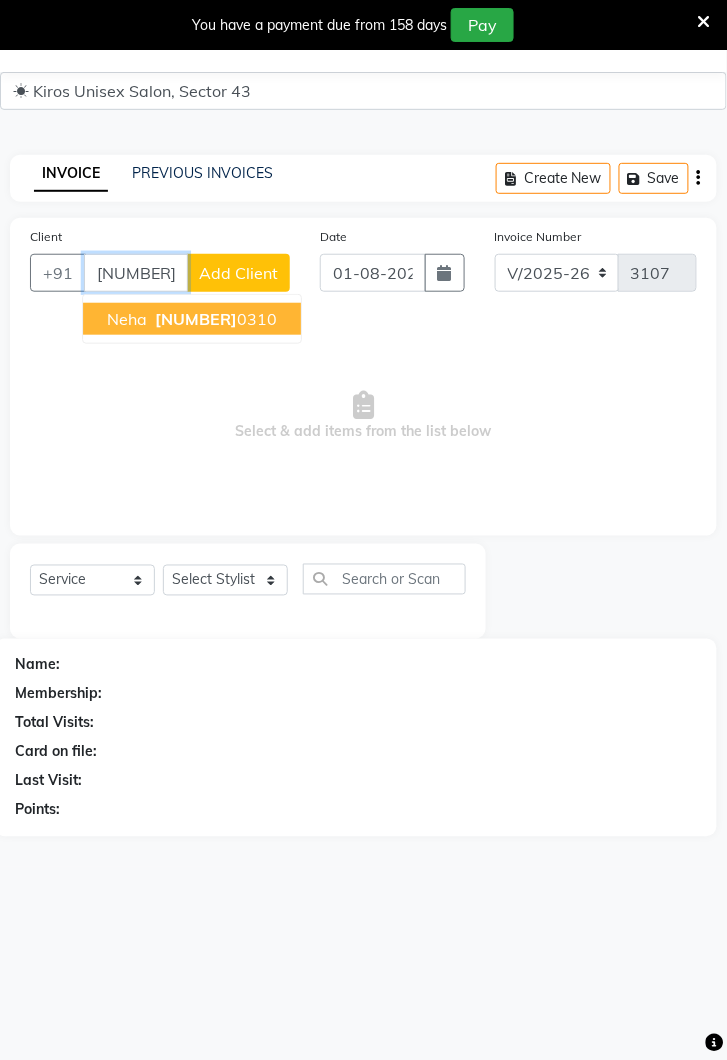 click on "Neha   935036 0310" at bounding box center (192, 319) 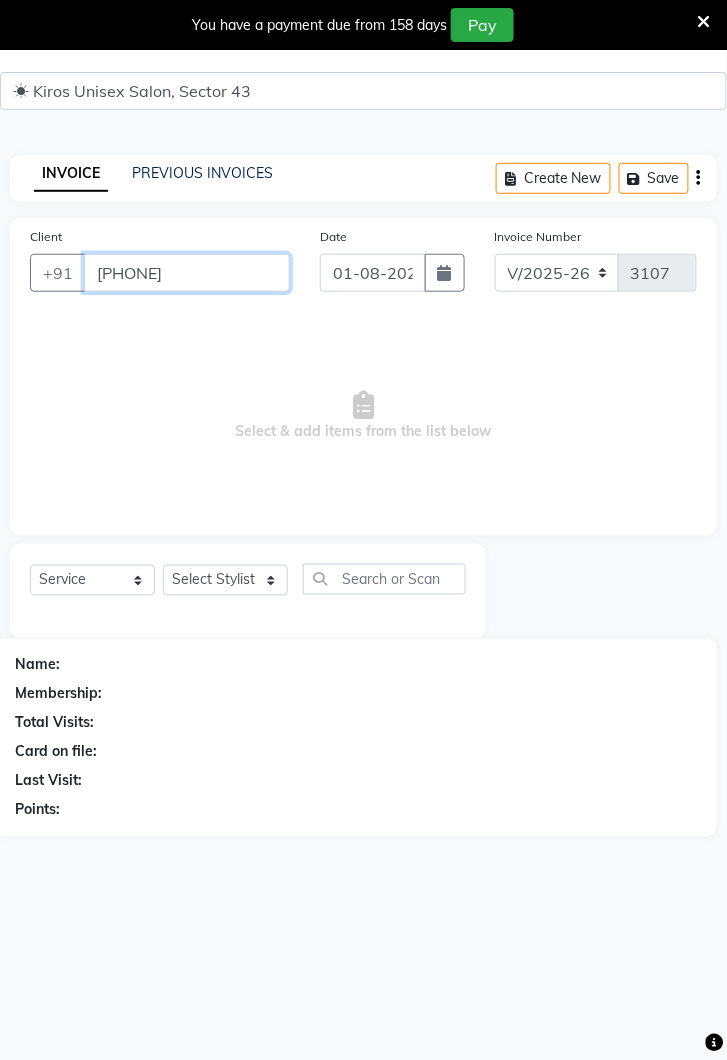 type on "[PHONE]" 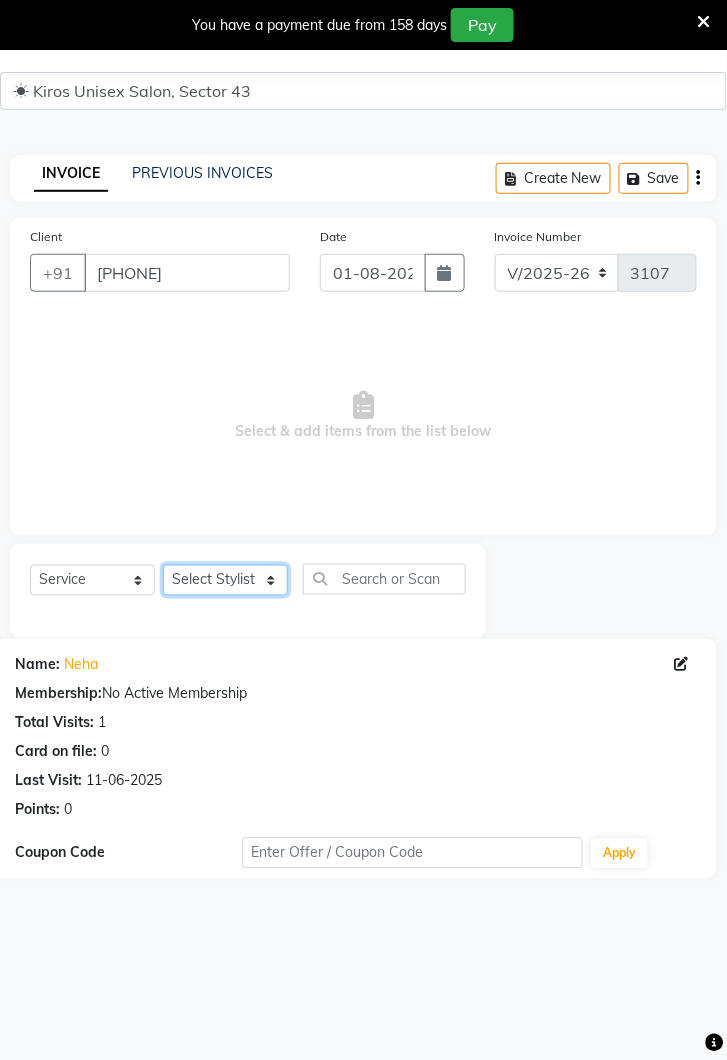 click on "Select Stylist Deepak Gunjan Habil Jeet Lalit Lamu Raj Rashmi Rony Sagar Suraj" 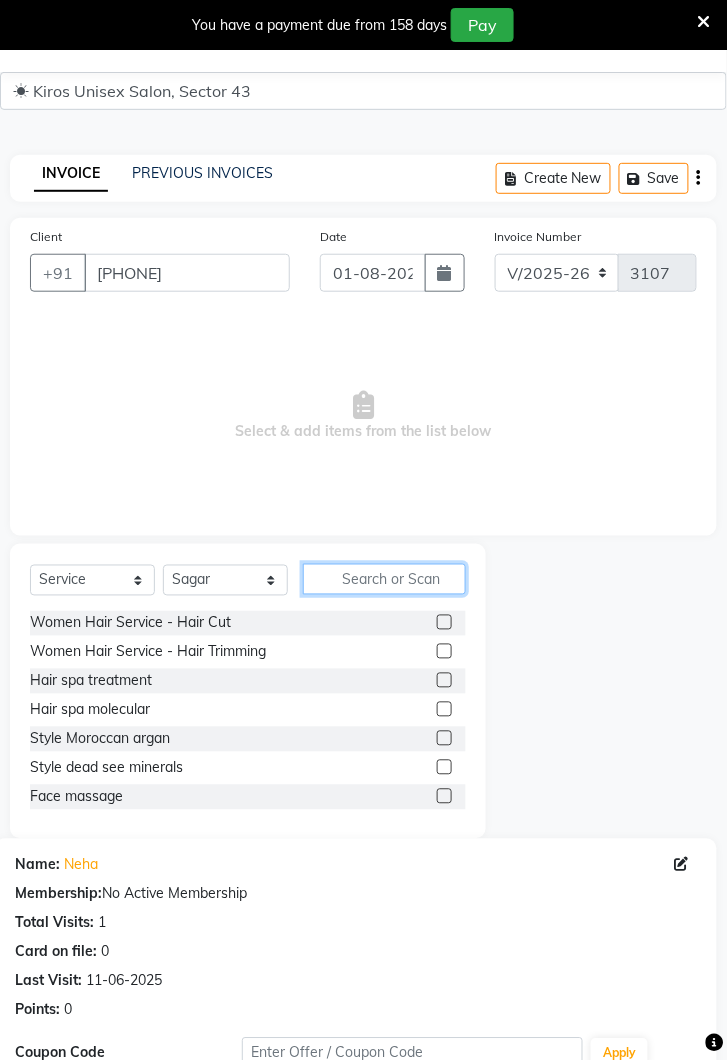 click 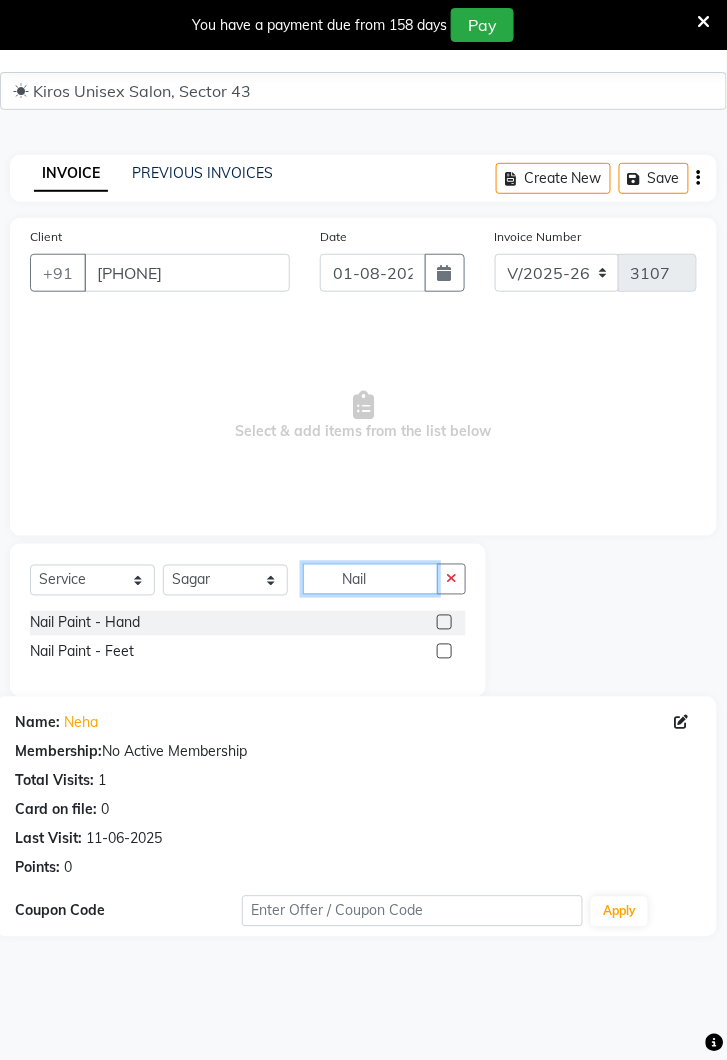 type on "Nail" 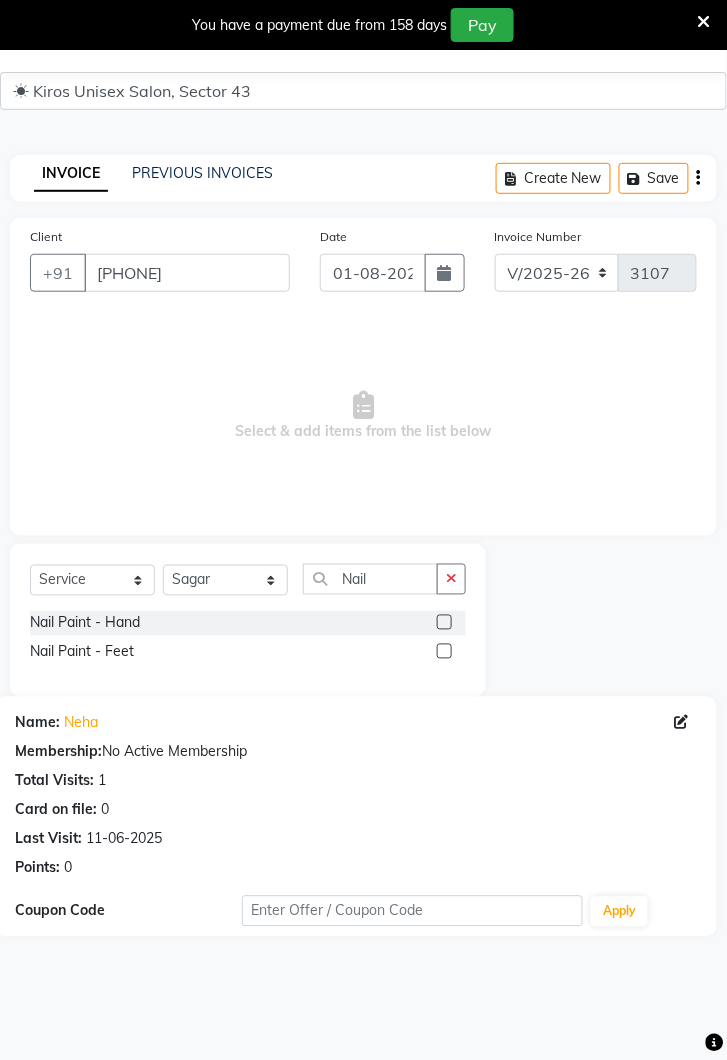 click 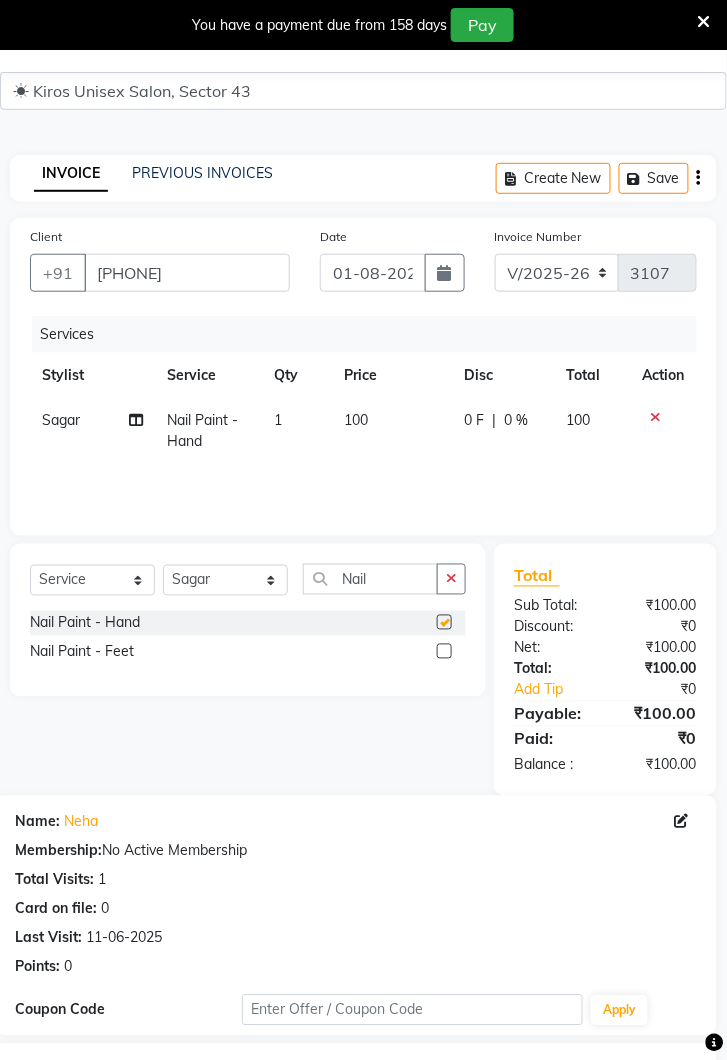 checkbox on "false" 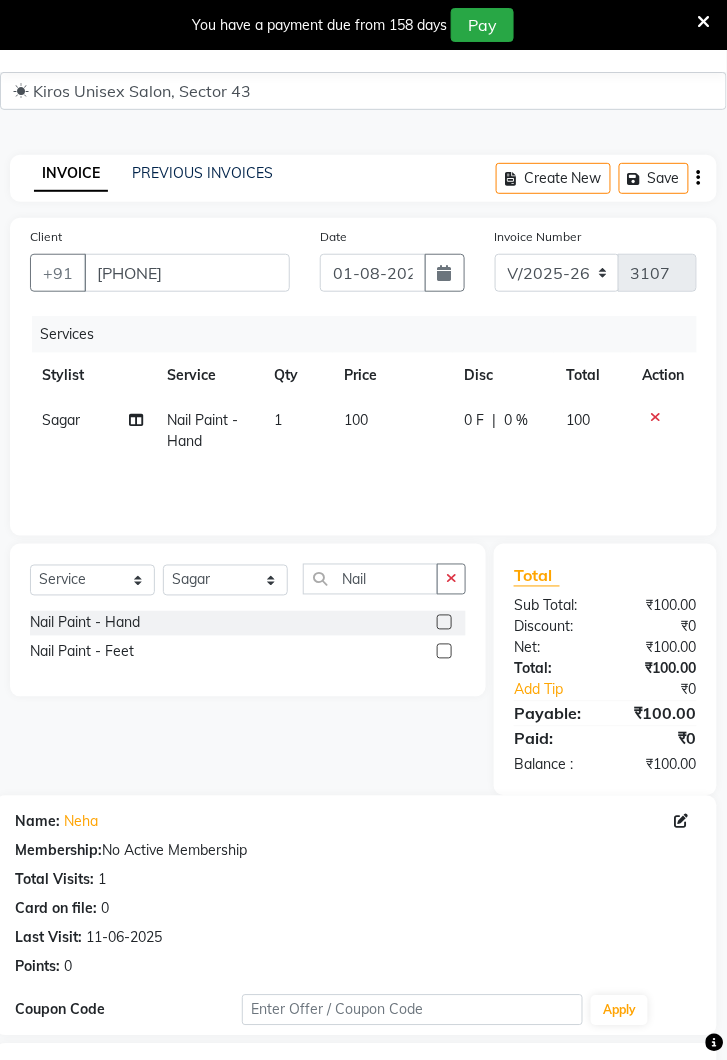 click on "100" 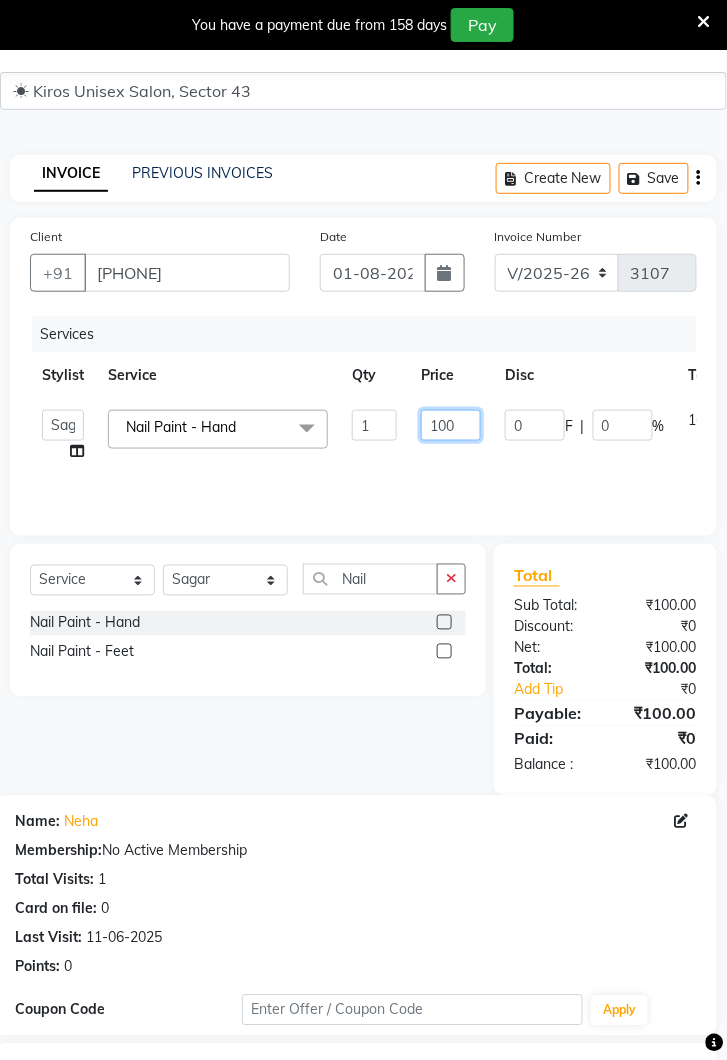 click on "100" 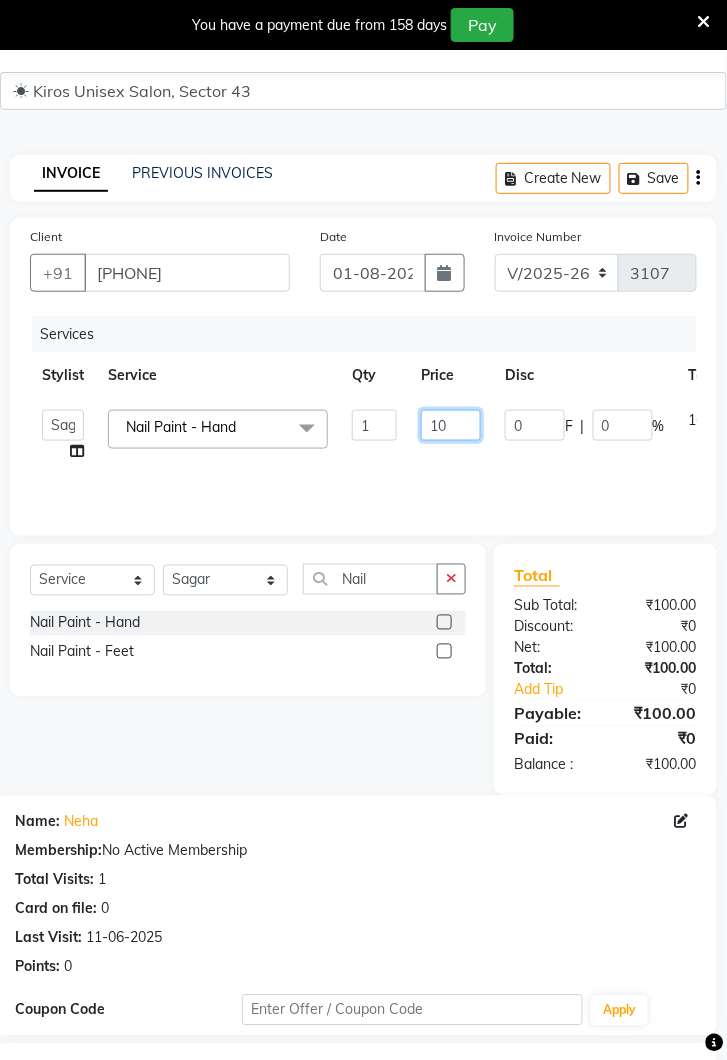 type on "1" 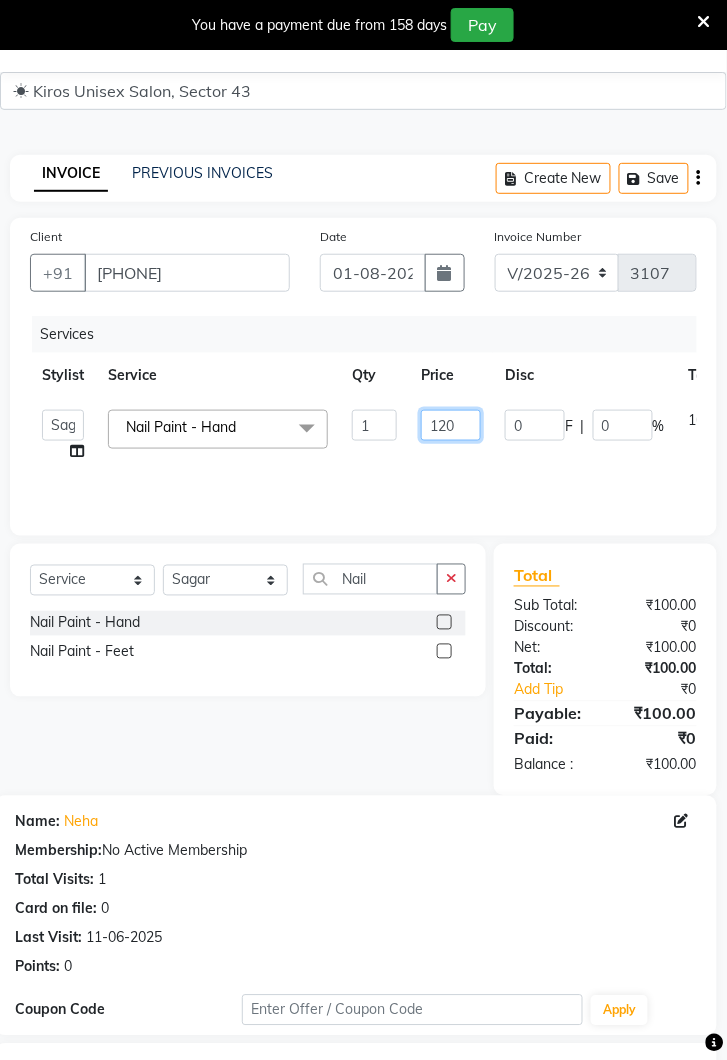 type on "1200" 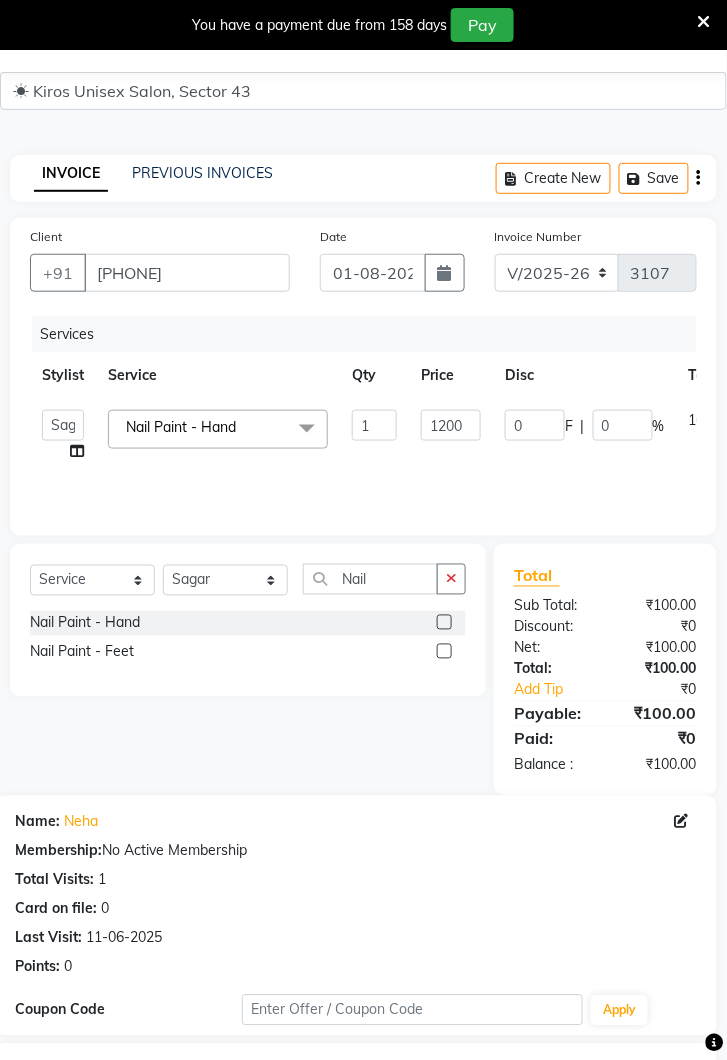 click on "Services Stylist Service Qty Price Disc Total Action  Deepak   Gunjan   Habil   Jeet   Lalit   Lamu   Raj   Rashmi   Rony   Sagar   Suraj  Nail Paint - Hand  x Women Hair Service - Hair Cut Women Hair Service - Hair Trimming Hair spa treatment Hair spa molecular  Style Moroccan argan Style dead see minerals Face massage Under arms waxing Head Wash - L’Oréal Head Wash - Sulphate Free Head Wash - Gk Styling - Blow Dry Styling - Ironing Styling - Curls Styling - Combo: Head Wash (L’Oréal) And Blow Dry Threading - Eyebrow/ Upper Lip/ Chin/ Forehead Threading - Side Locks Threading - Full Face Hair Colour - Majirel Female Hair Colour - Inoa Female Hair Colour - Application Female Hair Colour - Majirel Hair Colour - Inoa Hair Colour - Application Hair Colour - Beard Colour Hair Spa - L’Oréal Basic Hair Spa - Mythic Spa Hair Spa - Macadamia Spa / Moroccan Hair Treatment Hair Spa - Ola Plex Hair Treatment - Dandruff/ Hair Fall Treatment Hair Treatment - Smoothening Hair Treatment - Keratin Nail Paint - Hand" 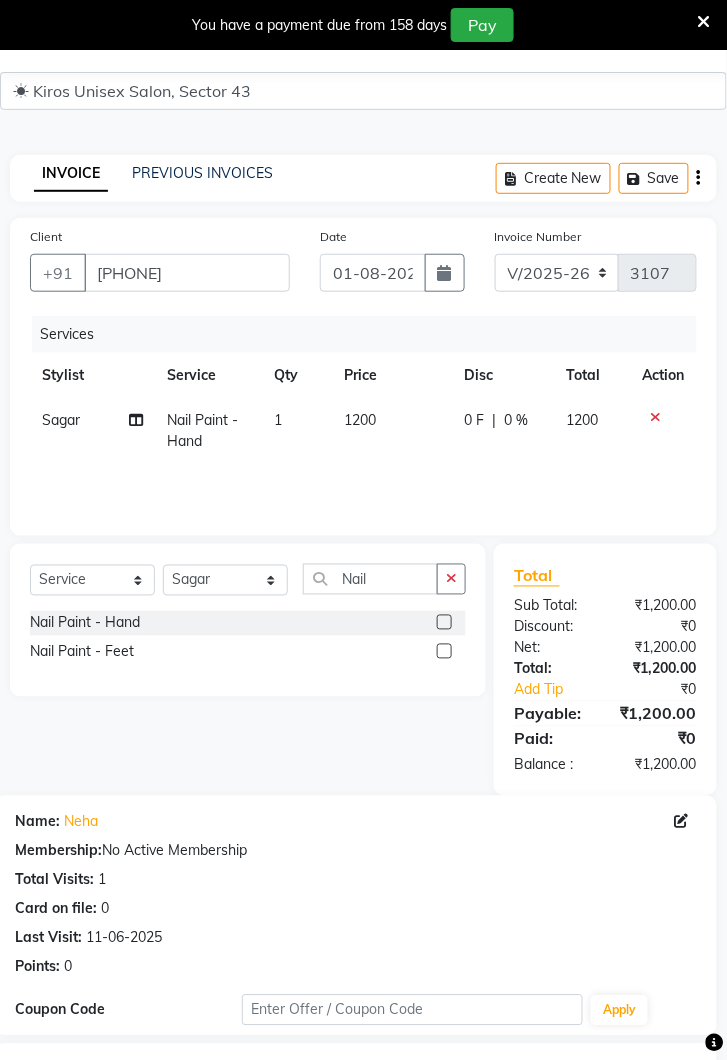 scroll, scrollTop: 241, scrollLeft: 0, axis: vertical 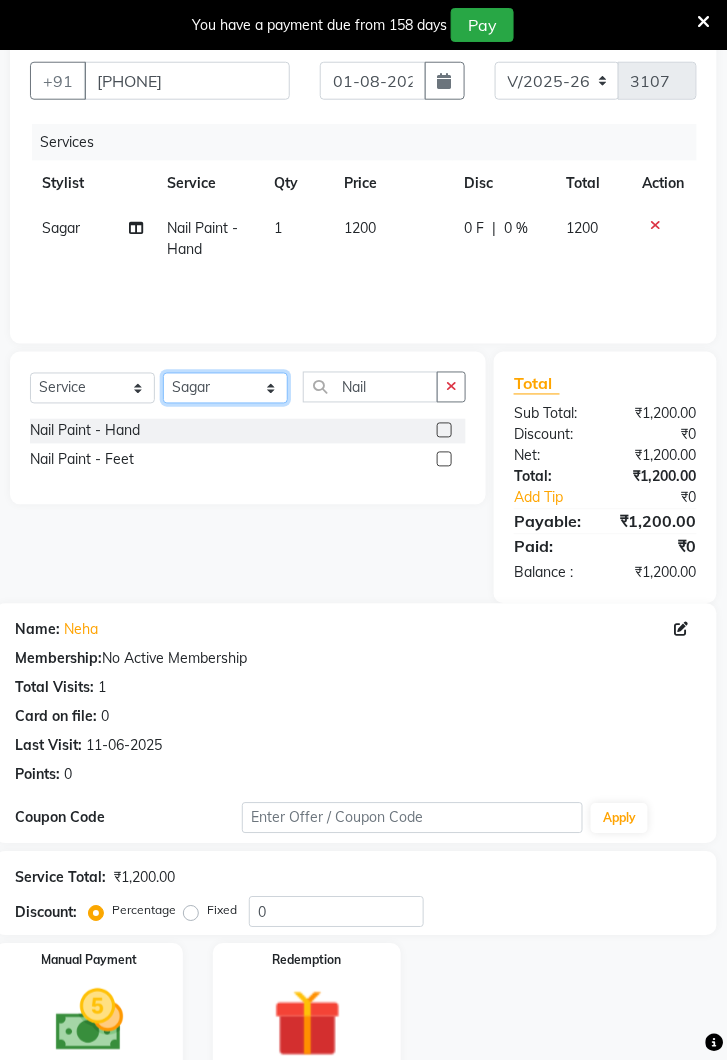 click on "Select Stylist Deepak Gunjan Habil Jeet Lalit Lamu Raj Rashmi Rony Sagar Suraj" 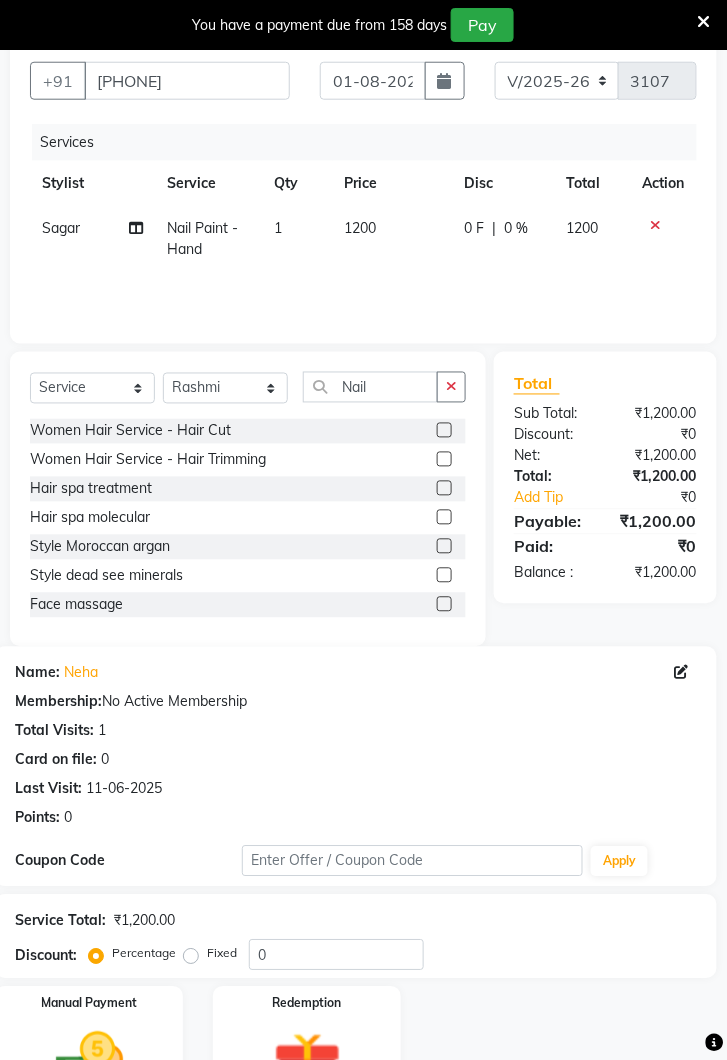 click 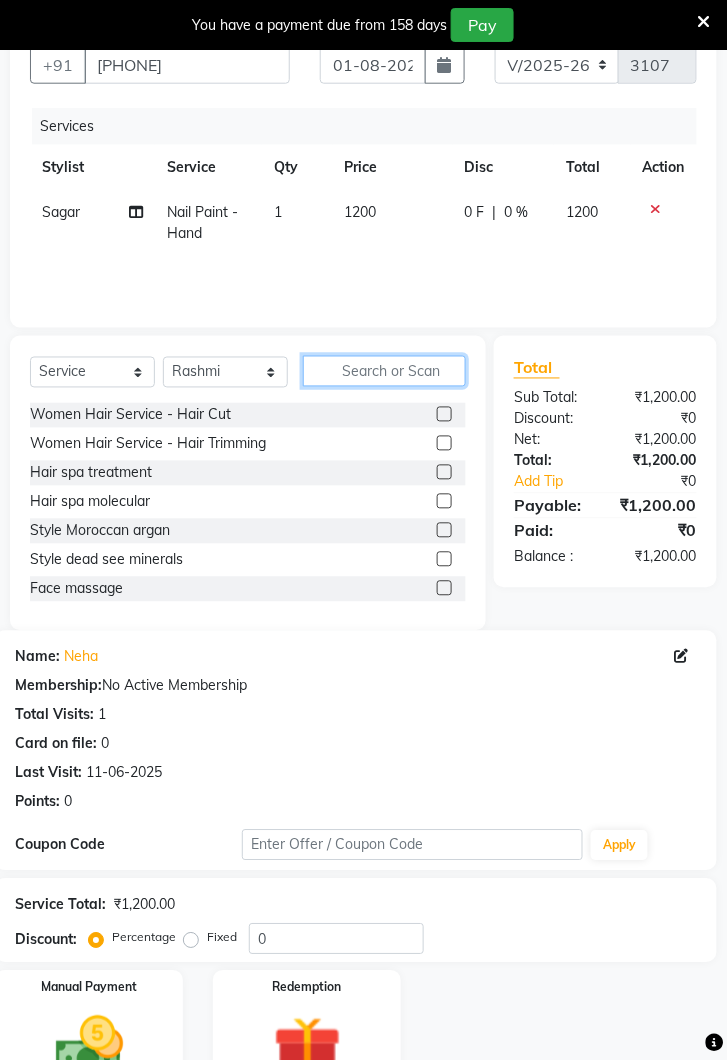 scroll, scrollTop: 329, scrollLeft: 0, axis: vertical 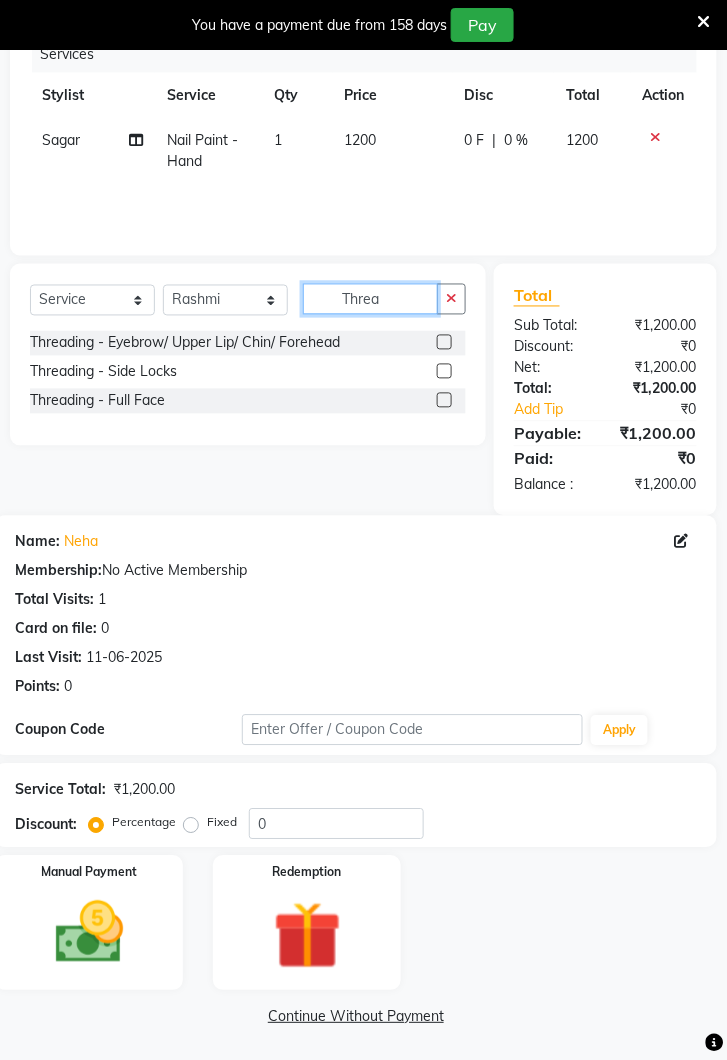 type on "Threa" 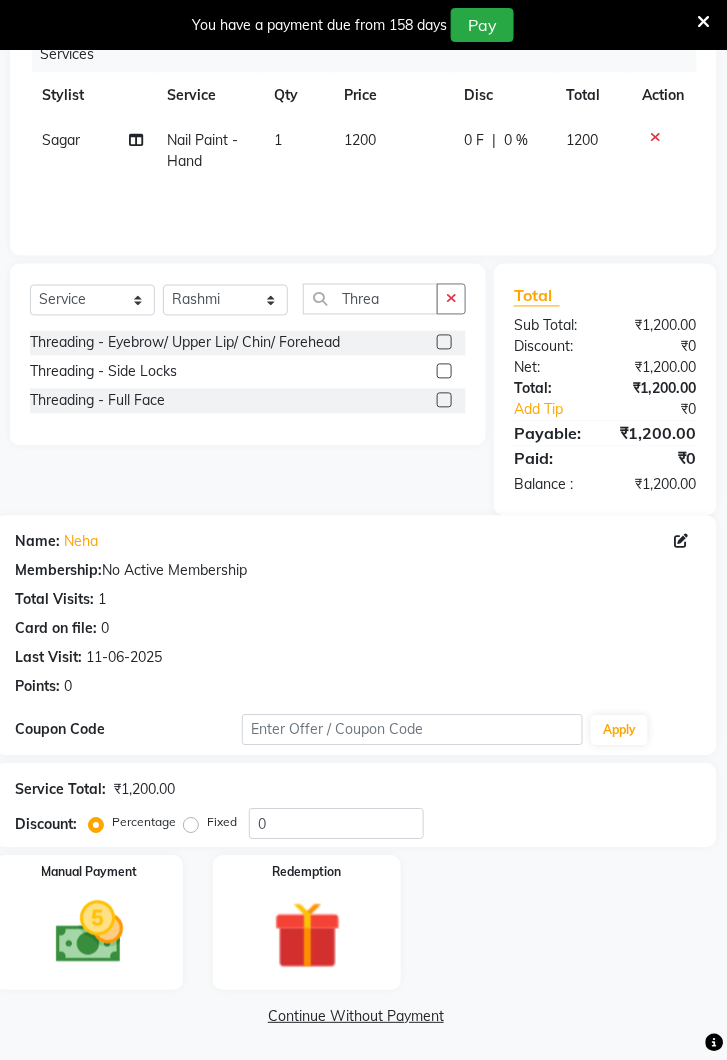 click 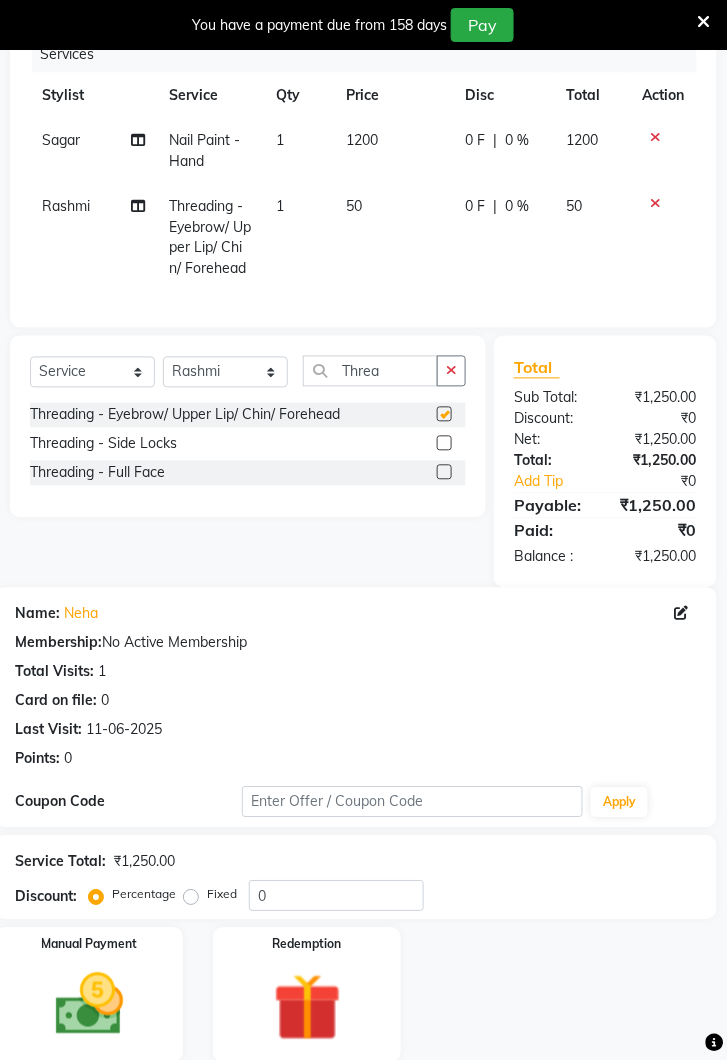 checkbox on "false" 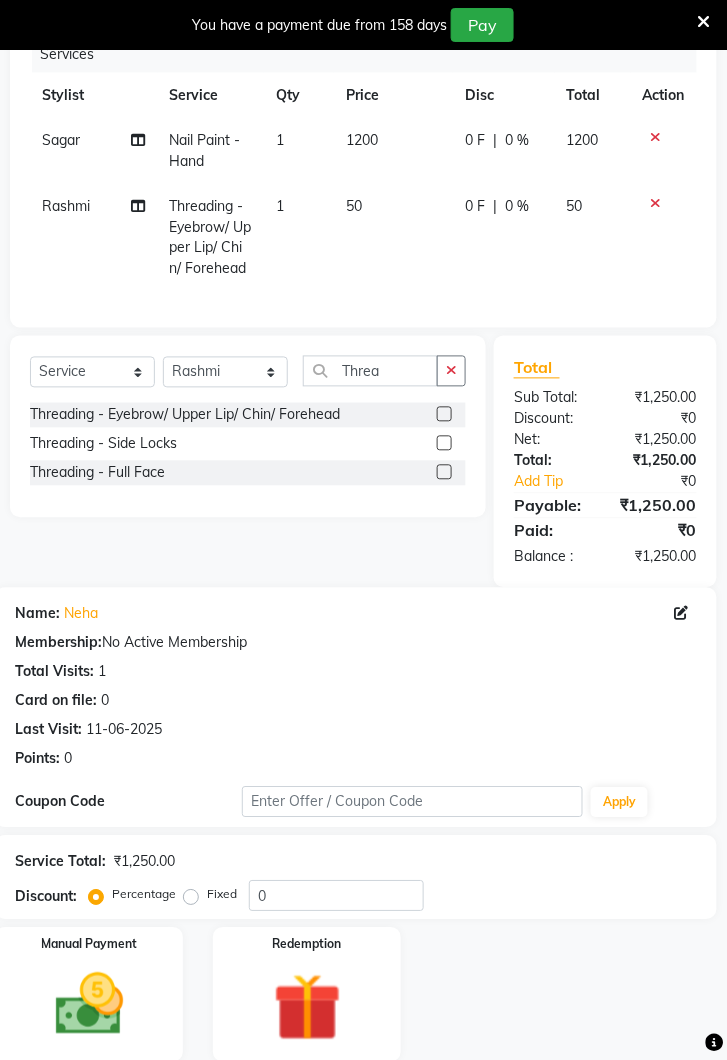 scroll, scrollTop: 314, scrollLeft: 0, axis: vertical 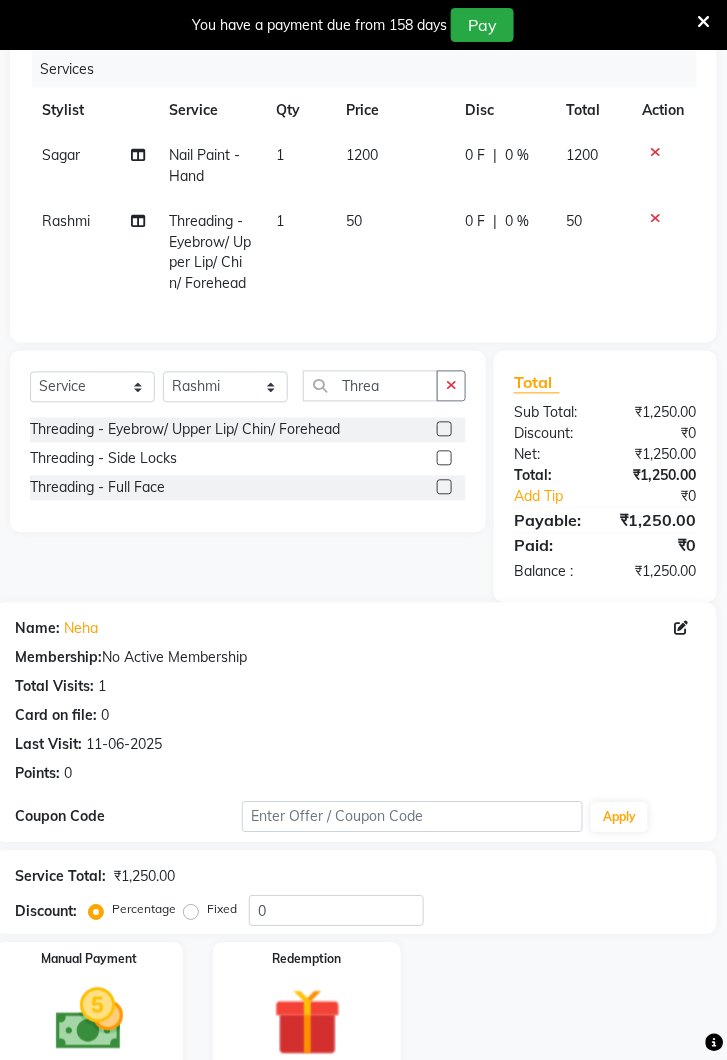 click 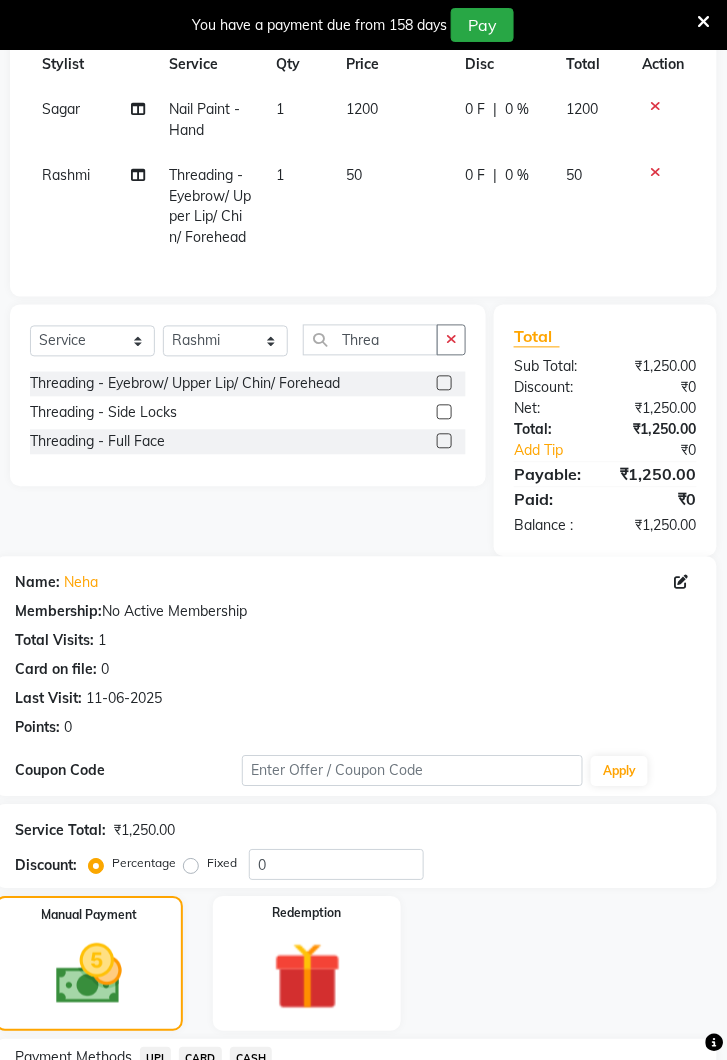 scroll, scrollTop: 442, scrollLeft: 0, axis: vertical 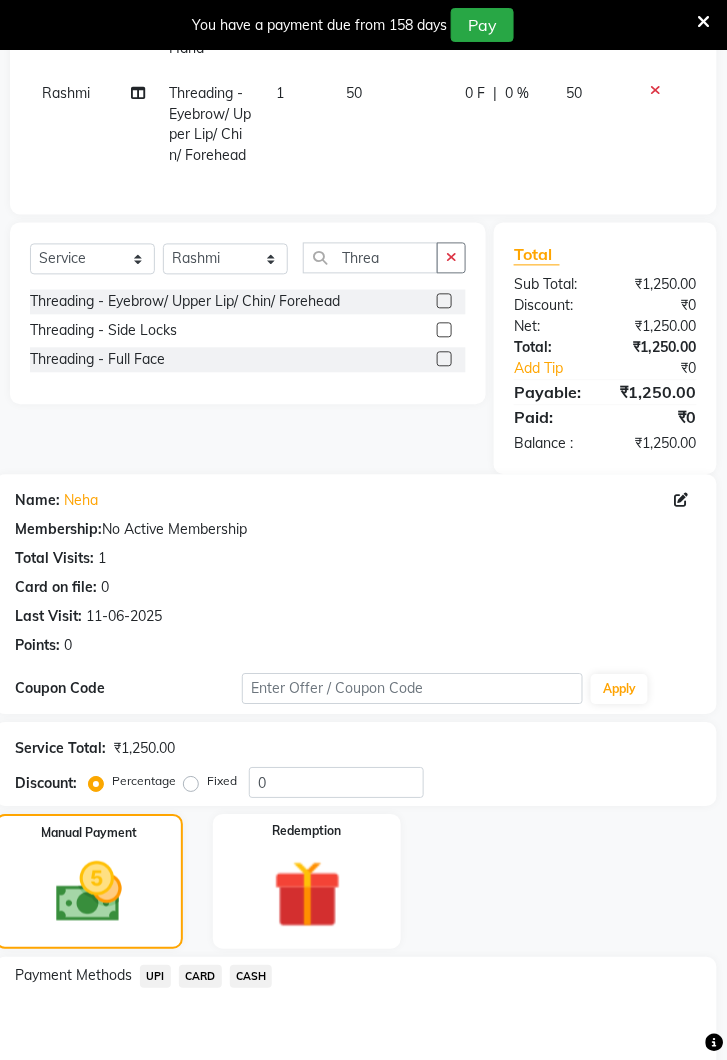 click on "UPI" 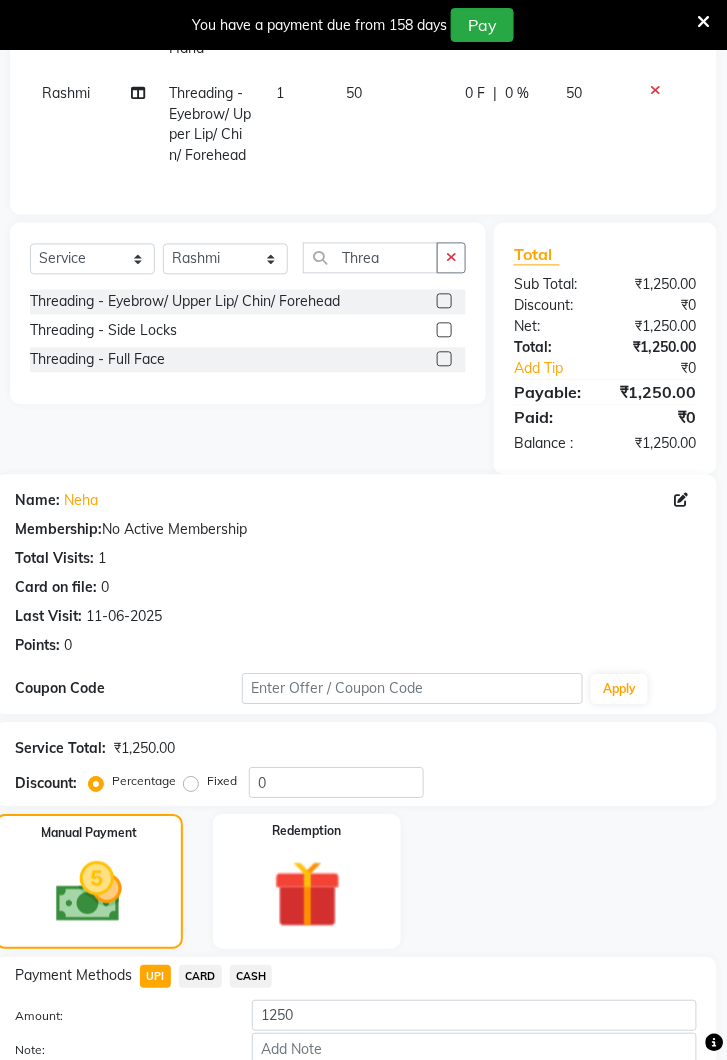 click on "Add Payment" 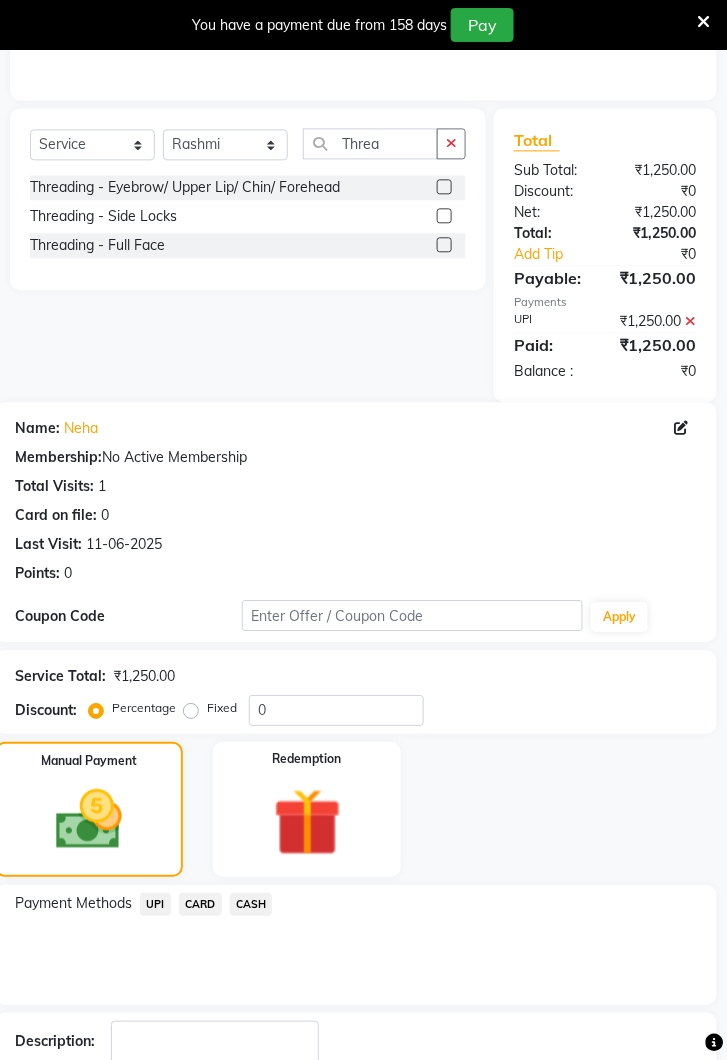 scroll, scrollTop: 616, scrollLeft: 0, axis: vertical 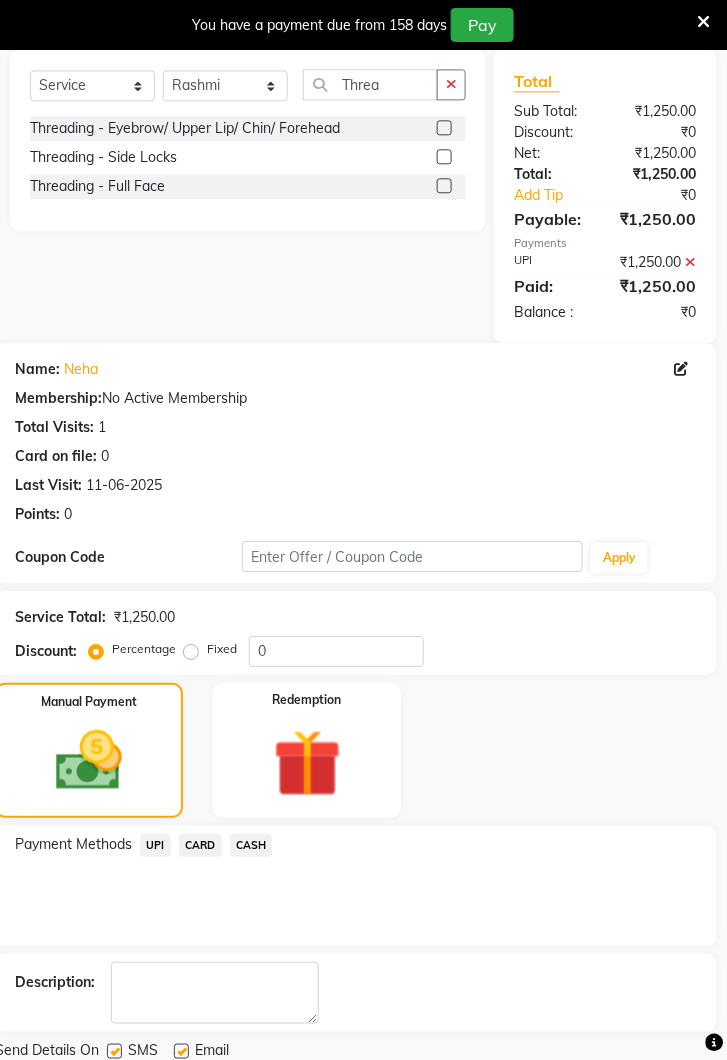 click on "Checkout" 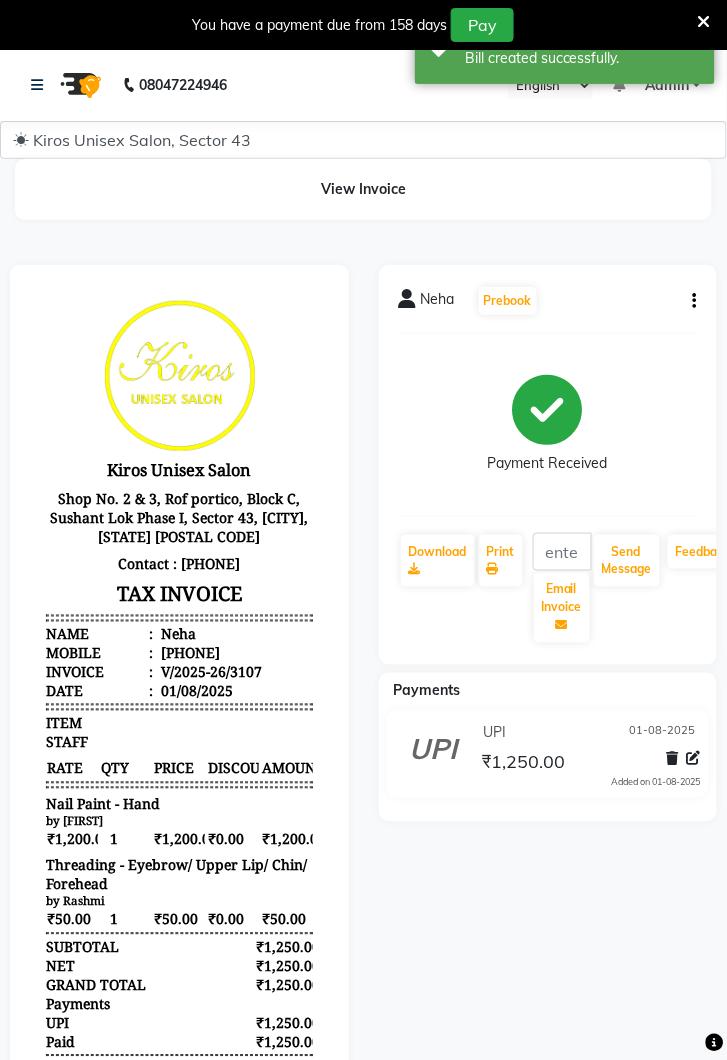 scroll, scrollTop: 0, scrollLeft: 0, axis: both 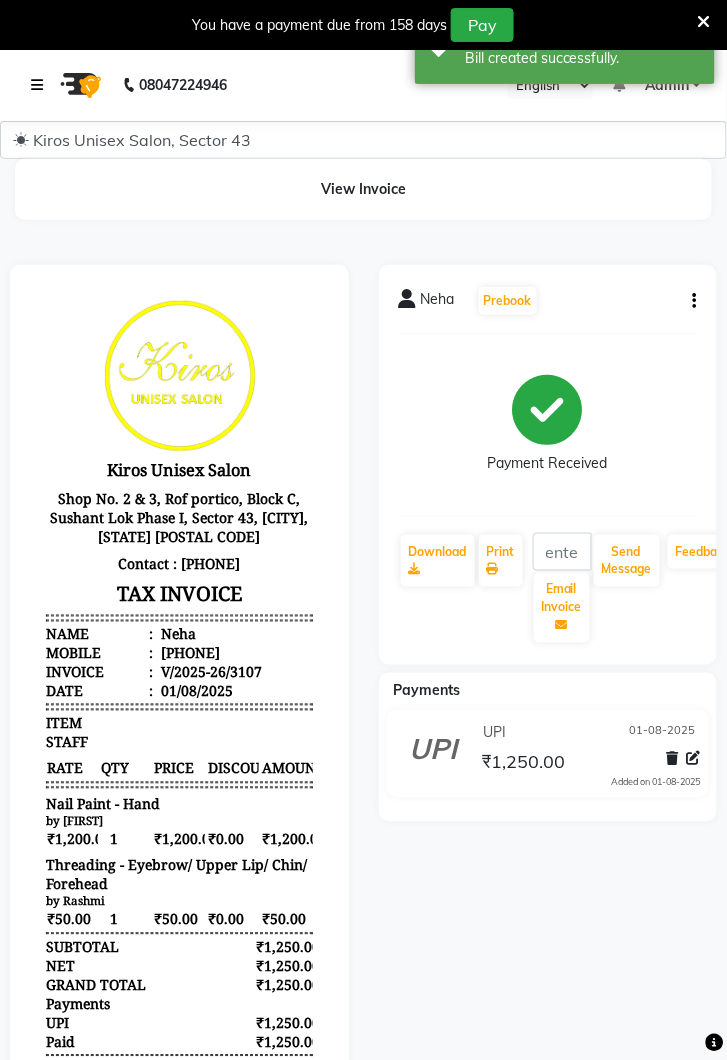 click at bounding box center [41, 85] 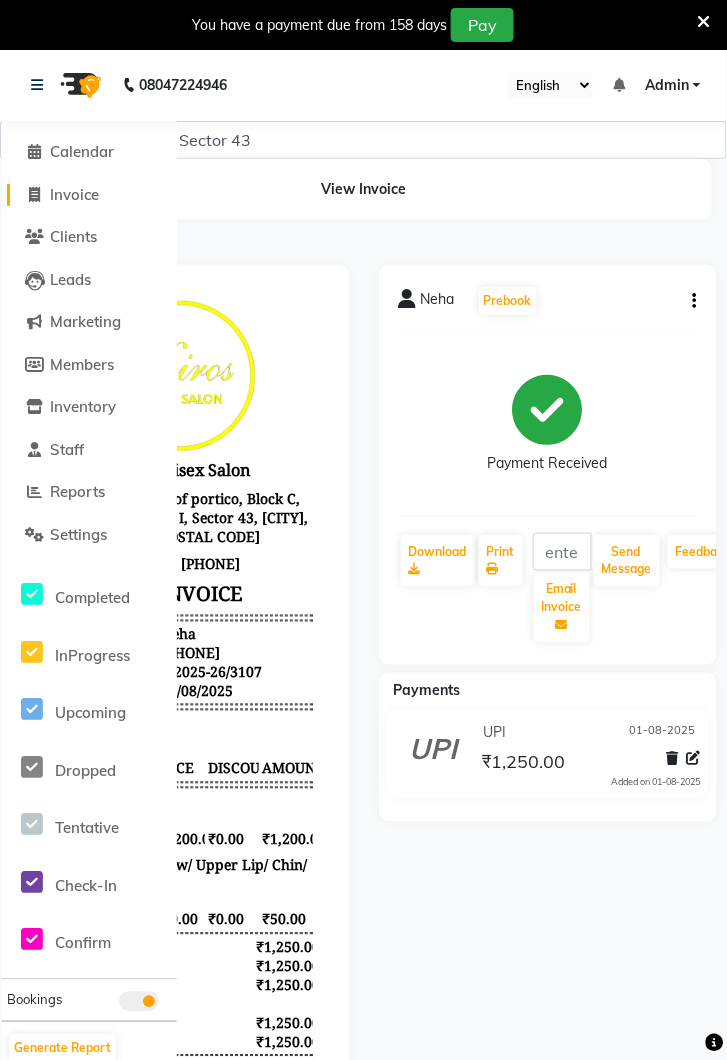 click on "Invoice" 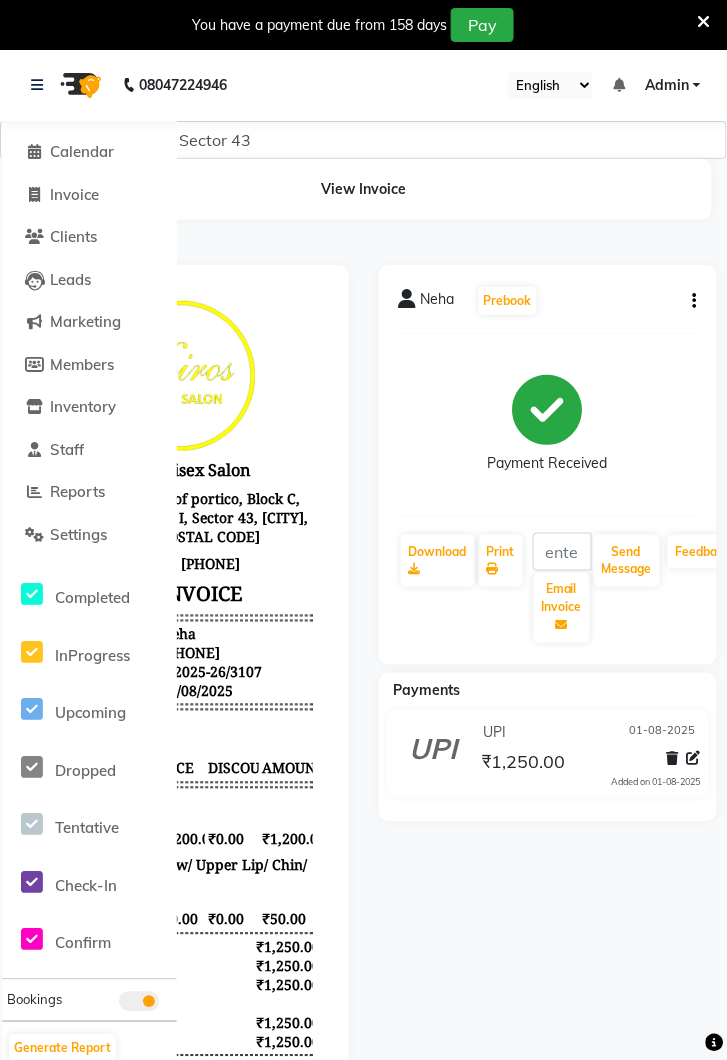 select on "service" 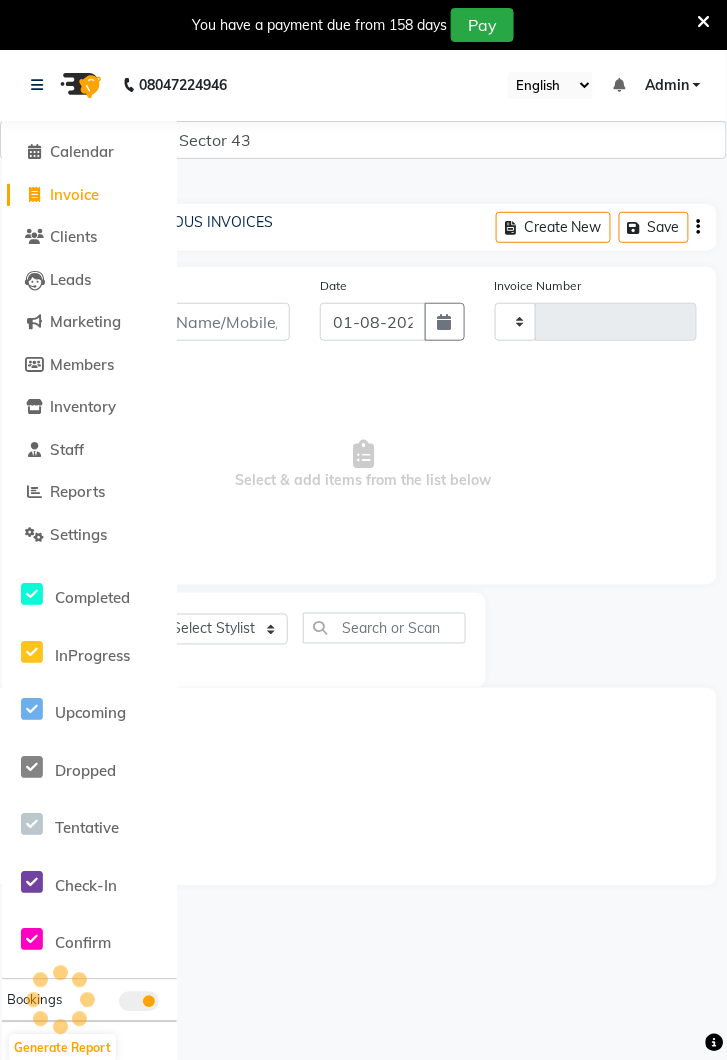 scroll, scrollTop: 49, scrollLeft: 0, axis: vertical 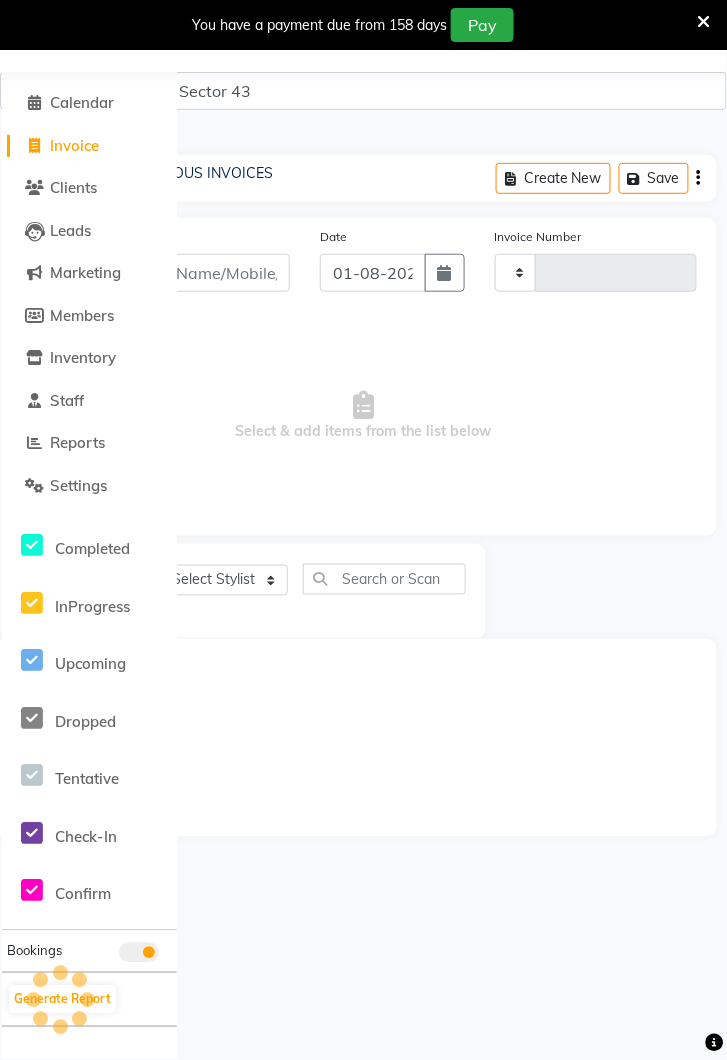 type on "3108" 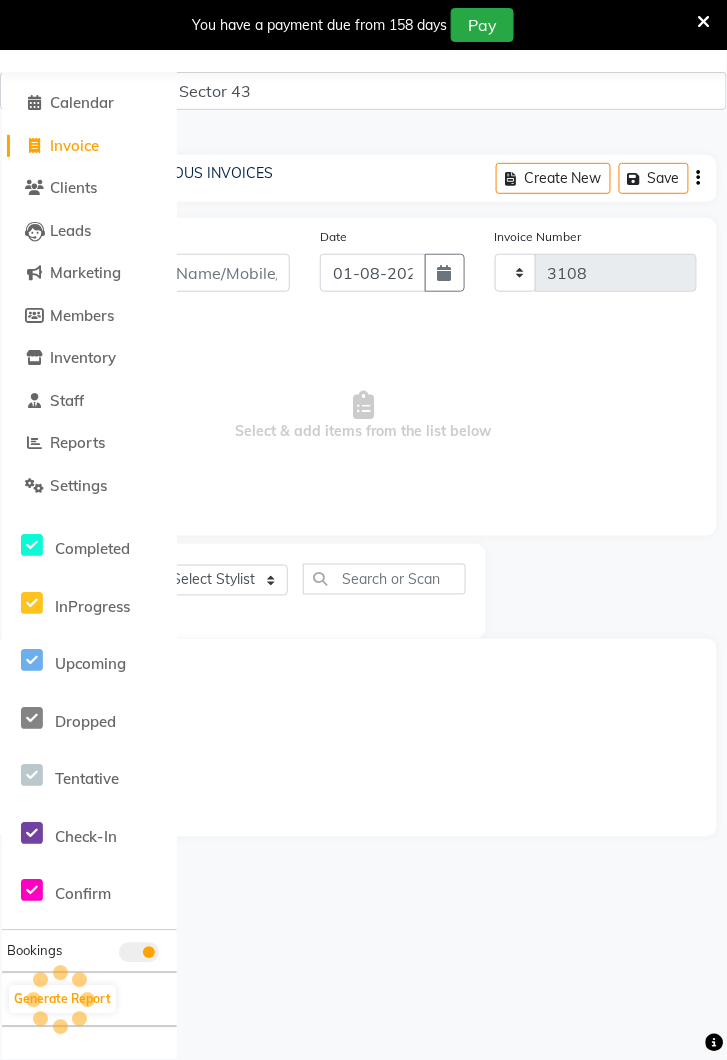 select on "5694" 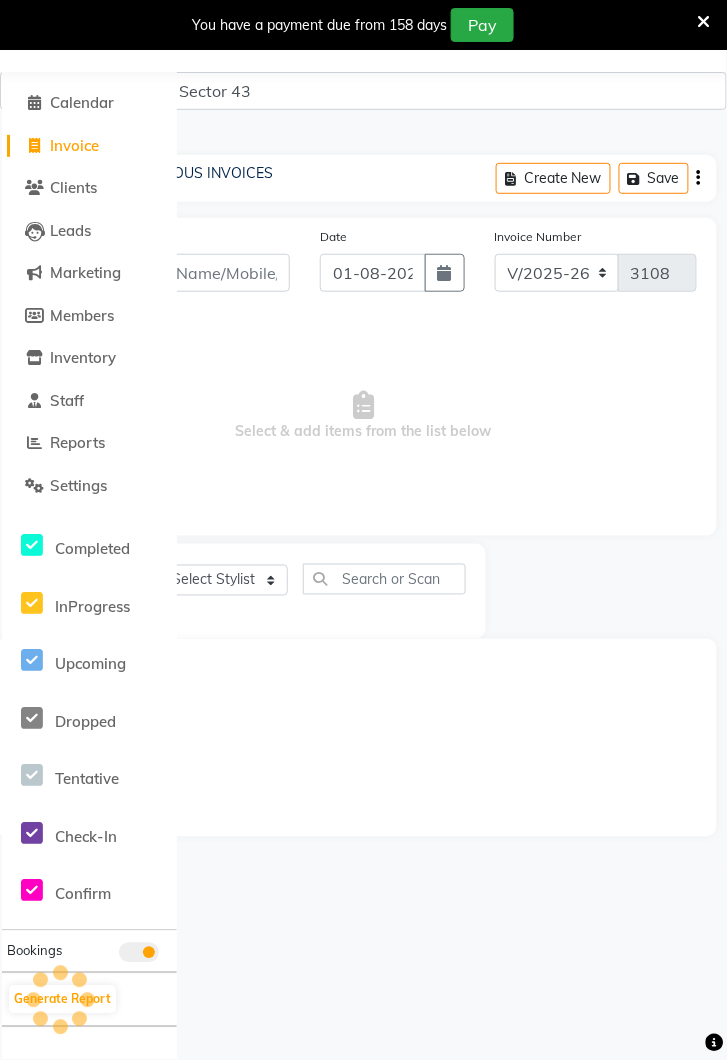 scroll, scrollTop: 0, scrollLeft: 0, axis: both 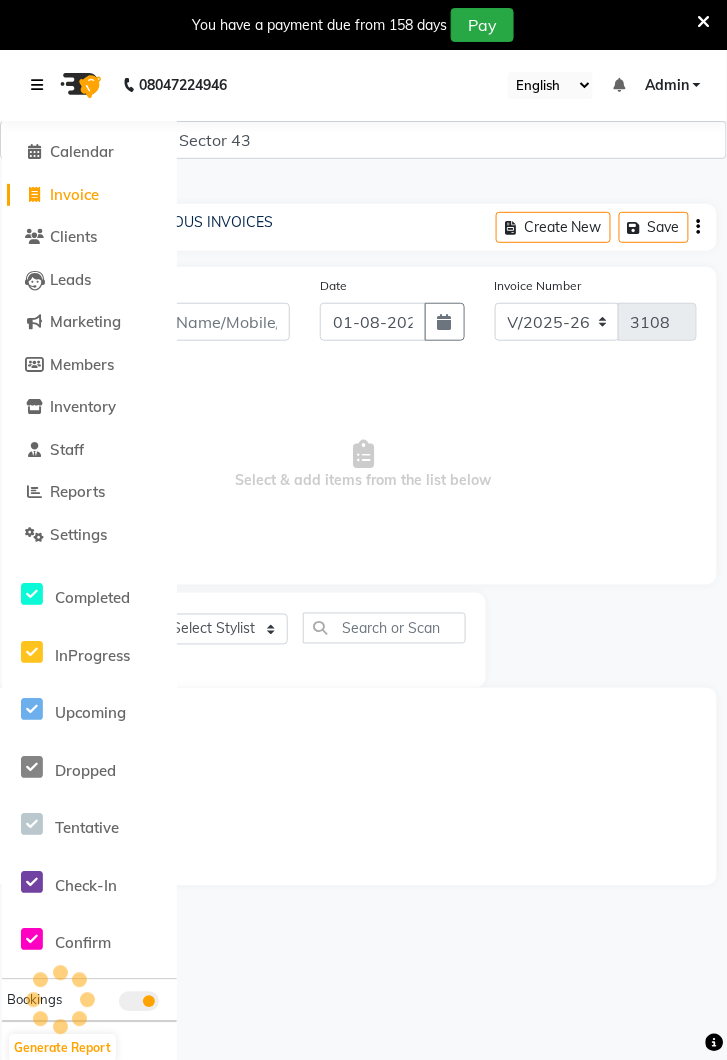 click at bounding box center (37, 85) 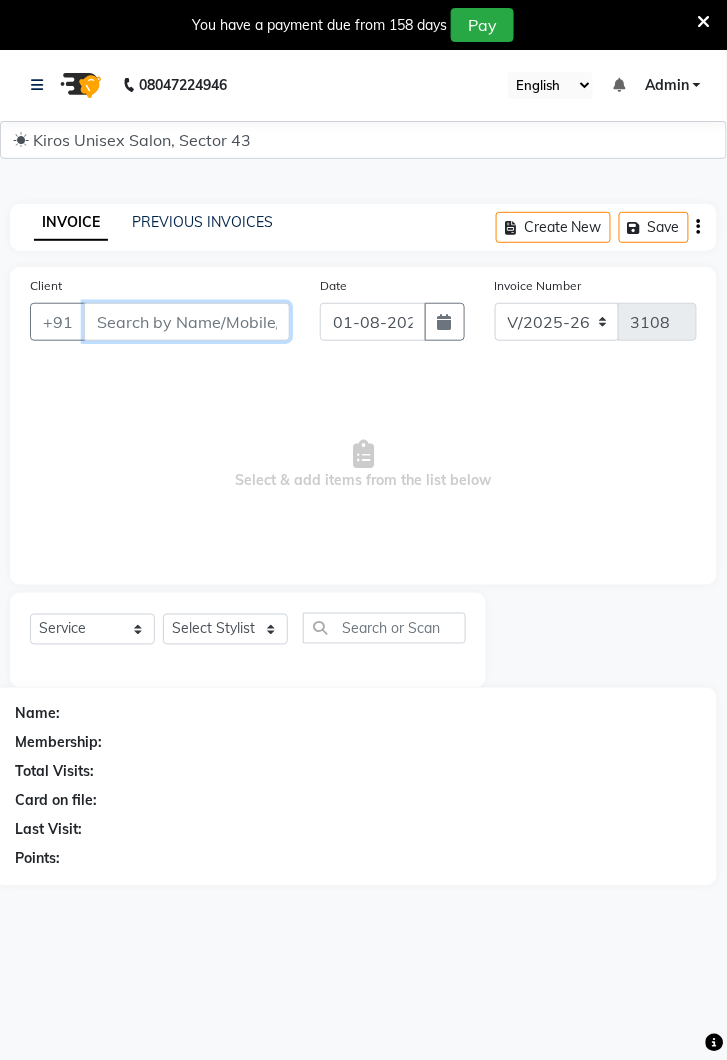 click on "Client" at bounding box center [187, 322] 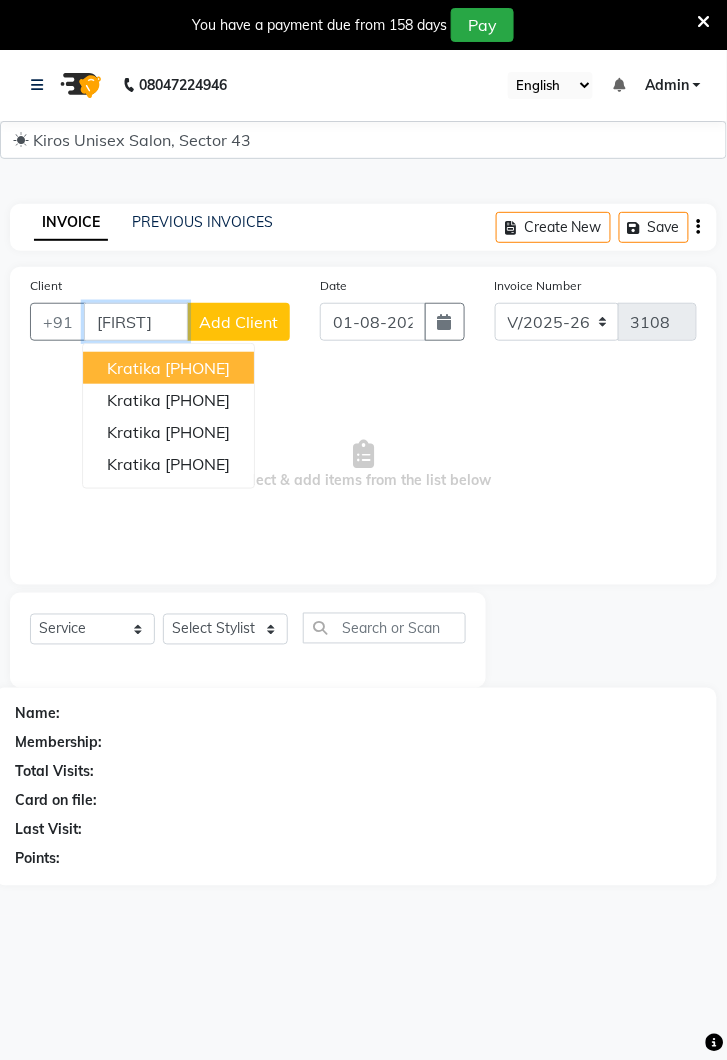 click on "Kratika  8619868313" at bounding box center [168, 368] 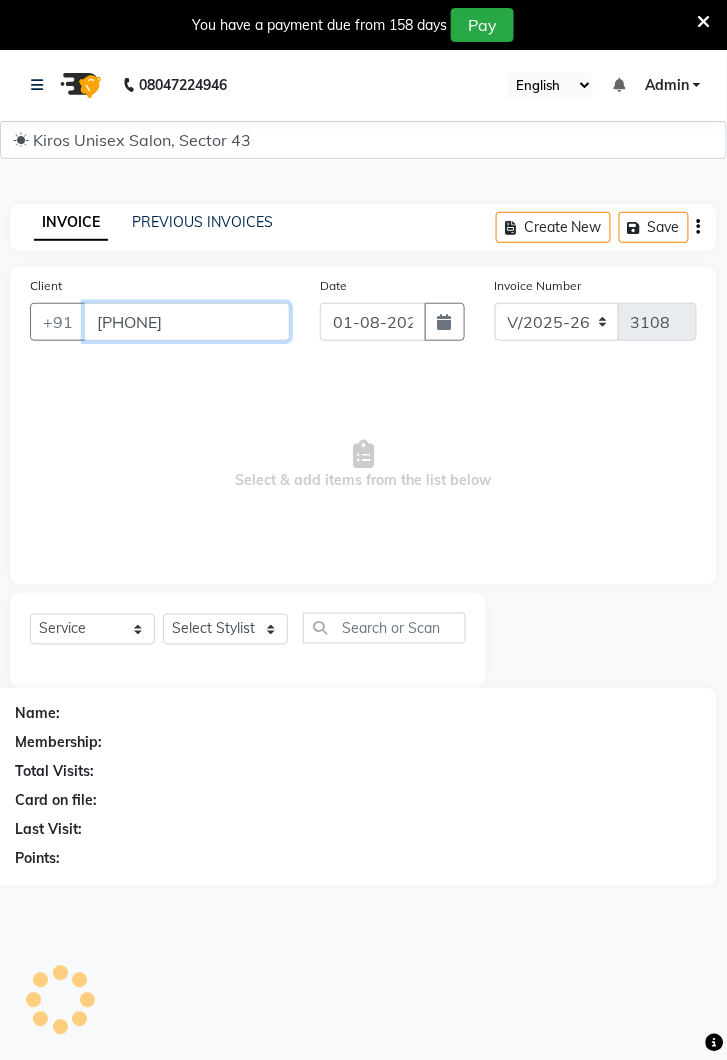 type on "[PHONE]" 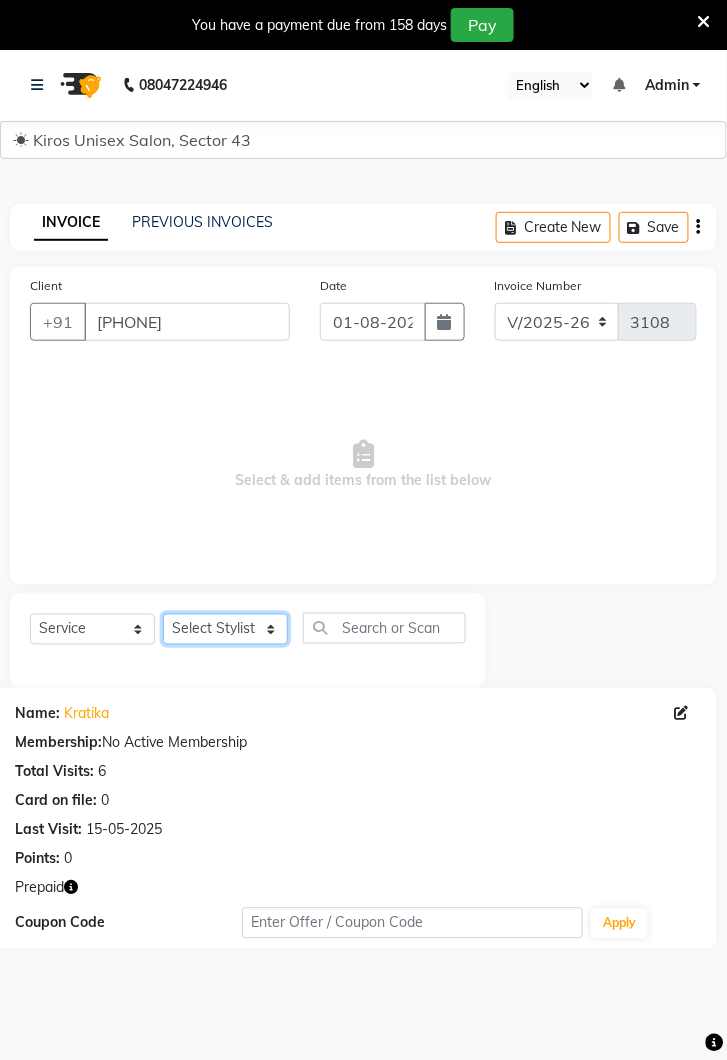 click on "Select Stylist Deepak Gunjan Habil Jeet Lalit Lamu Raj Rashmi Rony Sagar Suraj" 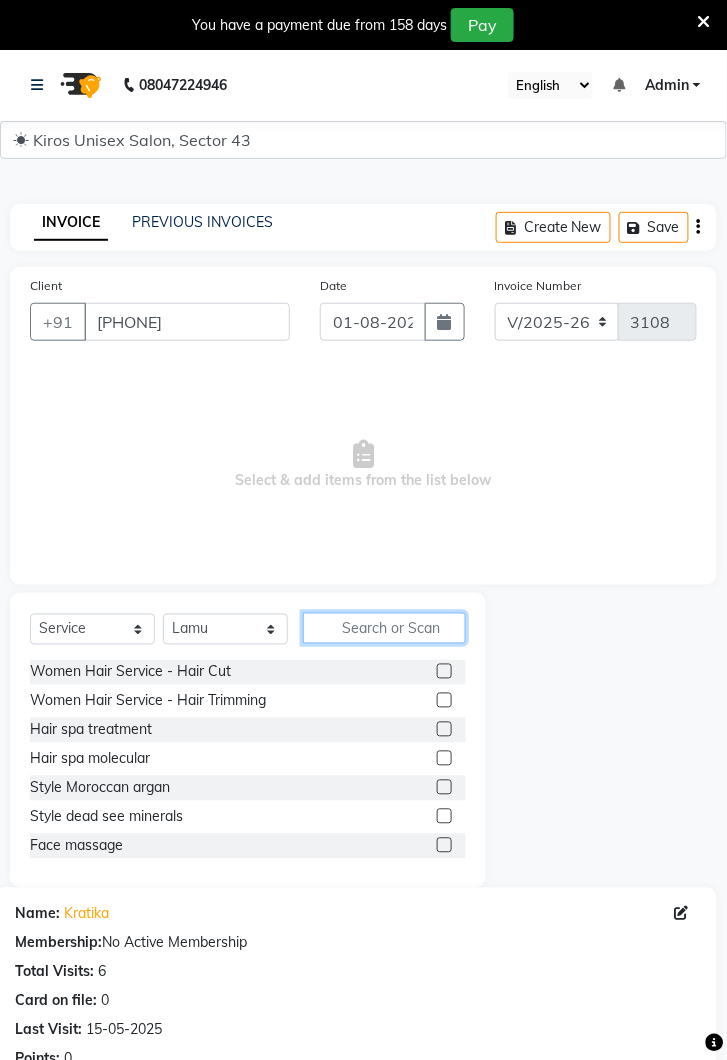 click 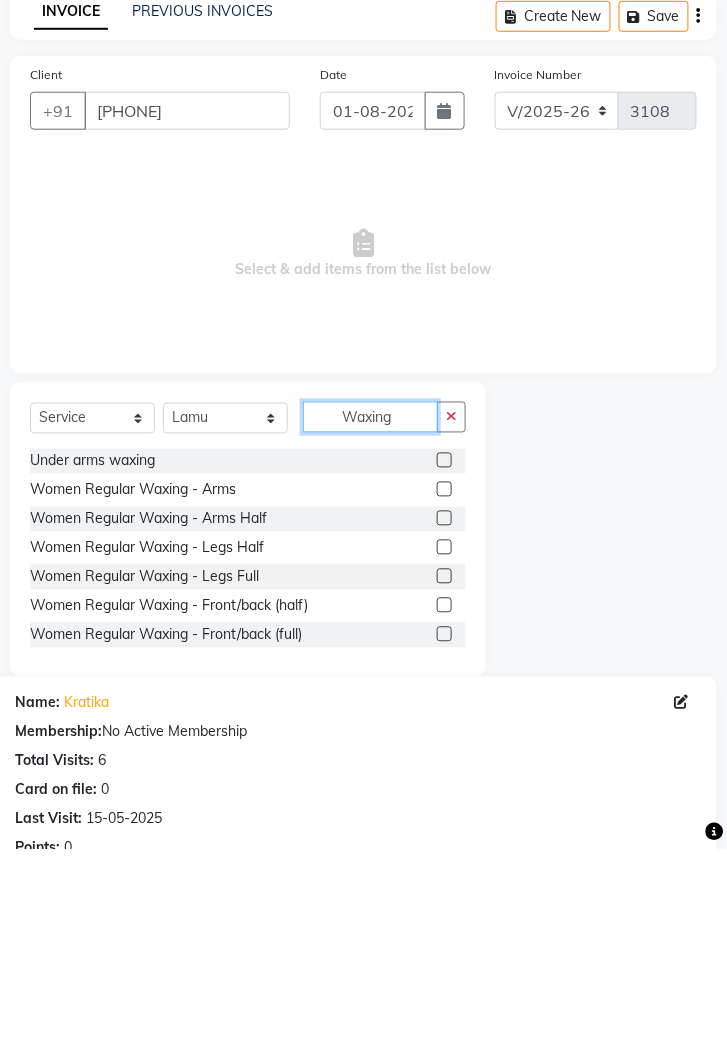 type on "Waxing" 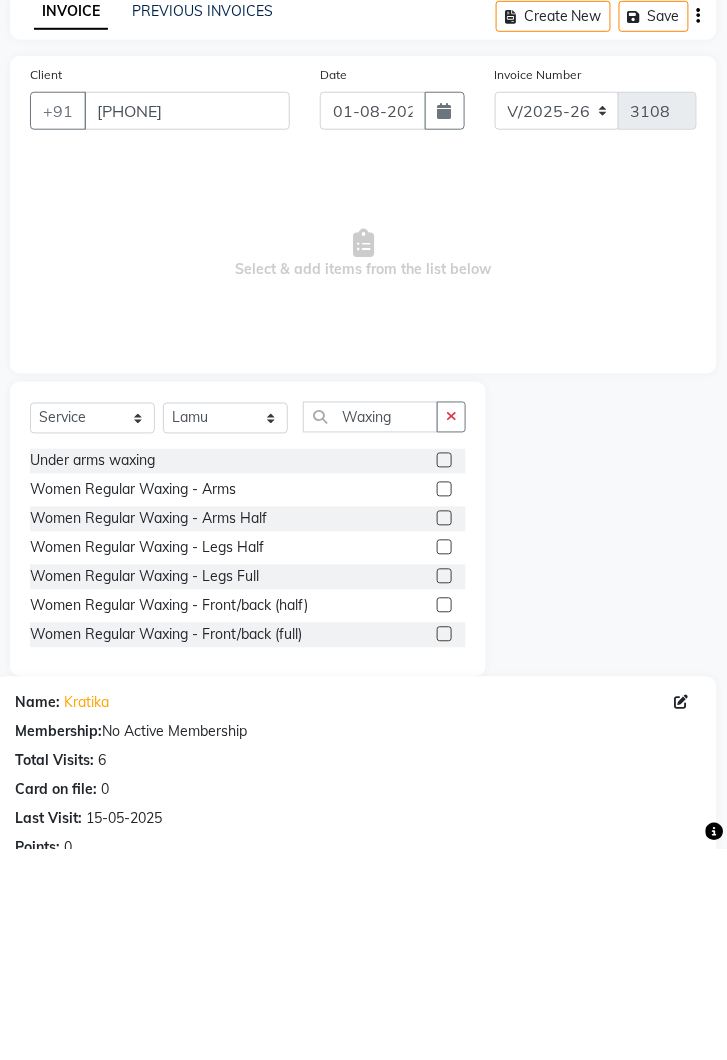 click 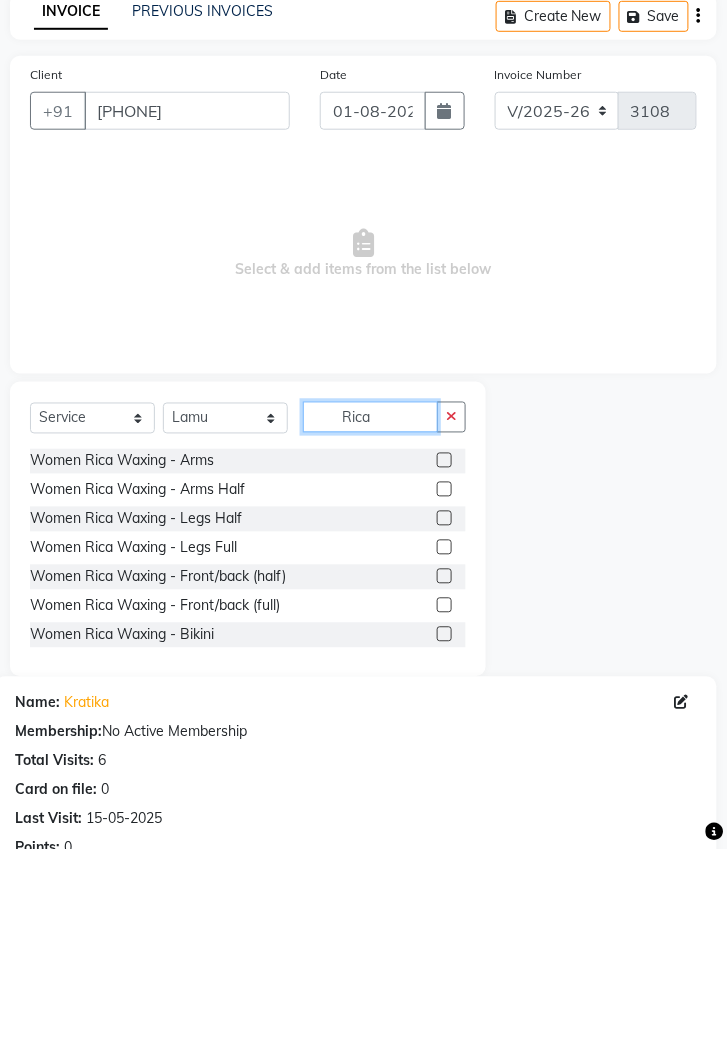 type on "Rica" 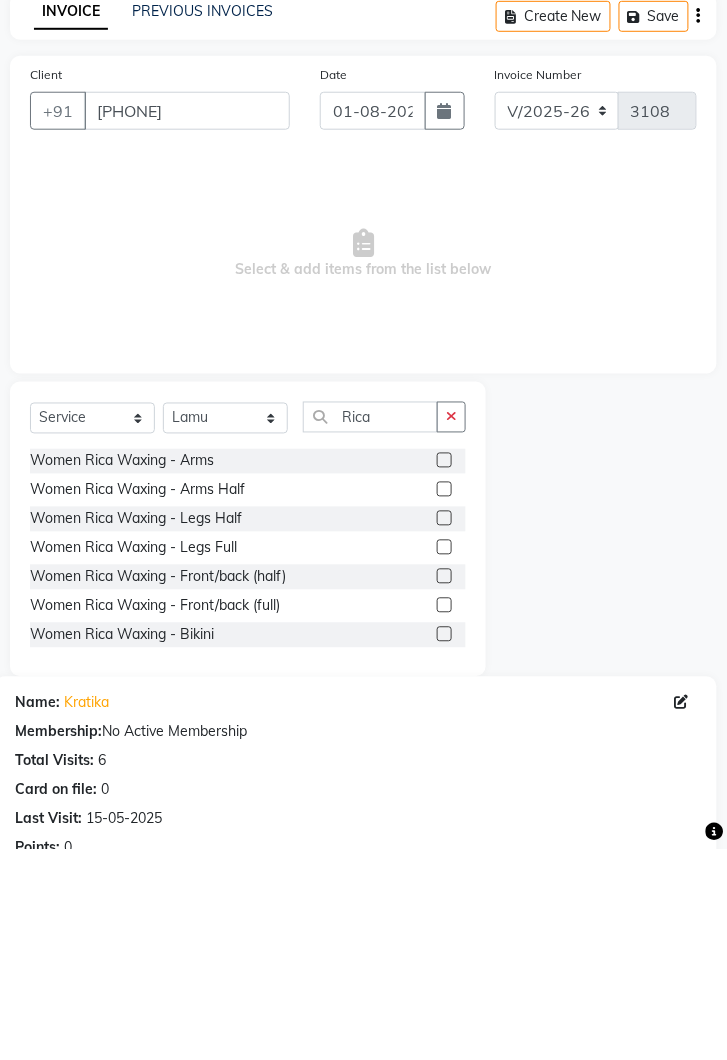 click 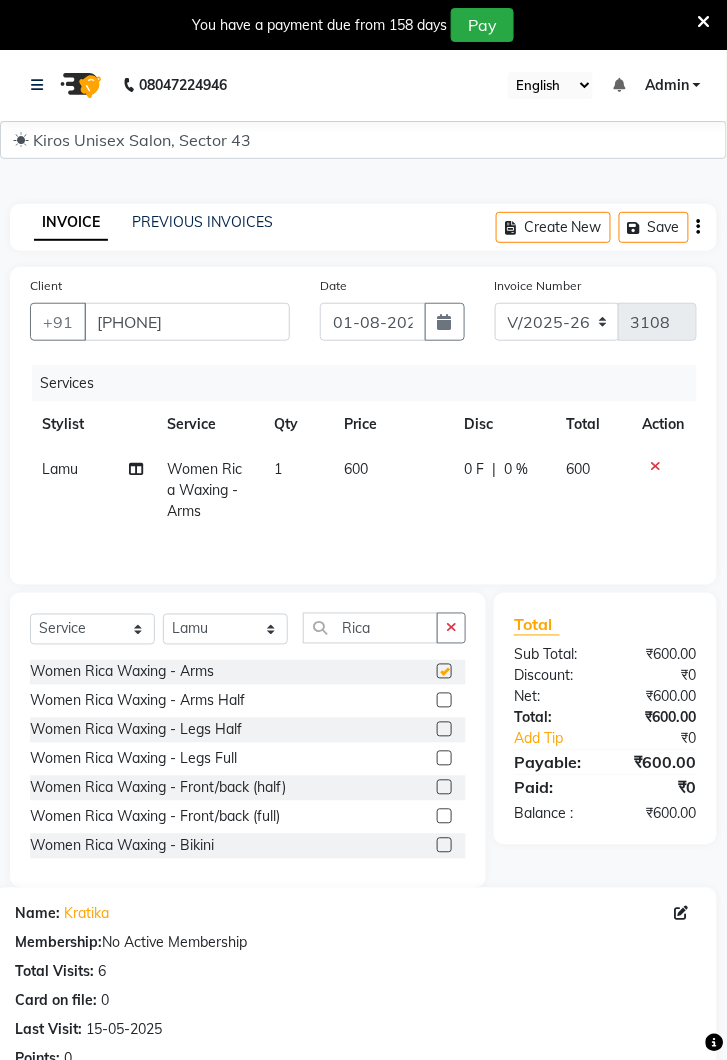 checkbox on "false" 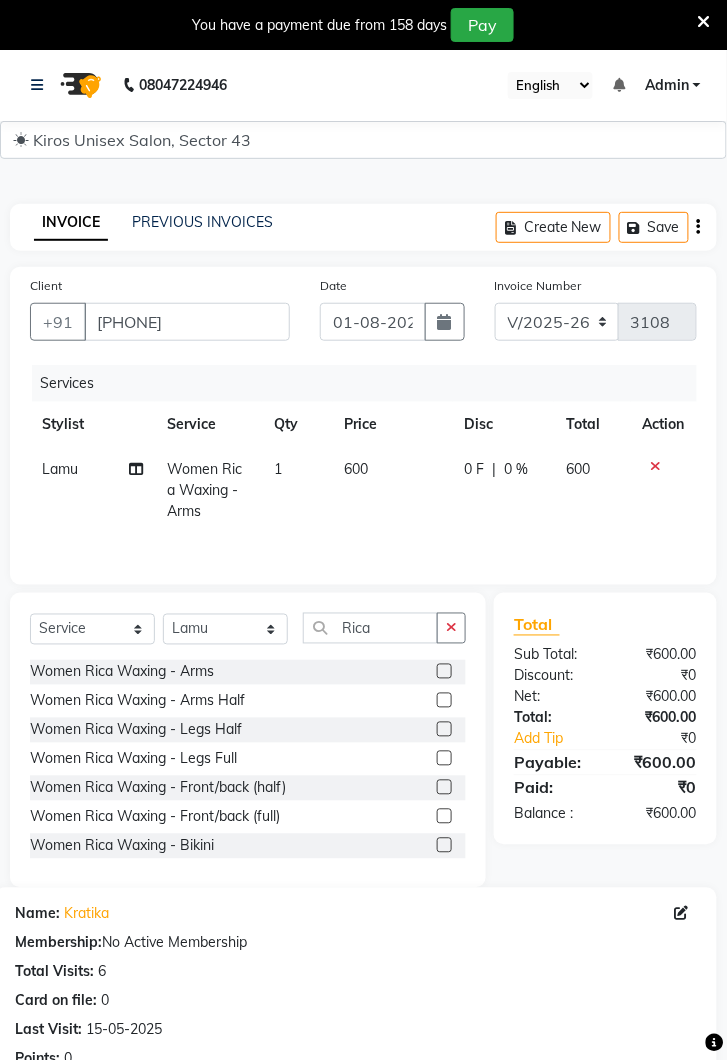 click 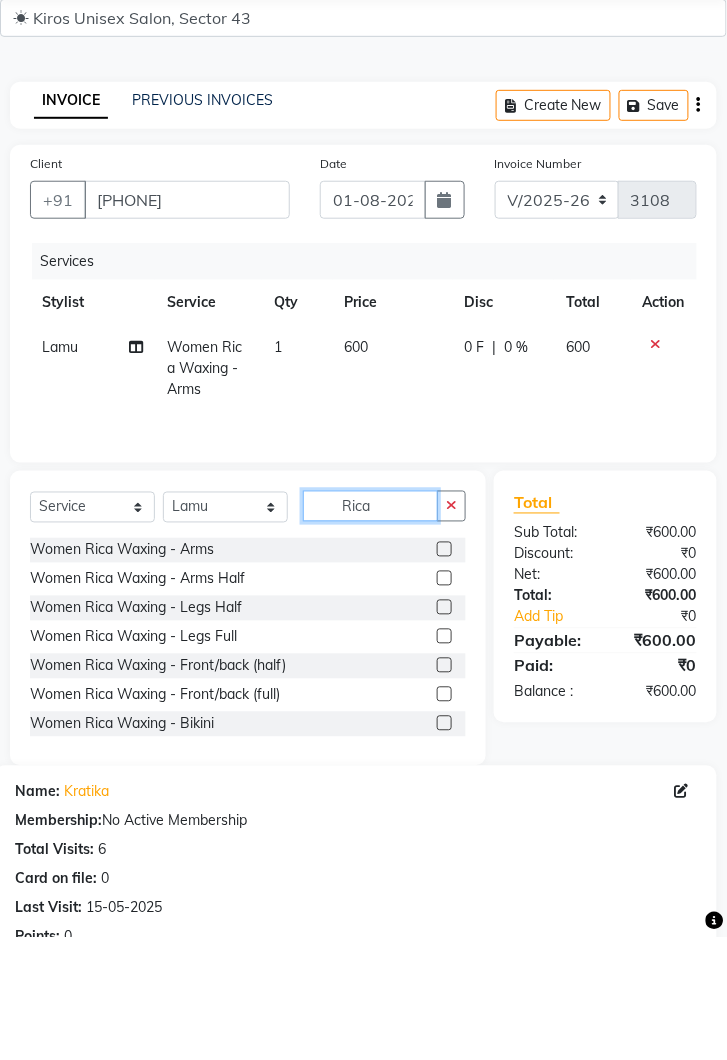 type on "Rica" 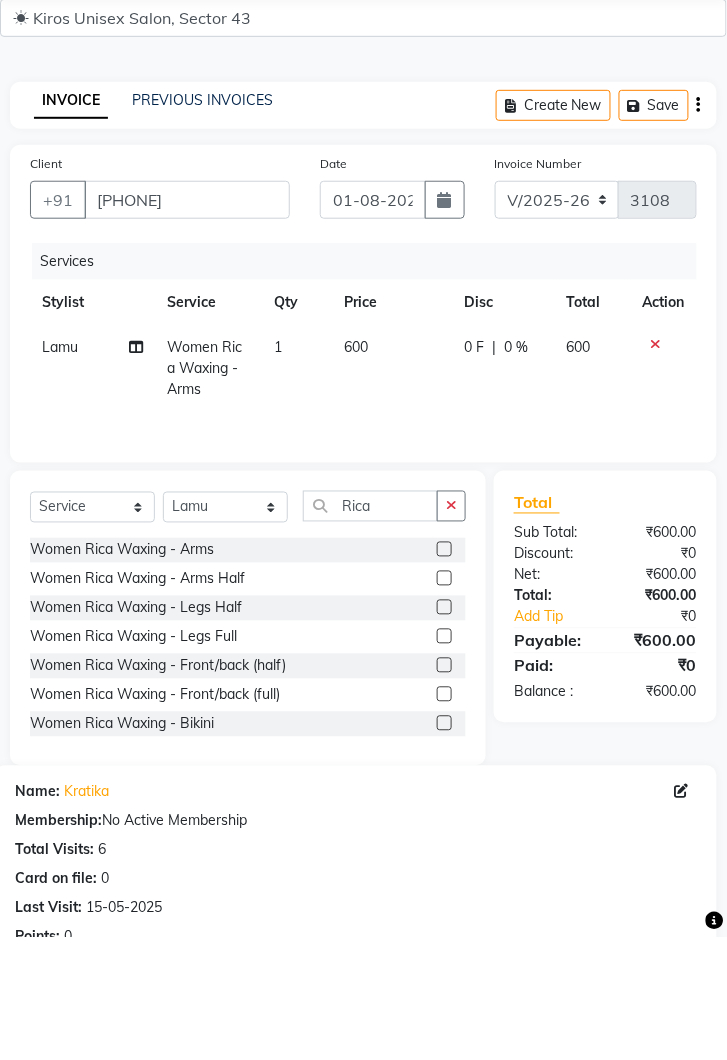 click 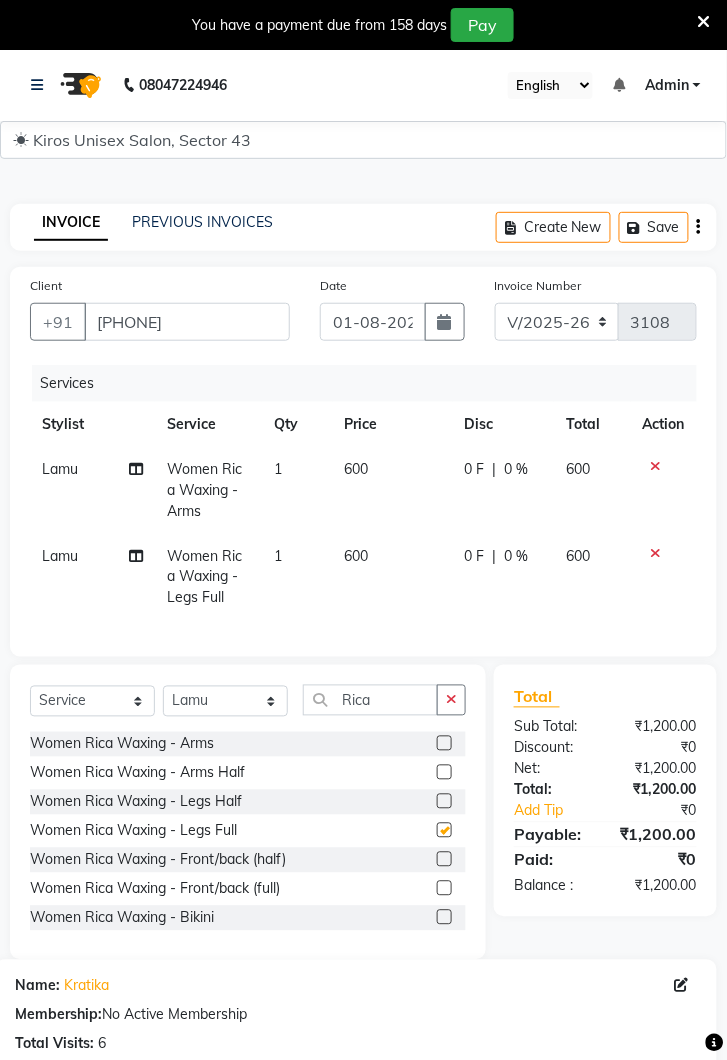 checkbox on "false" 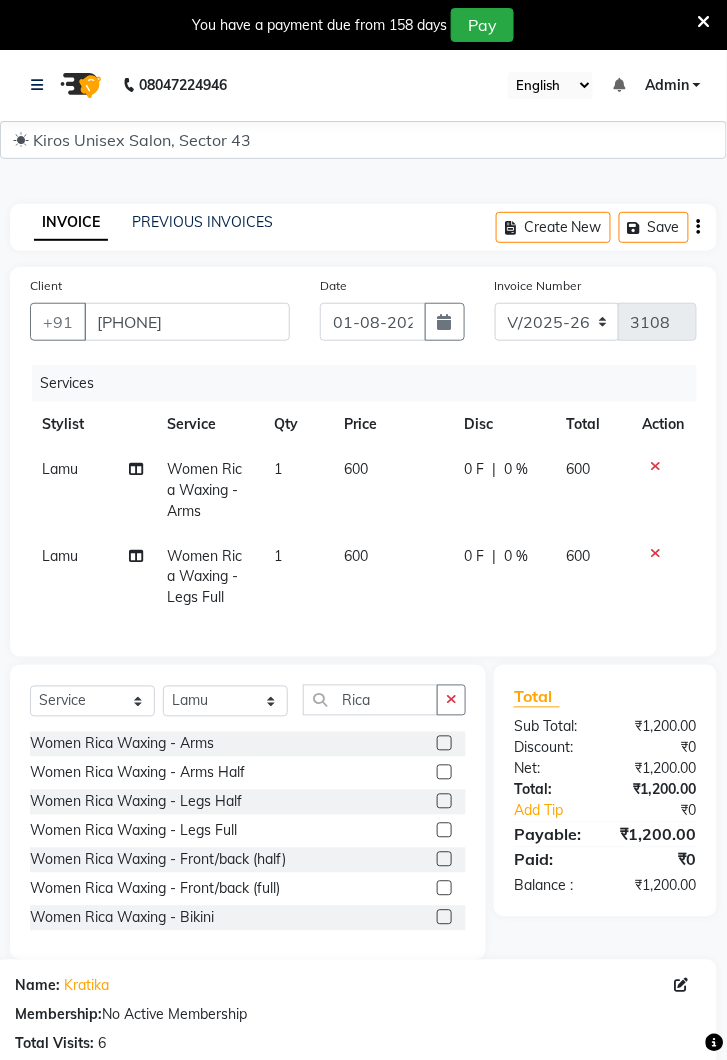 click 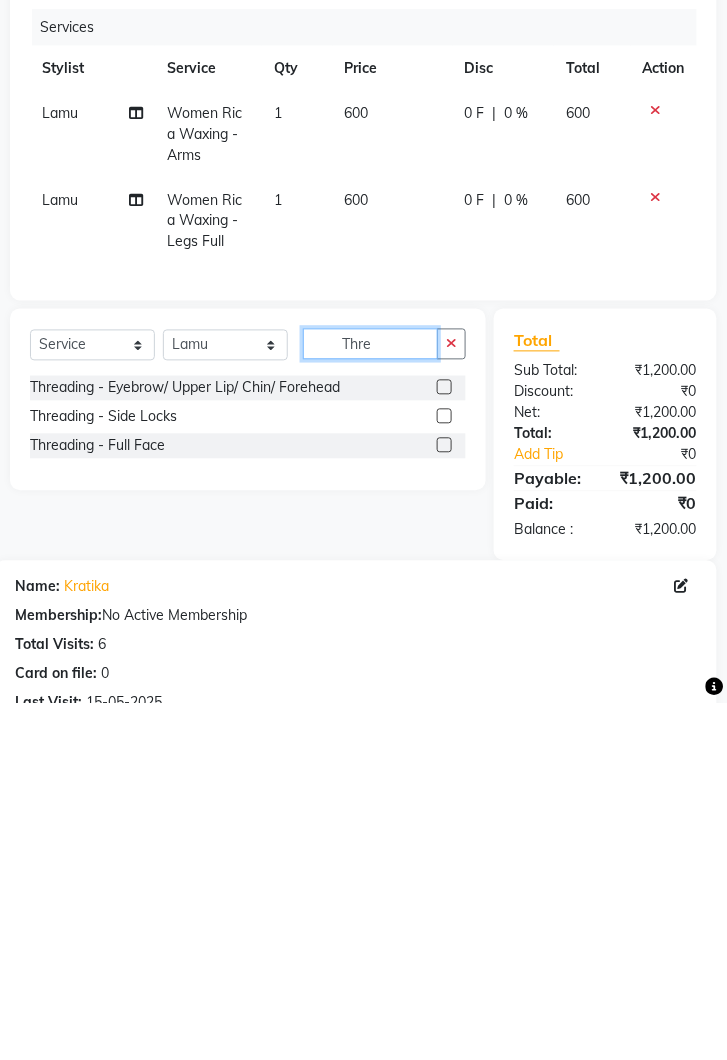 type on "Thre" 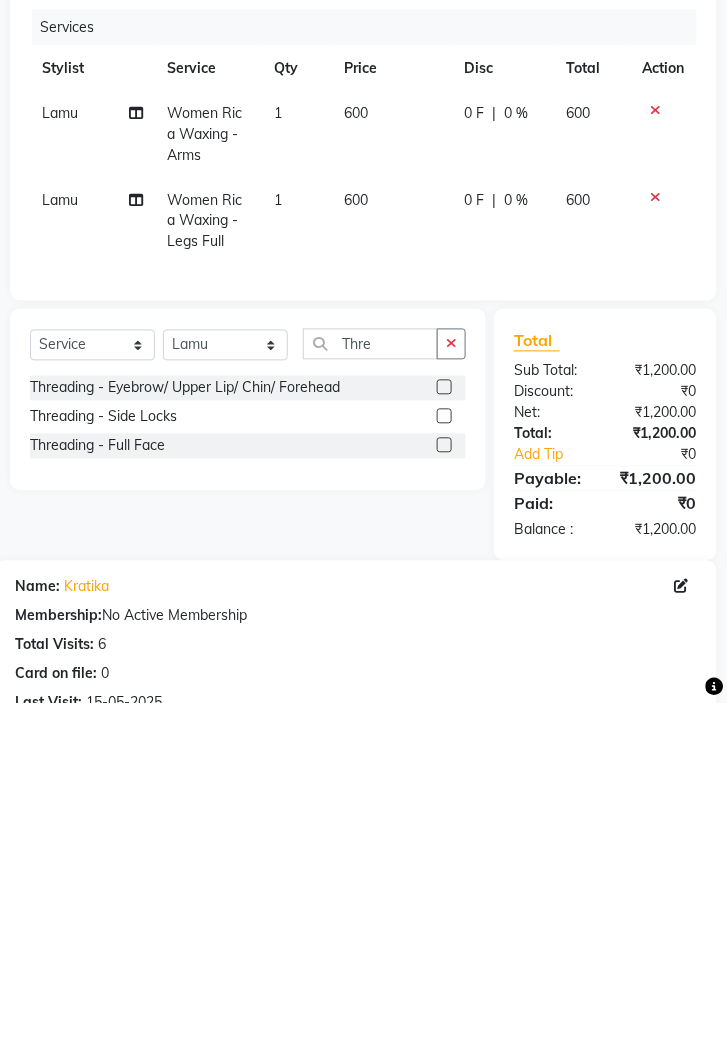 click 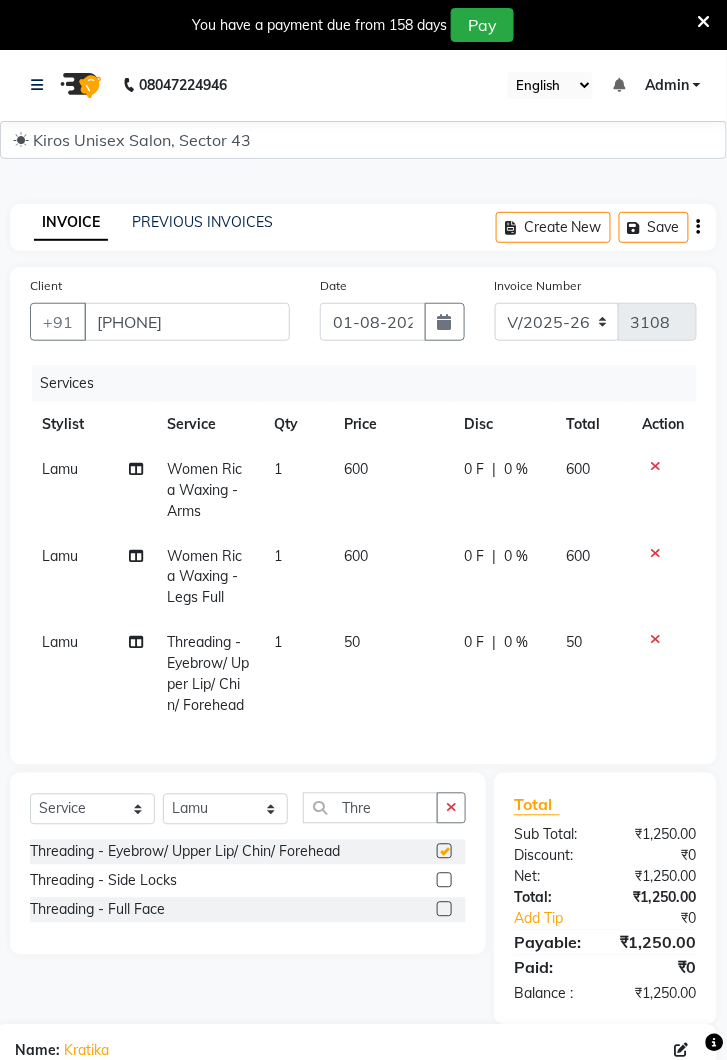 checkbox on "false" 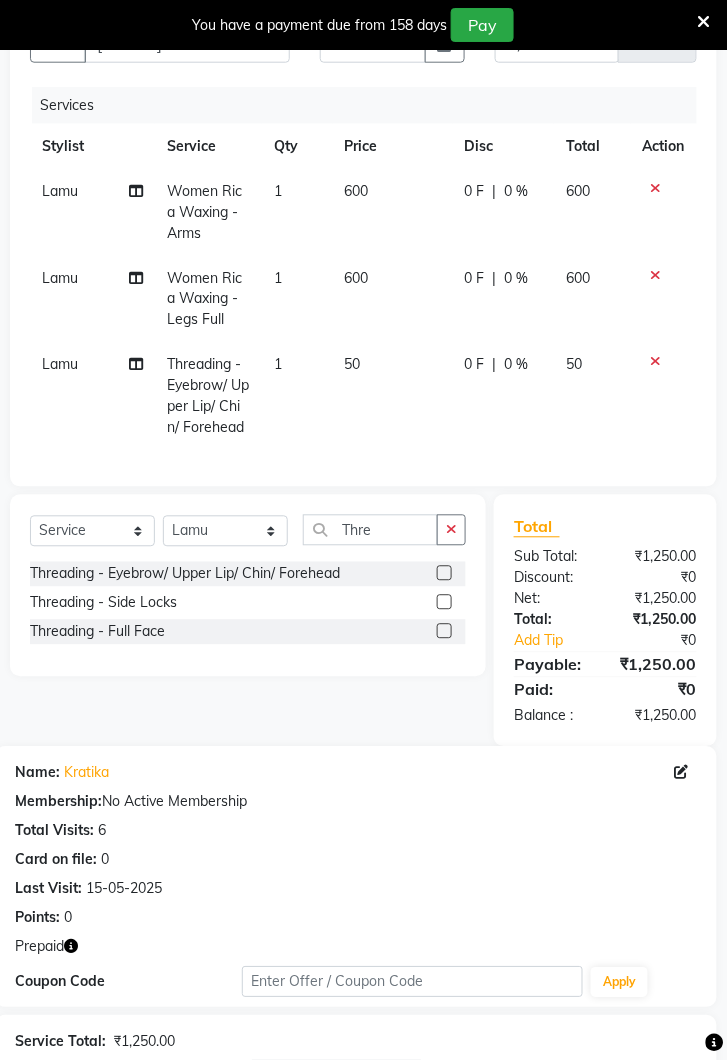 scroll, scrollTop: 442, scrollLeft: 0, axis: vertical 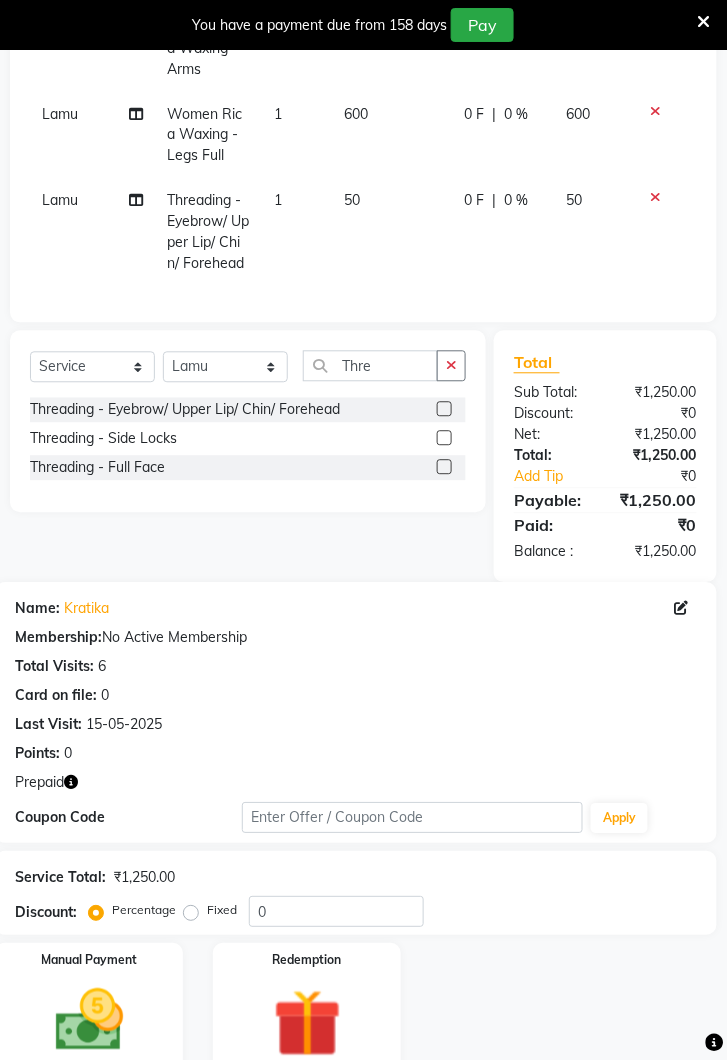 click 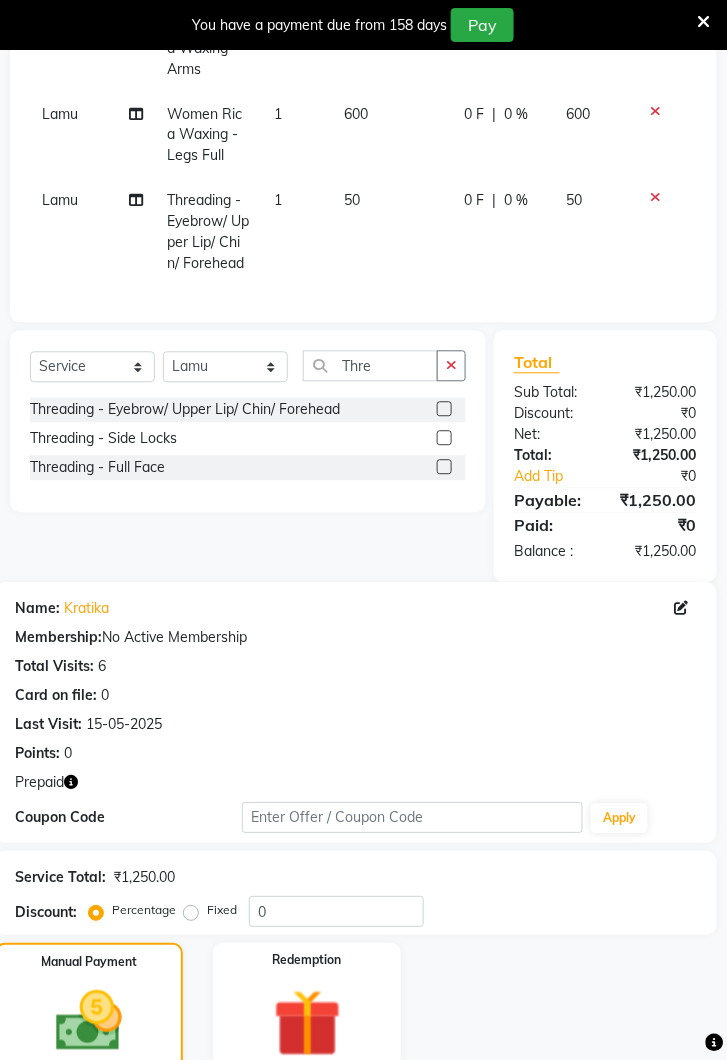 click on "UPI" 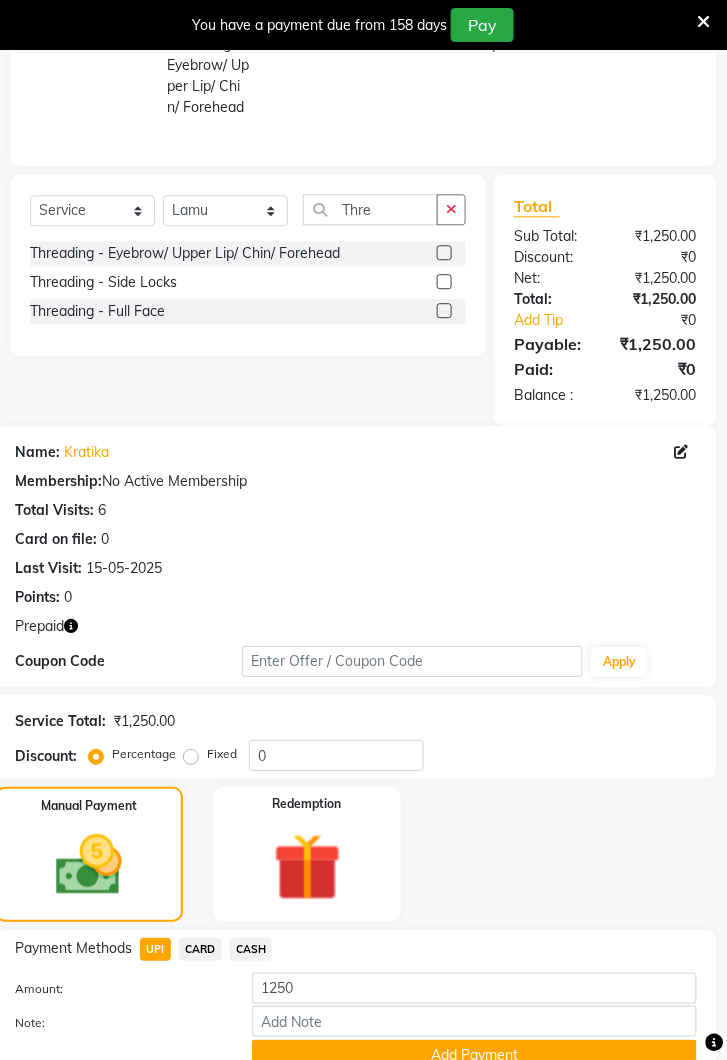 click on "Add Payment" 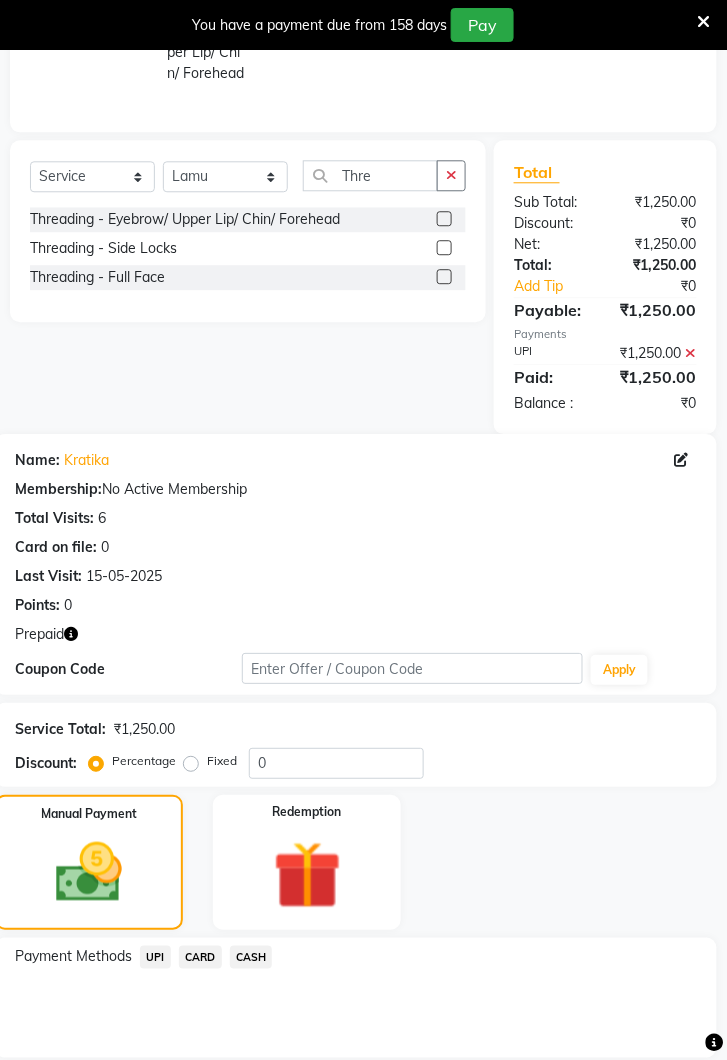 scroll, scrollTop: 745, scrollLeft: 0, axis: vertical 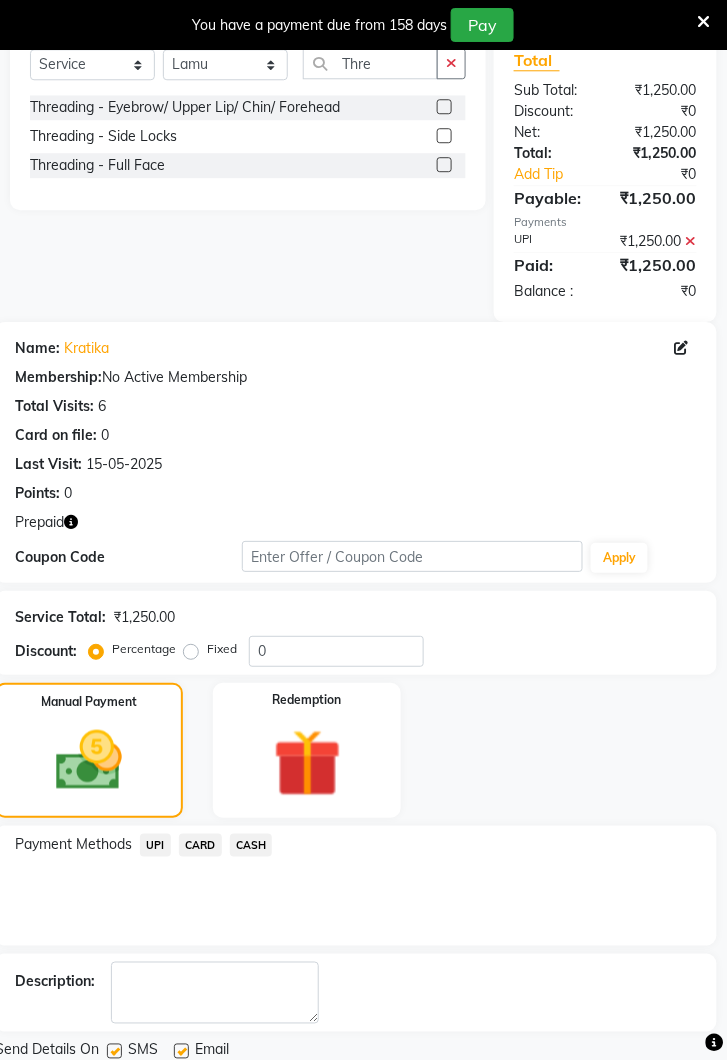 click on "Checkout" 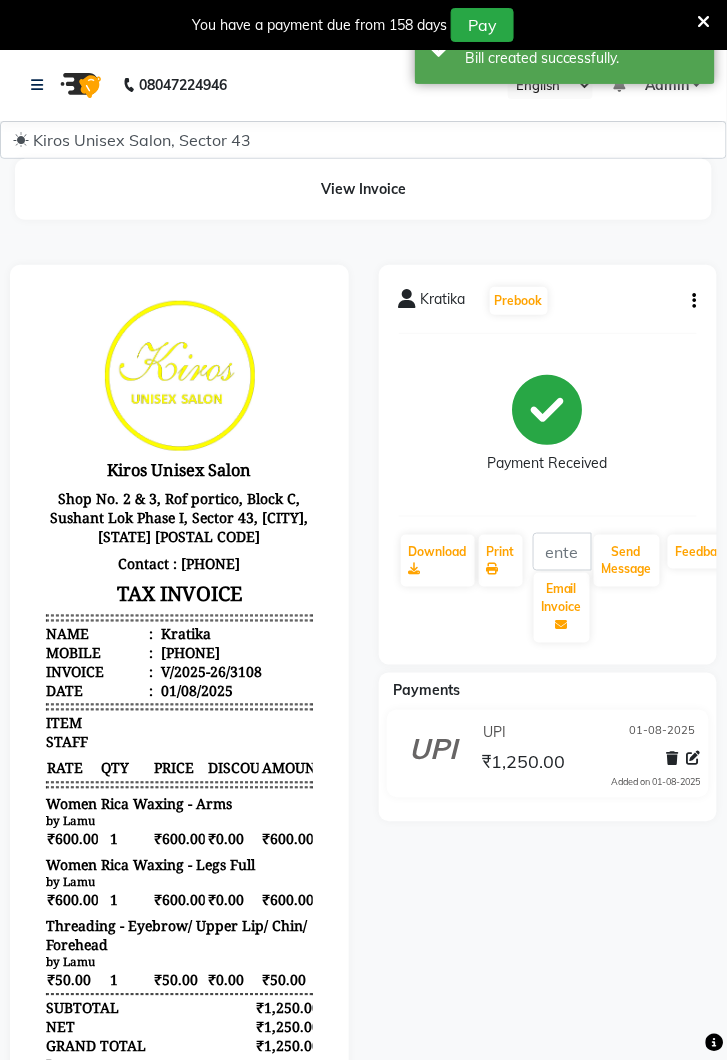 scroll, scrollTop: 0, scrollLeft: 0, axis: both 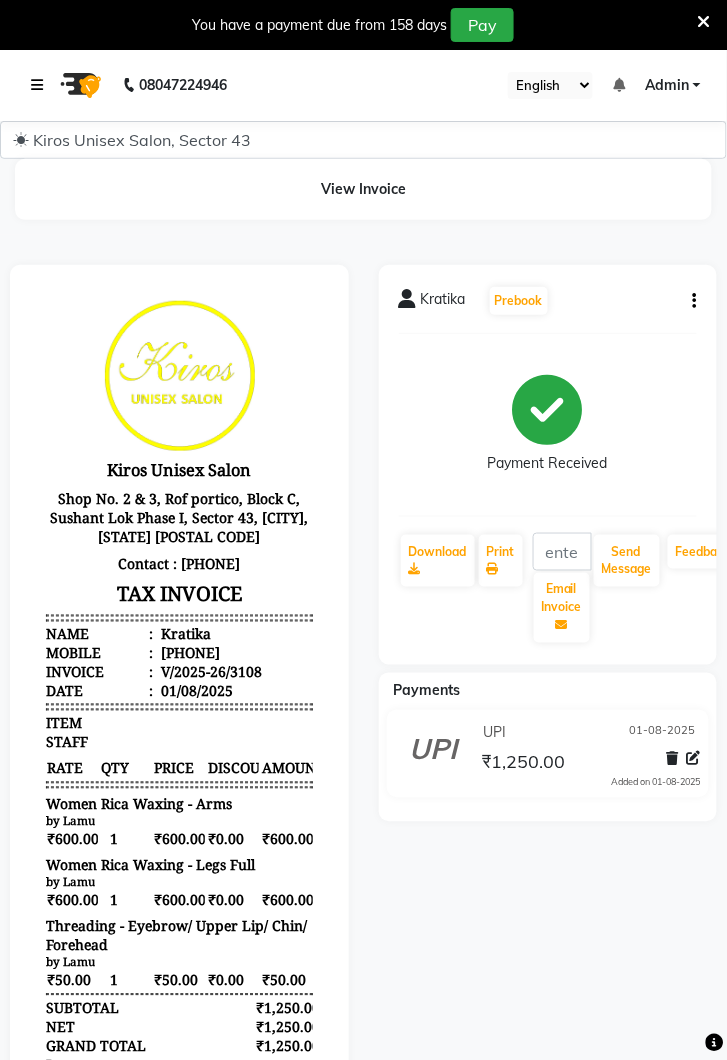 click at bounding box center [37, 85] 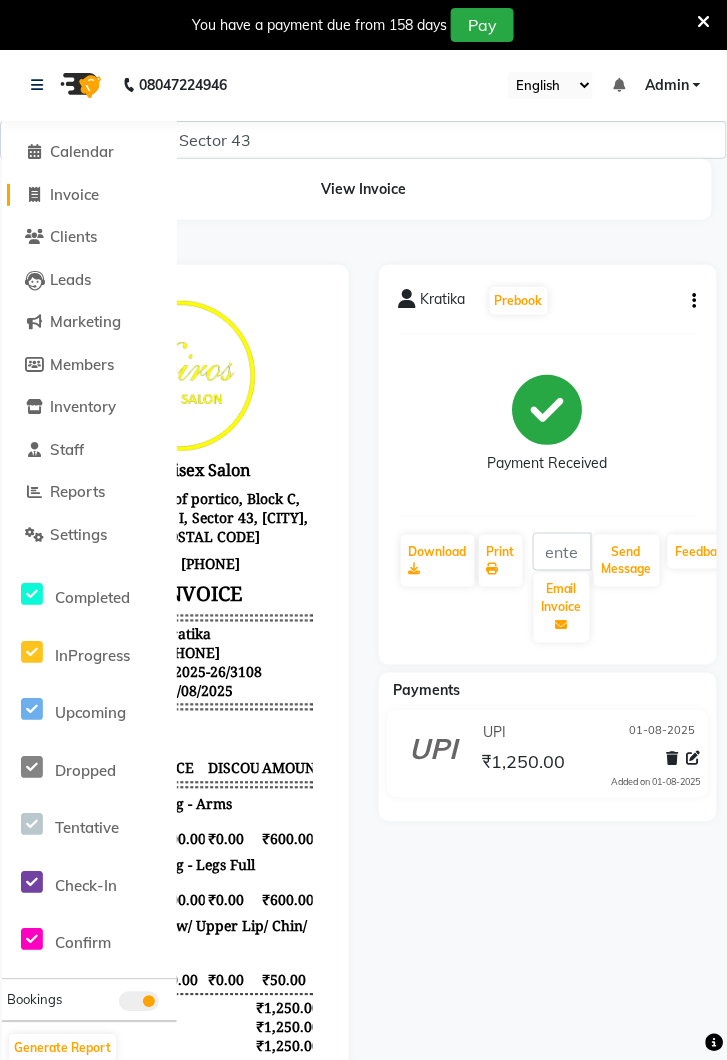 click on "Invoice" 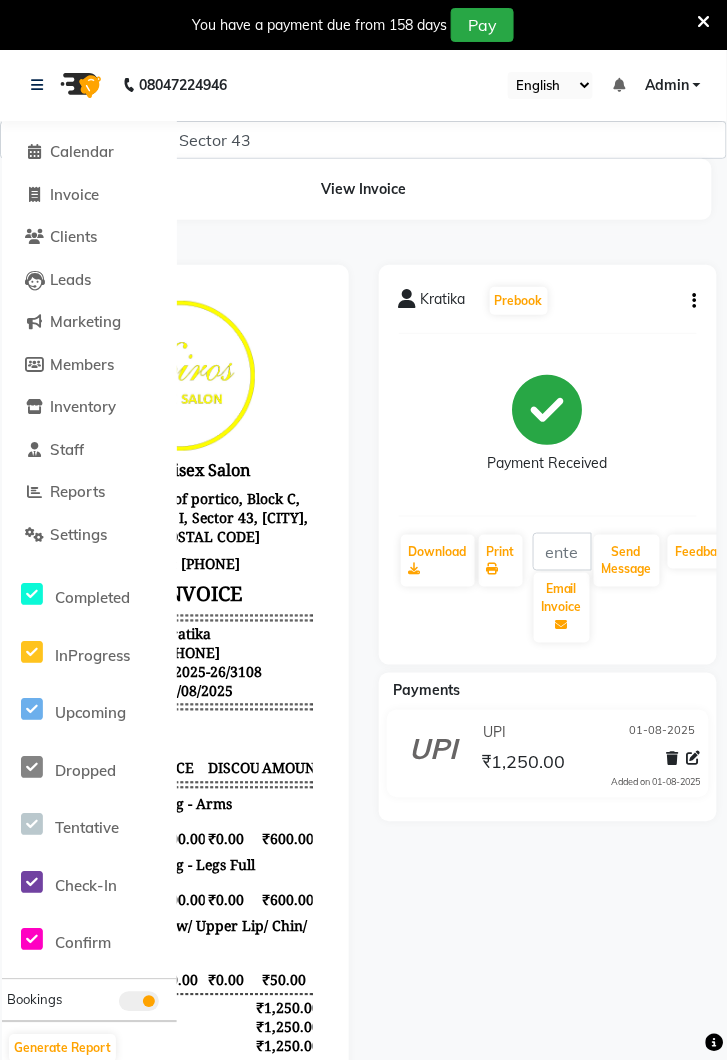 select on "service" 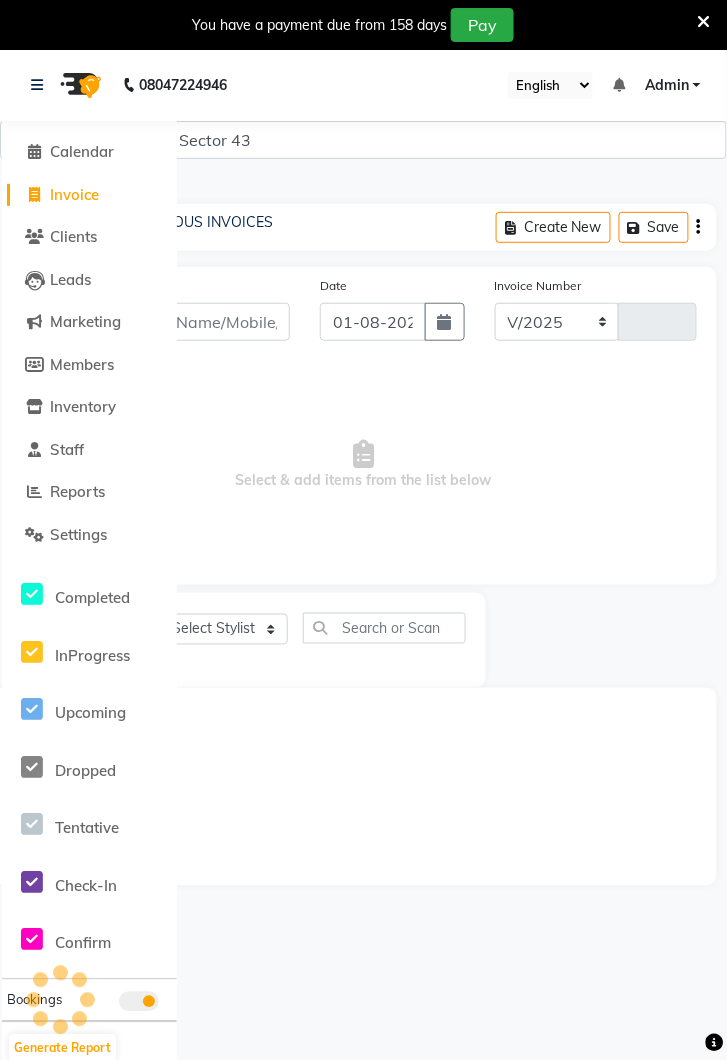select on "5694" 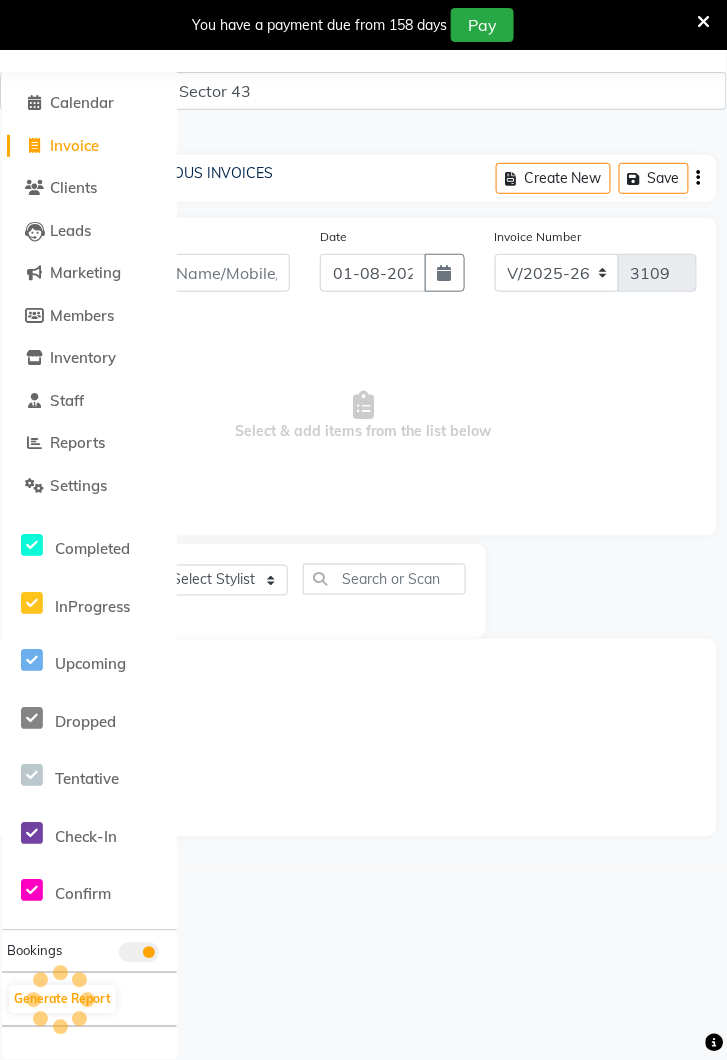 scroll, scrollTop: 0, scrollLeft: 0, axis: both 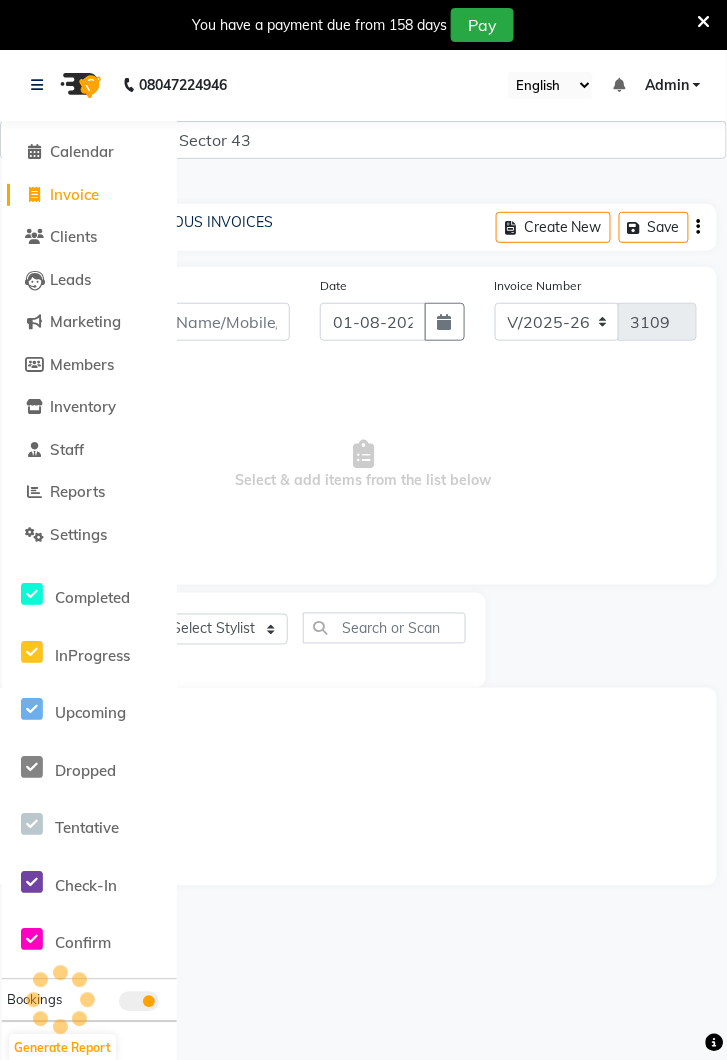 click 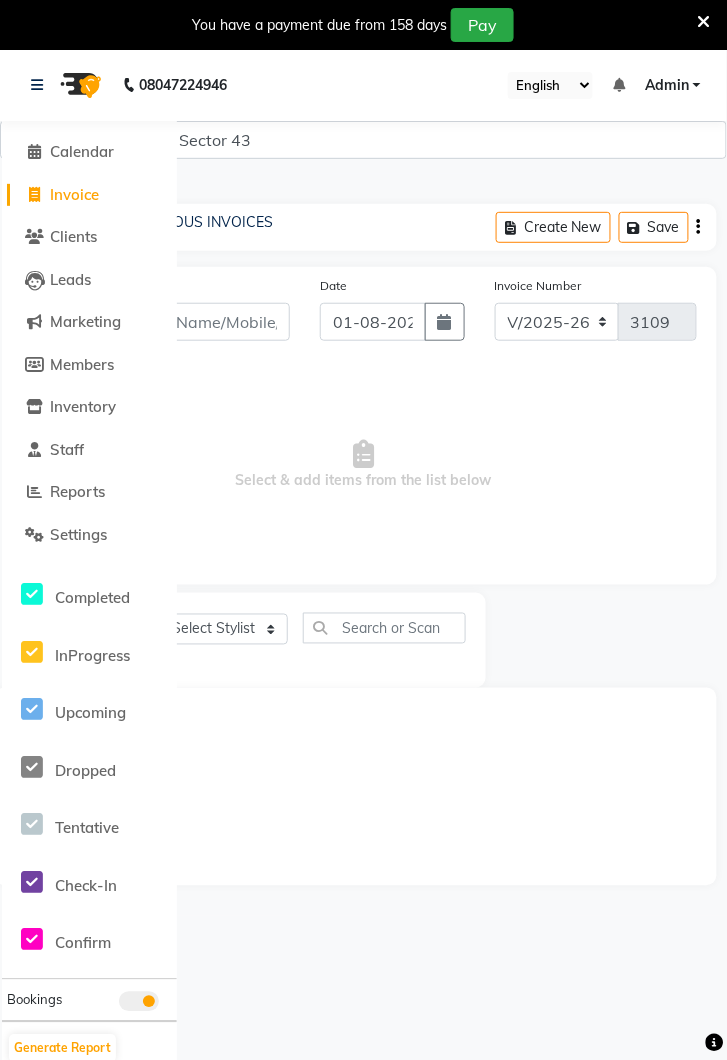 click 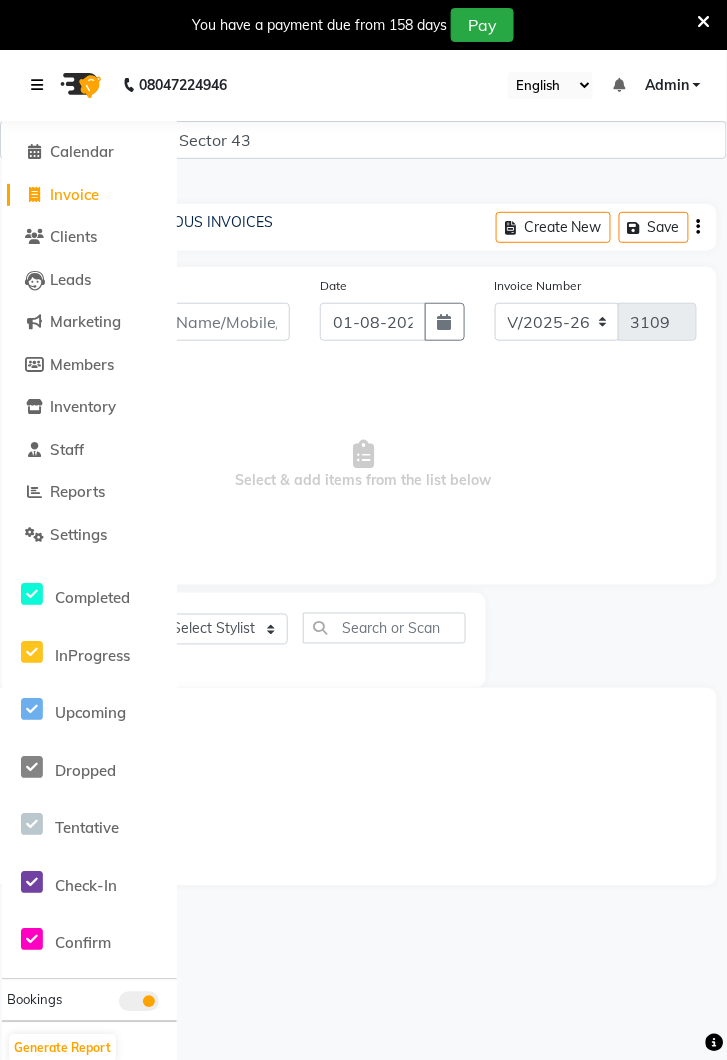 click at bounding box center (41, 85) 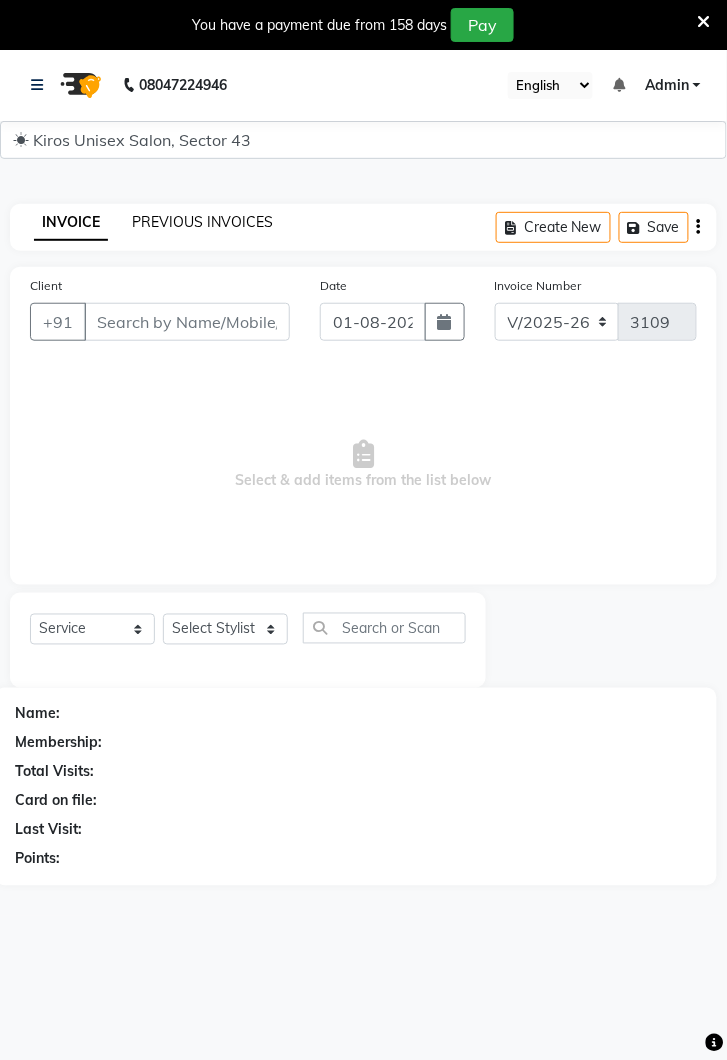 click on "PREVIOUS INVOICES" 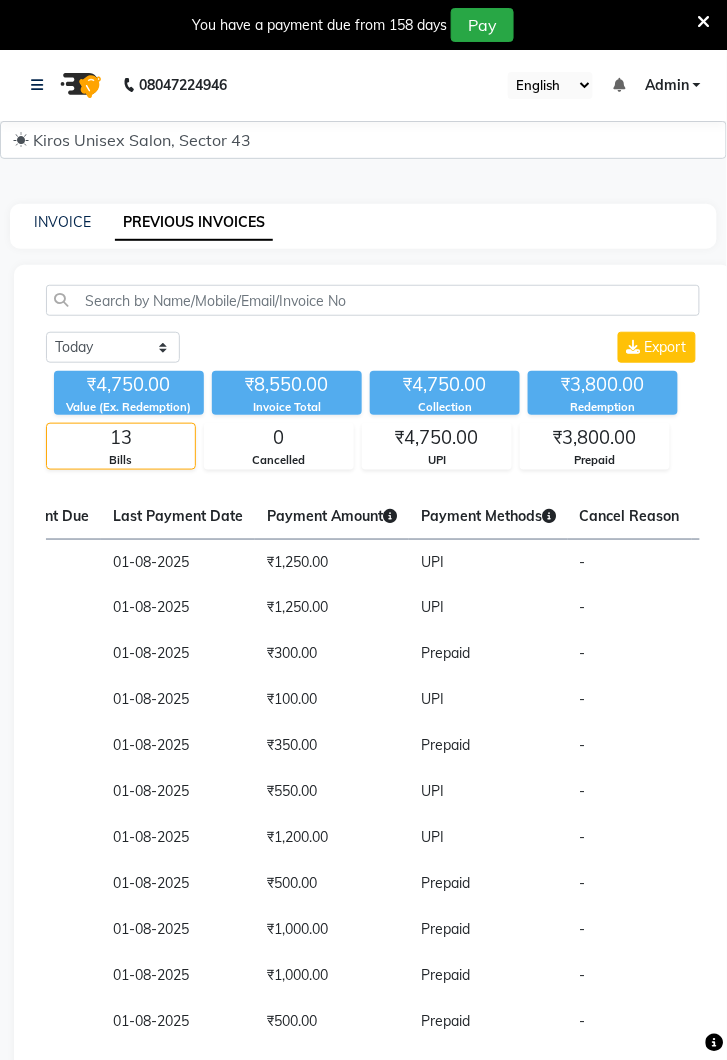 scroll, scrollTop: 0, scrollLeft: 959, axis: horizontal 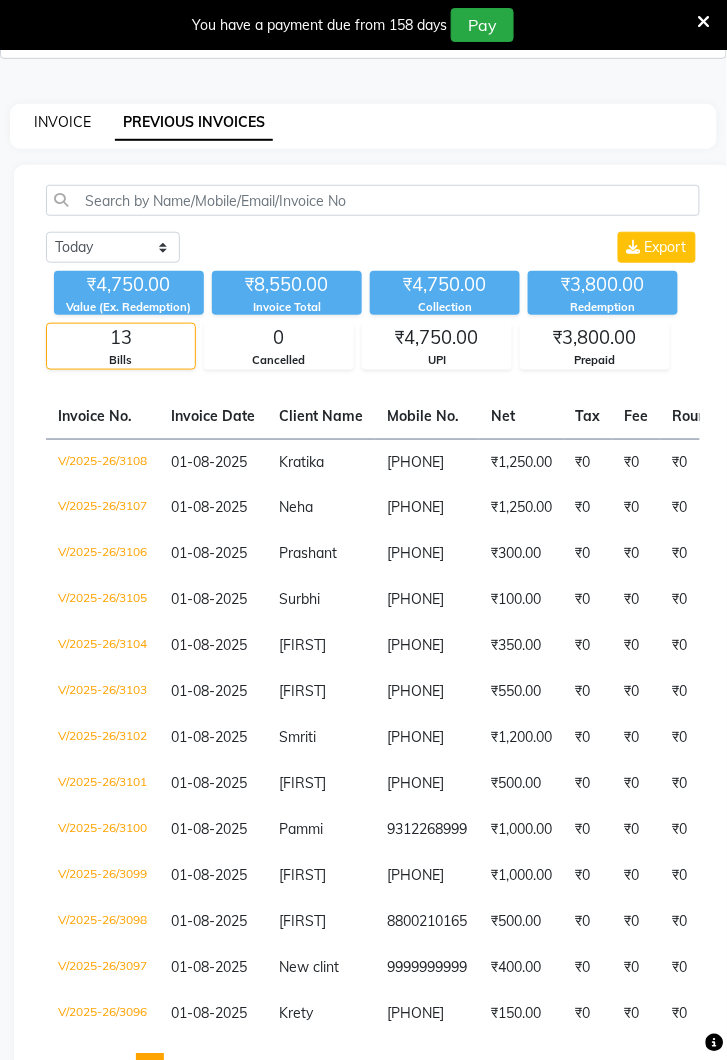 click on "INVOICE" 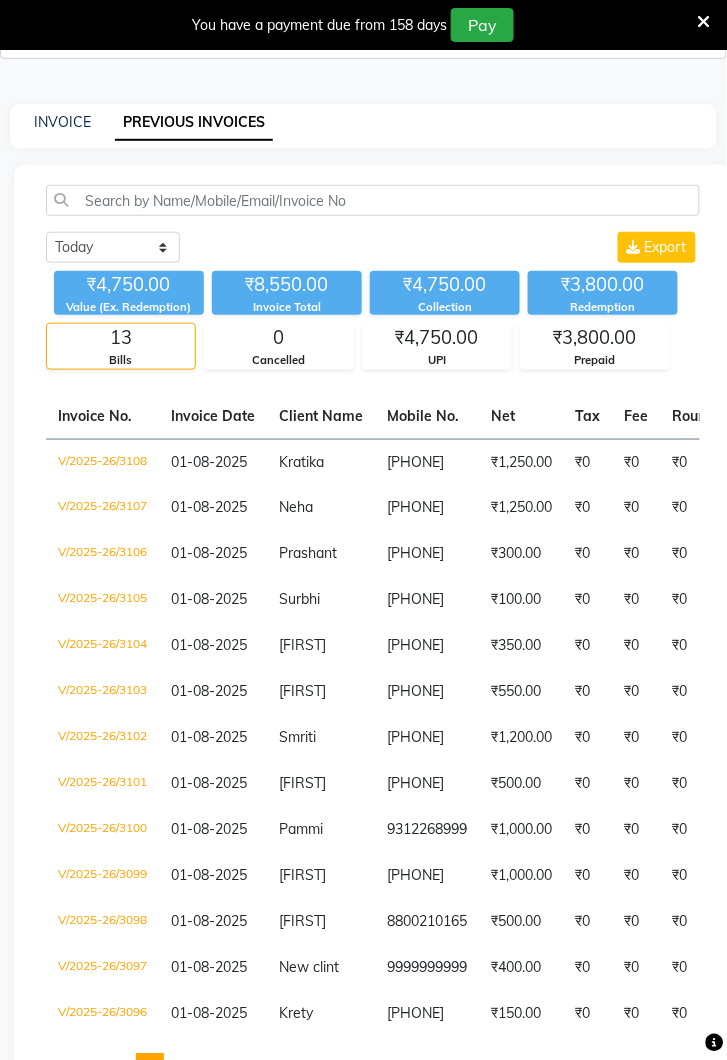 select on "service" 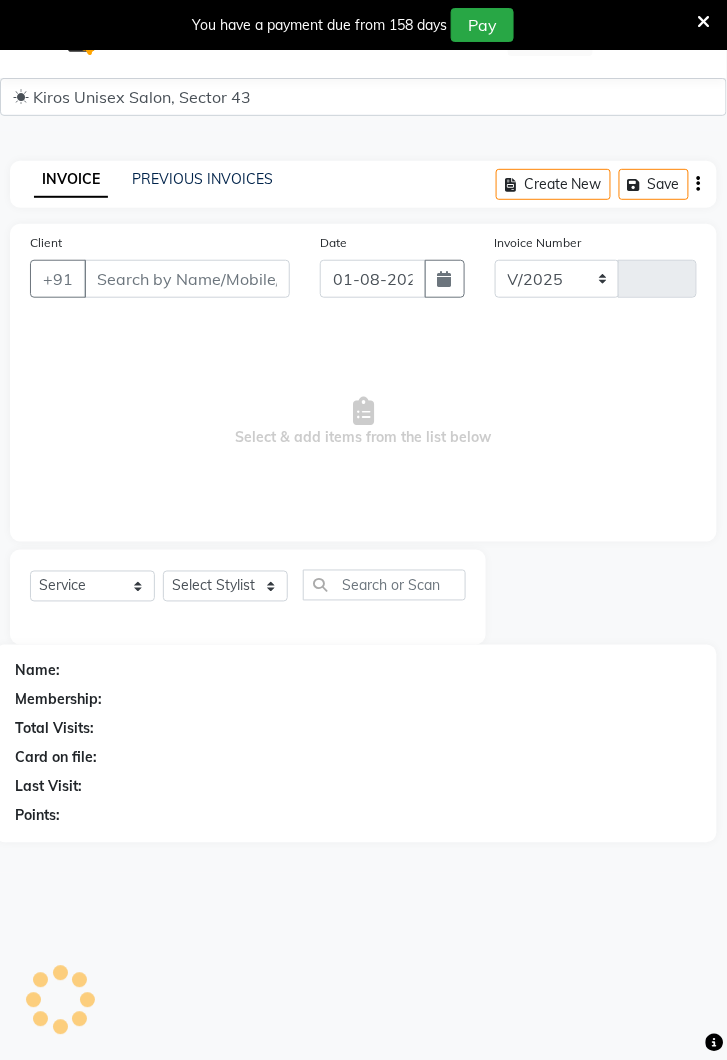 select on "5694" 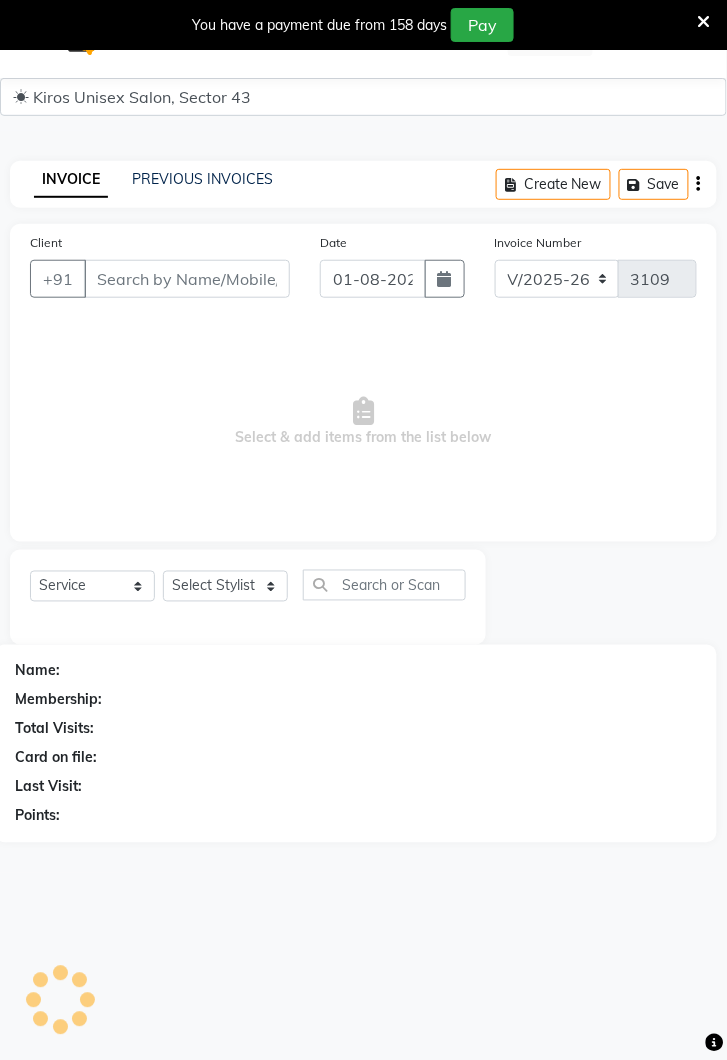 scroll, scrollTop: 49, scrollLeft: 0, axis: vertical 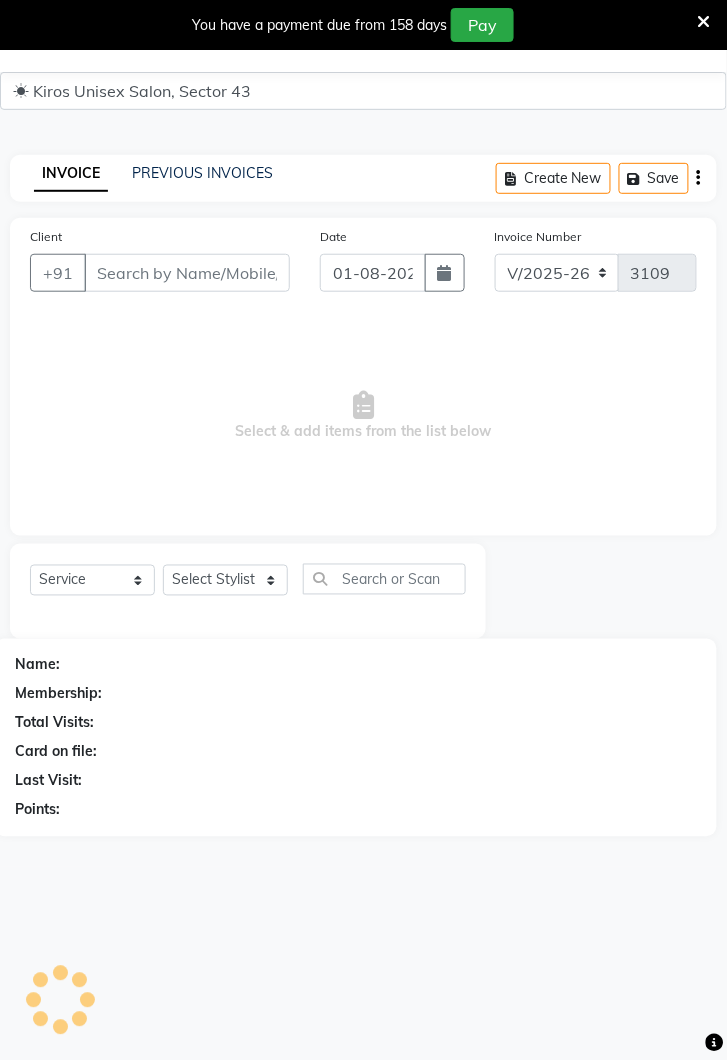 click on "INVOICE PREVIOUS INVOICES Create New   Save  Client +91 Date 01-08-2025 Invoice Number V/2025 V/2025-26 3109  Select & add items from the list below  Select  Service  Product  Membership  Package Voucher Prepaid Gift Card  Select Stylist Name: Membership: Total Visits: Card on file: Last Visit:  Points:" 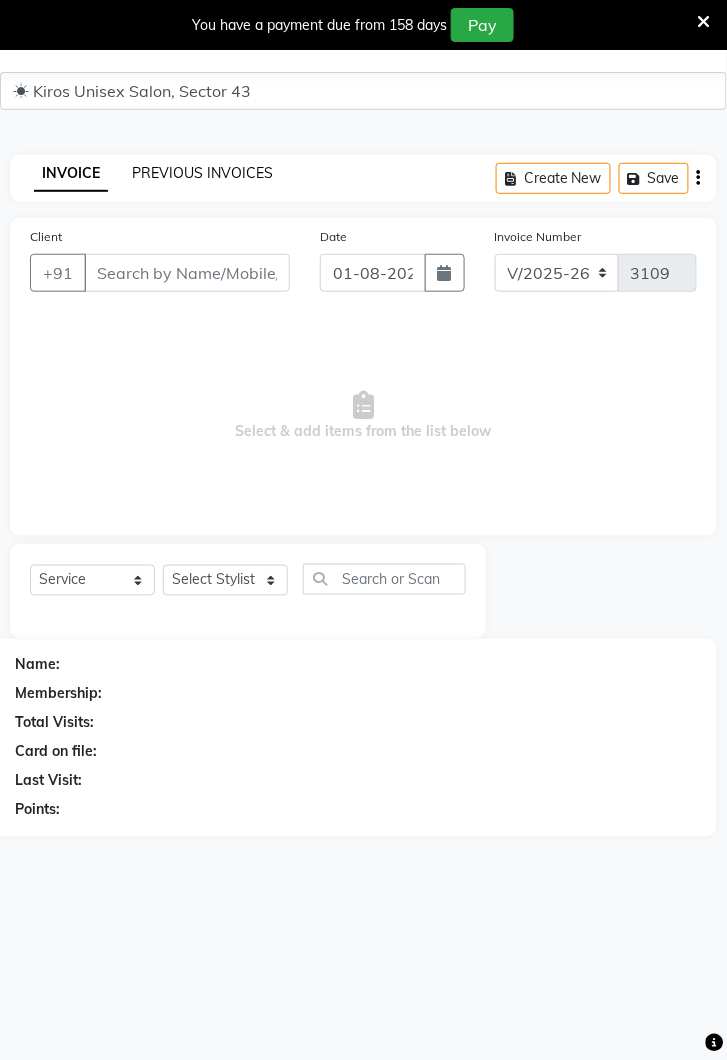 click on "PREVIOUS INVOICES" 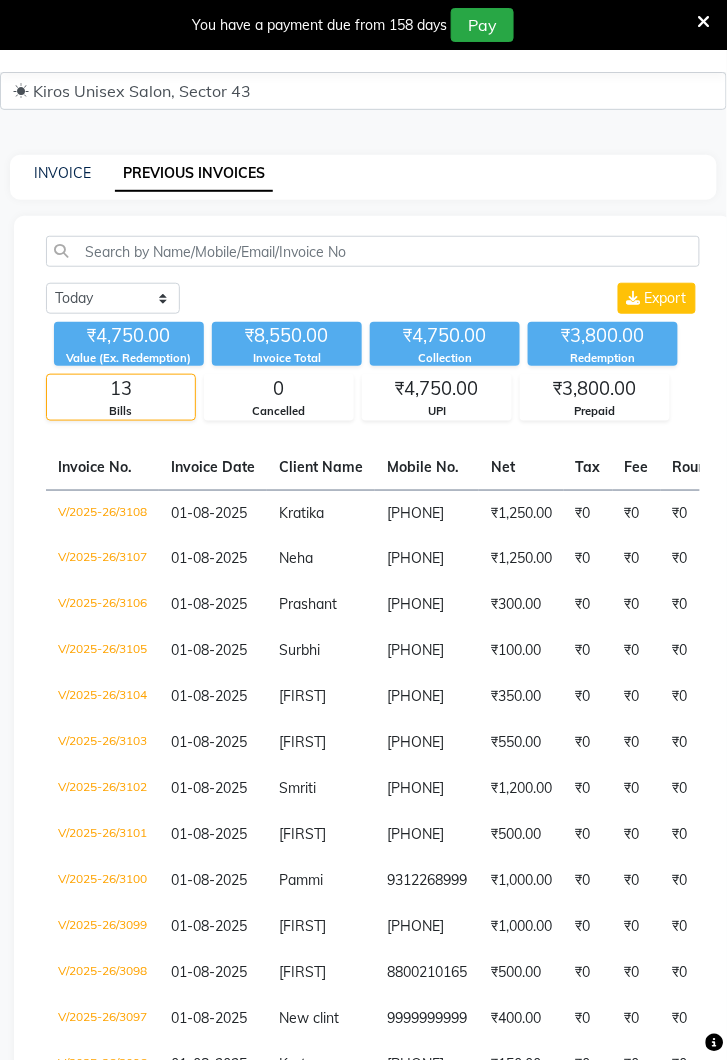 scroll, scrollTop: 101, scrollLeft: 0, axis: vertical 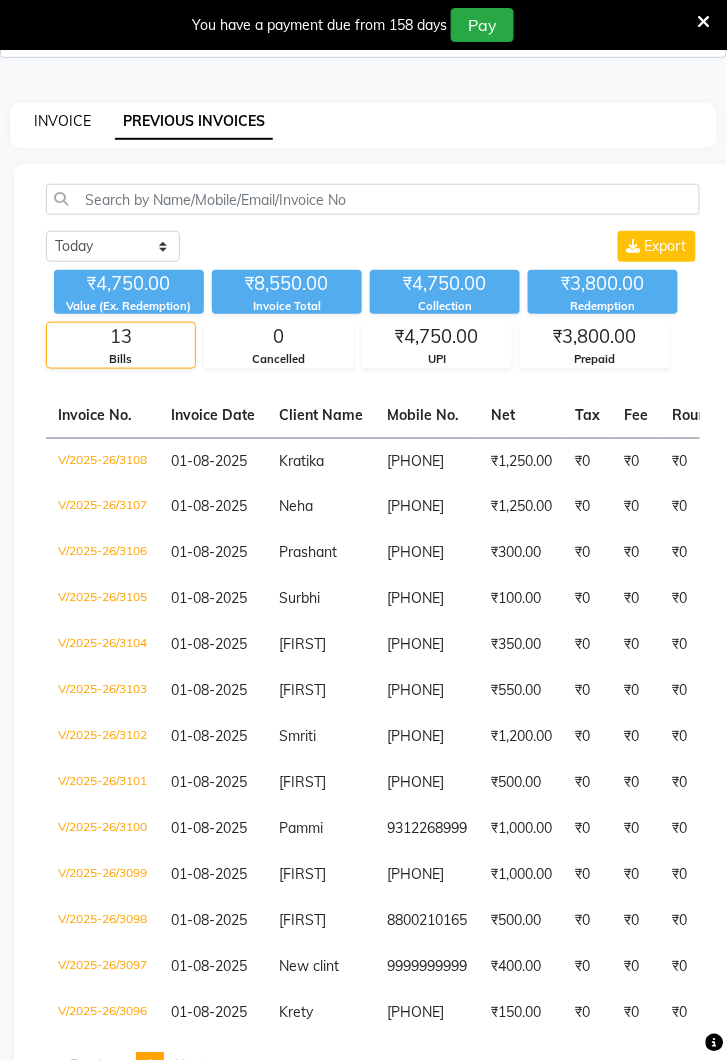 click on "INVOICE" 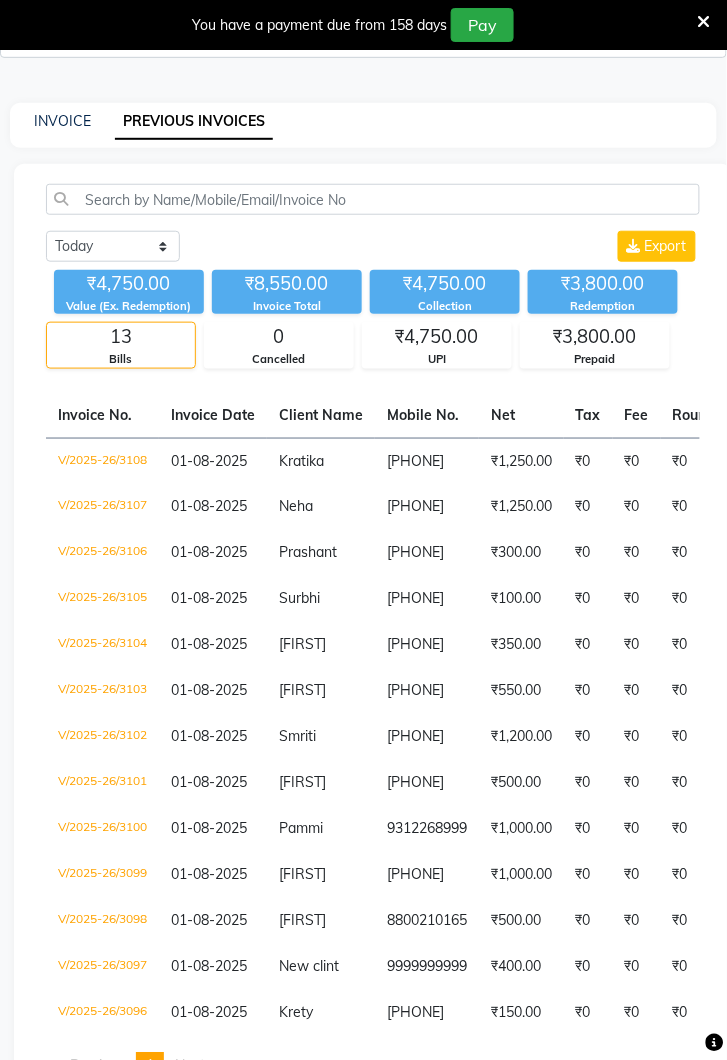 select on "service" 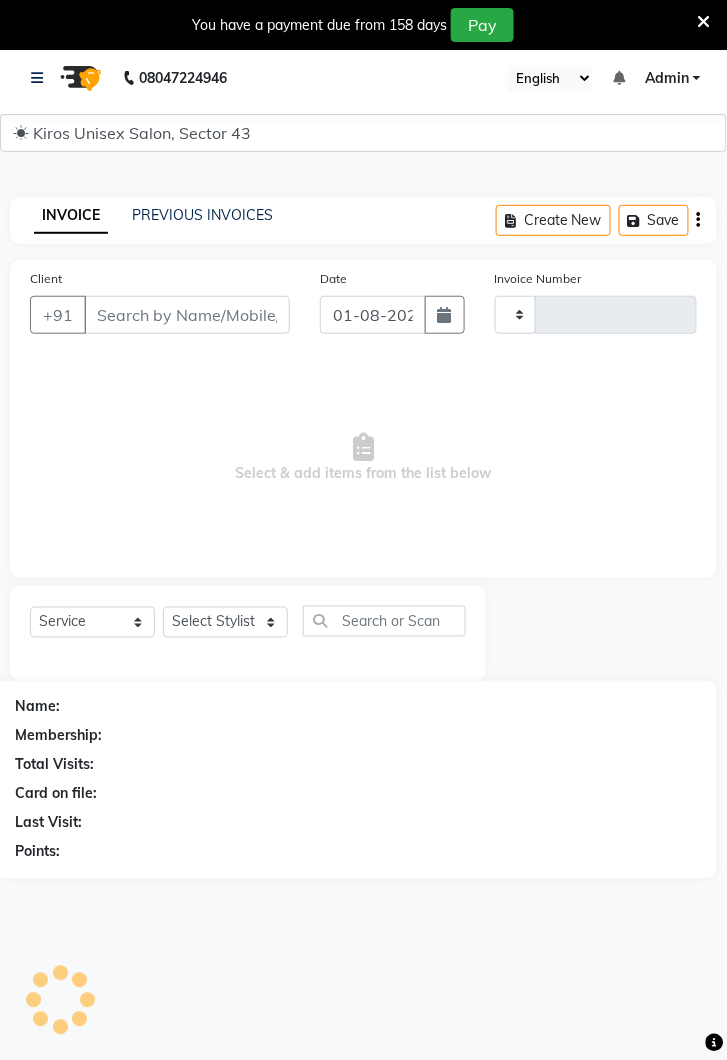 type on "3109" 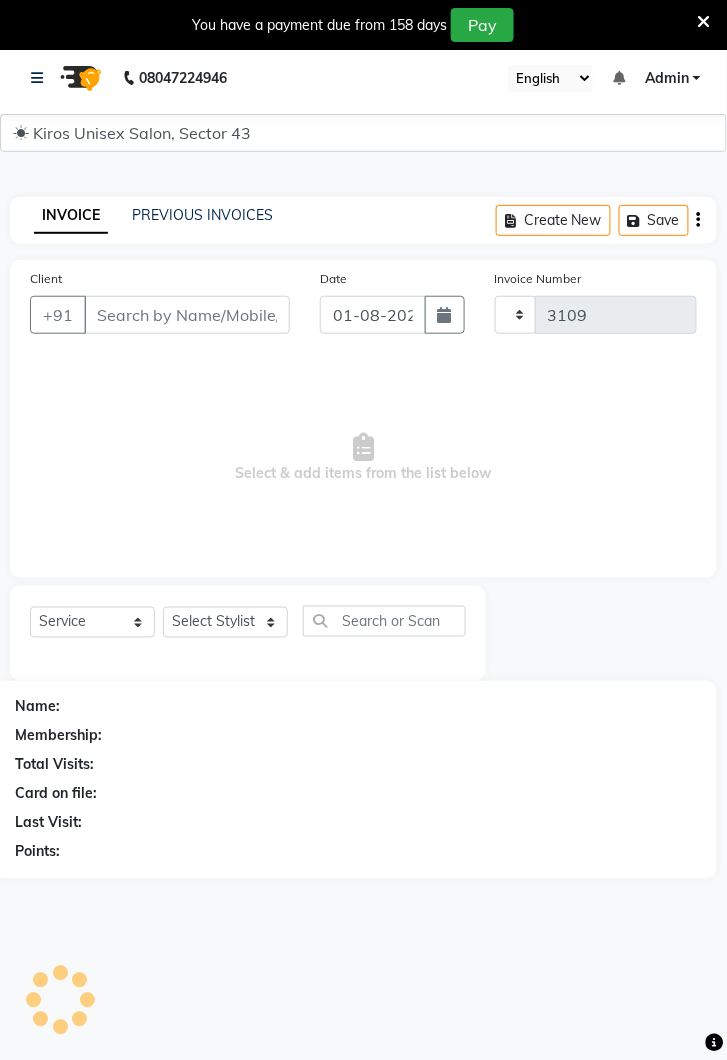 select on "5694" 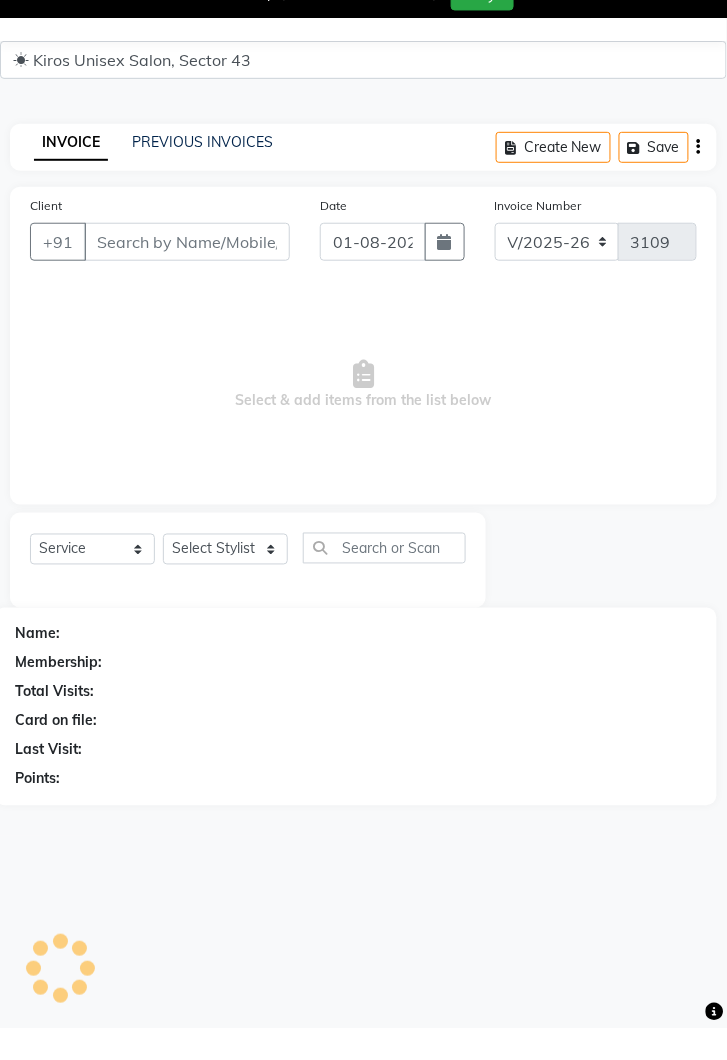 scroll, scrollTop: 33, scrollLeft: 0, axis: vertical 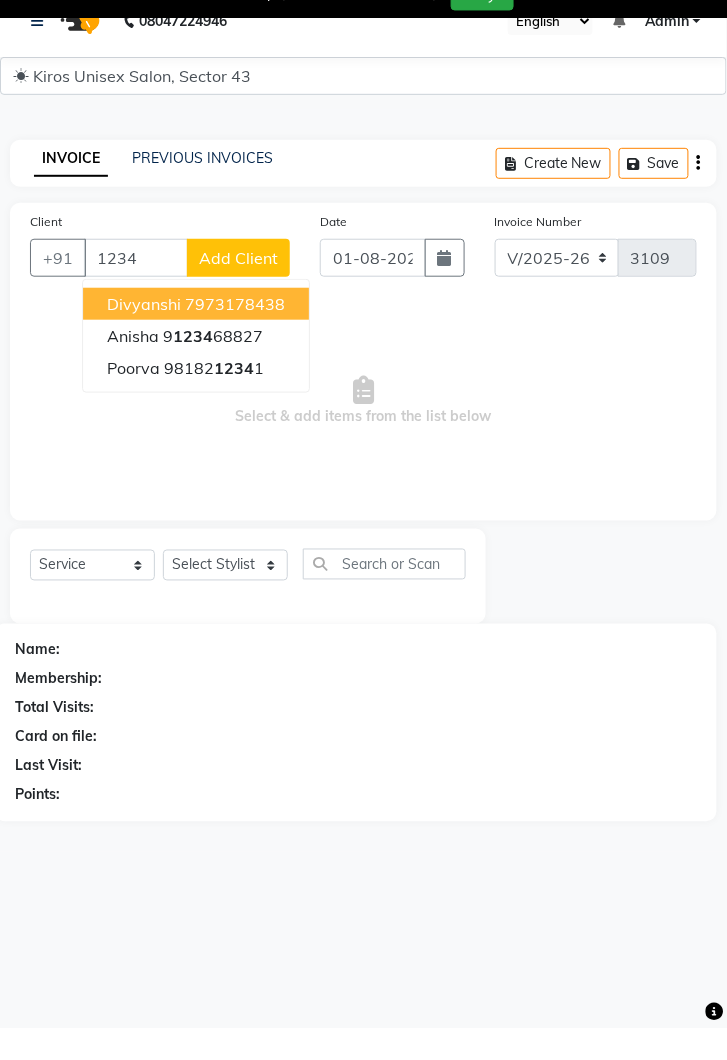 type on "1234" 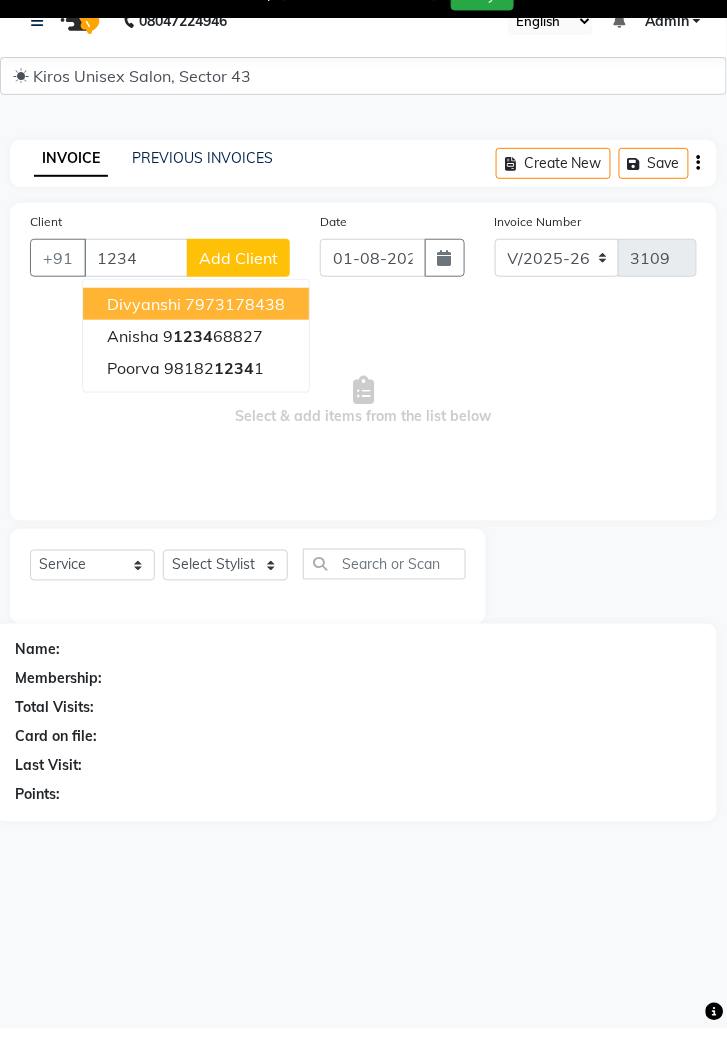 click on "Add Client" 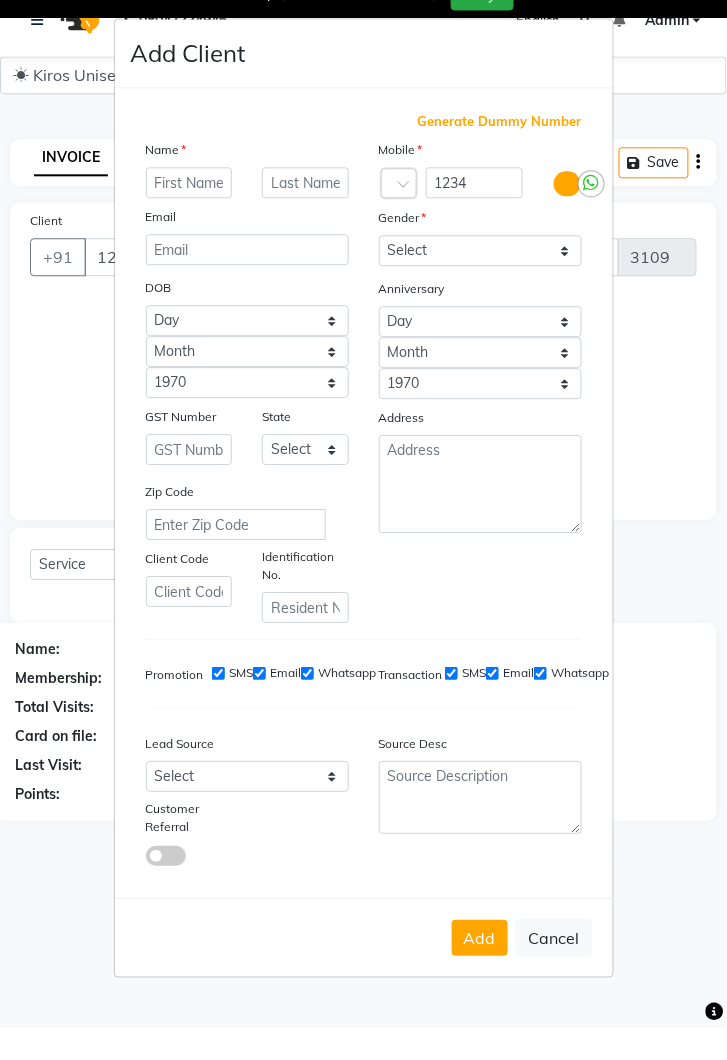 click on "Generate Dummy Number" at bounding box center (500, 154) 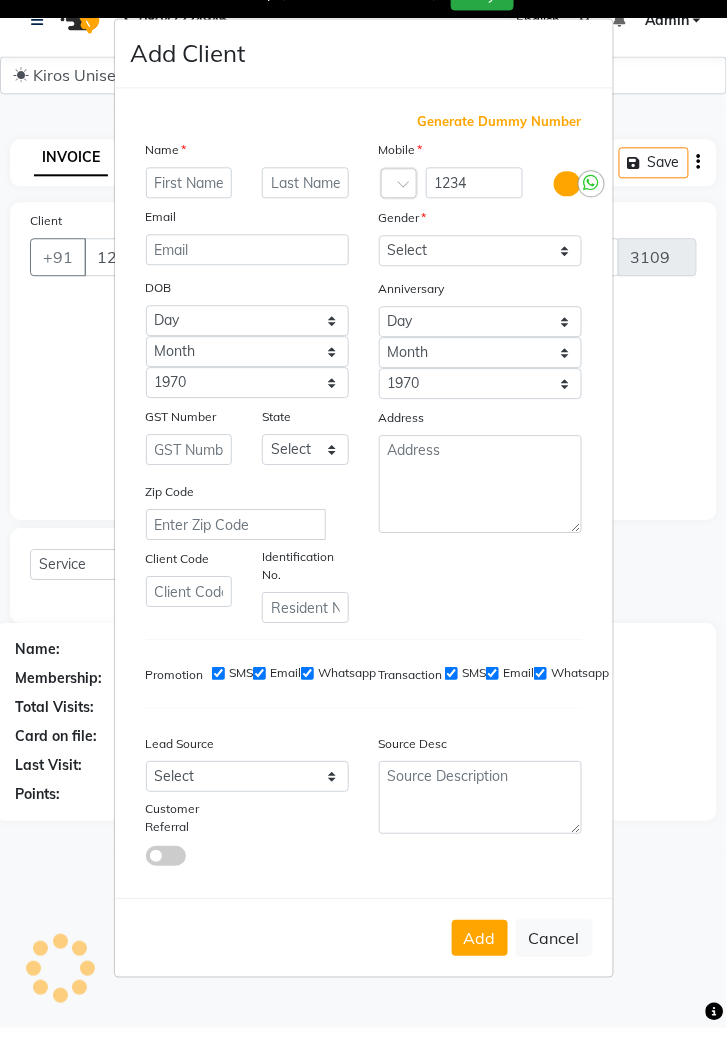 scroll, scrollTop: 33, scrollLeft: 0, axis: vertical 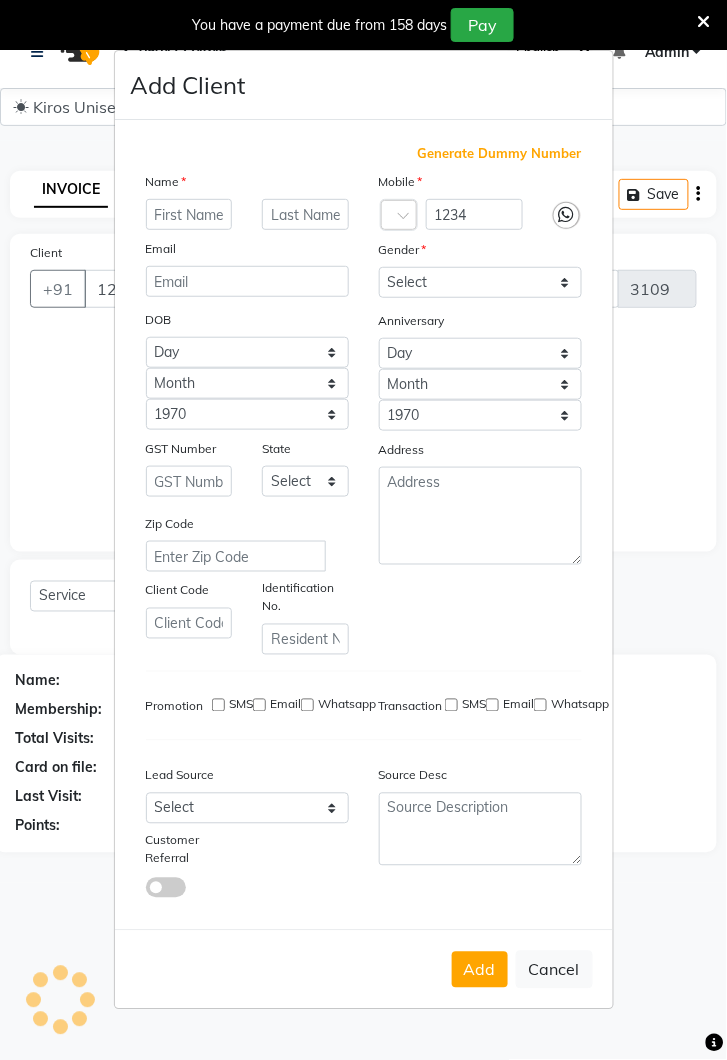 type on "[PHONE]" 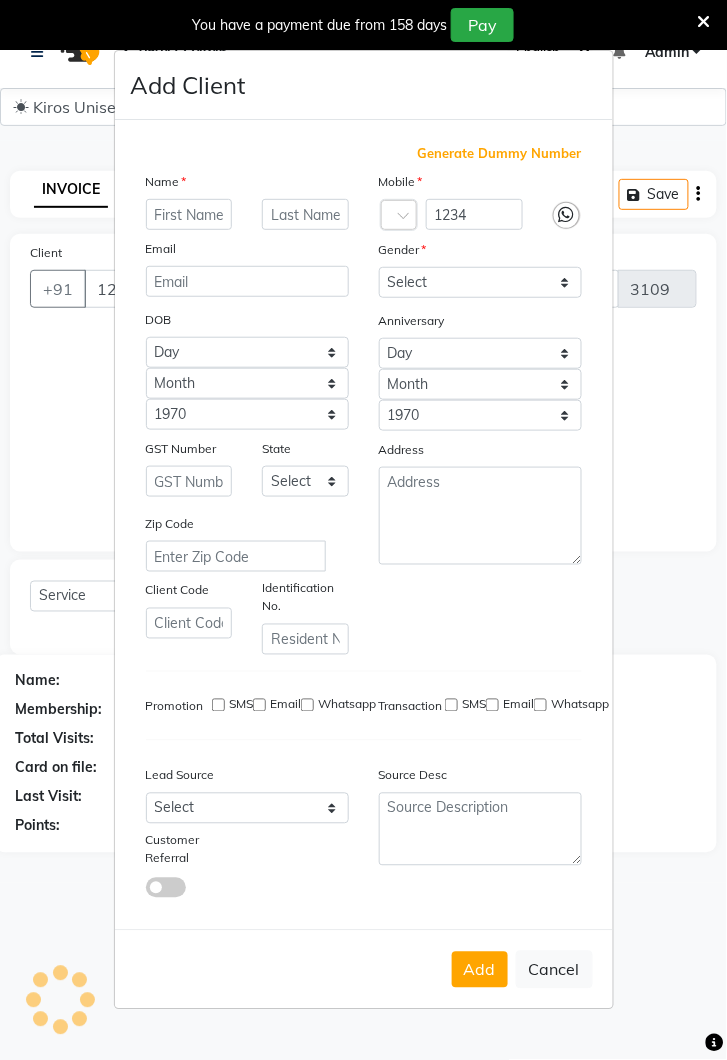 checkbox on "false" 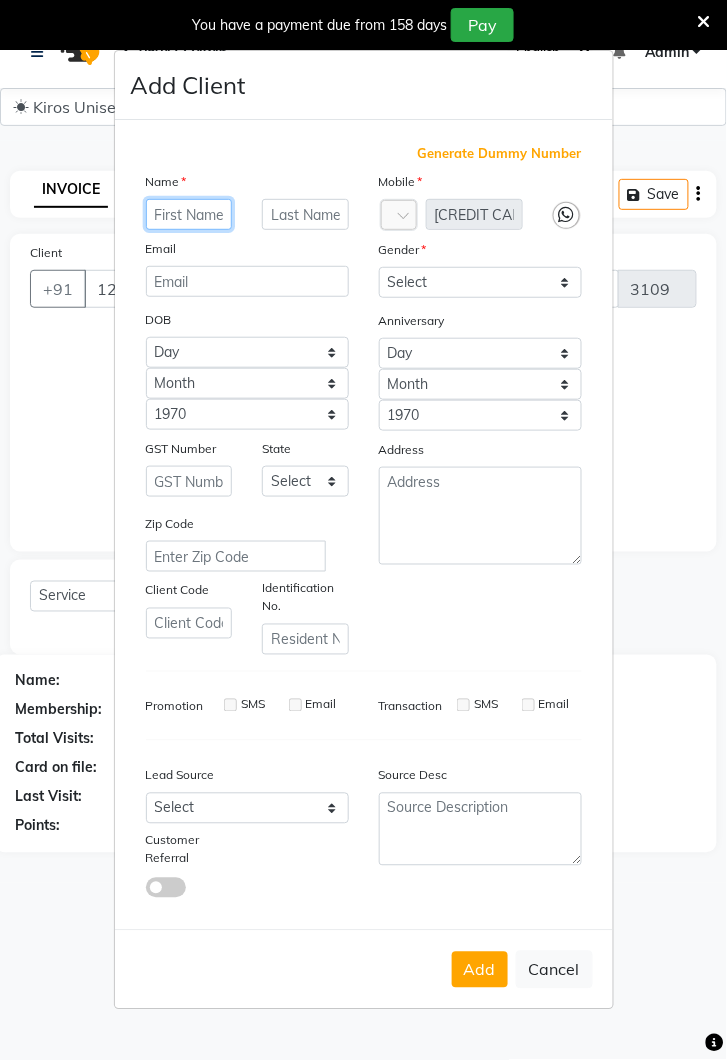 click at bounding box center (189, 214) 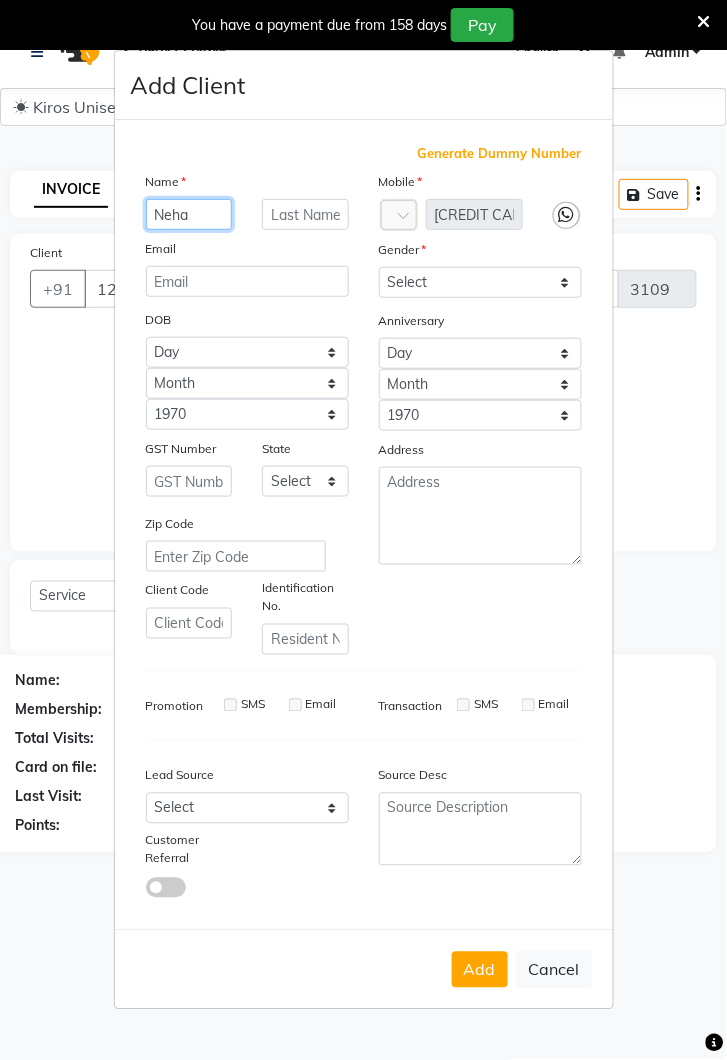 type on "Neha" 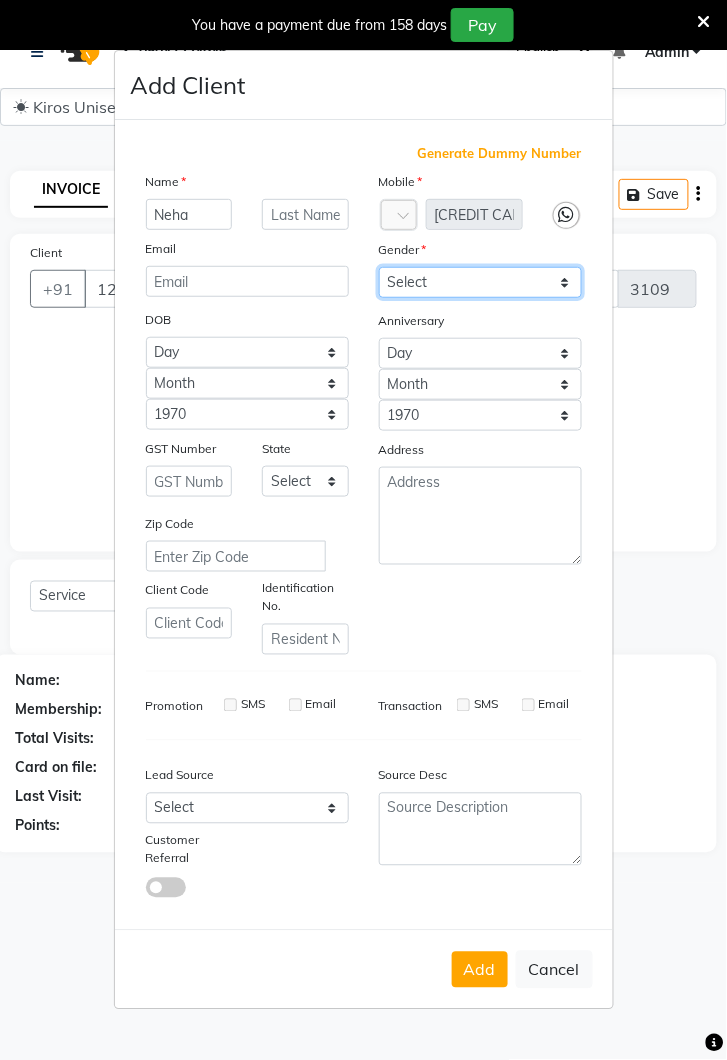 click on "Select Male Female Other Prefer Not To Say" at bounding box center (480, 282) 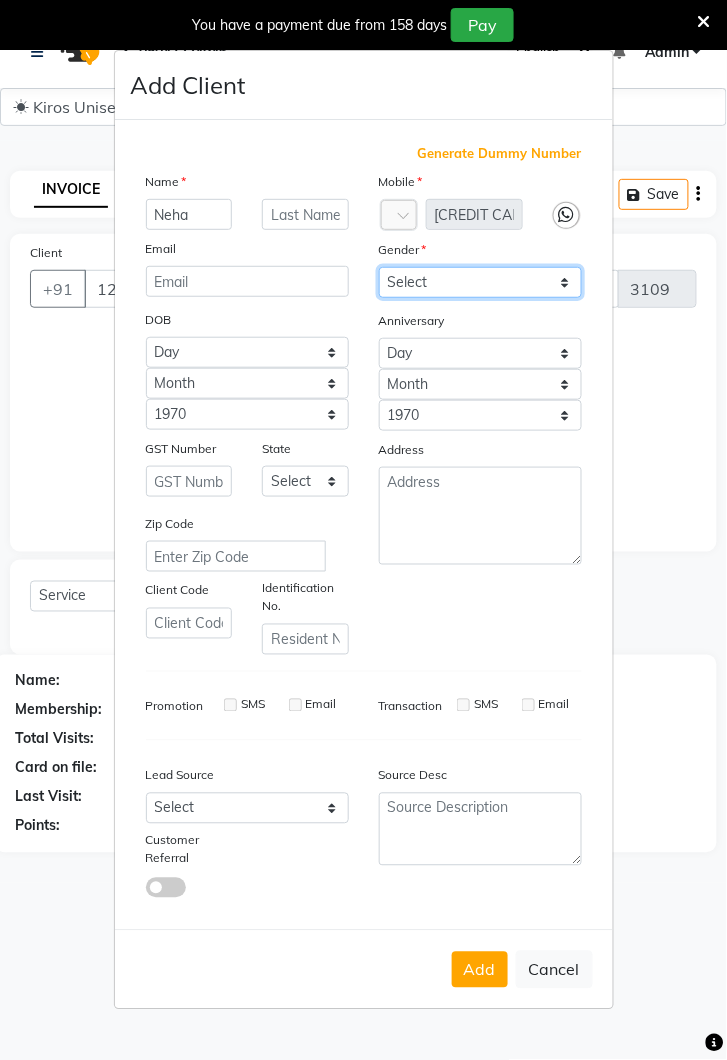 select on "female" 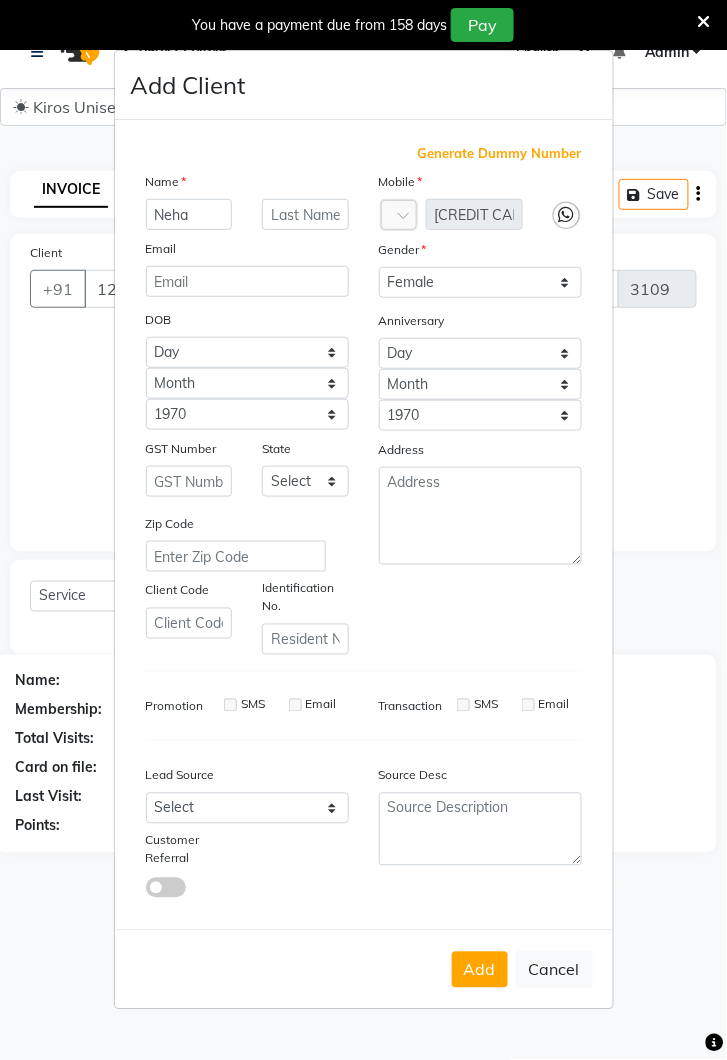 click on "Add" at bounding box center [480, 970] 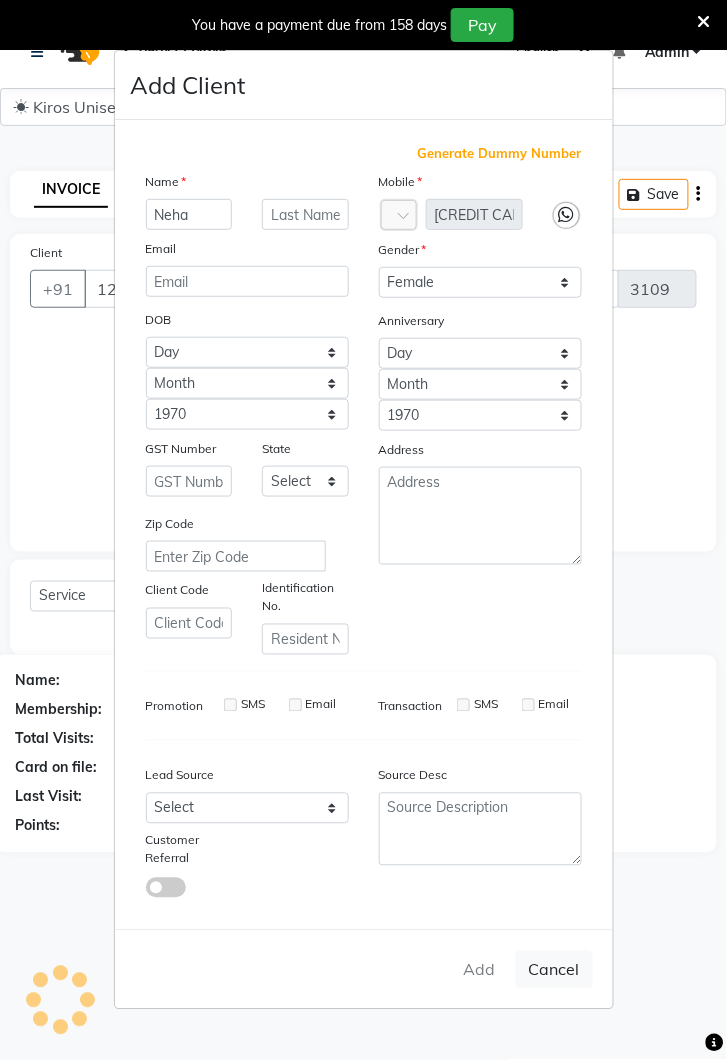 type on "[PHONE]" 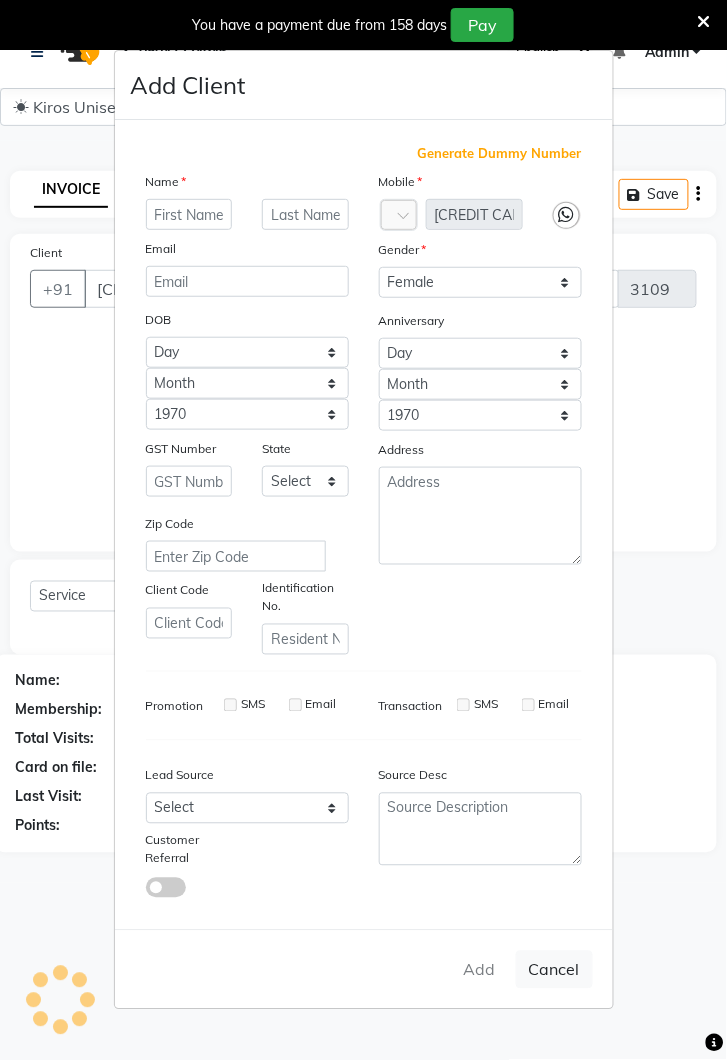 select 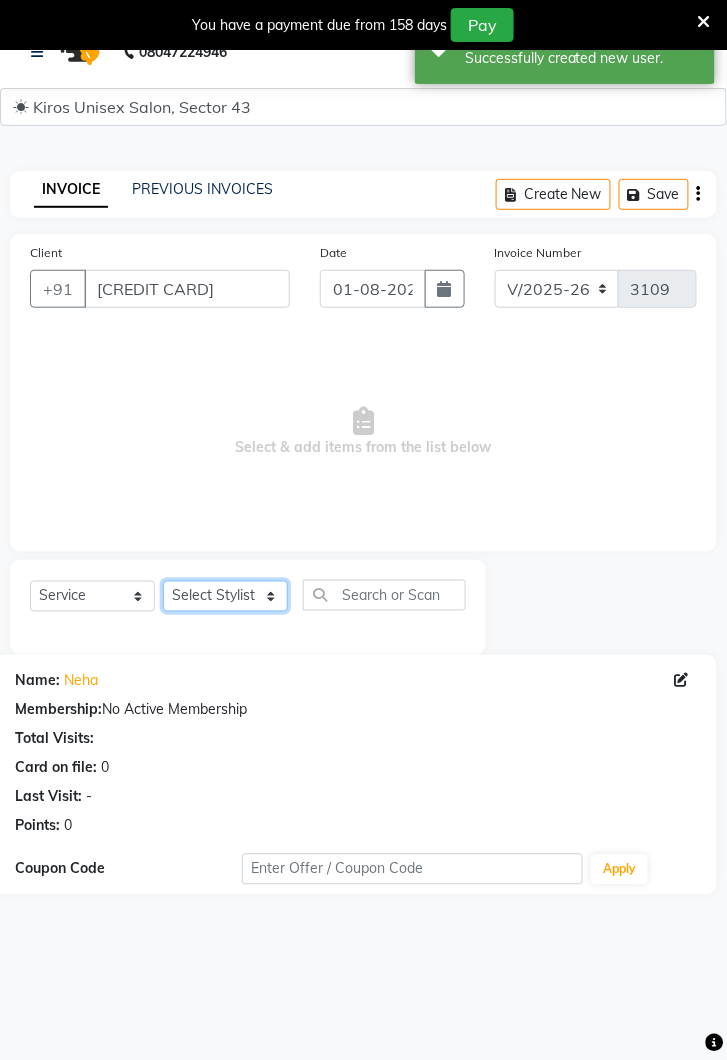 click on "Select Stylist Deepak Gunjan Habil Jeet Lalit Lamu Raj Rashmi Rony Sagar Suraj" 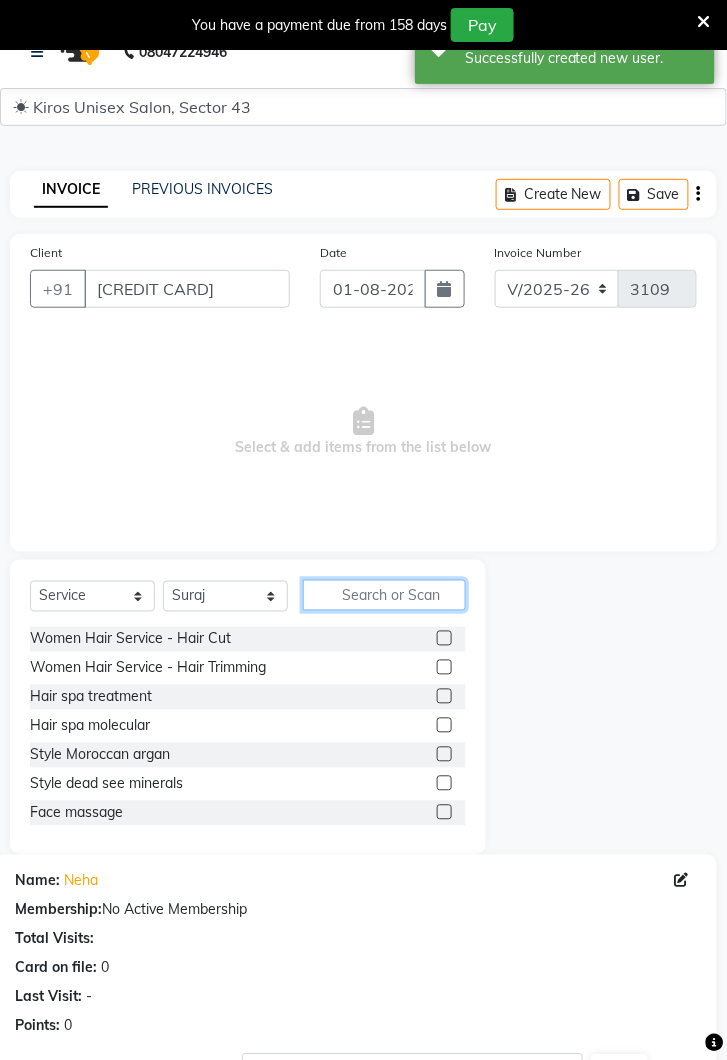 click 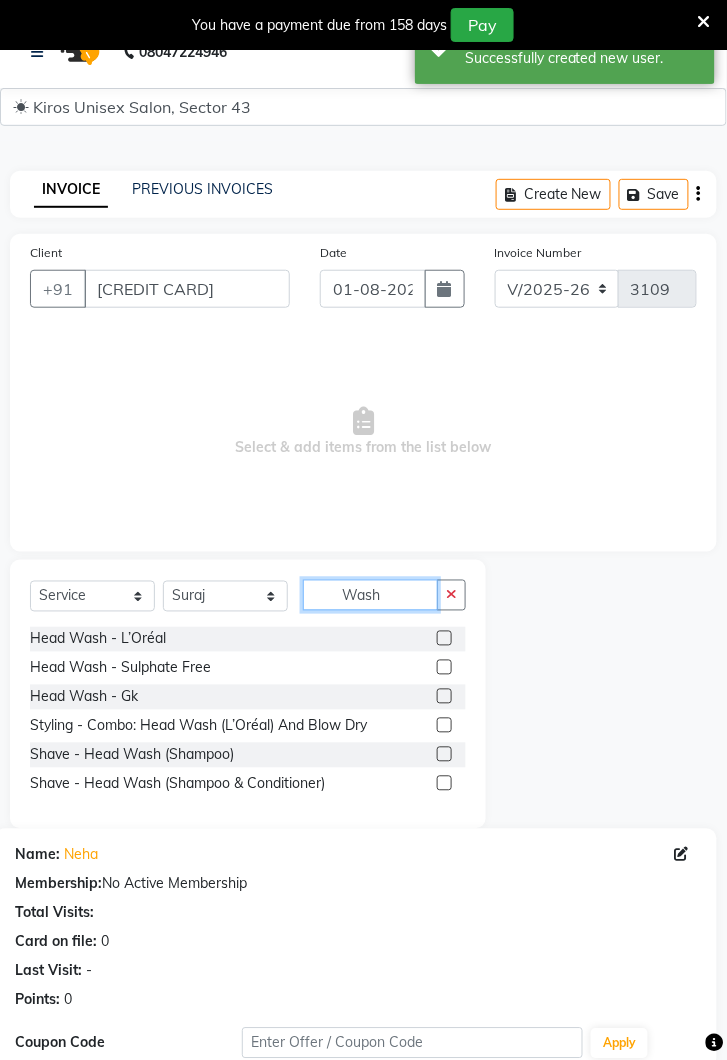 type on "Wash" 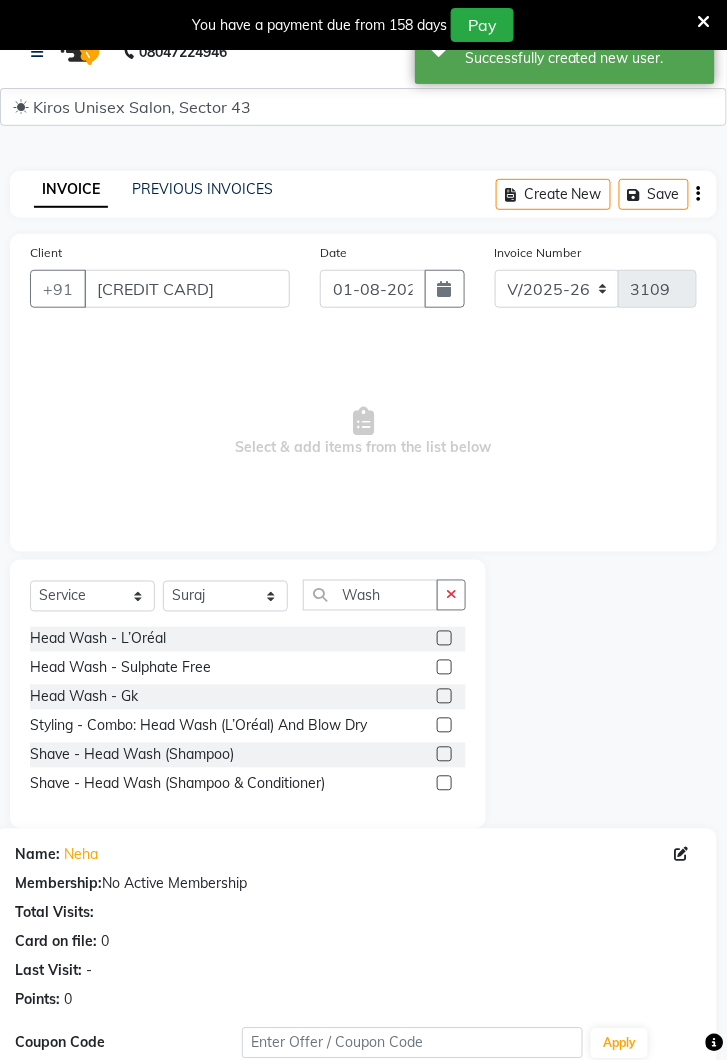 click 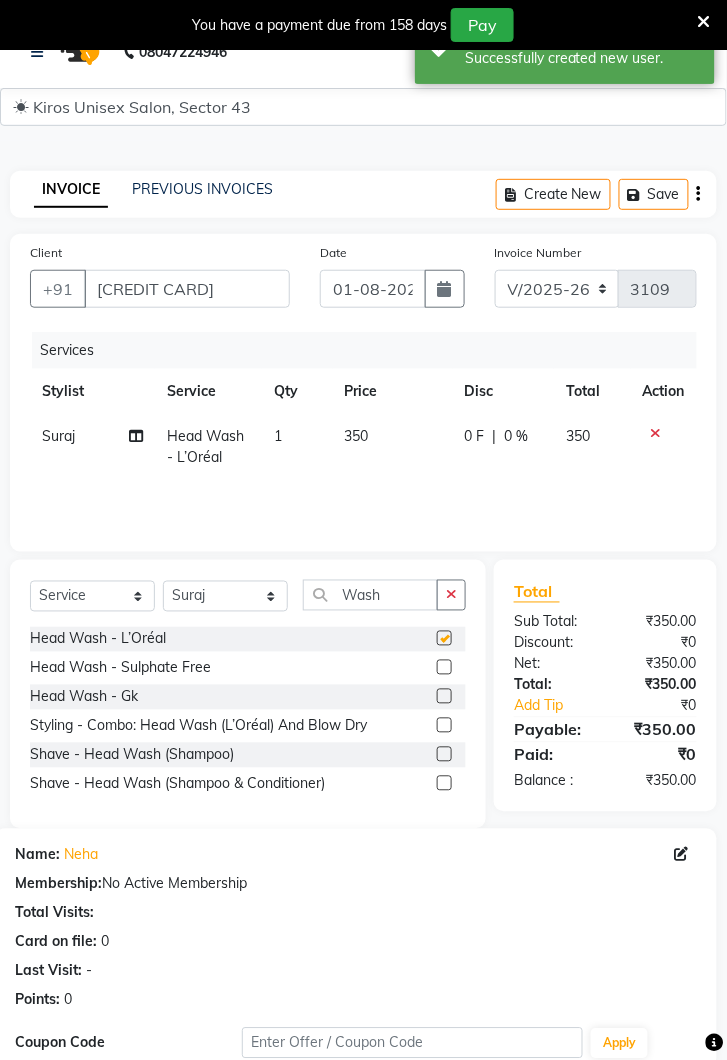 checkbox on "false" 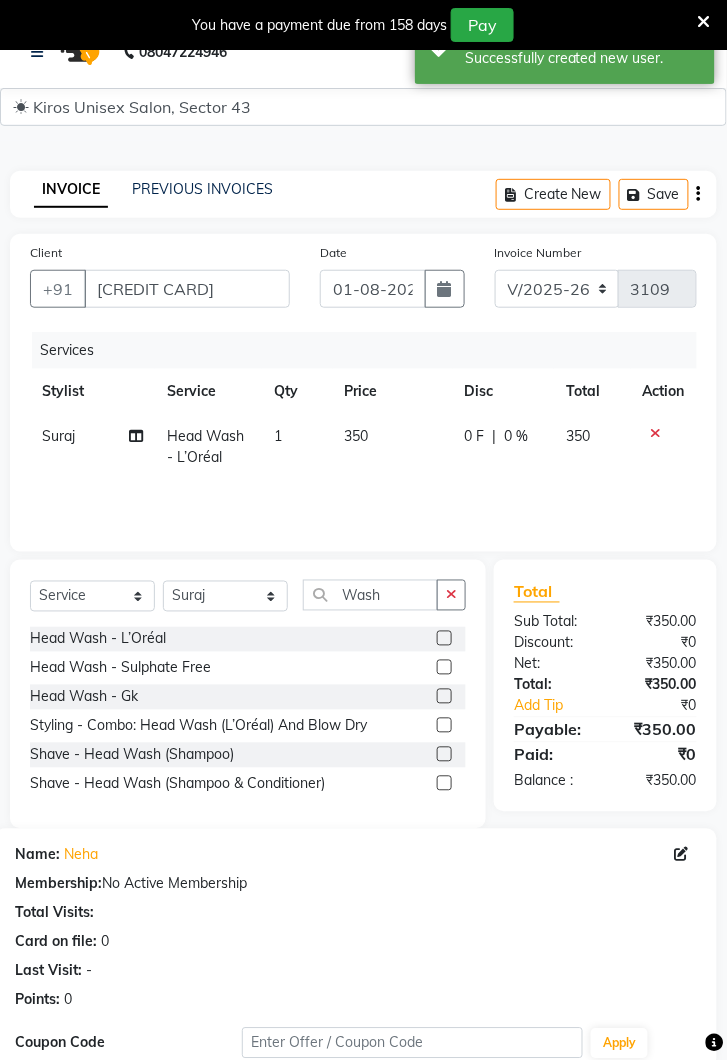 click on "350" 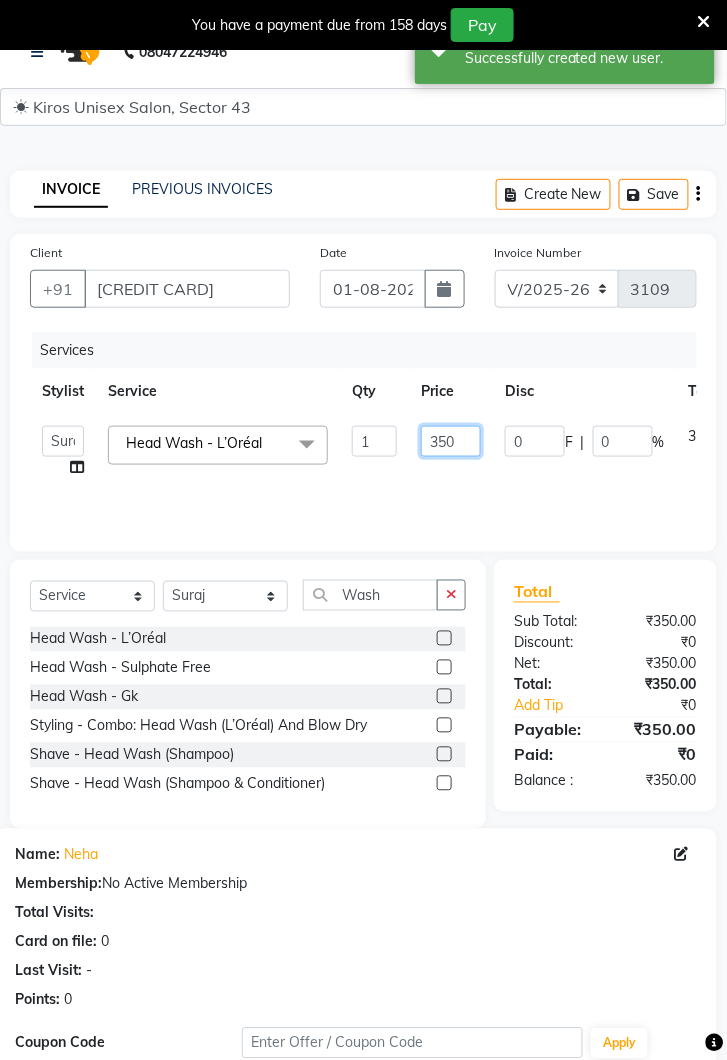 click on "350" 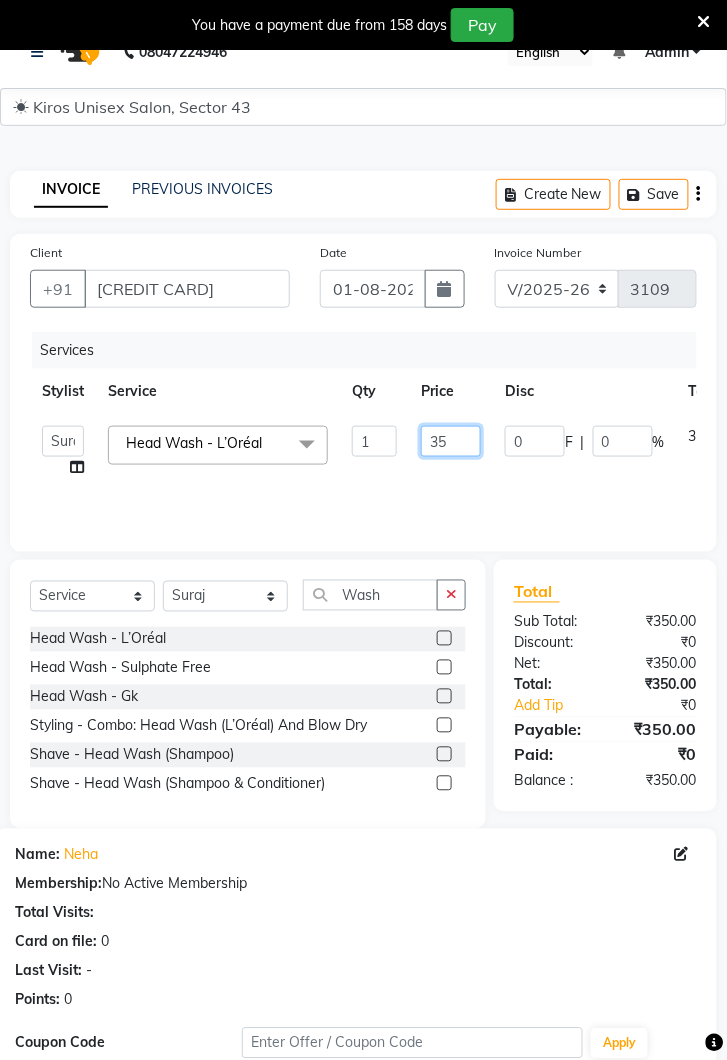 type on "3" 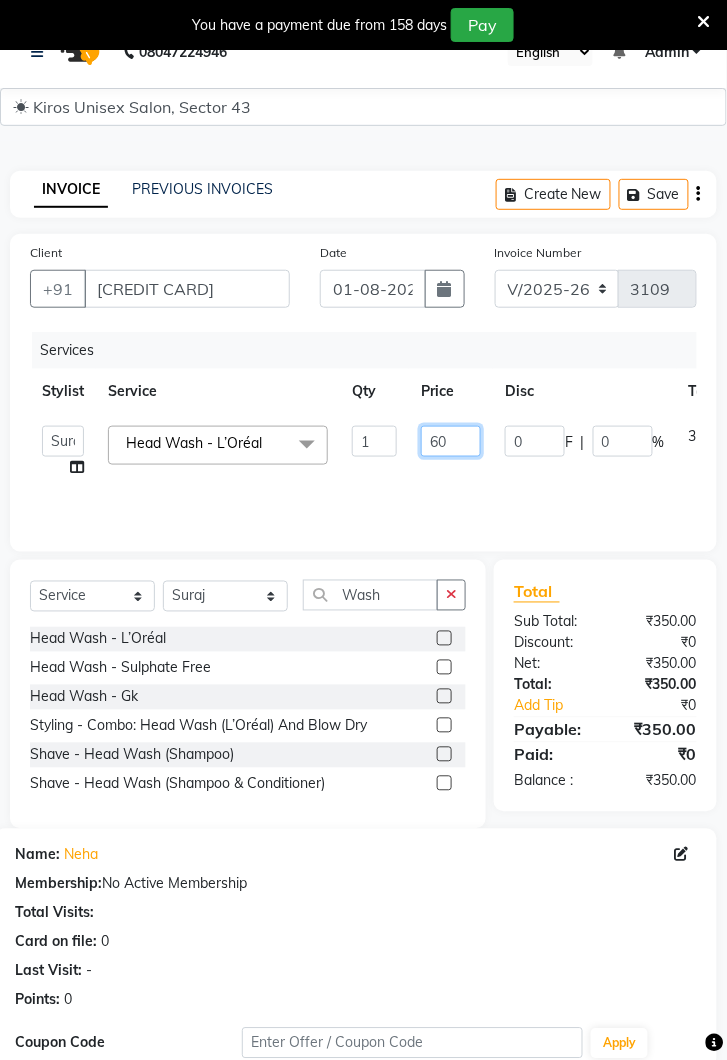 type on "600" 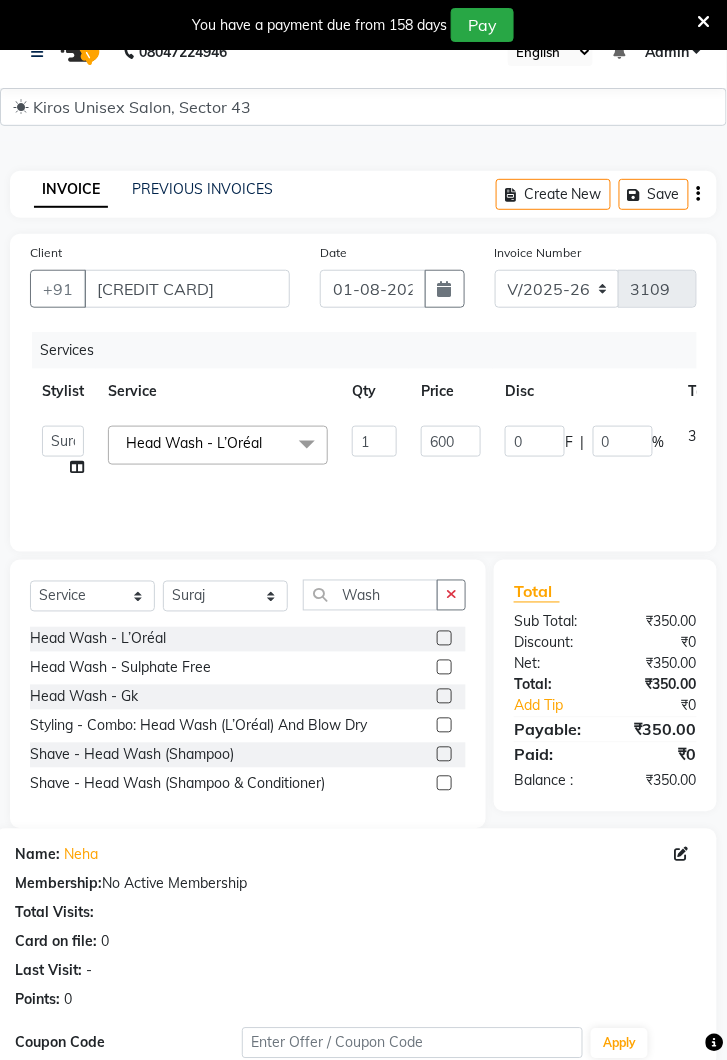 click on "Services Stylist Service Qty Price Disc Total Action  Deepak   Gunjan   Habil   Jeet   Lalit   Lamu   Raj   Rashmi   Rony   Sagar   Suraj  Head Wash - L’Oréal  x Women Hair Service - Hair Cut Women Hair Service - Hair Trimming Hair spa treatment Hair spa molecular  Style Moroccan argan Style dead see minerals Face massage Under arms waxing Head Wash - L’Oréal Head Wash - Sulphate Free Head Wash - Gk Styling - Blow Dry Styling - Ironing Styling - Curls Styling - Combo: Head Wash (L’Oréal) And Blow Dry Threading - Eyebrow/ Upper Lip/ Chin/ Forehead Threading - Side Locks Threading - Full Face Hair Colour - Majirel Female Hair Colour - Inoa Female Hair Colour - Application Female Hair Colour - Majirel Hair Colour - Inoa Hair Colour - Application Hair Colour - Beard Colour Hair Spa - L’Oréal Basic Hair Spa - Mythic Spa Hair Spa - Macadamia Spa / Moroccan Hair Treatment Hair Spa - Ola Plex Hair Treatment - Dandruff/ Hair Fall Treatment Hair Treatment - Smoothening Hair Treatment - Keratin 1 600 0 F |" 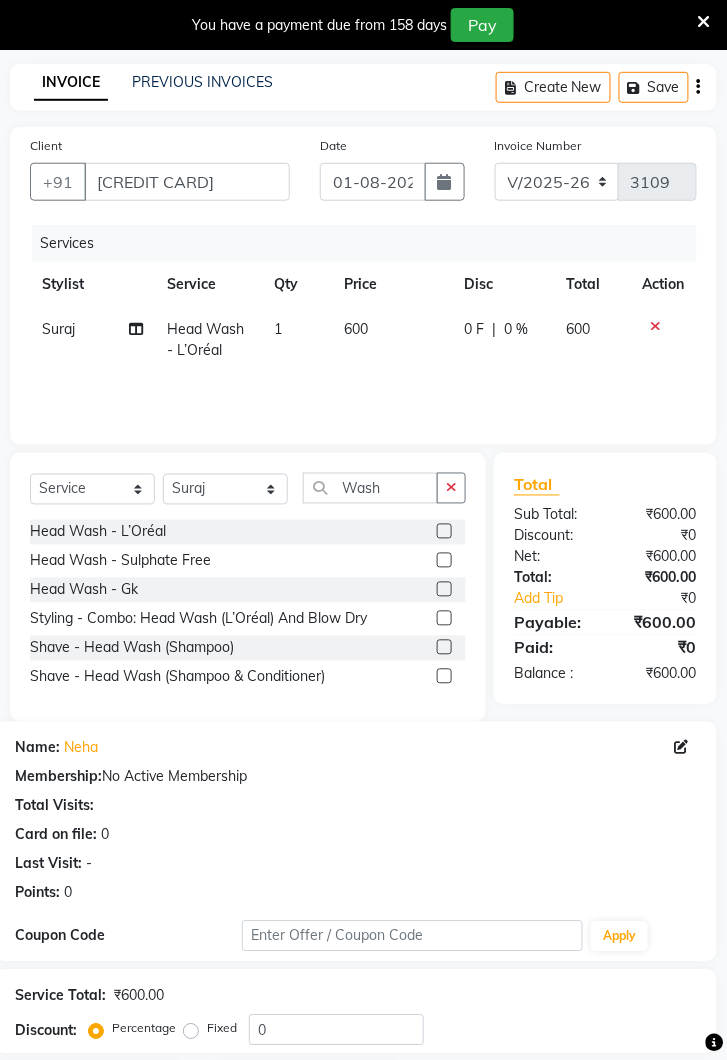 scroll, scrollTop: 264, scrollLeft: 0, axis: vertical 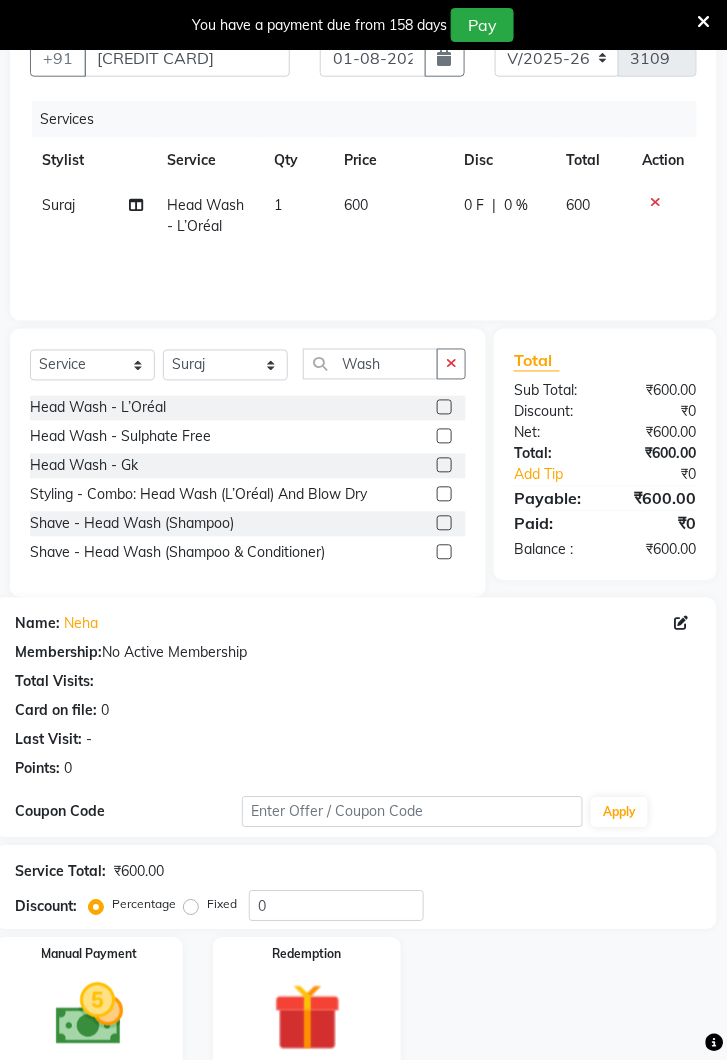 click 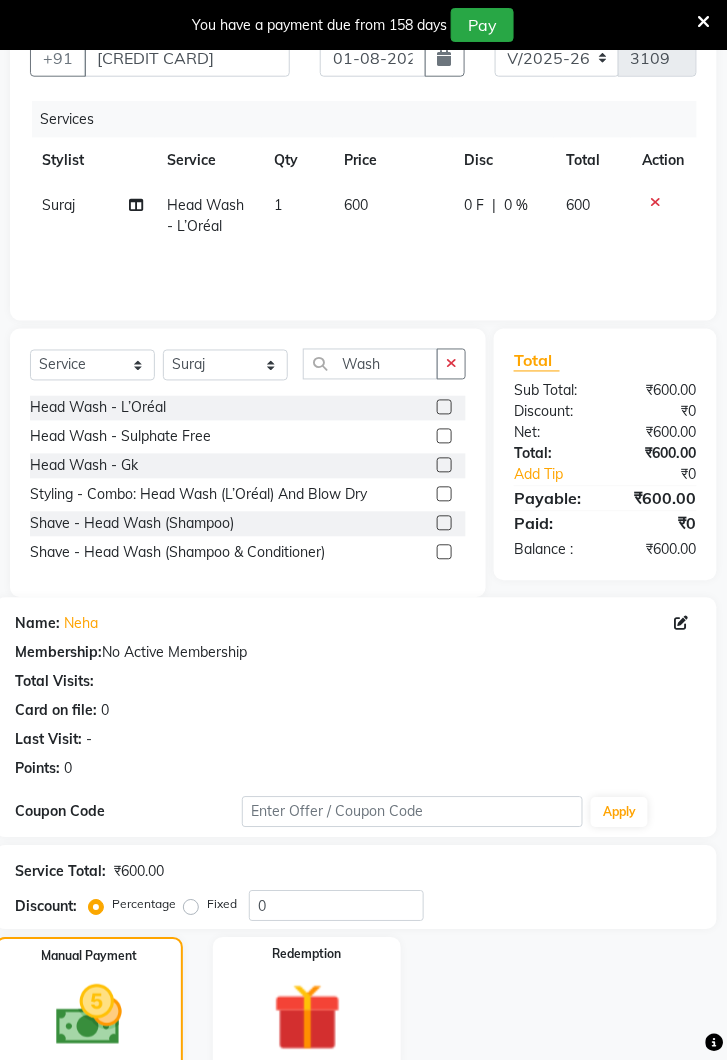 click on "UPI" 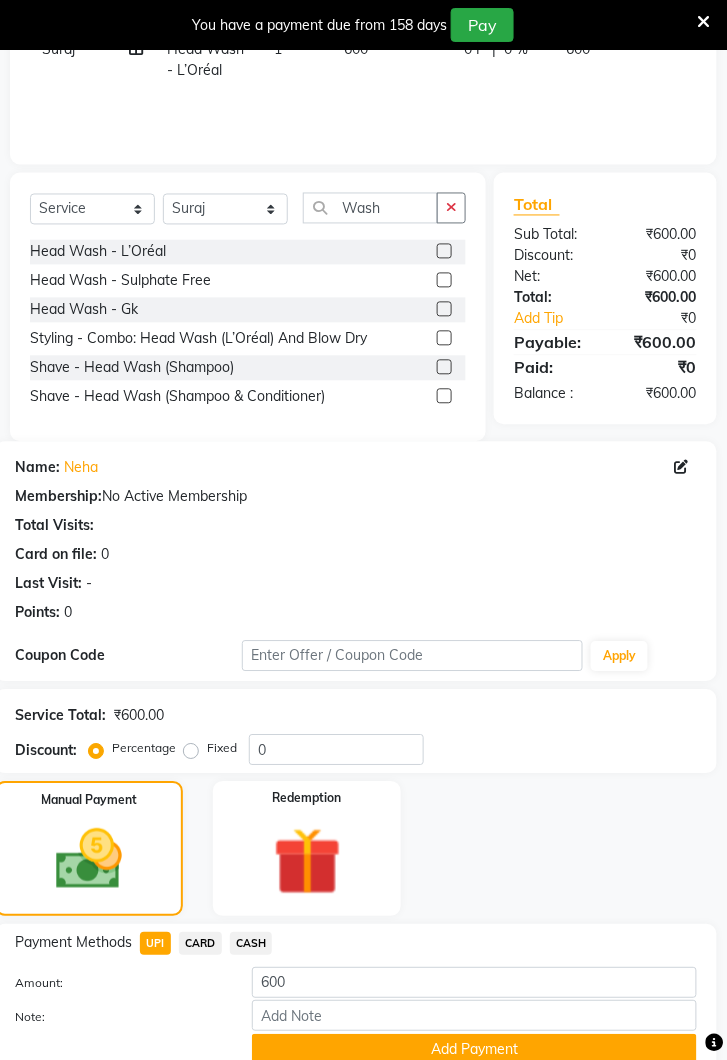 click on "Add Payment" 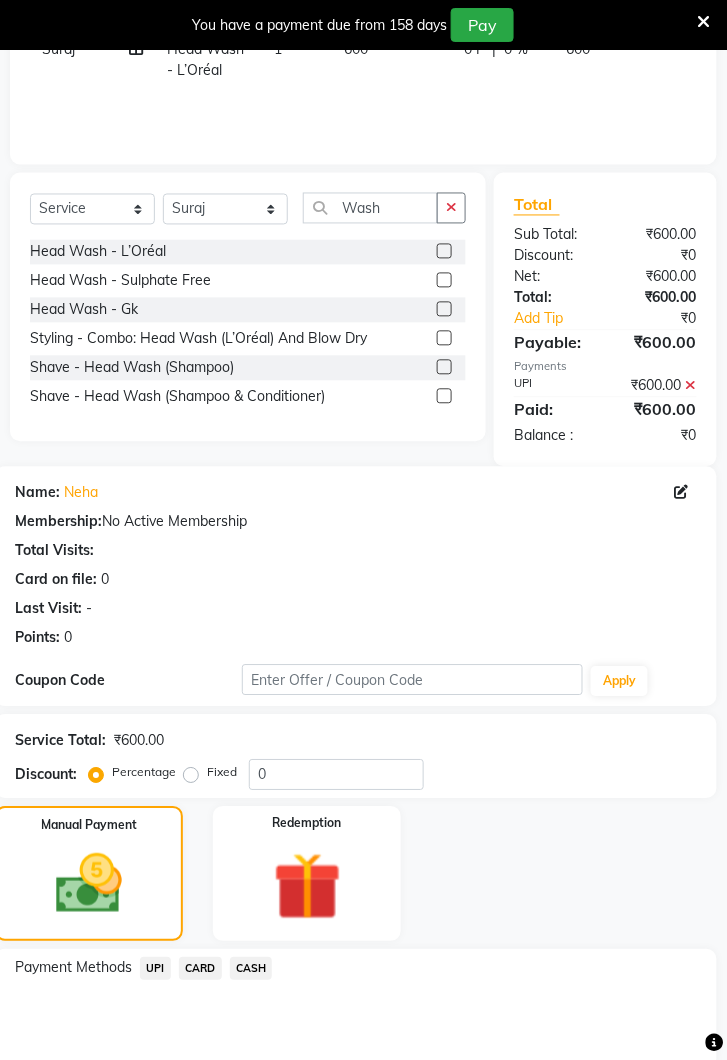 scroll, scrollTop: 523, scrollLeft: 0, axis: vertical 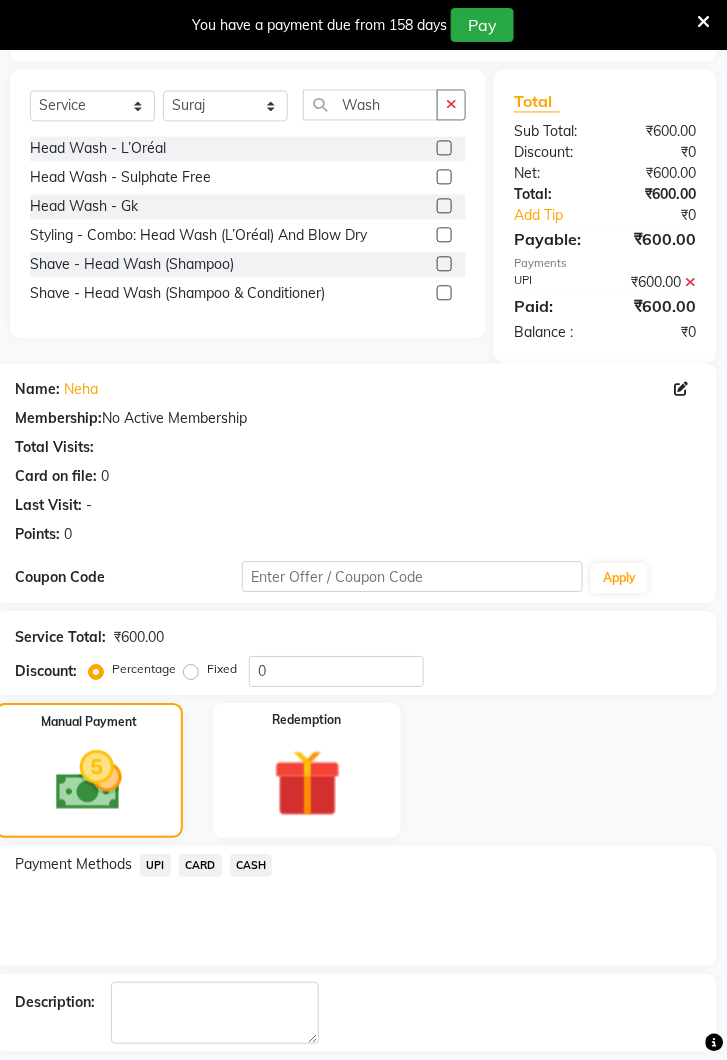 click on "Checkout" 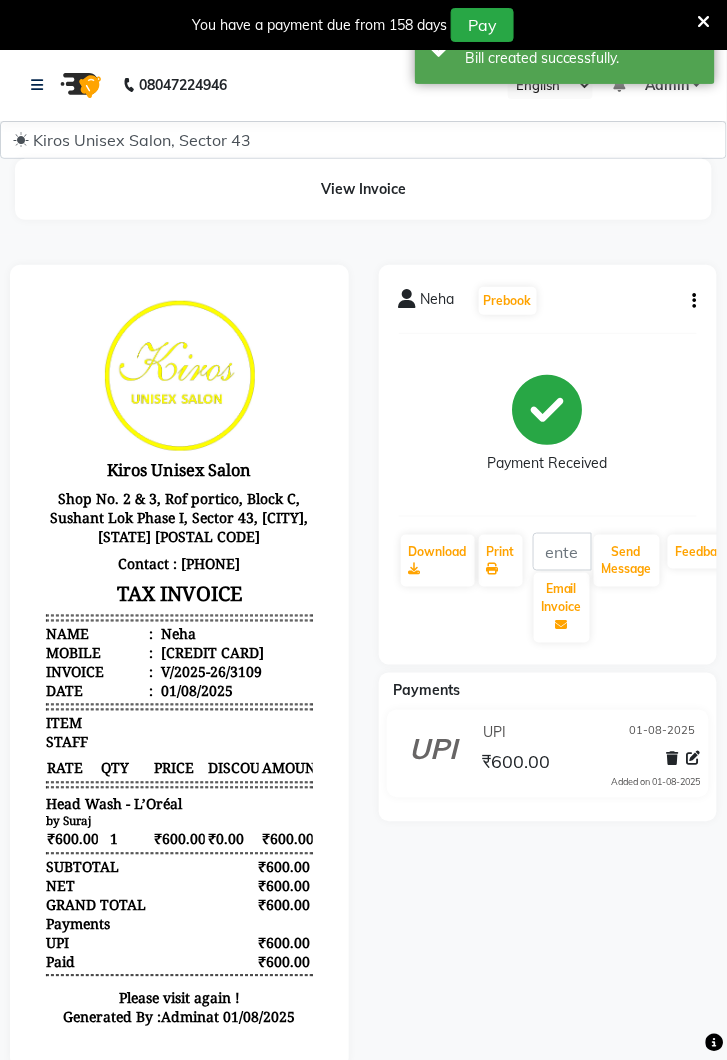 scroll, scrollTop: 0, scrollLeft: 0, axis: both 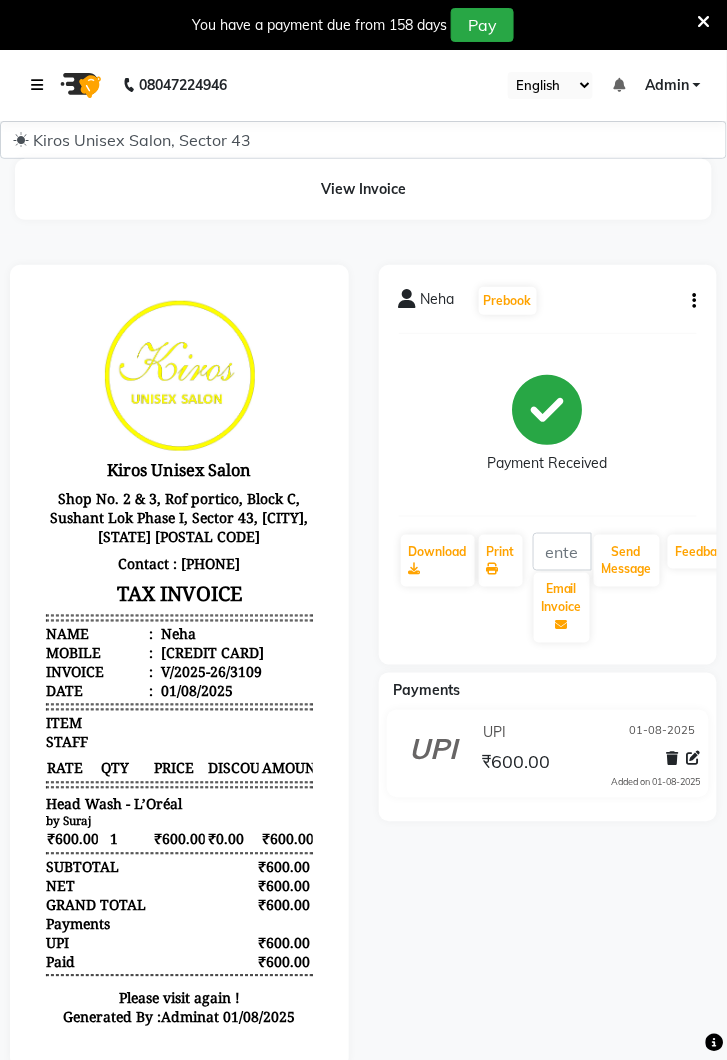 click at bounding box center (41, 85) 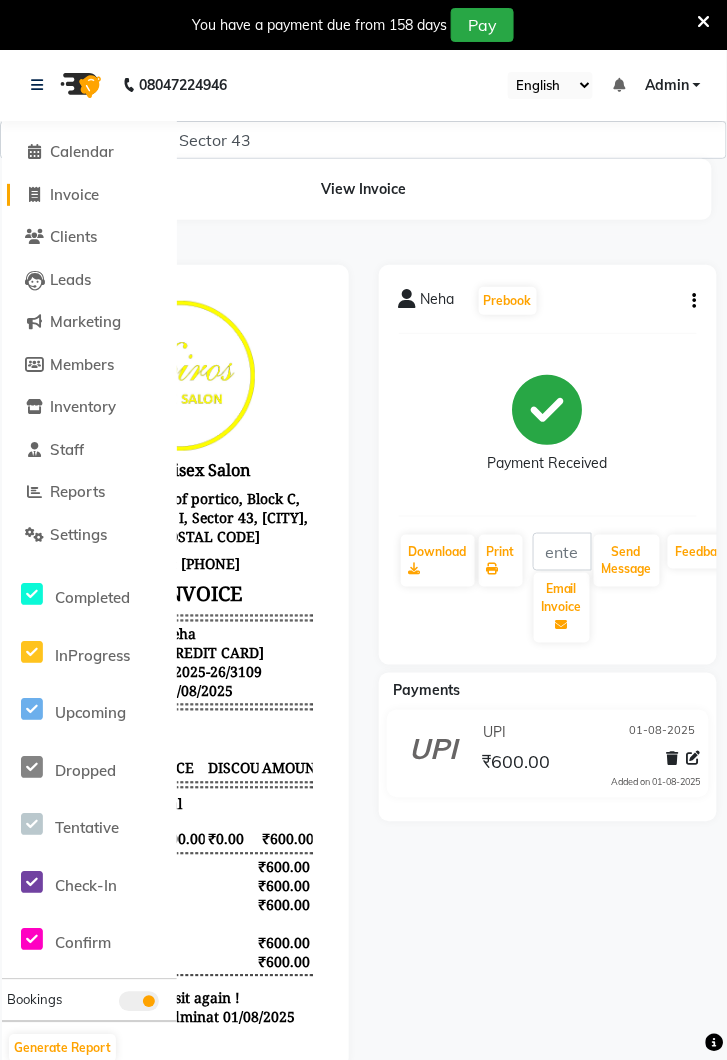 click on "Invoice" 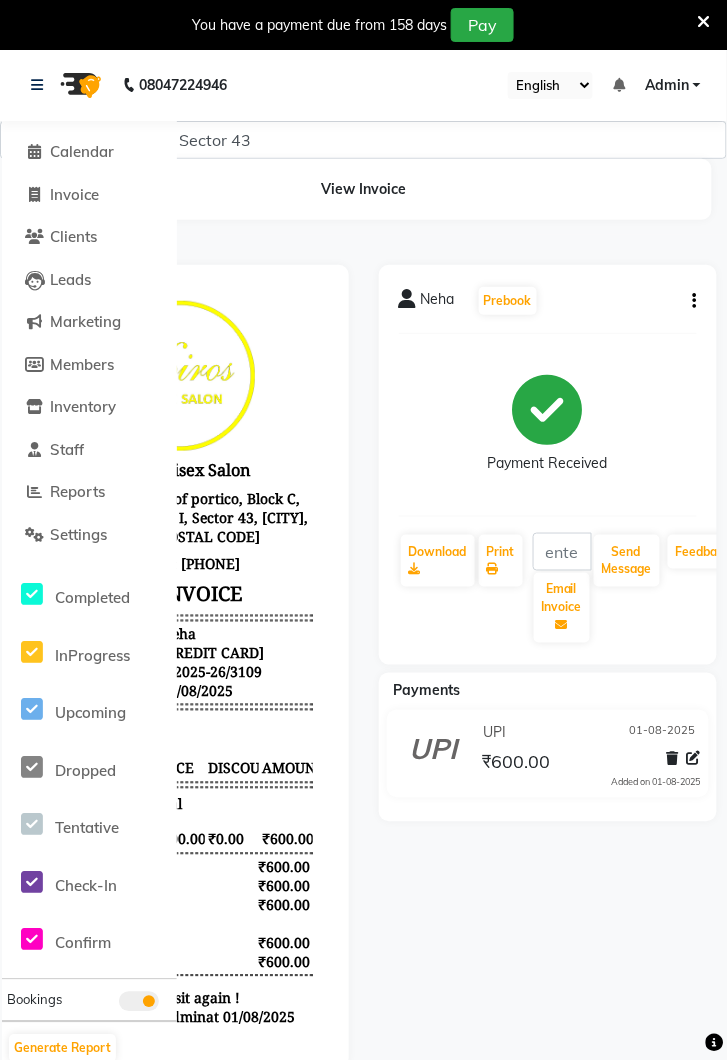 select on "5694" 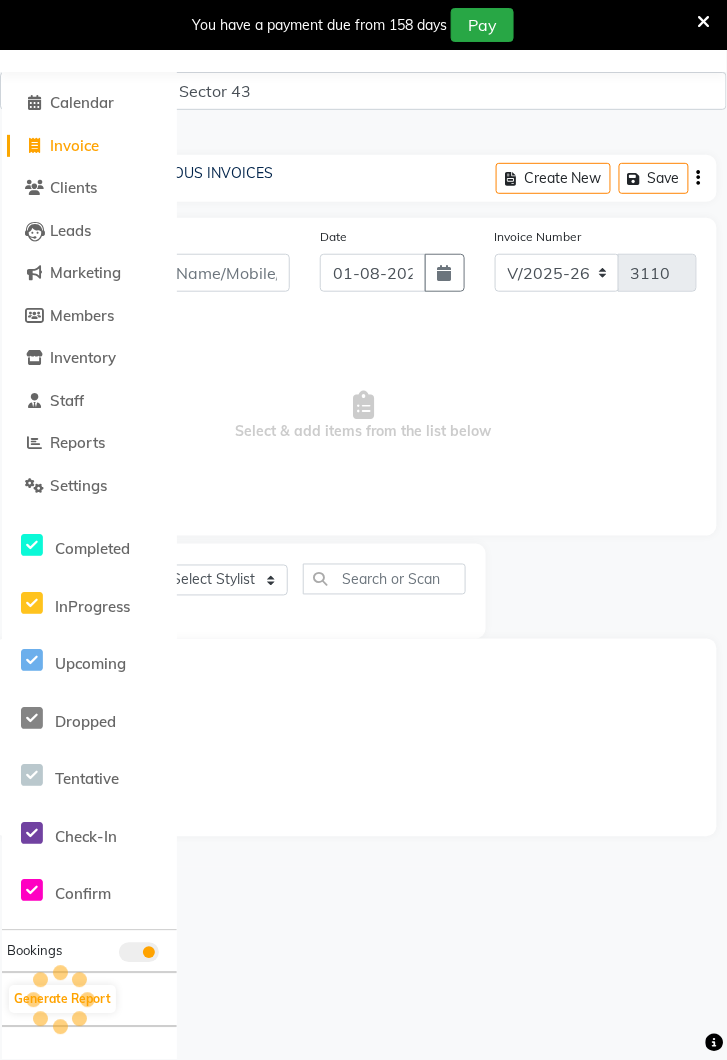 scroll, scrollTop: 0, scrollLeft: 0, axis: both 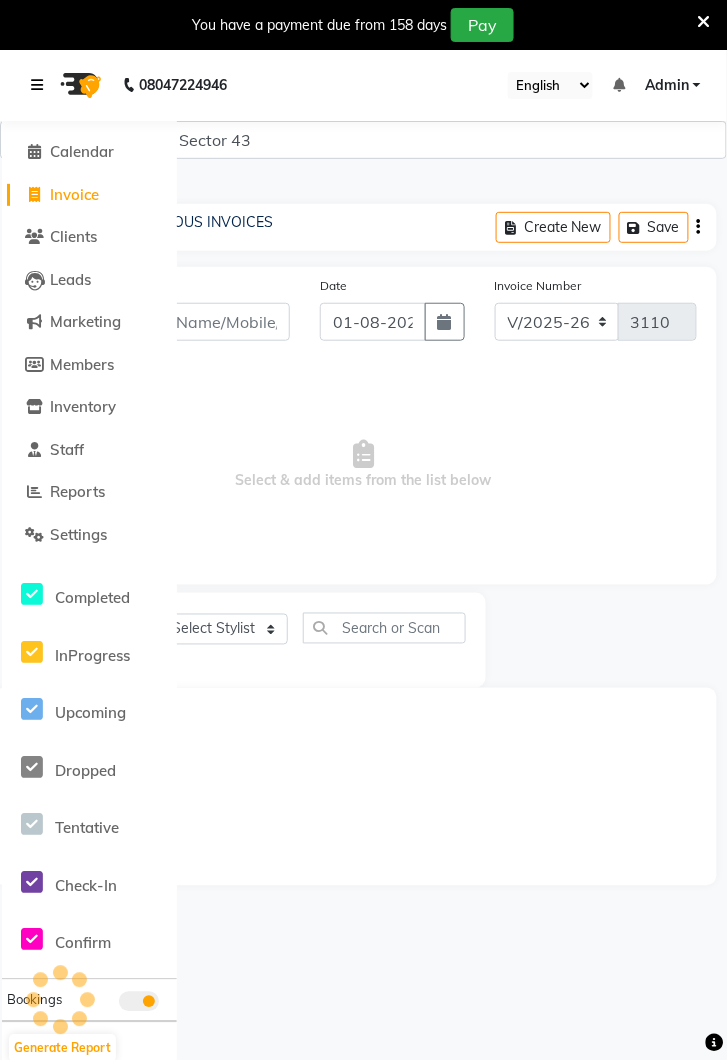 click at bounding box center (41, 85) 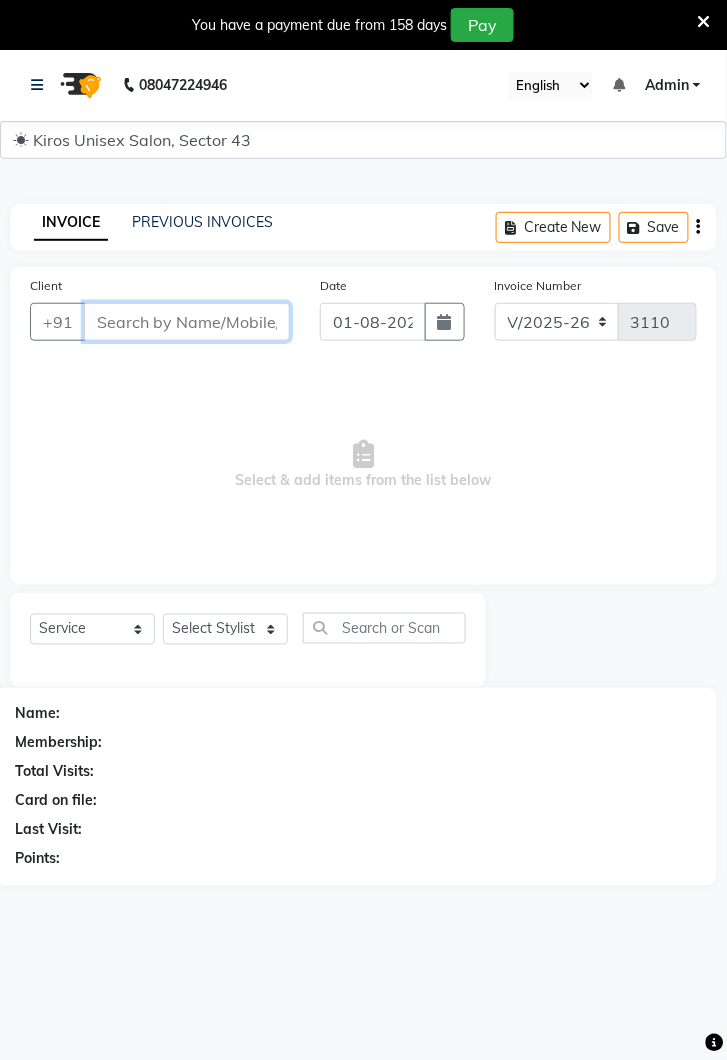 click on "Client" at bounding box center [187, 322] 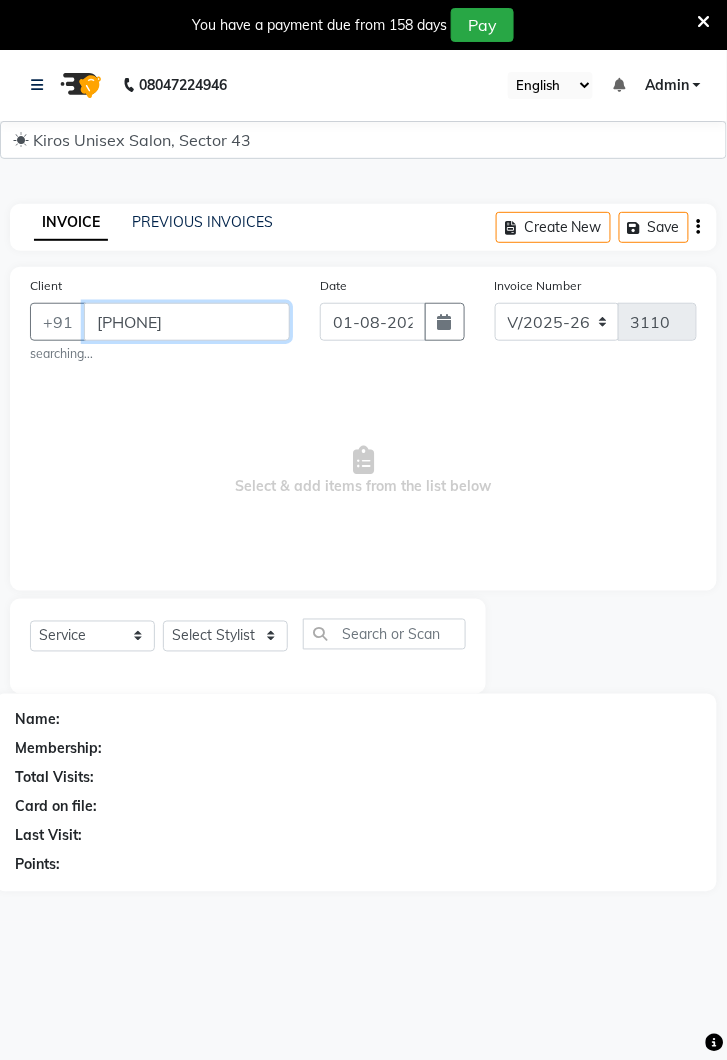scroll, scrollTop: 0, scrollLeft: 0, axis: both 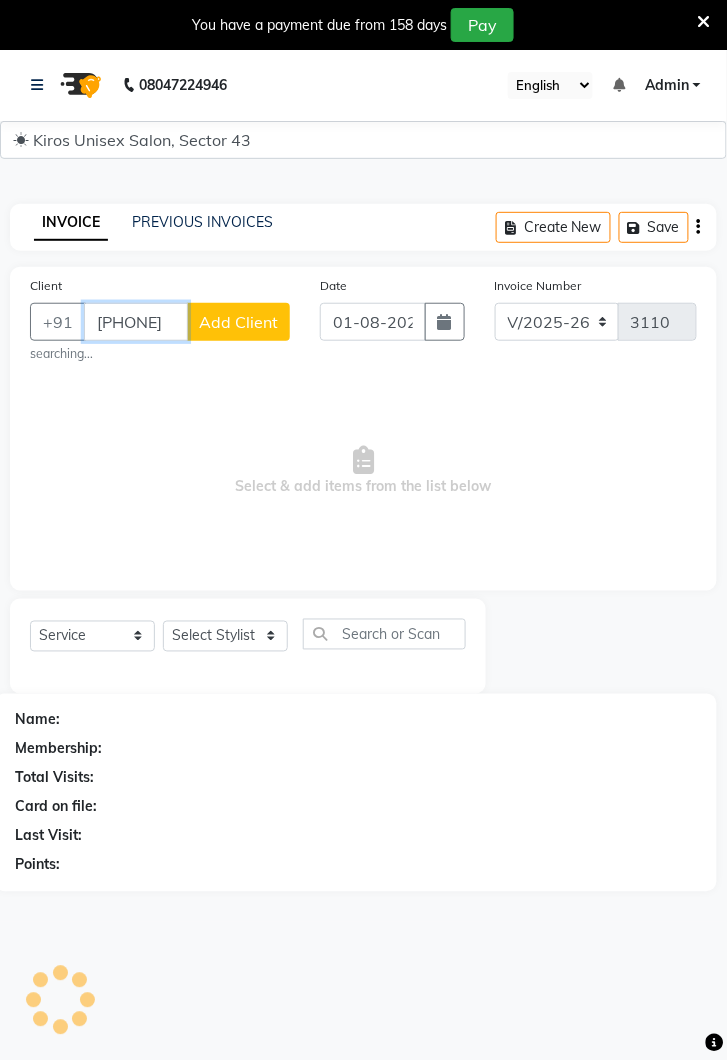 type on "[PHONE]" 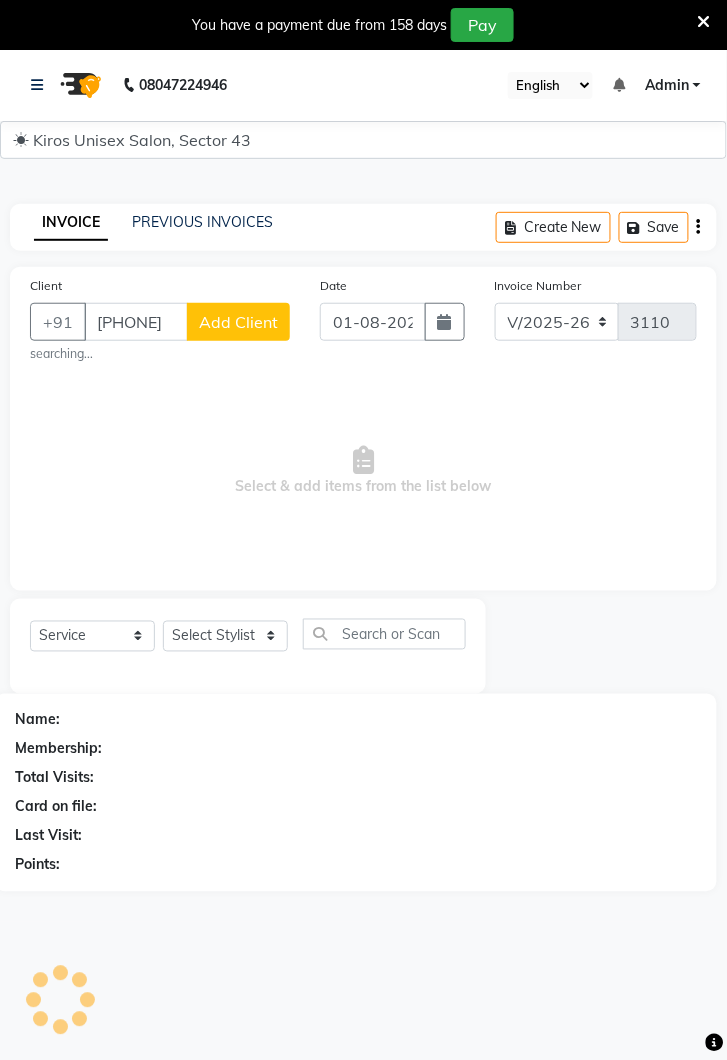 click on "Add Client" 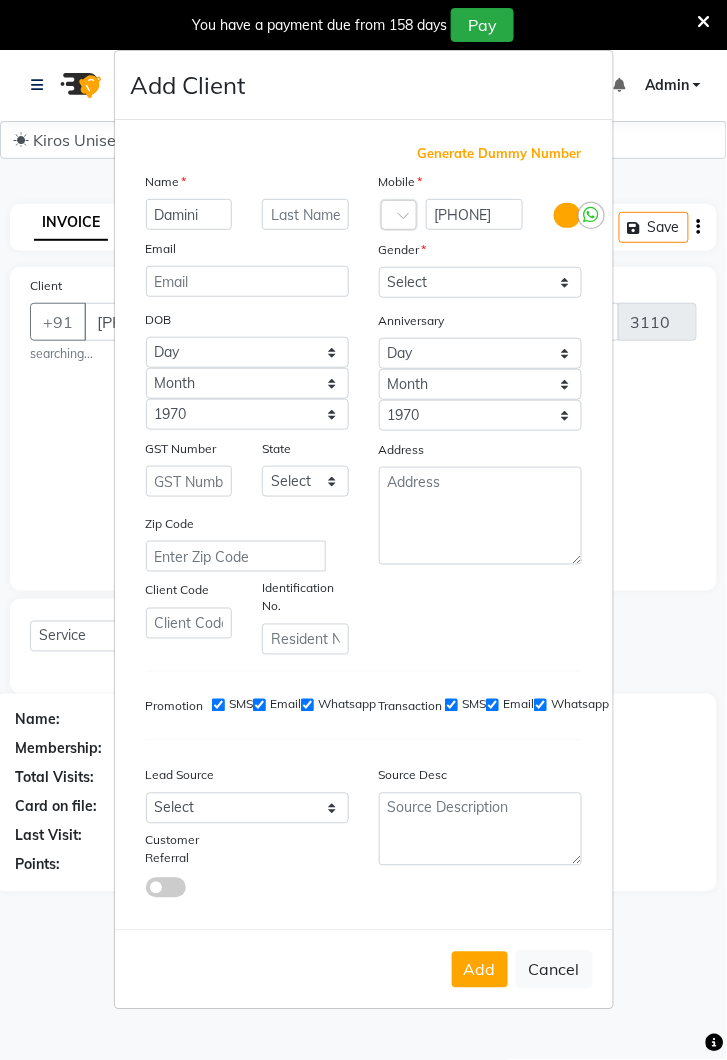 type on "Damini" 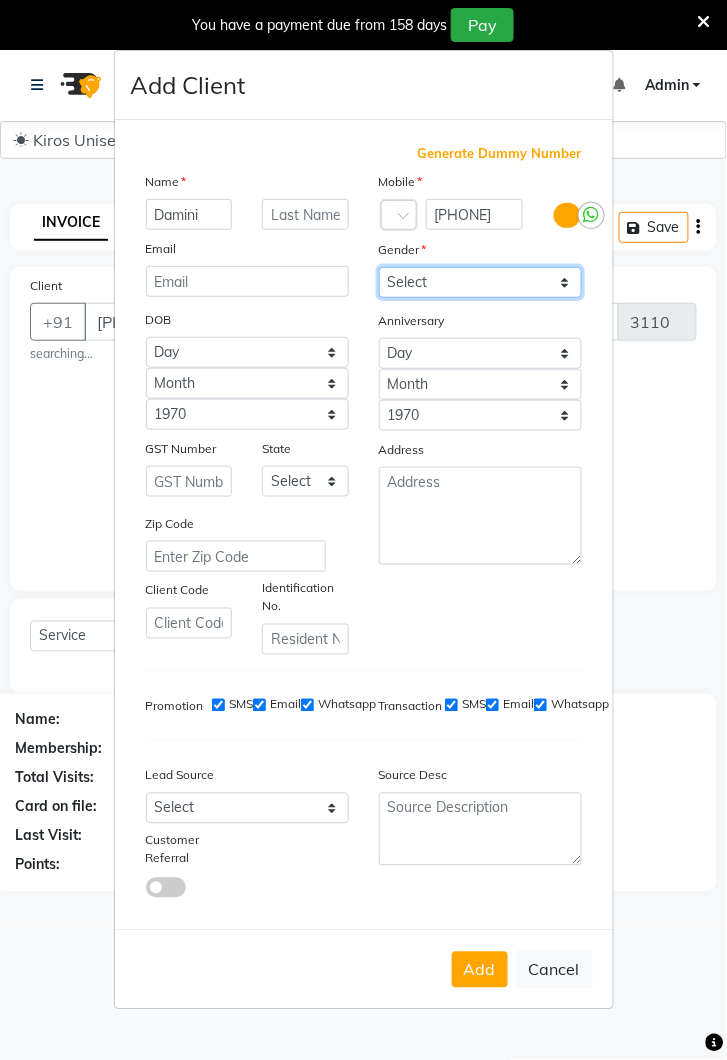 click on "Select Male Female Other Prefer Not To Say" at bounding box center (480, 282) 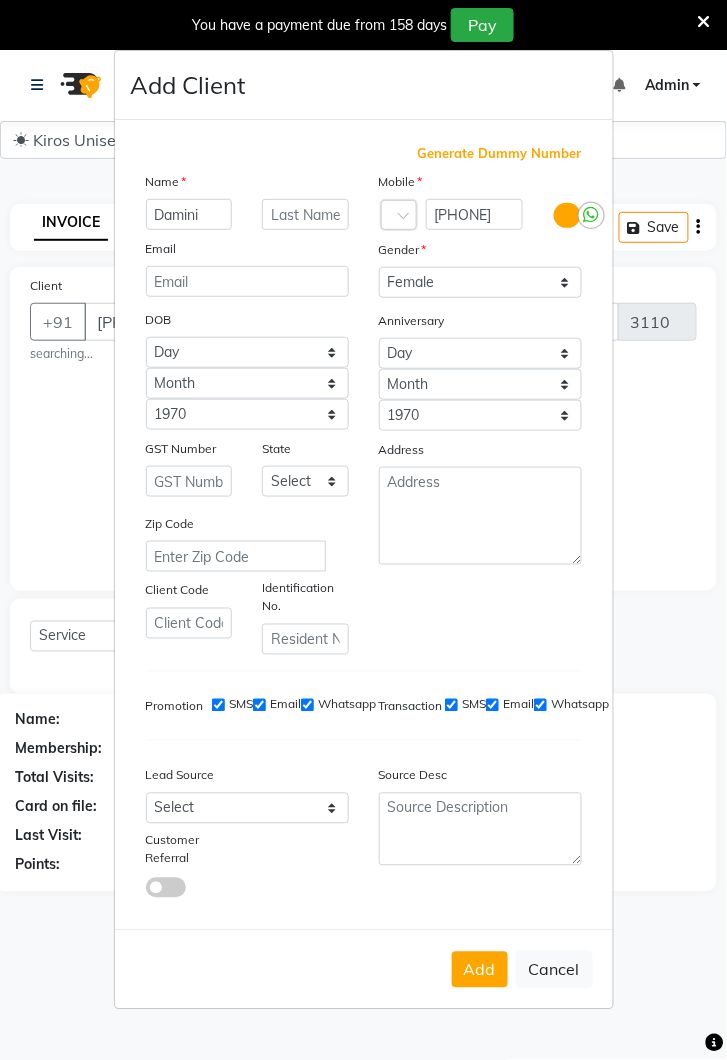 click on "Add" at bounding box center [480, 970] 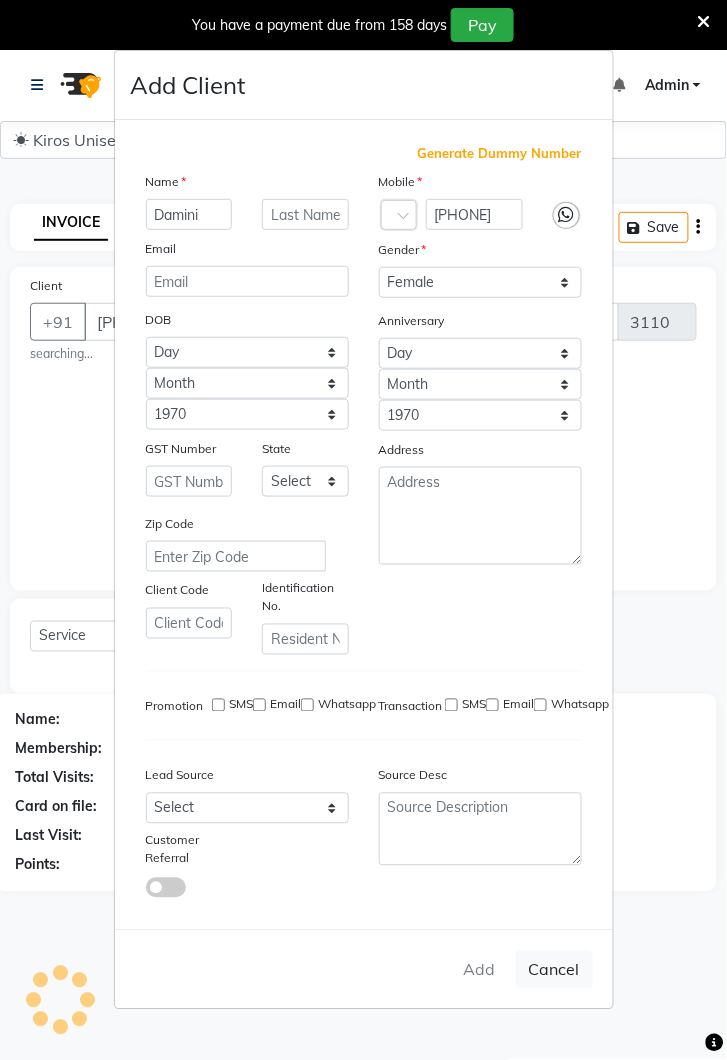type 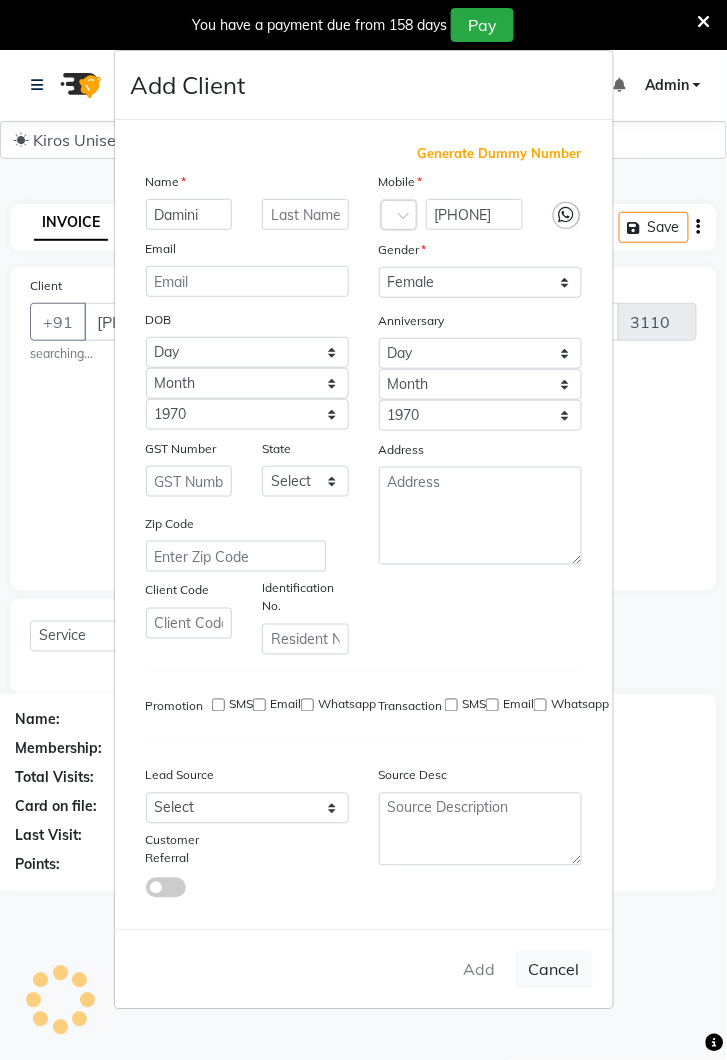 select 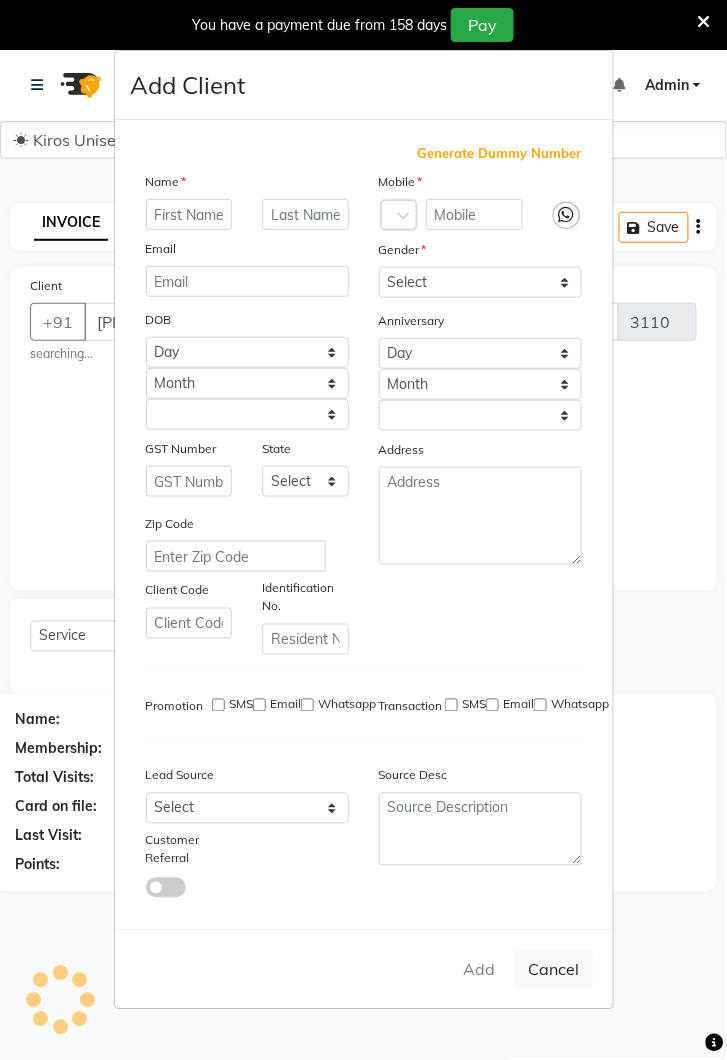 checkbox on "false" 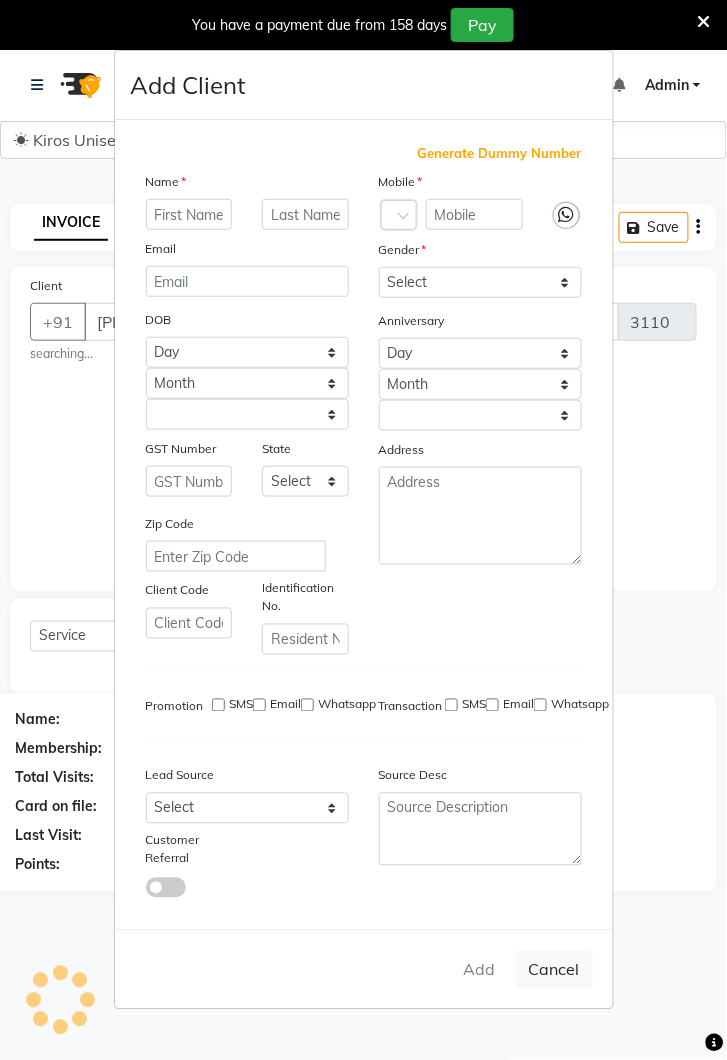 checkbox on "false" 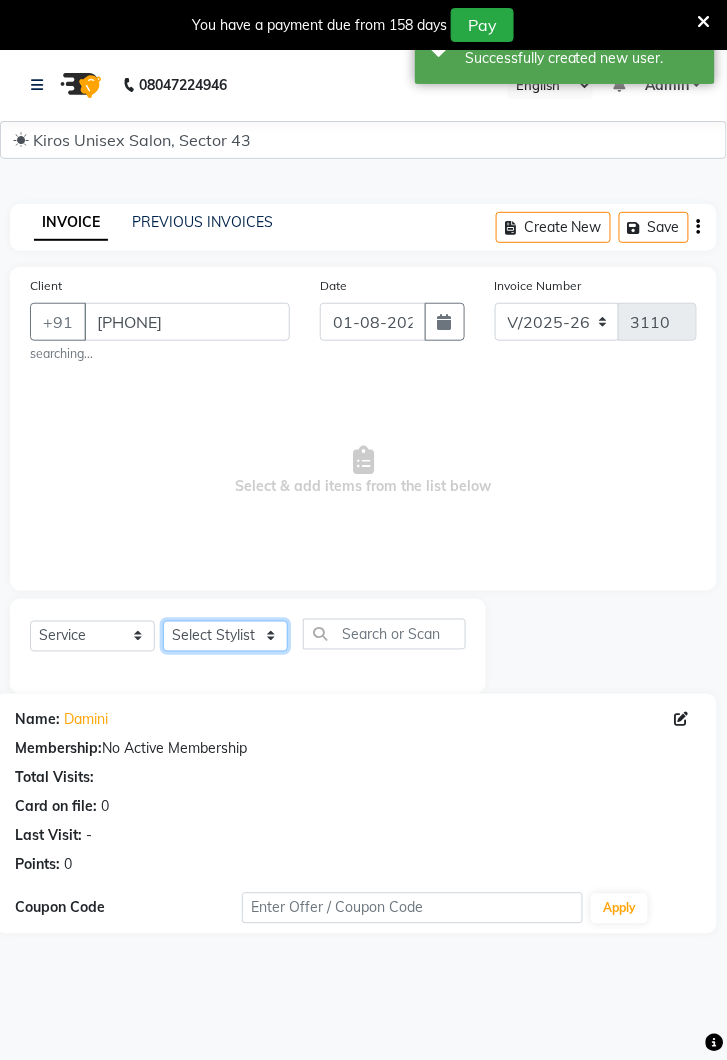click on "Select Stylist Deepak Gunjan Habil Jeet Lalit Lamu Raj Rashmi Rony Sagar Suraj" 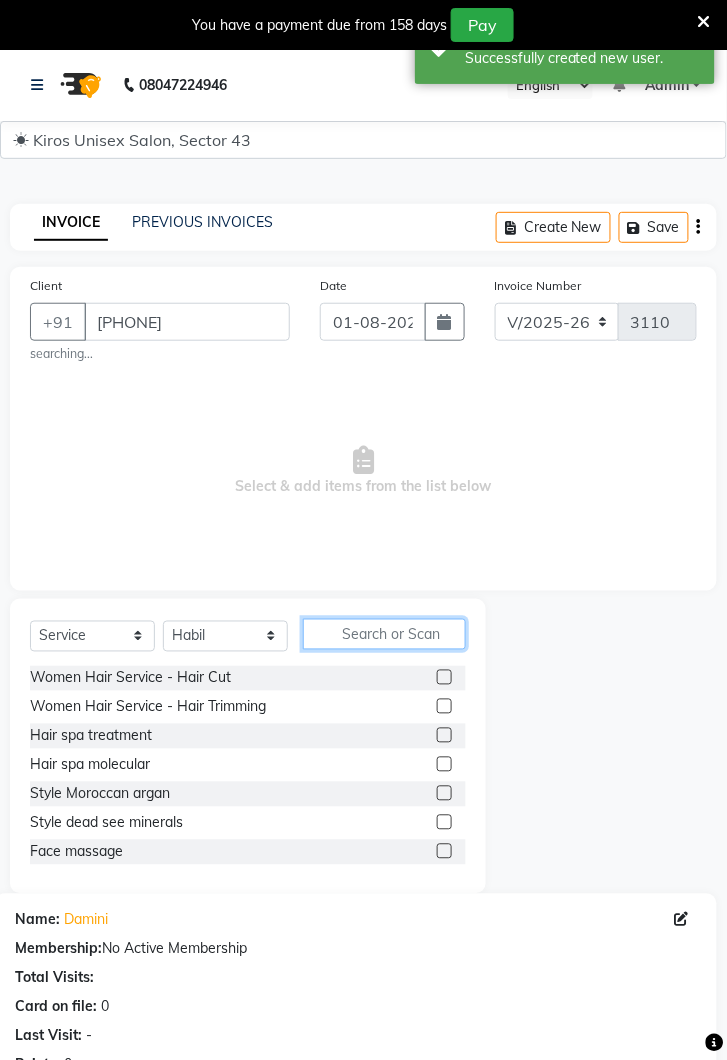 click 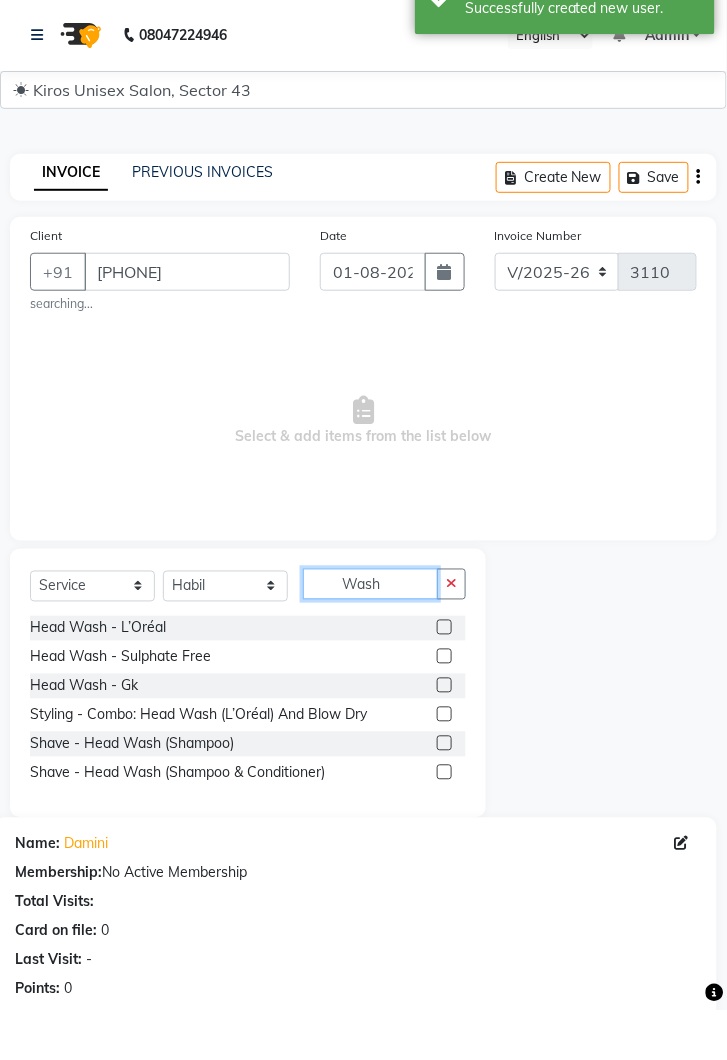 type on "Wash" 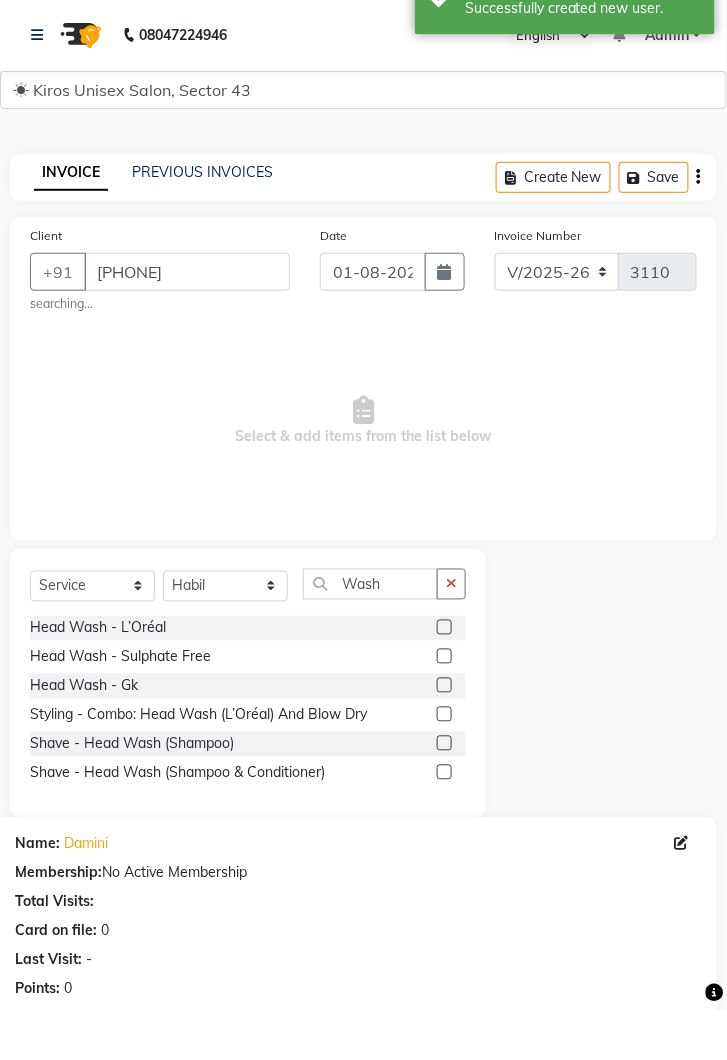 click 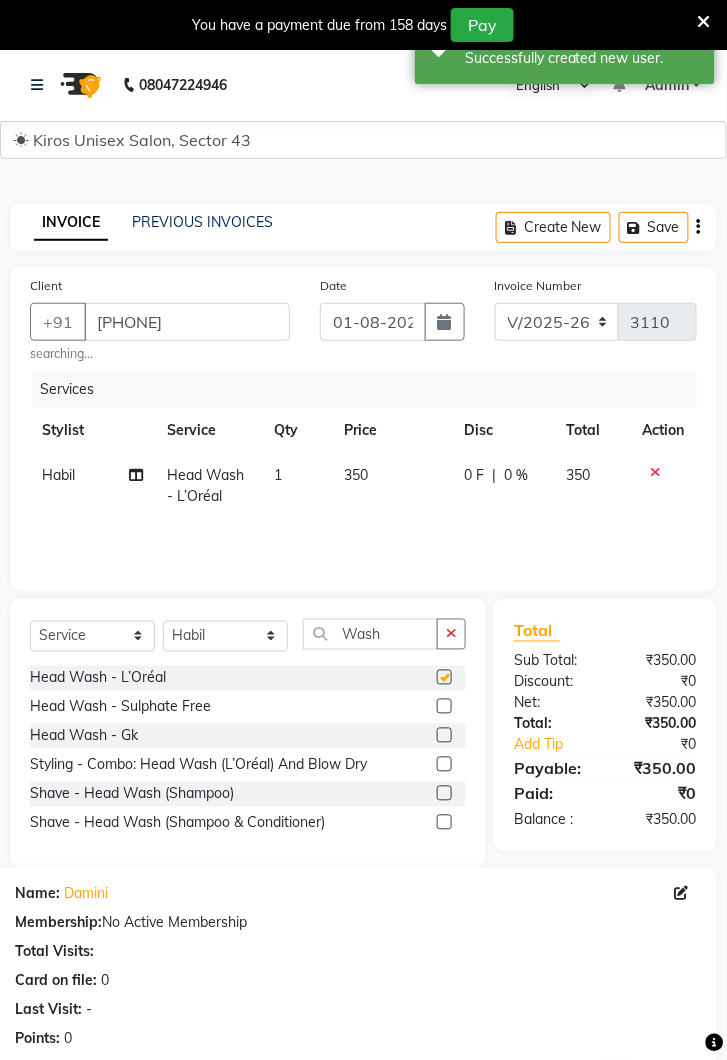 checkbox on "false" 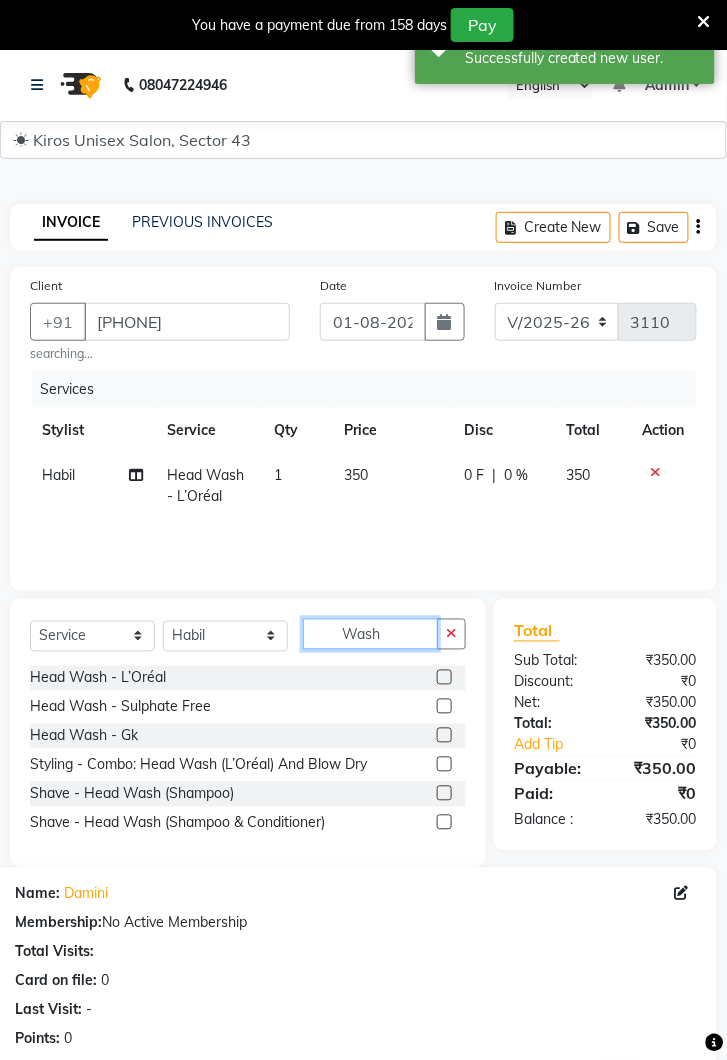 click on "Wash" 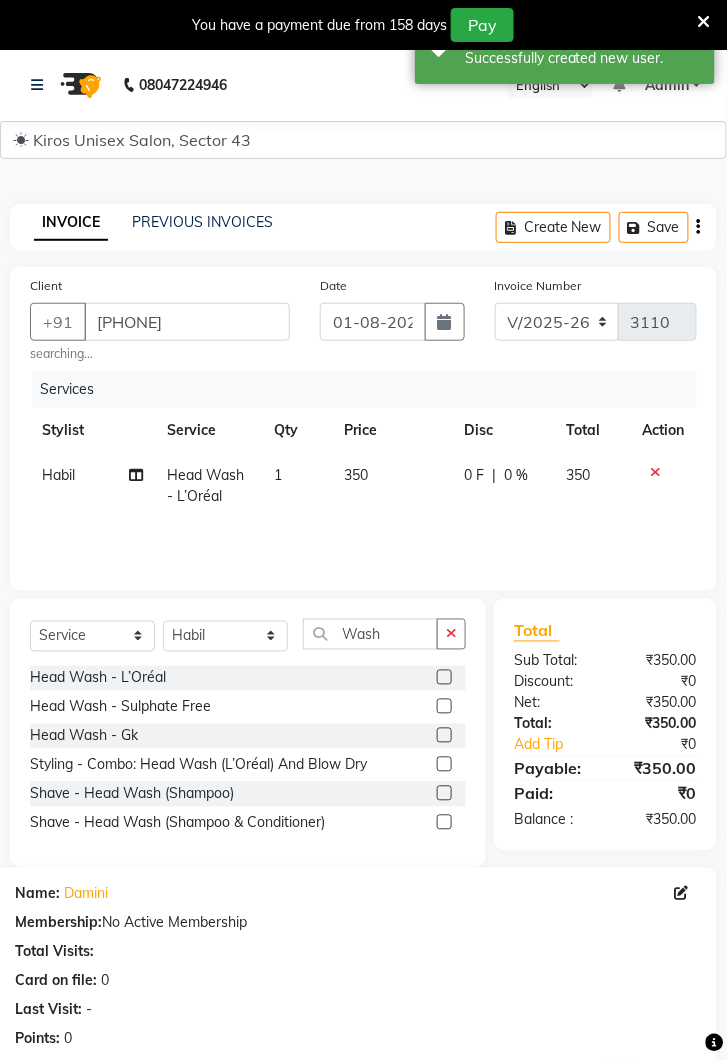 click 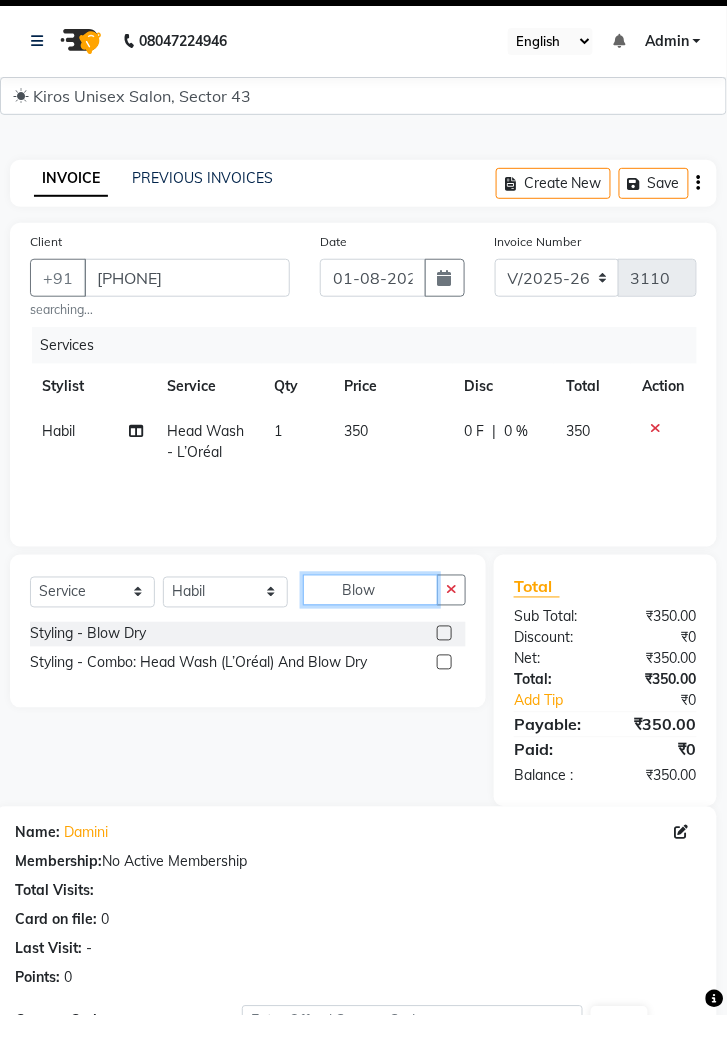 type on "Blow" 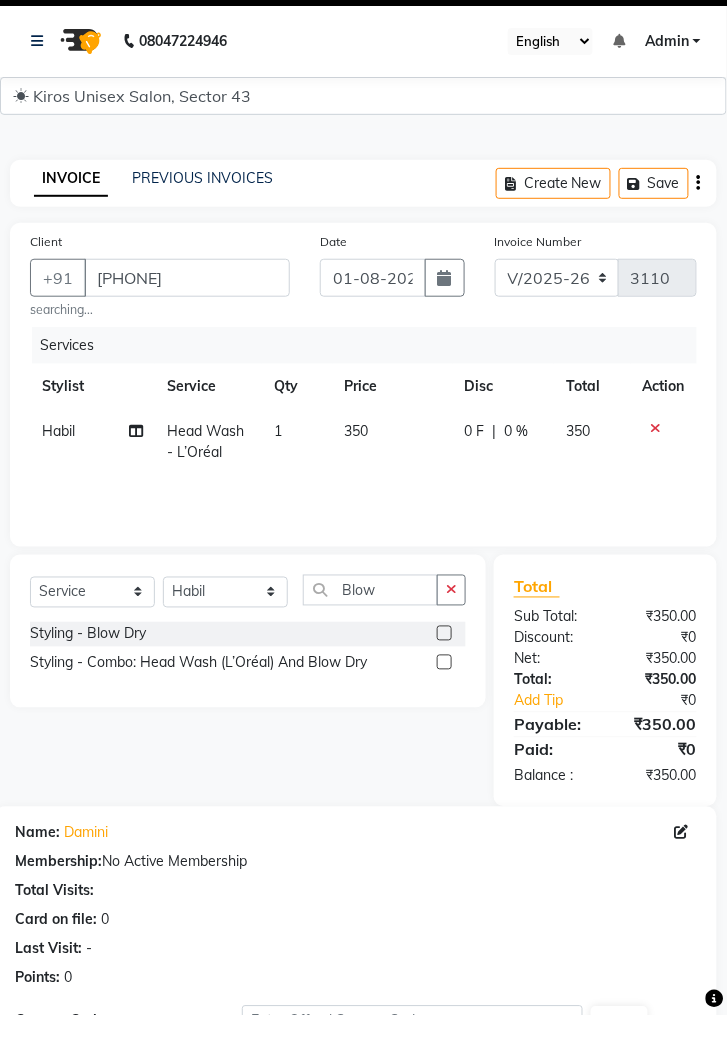click 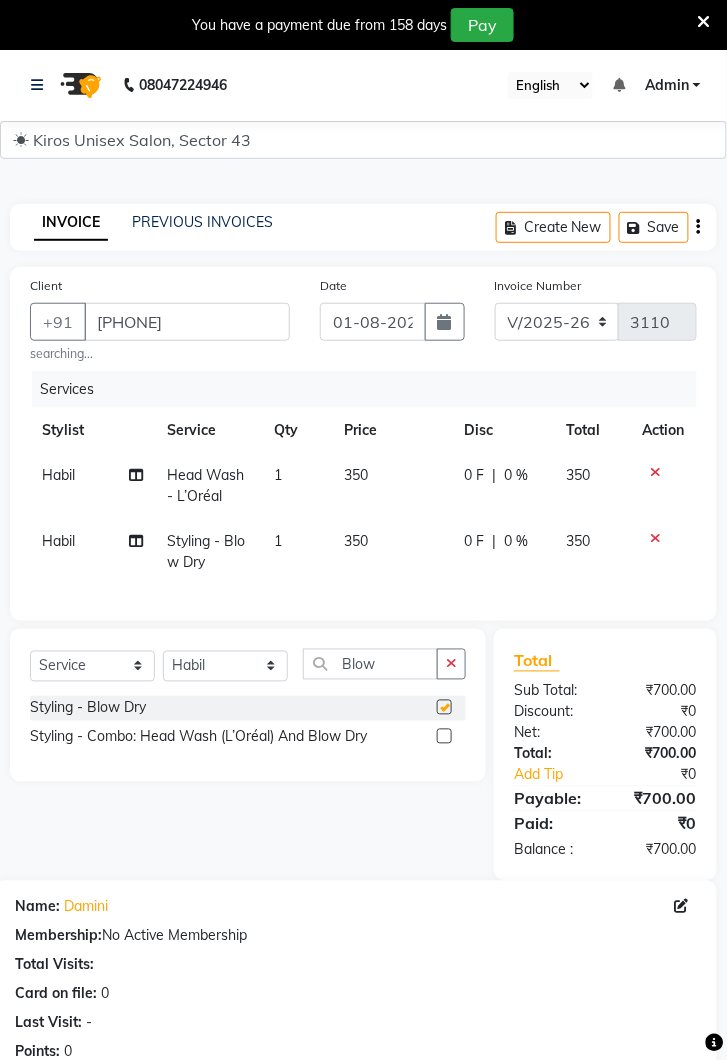 checkbox on "false" 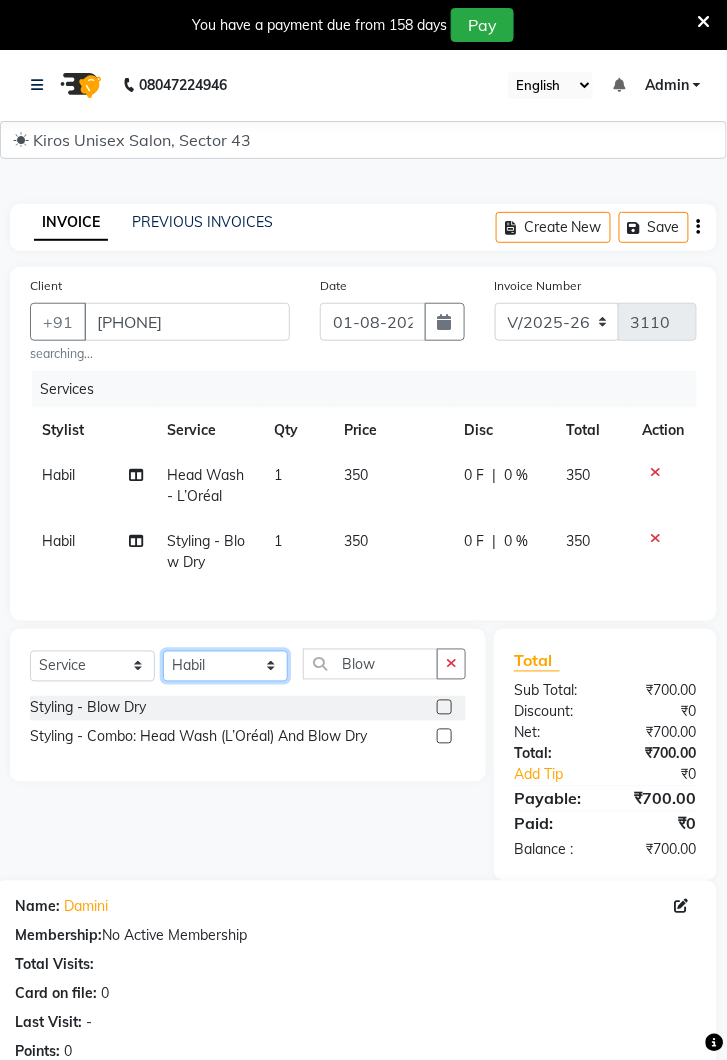 click on "Select Stylist Deepak Gunjan Habil Jeet Lalit Lamu Raj Rashmi Rony Sagar Suraj" 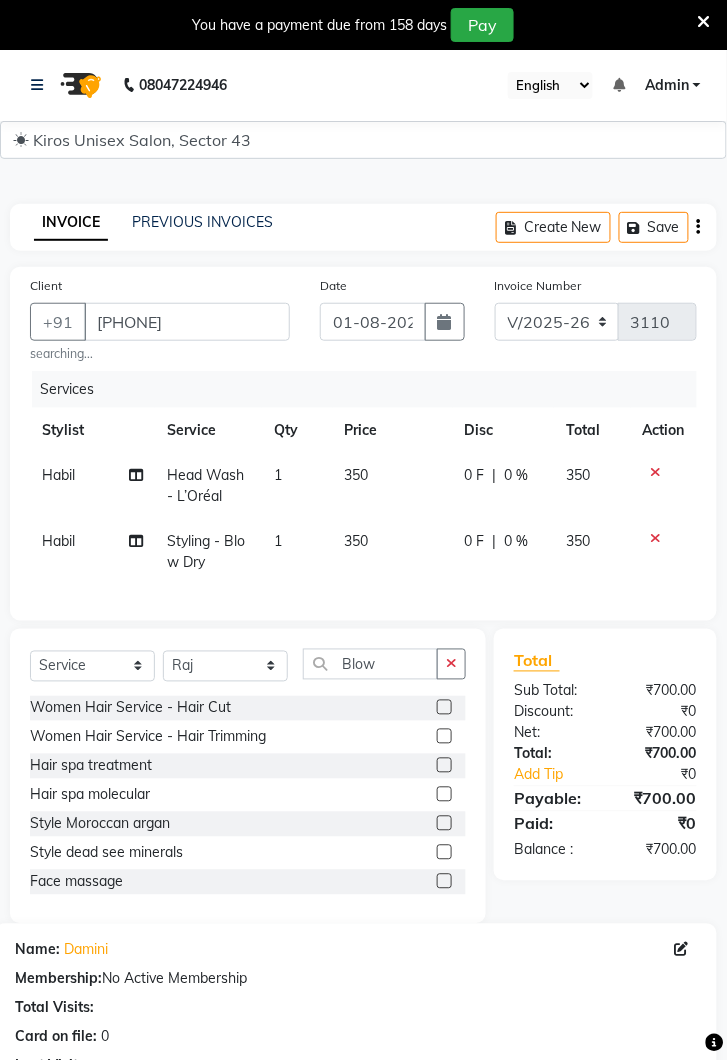 click 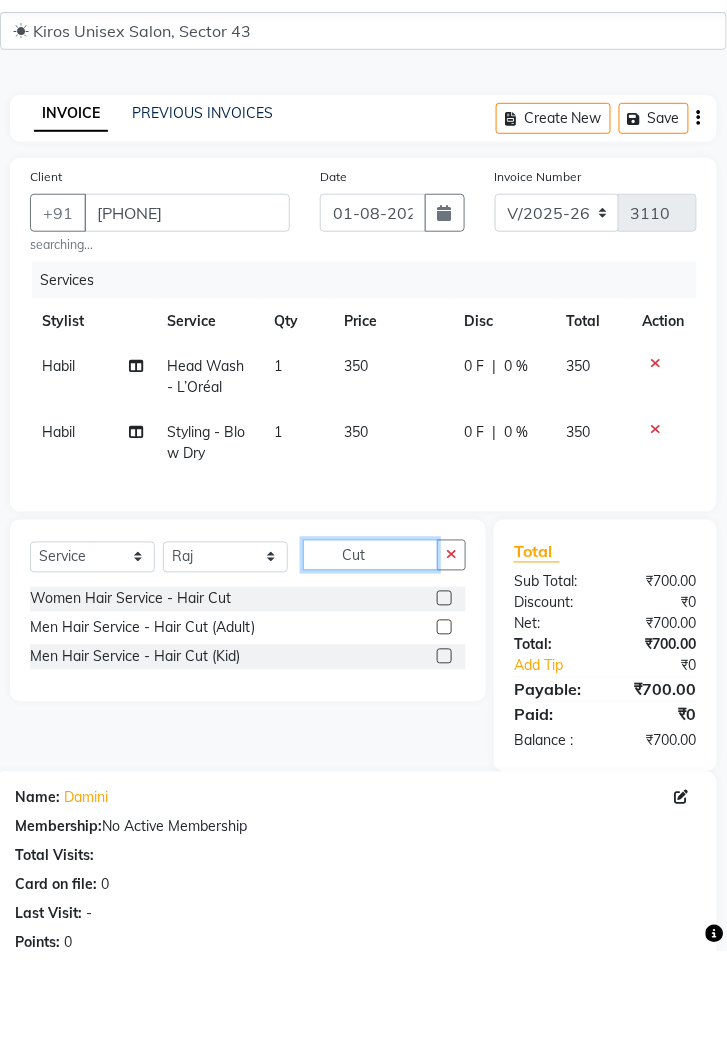 type on "Cut" 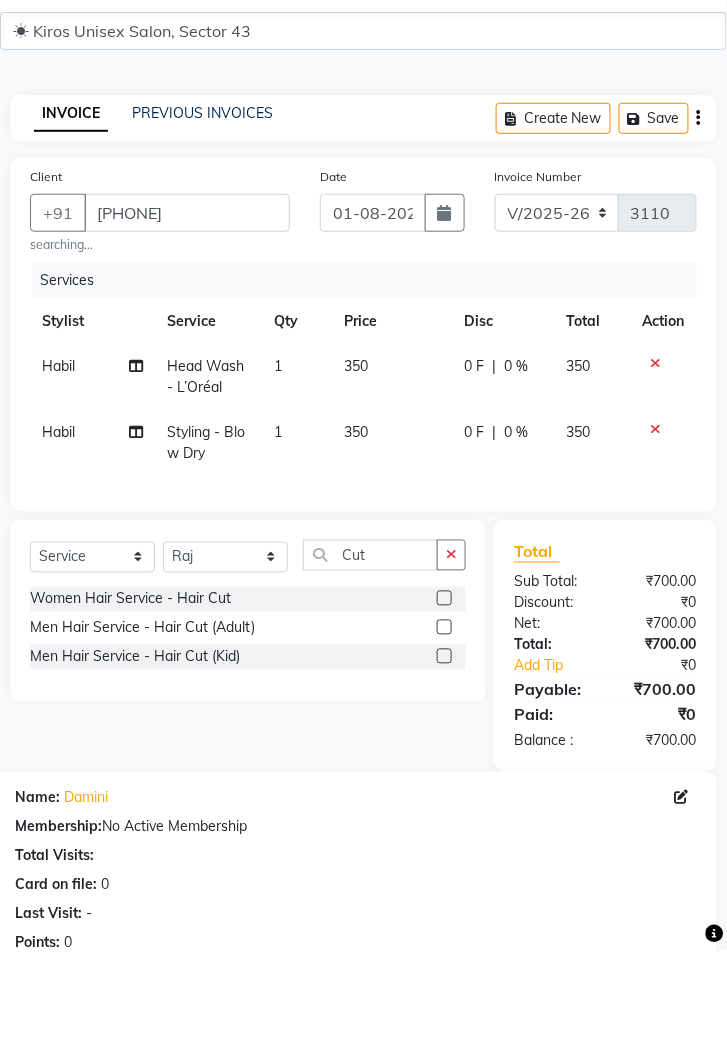 click 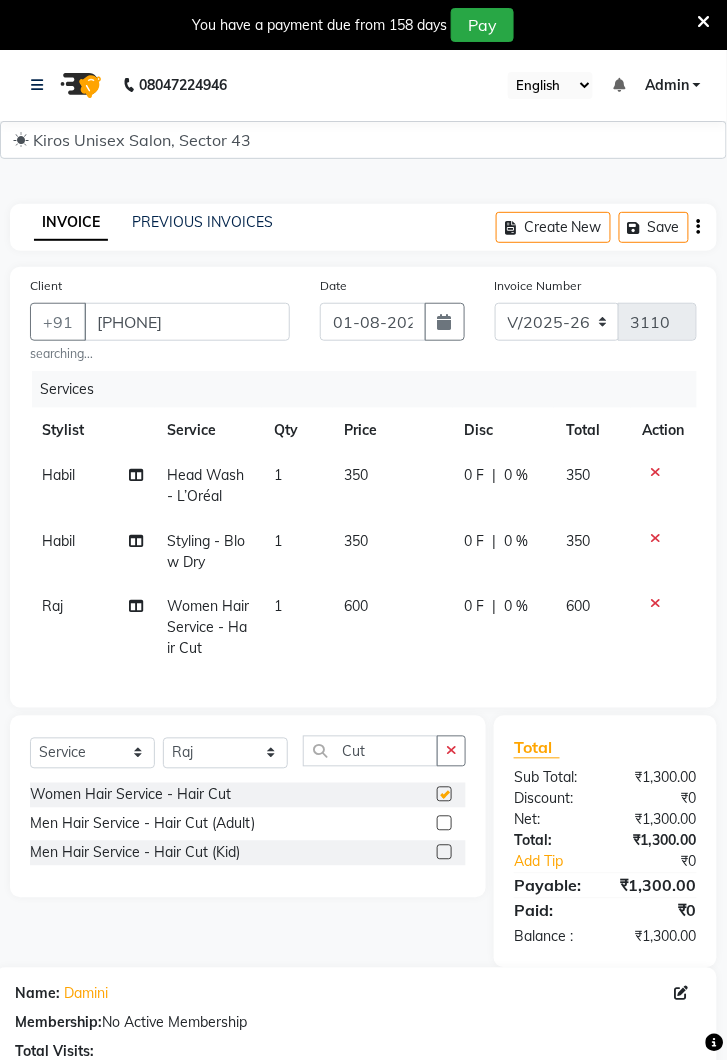 checkbox on "false" 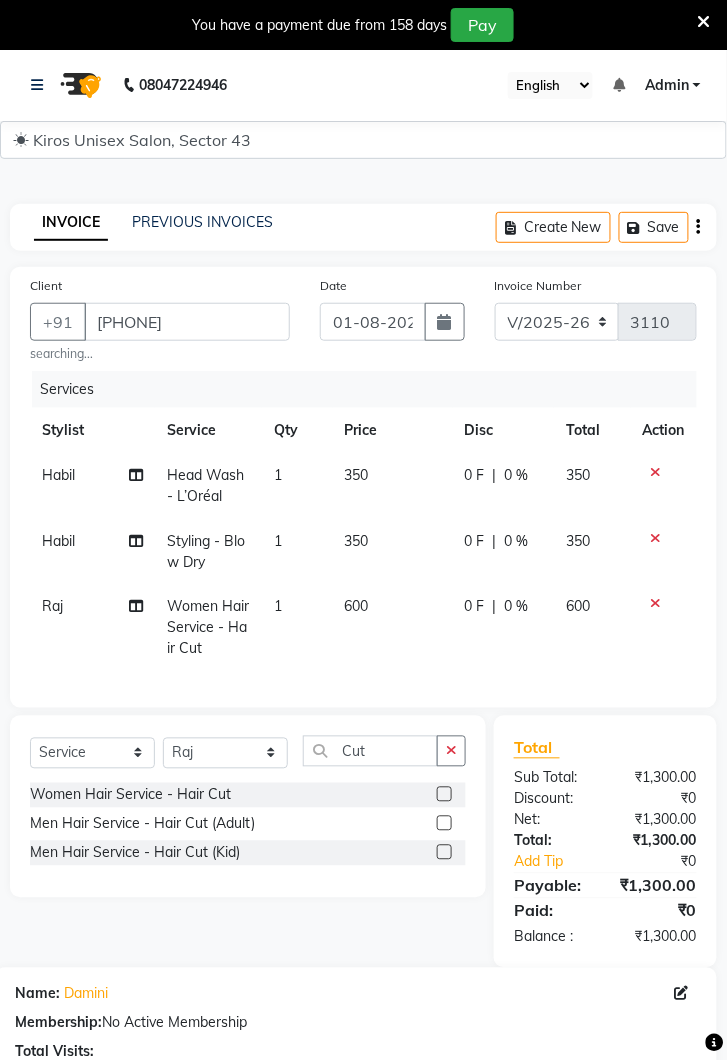 click 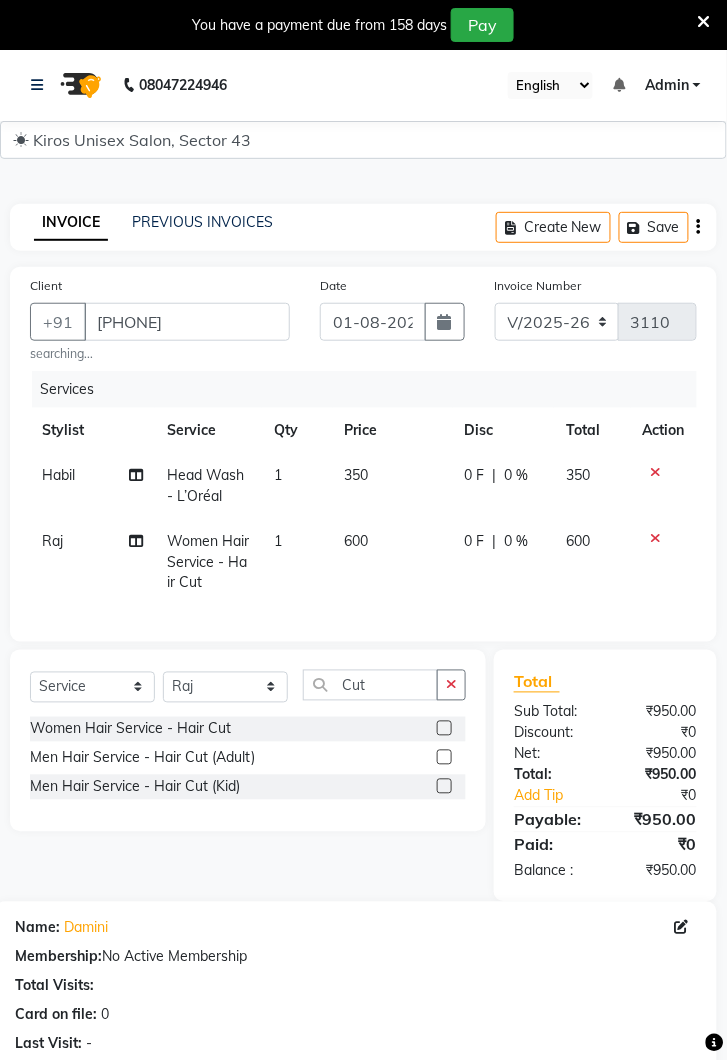 click on "600" 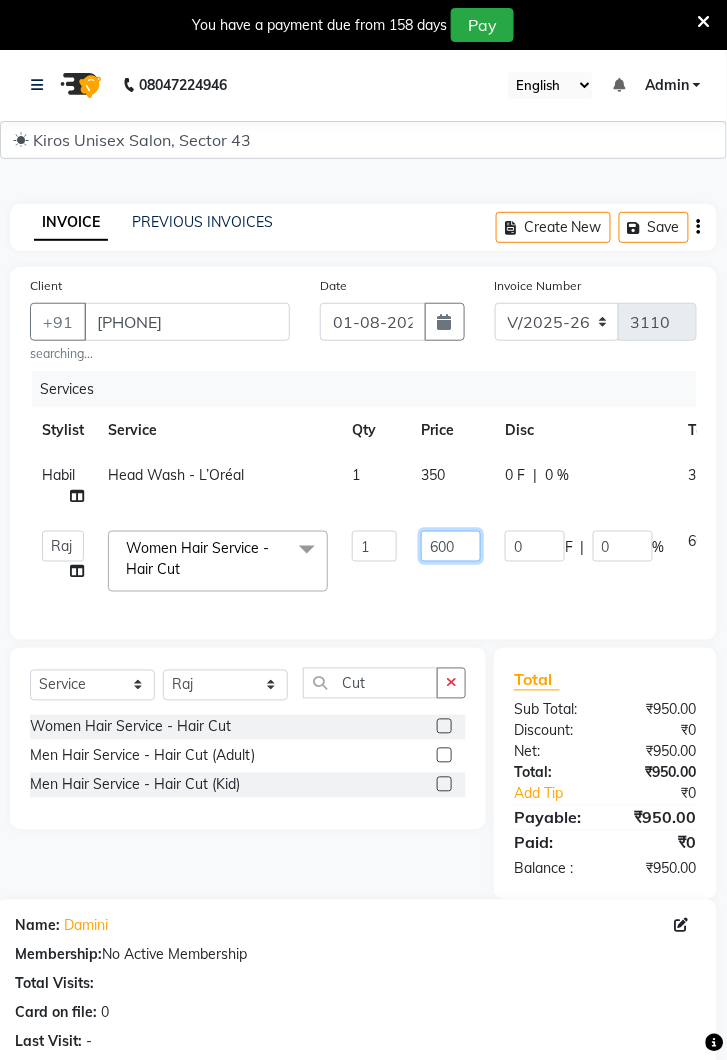 click on "600" 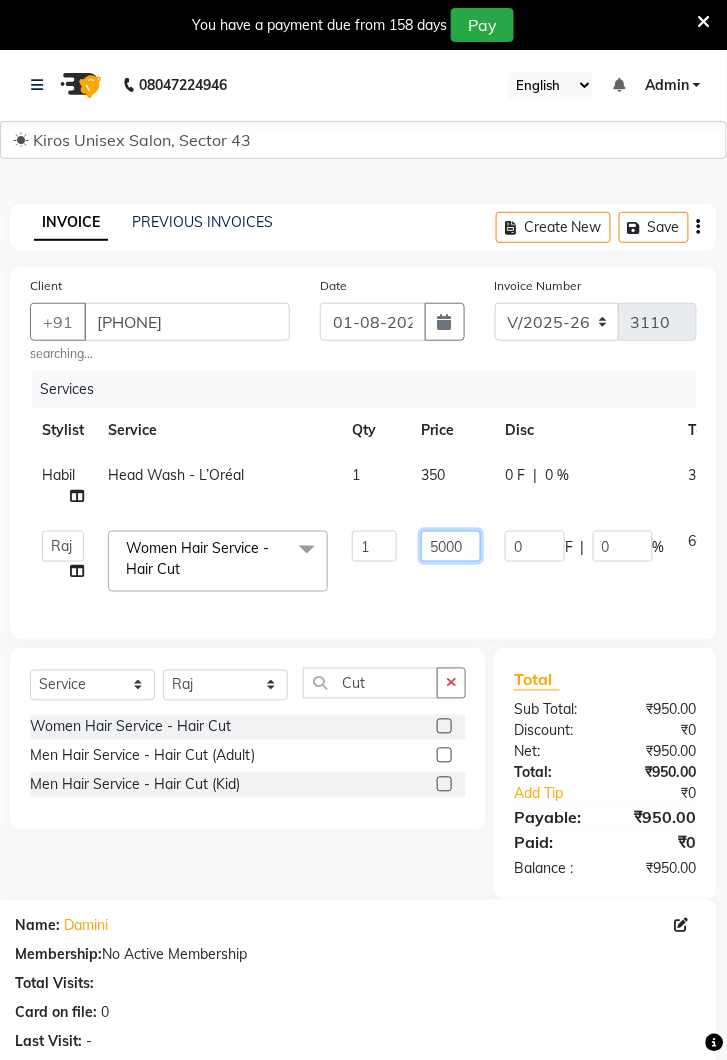 type on "500" 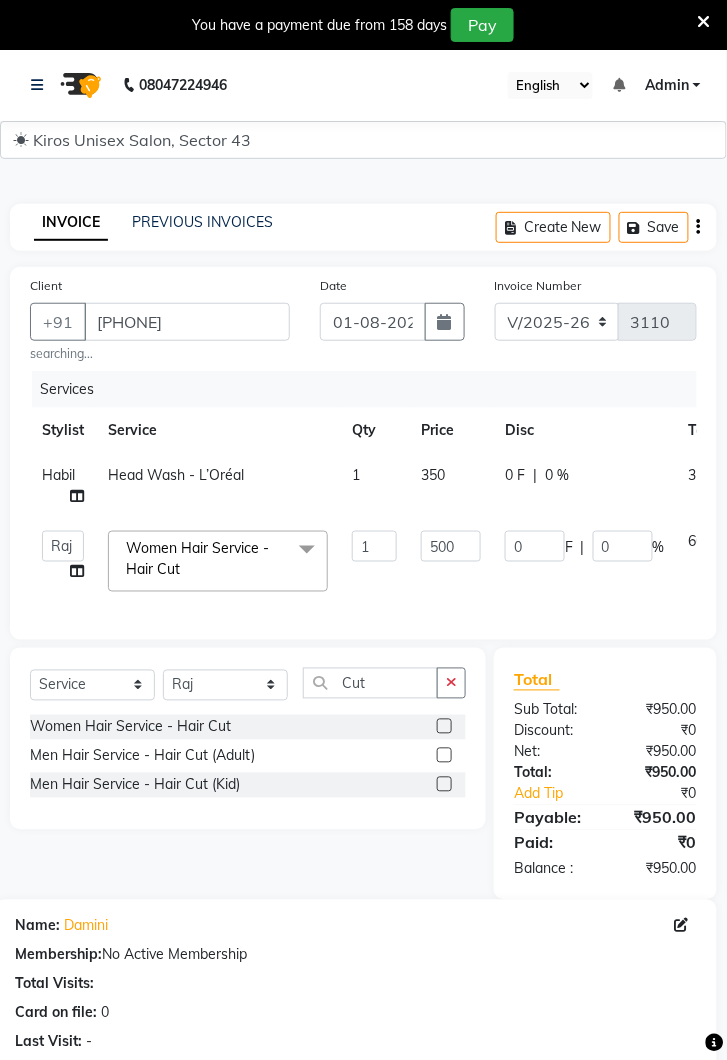 click on "0 F | 0 %" 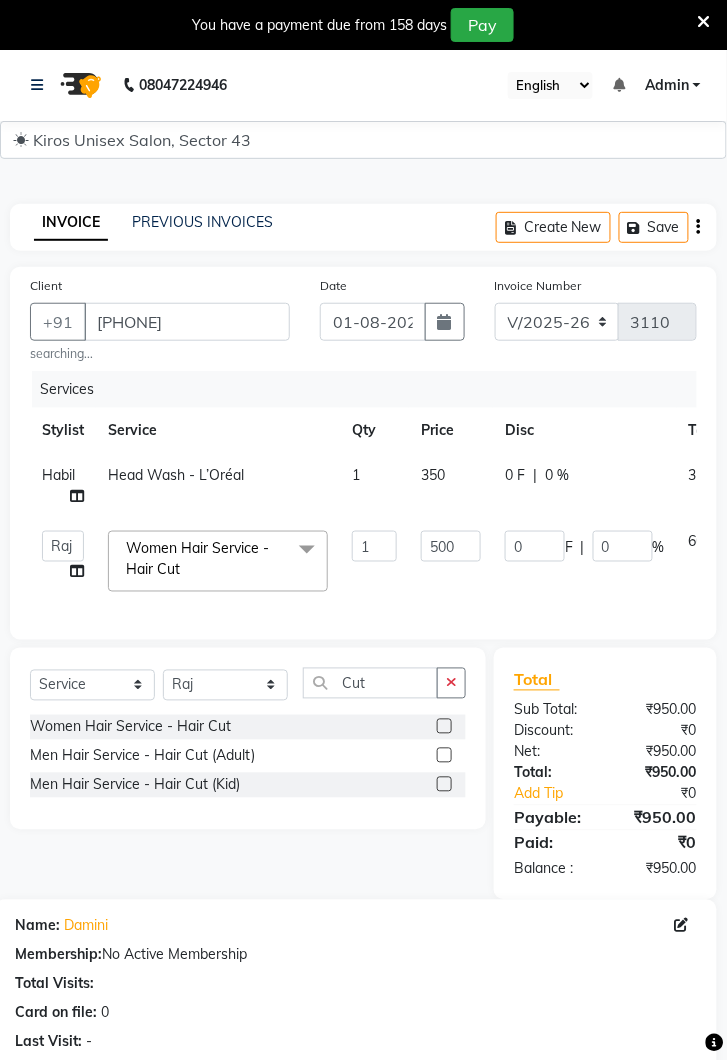 select on "39647" 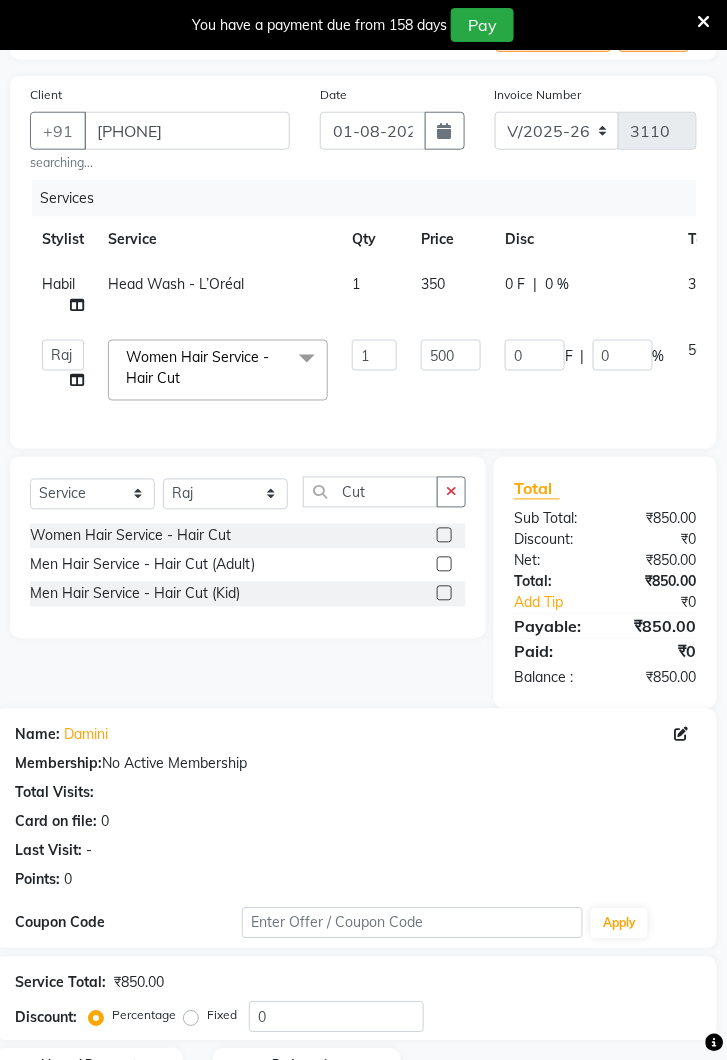 scroll, scrollTop: 295, scrollLeft: 0, axis: vertical 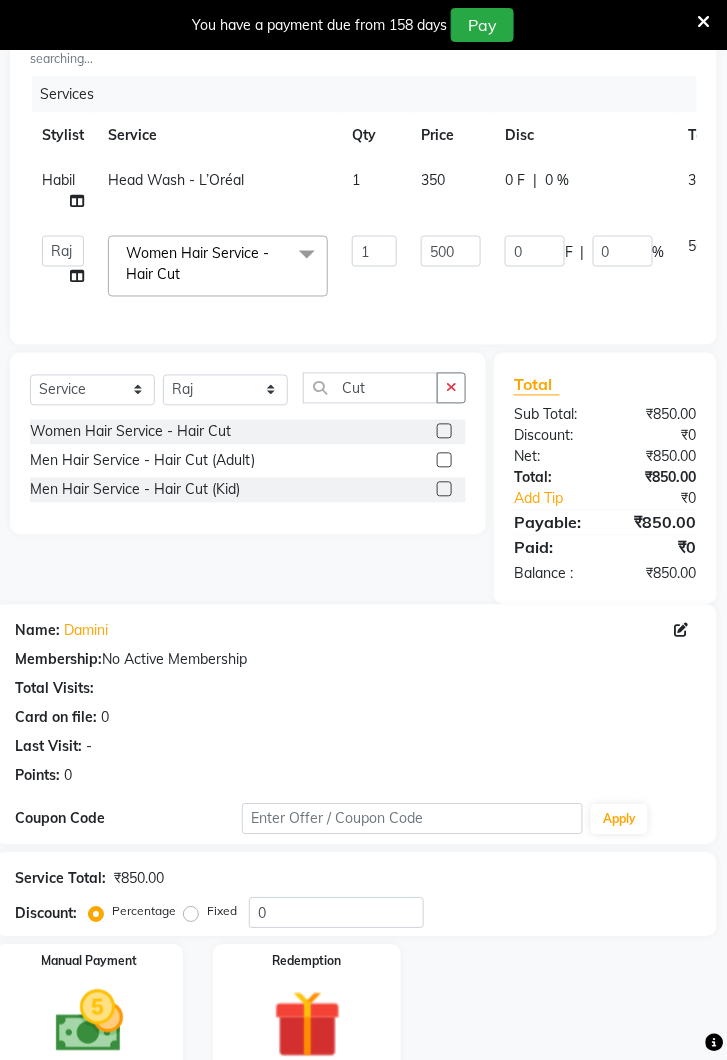 click 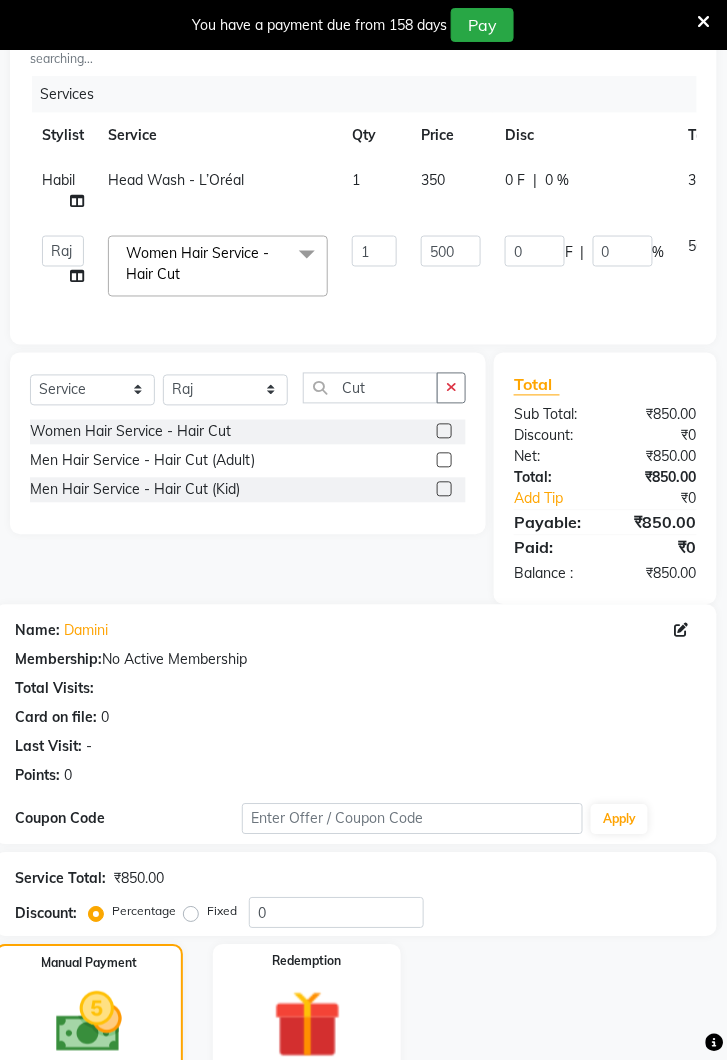 click on "UPI" 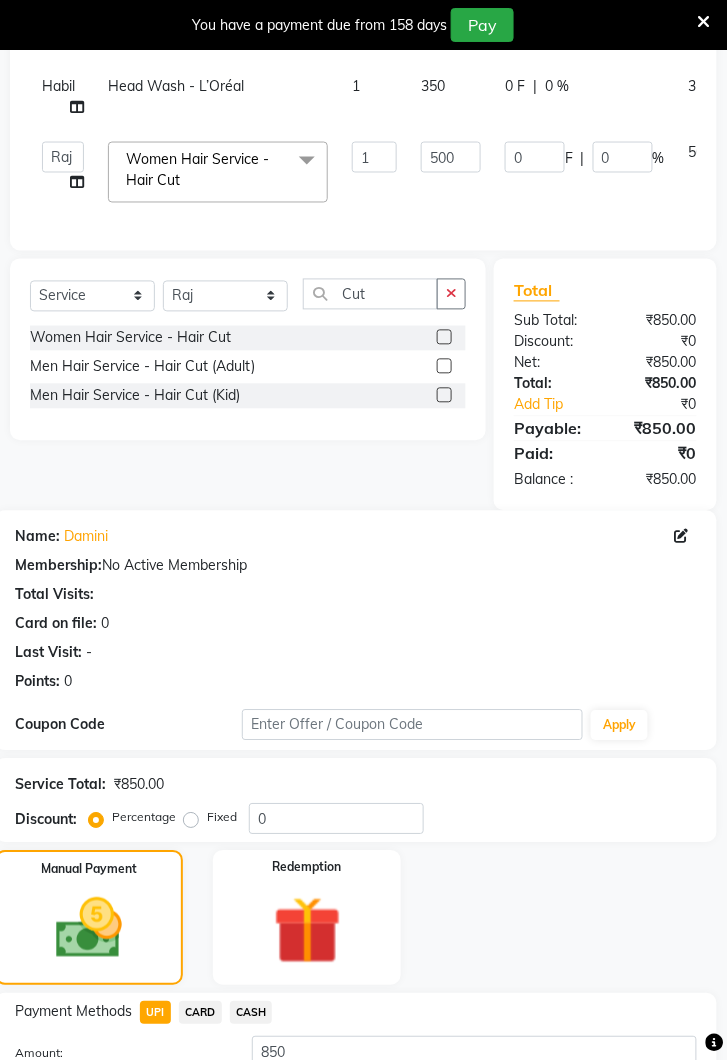 scroll, scrollTop: 452, scrollLeft: 0, axis: vertical 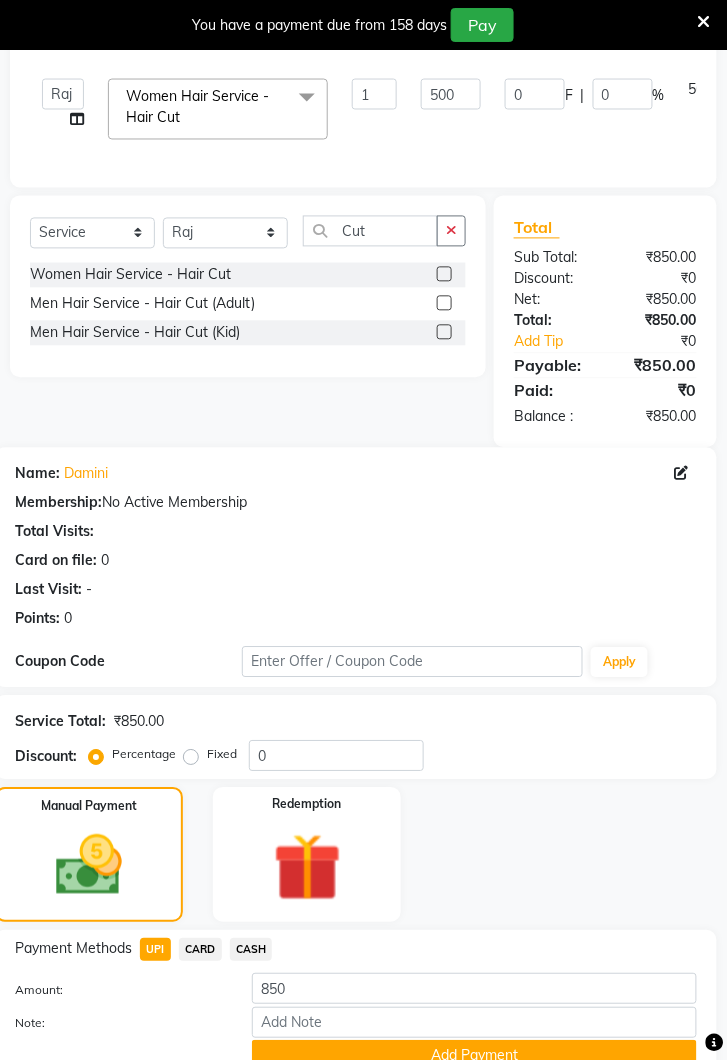 click on "Add Payment" 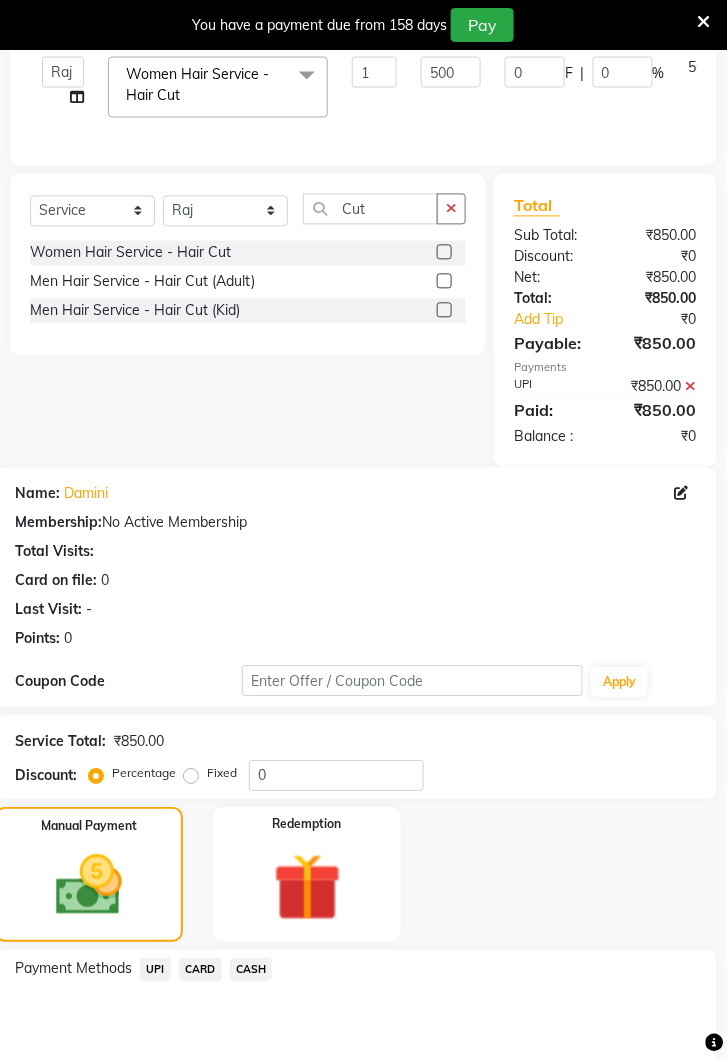 scroll, scrollTop: 578, scrollLeft: 0, axis: vertical 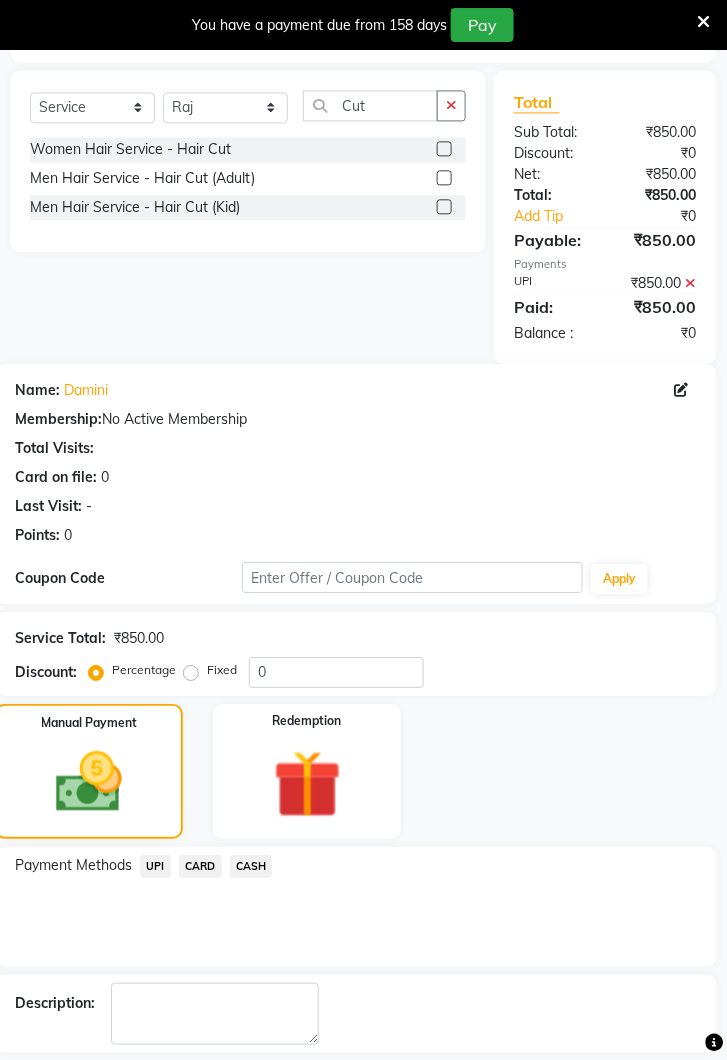 click on "Checkout" 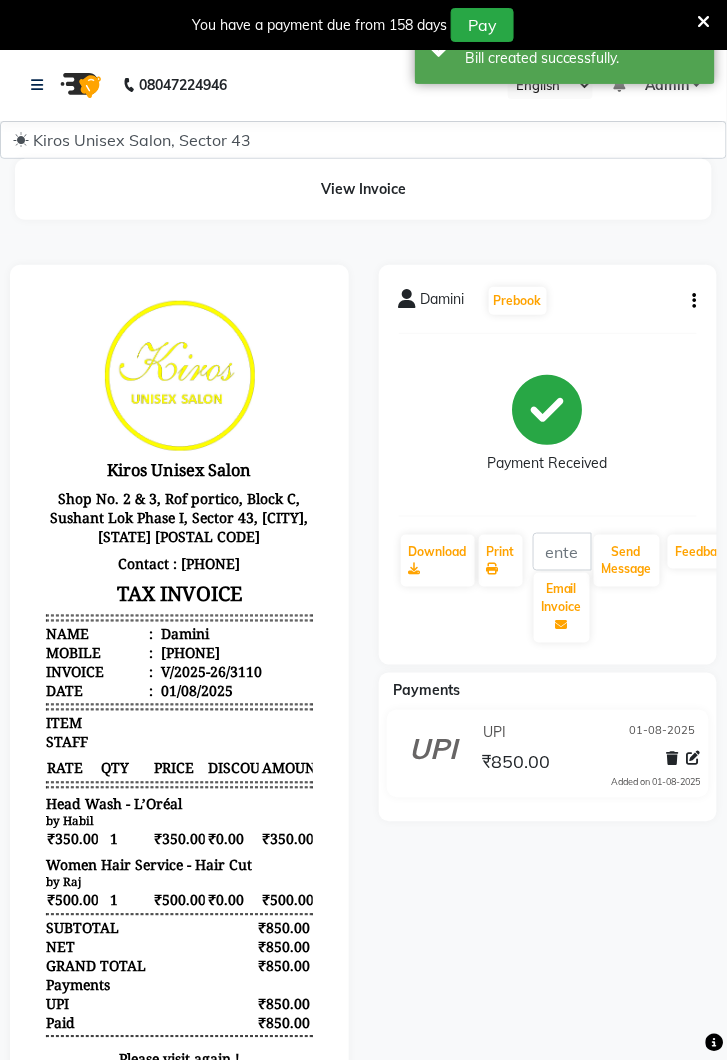scroll, scrollTop: 0, scrollLeft: 0, axis: both 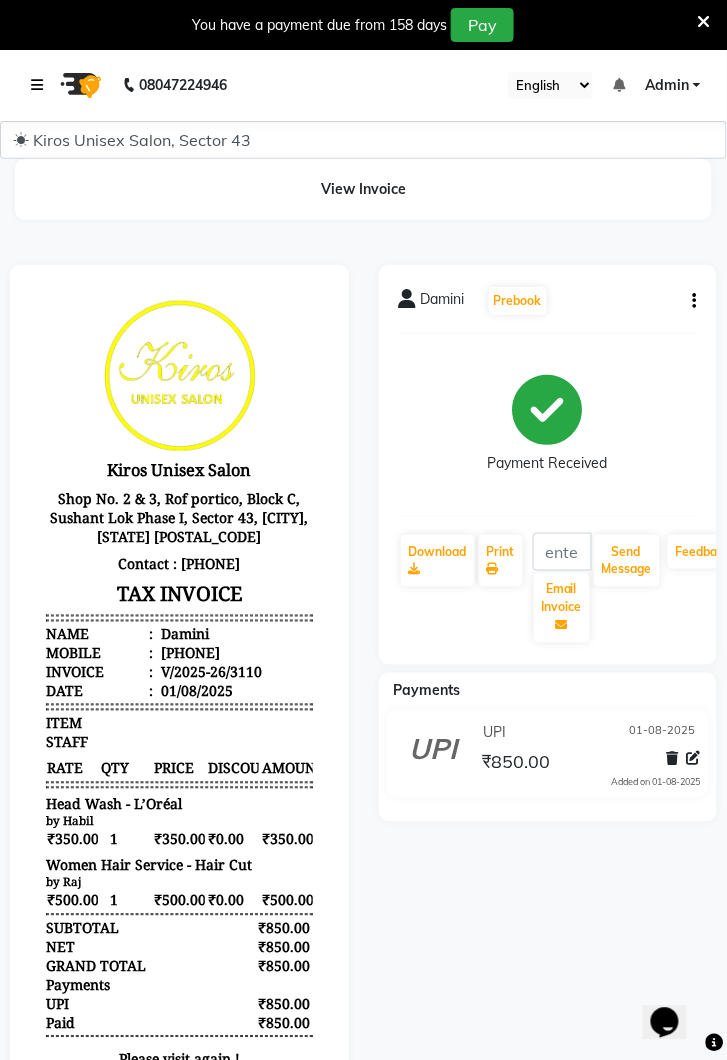 click at bounding box center (37, 85) 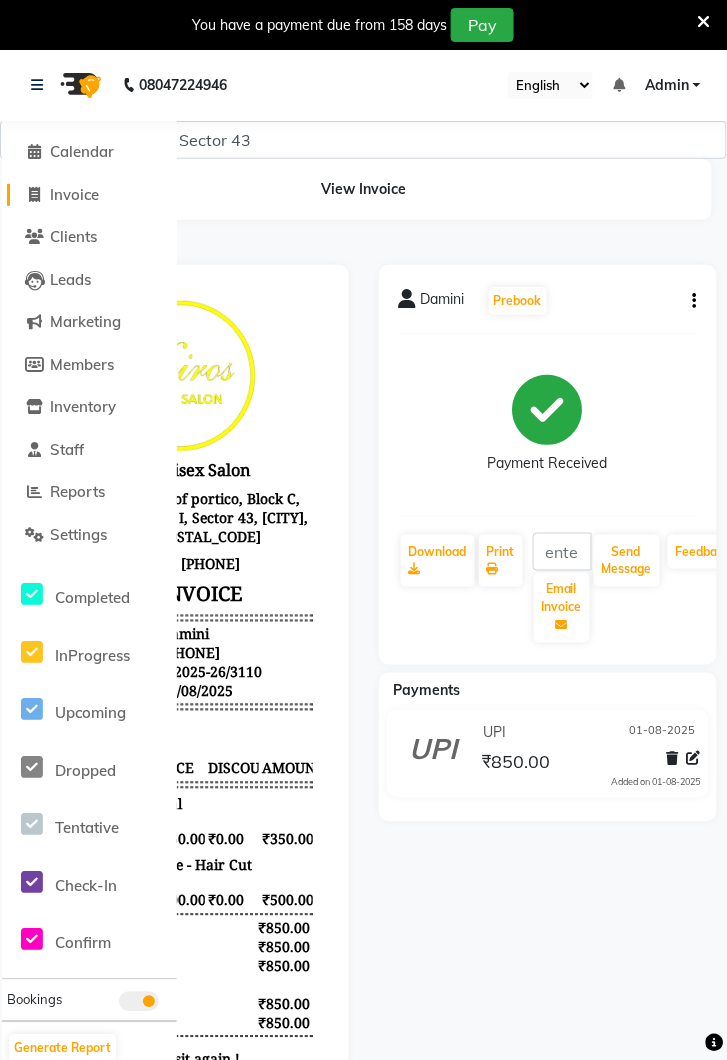 click on "Invoice" 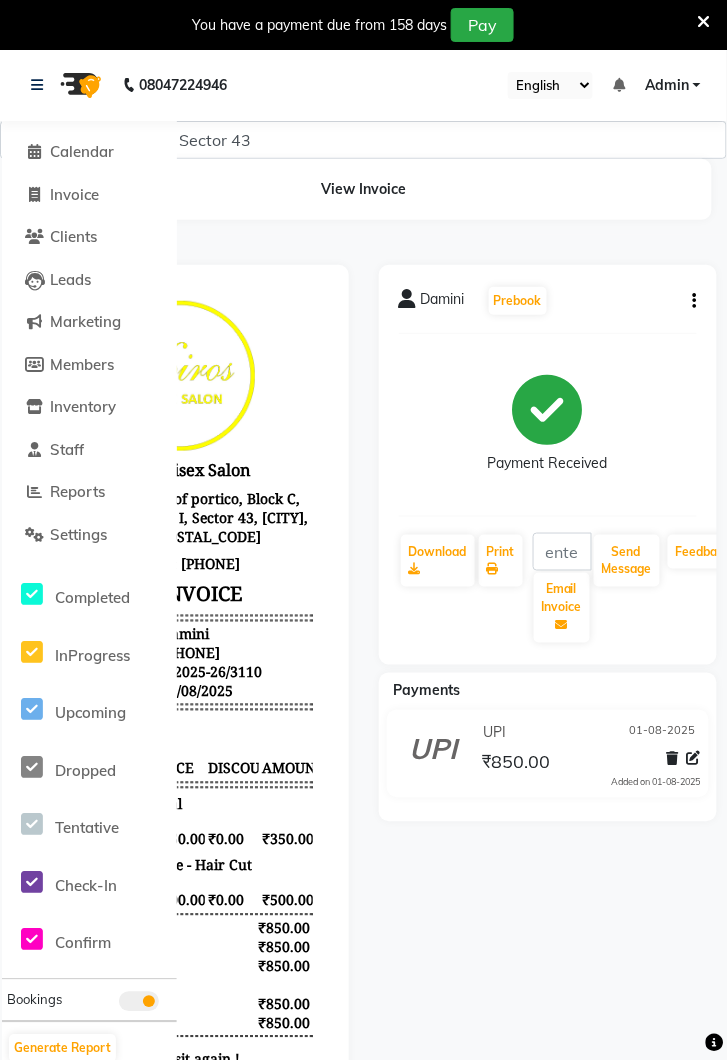 select on "service" 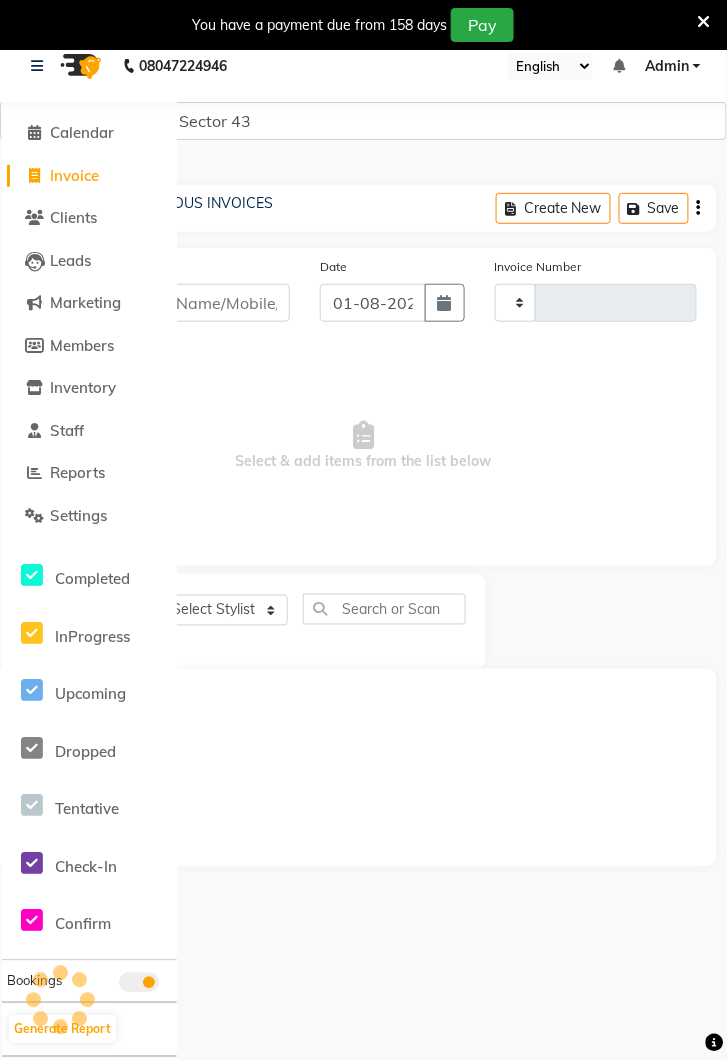 type on "3111" 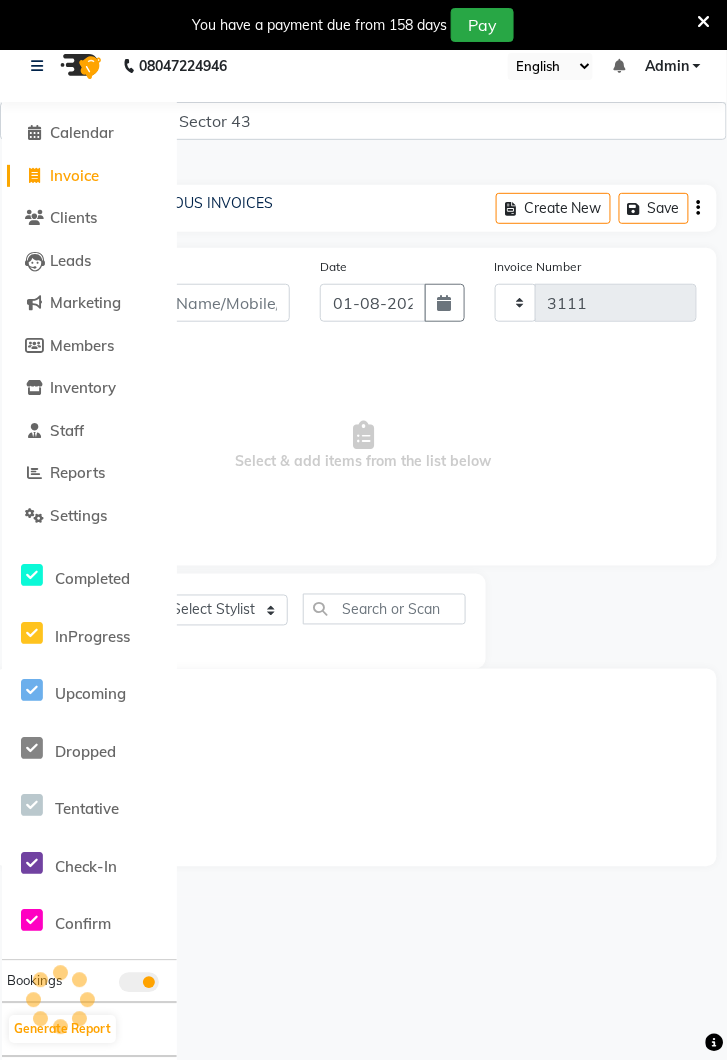 select on "5694" 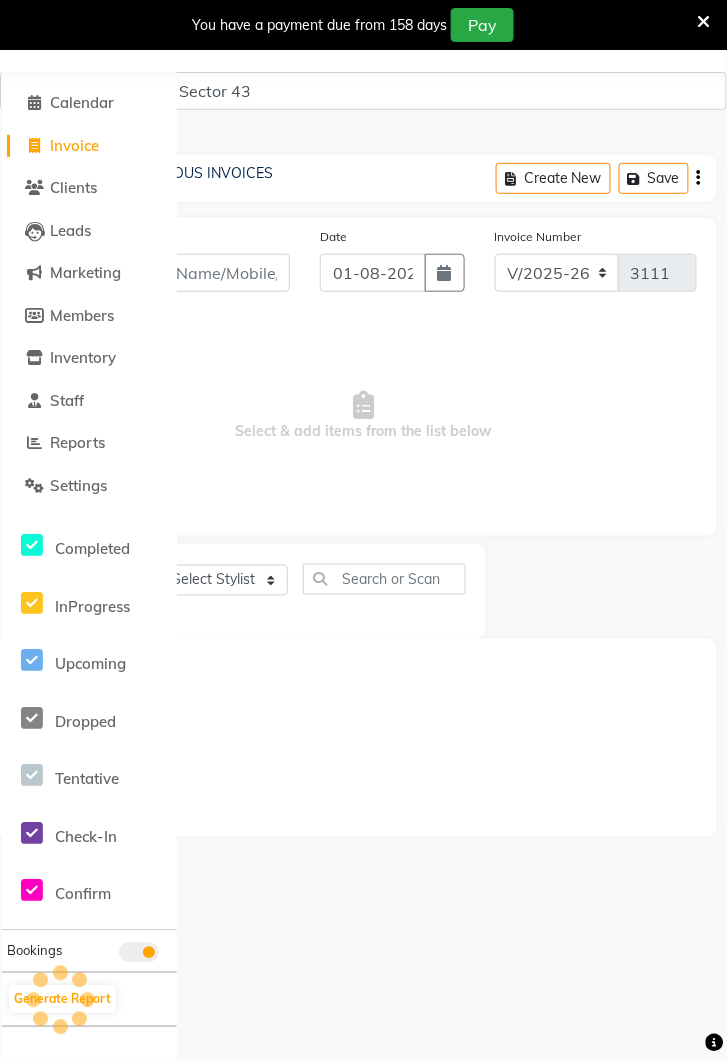 scroll, scrollTop: 0, scrollLeft: 0, axis: both 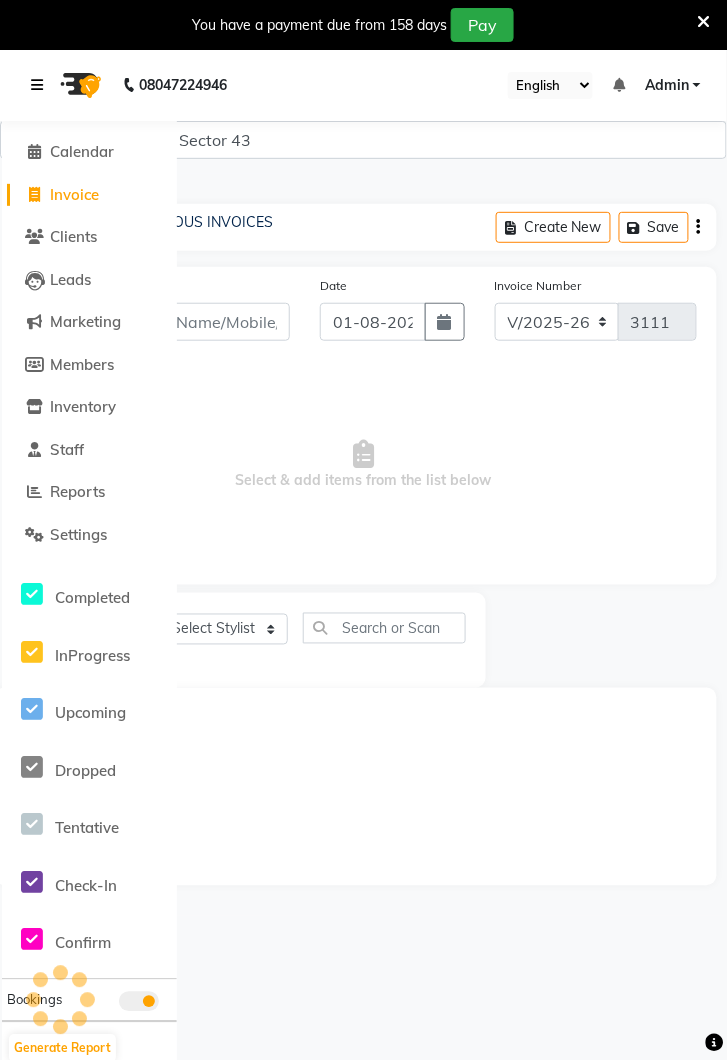 click at bounding box center [37, 85] 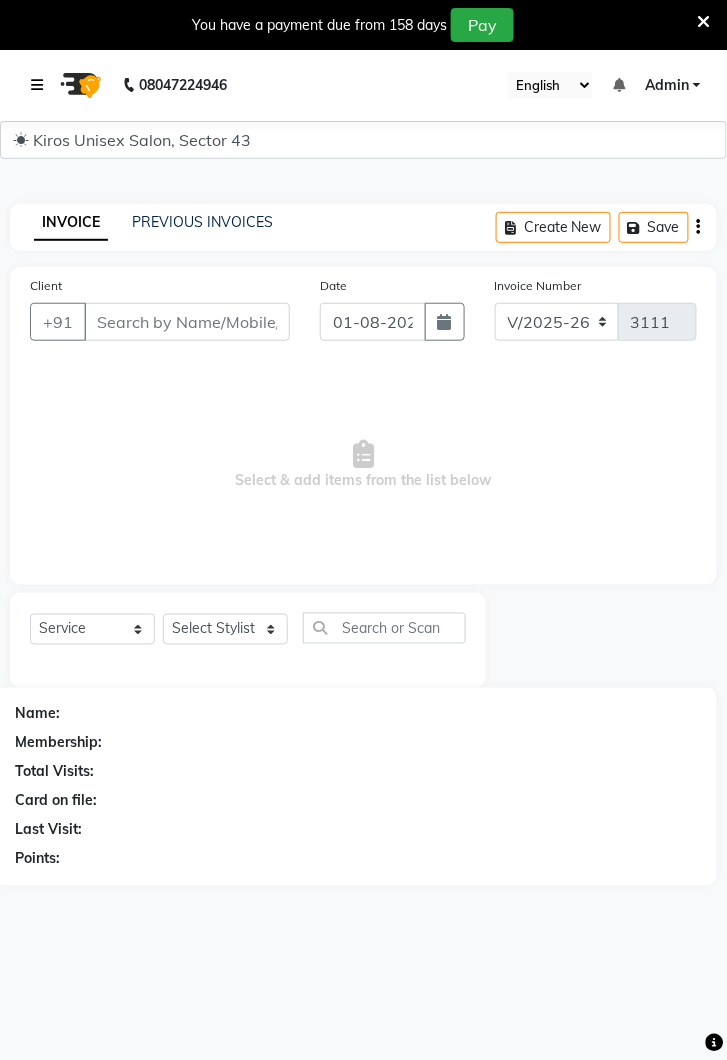 click at bounding box center (41, 85) 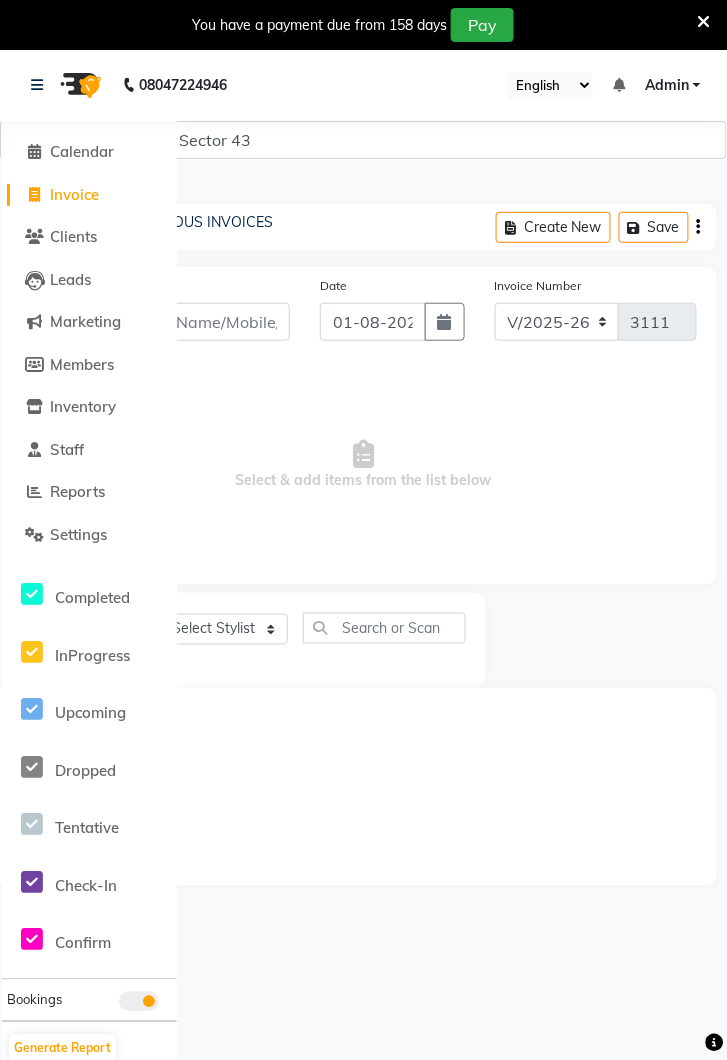 click on "Invoice" 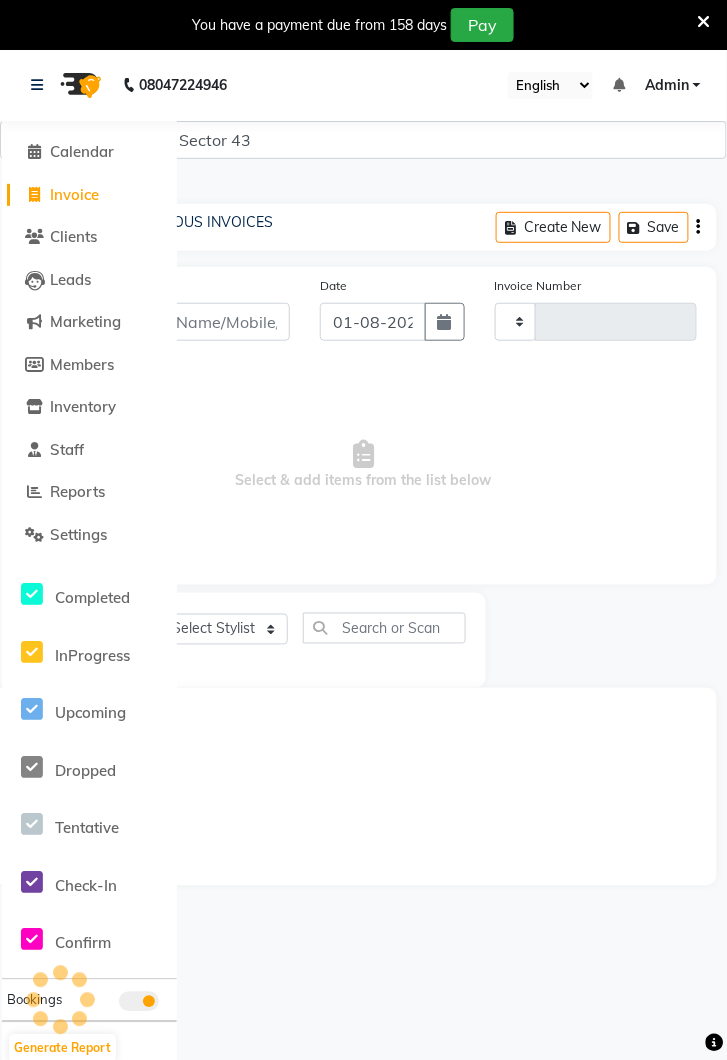 scroll, scrollTop: 49, scrollLeft: 0, axis: vertical 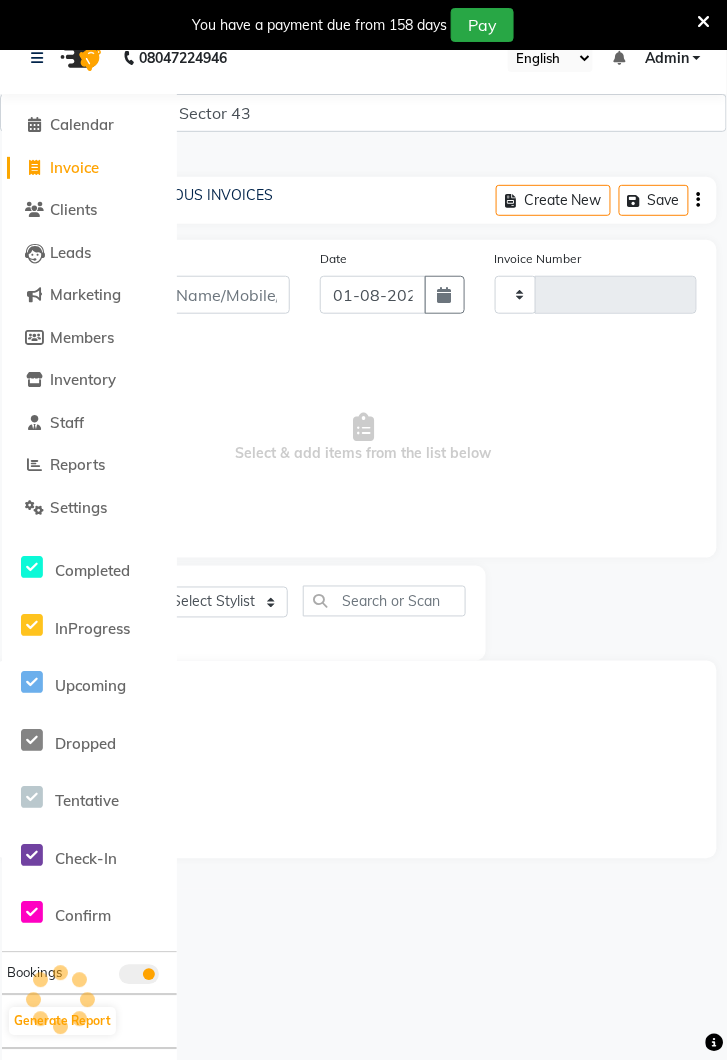 type on "3111" 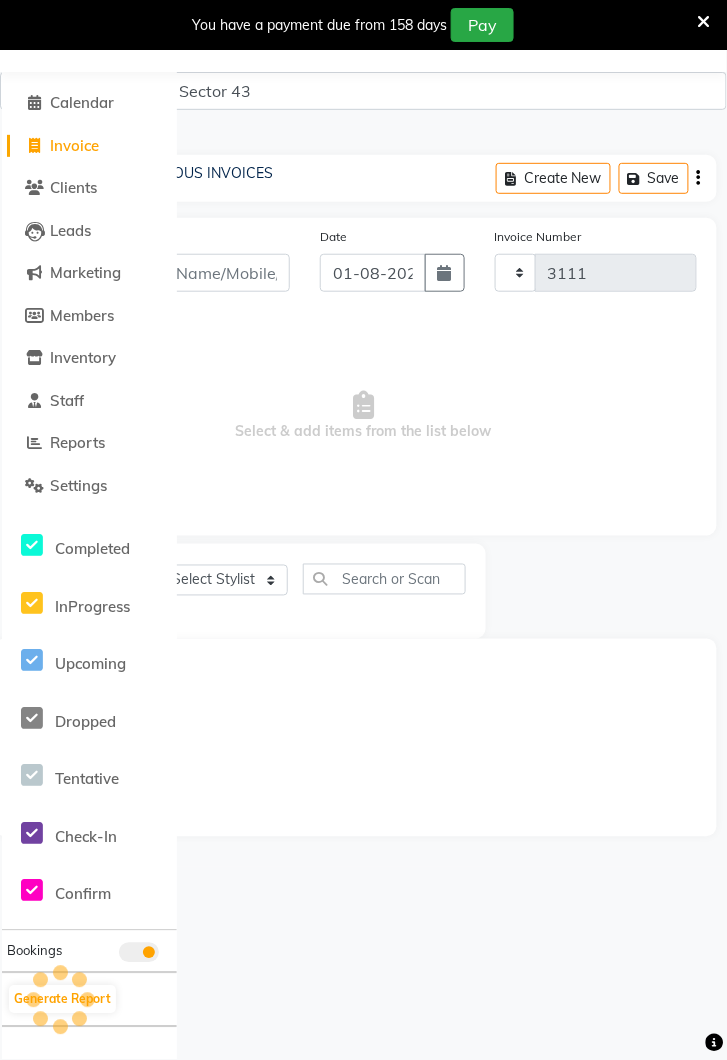 select on "5694" 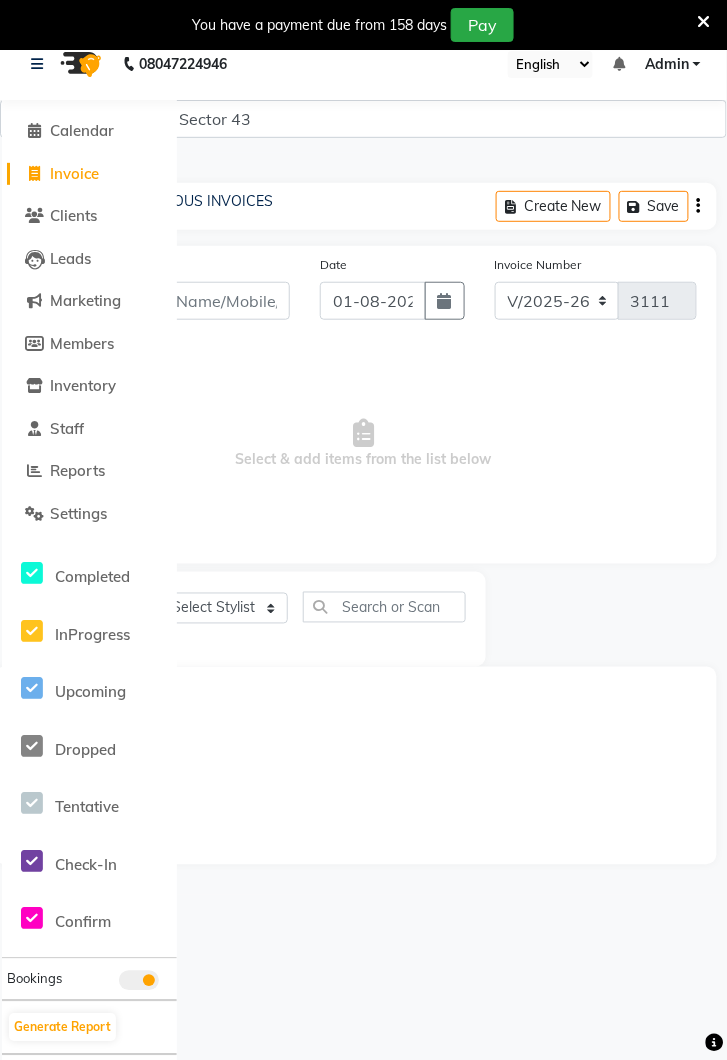 scroll, scrollTop: 0, scrollLeft: 0, axis: both 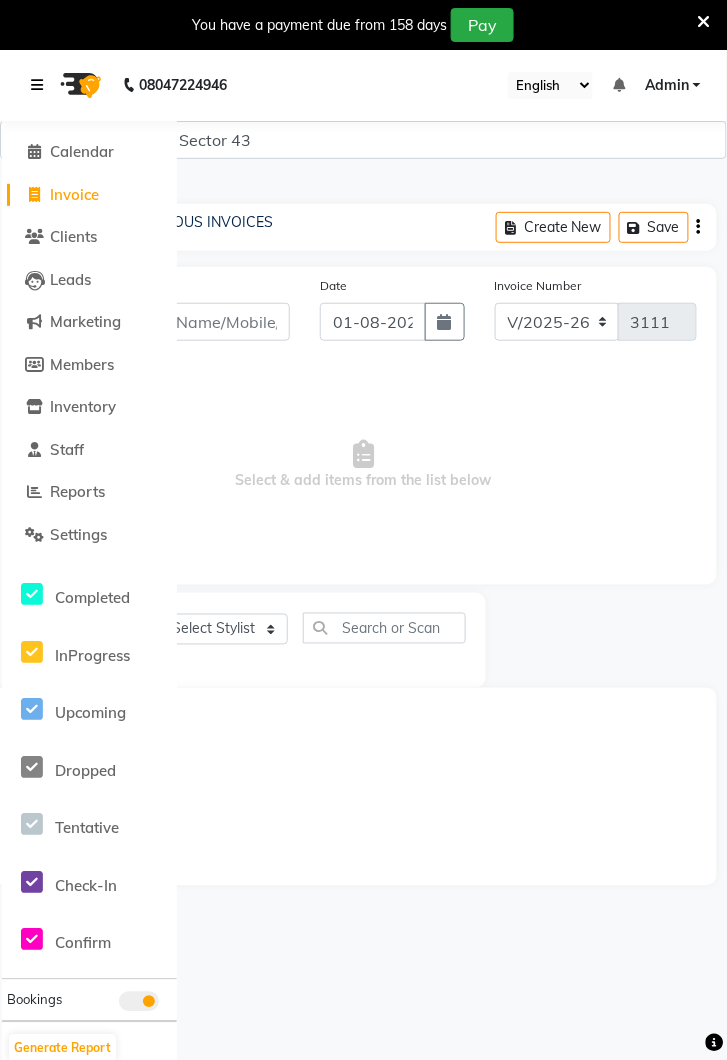 click at bounding box center [41, 85] 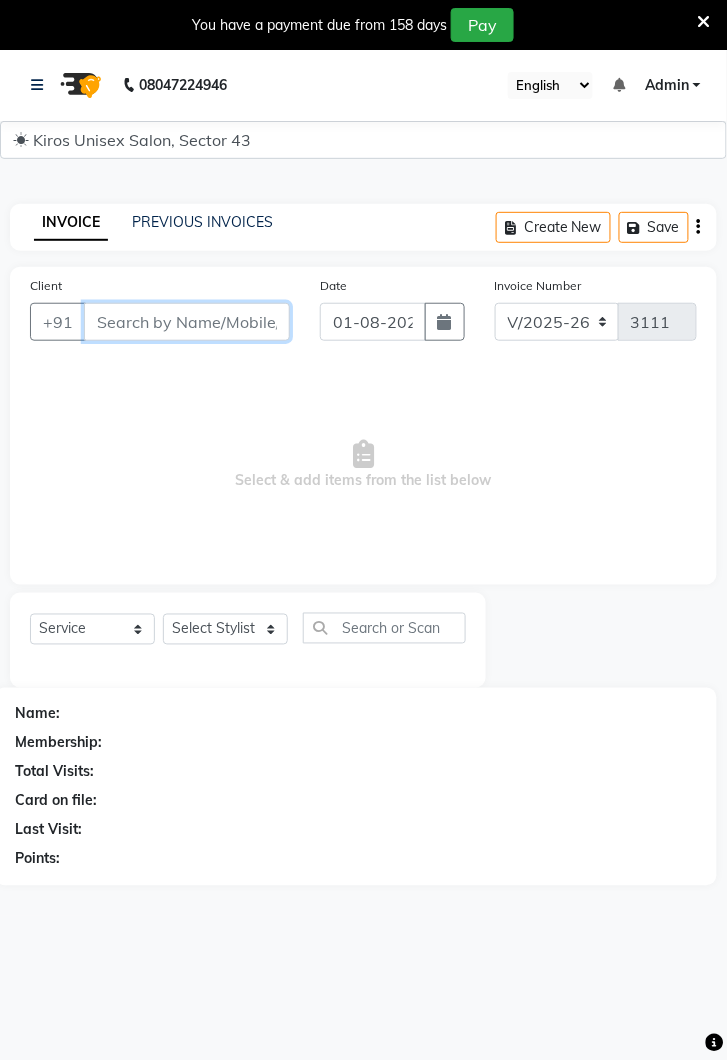 click on "Client" at bounding box center [187, 322] 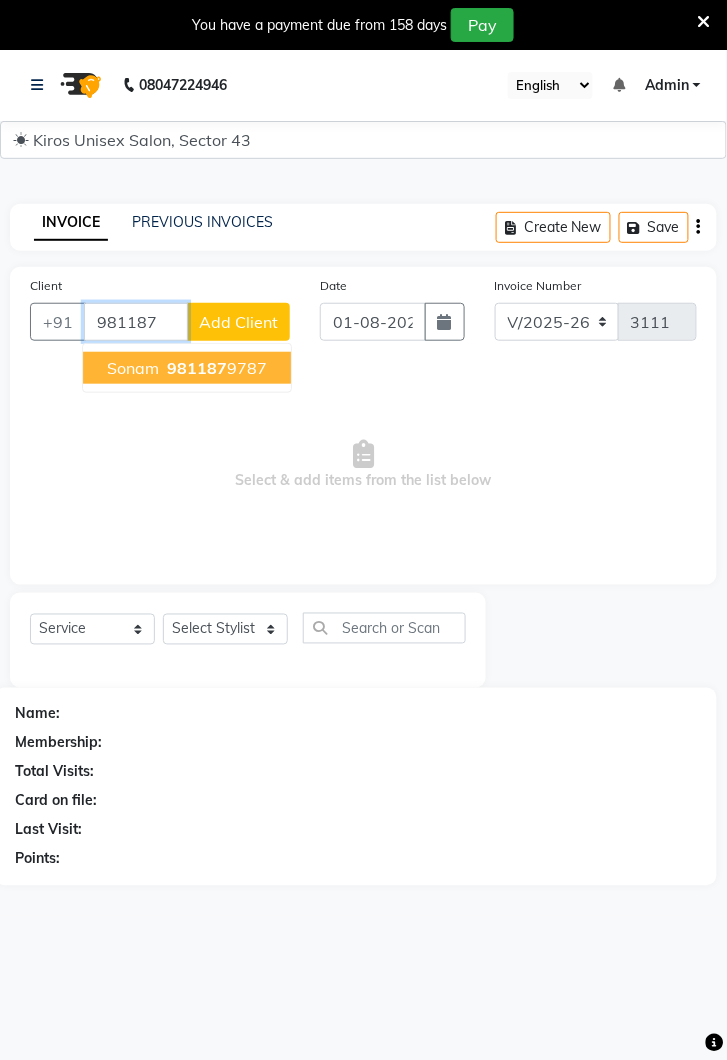 click on "Sonam   981187 9787" at bounding box center (187, 368) 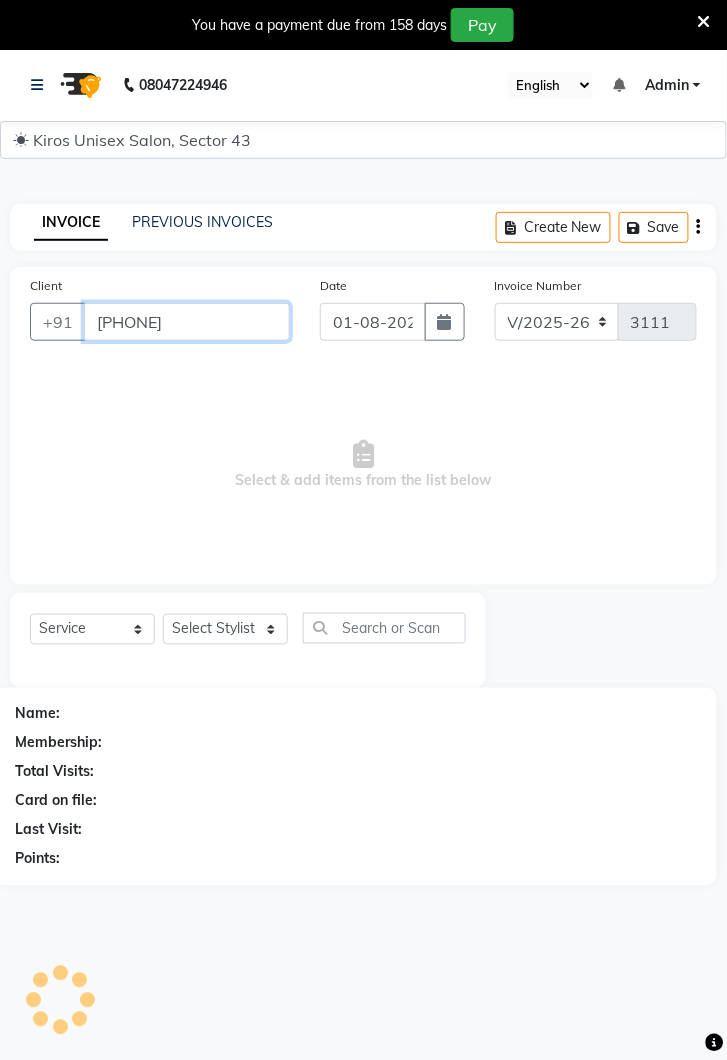 type on "9811879787" 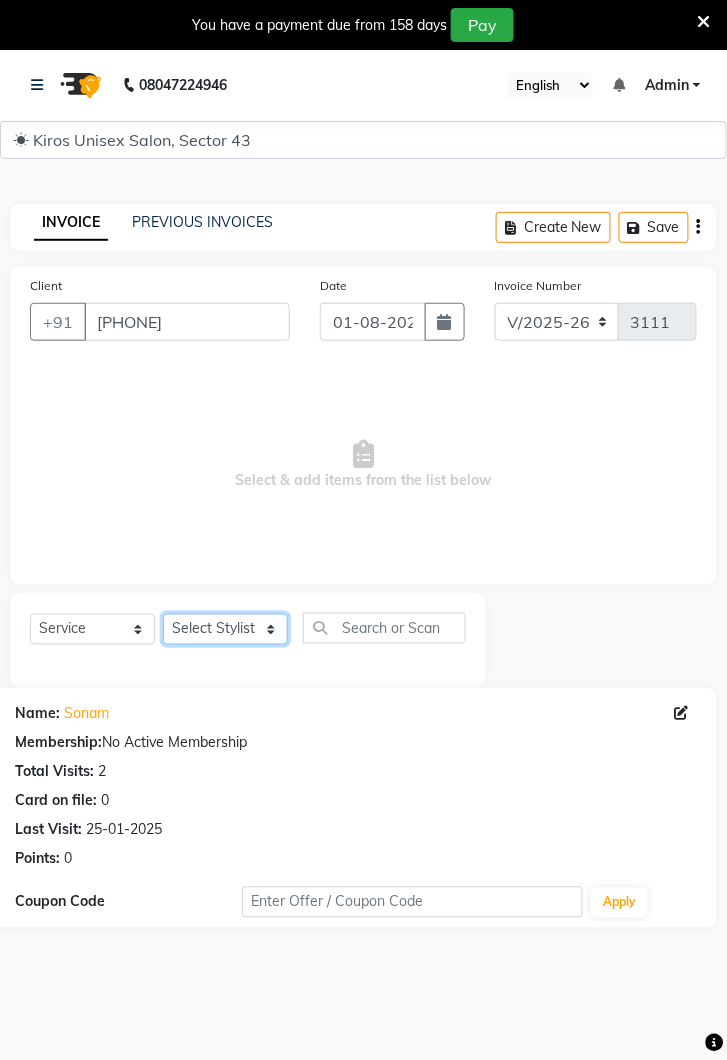 click on "Select Stylist Deepak Gunjan Habil Jeet Lalit Lamu Raj Rashmi Rony Sagar Suraj" 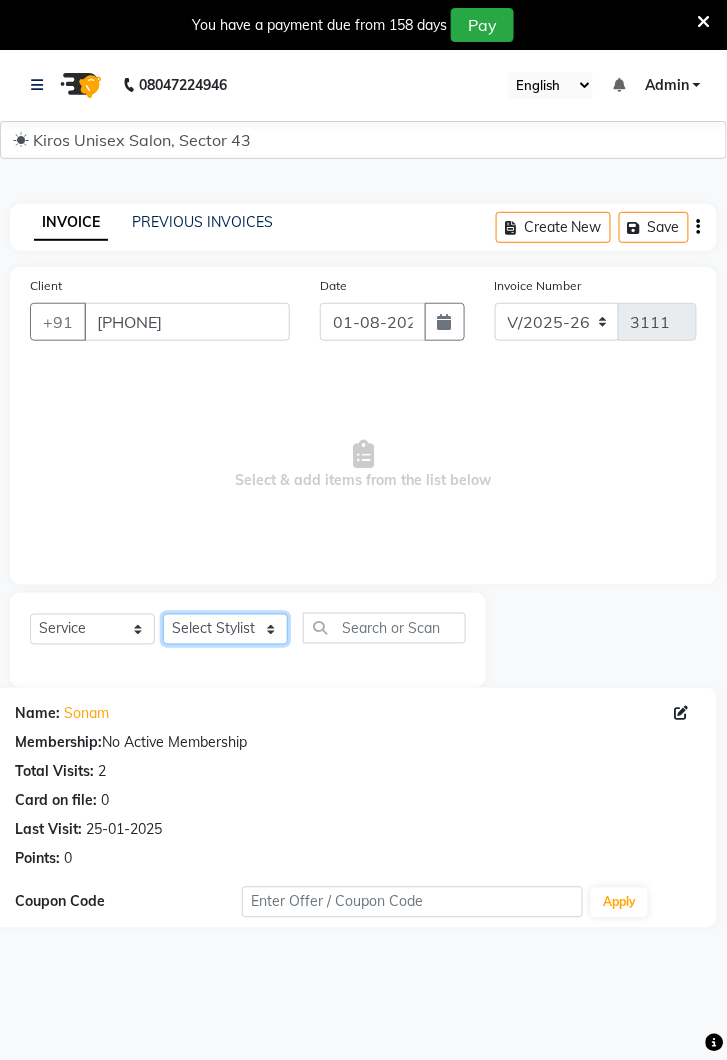 select on "67564" 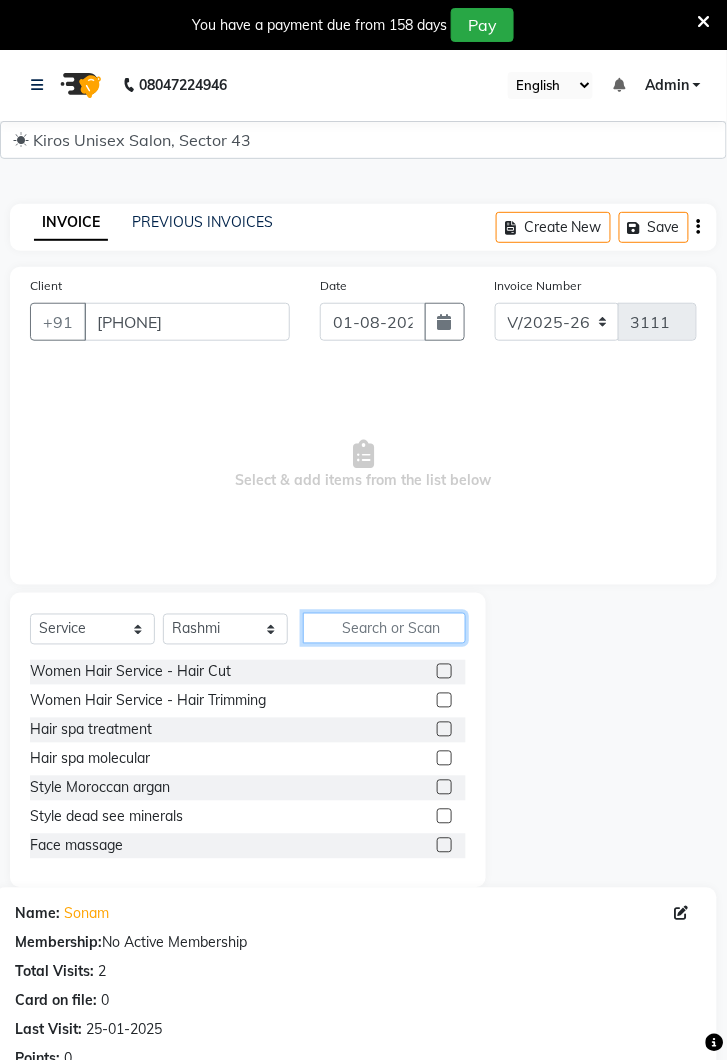 click 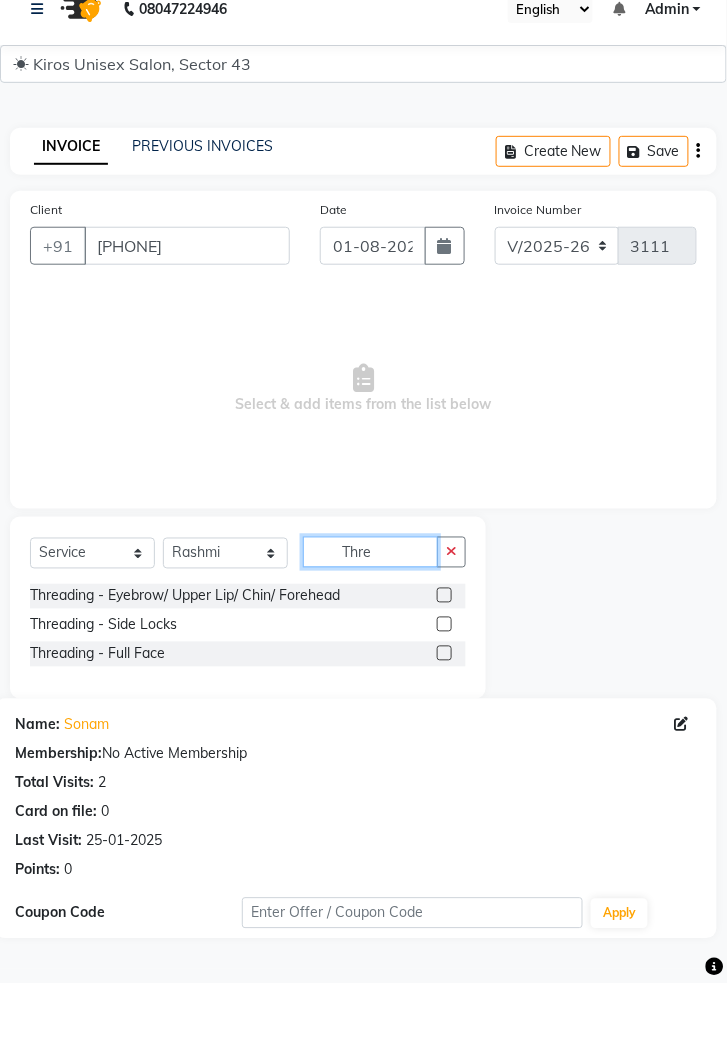 type on "Thre" 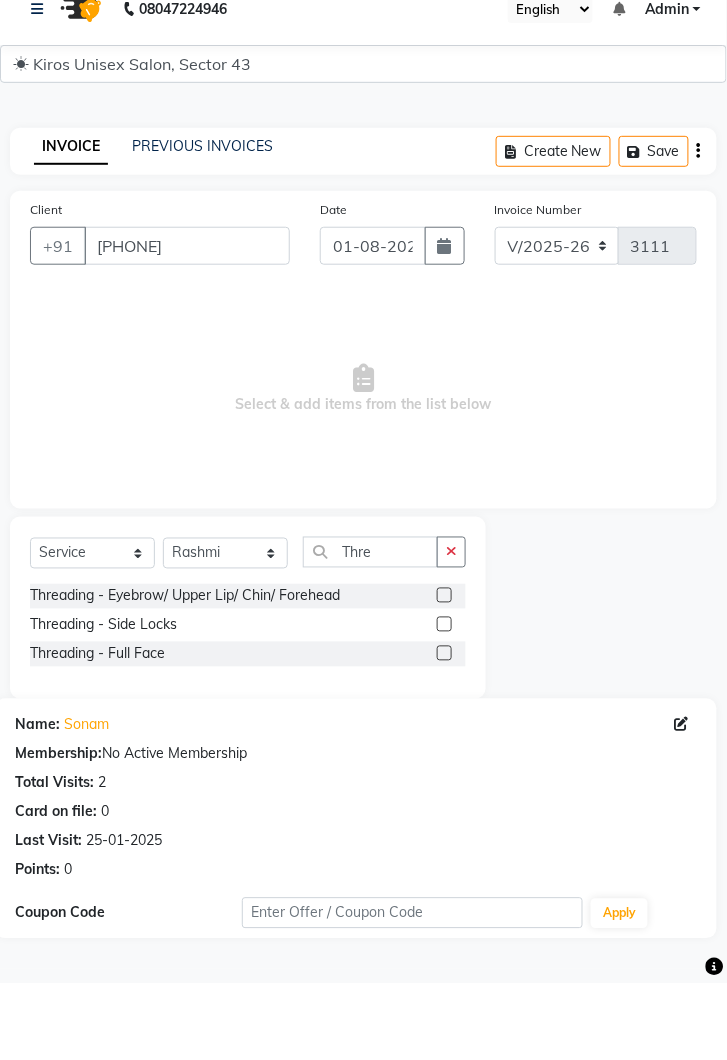 click 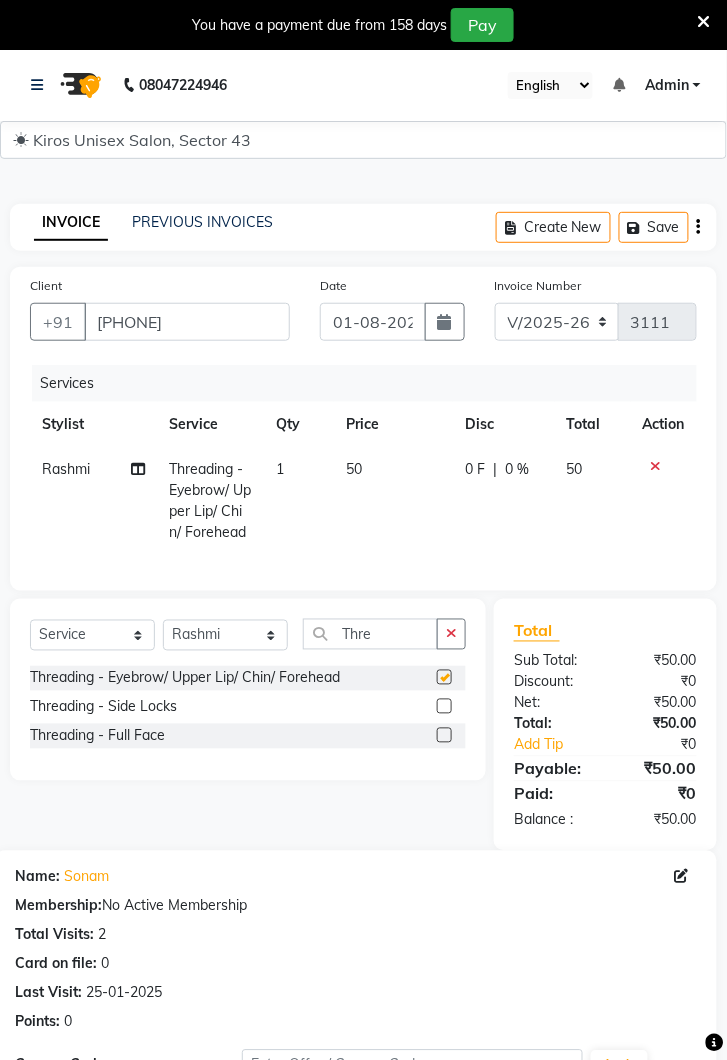 checkbox on "false" 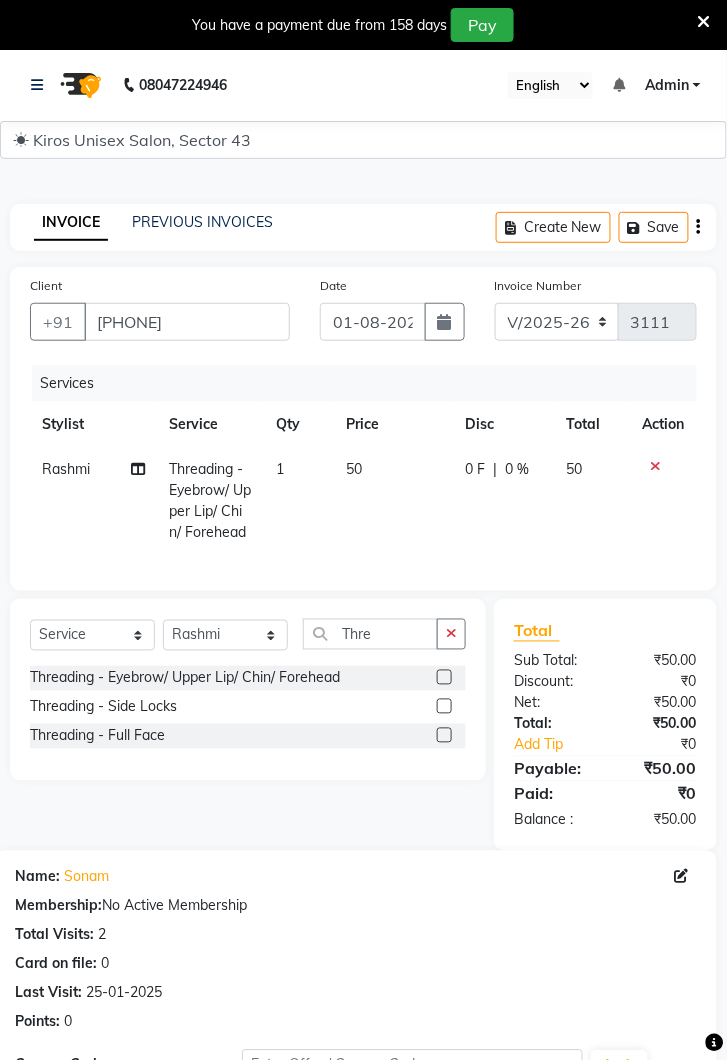 click on "50" 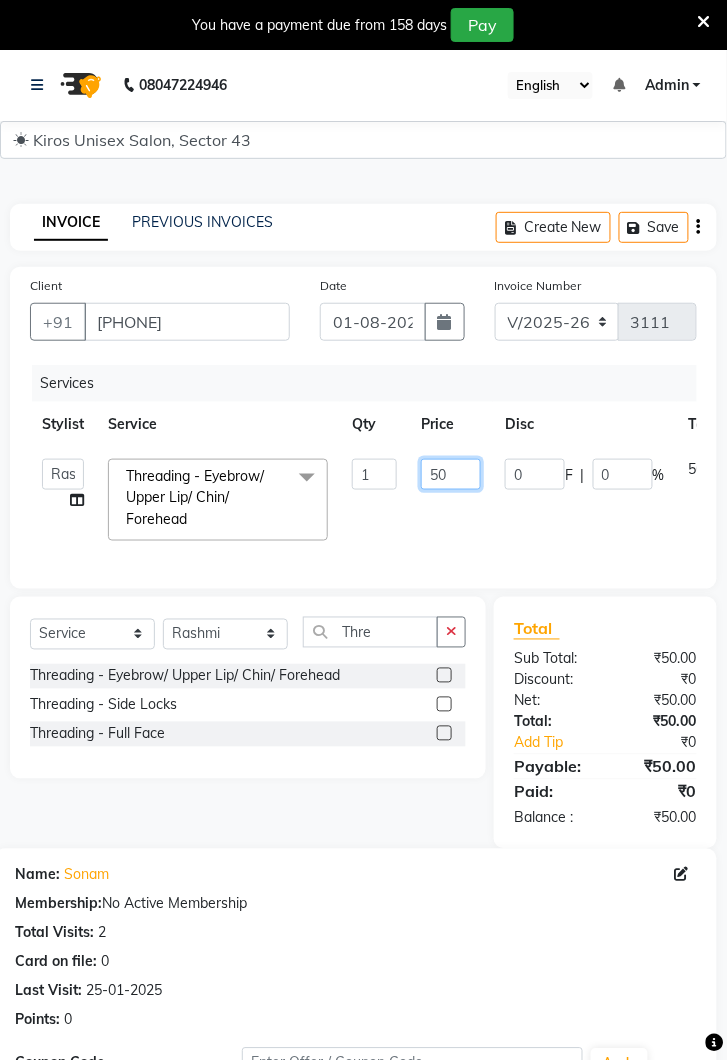 click on "50" 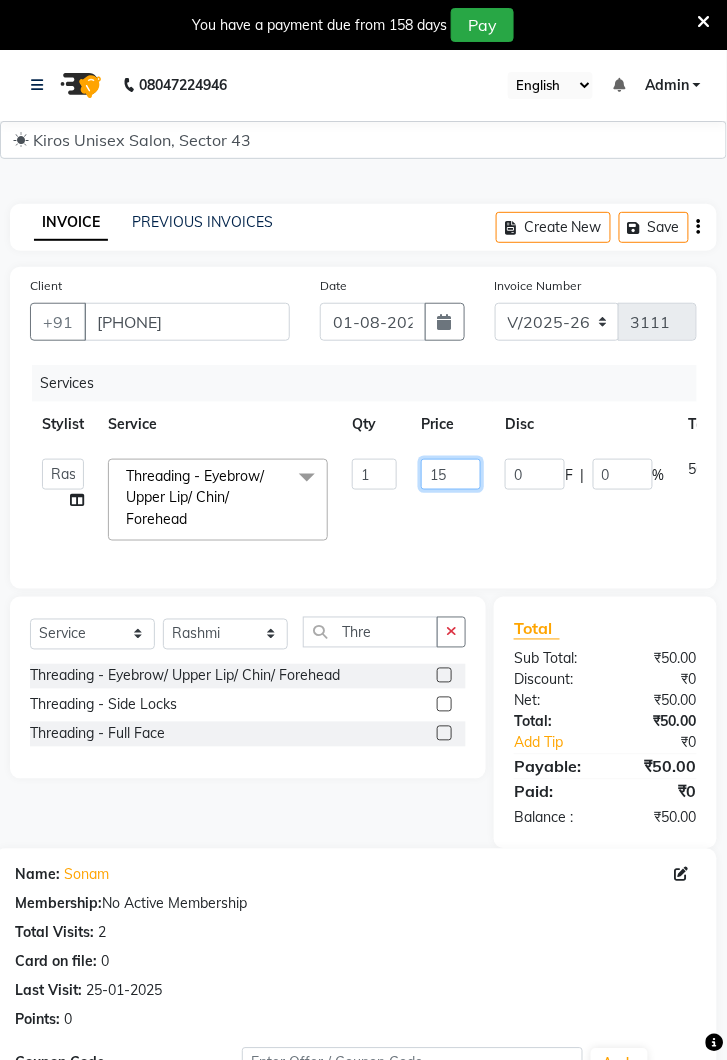 type on "150" 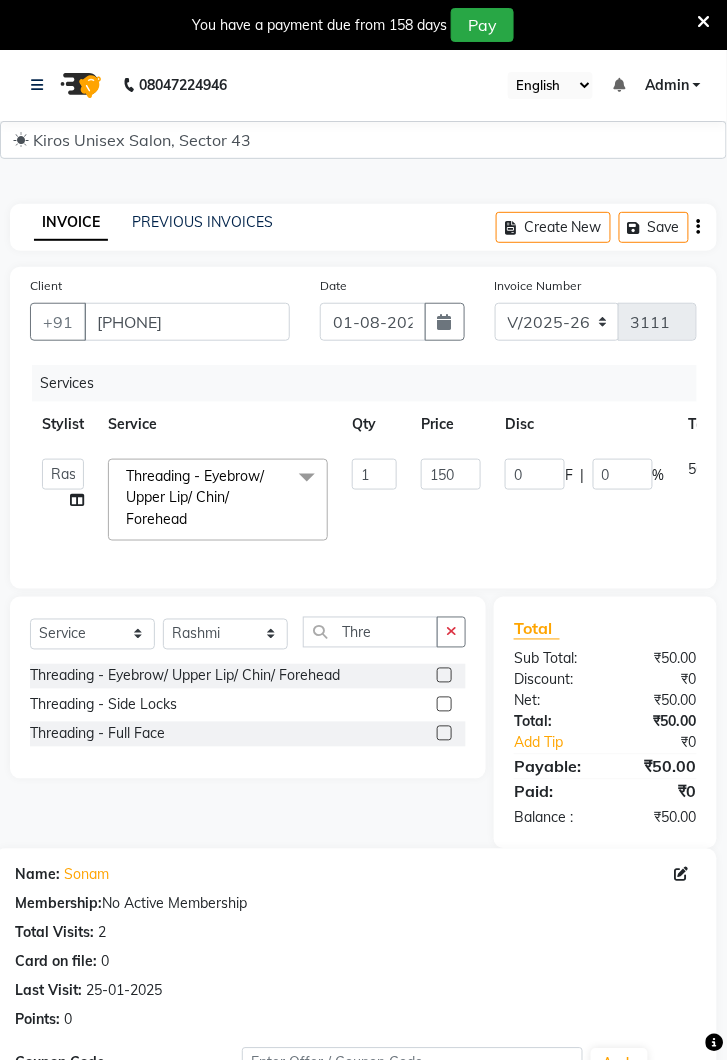 click on "Services" 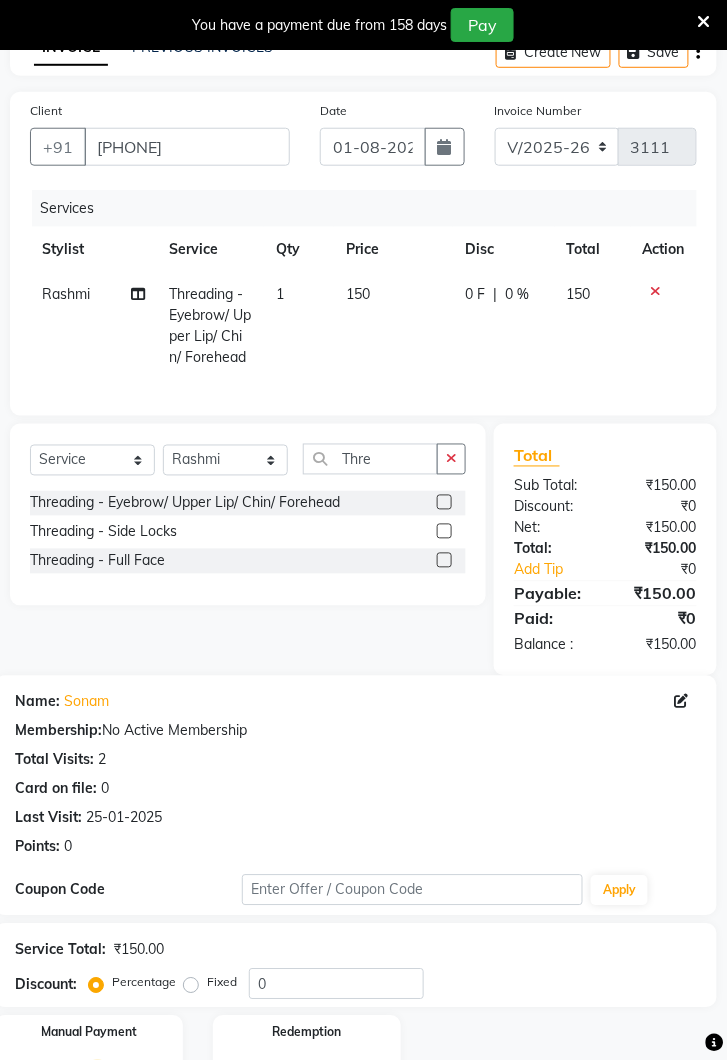 click 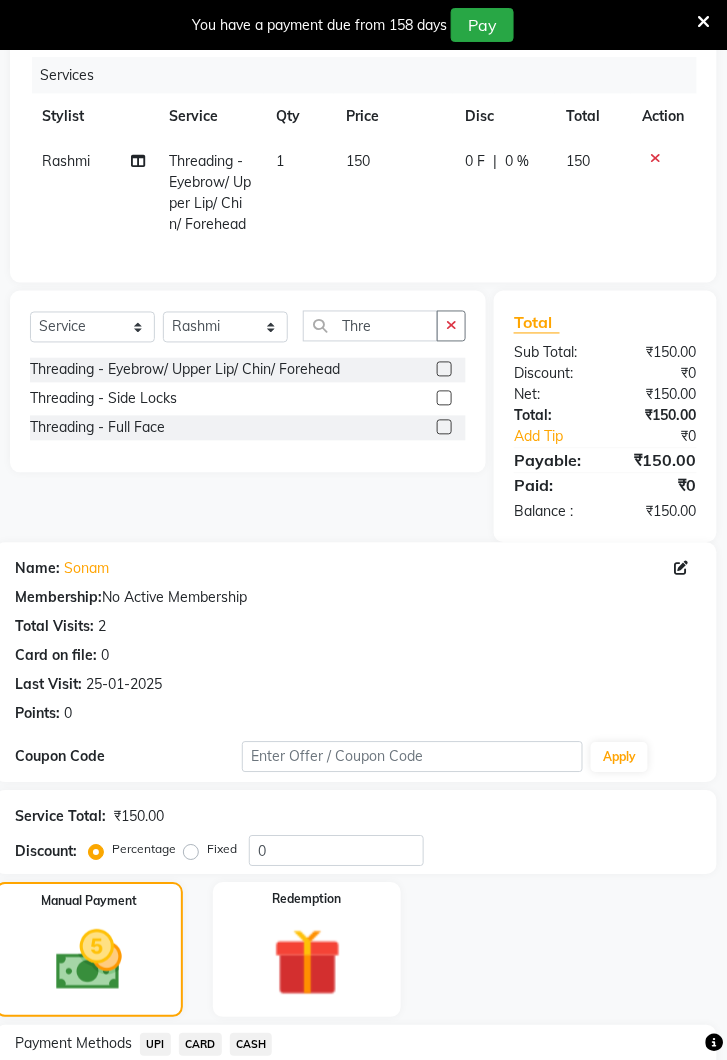 click on "UPI" 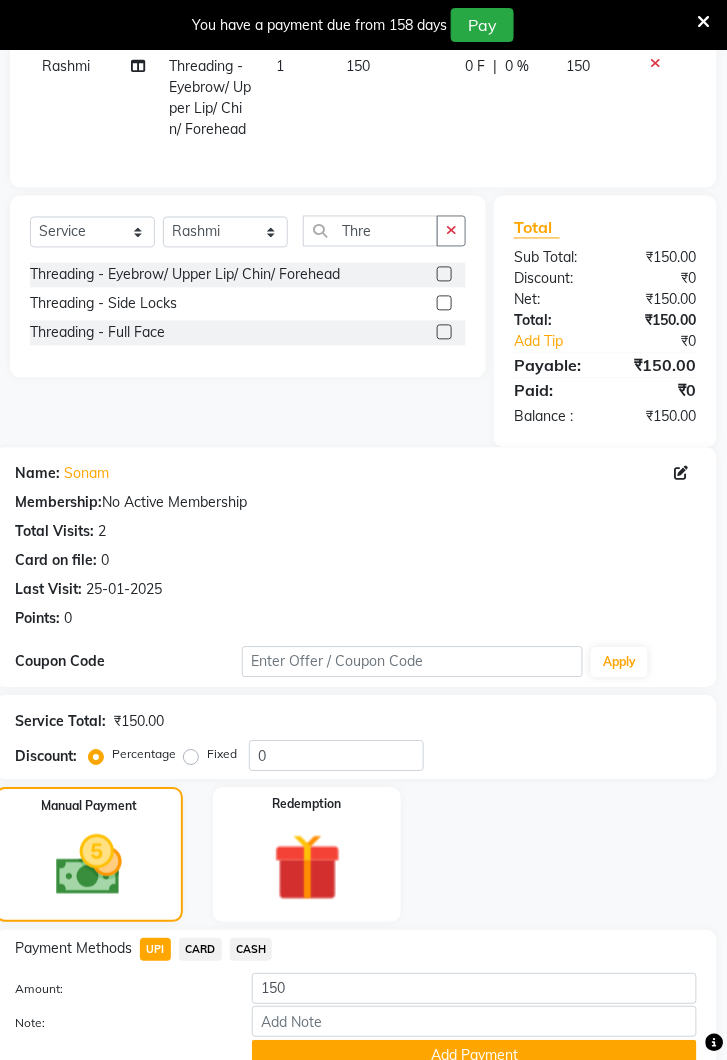 click on "Add Payment" 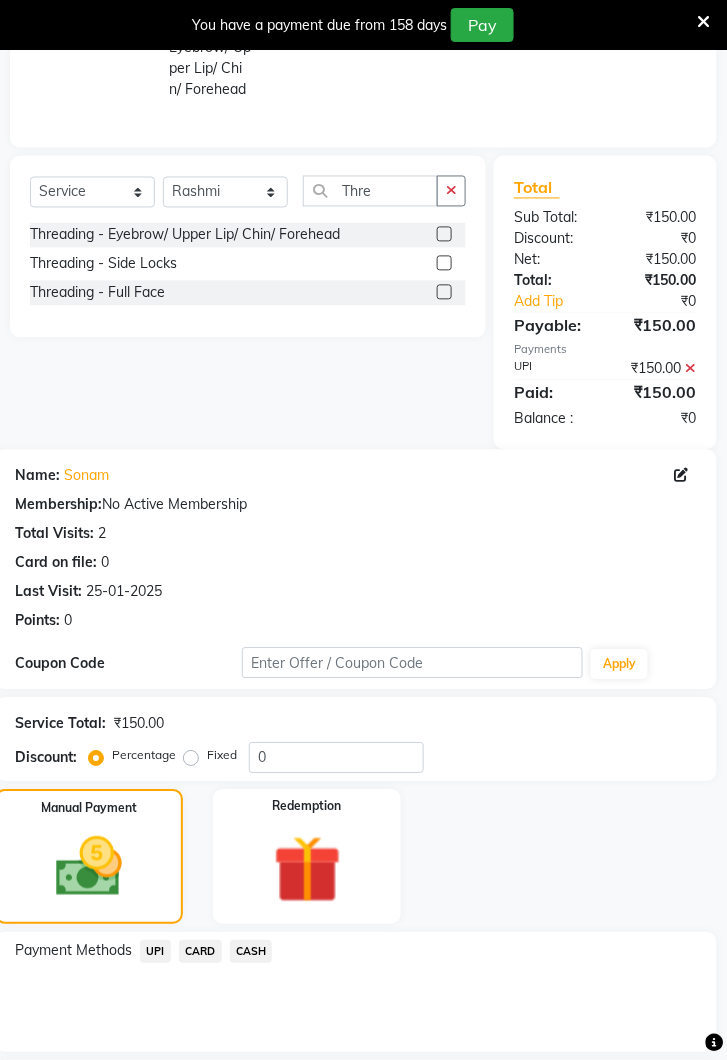 scroll, scrollTop: 529, scrollLeft: 0, axis: vertical 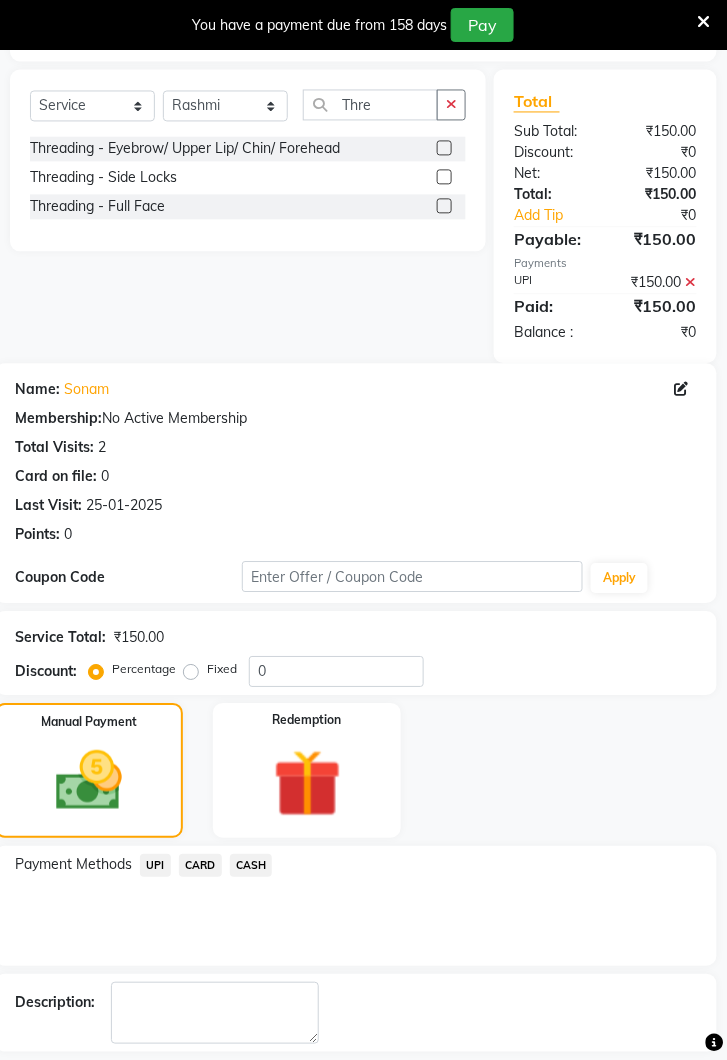 click on "Checkout" 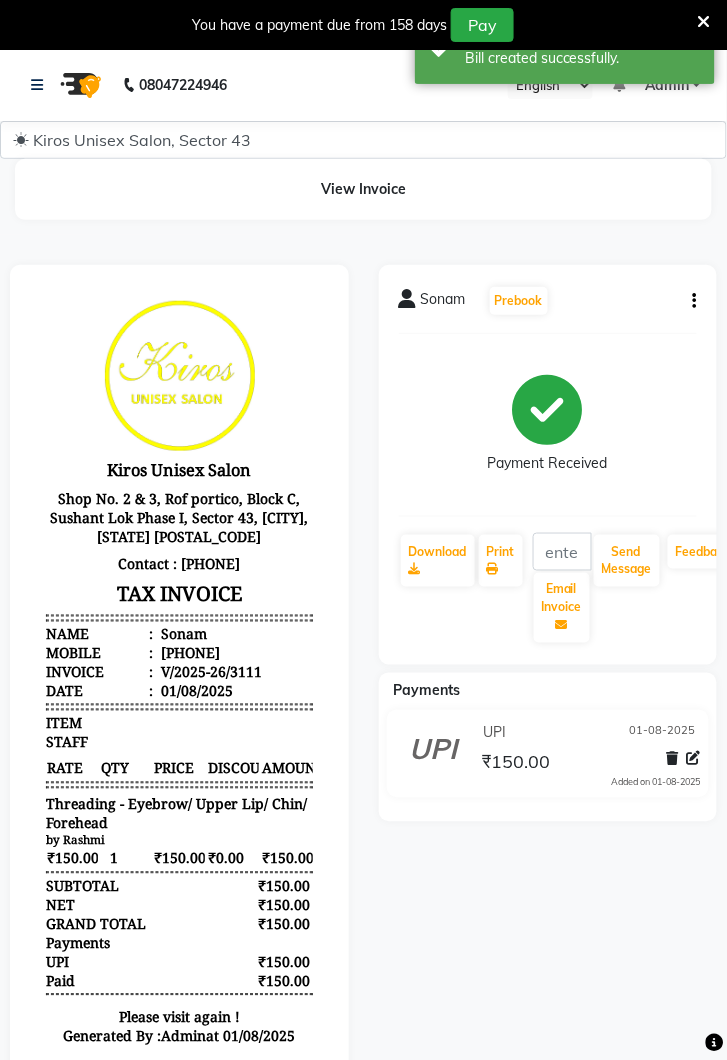 scroll, scrollTop: 0, scrollLeft: 0, axis: both 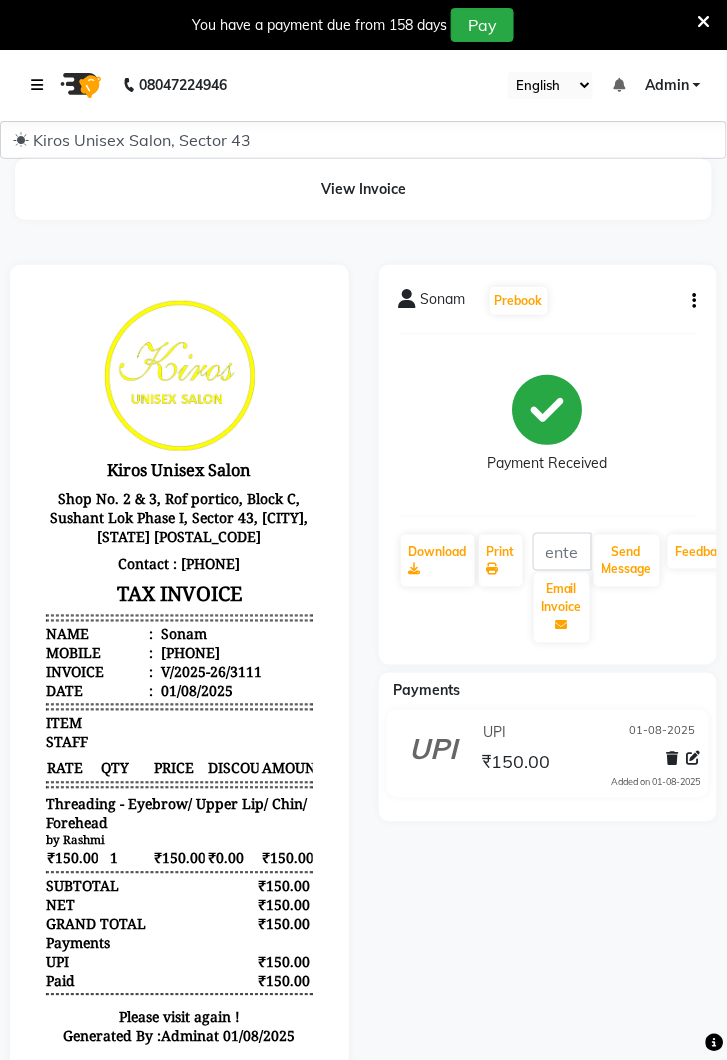 click at bounding box center [41, 85] 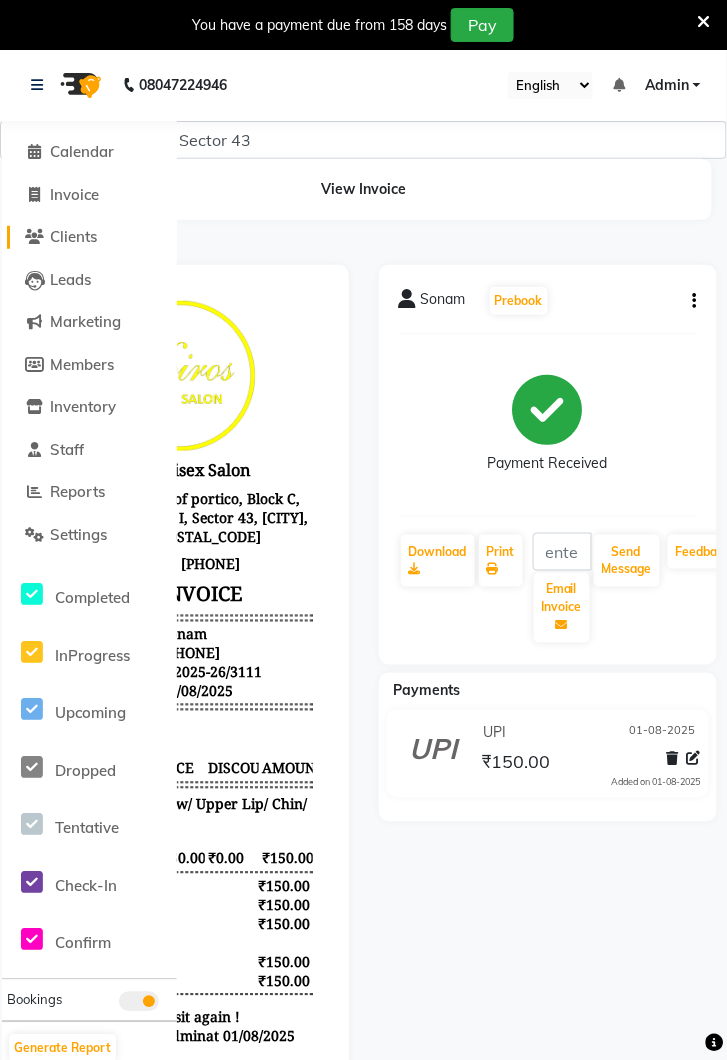 click on "Clients" 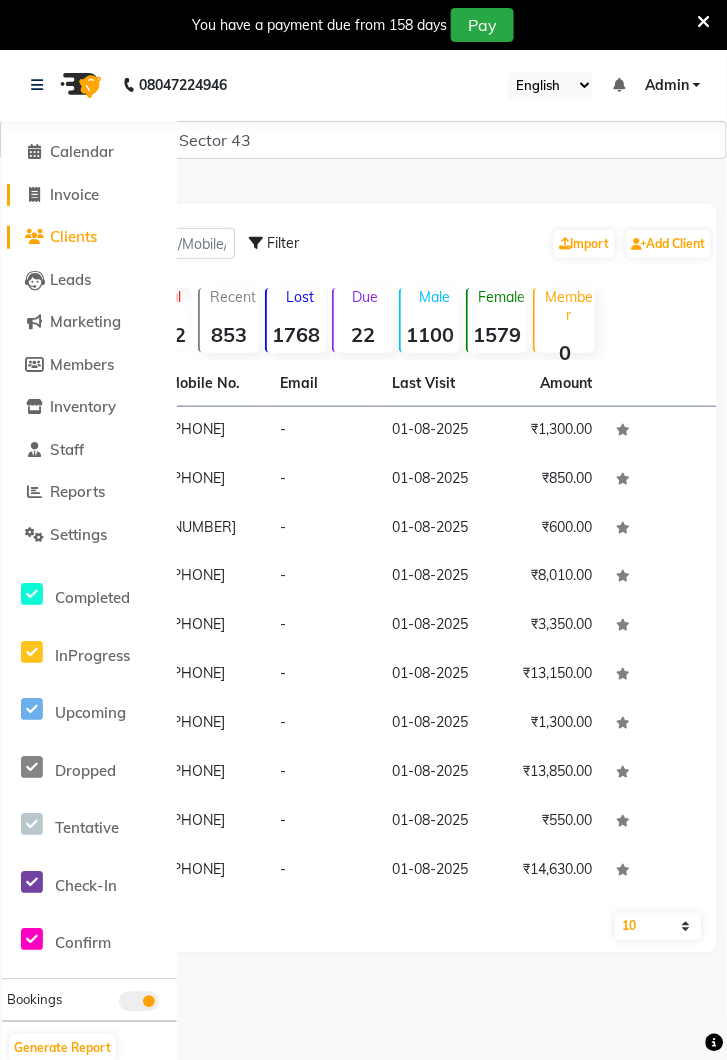 click on "Invoice" 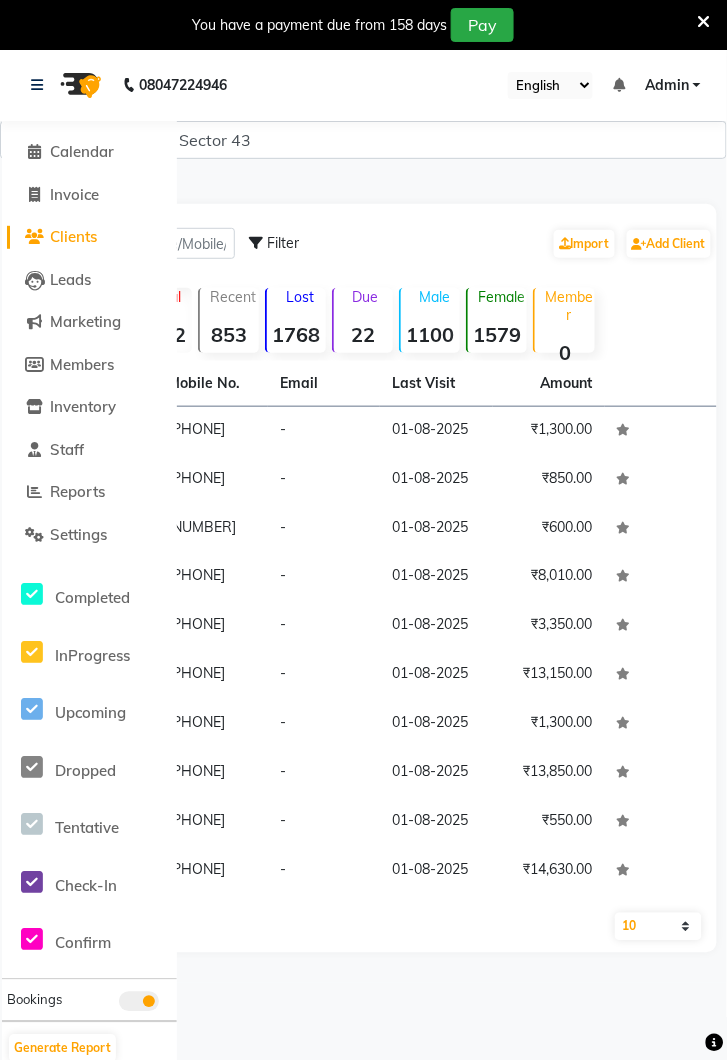 select on "service" 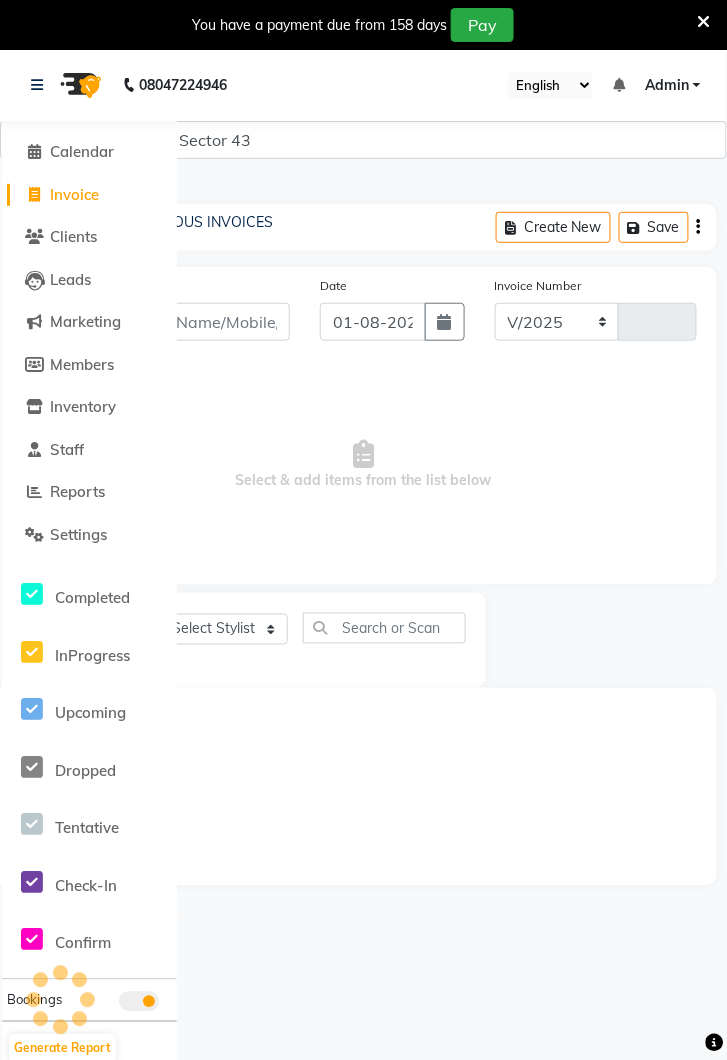 select on "5694" 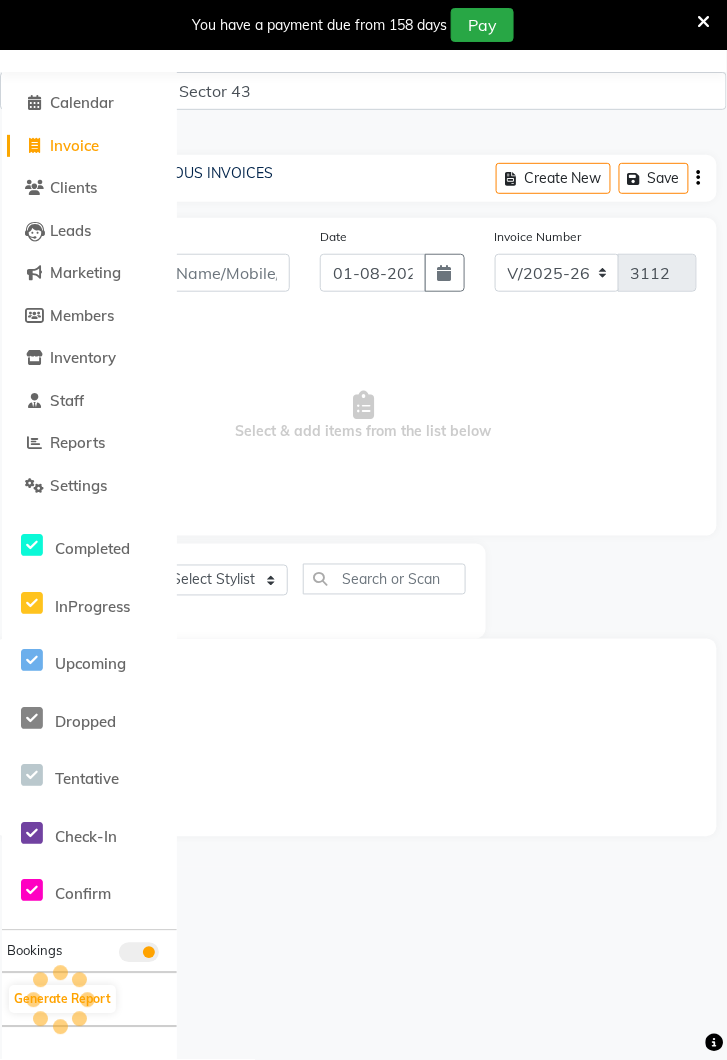 scroll, scrollTop: 0, scrollLeft: 0, axis: both 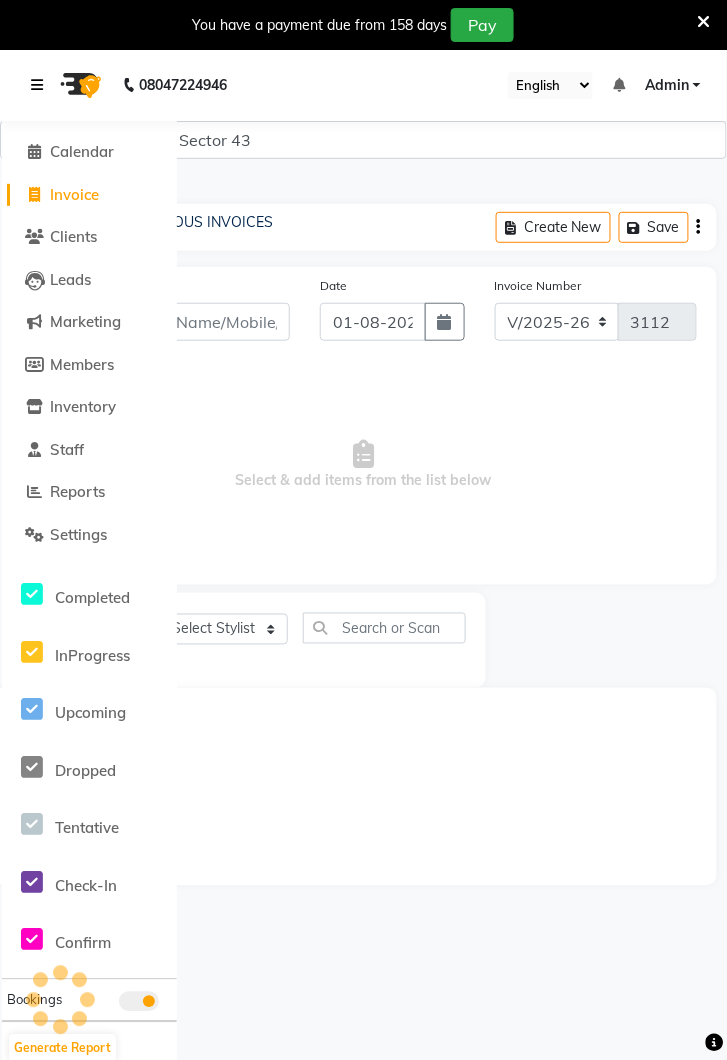click at bounding box center [41, 85] 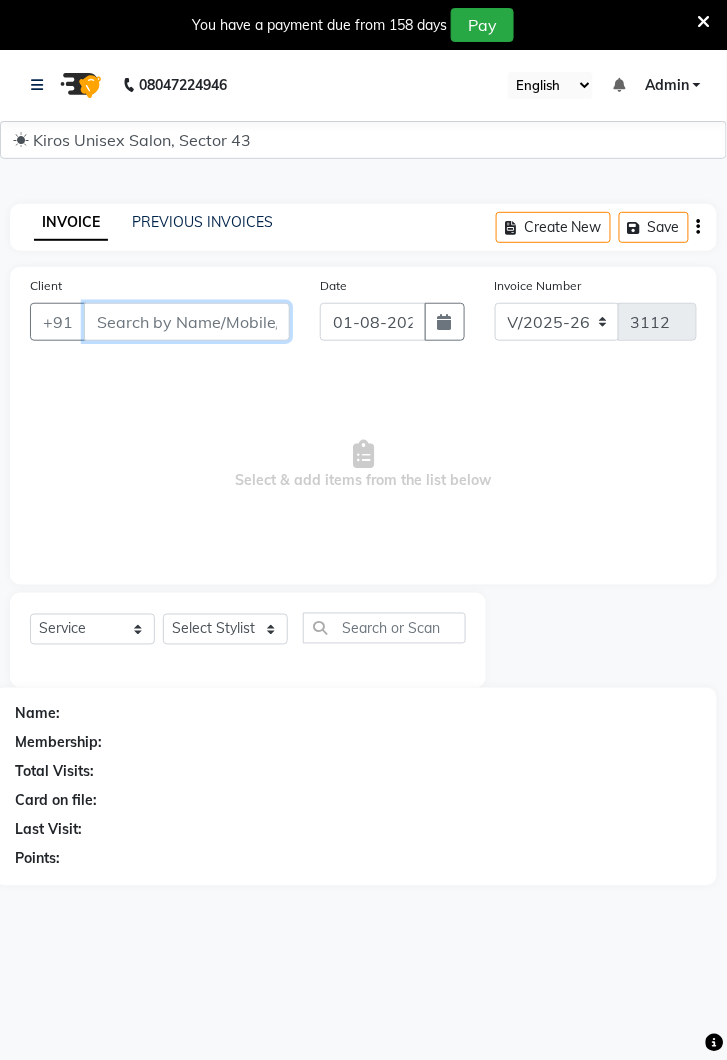 click on "Client" at bounding box center (187, 322) 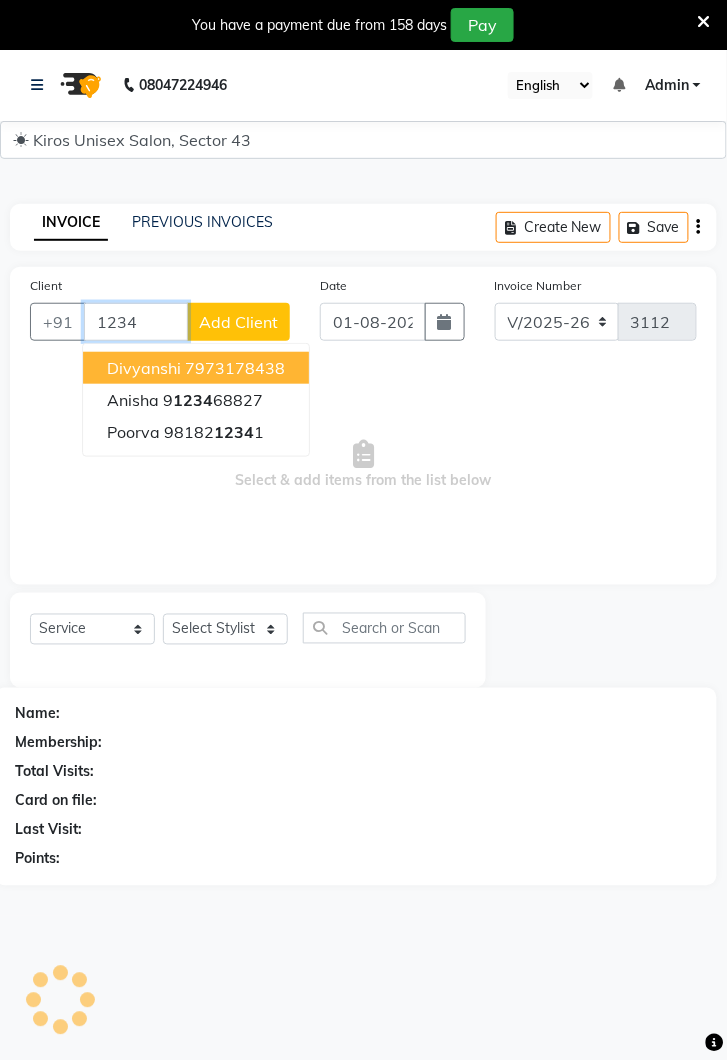 type on "1234" 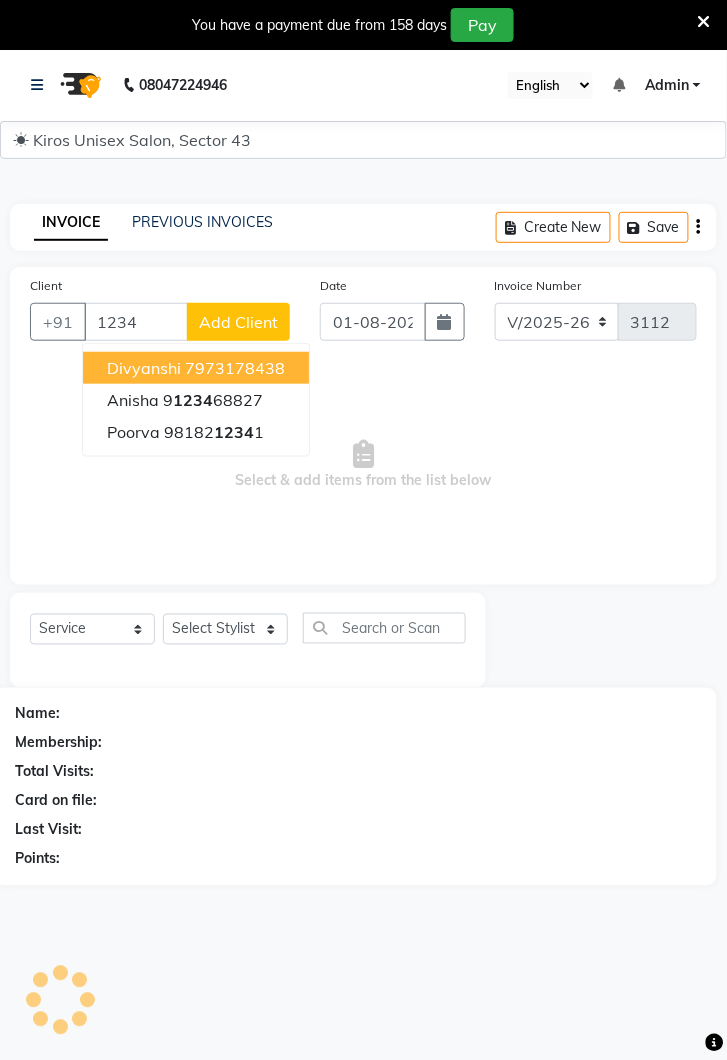 click on "Add Client" 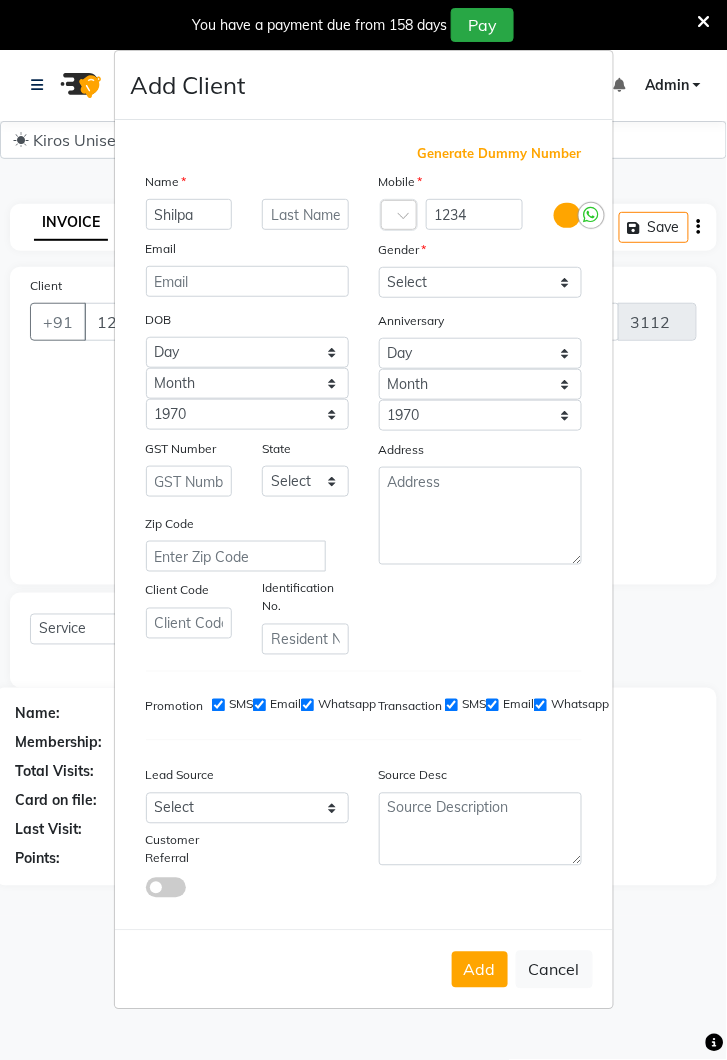 type on "Shilpa" 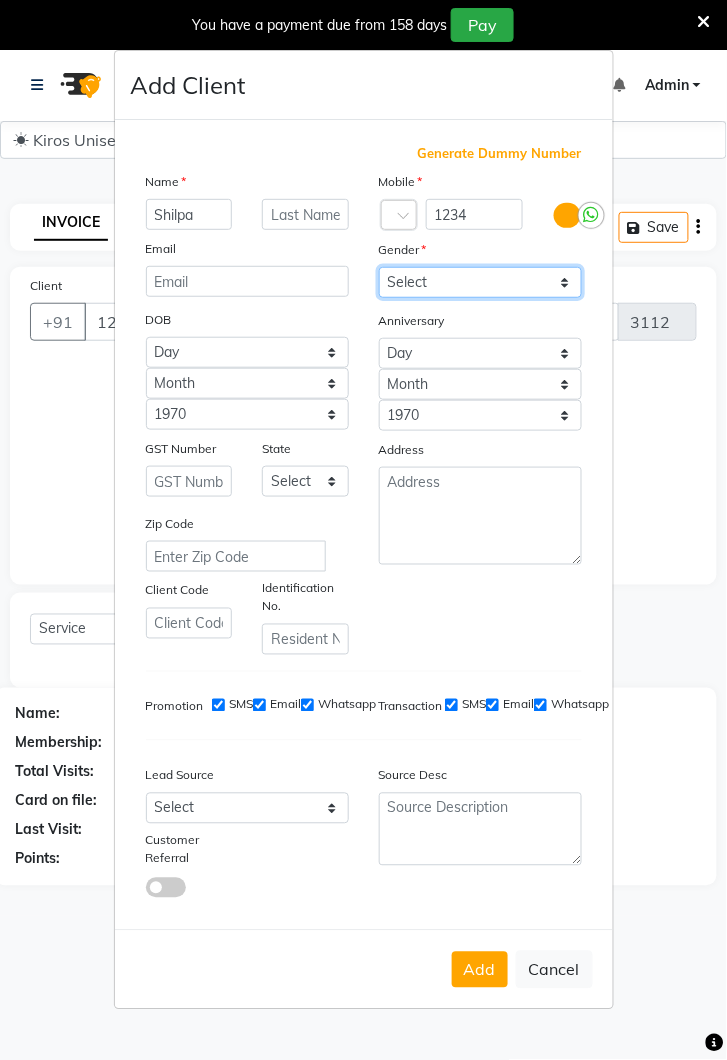 click on "Select Male Female Other Prefer Not To Say" at bounding box center [480, 282] 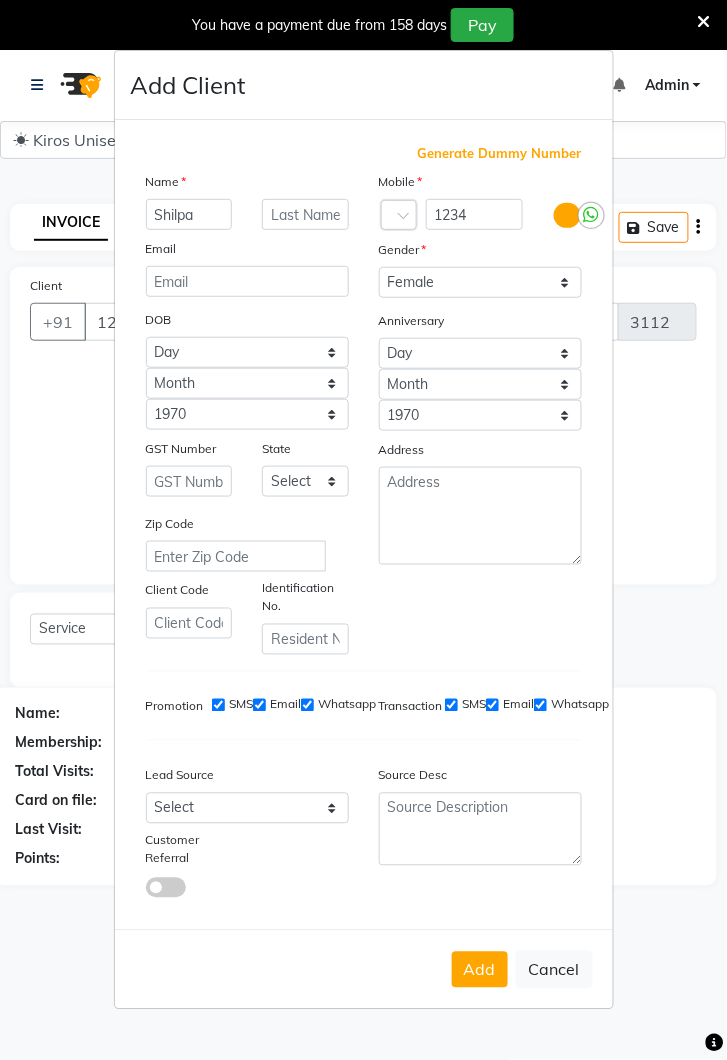 click on "Add" at bounding box center [480, 970] 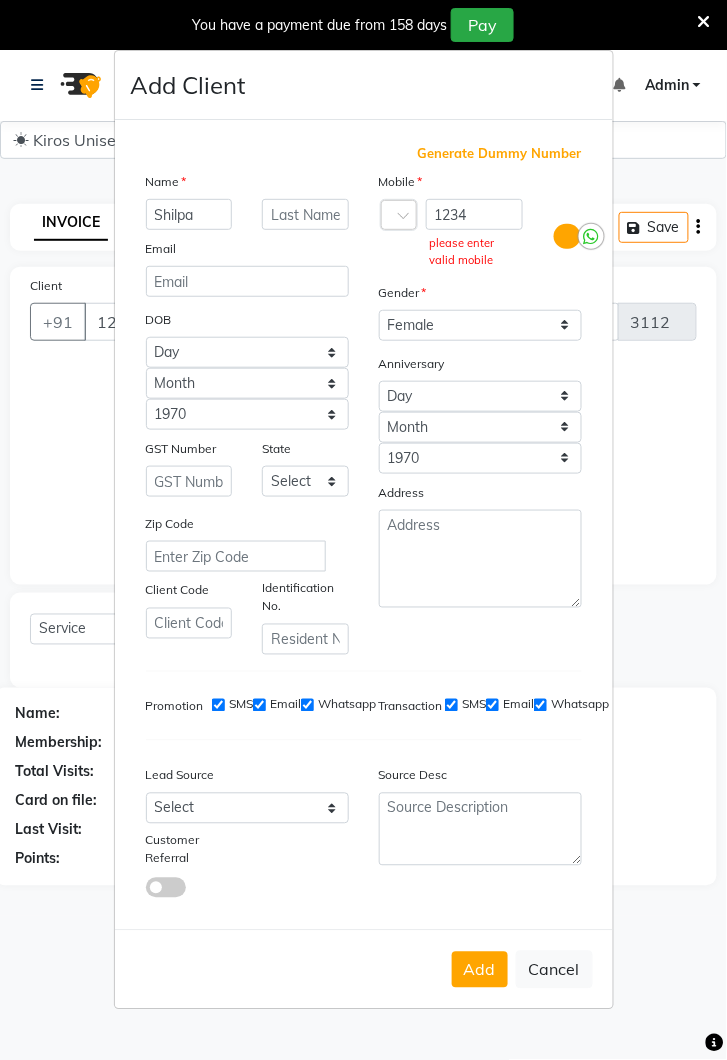 click on "Generate Dummy Number" at bounding box center (500, 154) 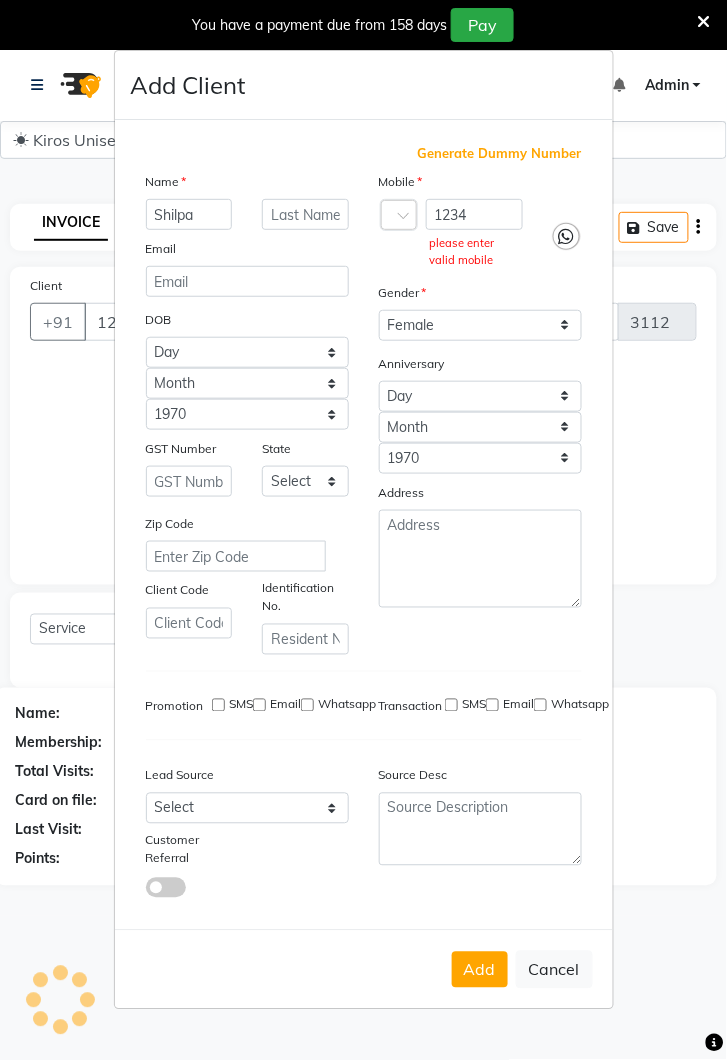 type on "1245000000146" 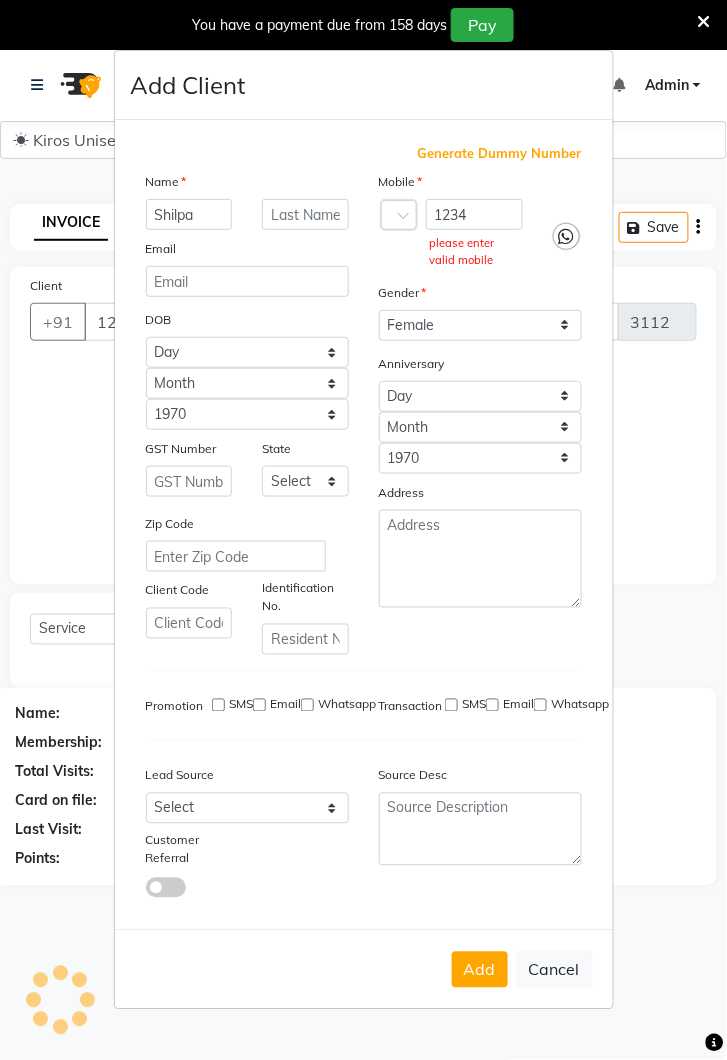 checkbox on "false" 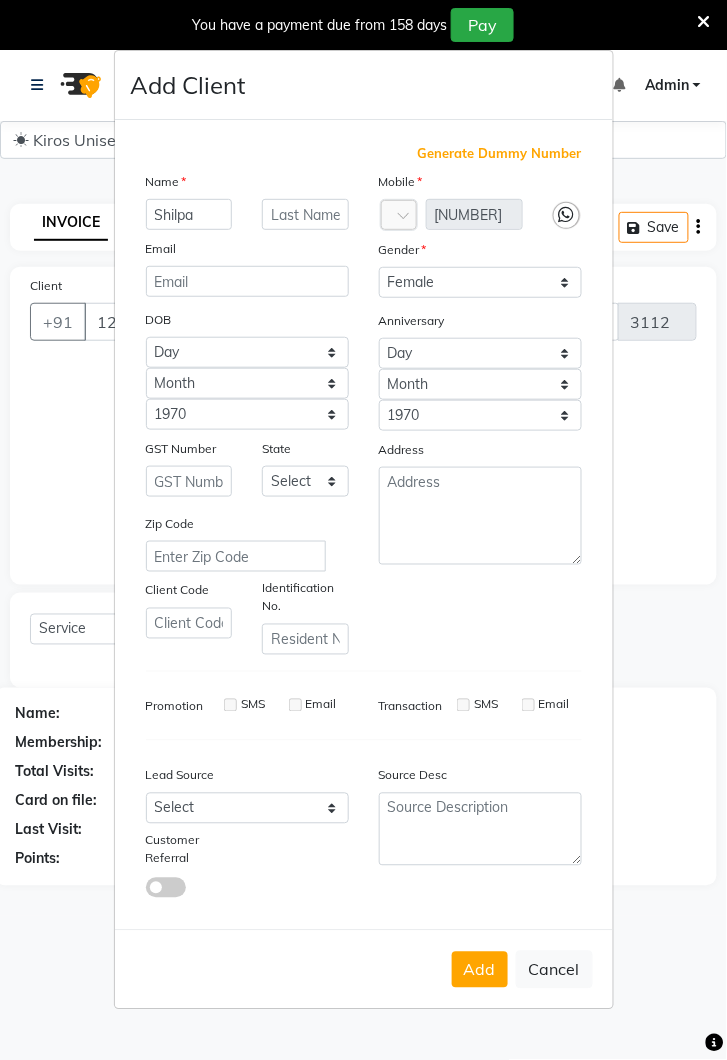 click on "Add" at bounding box center [480, 970] 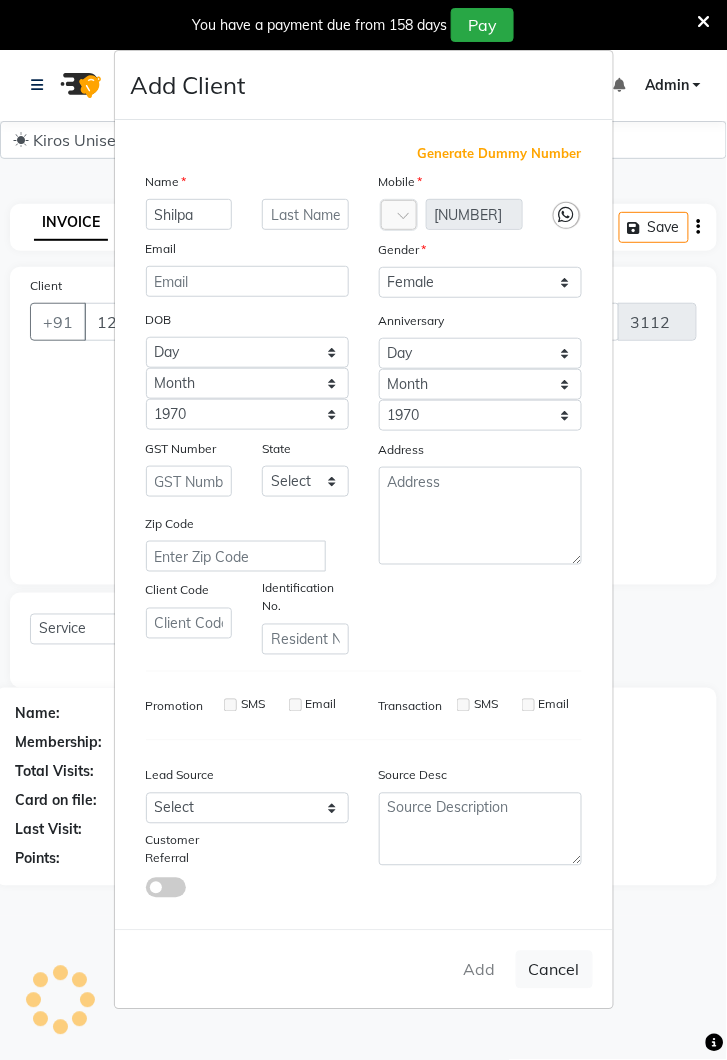 type on "1245000000146" 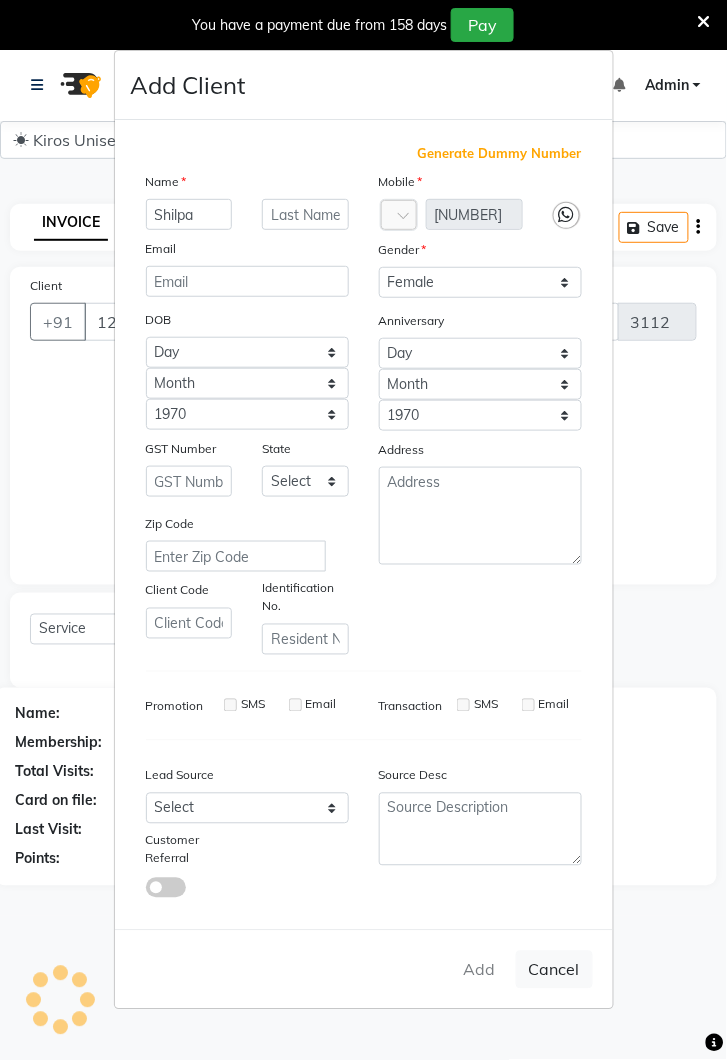 type 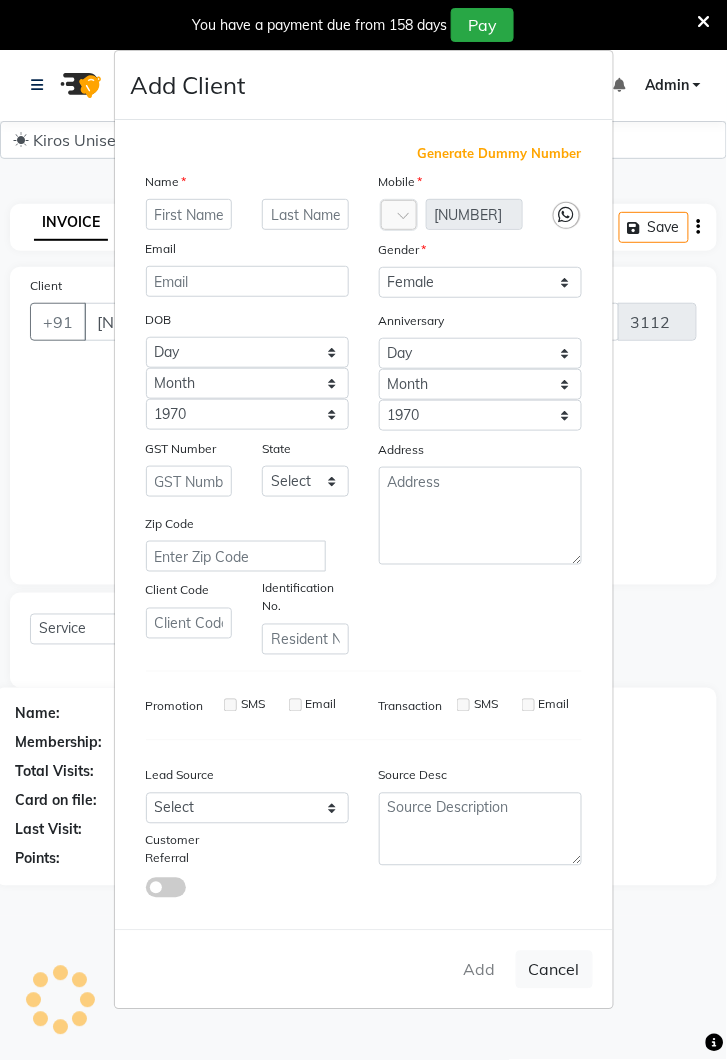 select 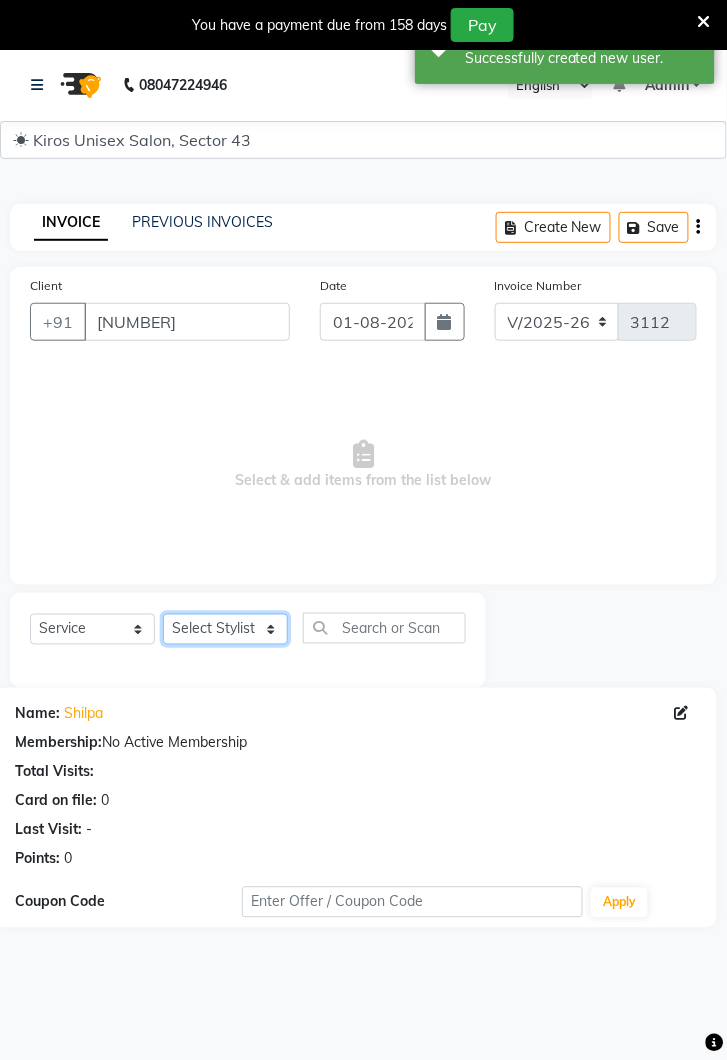 click on "Select Stylist Deepak Gunjan Habil Jeet Lalit Lamu Raj Rashmi Rony Sagar Suraj" 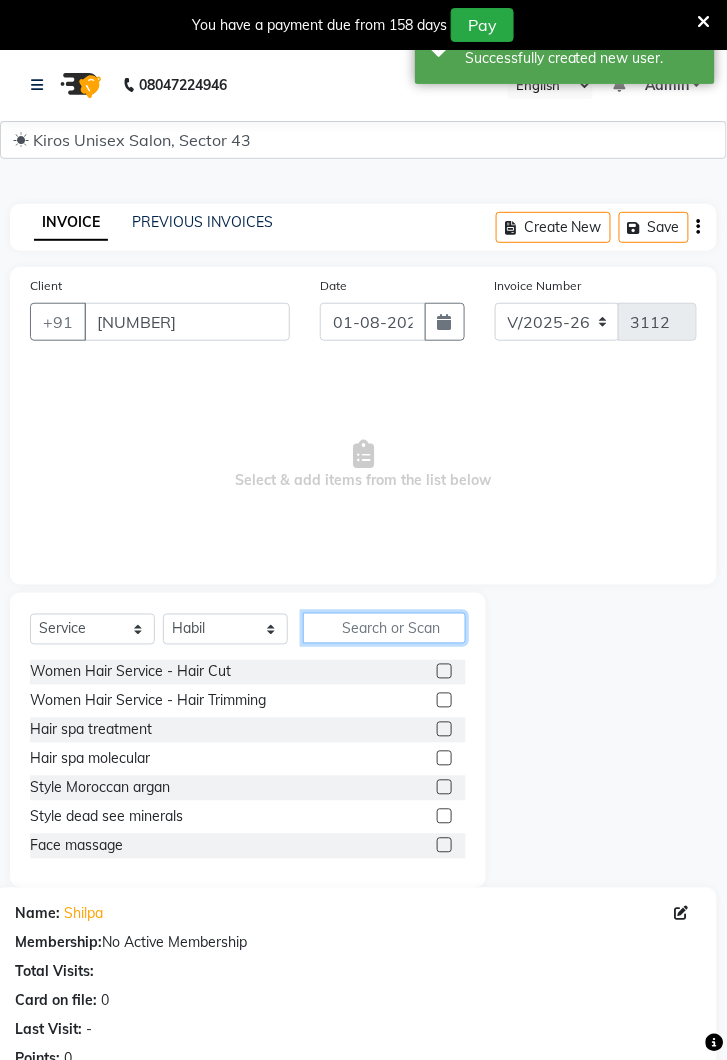 click 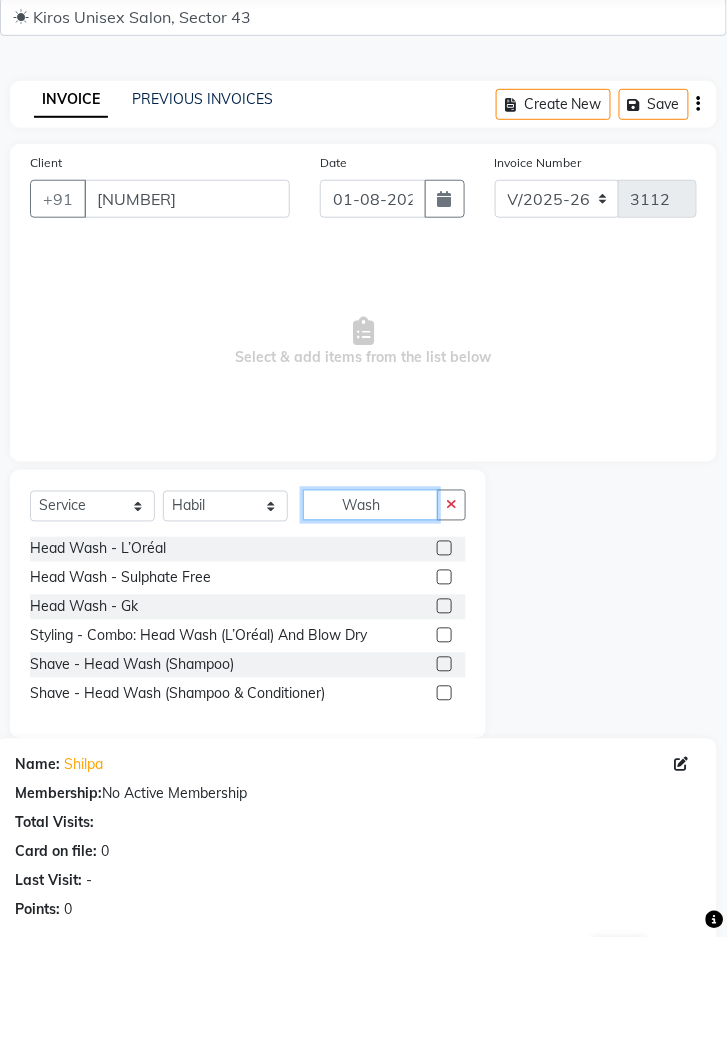 type on "Wash" 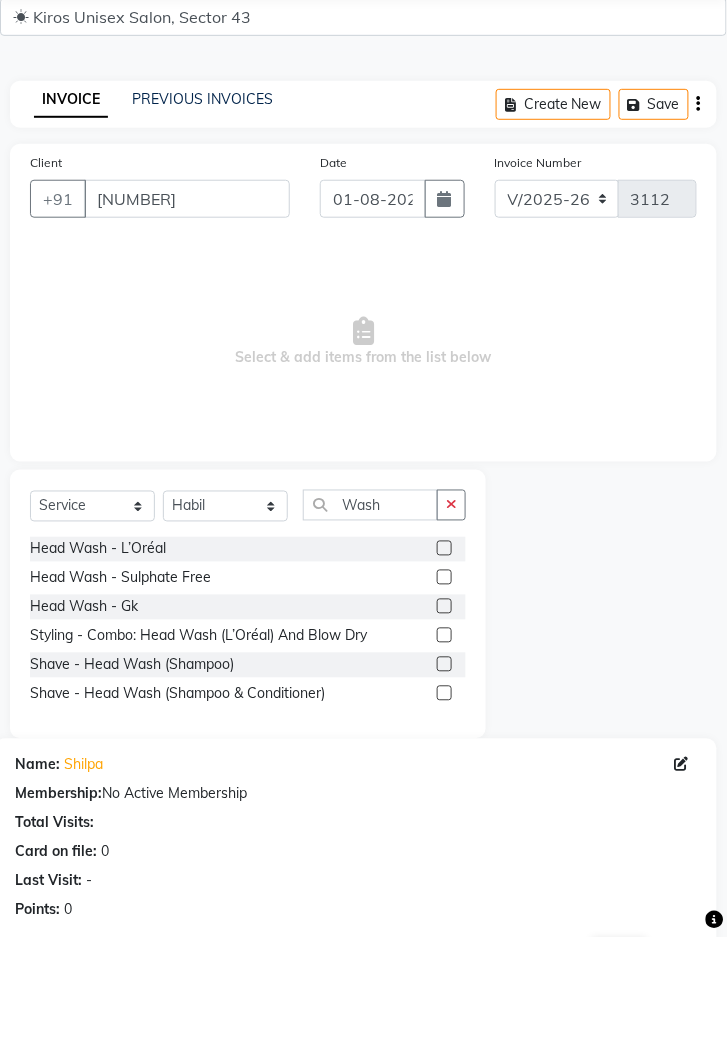 click 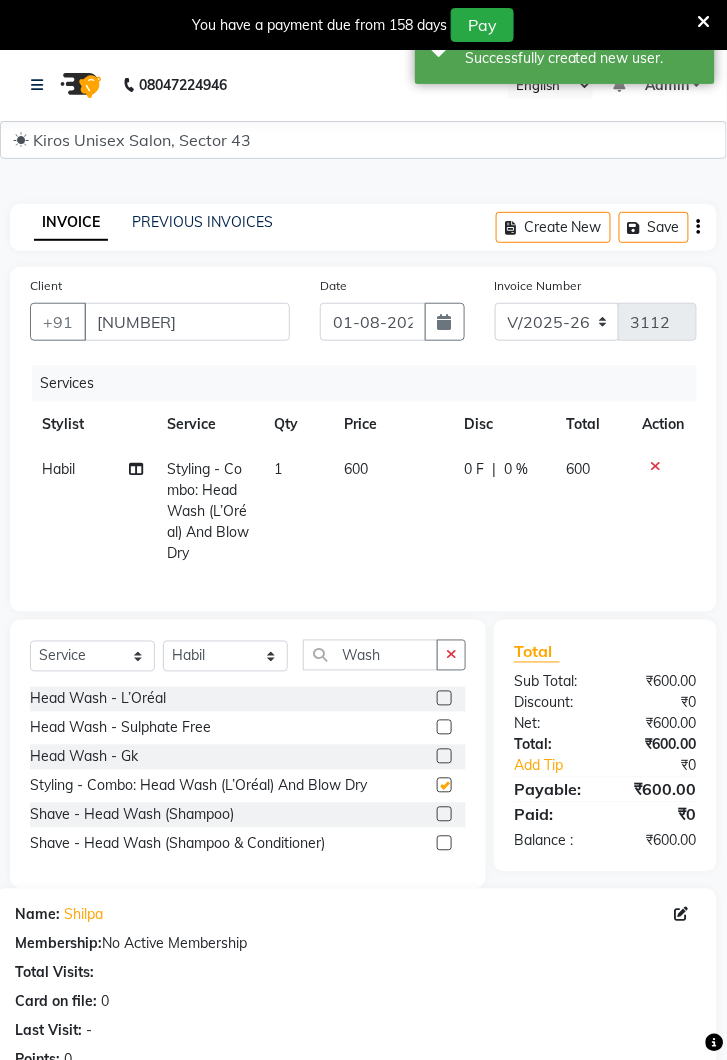 checkbox on "false" 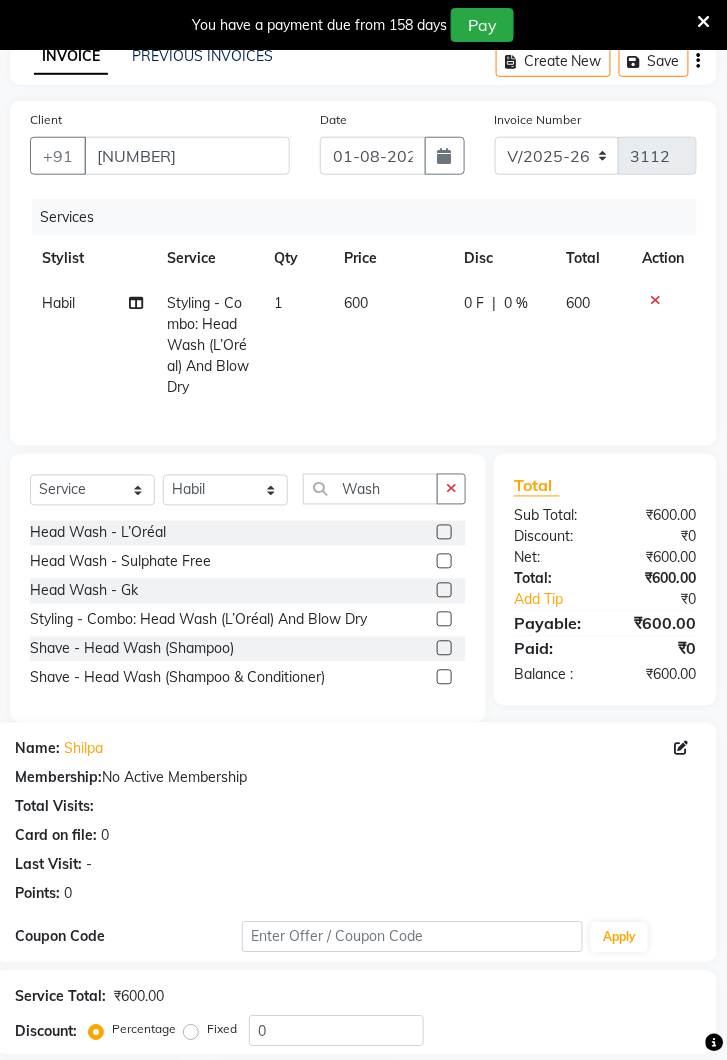 scroll, scrollTop: 291, scrollLeft: 0, axis: vertical 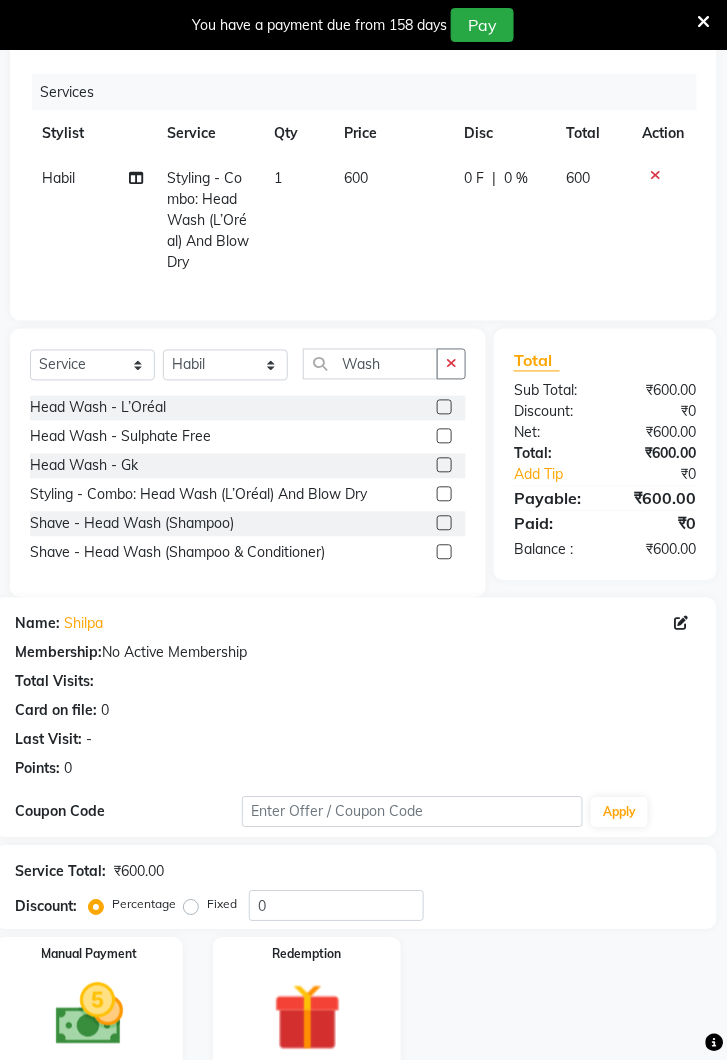 click 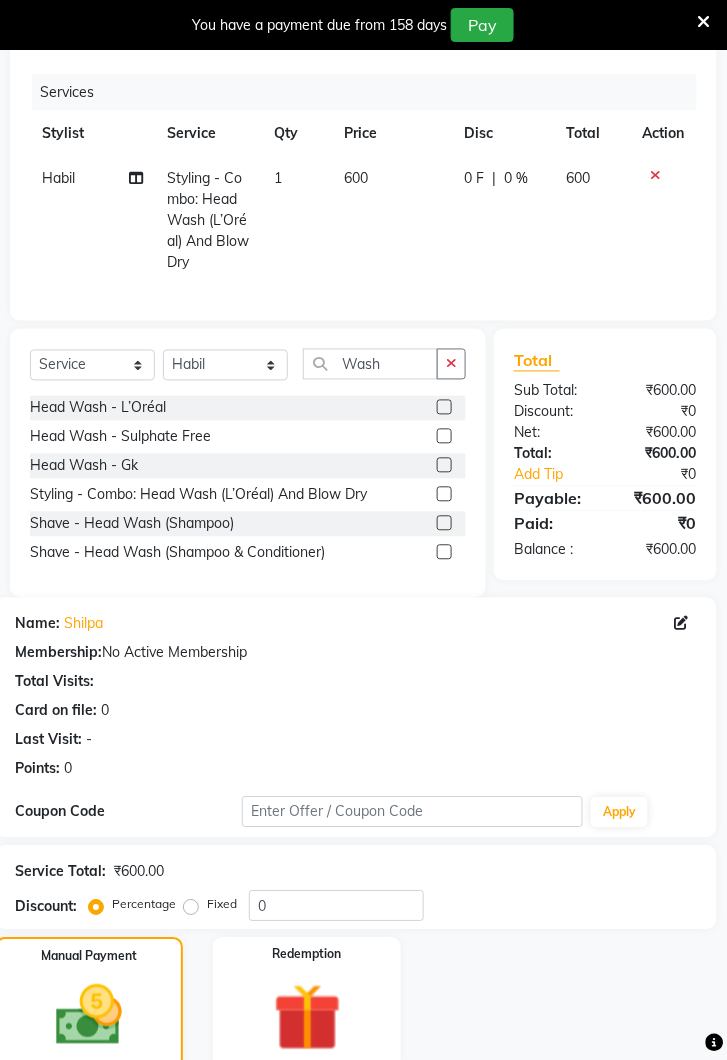 click on "UPI" 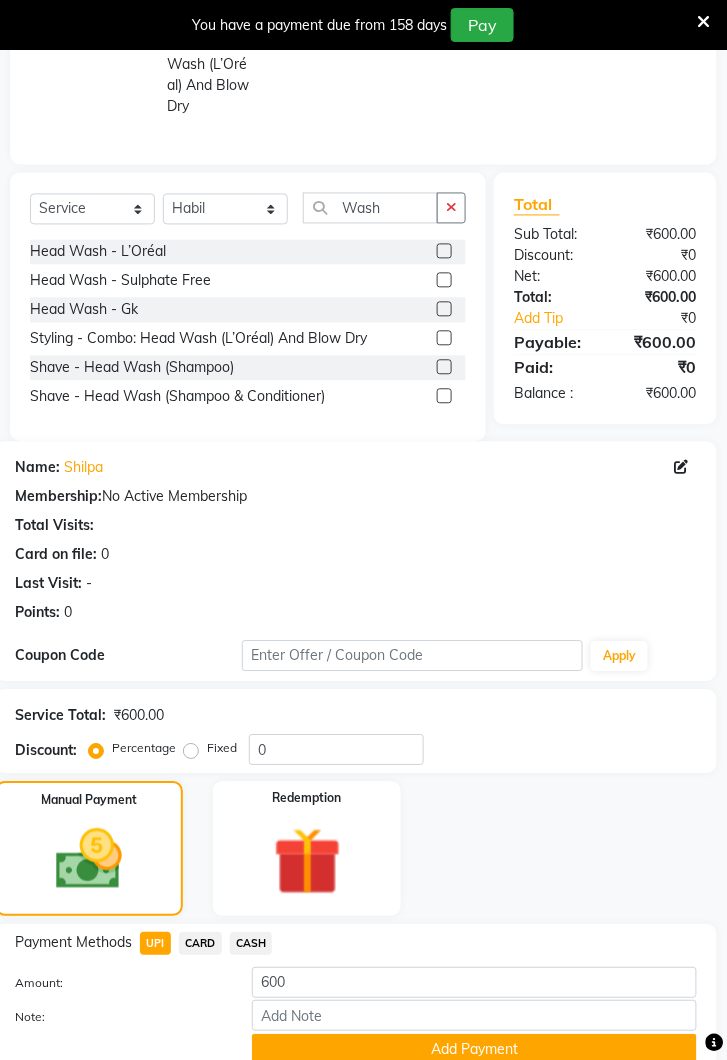 click on "Add Payment" 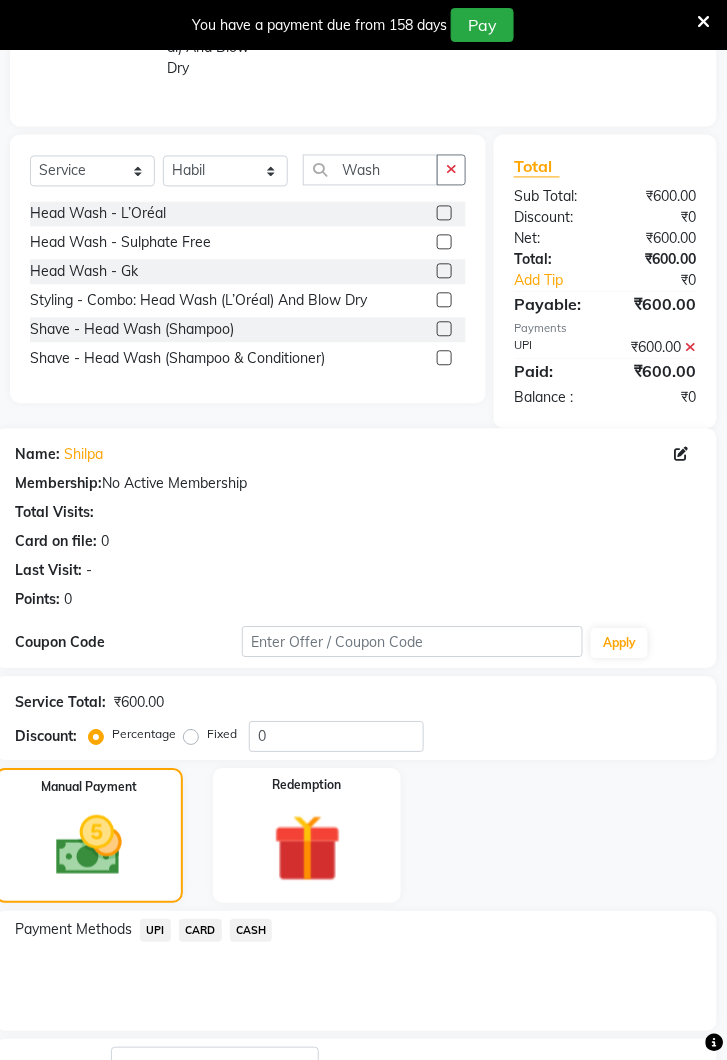 scroll, scrollTop: 550, scrollLeft: 0, axis: vertical 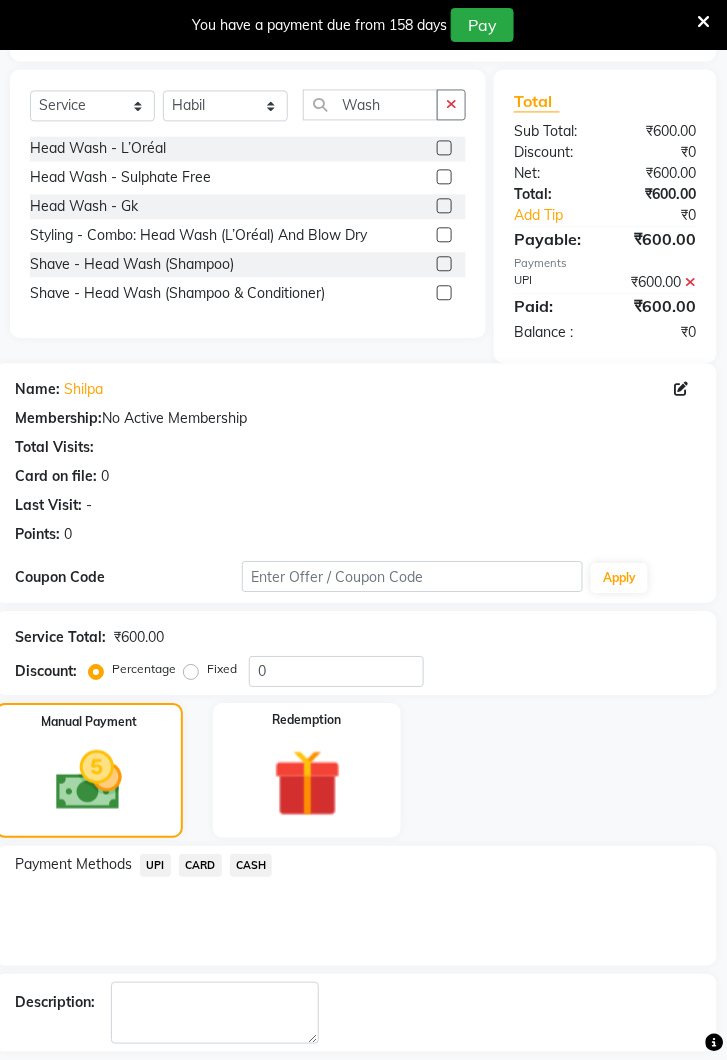 click on "Checkout" 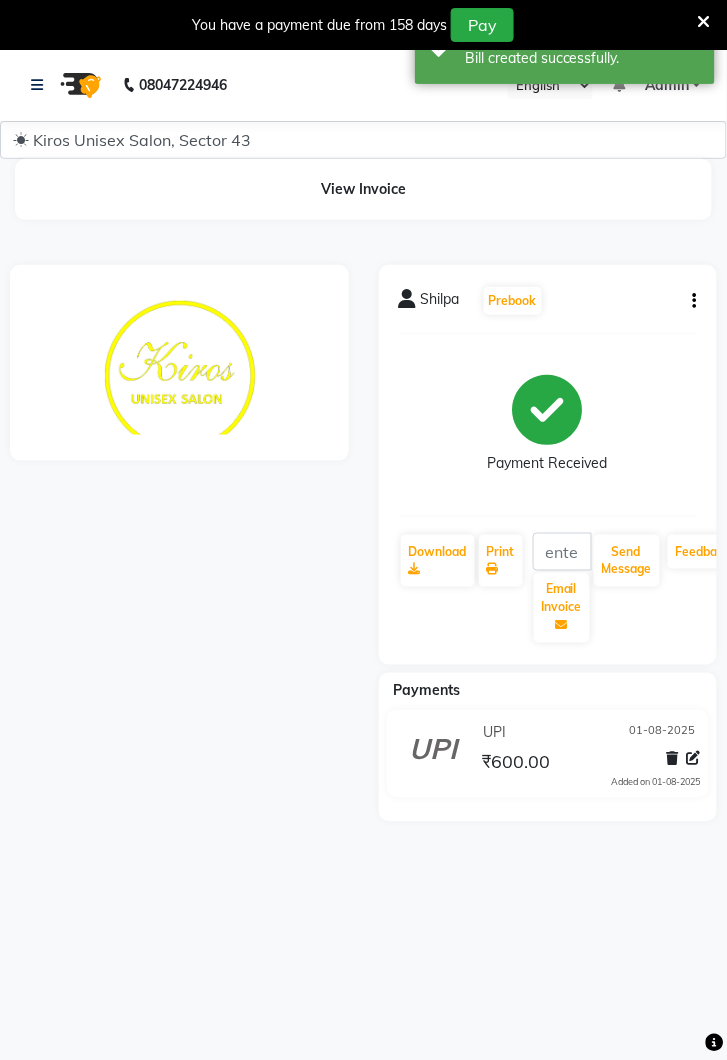 scroll, scrollTop: 0, scrollLeft: 0, axis: both 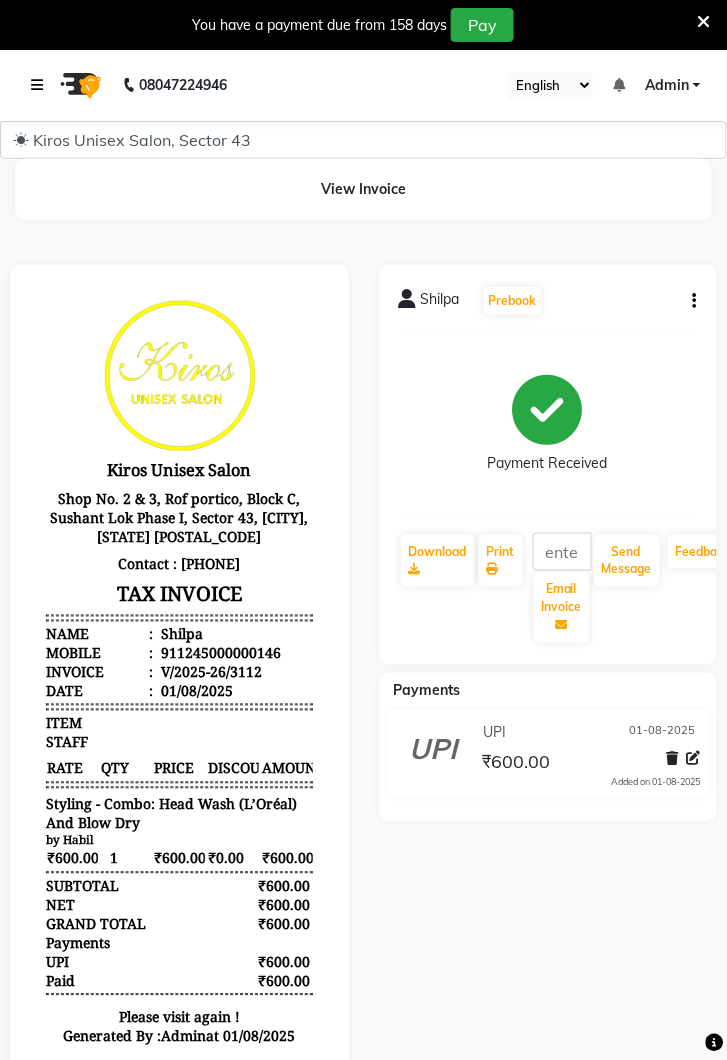 click at bounding box center [41, 85] 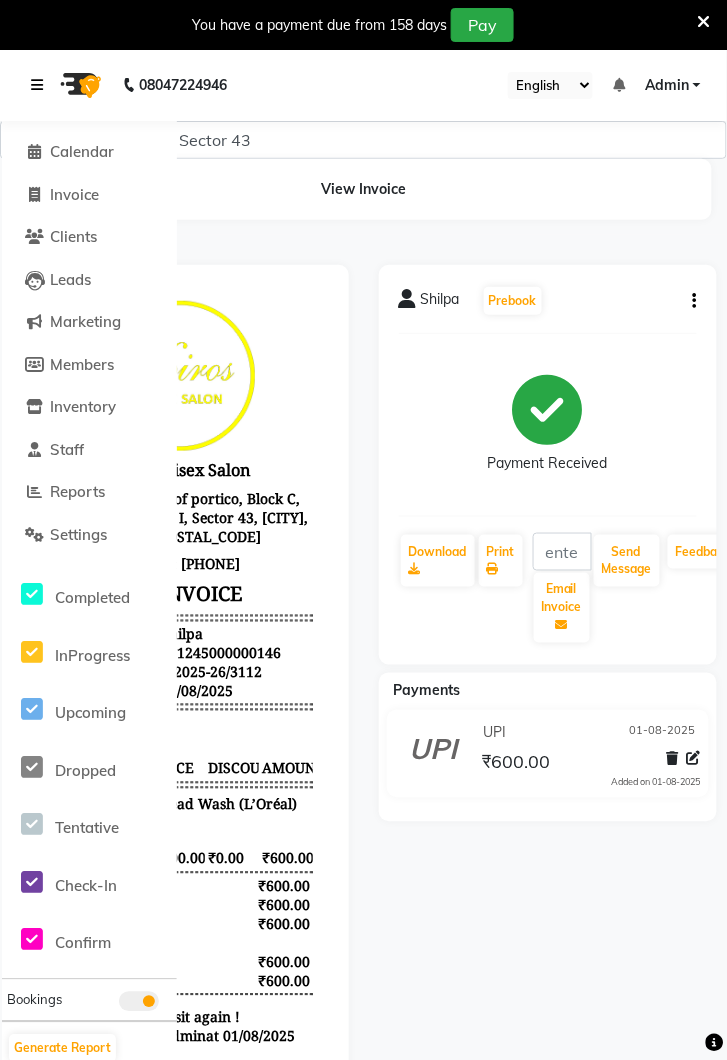 click at bounding box center (41, 85) 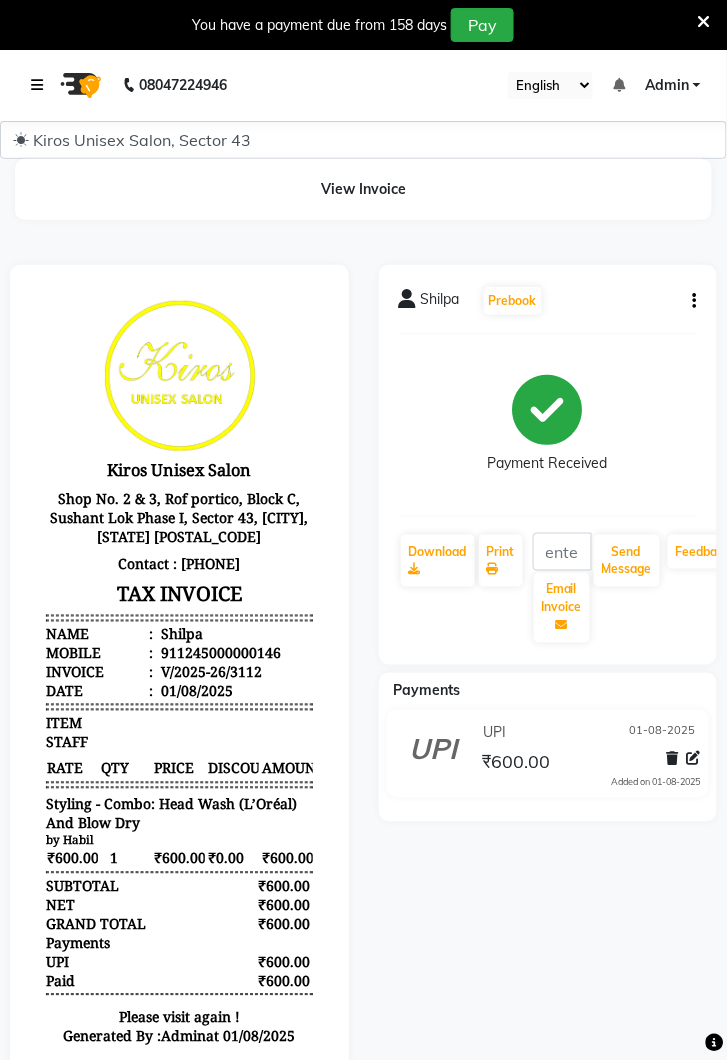 click at bounding box center (41, 85) 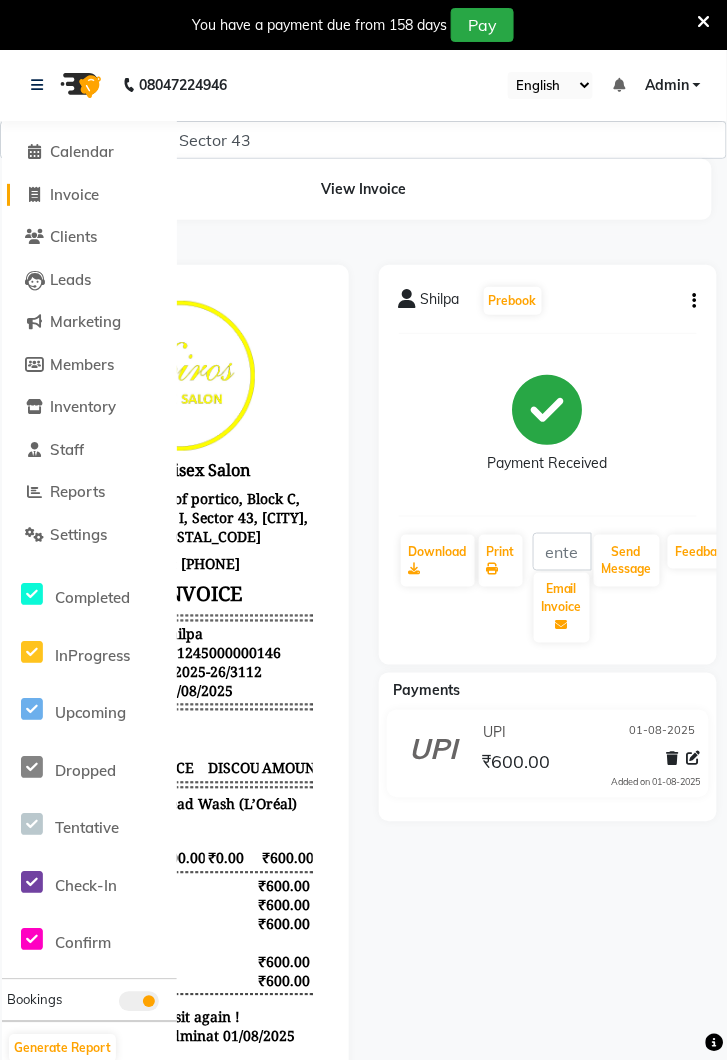 click on "Invoice" 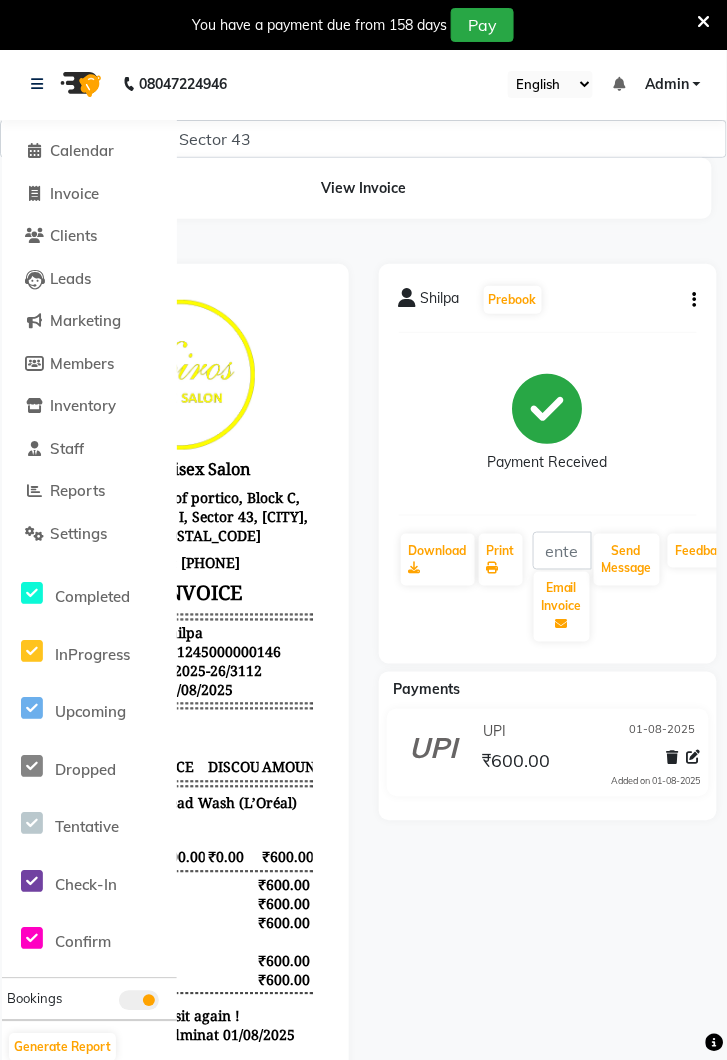 select on "5694" 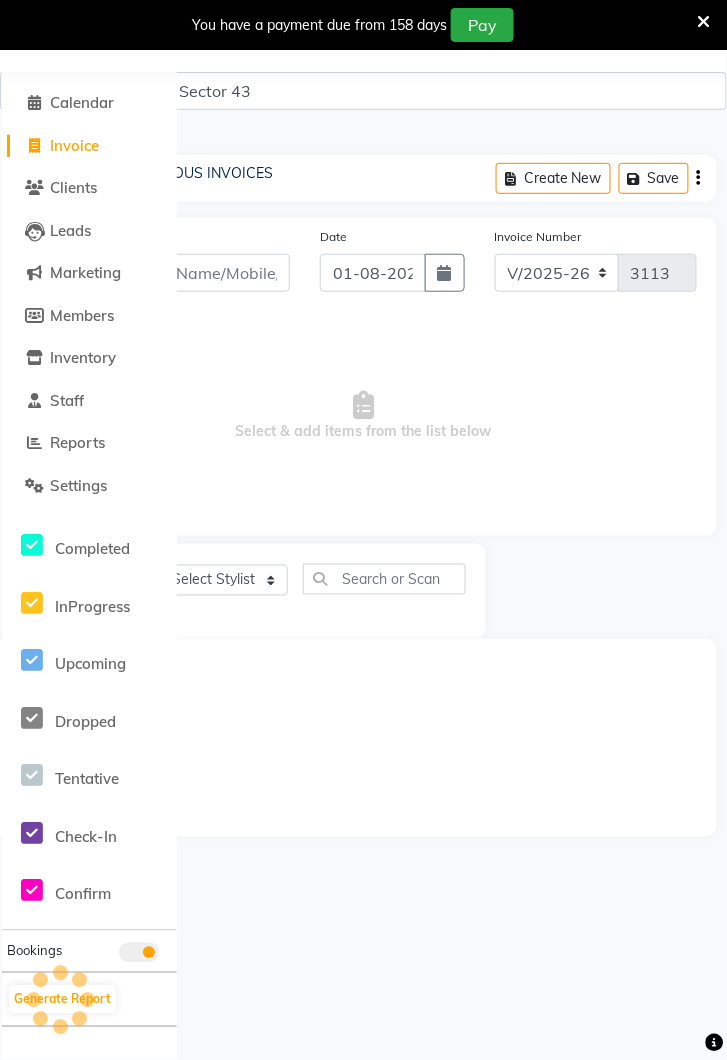 scroll, scrollTop: 0, scrollLeft: 0, axis: both 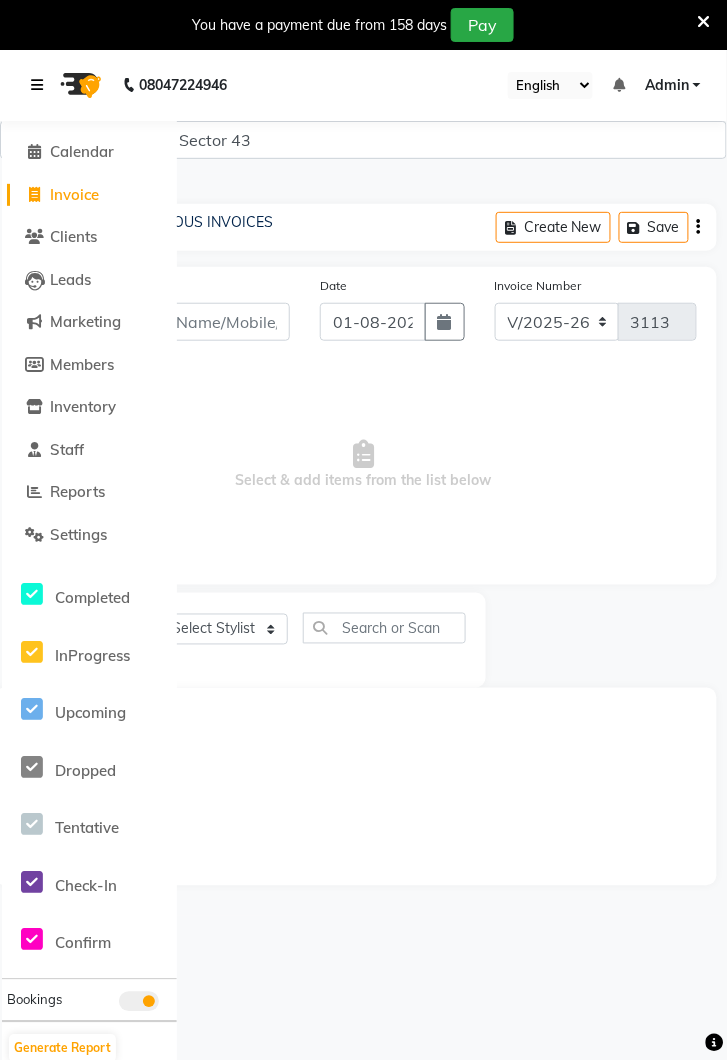 click at bounding box center (37, 85) 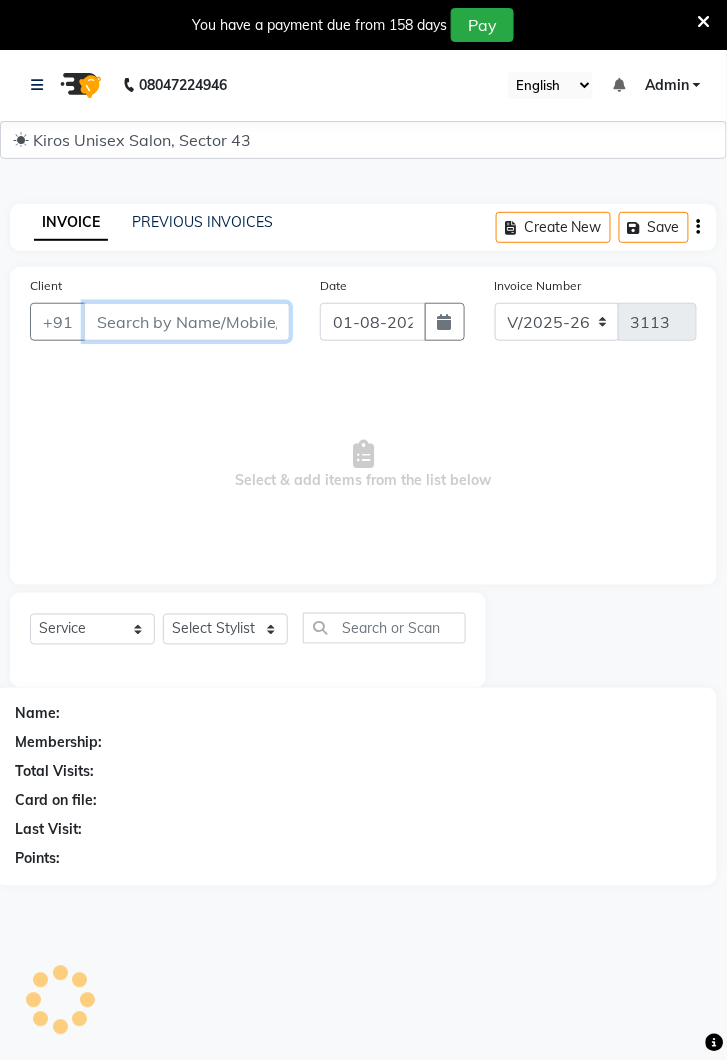 click on "Client" at bounding box center (187, 322) 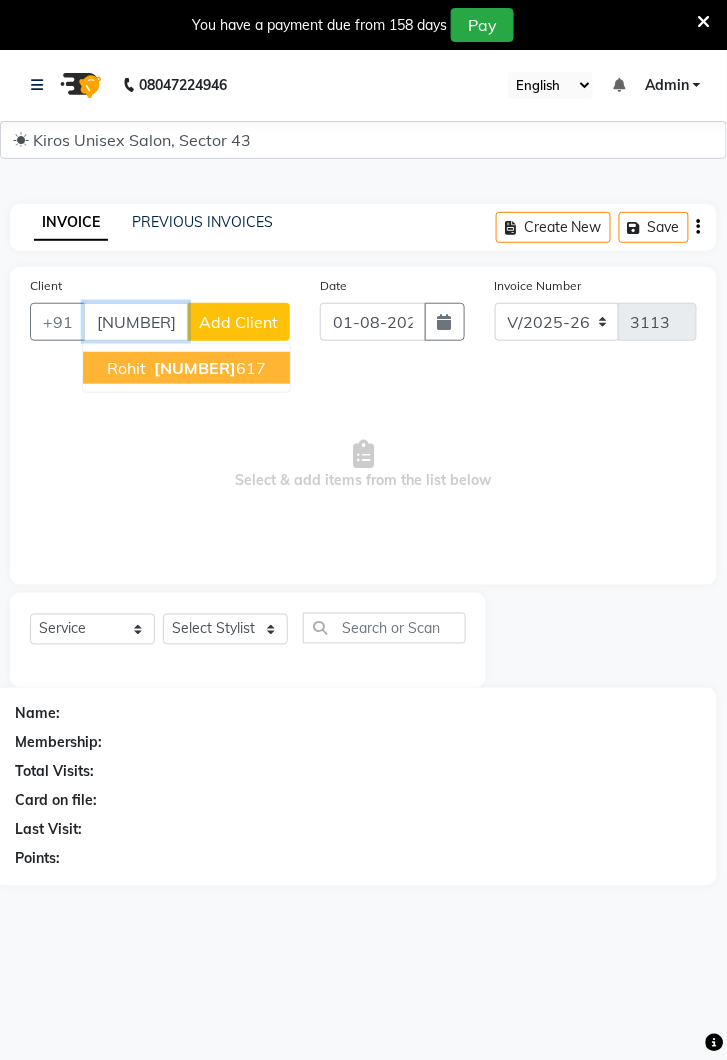 click on "7417655" at bounding box center (195, 368) 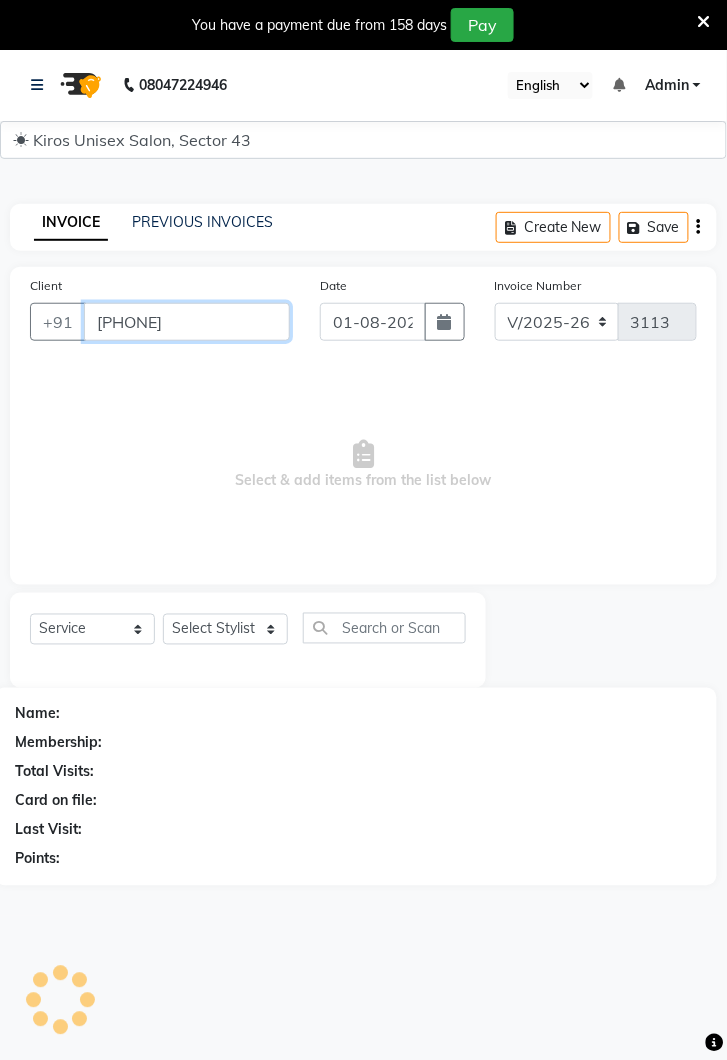 type on "[PHONE]" 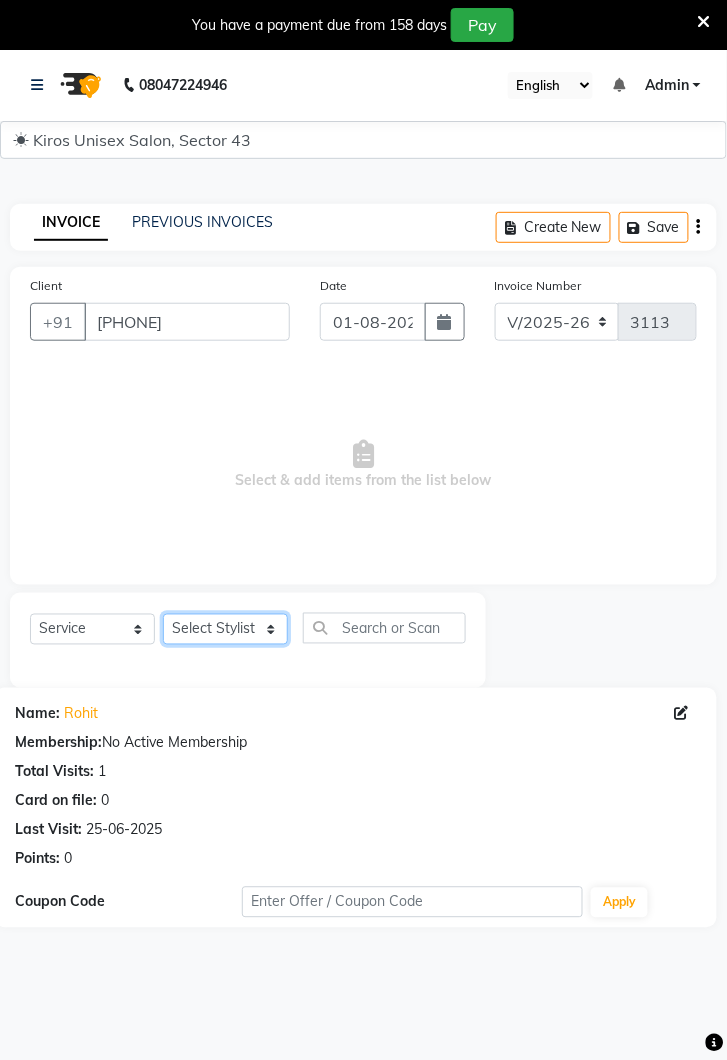 click on "Select Stylist Deepak Gunjan Habil Jeet Lalit Lamu Raj Rashmi Rony Sagar Suraj" 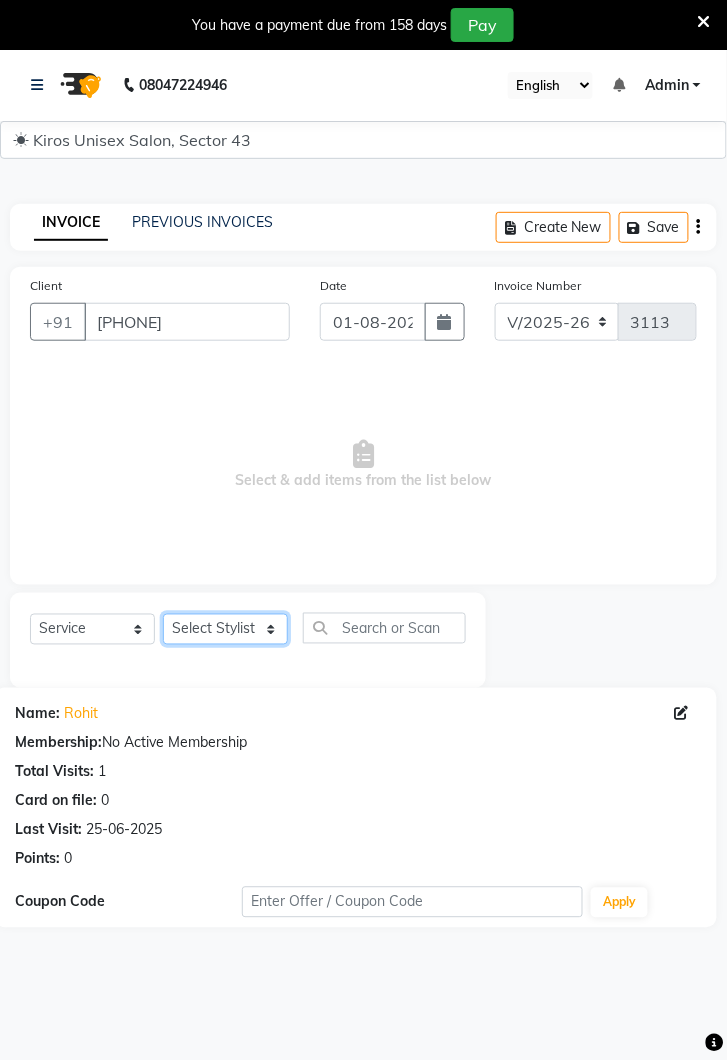 click on "Select Stylist Deepak Gunjan Habil Jeet Lalit Lamu Raj Rashmi Rony Sagar Suraj" 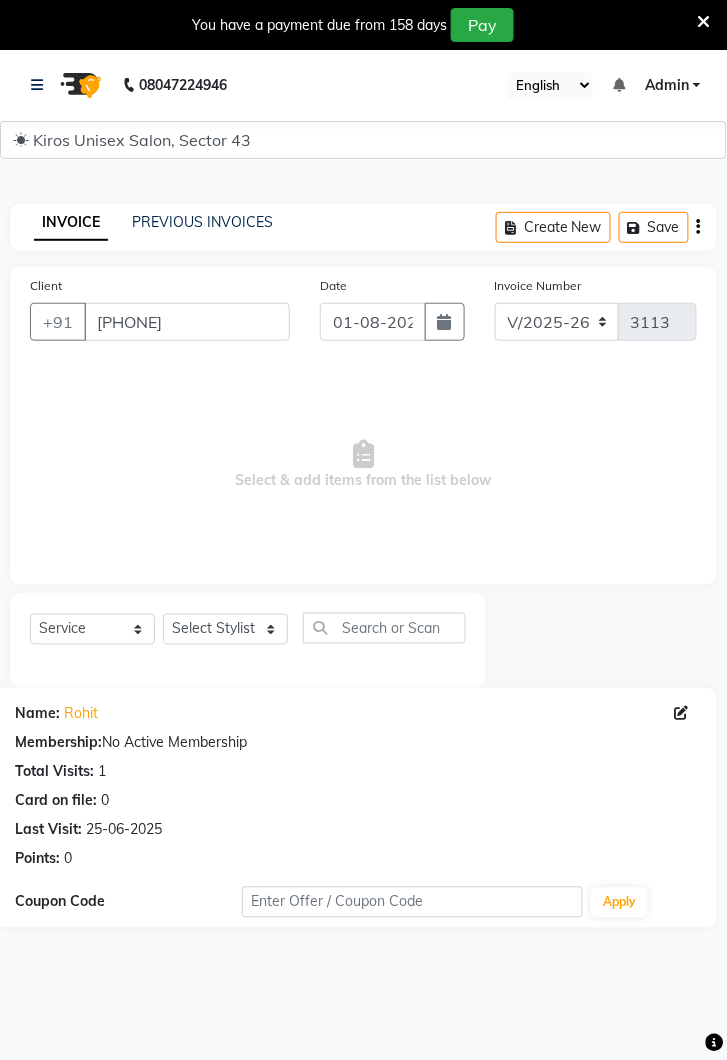 click on "Select & add items from the list below" at bounding box center (363, 465) 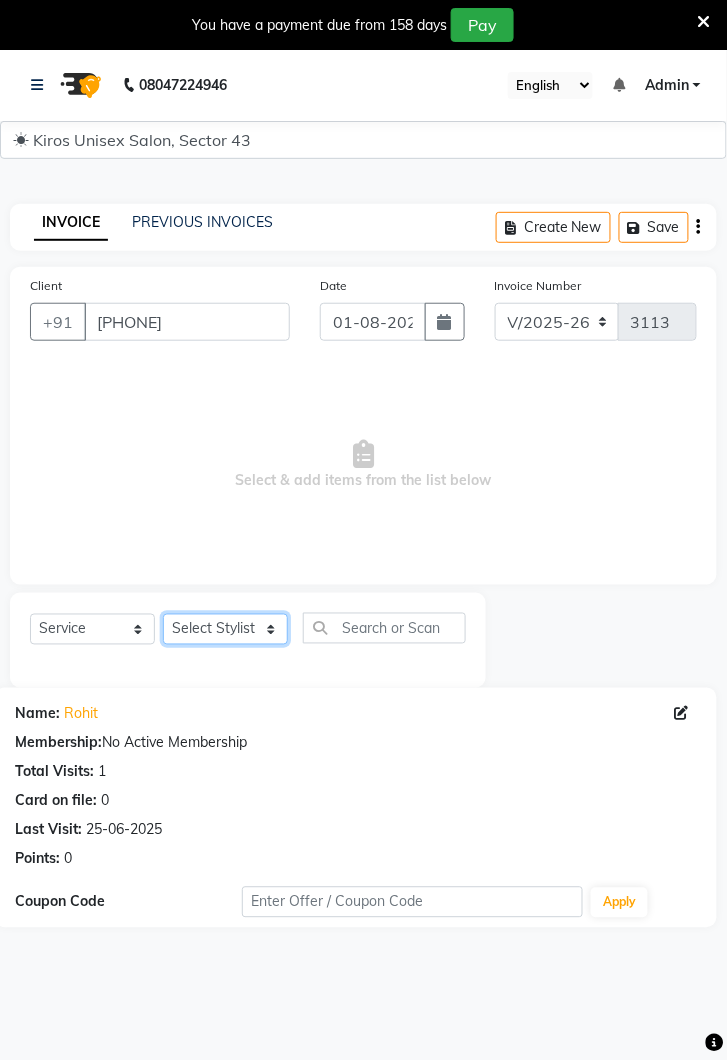 click on "Select Stylist Deepak Gunjan Habil Jeet Lalit Lamu Raj Rashmi Rony Sagar Suraj" 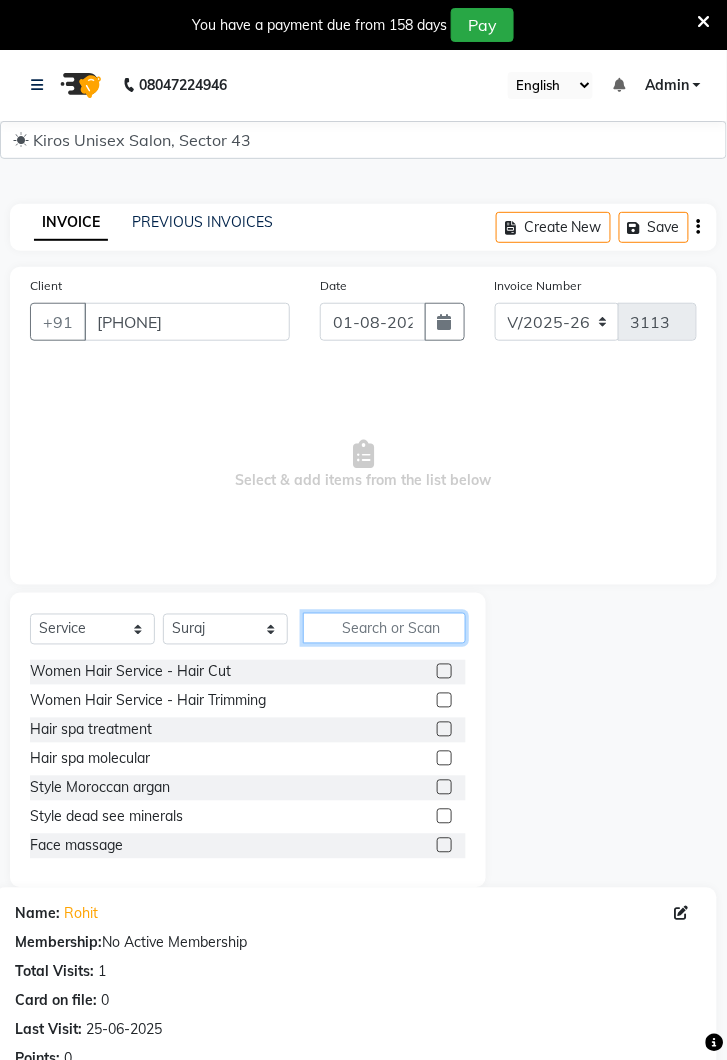 click 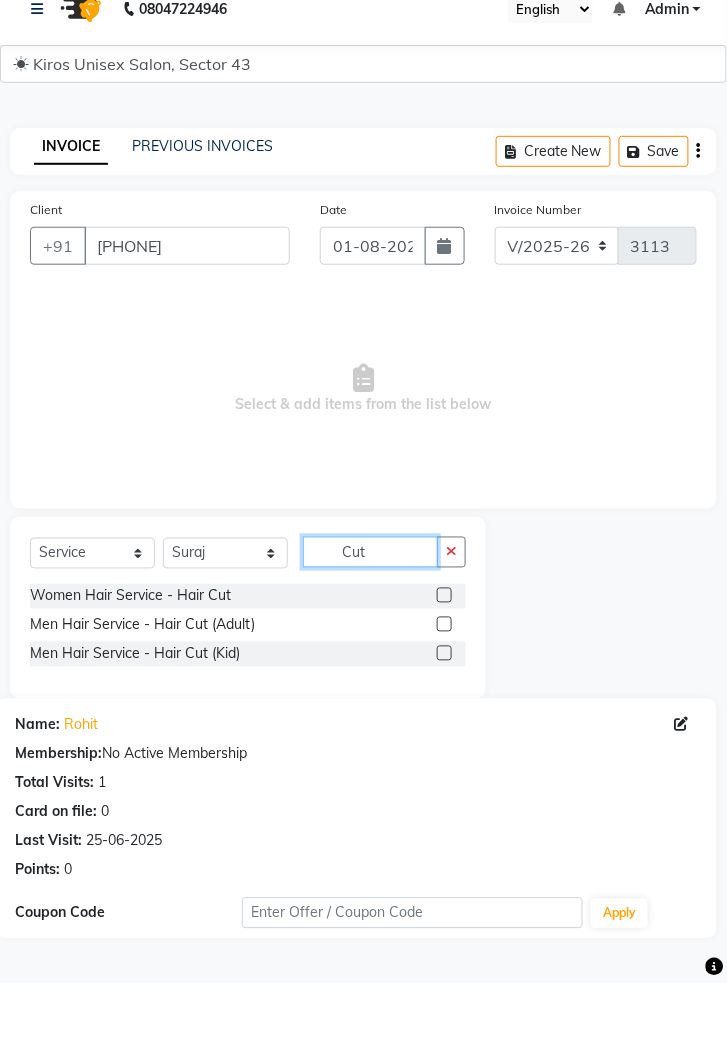 type on "Cut" 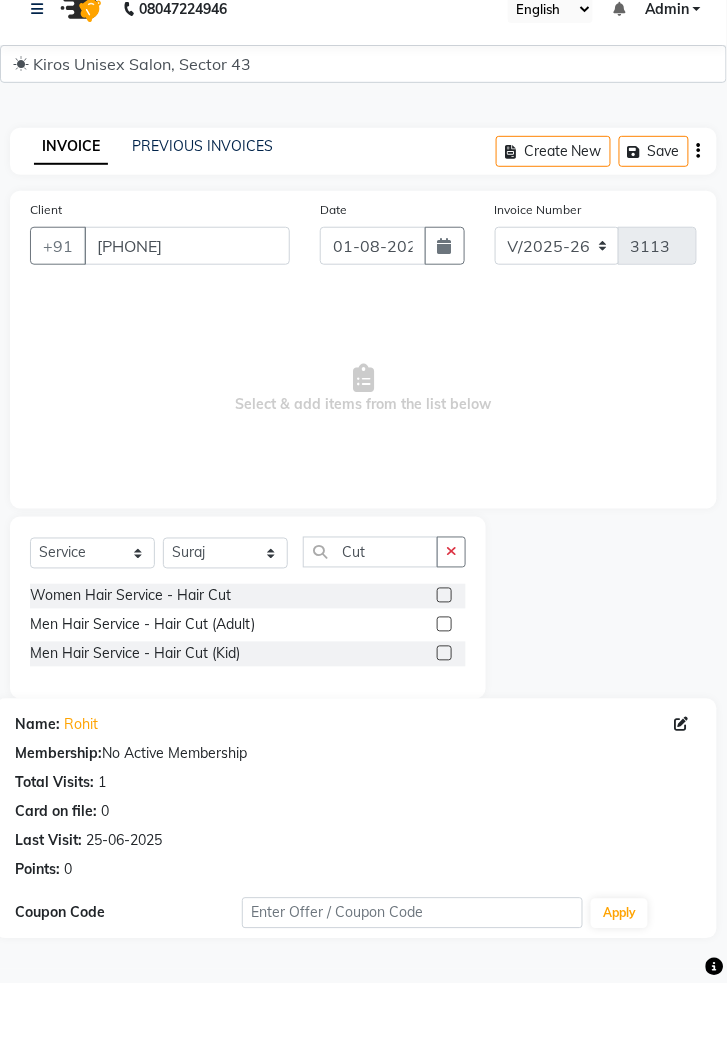 click 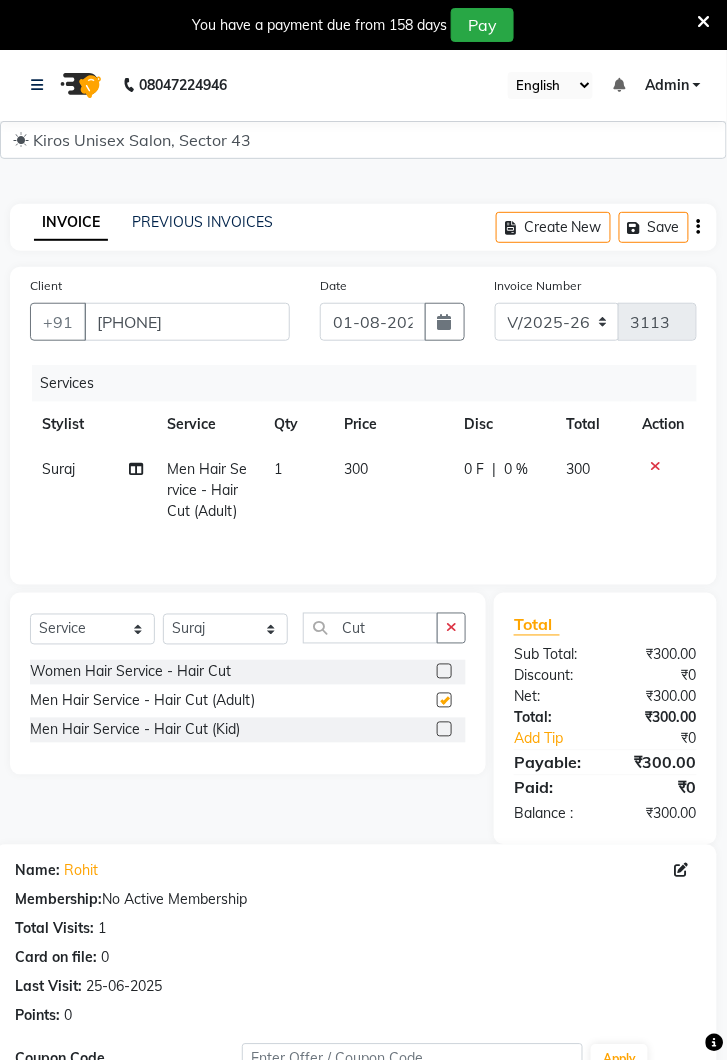 checkbox on "false" 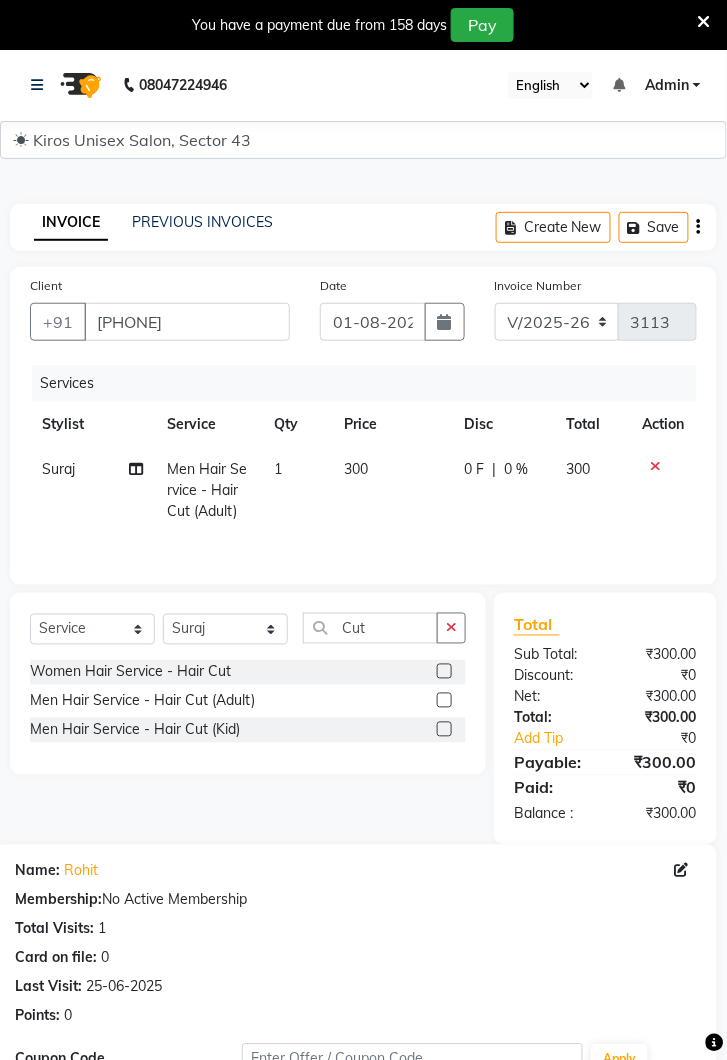 click on "300" 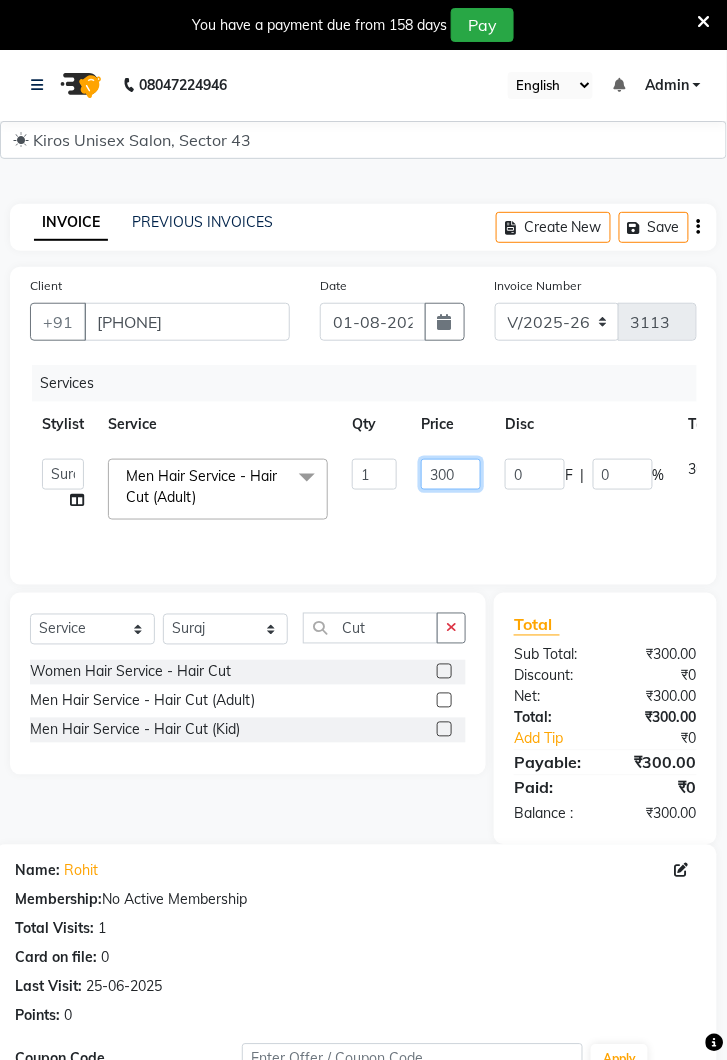click on "300" 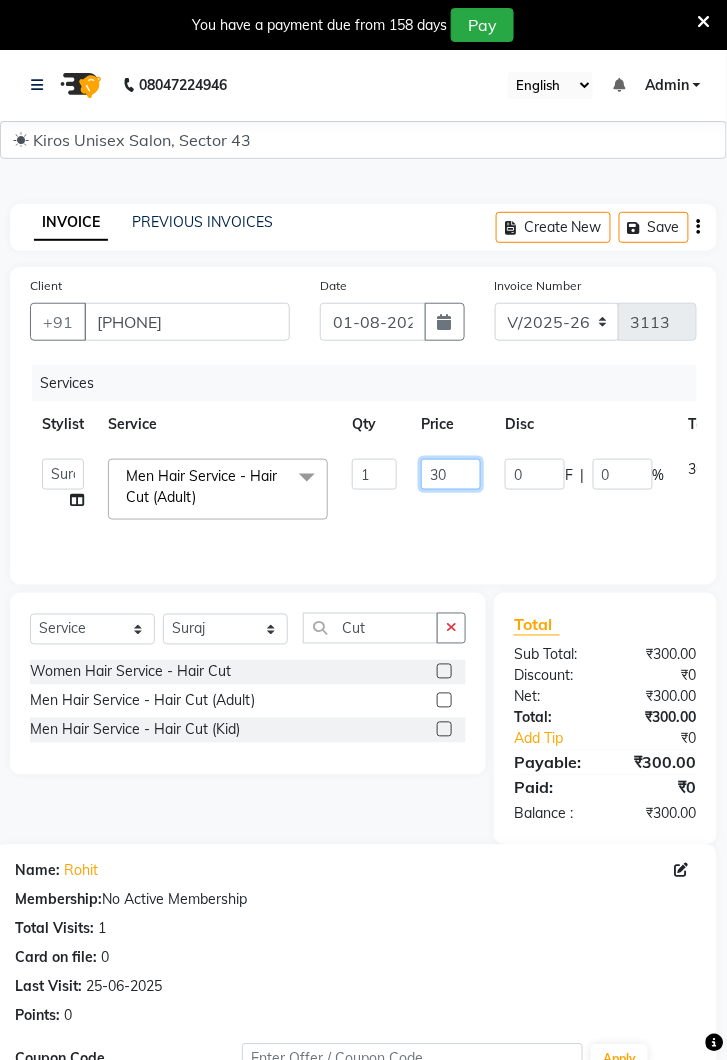 type on "3" 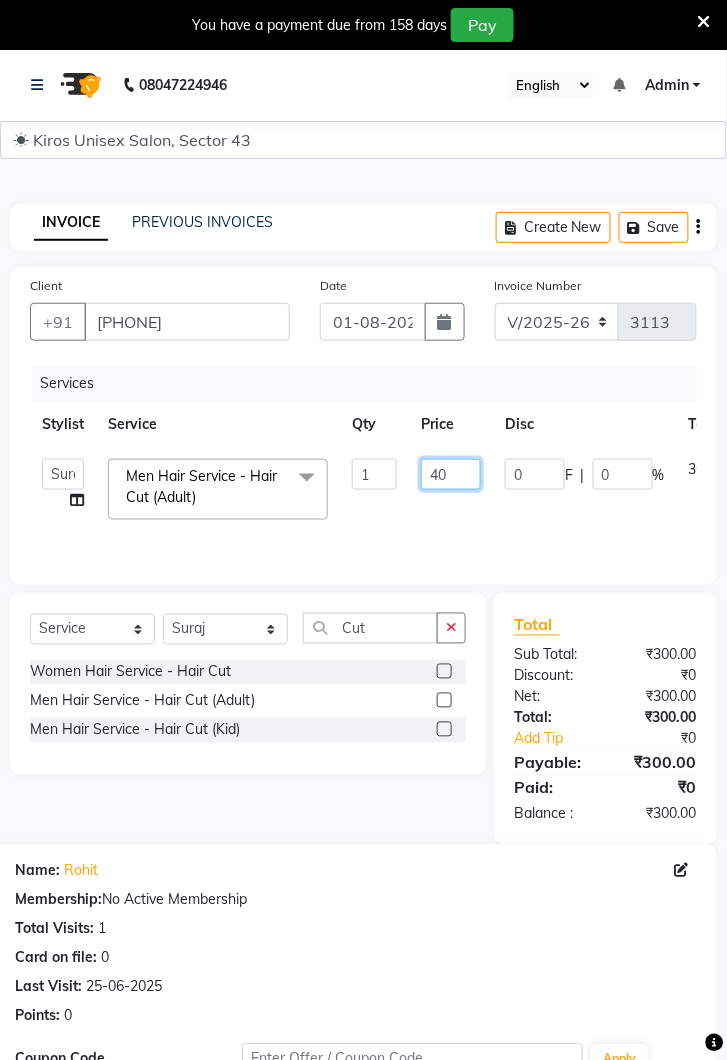 type on "400" 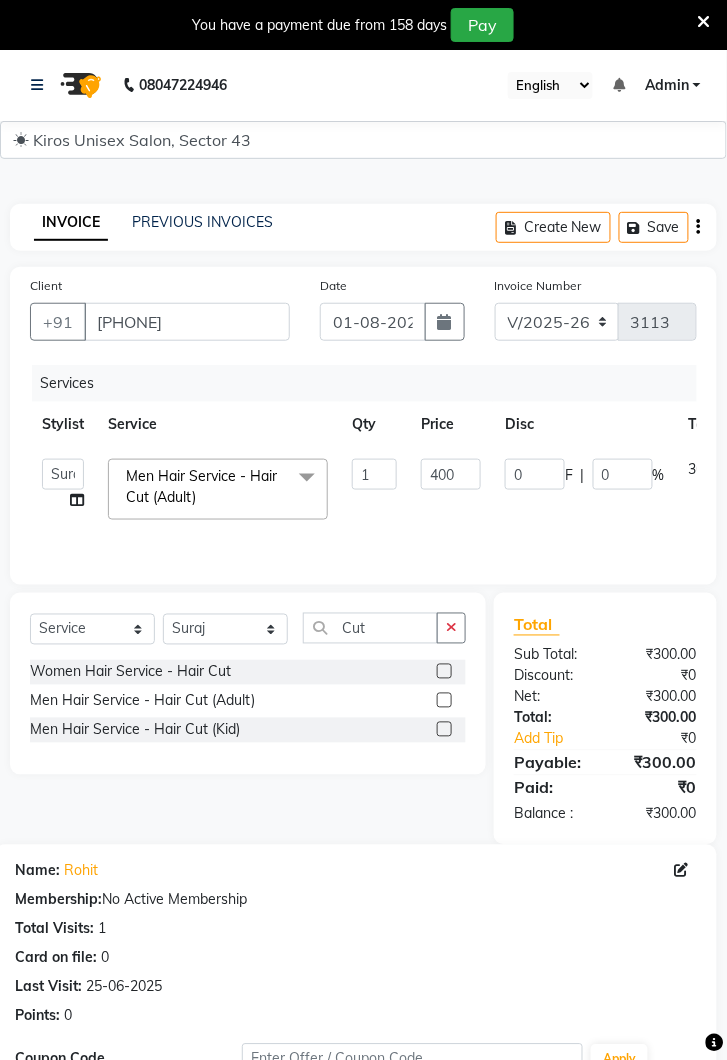 click on "0 F | 0 %" 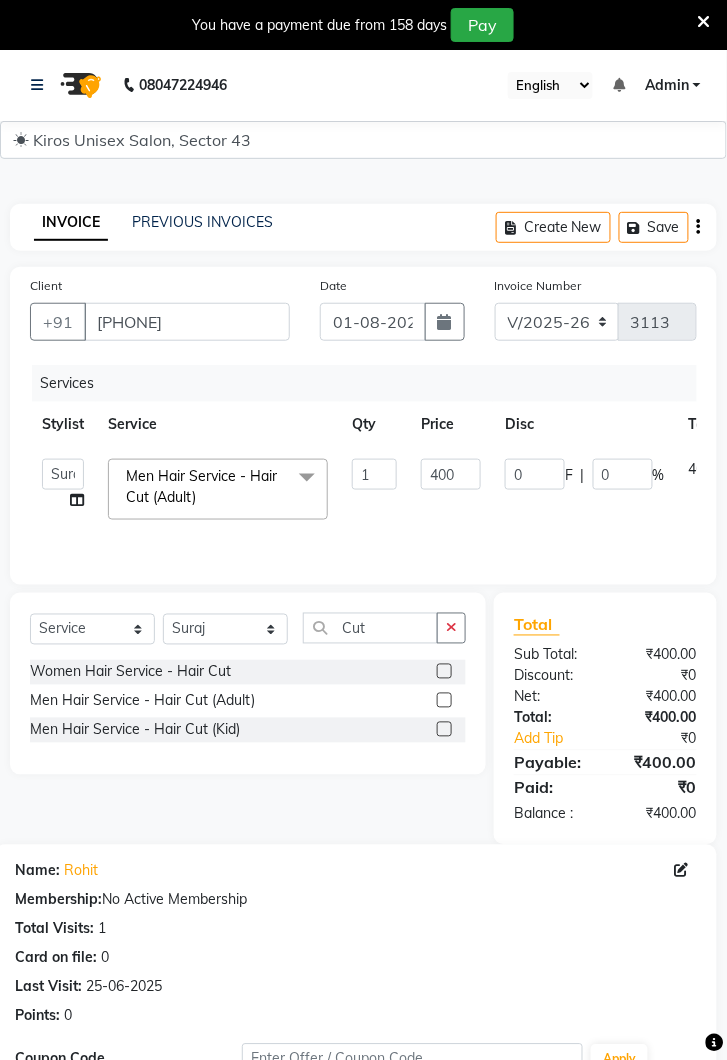 click 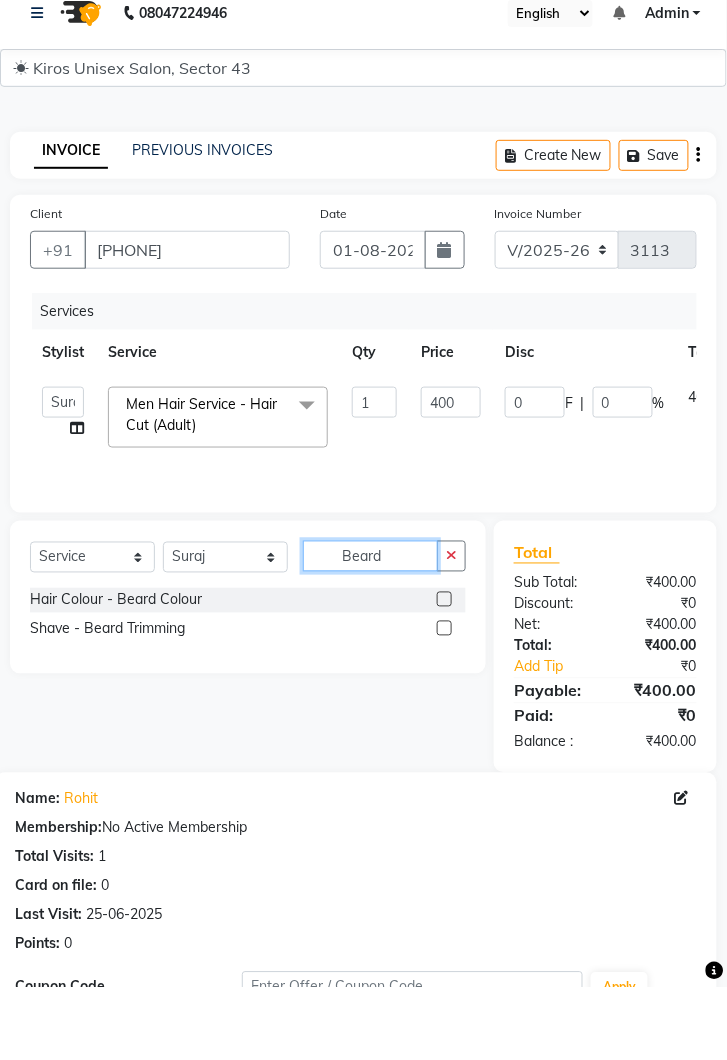type on "Beard" 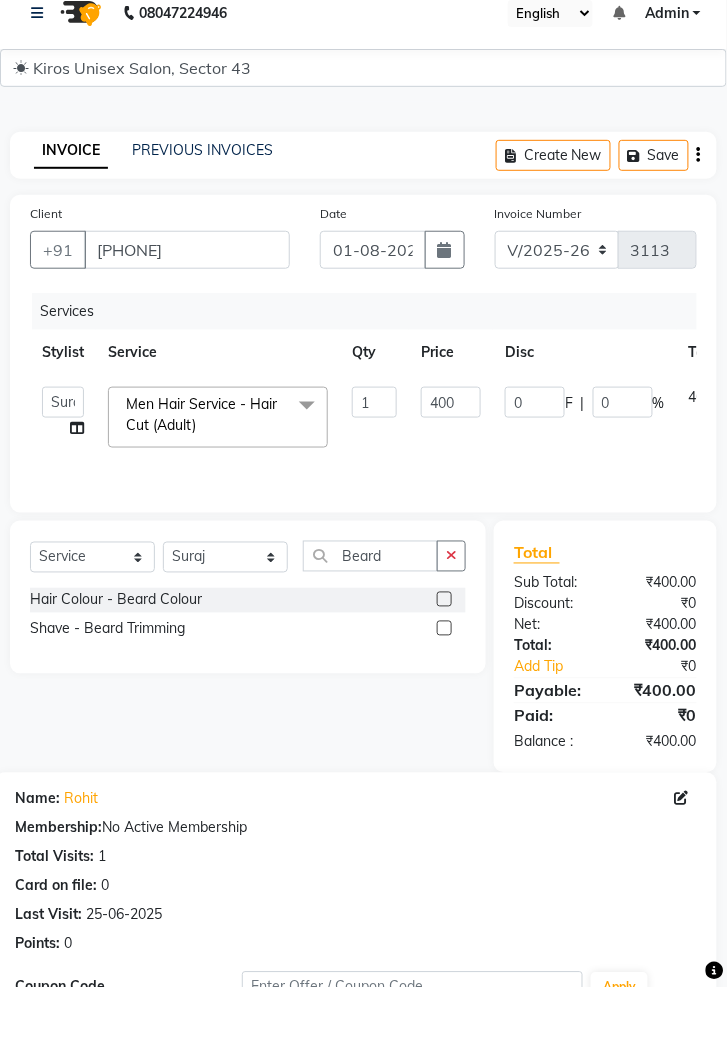 click 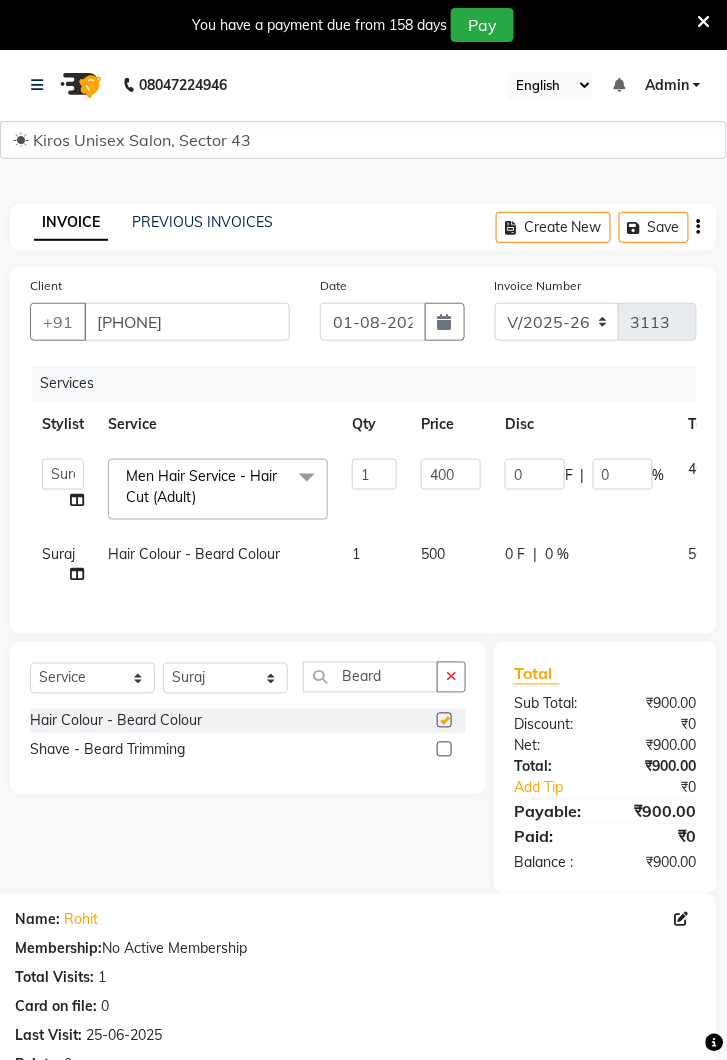 checkbox on "false" 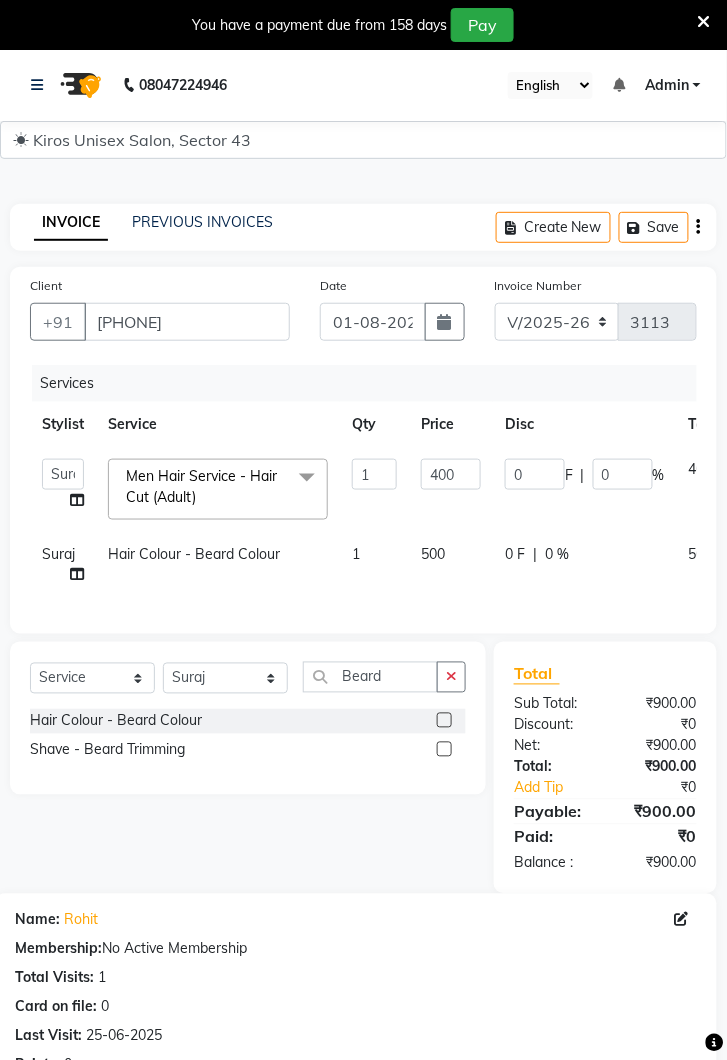 click 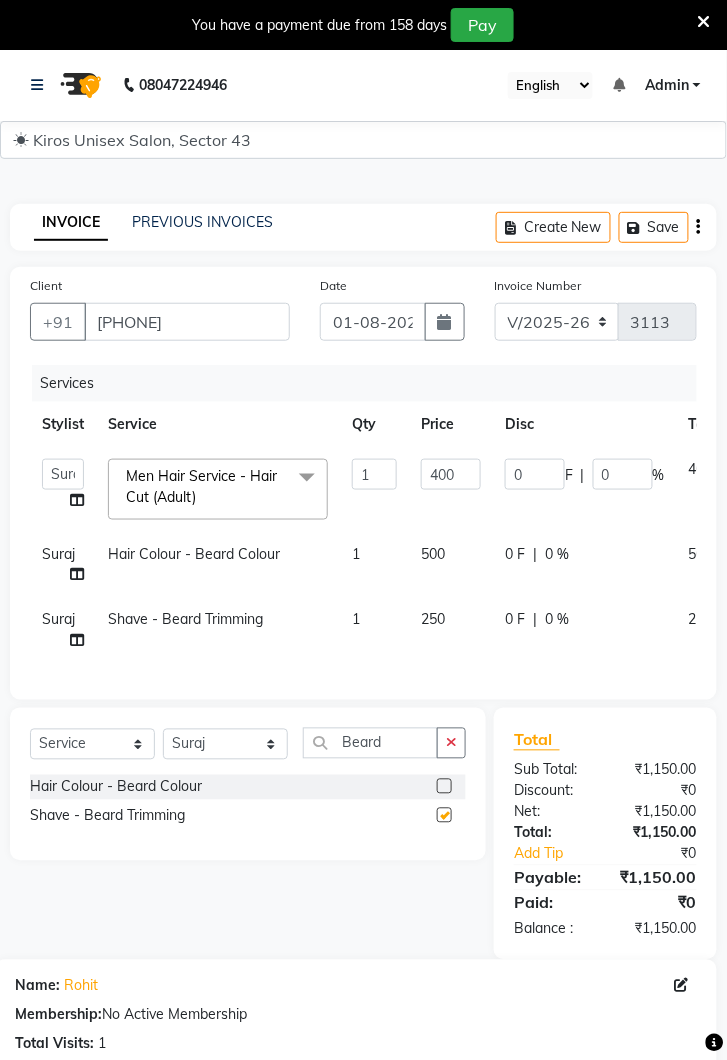 checkbox on "false" 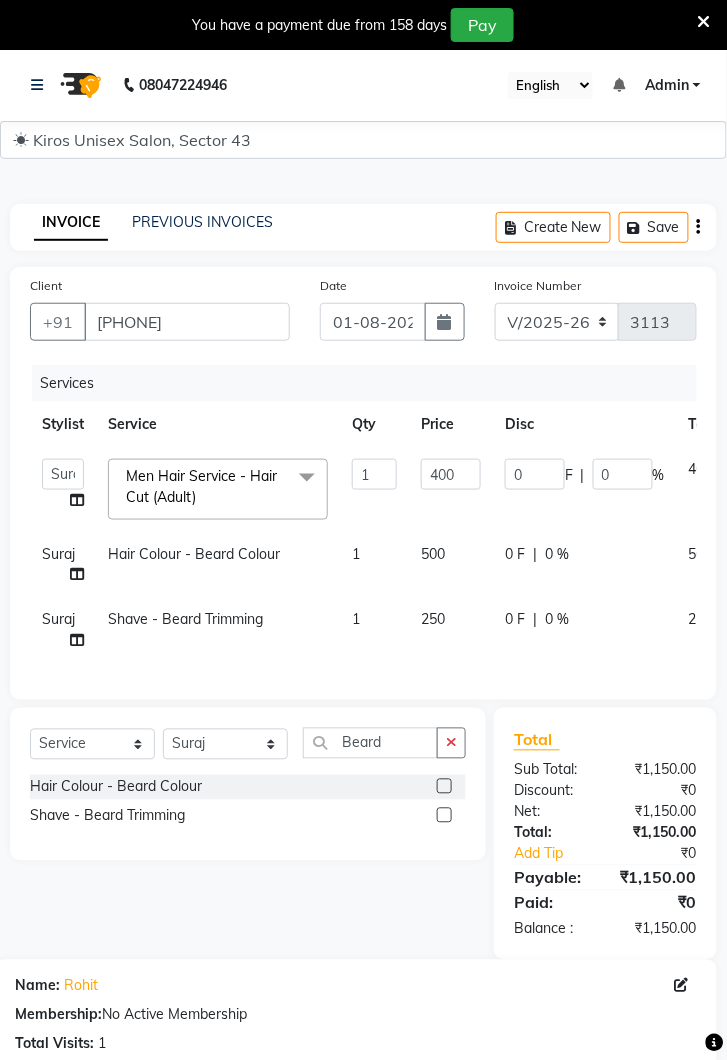 scroll, scrollTop: 0, scrollLeft: 102, axis: horizontal 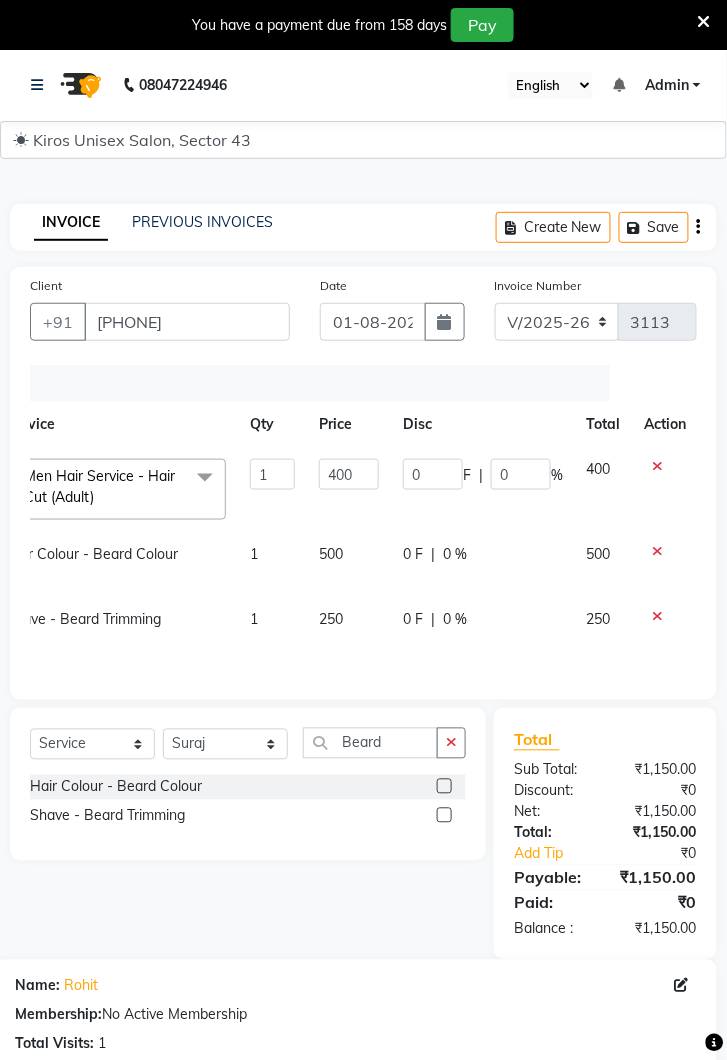 click 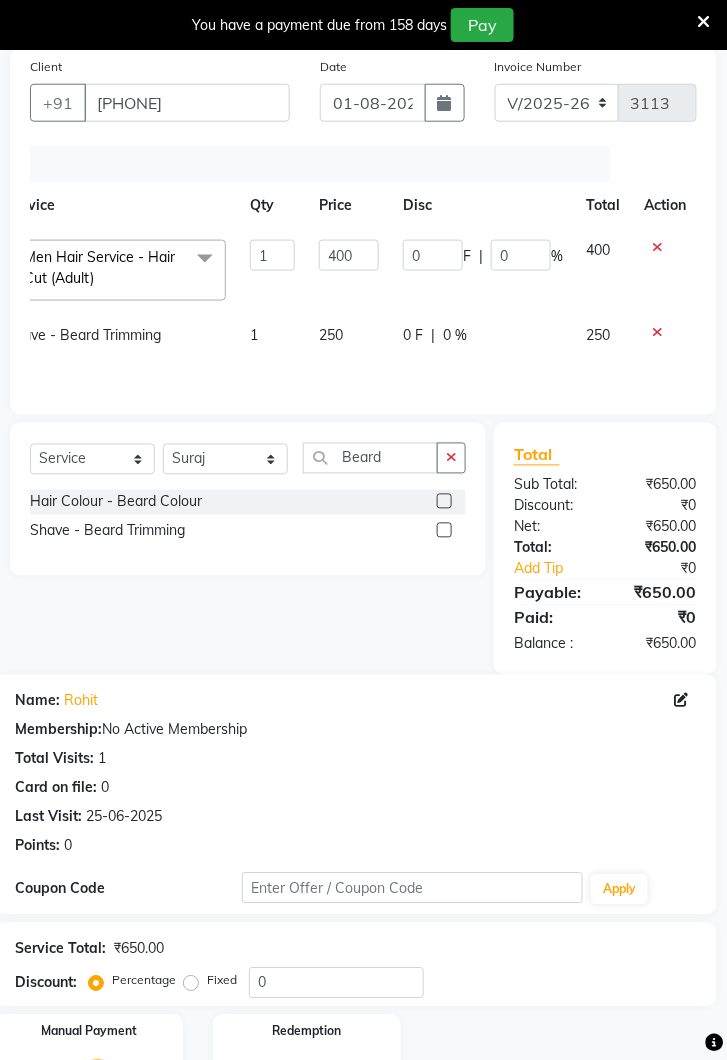 scroll, scrollTop: 289, scrollLeft: 0, axis: vertical 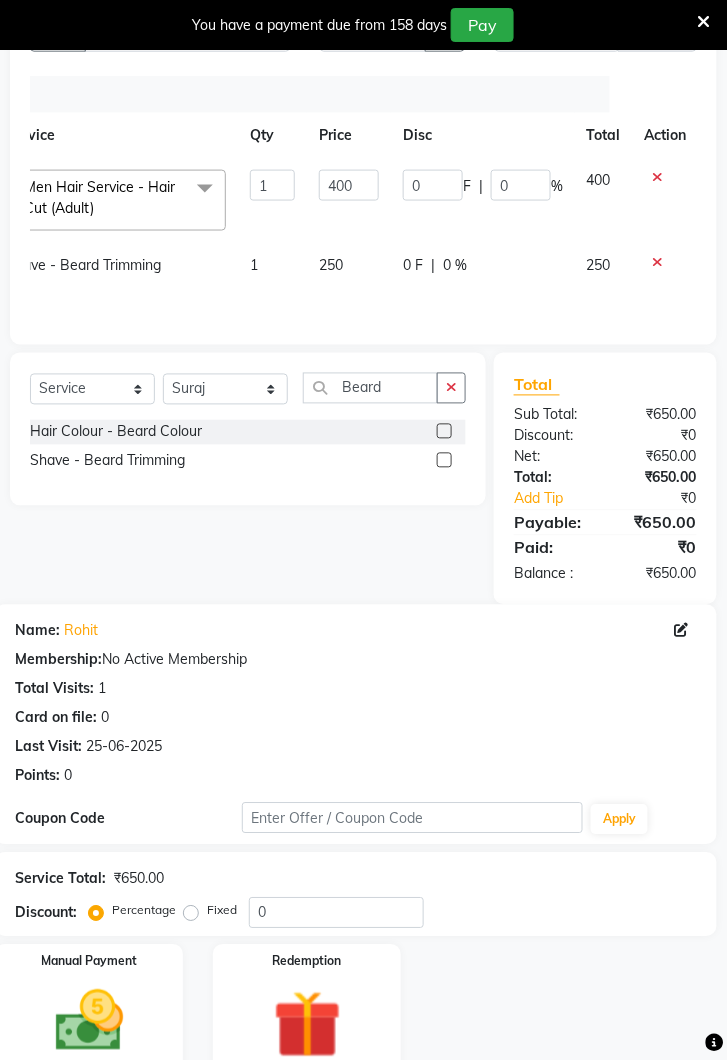 click 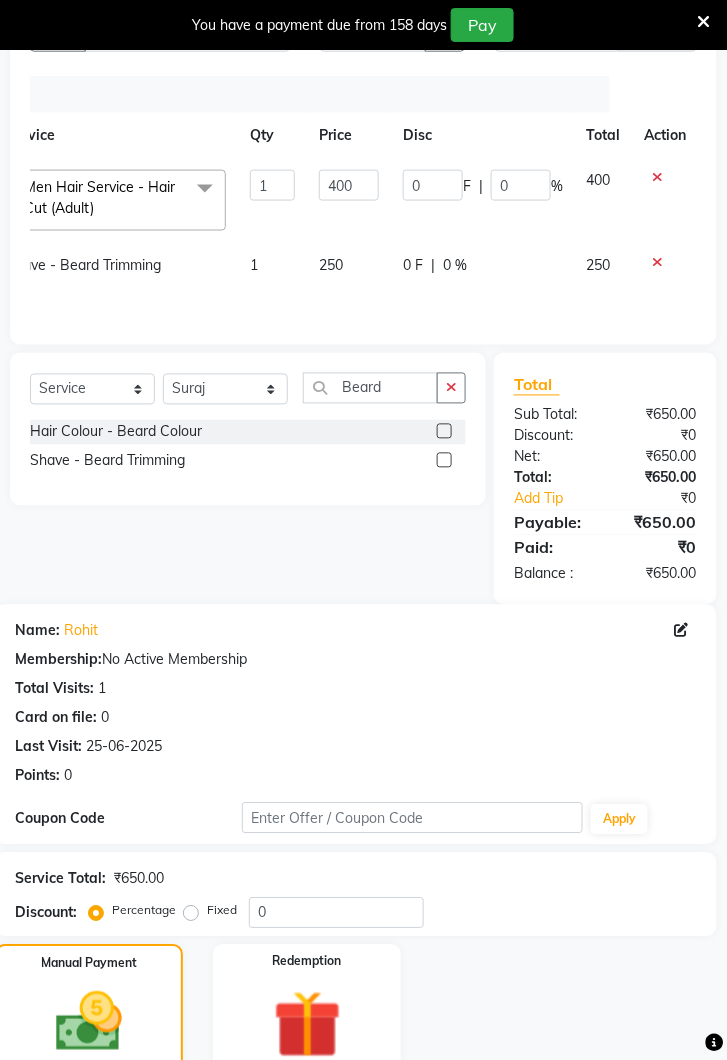 click on "UPI" 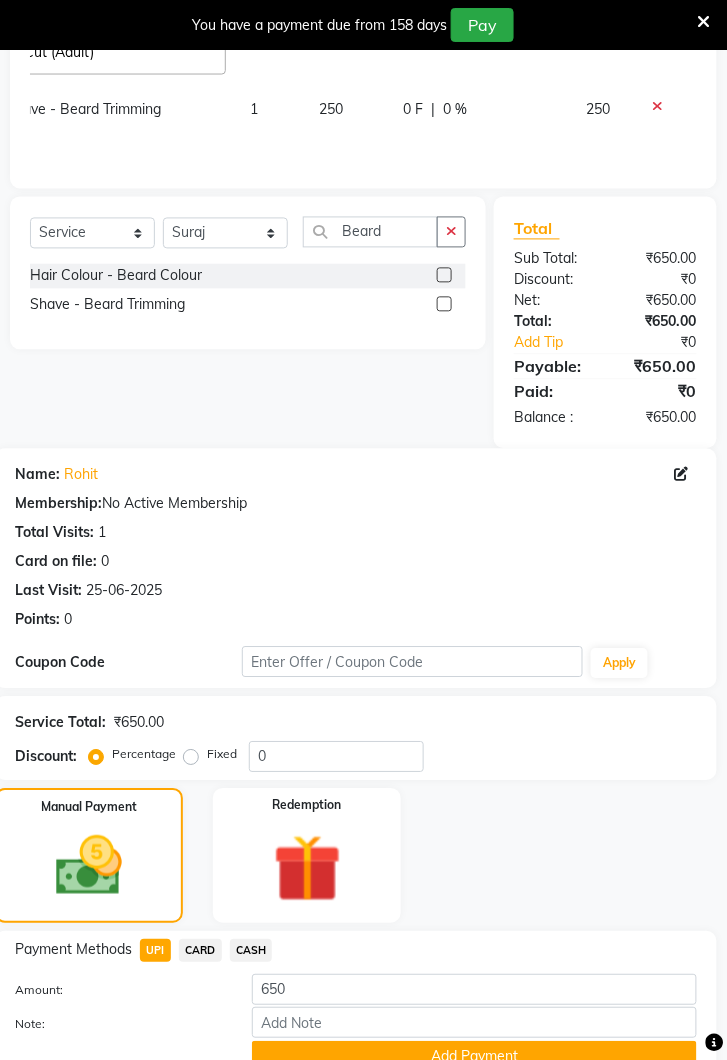 click on "Add Payment" 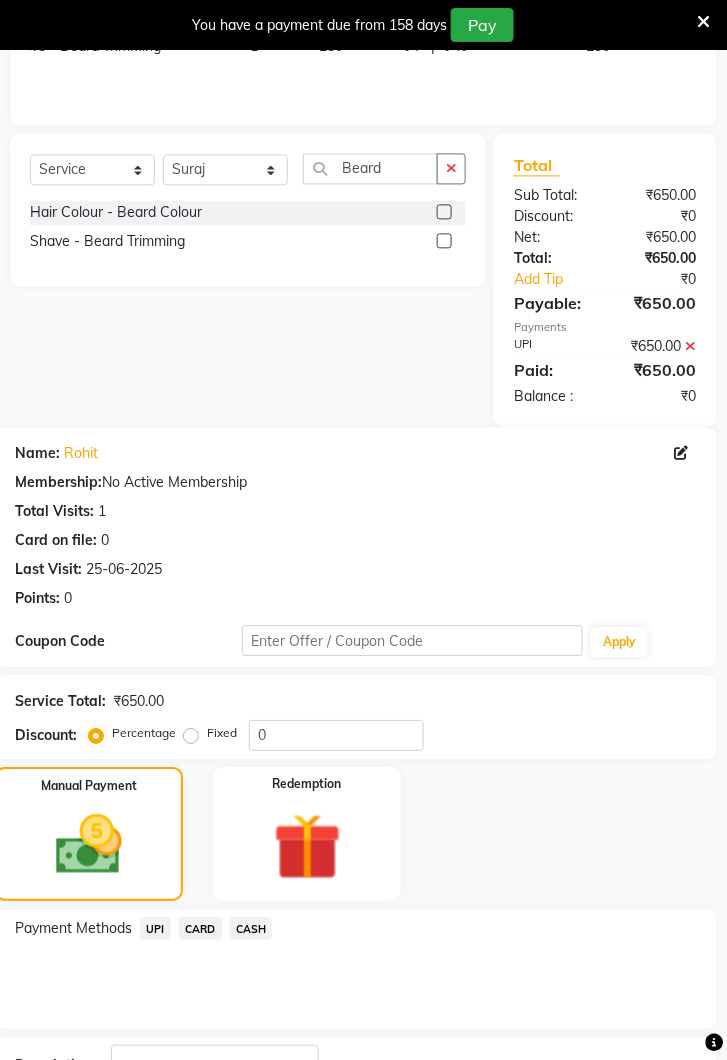 scroll, scrollTop: 571, scrollLeft: 0, axis: vertical 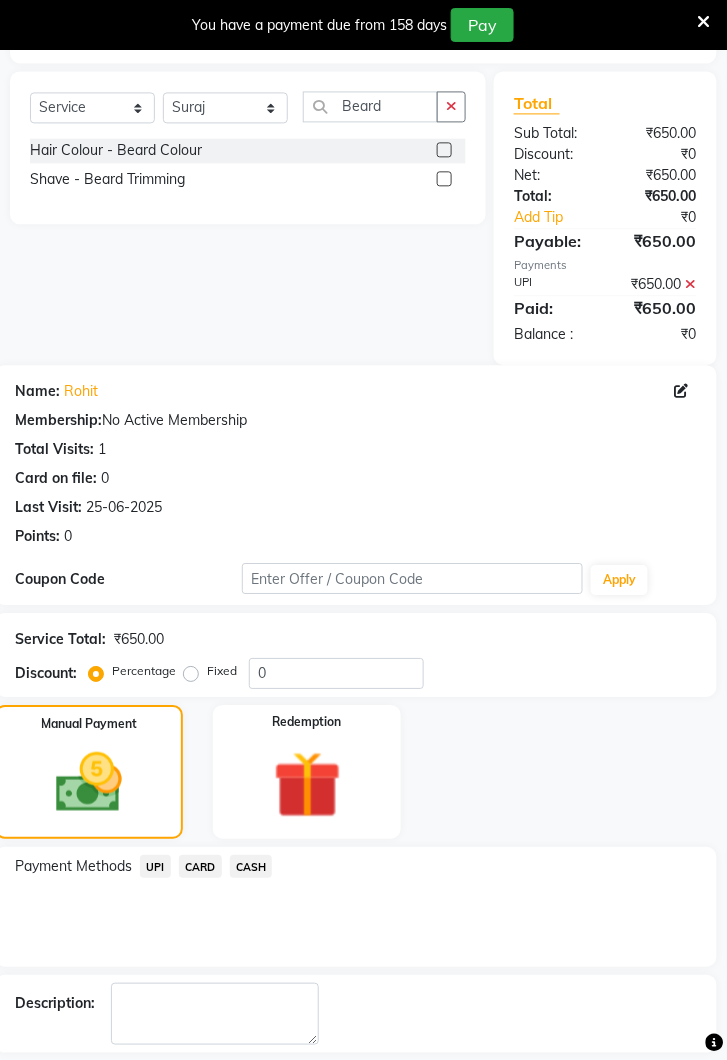 click on "Checkout" 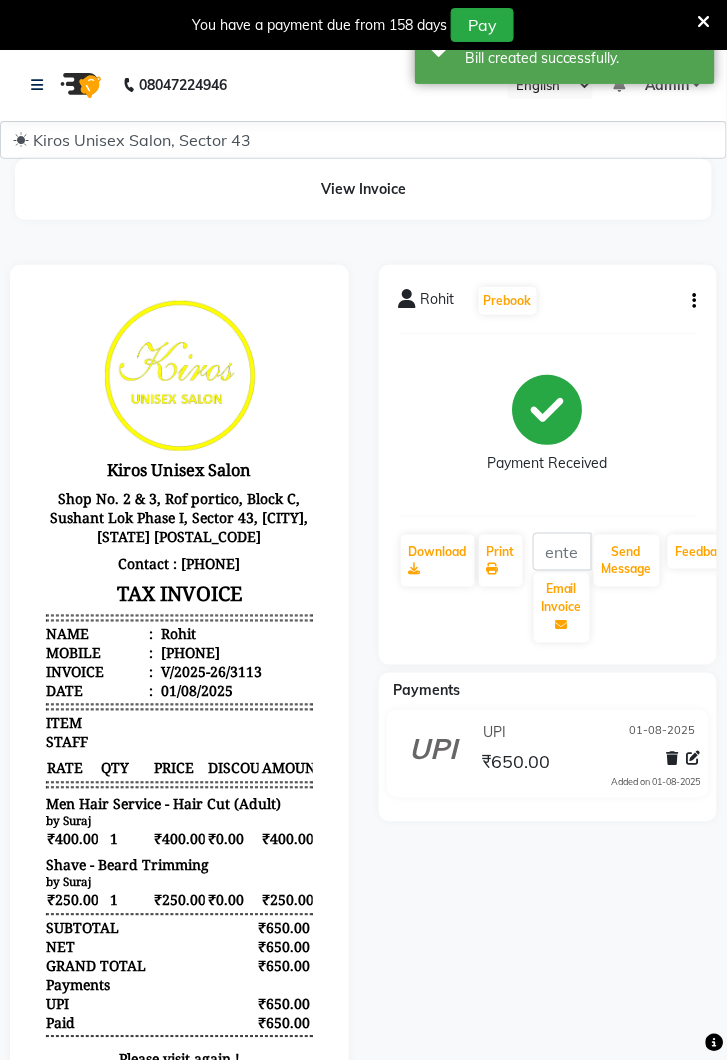 scroll, scrollTop: 0, scrollLeft: 0, axis: both 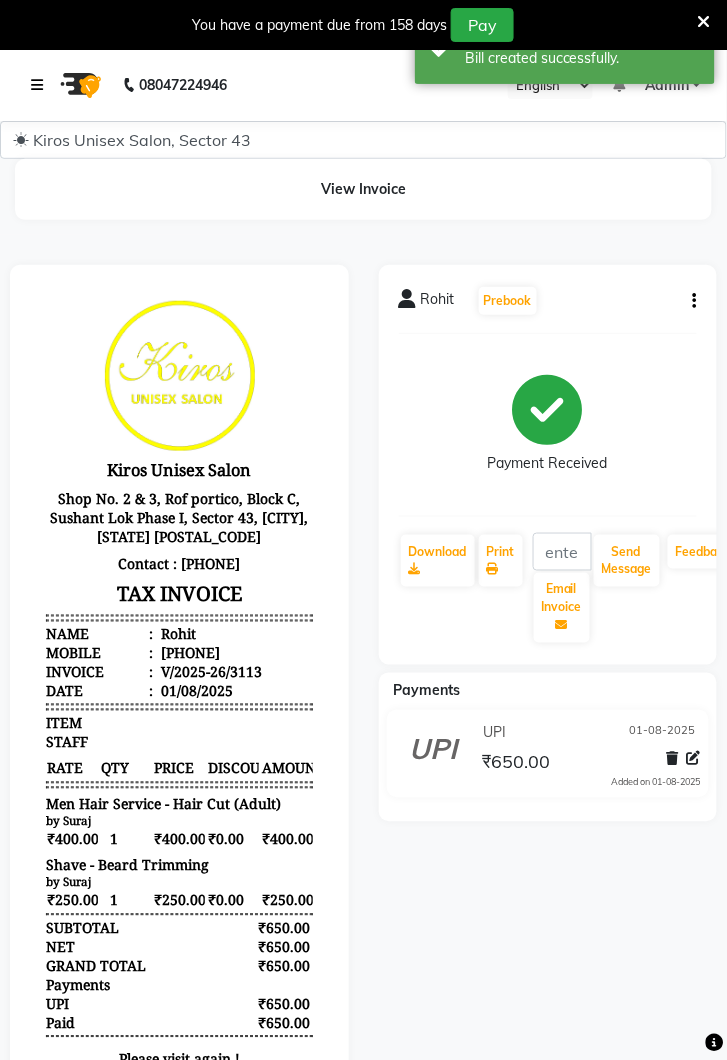 click at bounding box center [41, 85] 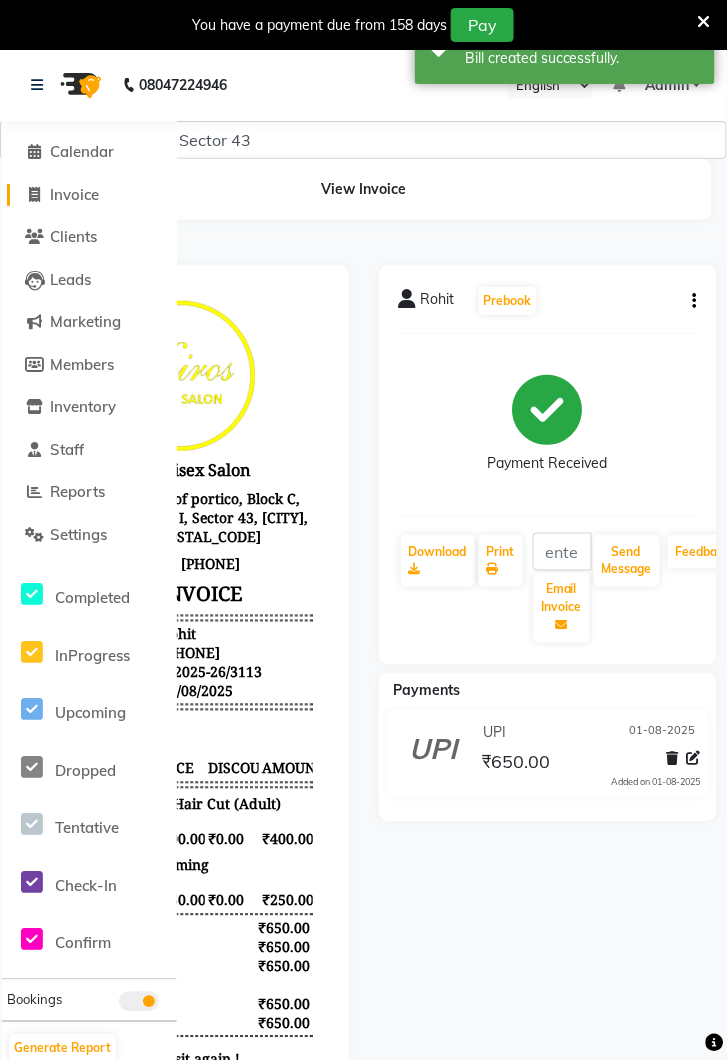 click on "Invoice" 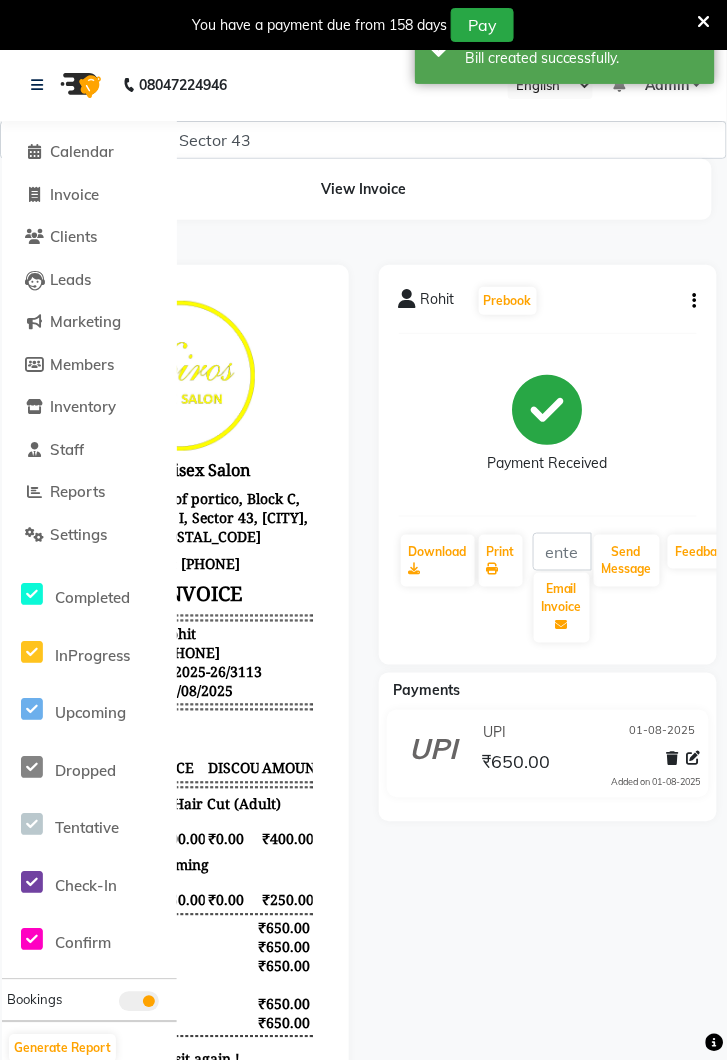 select on "service" 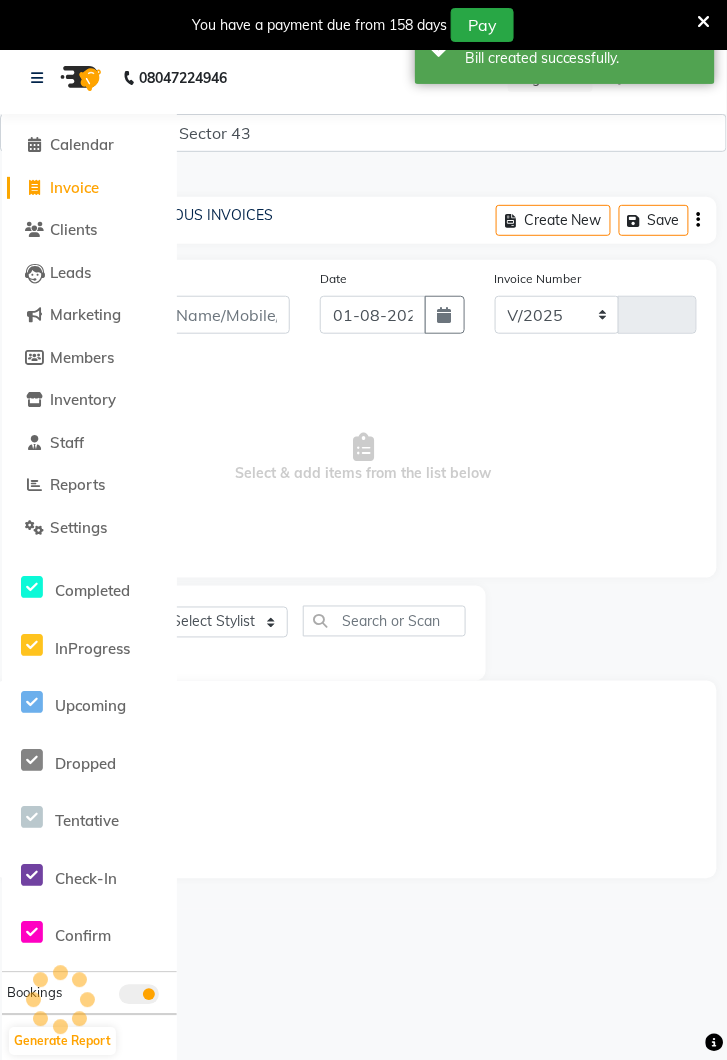 select on "5694" 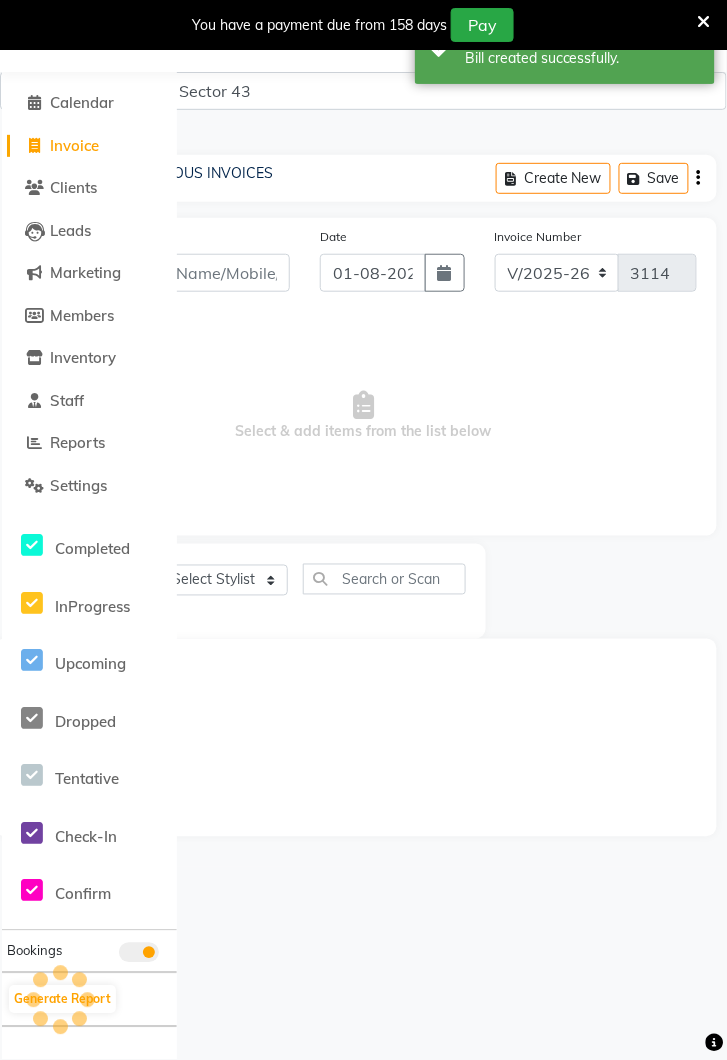 scroll, scrollTop: 0, scrollLeft: 0, axis: both 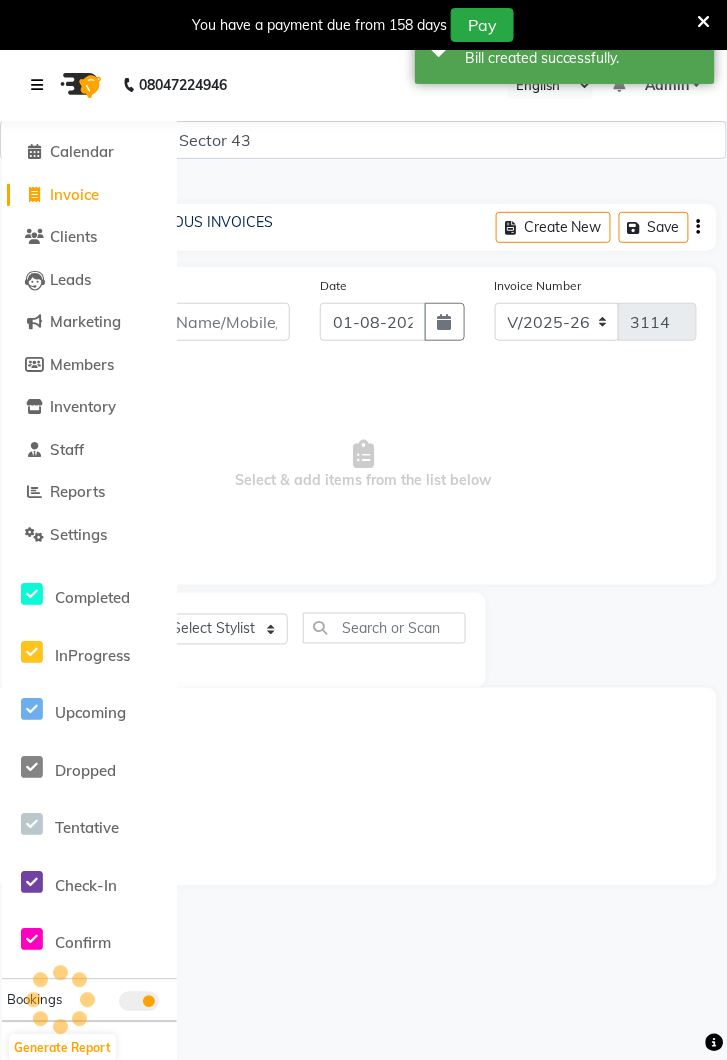click at bounding box center (41, 85) 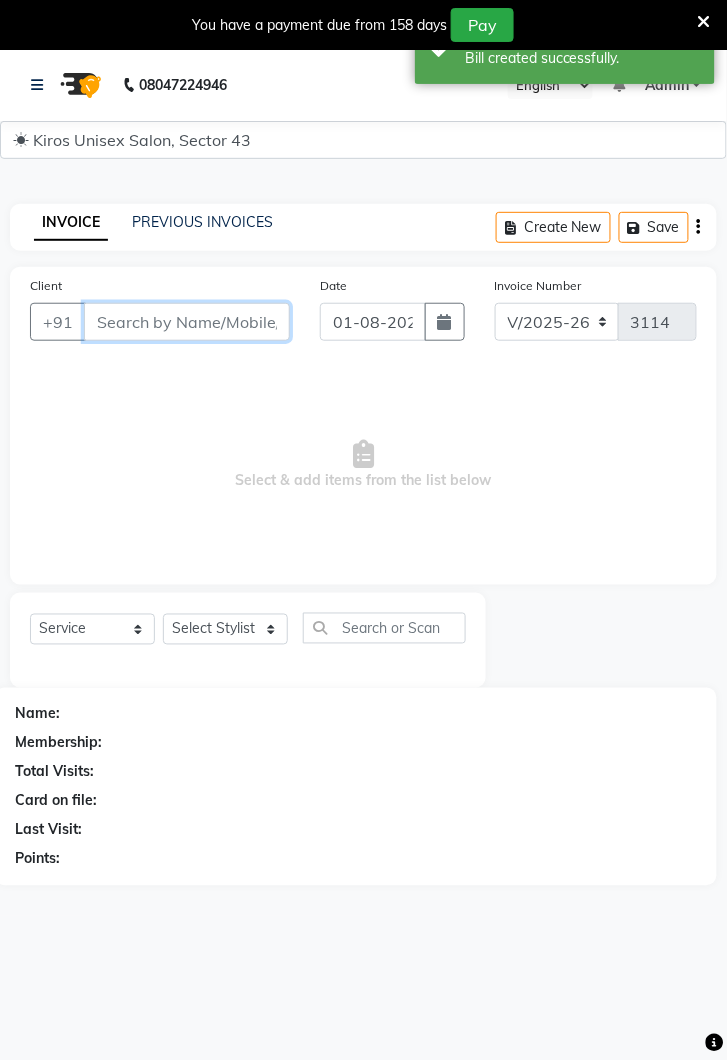 click on "Client" at bounding box center [187, 322] 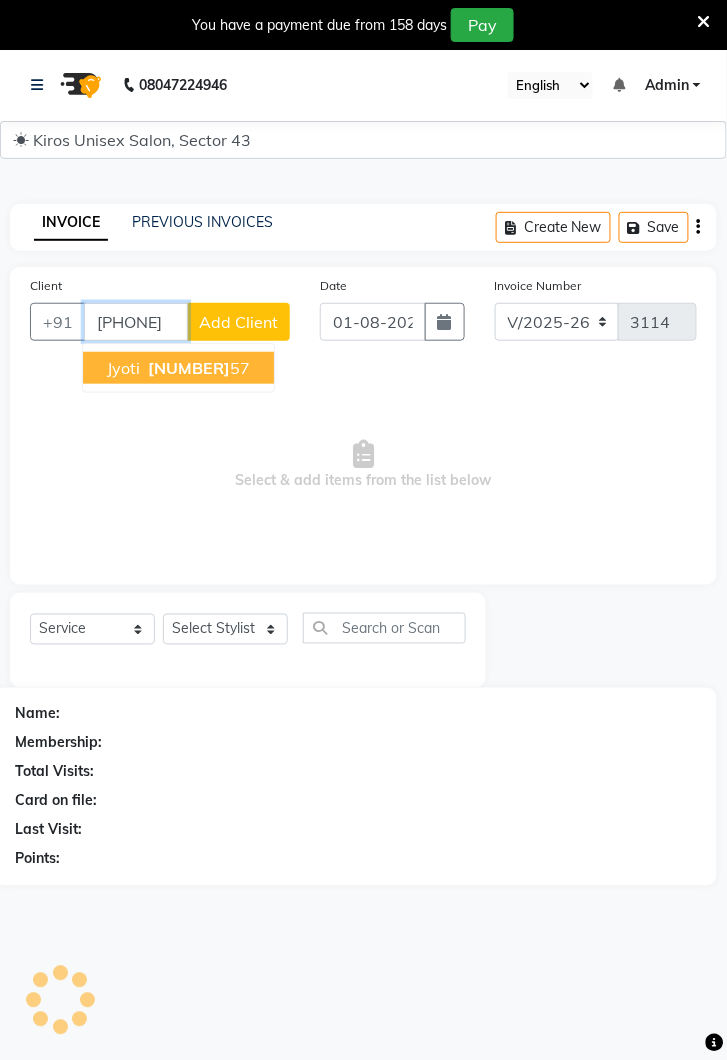 scroll, scrollTop: 0, scrollLeft: 0, axis: both 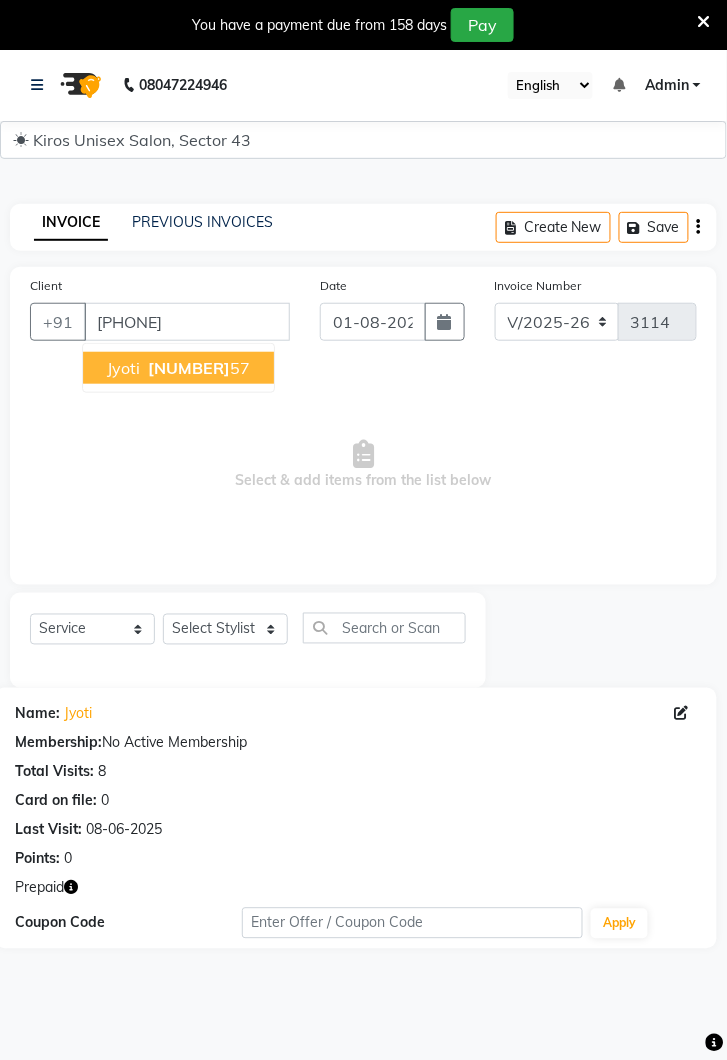click on "Jyoti   96549090 57" at bounding box center [178, 368] 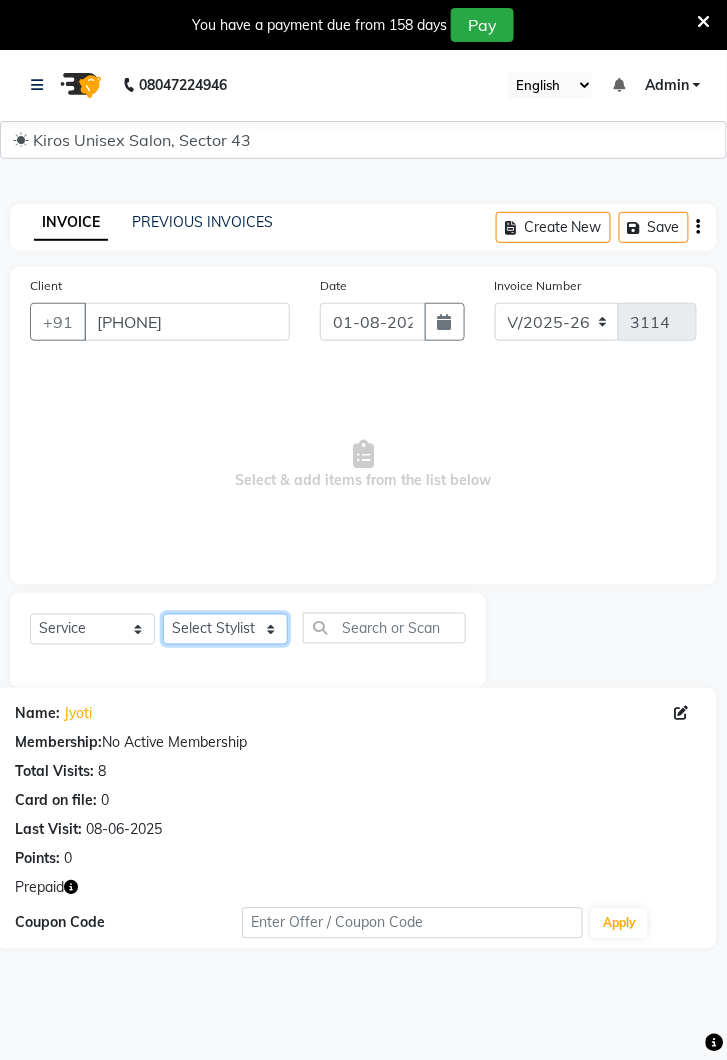 click on "Select Stylist Deepak Gunjan Habil Jeet Lalit Lamu Raj Rashmi Rony Sagar Suraj" 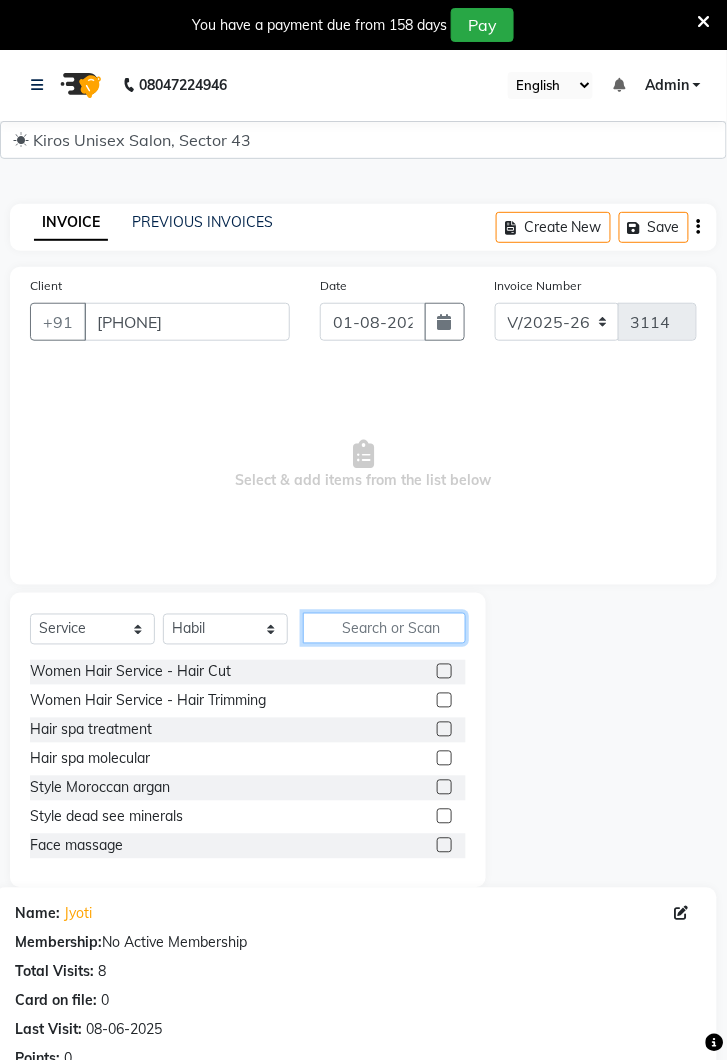 click 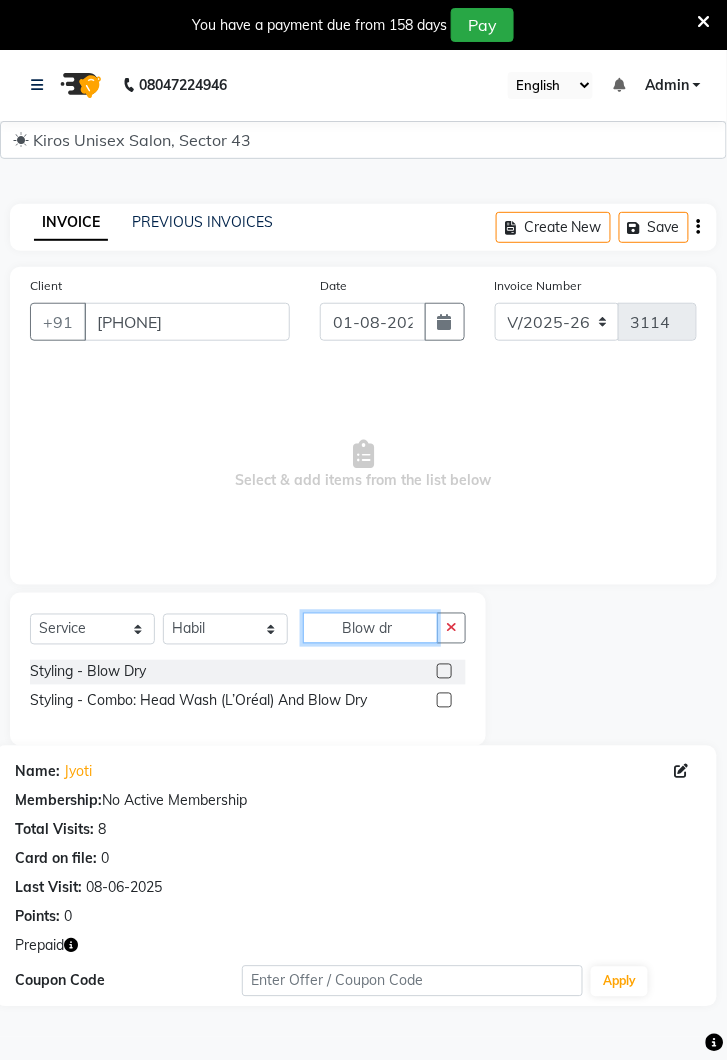 type on "Blow dr" 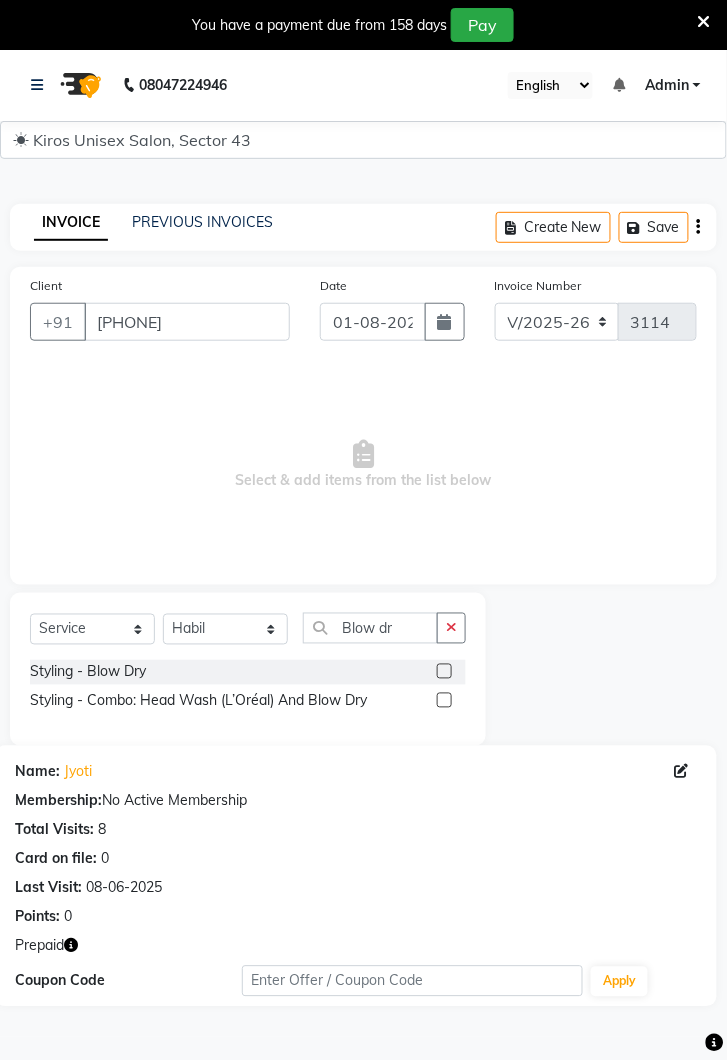 click 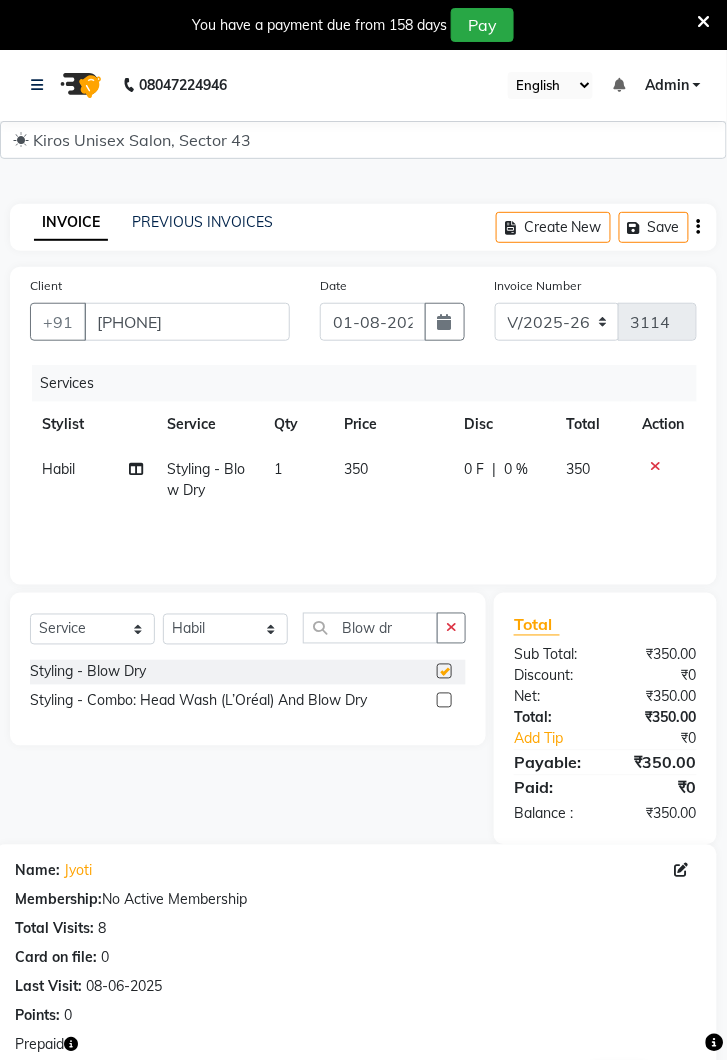 checkbox on "false" 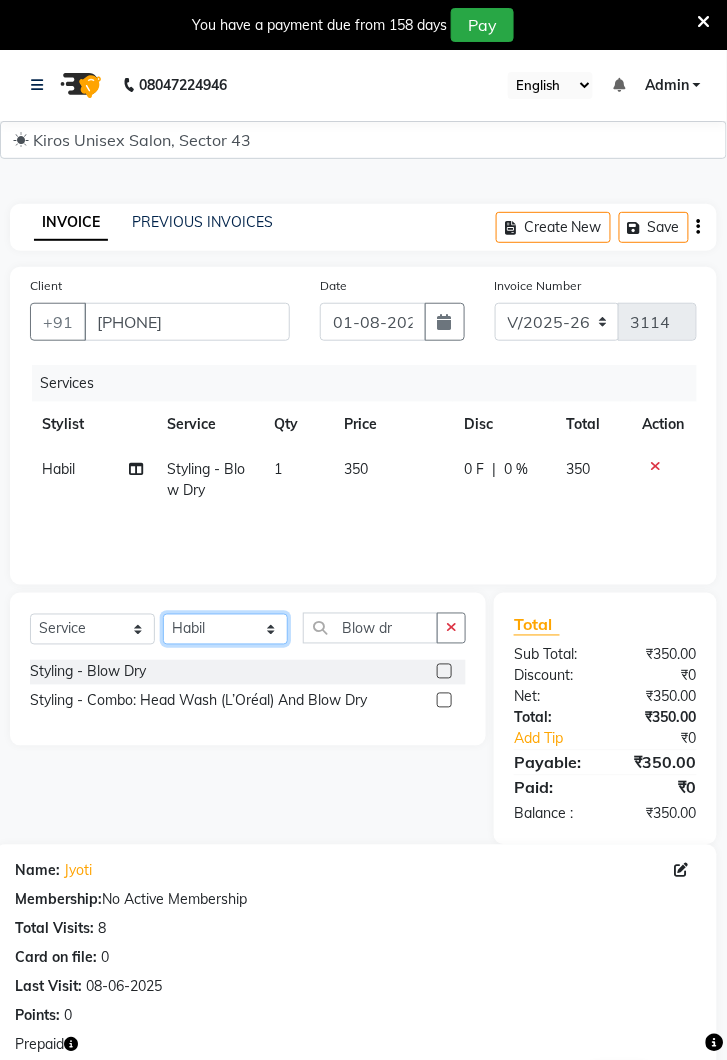 click on "Select Stylist Deepak Gunjan Habil Jeet Lalit Lamu Raj Rashmi Rony Sagar Suraj" 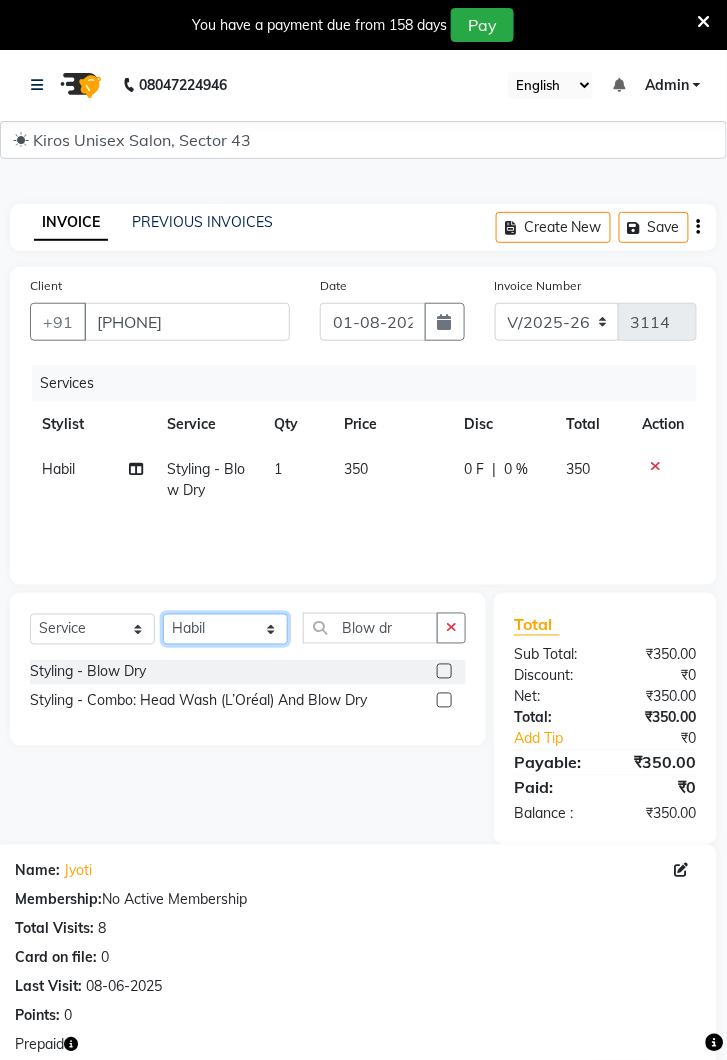 select on "39650" 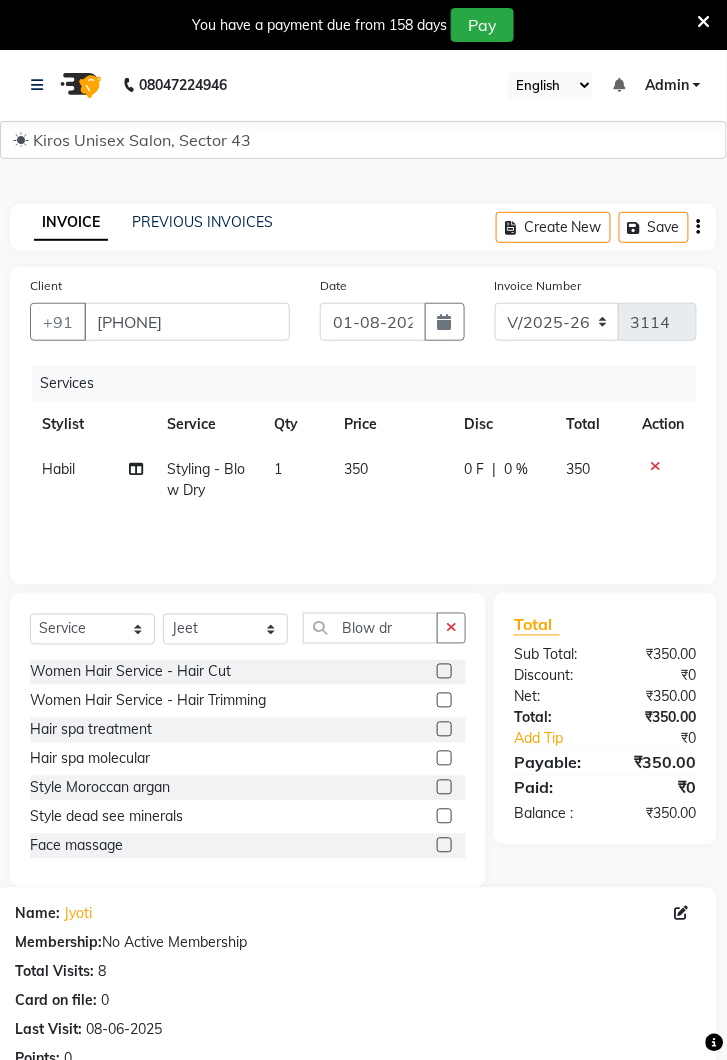 click 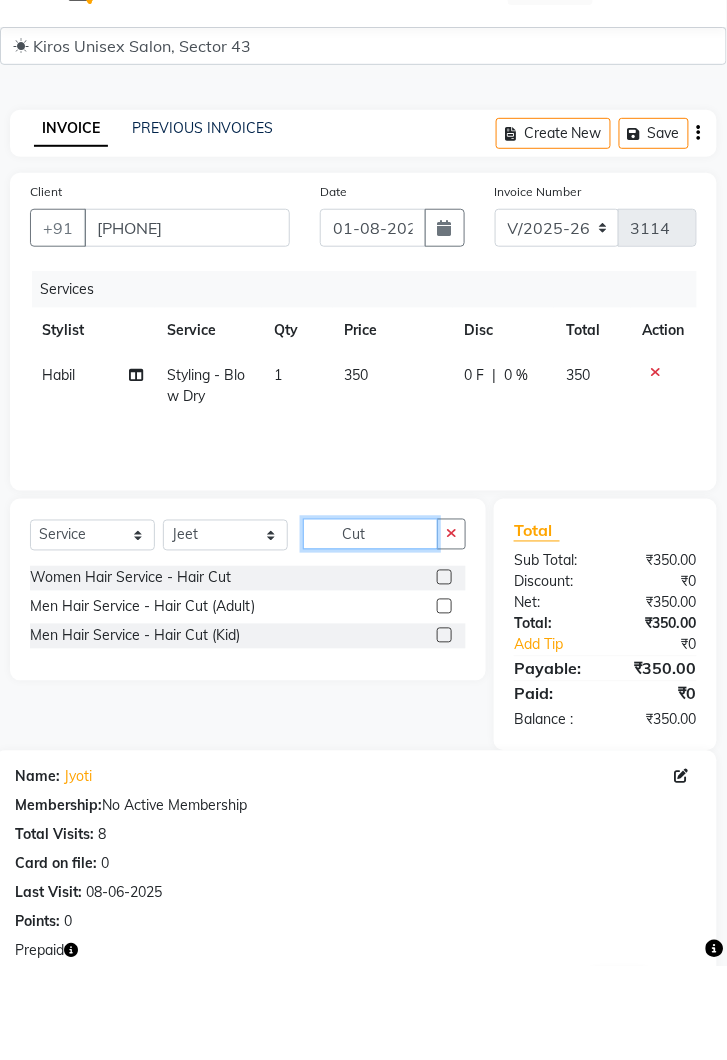 type on "Cut" 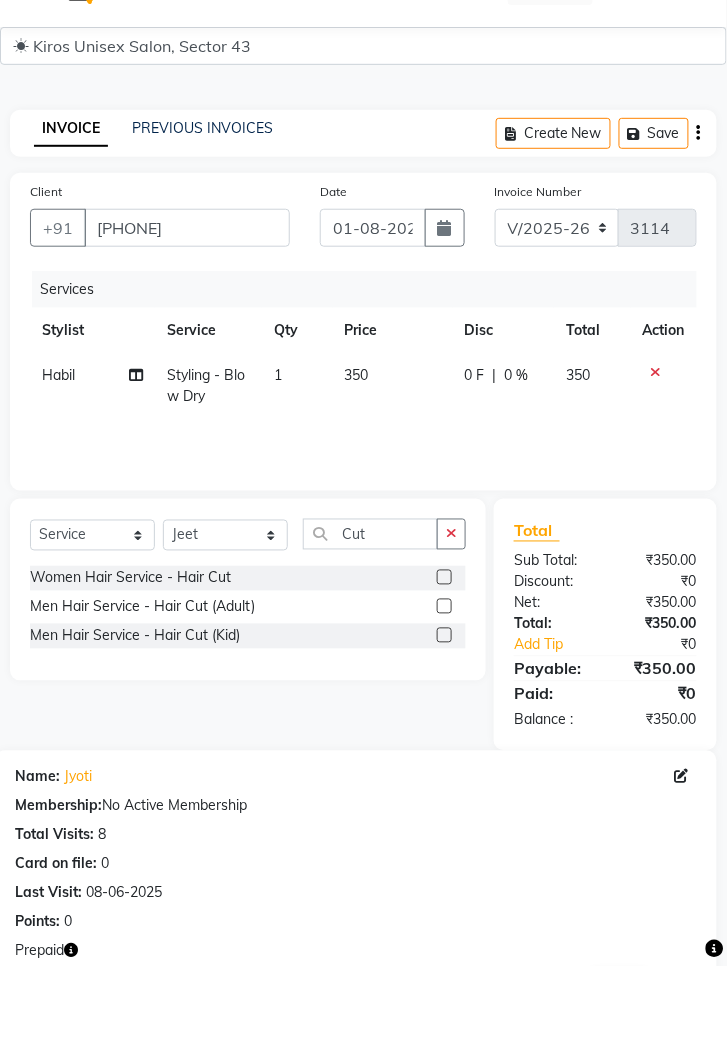 click 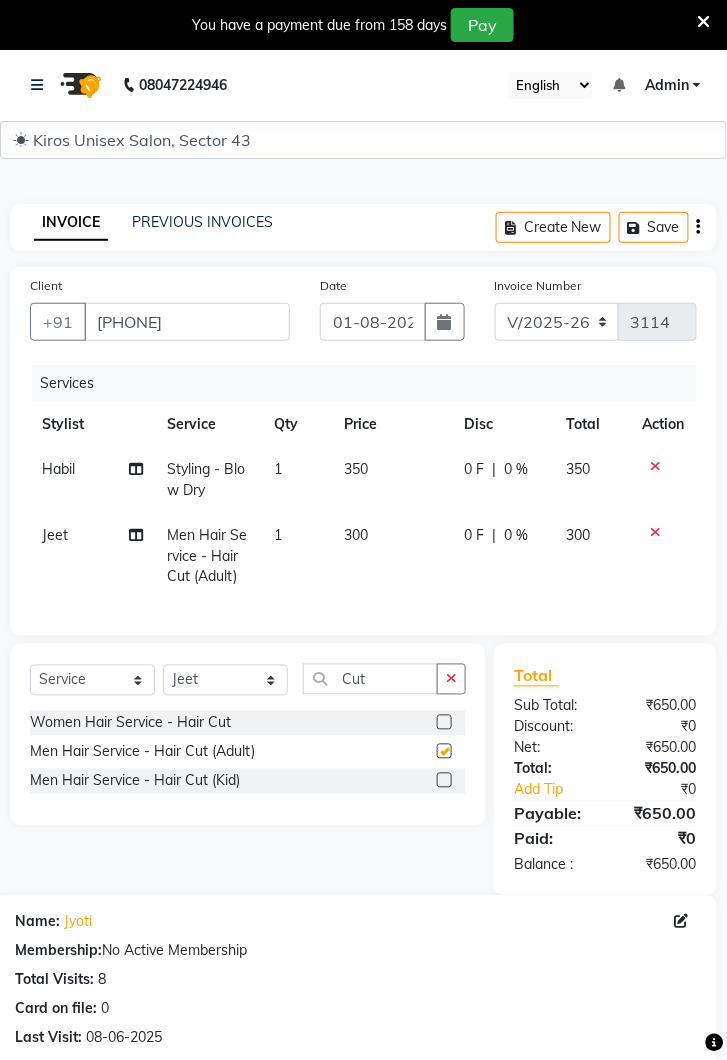 checkbox on "false" 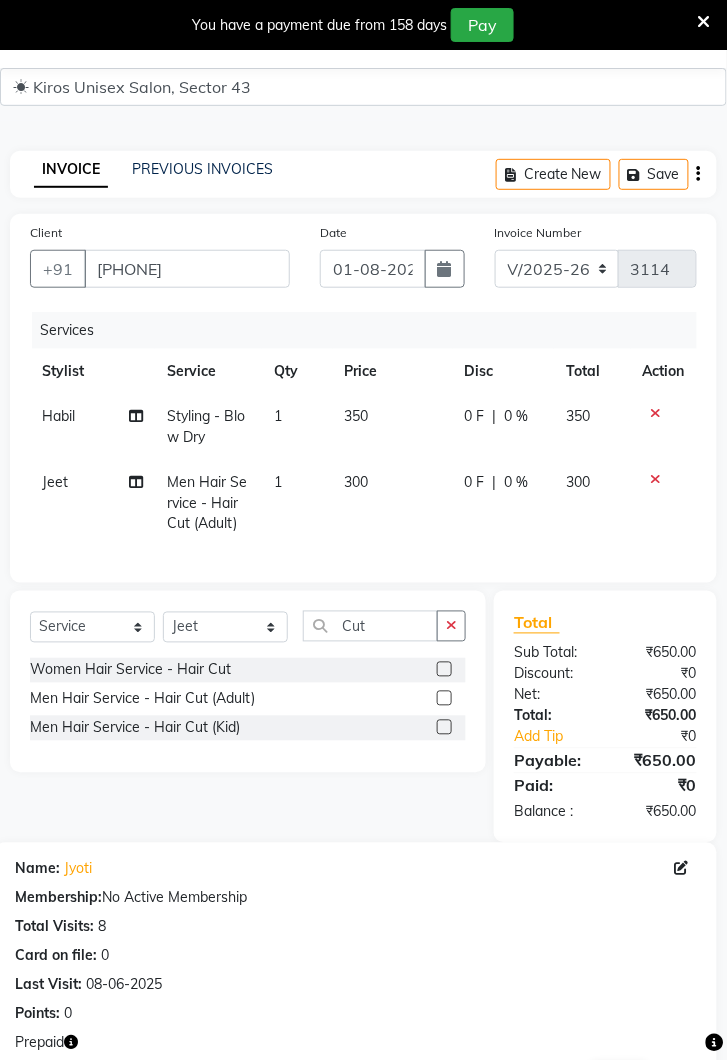 scroll, scrollTop: 314, scrollLeft: 0, axis: vertical 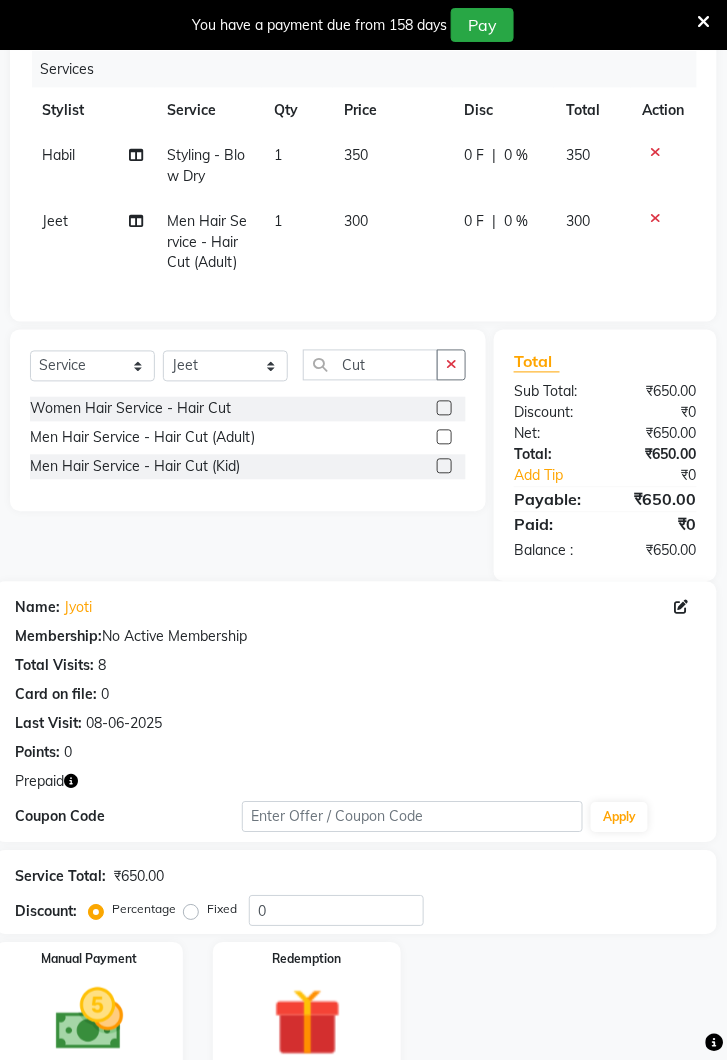 click 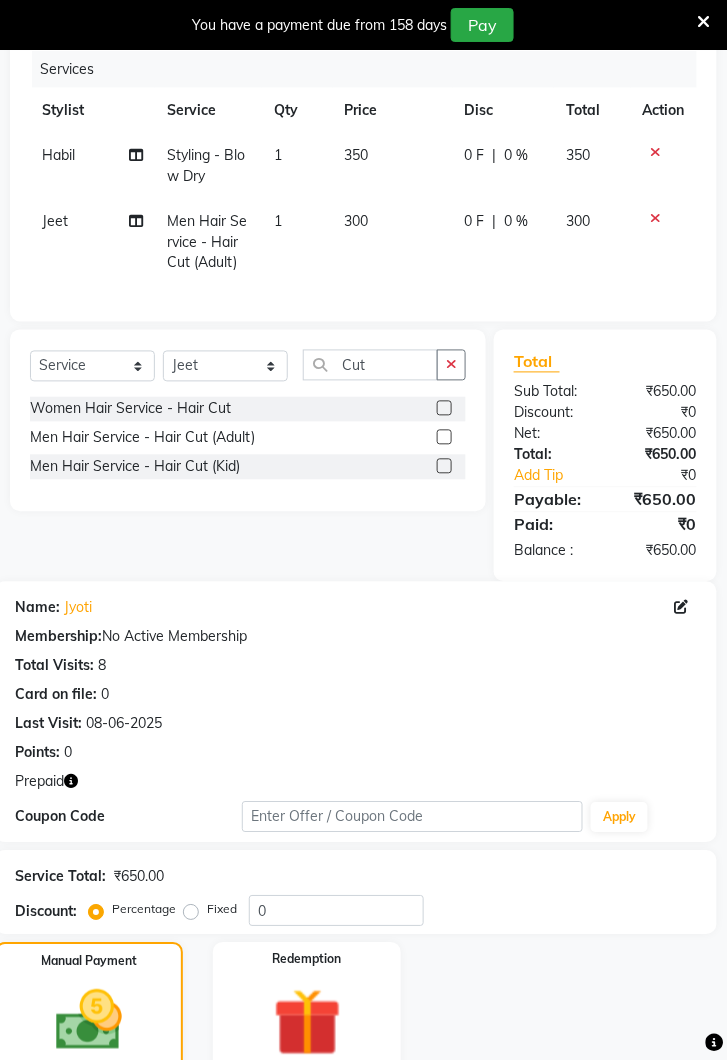 click 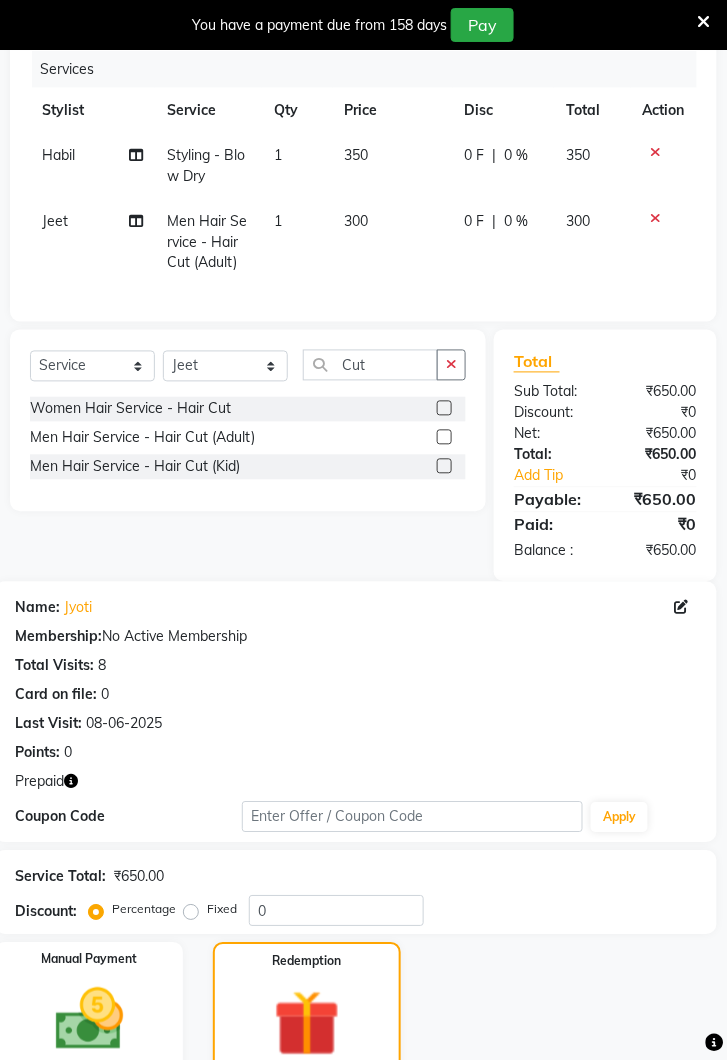click on "Prepaid  2" 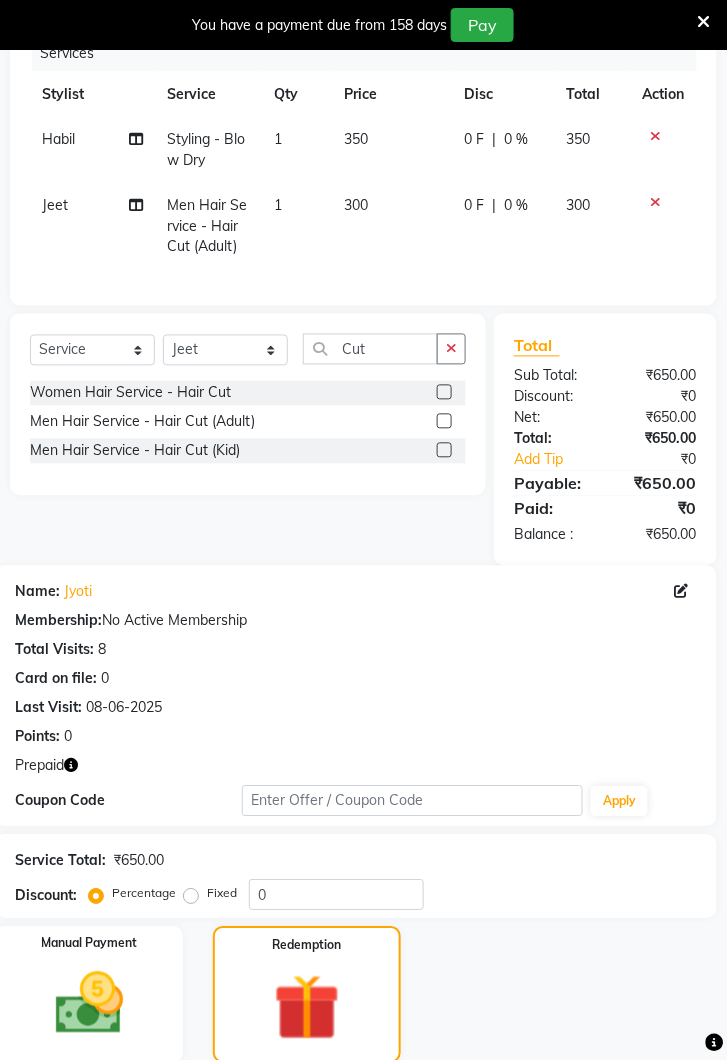 scroll, scrollTop: 505, scrollLeft: 0, axis: vertical 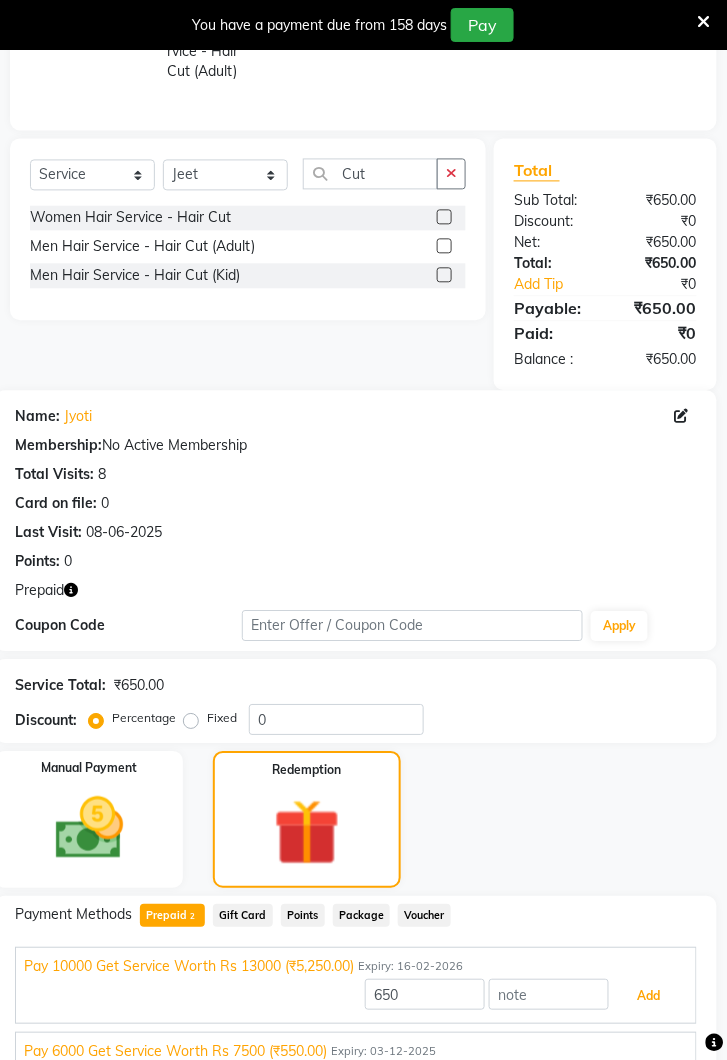 click on "Add" at bounding box center (649, 997) 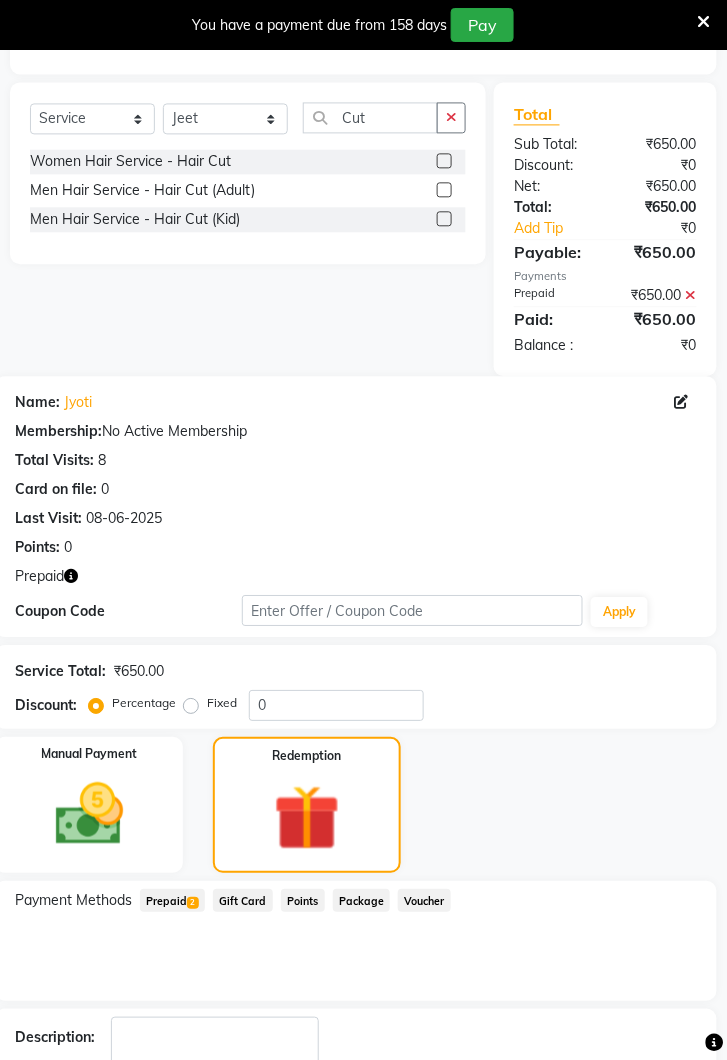 scroll, scrollTop: 597, scrollLeft: 0, axis: vertical 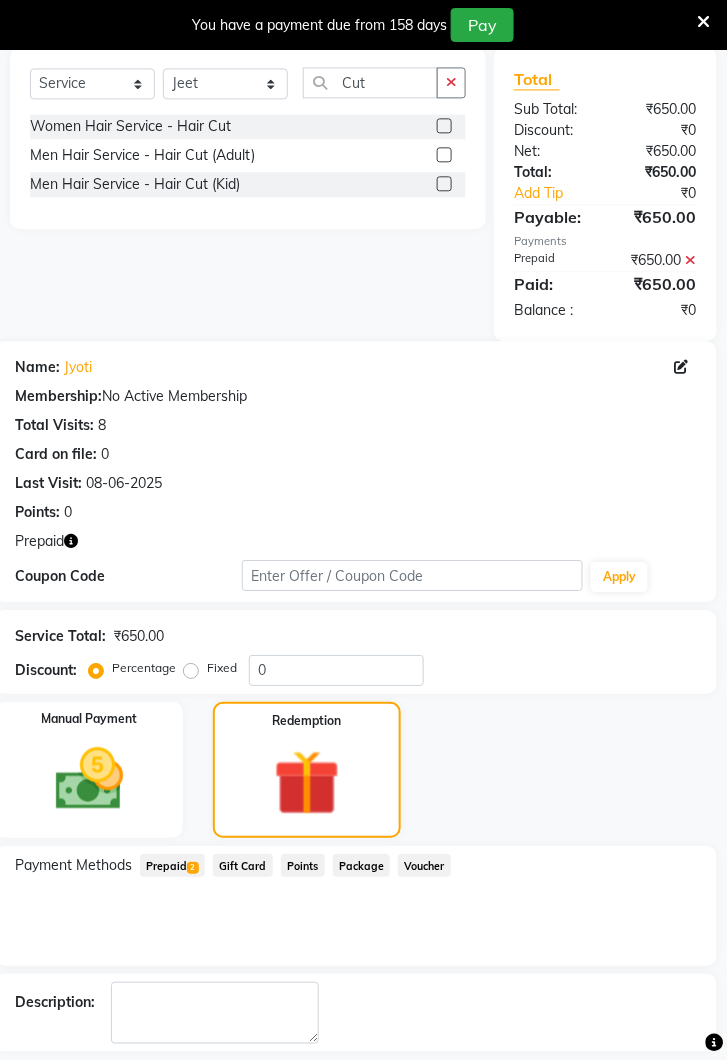 click on "Checkout" 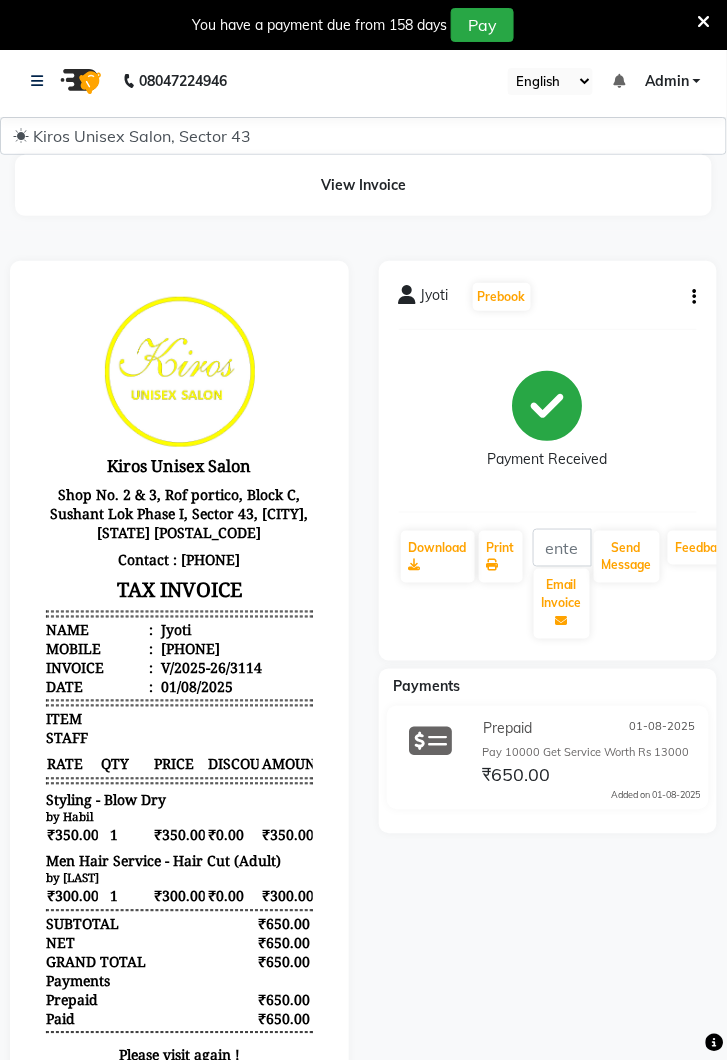 scroll, scrollTop: 4, scrollLeft: 0, axis: vertical 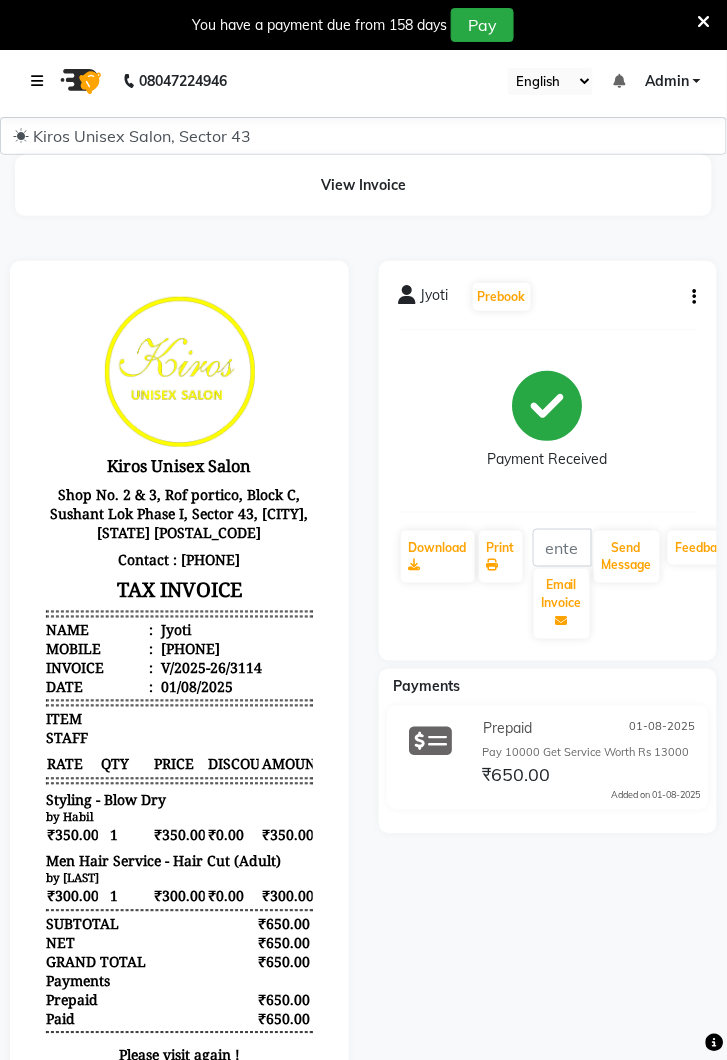 click at bounding box center [41, 81] 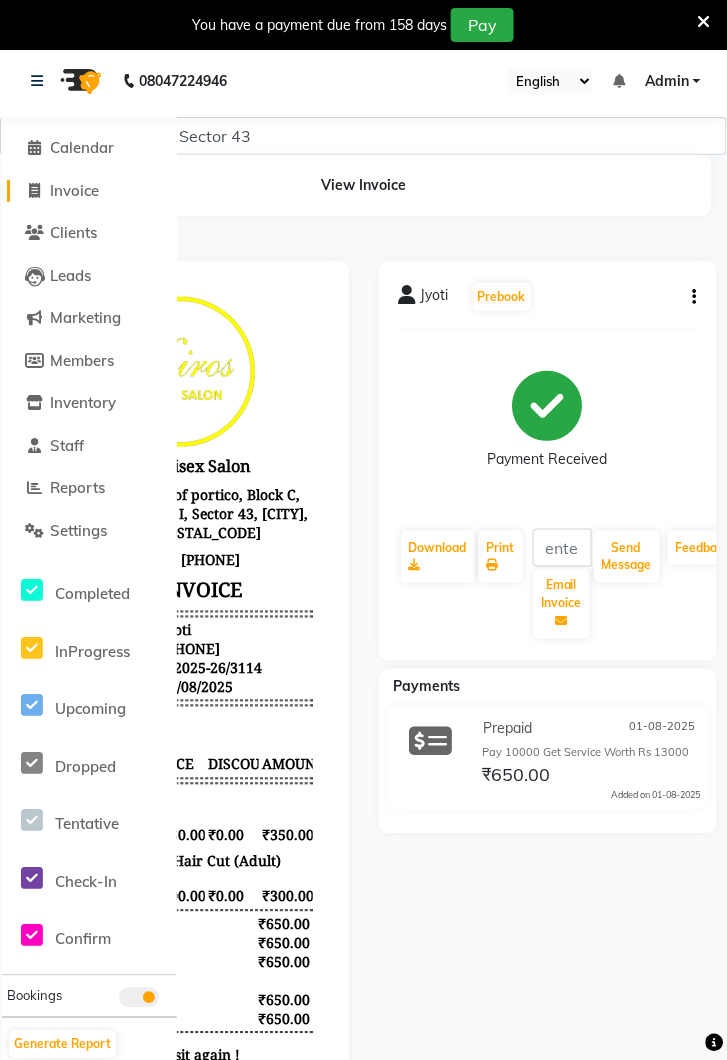 click on "Invoice" 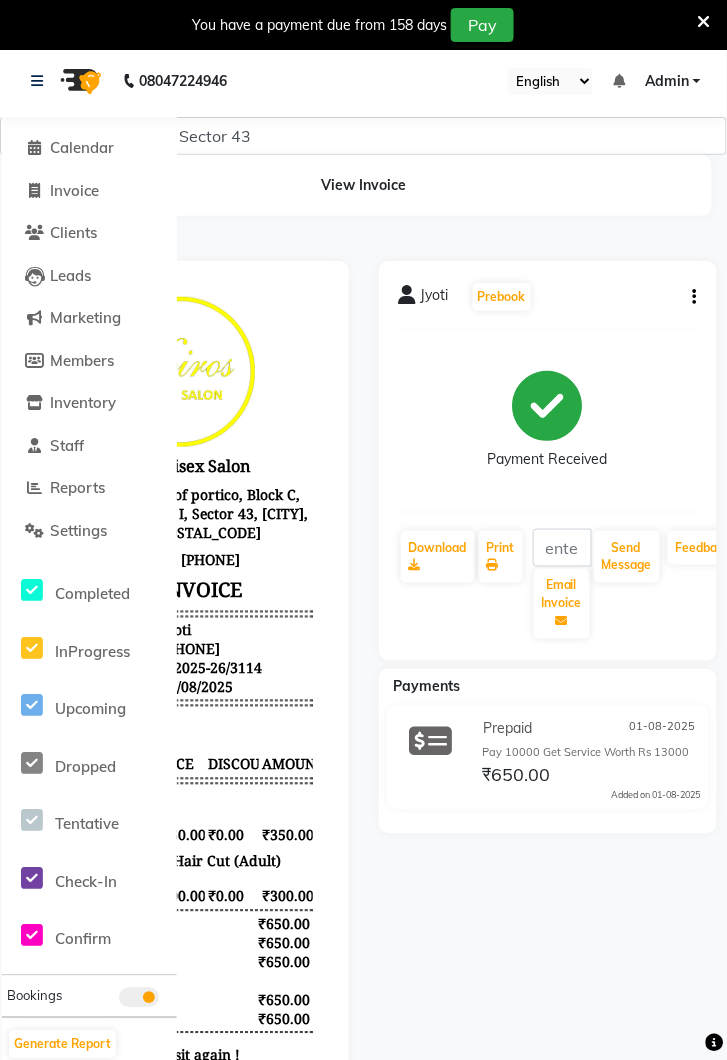 select on "service" 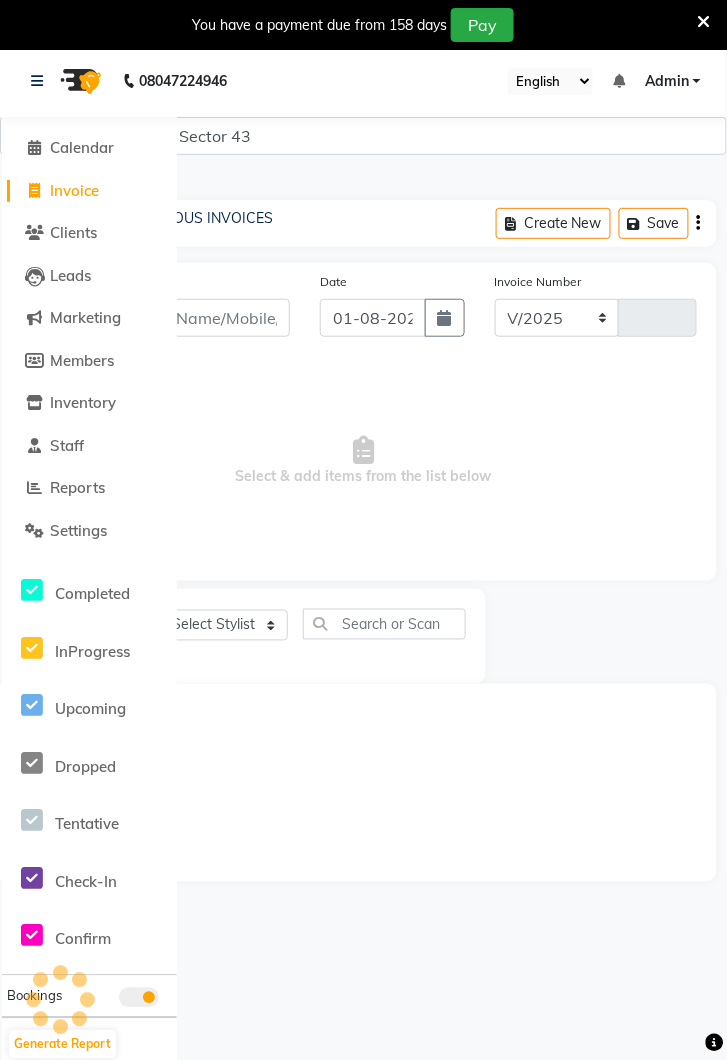 select on "5694" 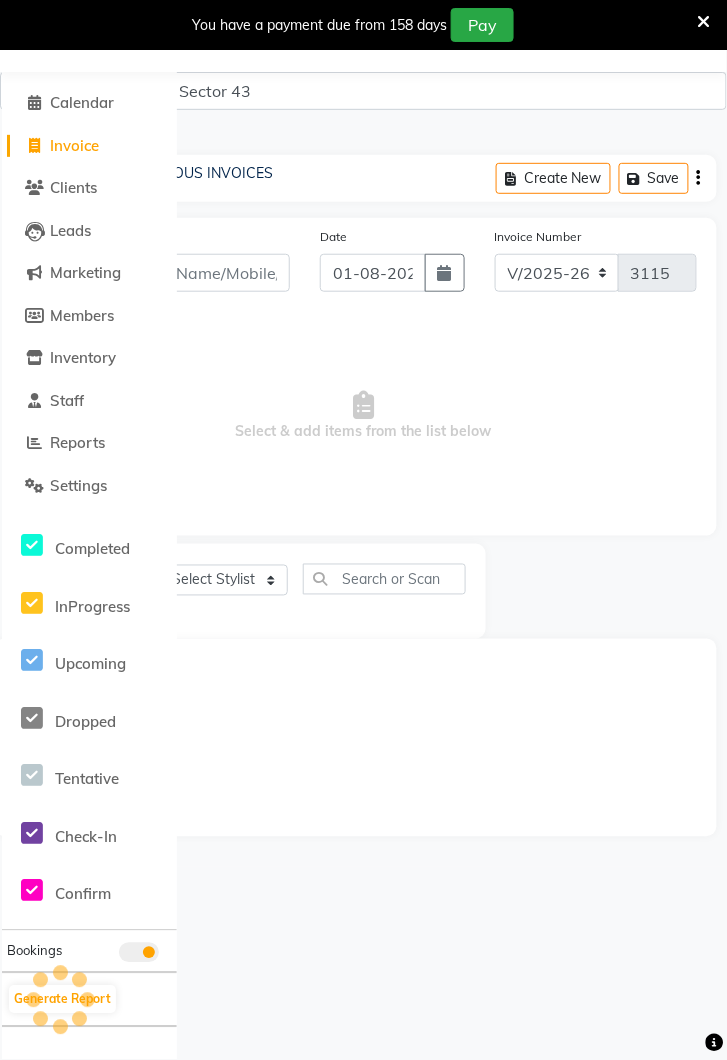 scroll, scrollTop: 0, scrollLeft: 0, axis: both 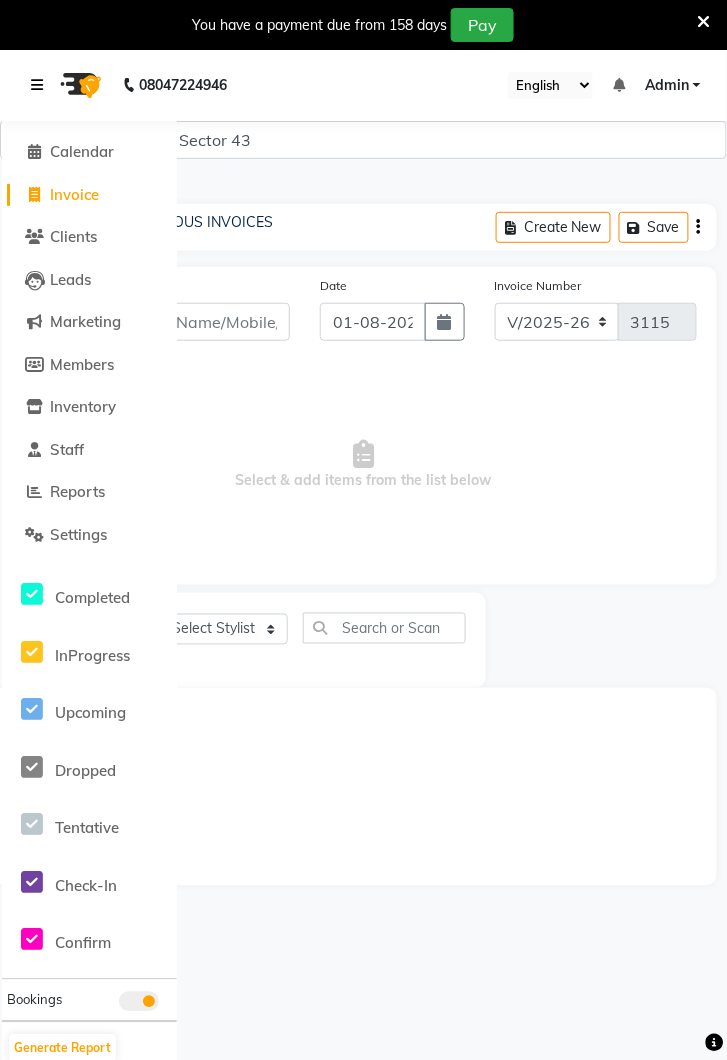 click at bounding box center (37, 85) 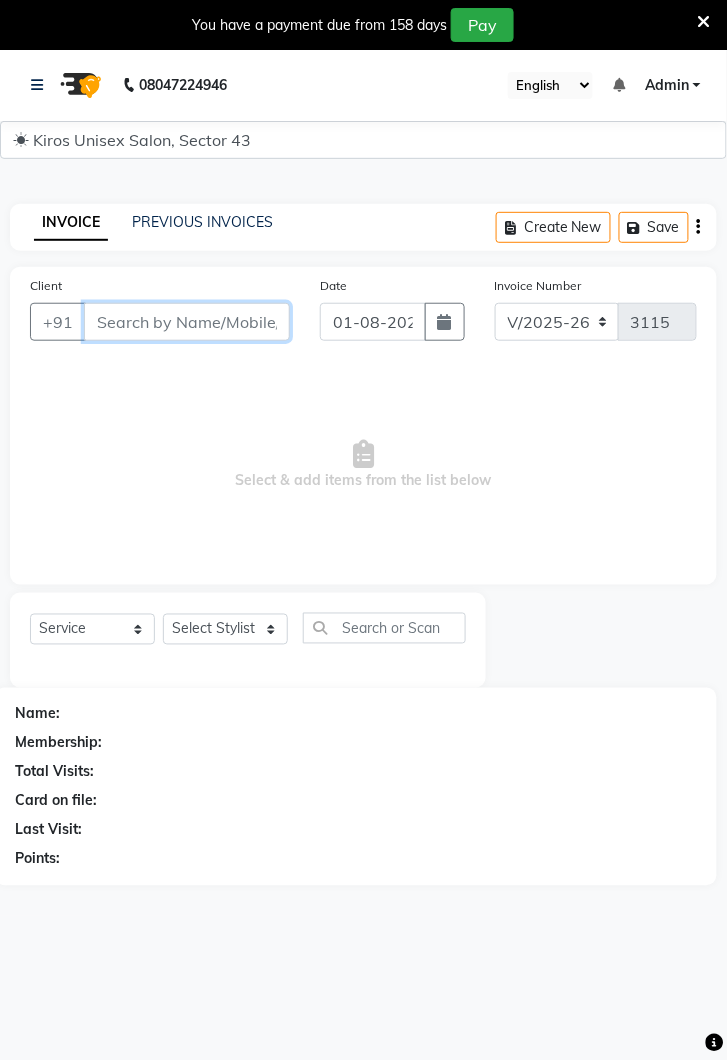 click on "Client" at bounding box center [187, 322] 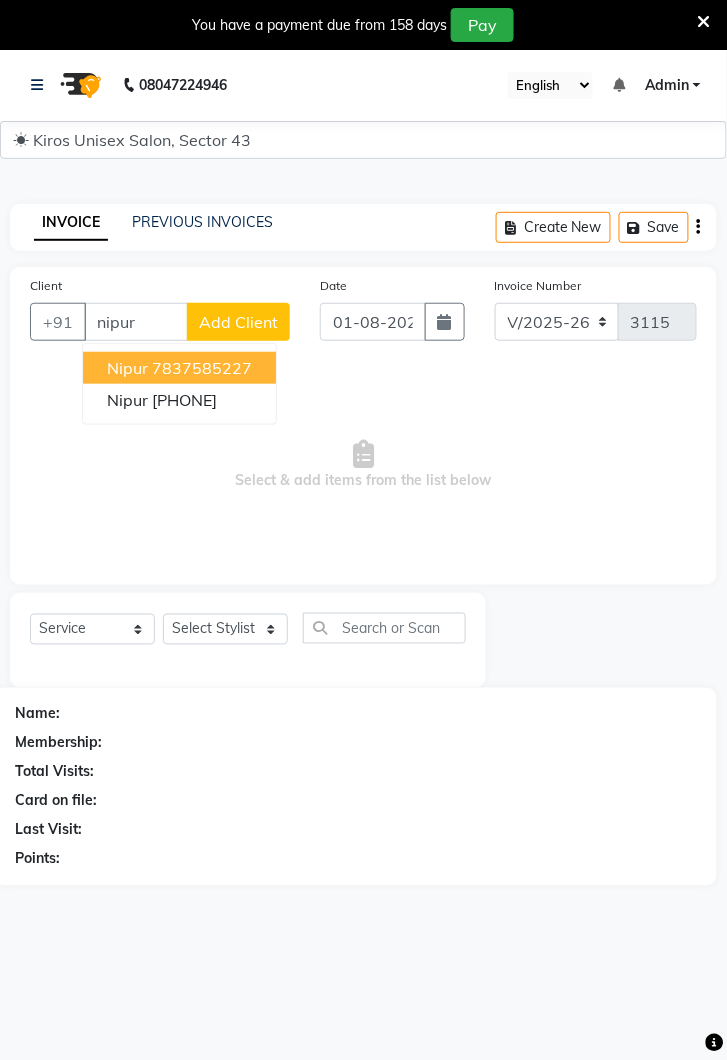 click on "Select & add items from the list below" at bounding box center (363, 465) 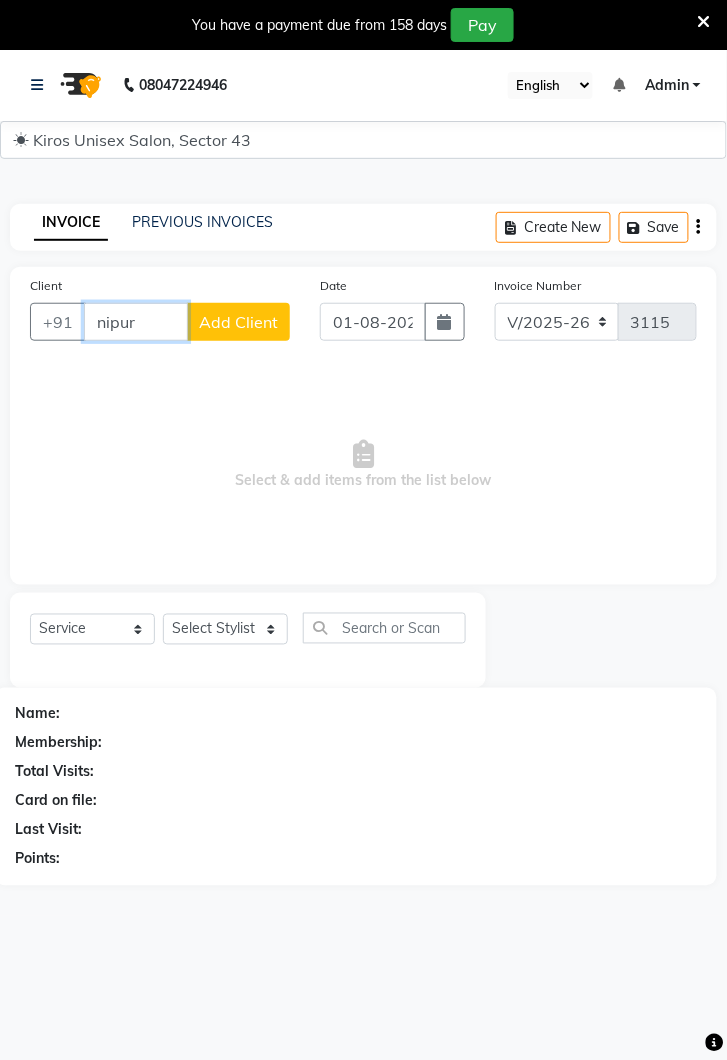 click on "nipur" at bounding box center (136, 322) 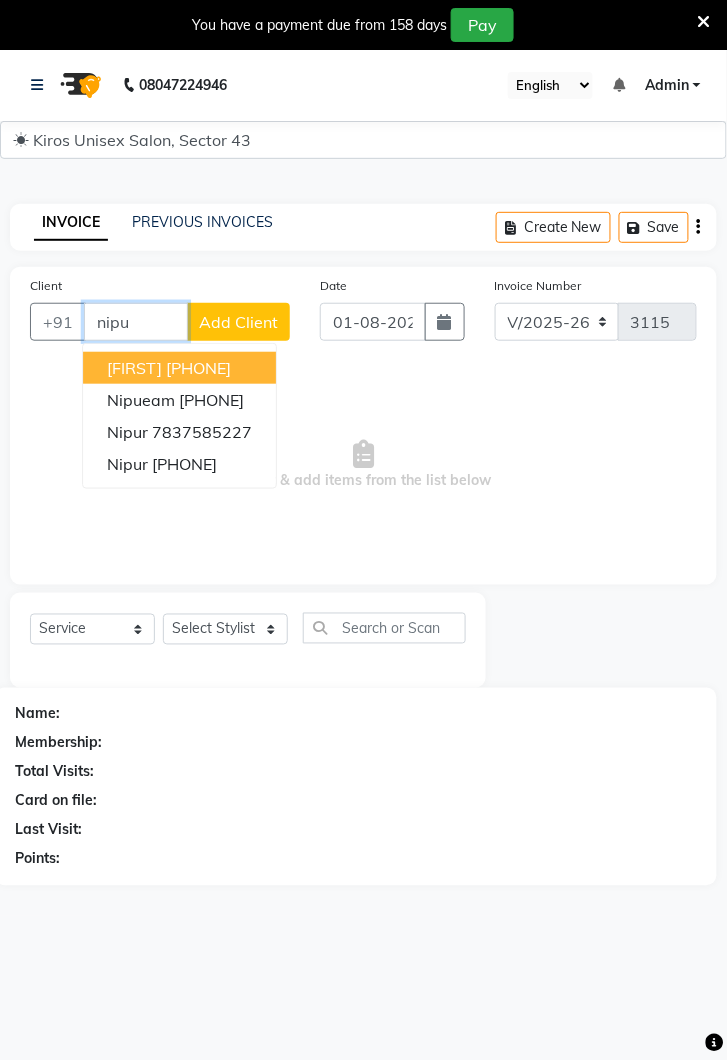 click on "Nipur  7837585227" at bounding box center (179, 432) 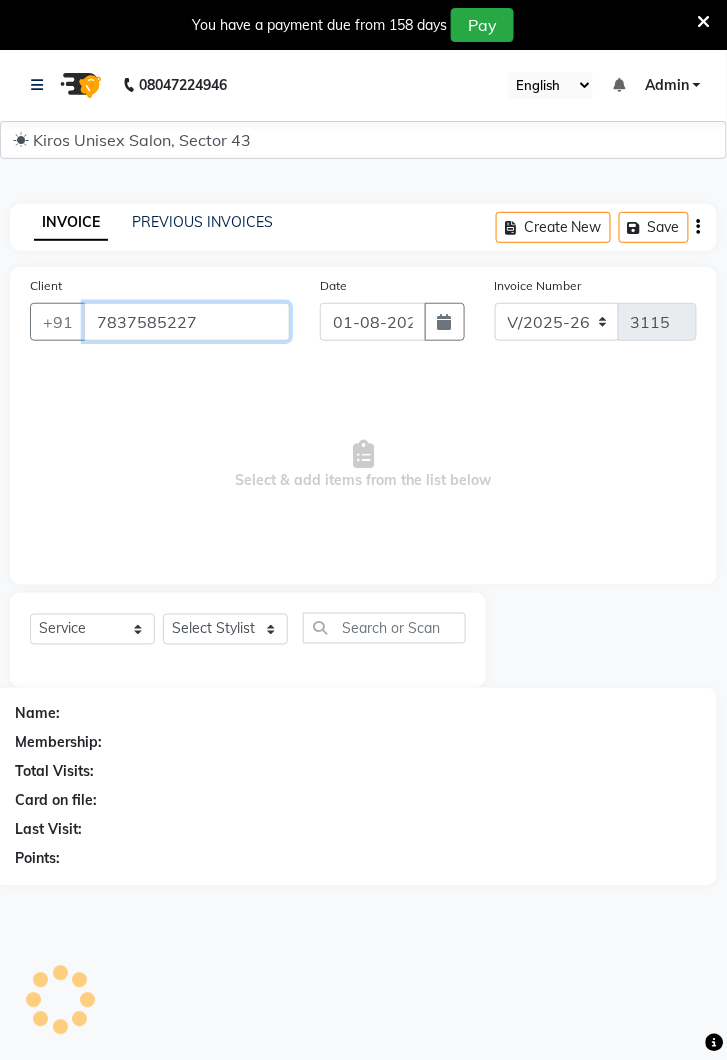 type on "7837585227" 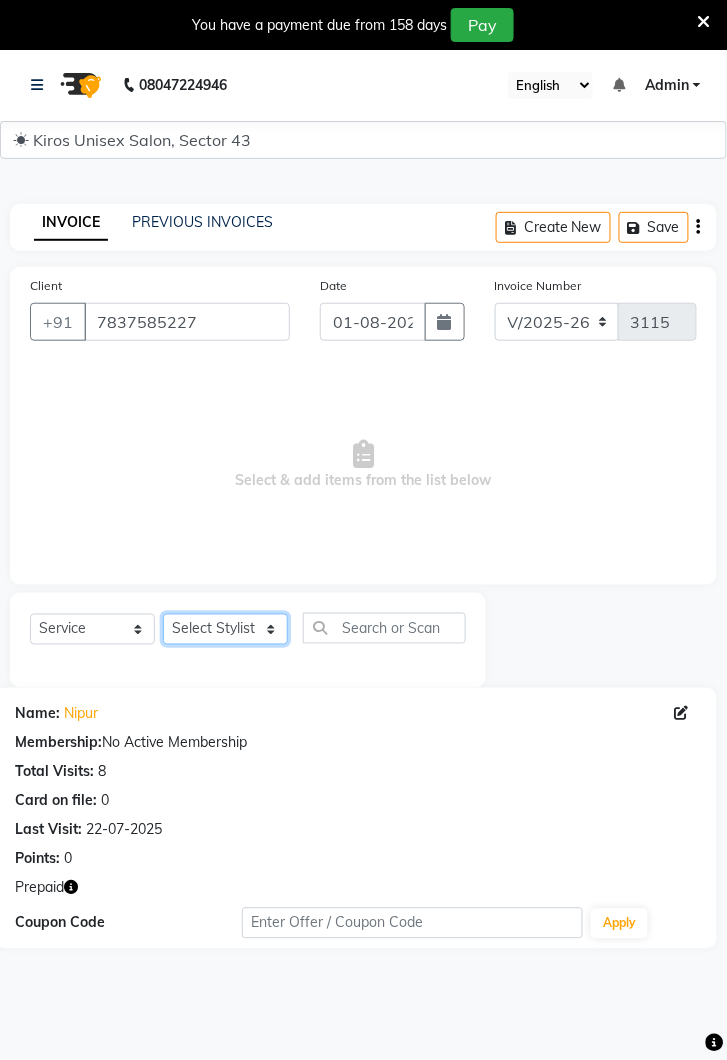 click on "Select Stylist Deepak Gunjan Habil Jeet Lalit Lamu Raj Rashmi Rony Sagar Suraj" 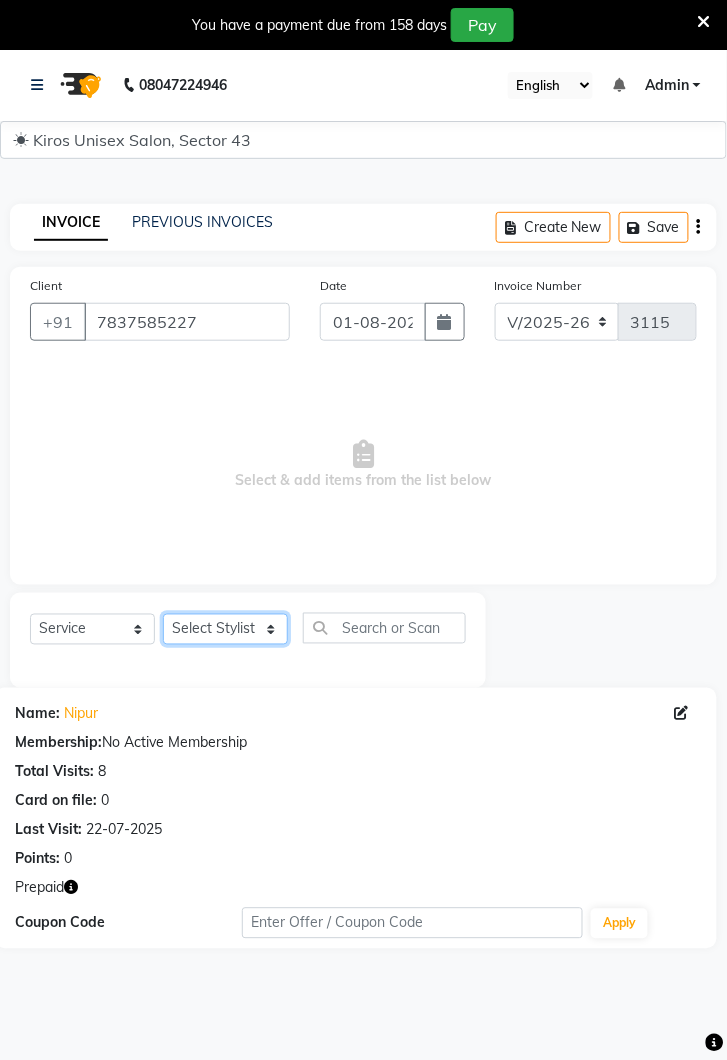 select on "39647" 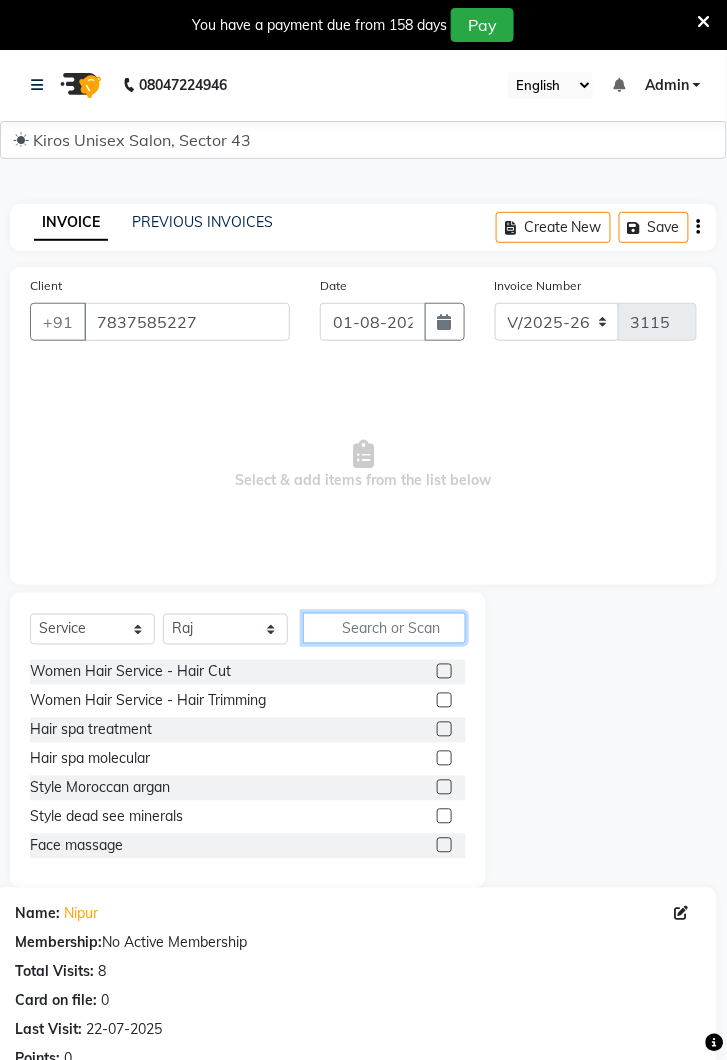 click 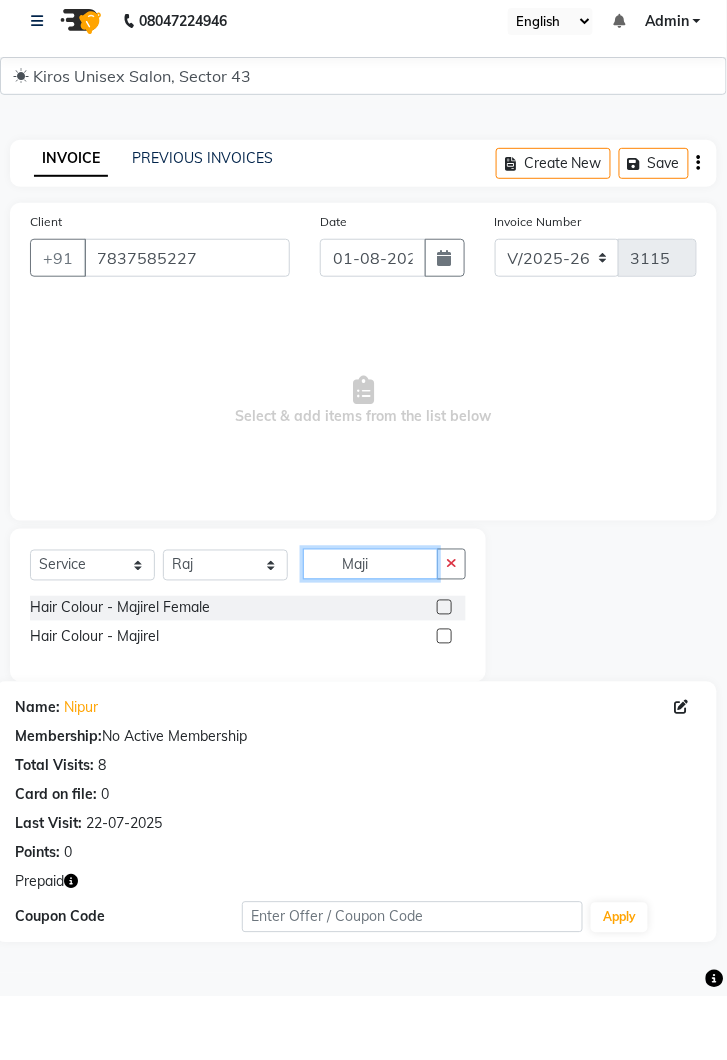 type on "Maji" 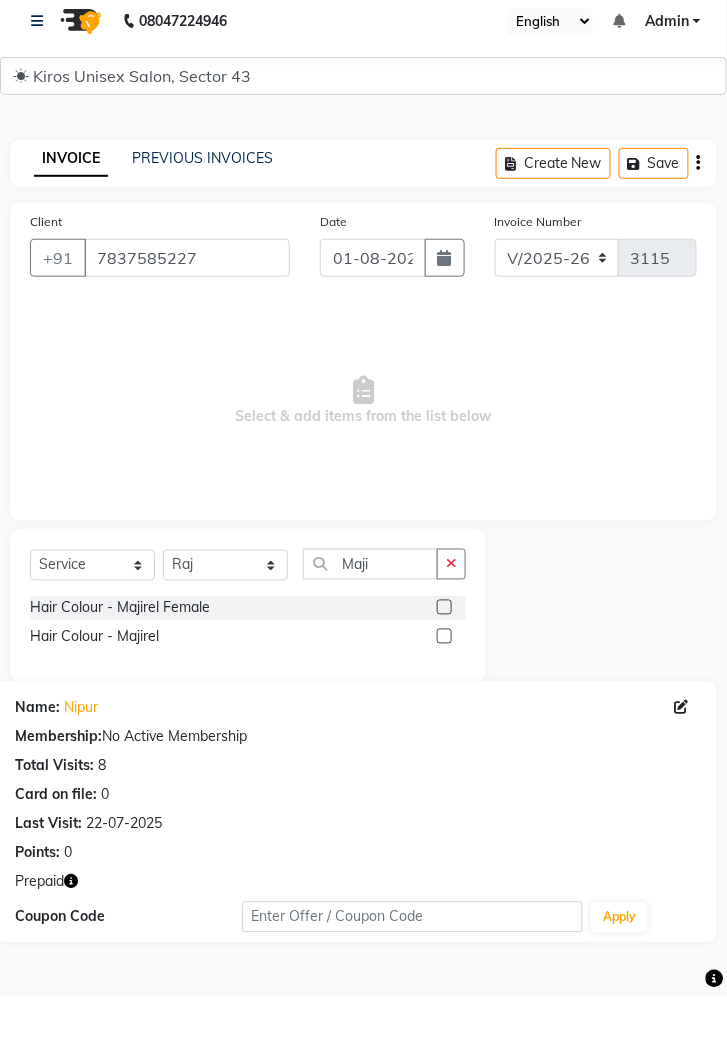 click 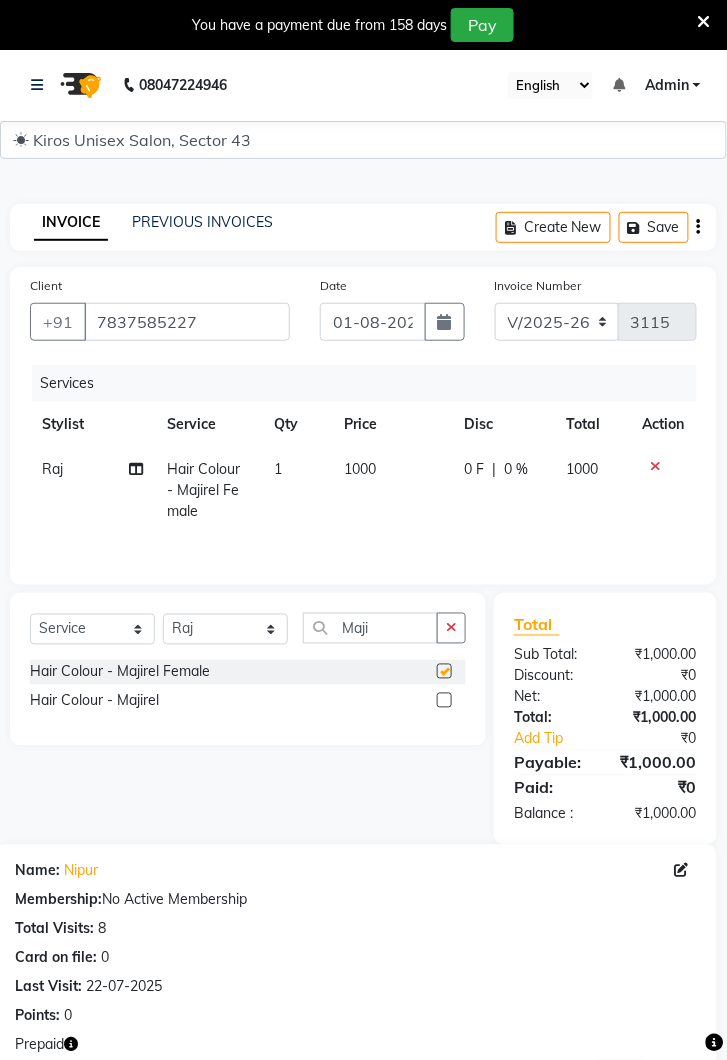 checkbox on "false" 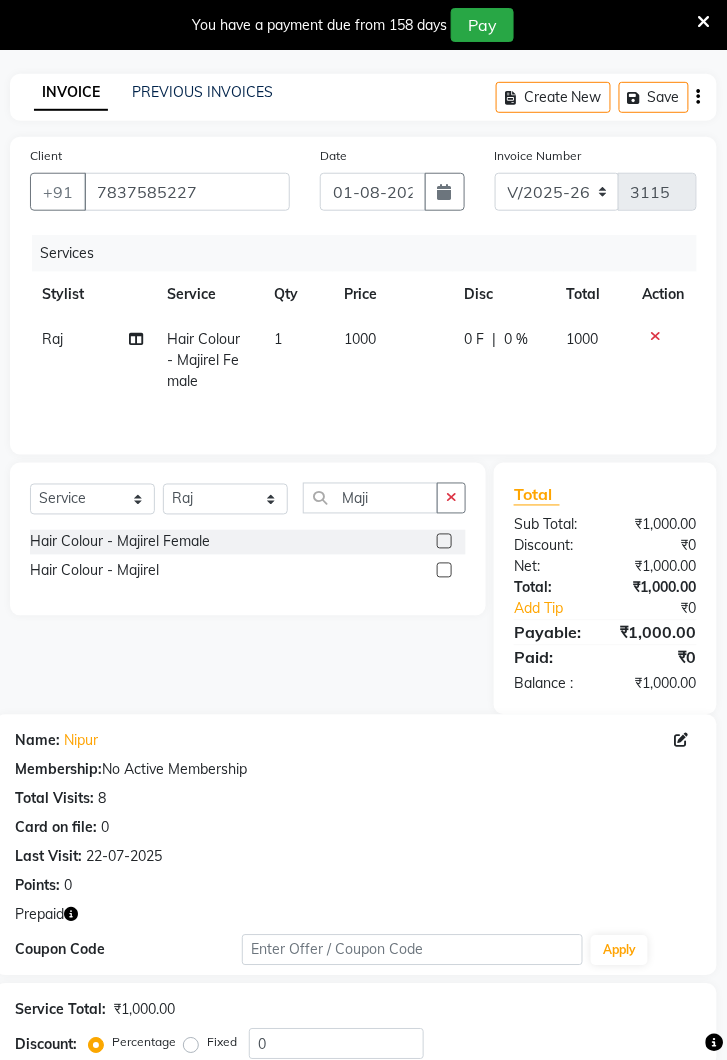 scroll, scrollTop: 262, scrollLeft: 0, axis: vertical 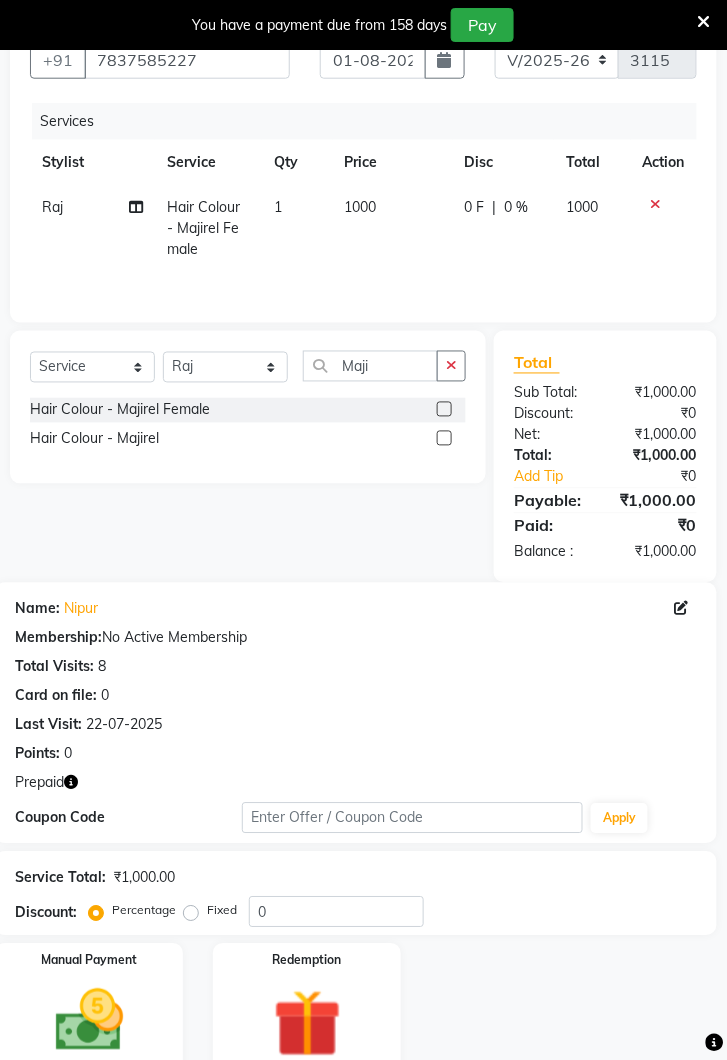 click 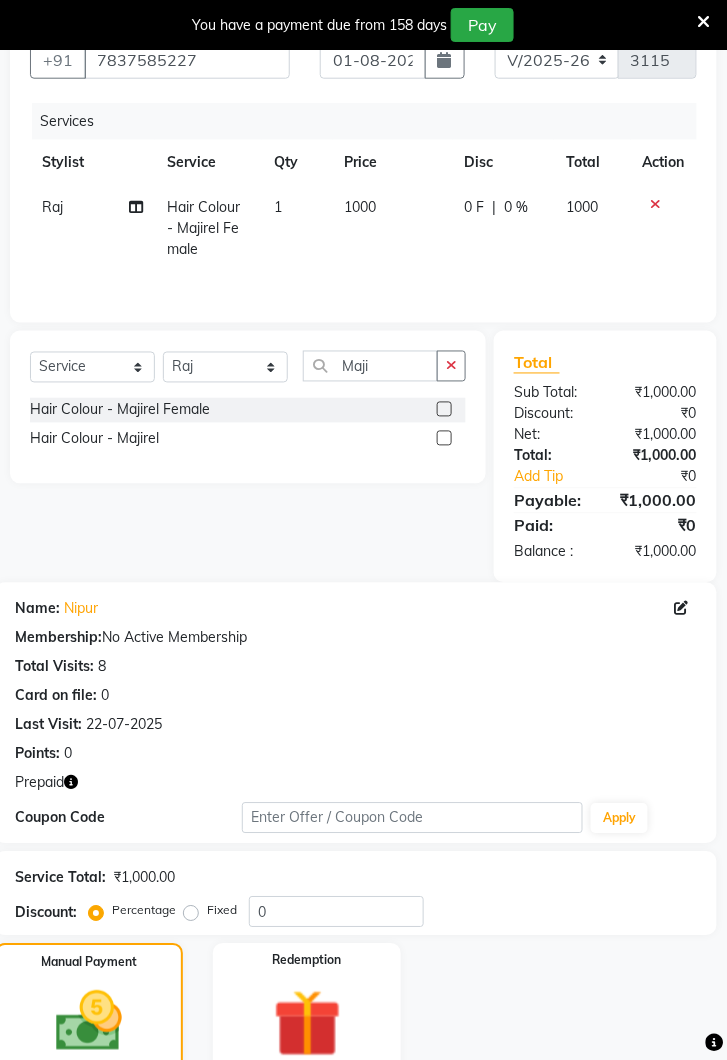 click 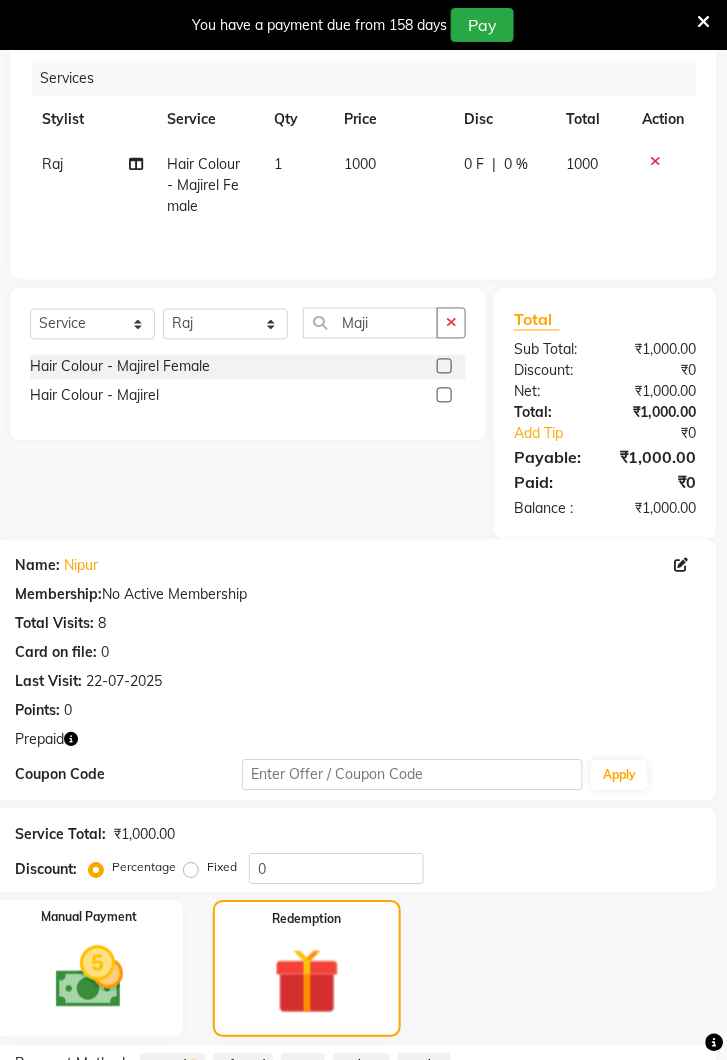 scroll, scrollTop: 392, scrollLeft: 0, axis: vertical 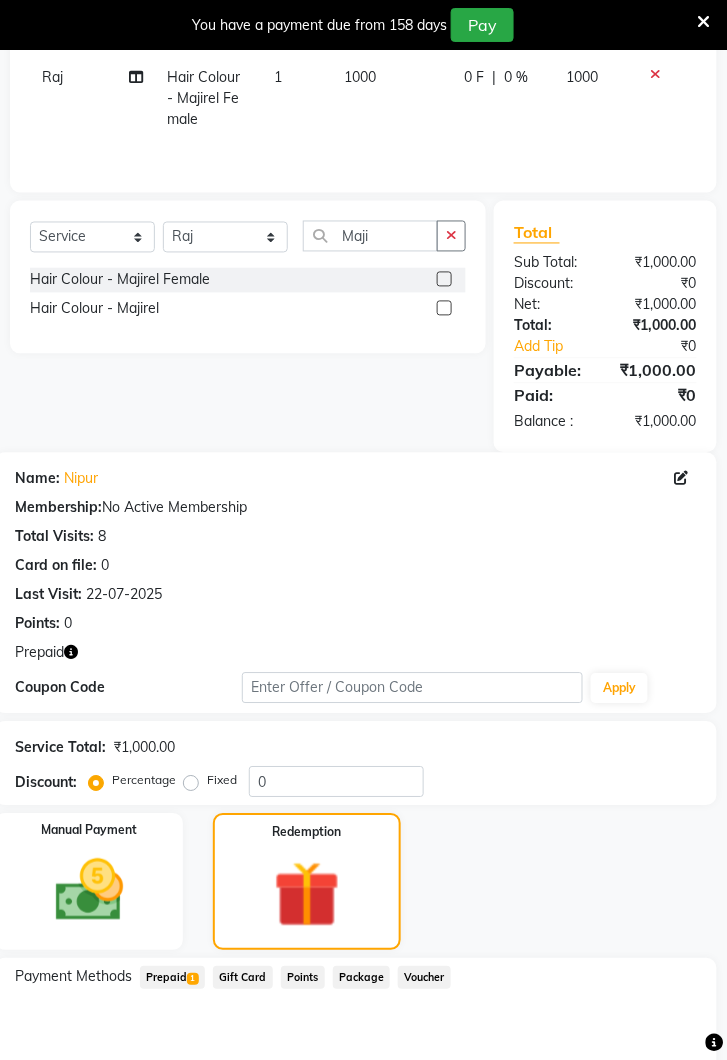 click on "Prepaid  1" 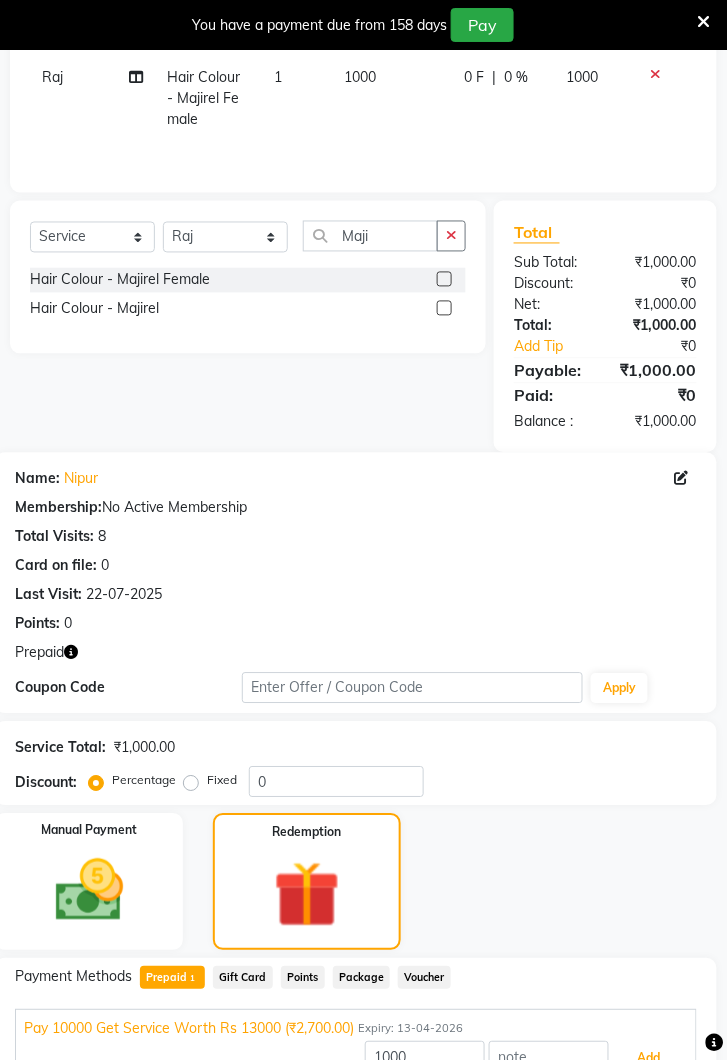 click on "Add" at bounding box center [649, 1059] 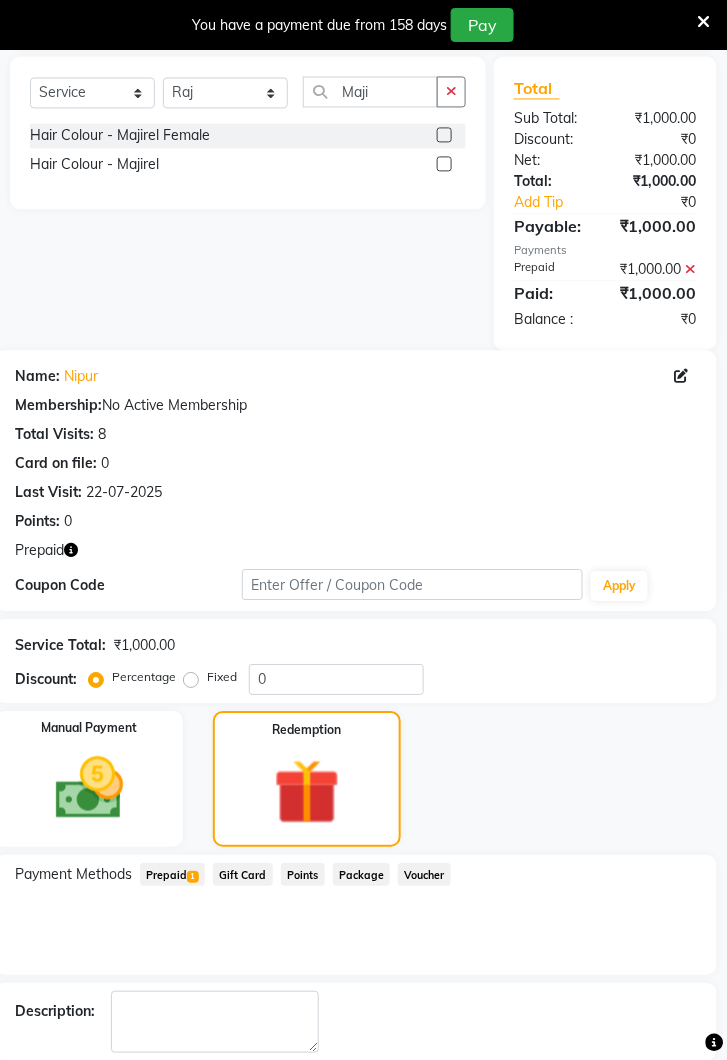 scroll, scrollTop: 567, scrollLeft: 0, axis: vertical 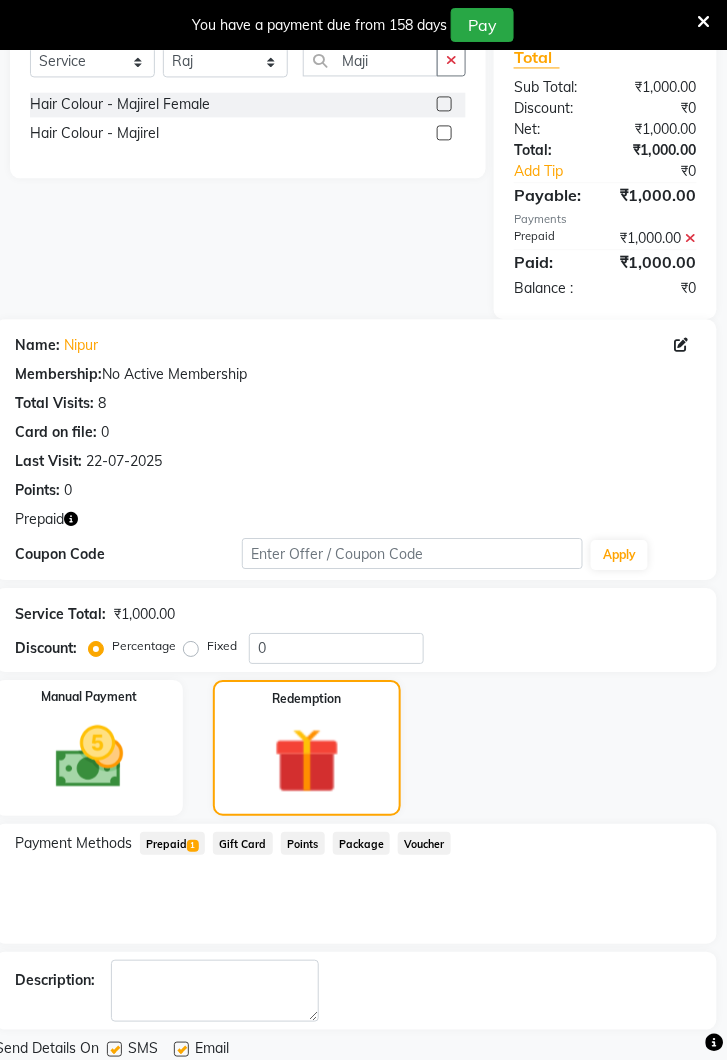 click on "Checkout" 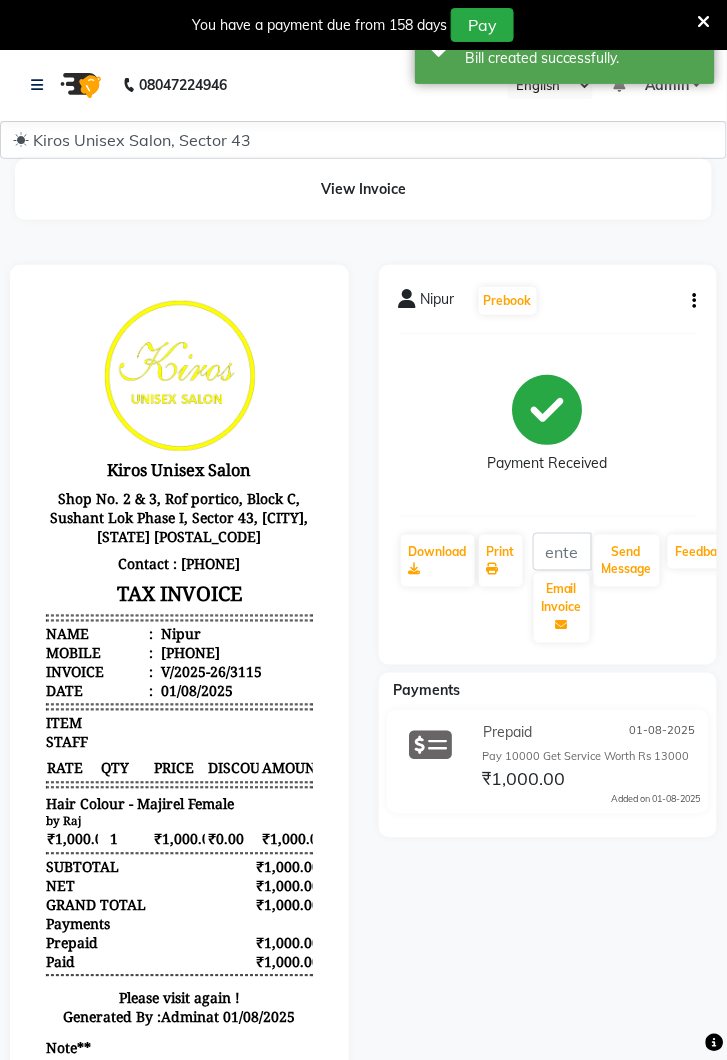 scroll, scrollTop: 0, scrollLeft: 0, axis: both 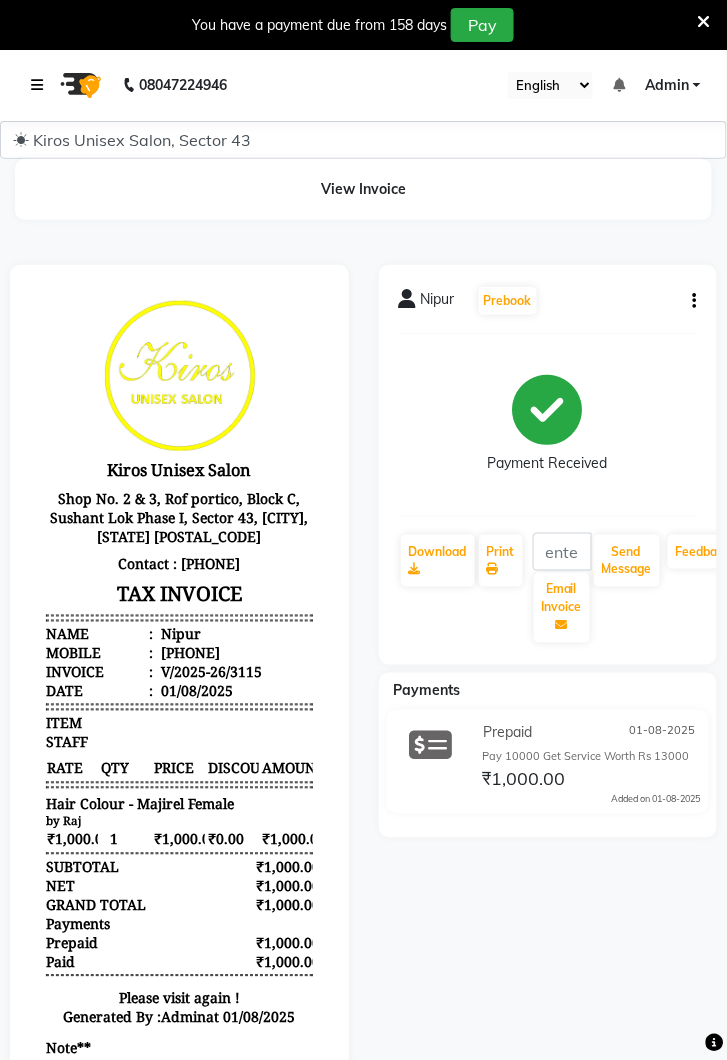 click at bounding box center (41, 85) 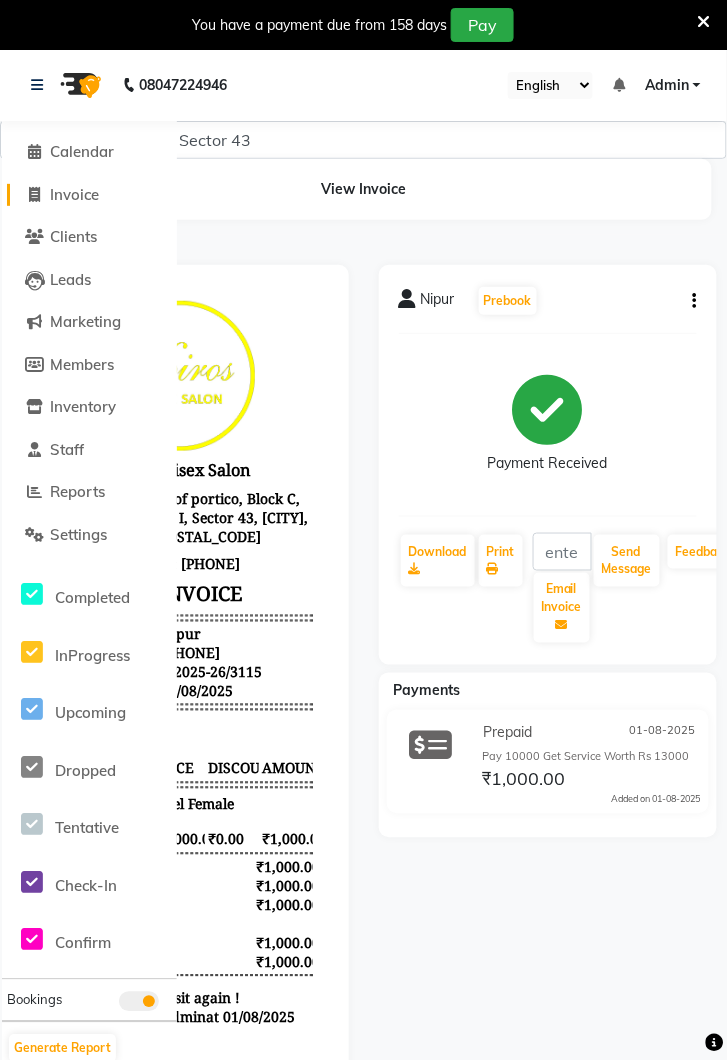 click on "Invoice" 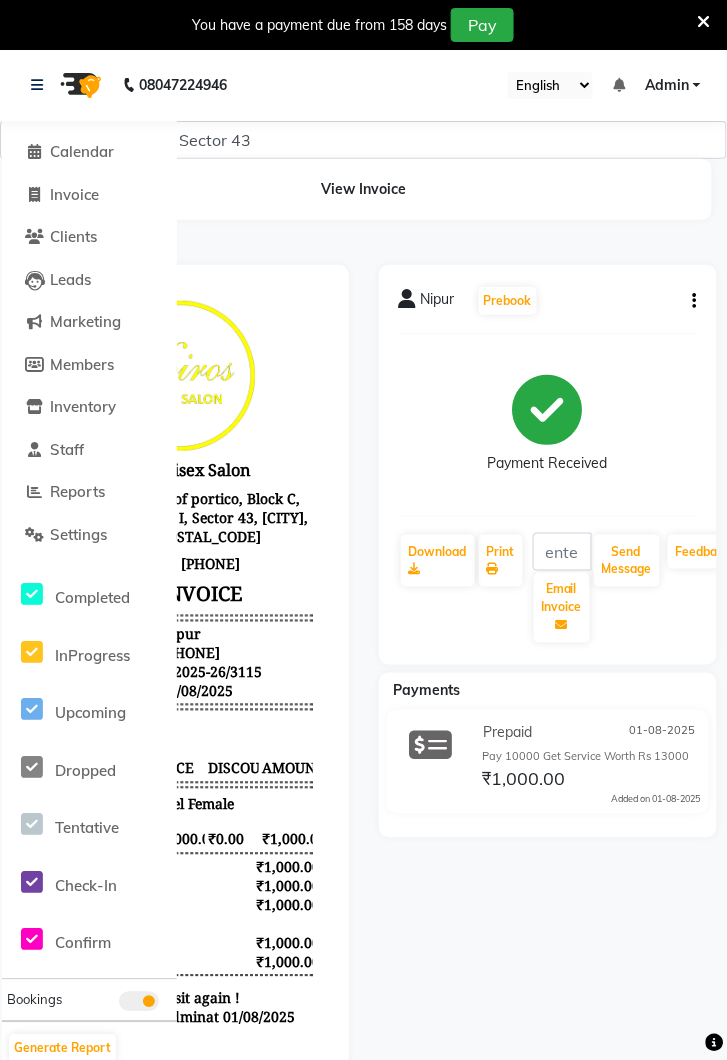 select on "service" 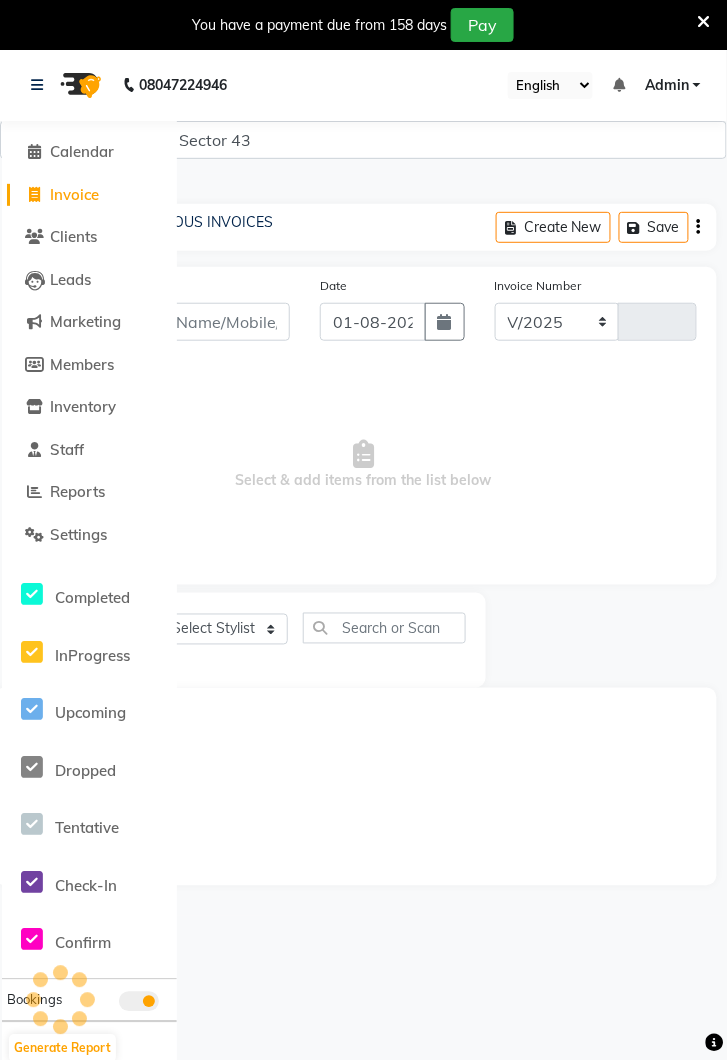 select on "5694" 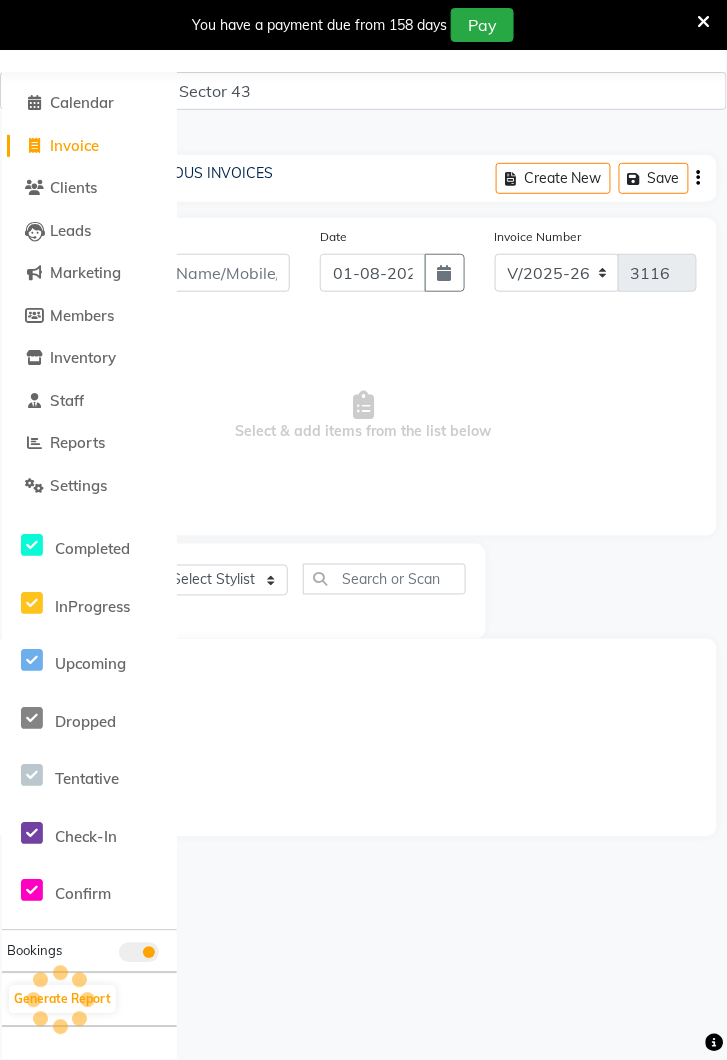 scroll, scrollTop: 0, scrollLeft: 0, axis: both 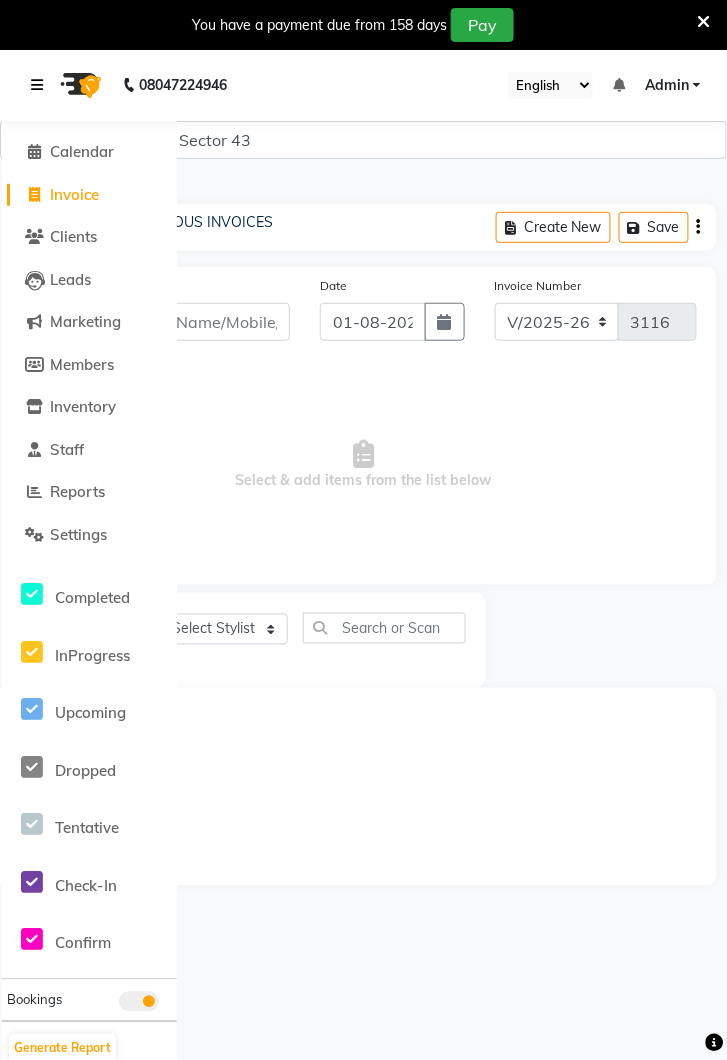 click at bounding box center (41, 85) 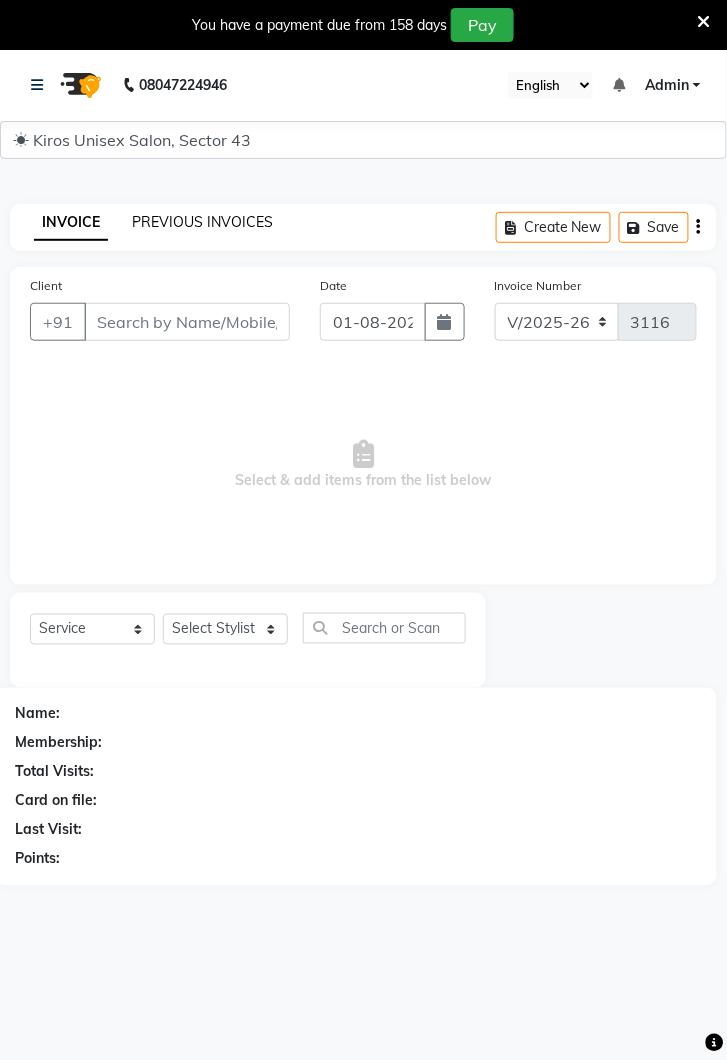 click on "PREVIOUS INVOICES" 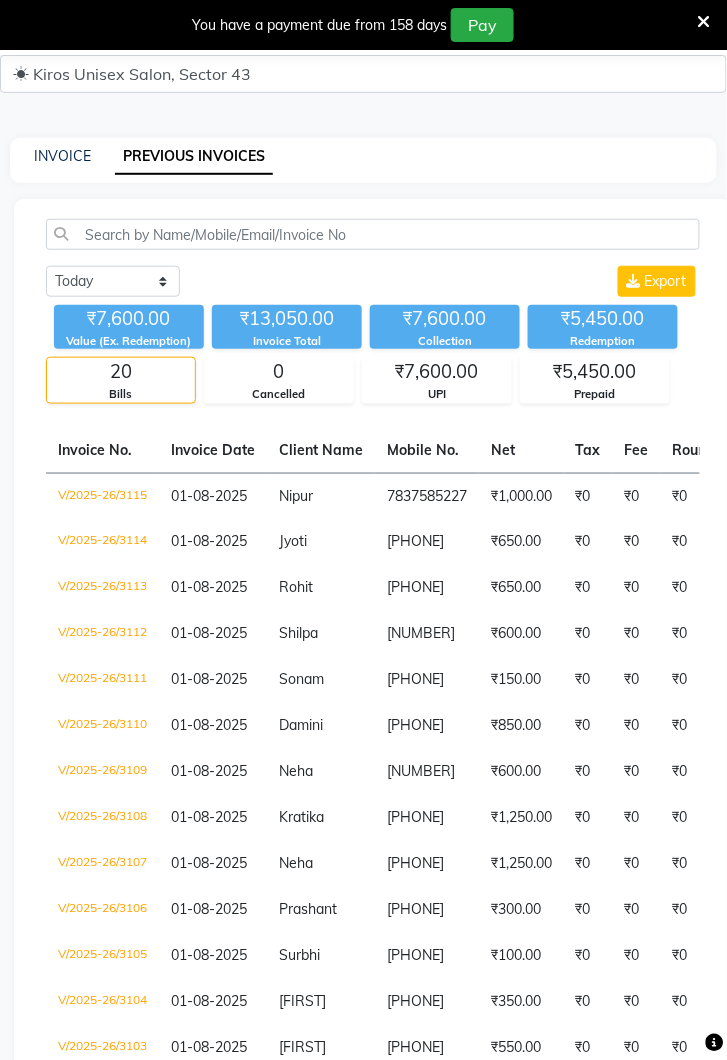 scroll, scrollTop: 72, scrollLeft: 0, axis: vertical 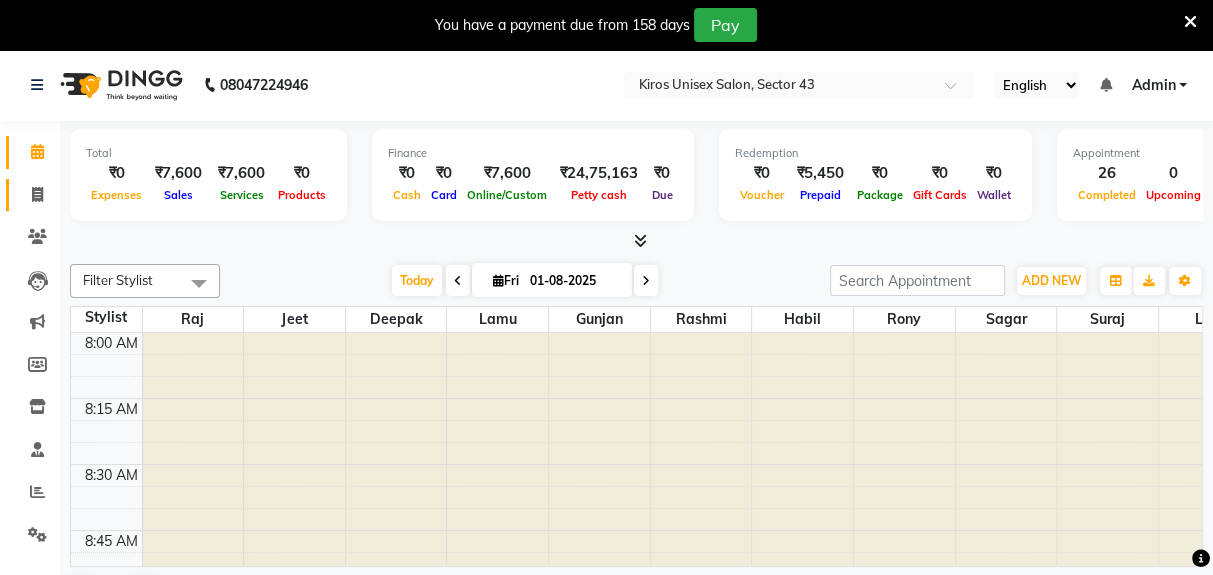 click on "Invoice" 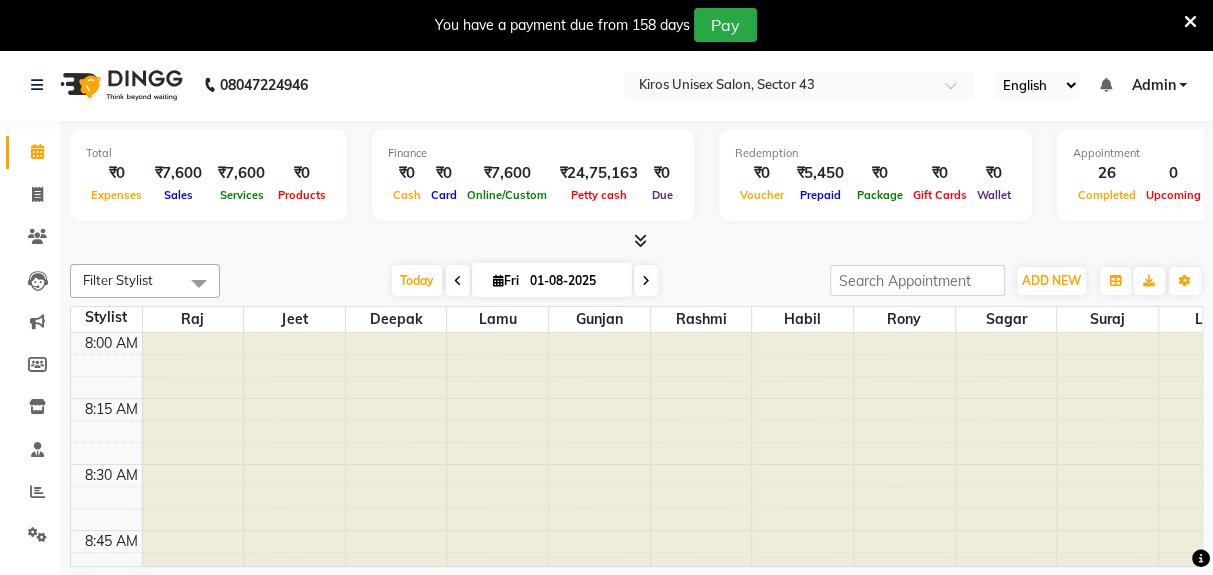 select on "service" 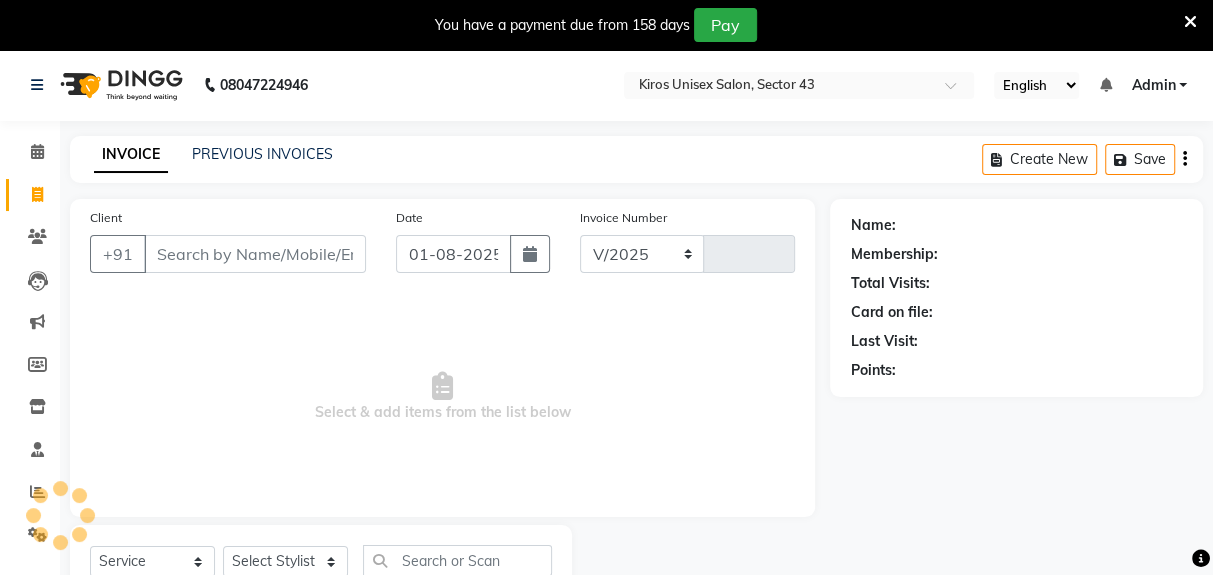 select on "5694" 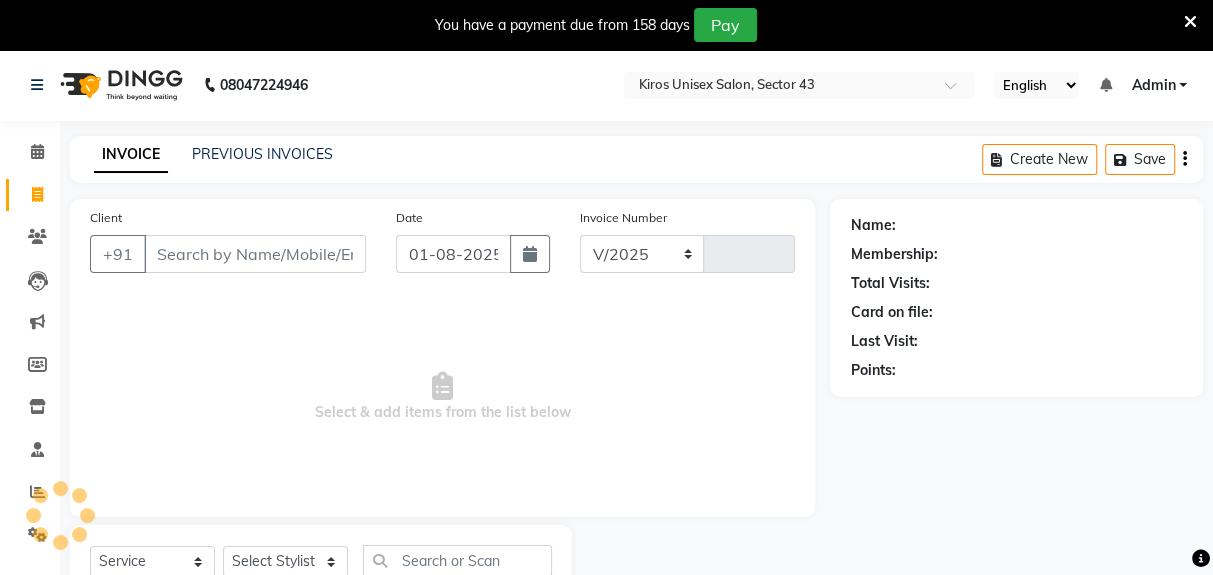 type on "3116" 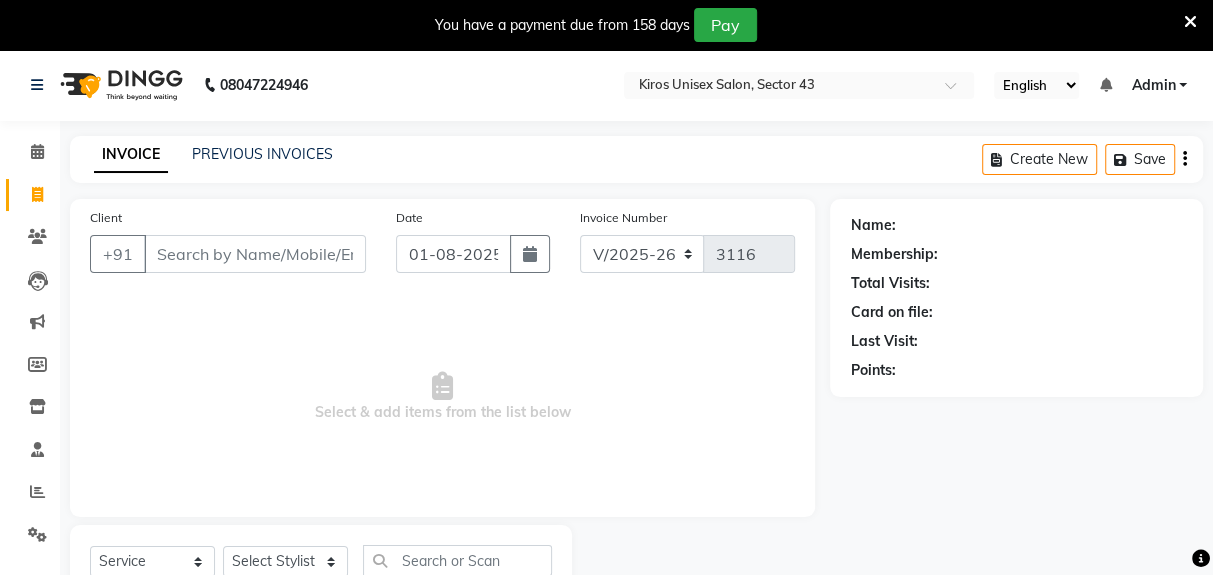 click on "Client" at bounding box center [255, 254] 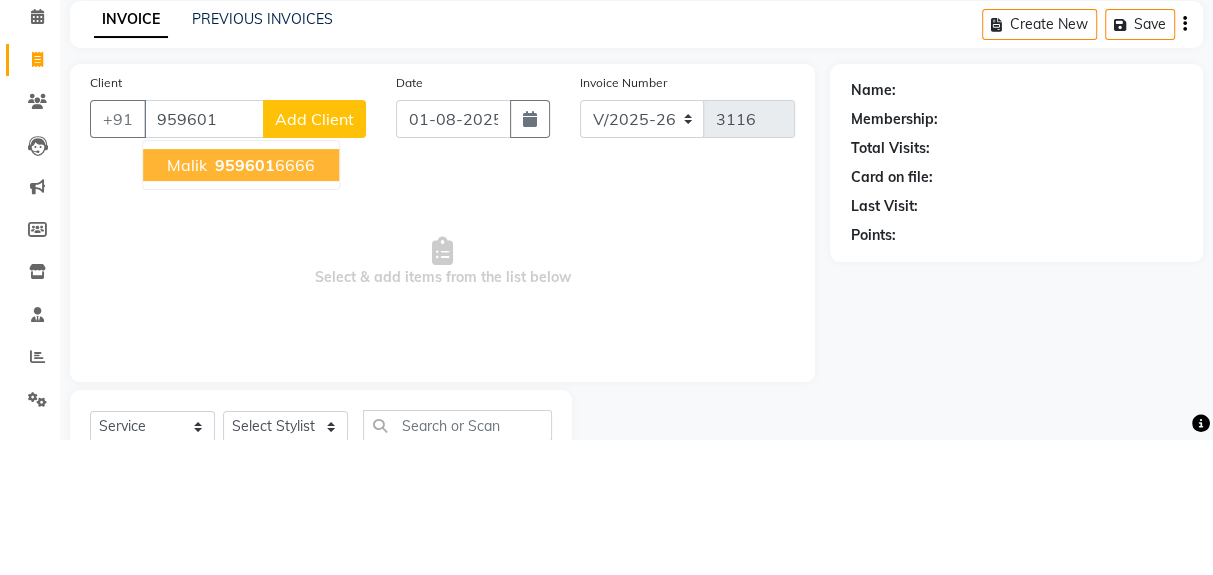 click on "959601" at bounding box center (245, 300) 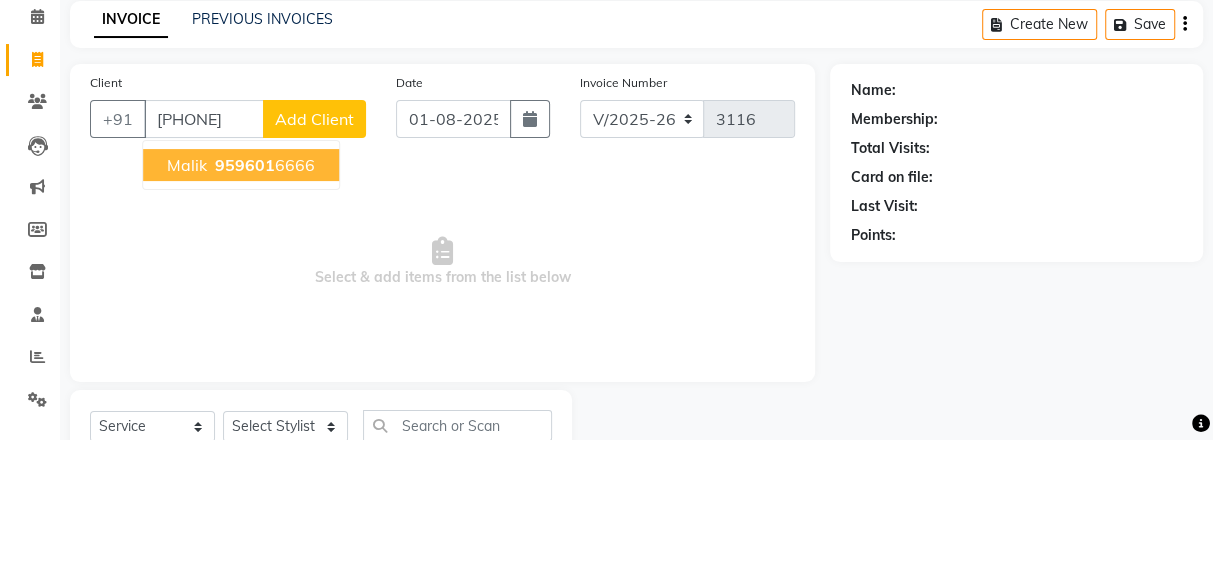 type on "[PHONE]" 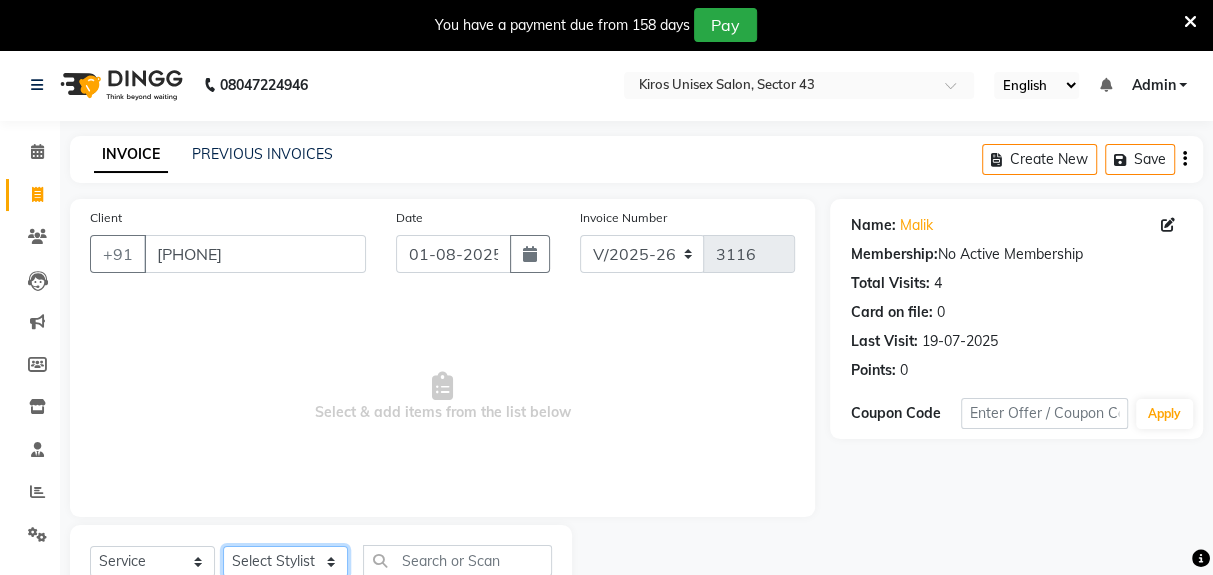 click on "Select Stylist Deepak Gunjan Habil Jeet Lalit Lamu Raj Rashmi Rony Sagar Suraj" 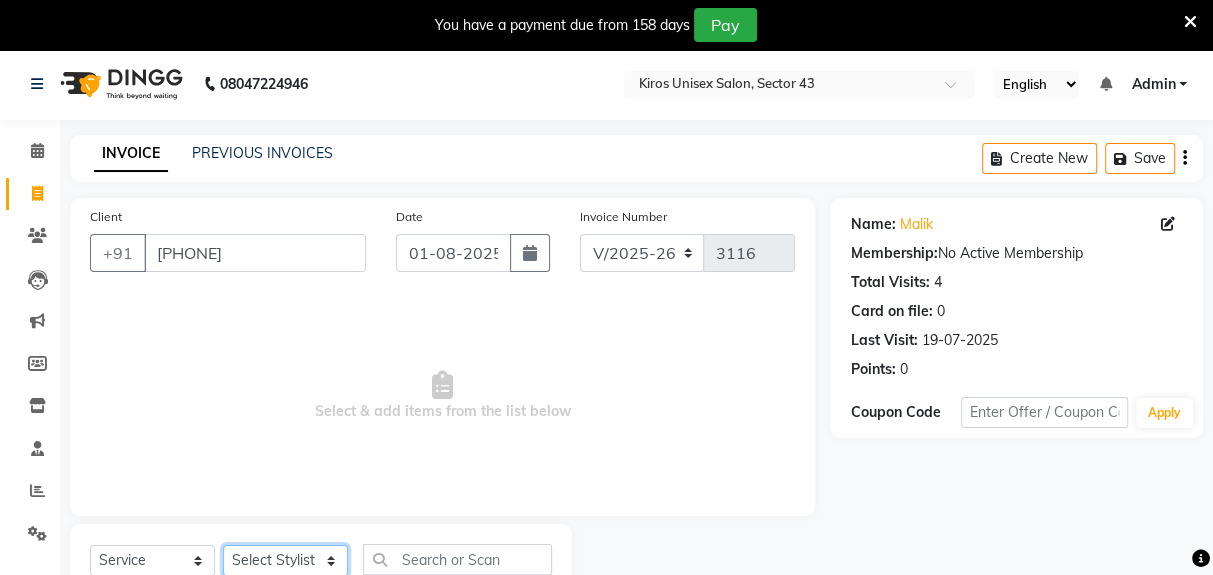 select on "39650" 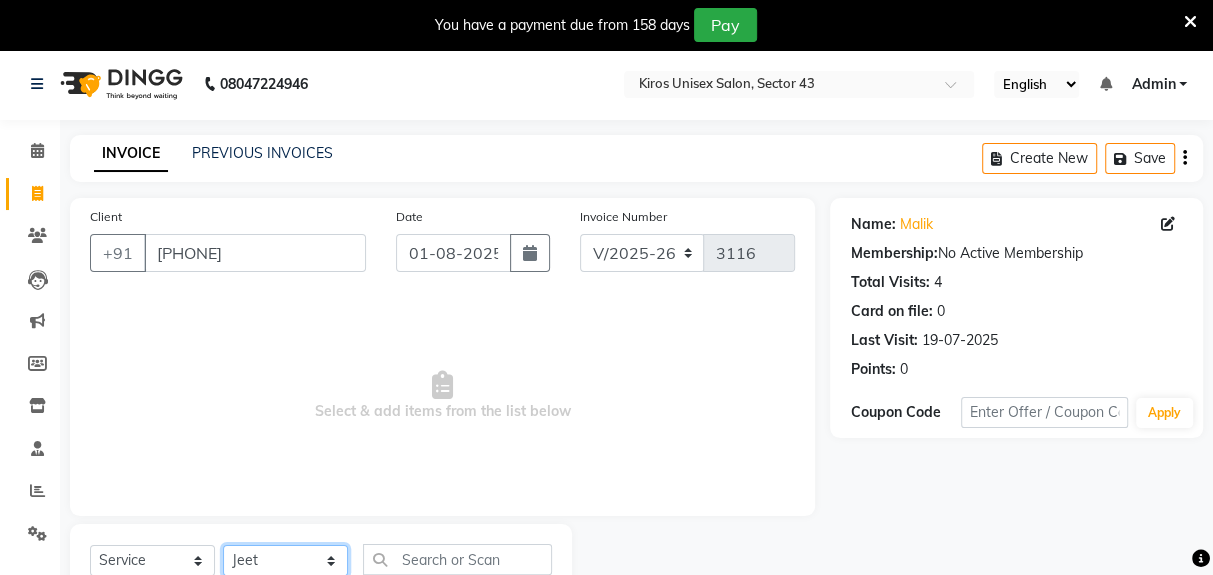 scroll, scrollTop: 65, scrollLeft: 0, axis: vertical 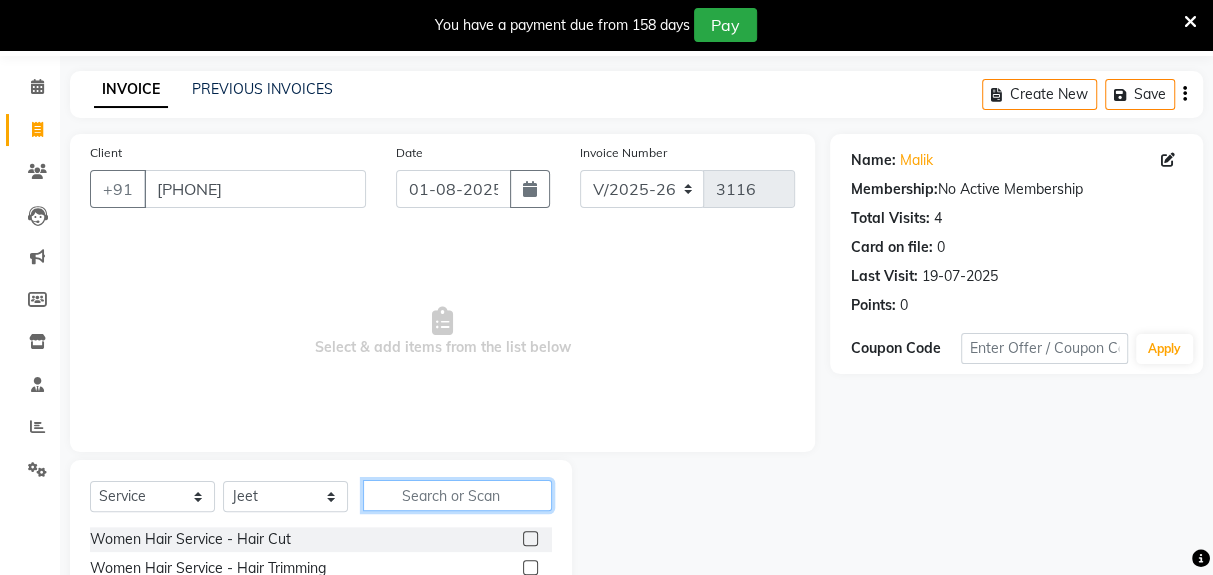 click 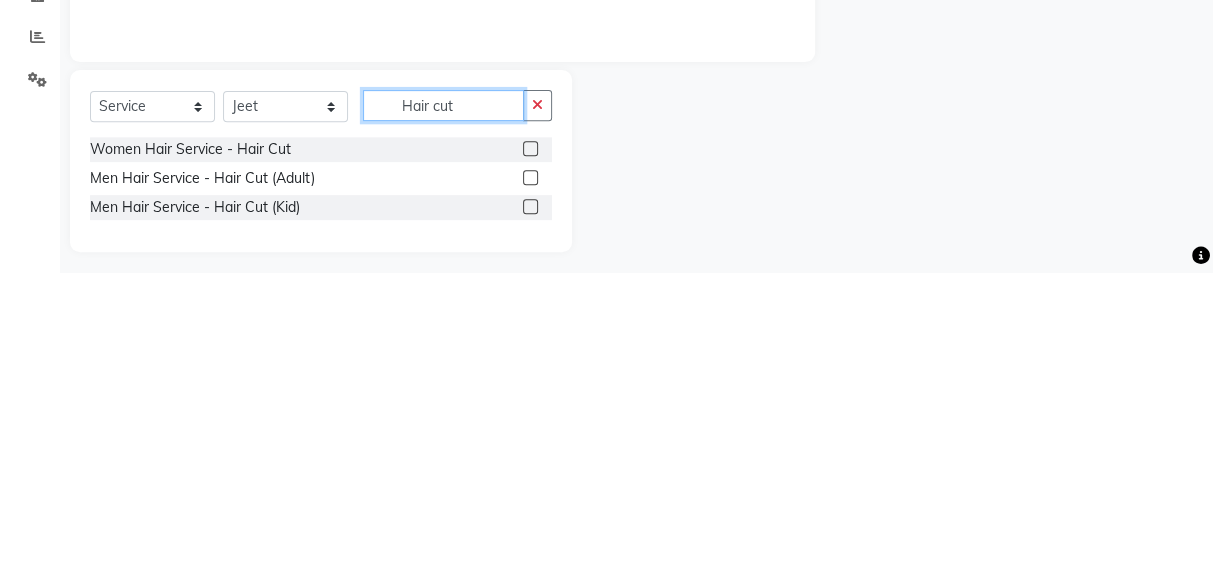 scroll, scrollTop: 152, scrollLeft: 0, axis: vertical 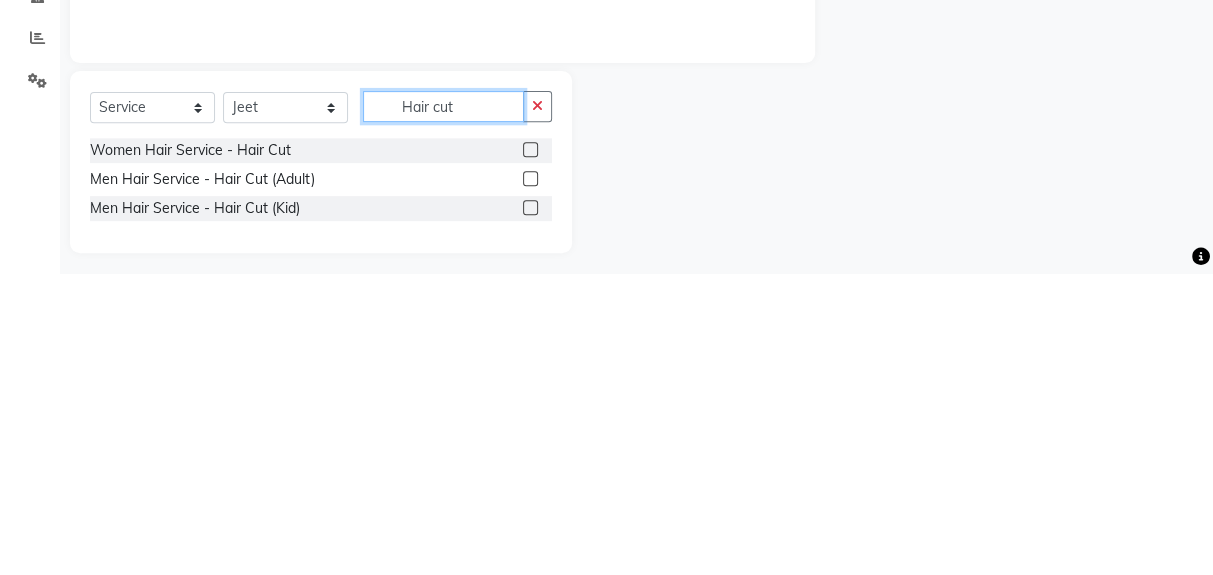 type on "Hair cut" 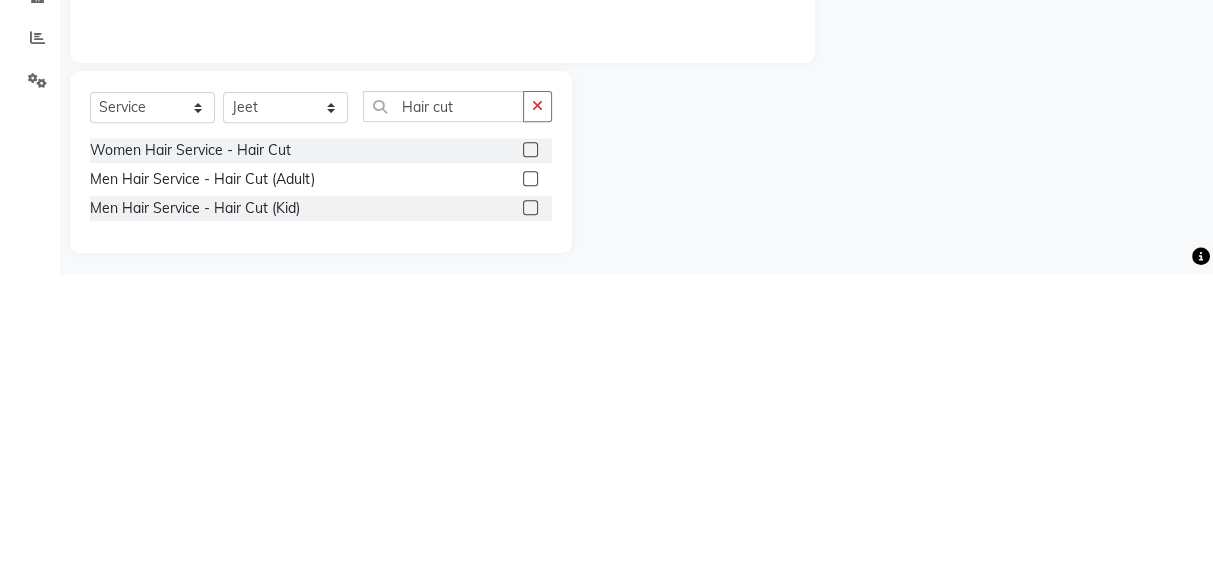 click on "Men Hair Service - Hair Cut (Adult)" 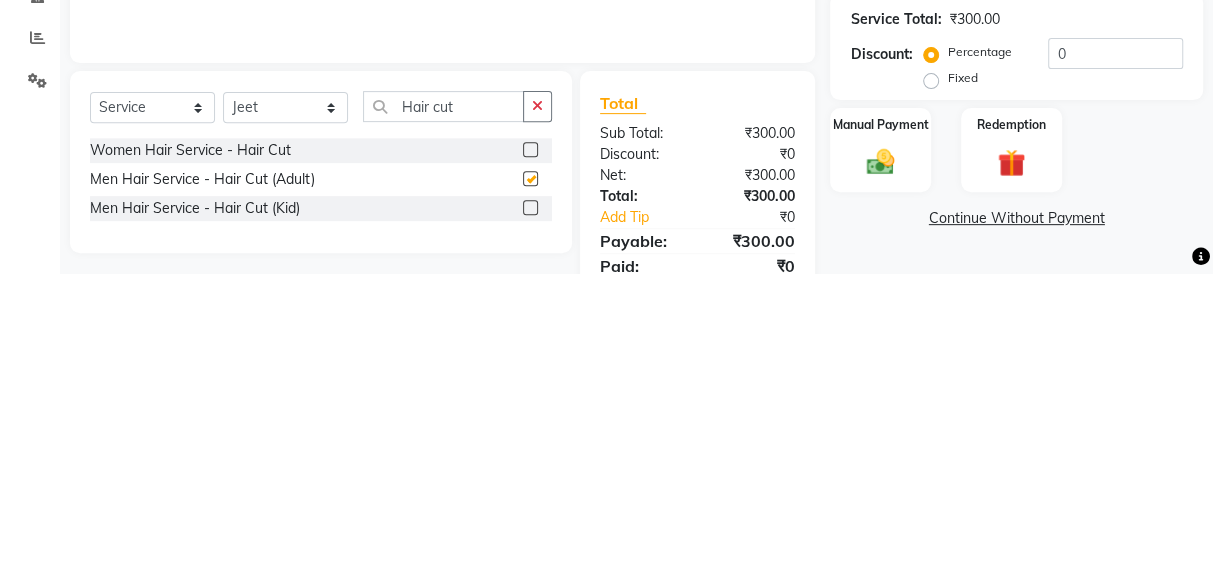 checkbox on "false" 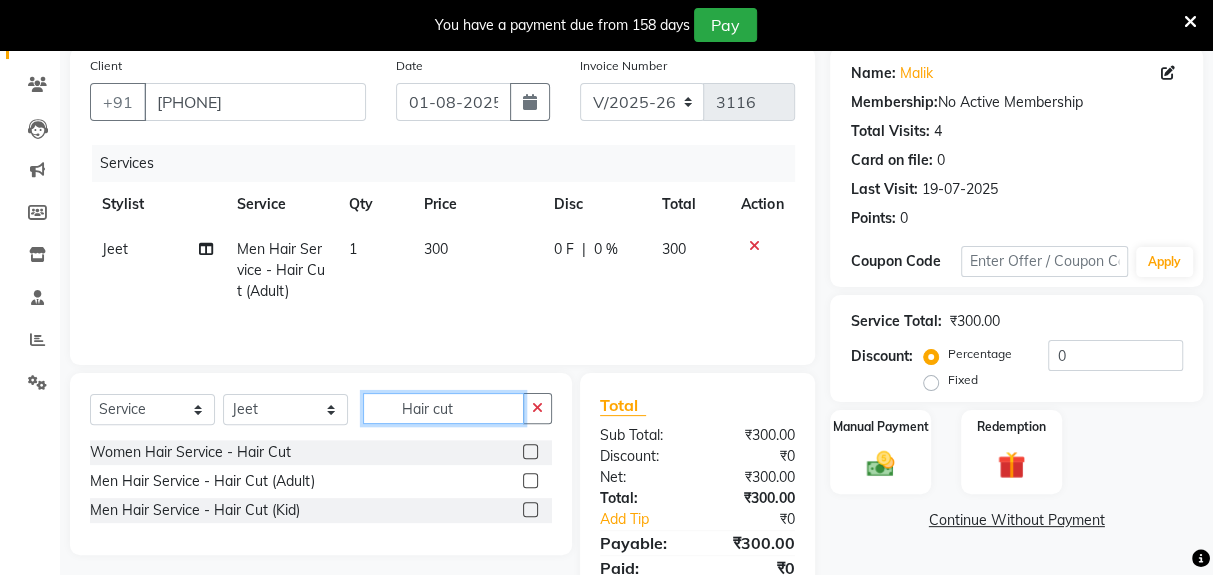 click on "Hair cut" 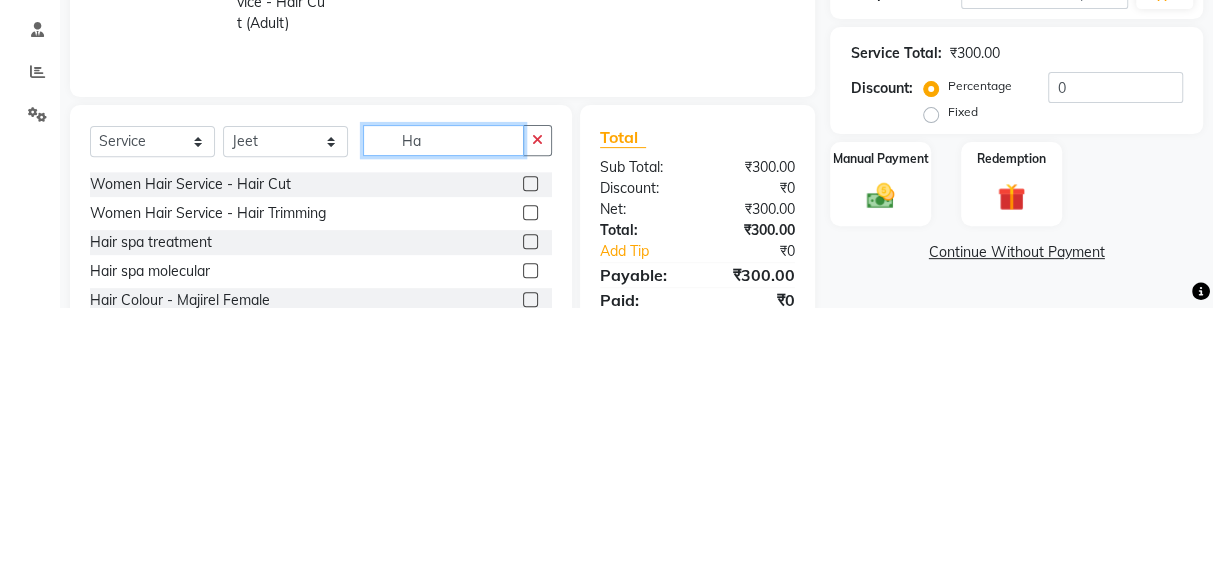 type on "H" 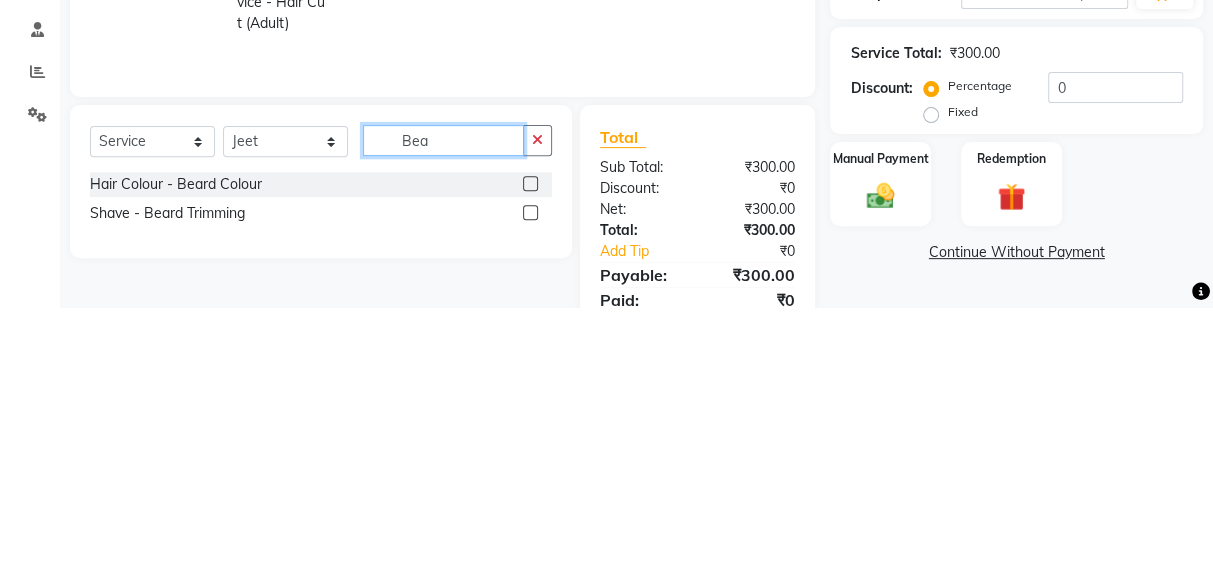 type on "Bea" 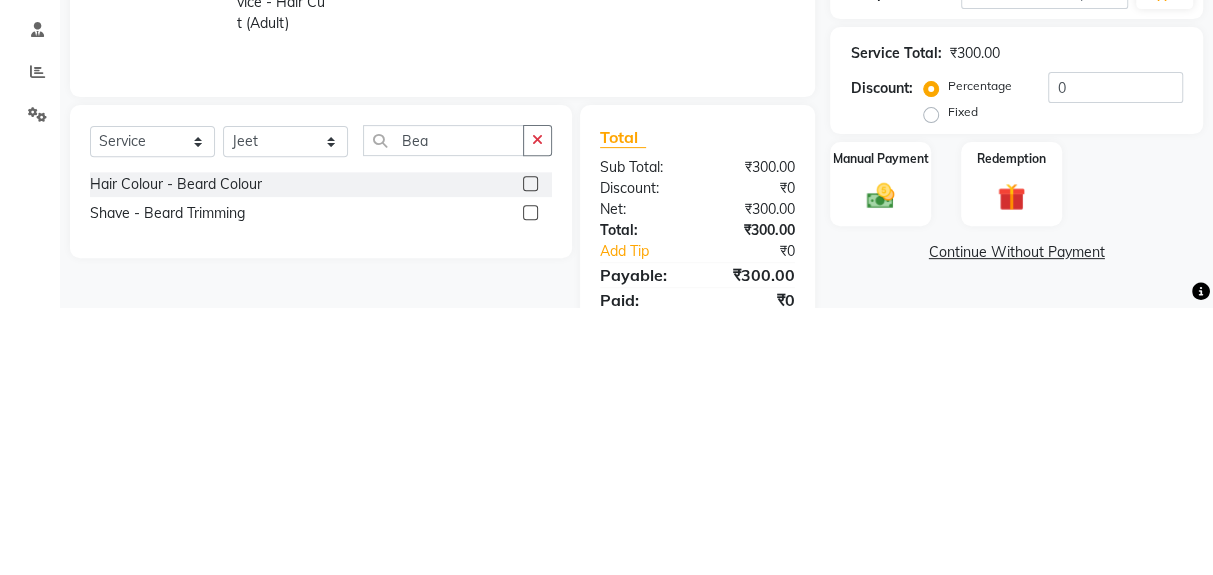 click on "Shave - Beard Trimming" 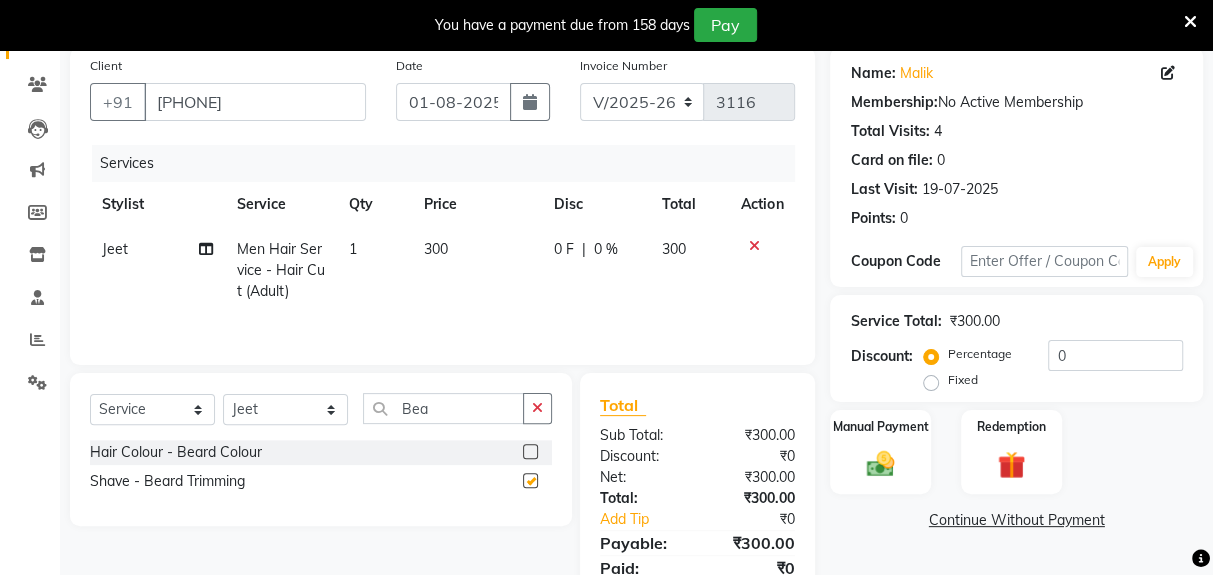 checkbox on "false" 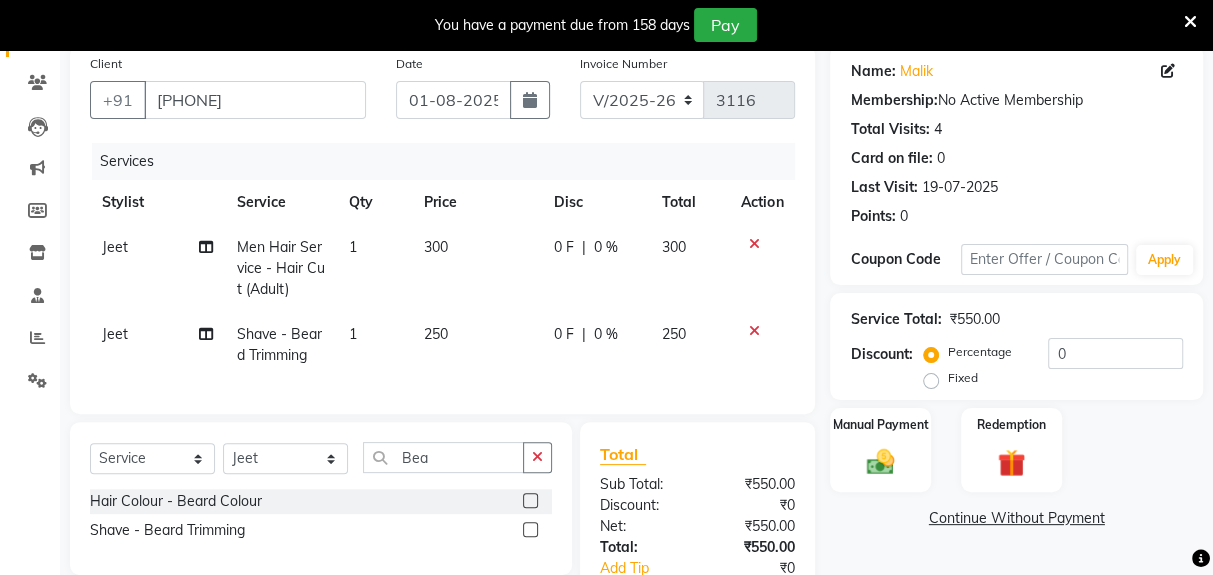 scroll, scrollTop: 194, scrollLeft: 0, axis: vertical 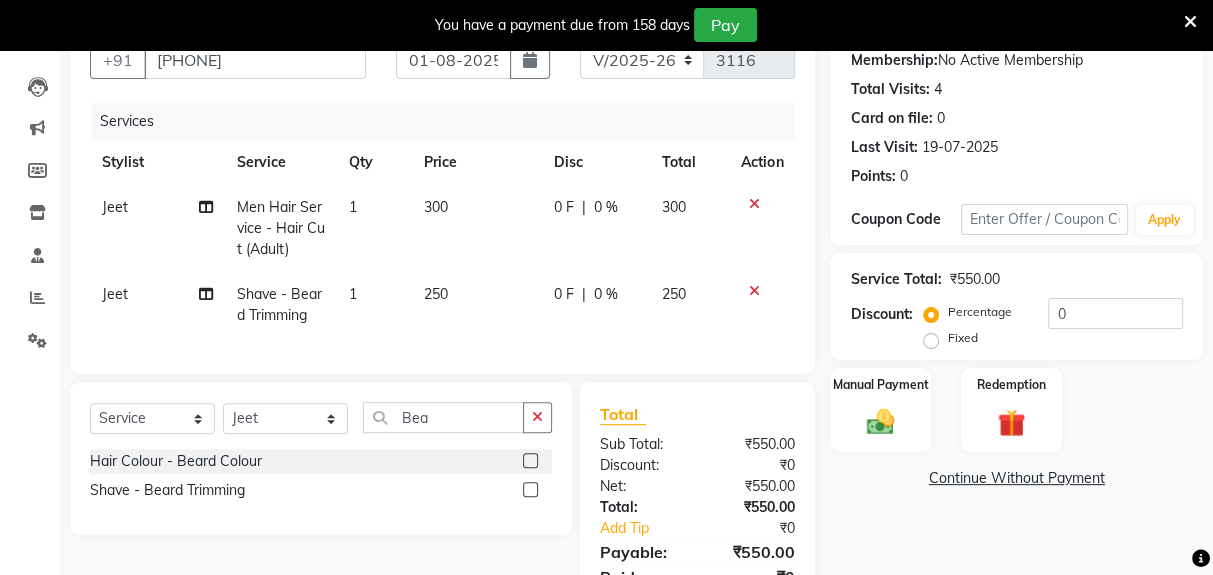 click on "Name: [LAST] Membership: No Active Membership Total Visits: 4 Card on file: 0 Last Visit: 19-07-2025 Points: 0 Coupon Code Apply Service Total: ₹550.00 Discount: Percentage Fixed 0 Manual Payment Redemption Continue Without Payment" 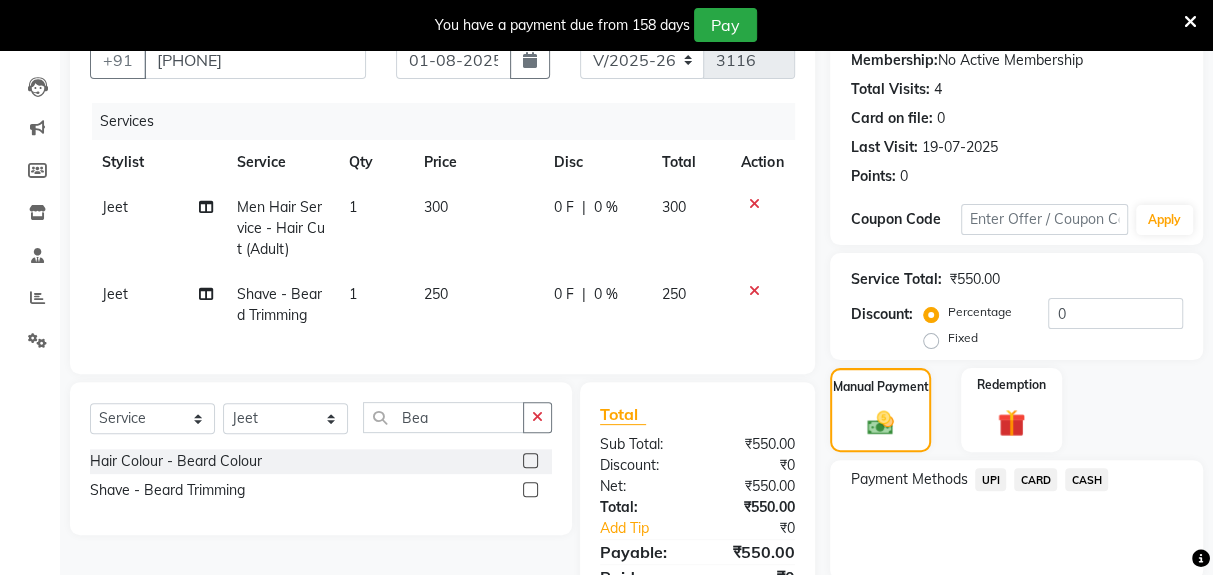 click on "UPI" 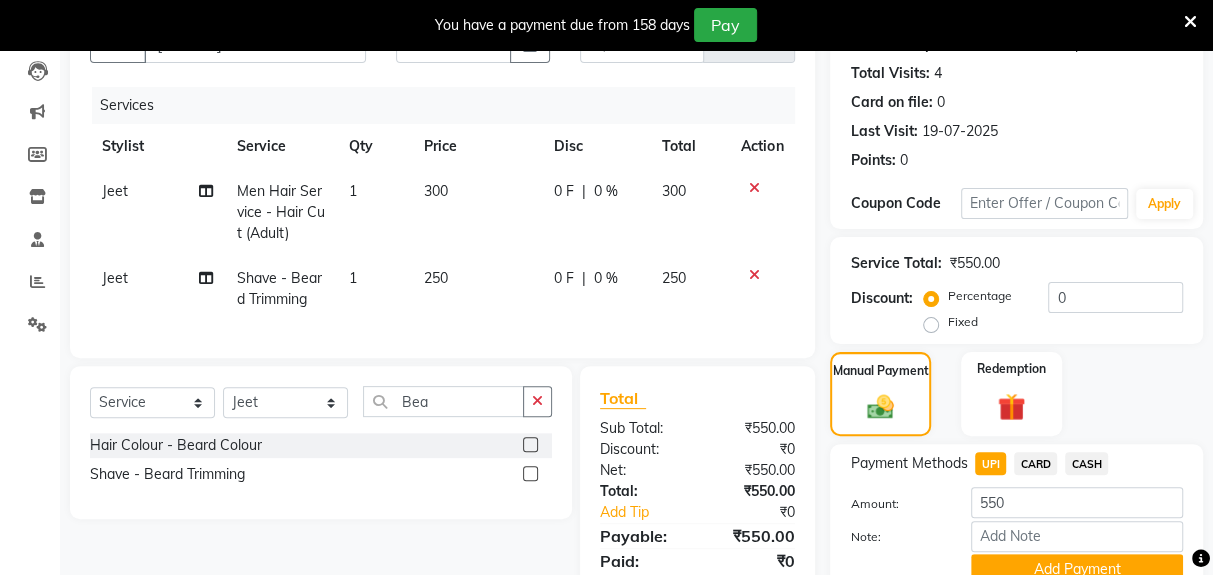 click on "Add Payment" 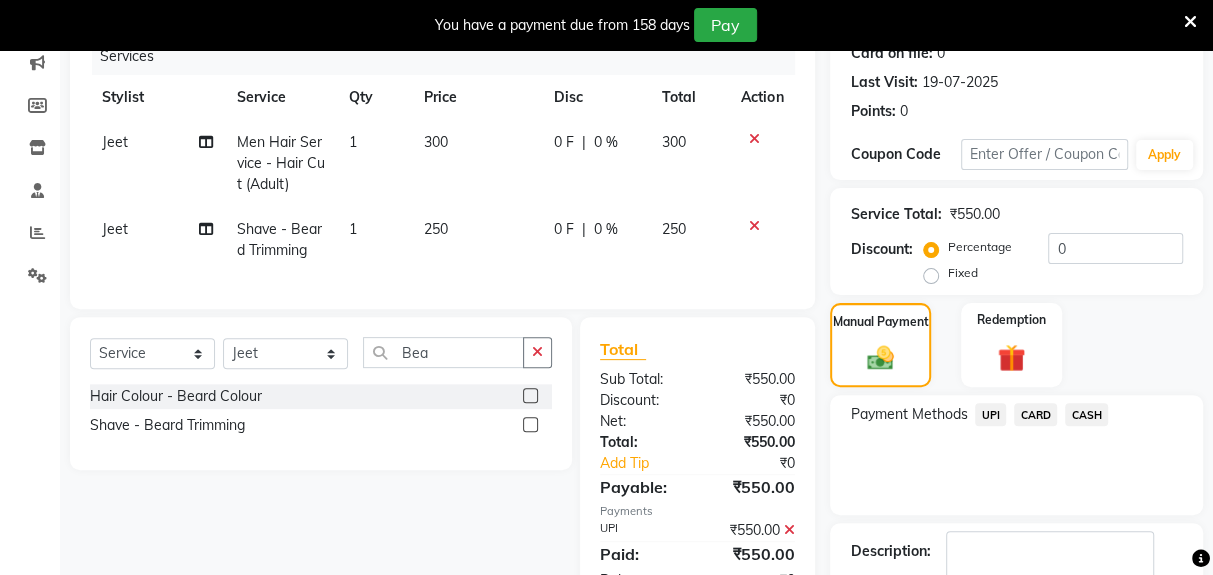 scroll, scrollTop: 294, scrollLeft: 0, axis: vertical 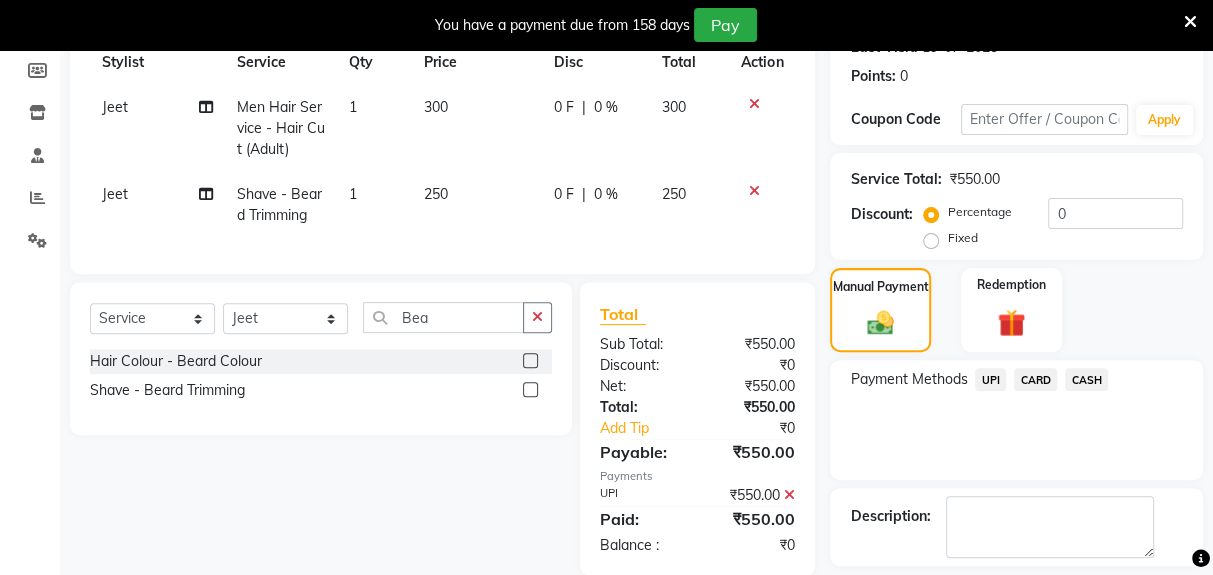 click on "Checkout" 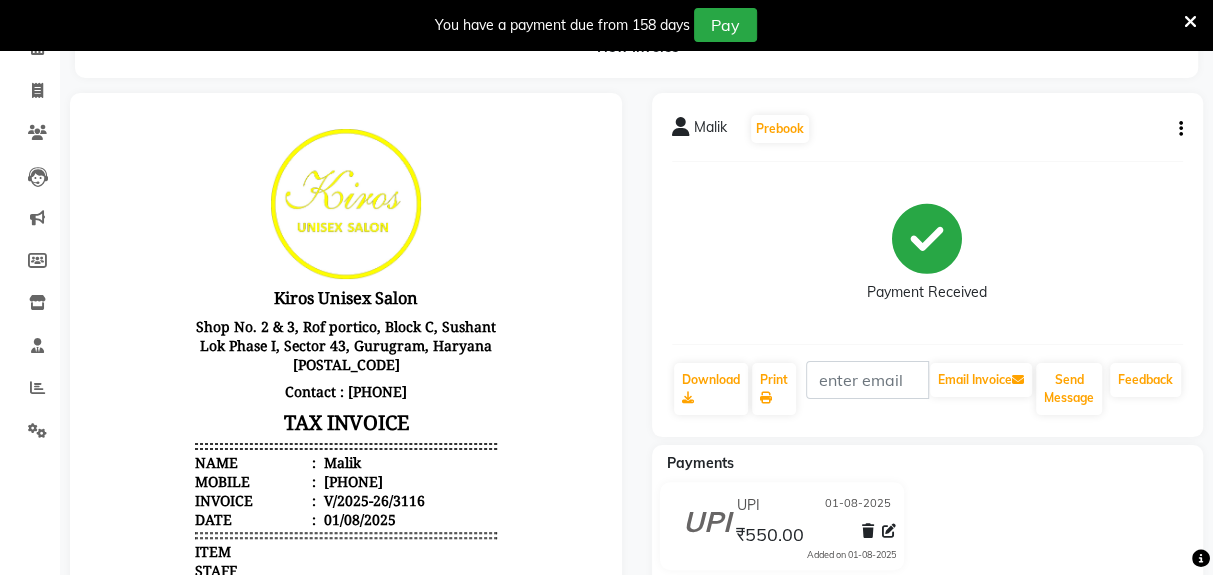 scroll, scrollTop: 0, scrollLeft: 0, axis: both 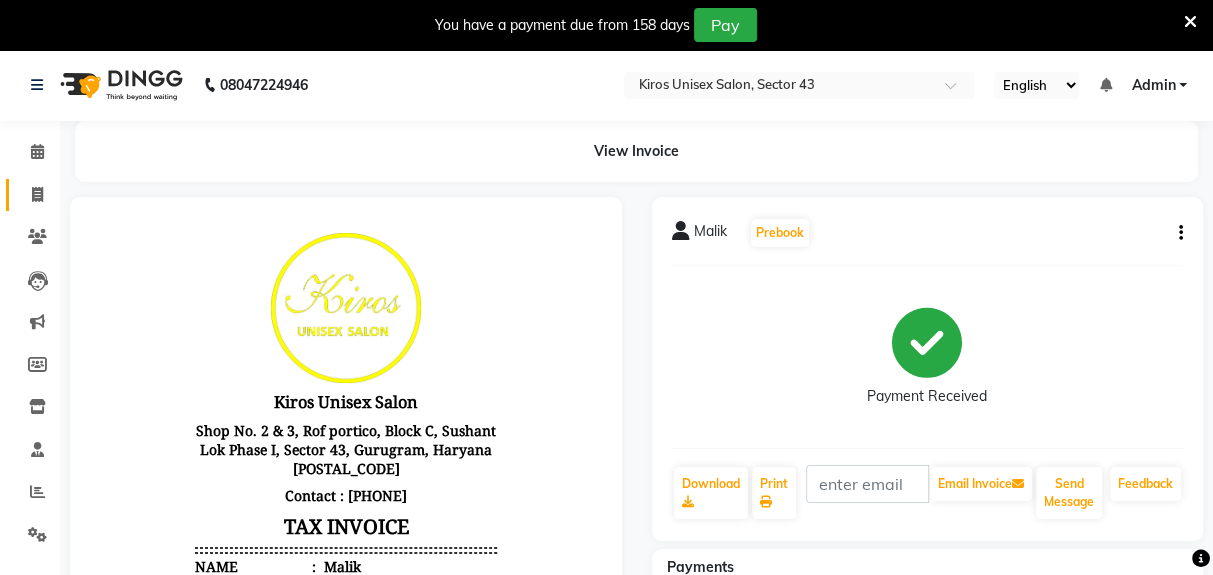click 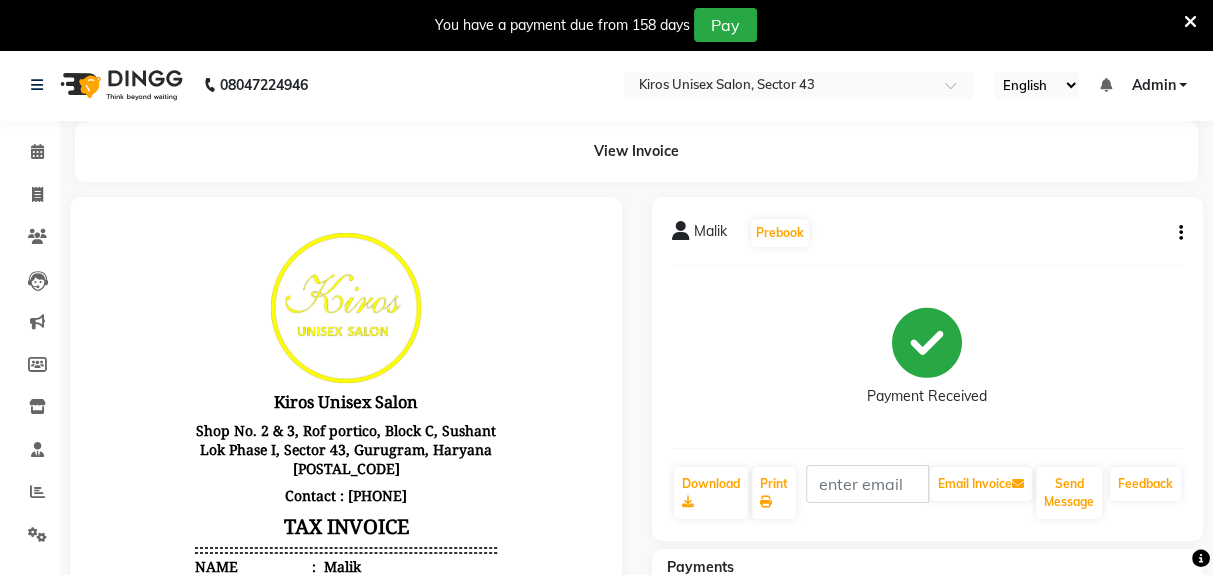 select on "service" 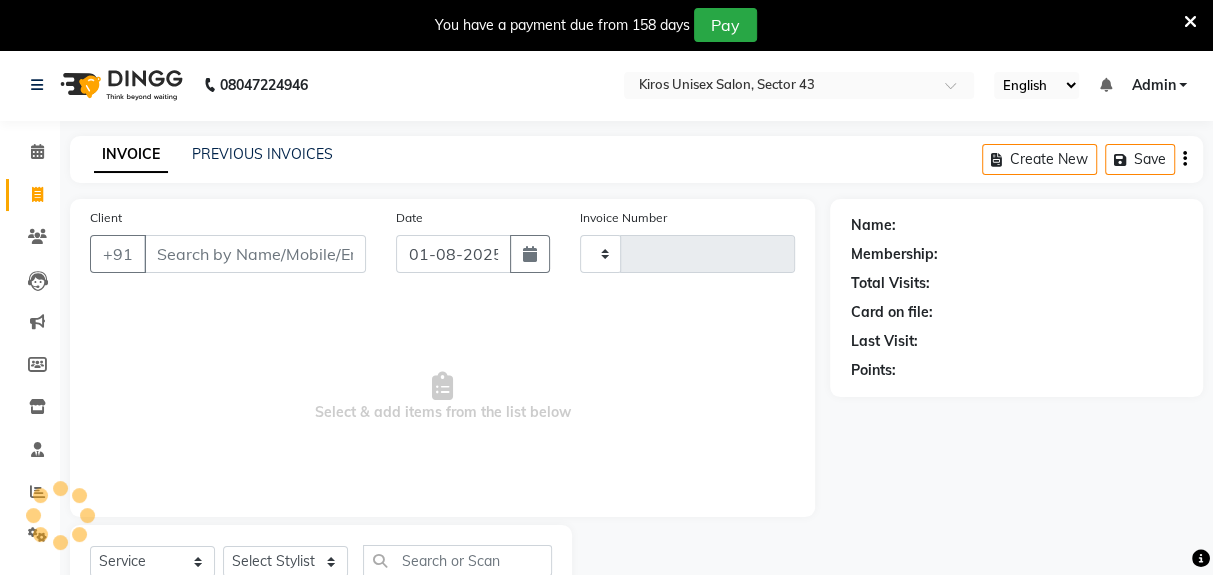 scroll, scrollTop: 73, scrollLeft: 0, axis: vertical 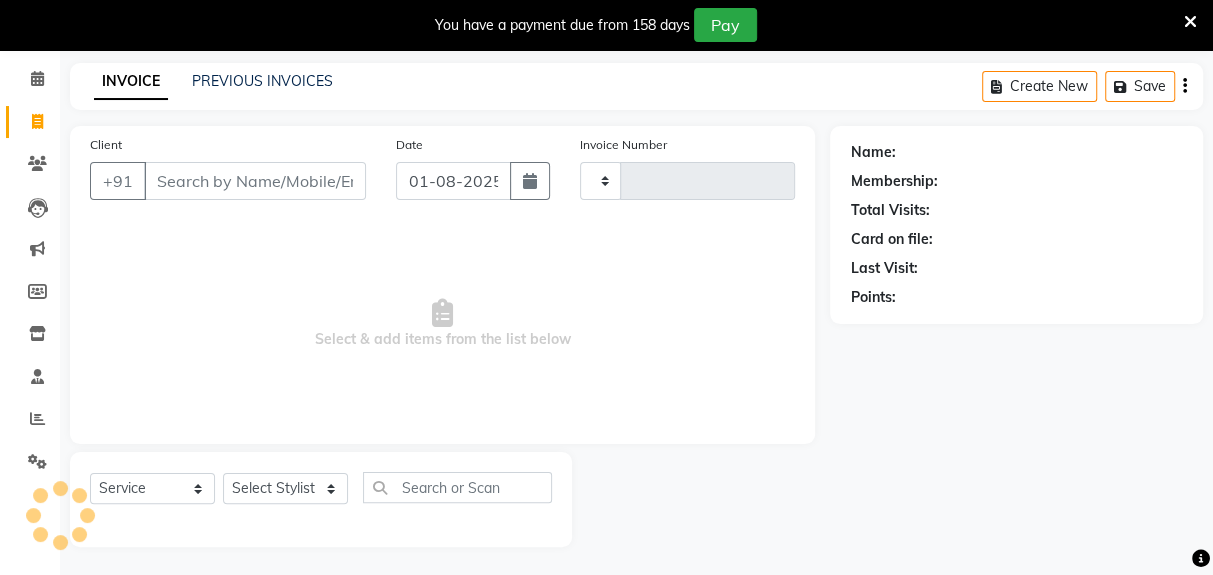 click on "Client" at bounding box center (255, 181) 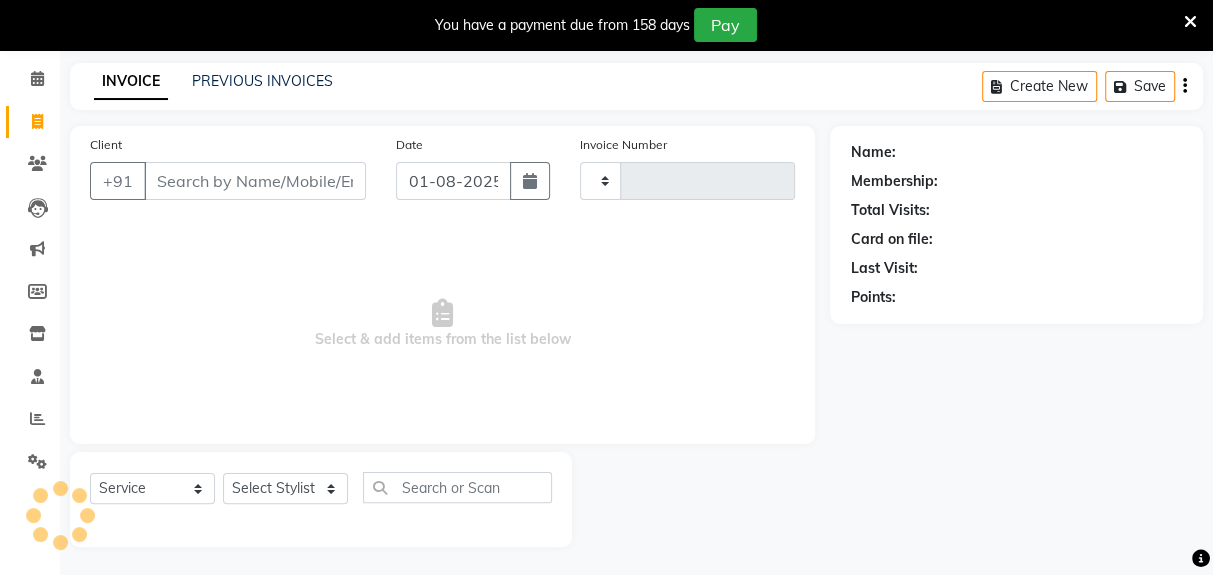 type on "3117" 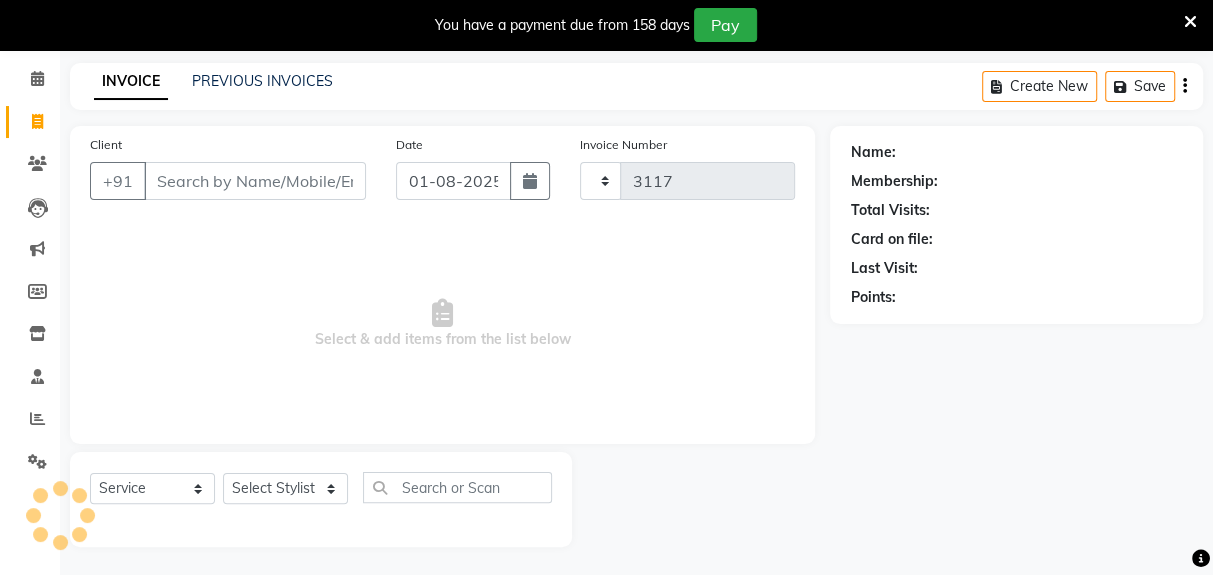 select on "5694" 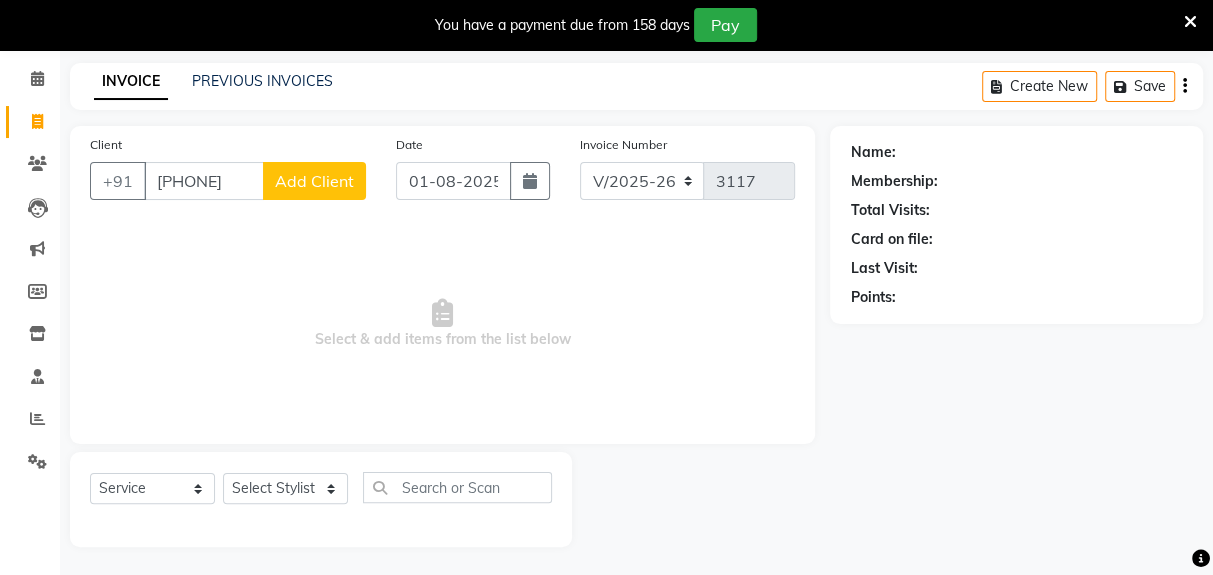 type on "[PHONE]" 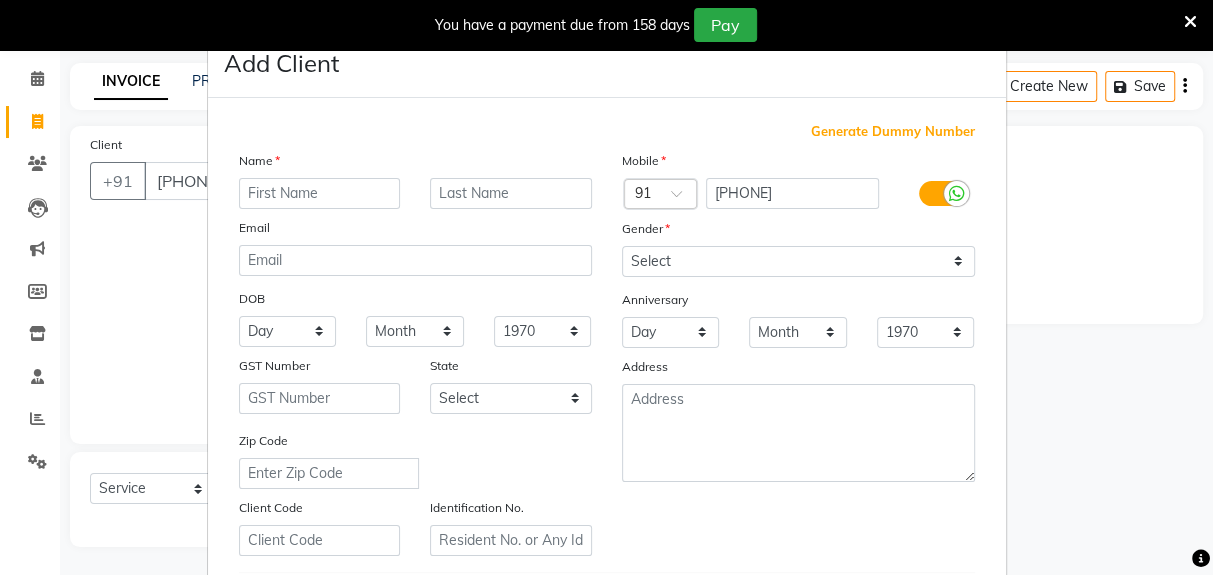 click on "Generate Dummy Number" at bounding box center [607, 132] 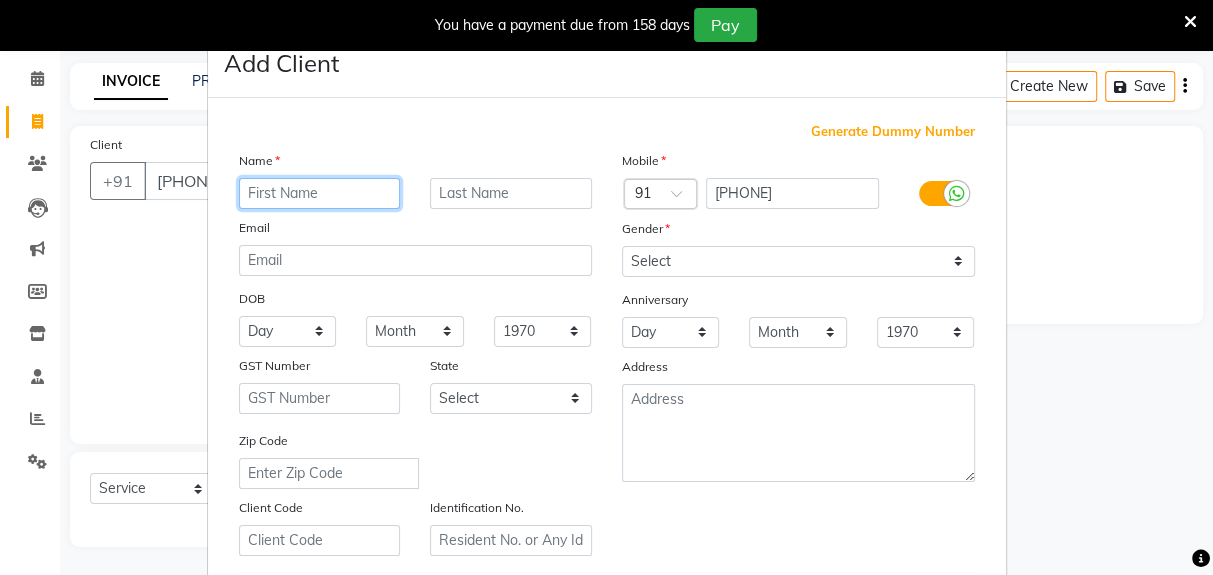 click at bounding box center (320, 193) 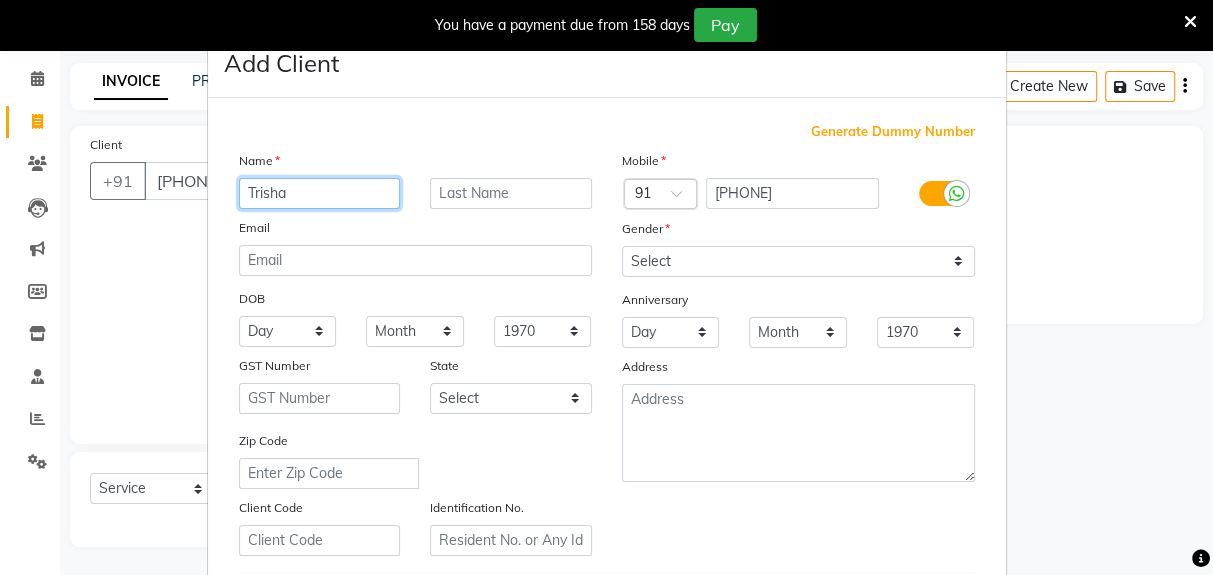 type on "Trisha" 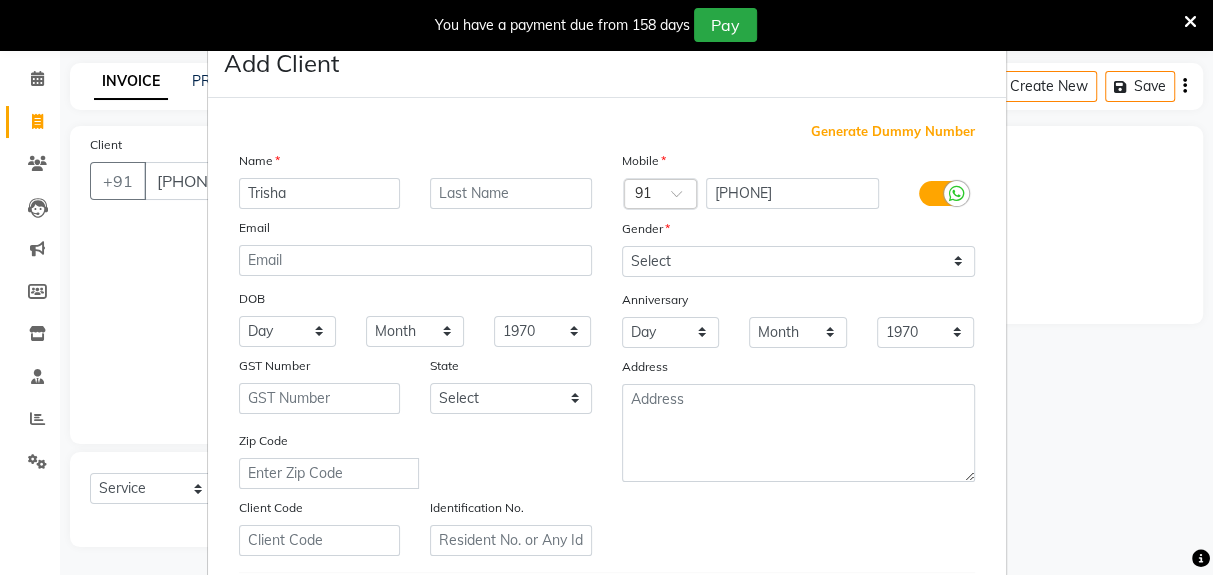 click on "Generate Dummy Number Name [FIRST] Email DOB Day 01 02 03 04 05 06 07 08 09 10 11 12 13 14 15 16 17 18 19 20 21 22 23 24 25 26 27 28 29 30 31 Month January February March April May June July August September October November December 1940 1941 1942 1943 1944 1945 1946 1947 1948 1949 1950 1951 1952 1953 1954 1955 1956 1957 1958 1959 1960 1961 1962 1963 1964 1965 1966 1967 1968 1969 1970 1971 1972 1973 1974 1975 1976 1977 1978 1979 1980 1981 1982 1983 1984 1985 1986 1987 1988 1989 1990 1991 1992 1993 1994 1995 1996 1997 1998 1999 2000 2001 2002 2003 2004 2005 2006 2007 2008 2009 2010 2011 2012 2013 2014 2015 2016 2017 2018 2019 2020 2021 2022 2023 2024 GST Number State Select Andaman and Nicobar Islands Andhra Pradesh Arunachal Pradesh Assam Bihar Chandigarh Chhattisgarh Dadra and Nagar Haveli Daman and Diu Delhi Goa Gujarat Haryana Himachal Pradesh Jammu and Kashmir Jharkhand Karnataka Kerala Lakshadweep Madhya Pradesh Maharashtra Manipur Meghalaya Mizoram Nagaland Odisha Pondicherry Punjab Rajasthan Sikkim ×" at bounding box center (607, 460) 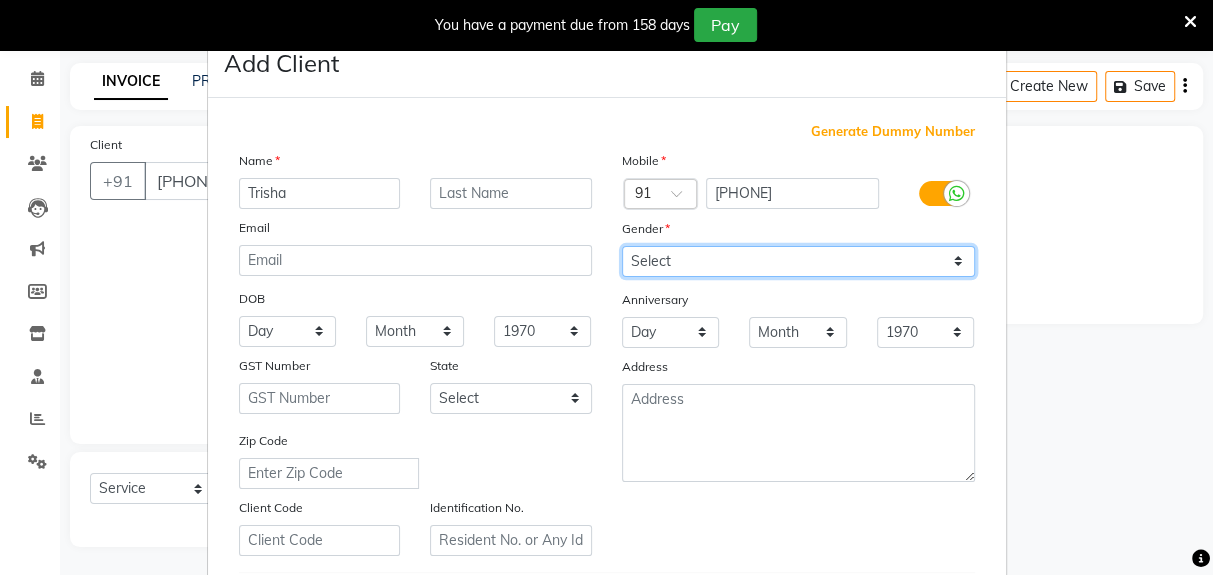 click on "Select Male Female Other Prefer Not To Say" at bounding box center [798, 261] 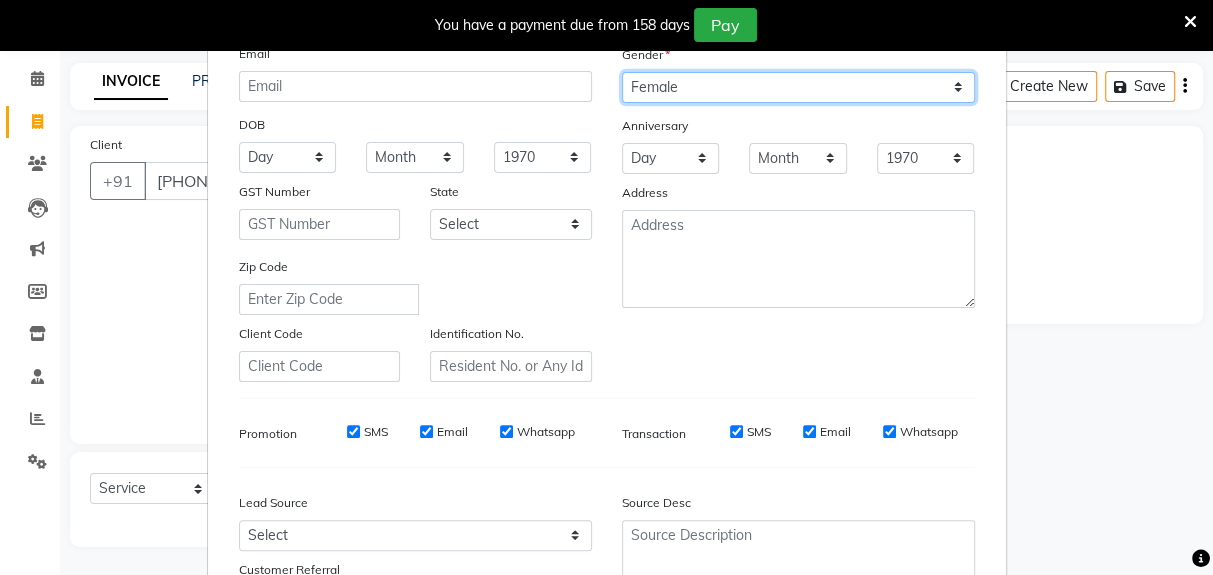 scroll, scrollTop: 255, scrollLeft: 0, axis: vertical 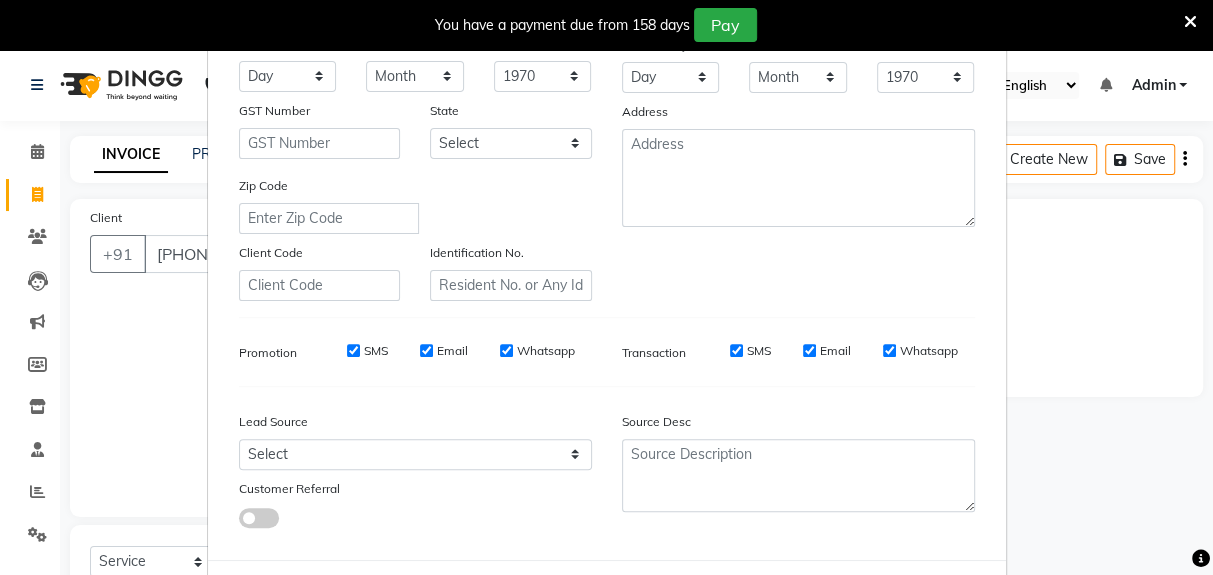 click on "Add" at bounding box center (873, 600) 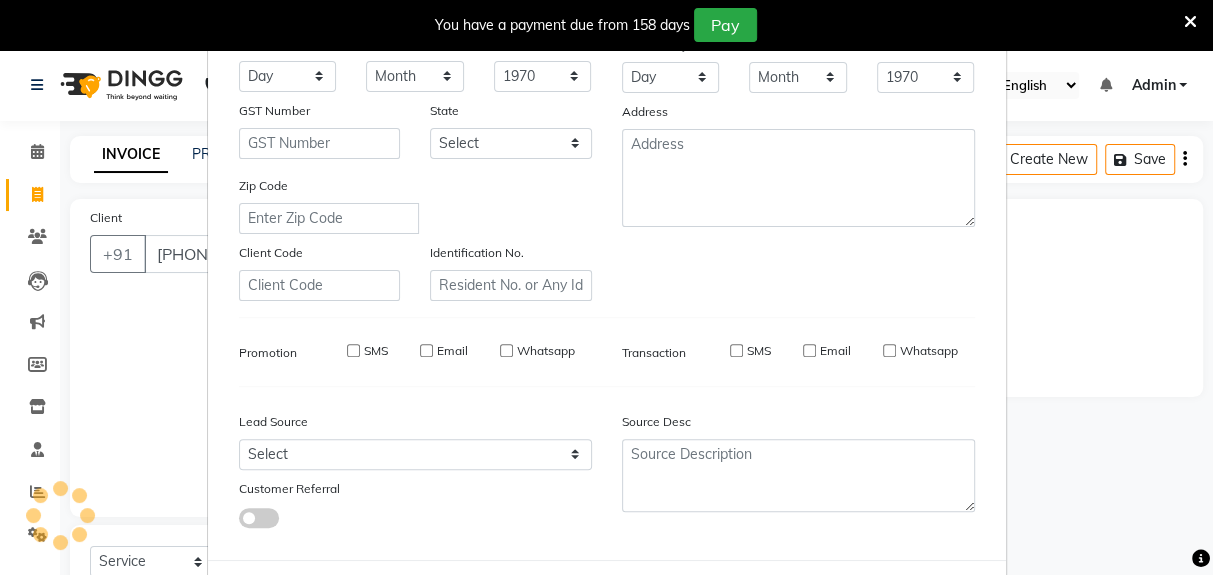 type 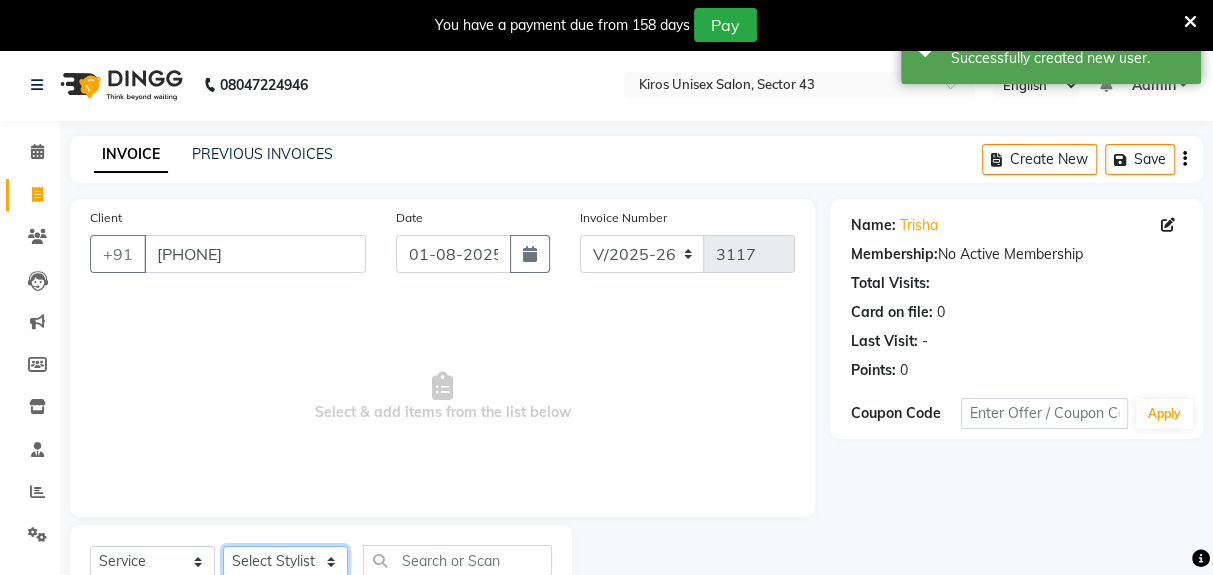 click on "Select Stylist Deepak Gunjan Habil Jeet Lalit Lamu Raj Rashmi Rony Sagar Suraj" 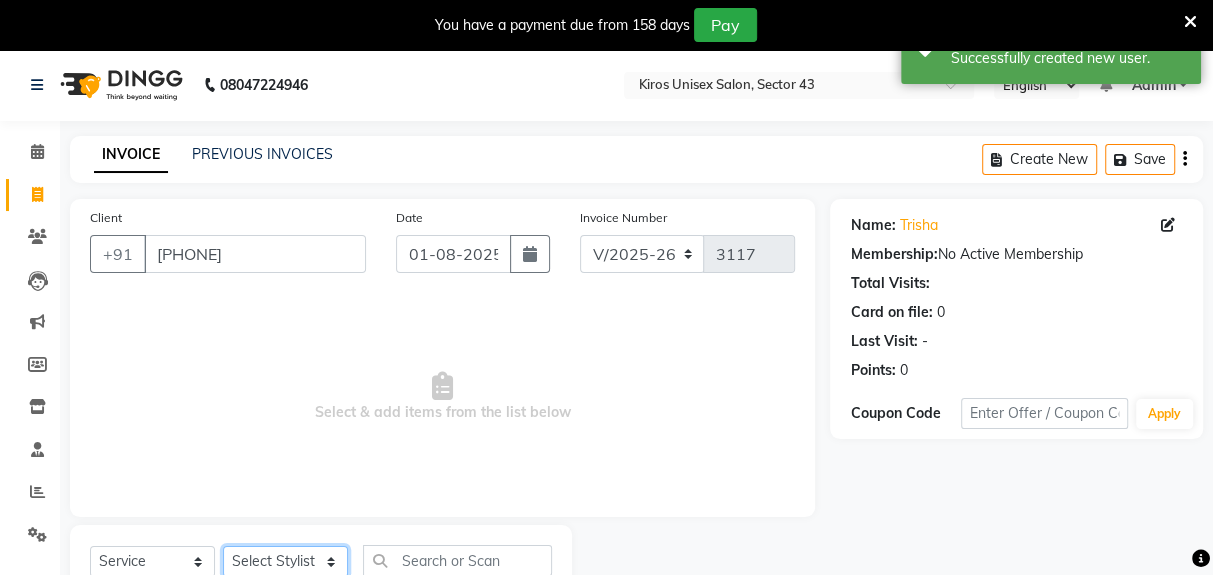 select on "78659" 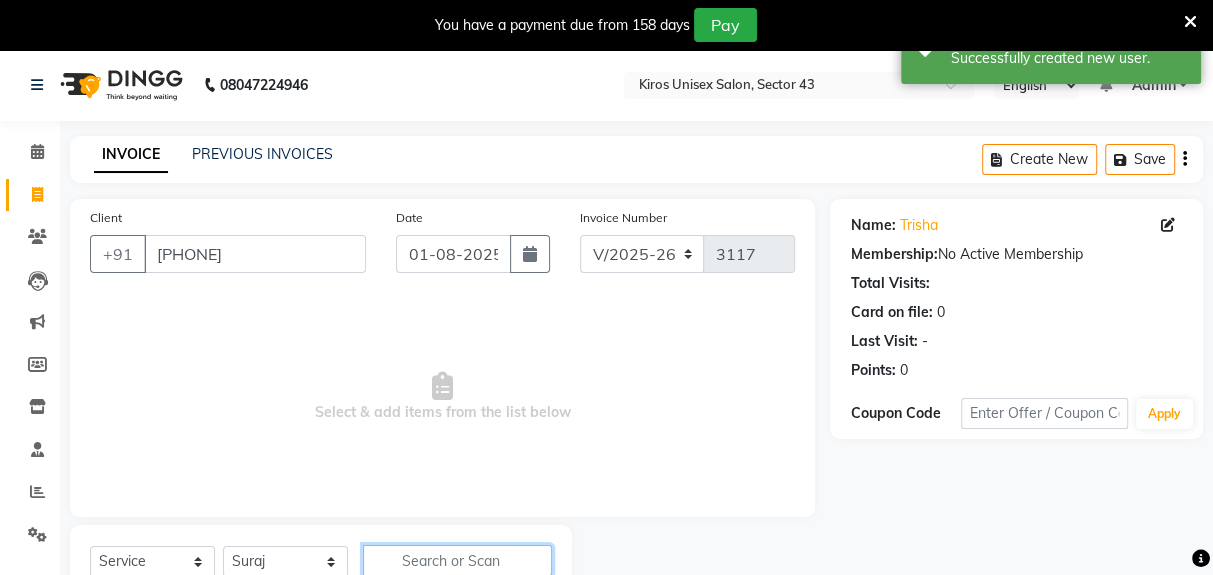 click 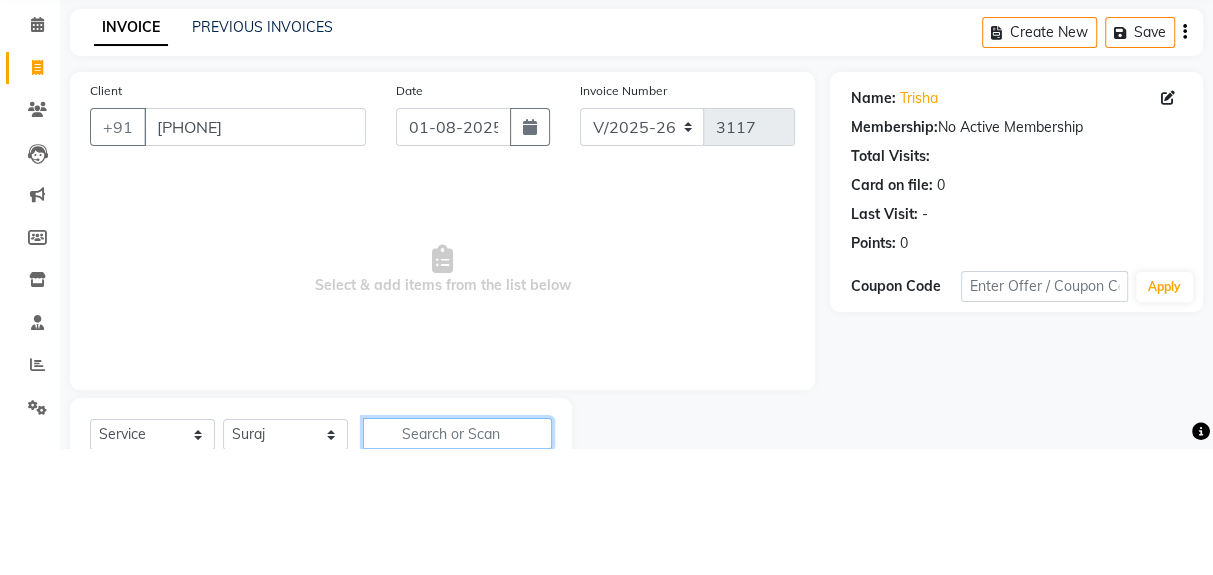 scroll, scrollTop: 80, scrollLeft: 0, axis: vertical 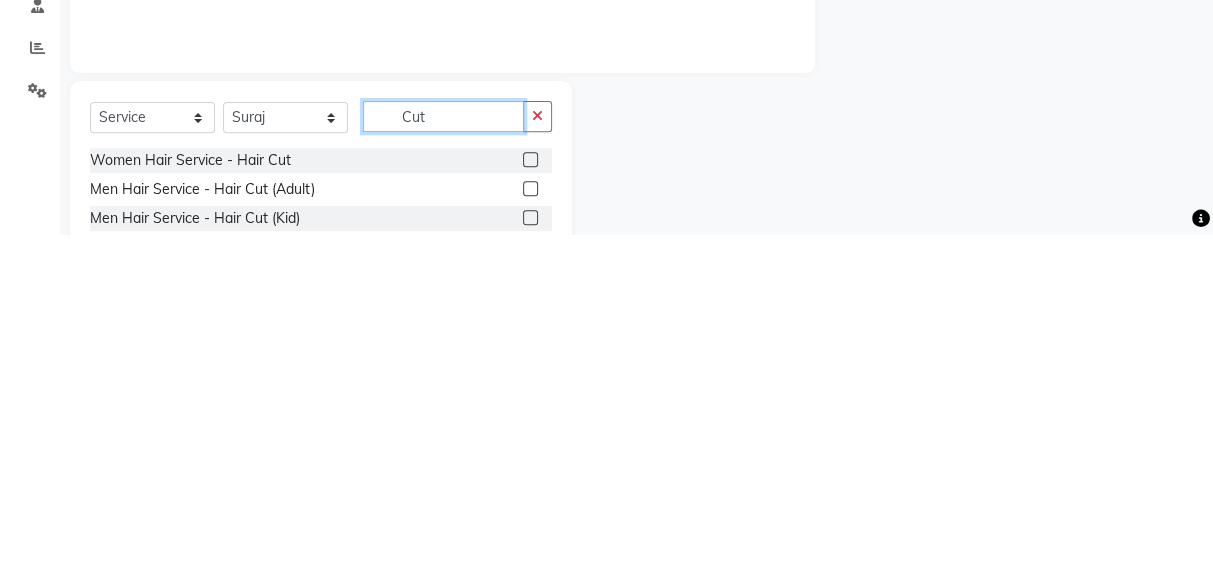 type on "Cut" 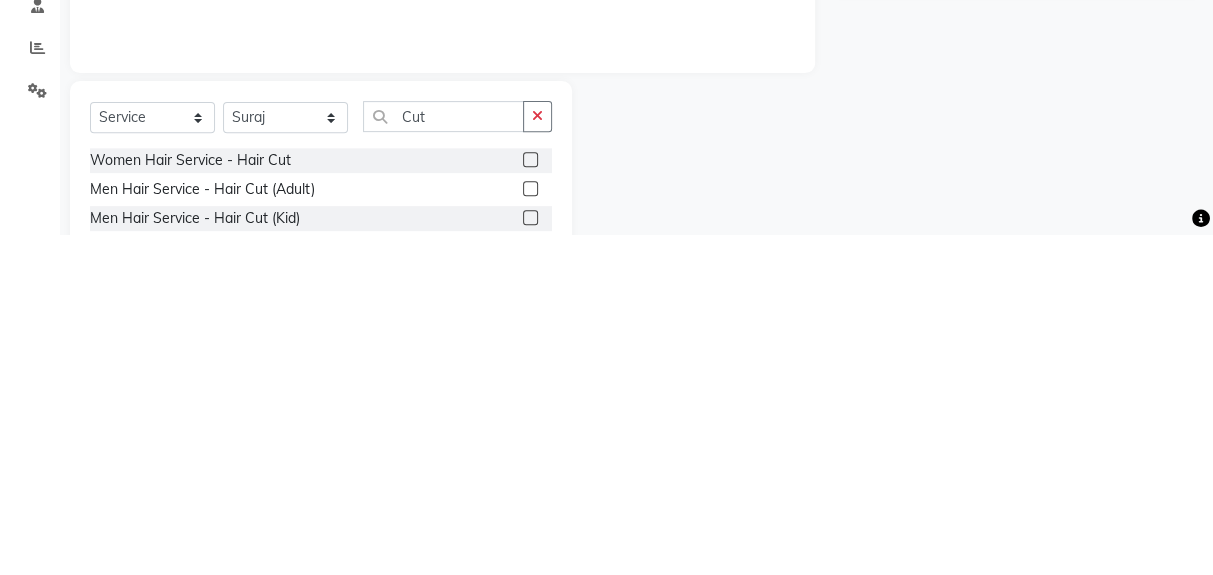 click on "Women Hair Service - Hair Cut Men Hair Service - Hair Cut (Adult) Men Hair Service - Hair Cut (Kid)" 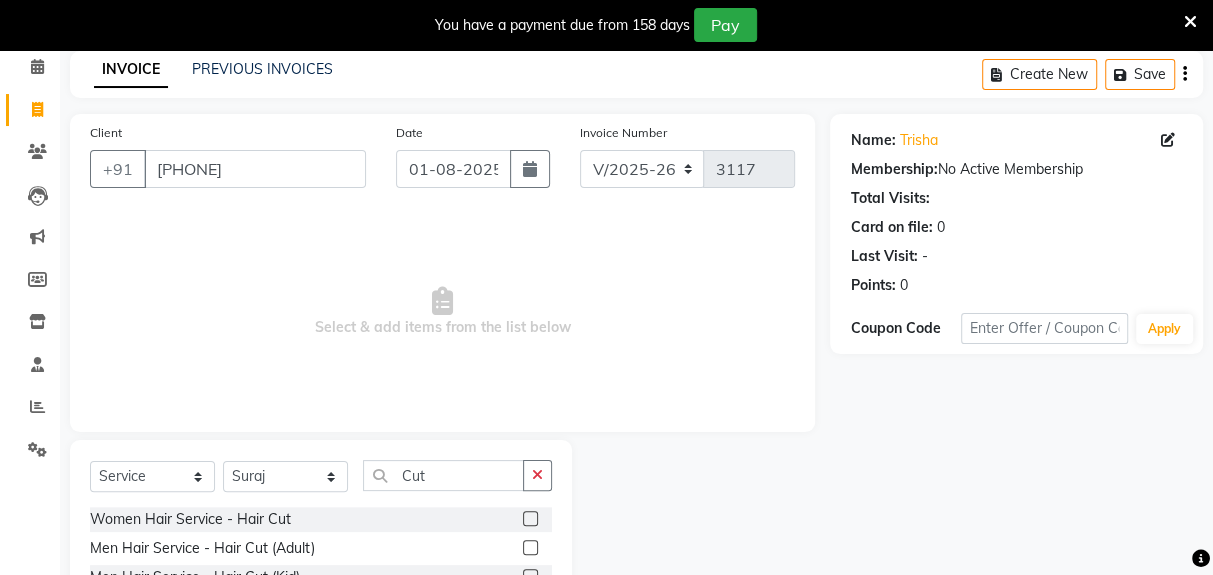 scroll, scrollTop: 76, scrollLeft: 0, axis: vertical 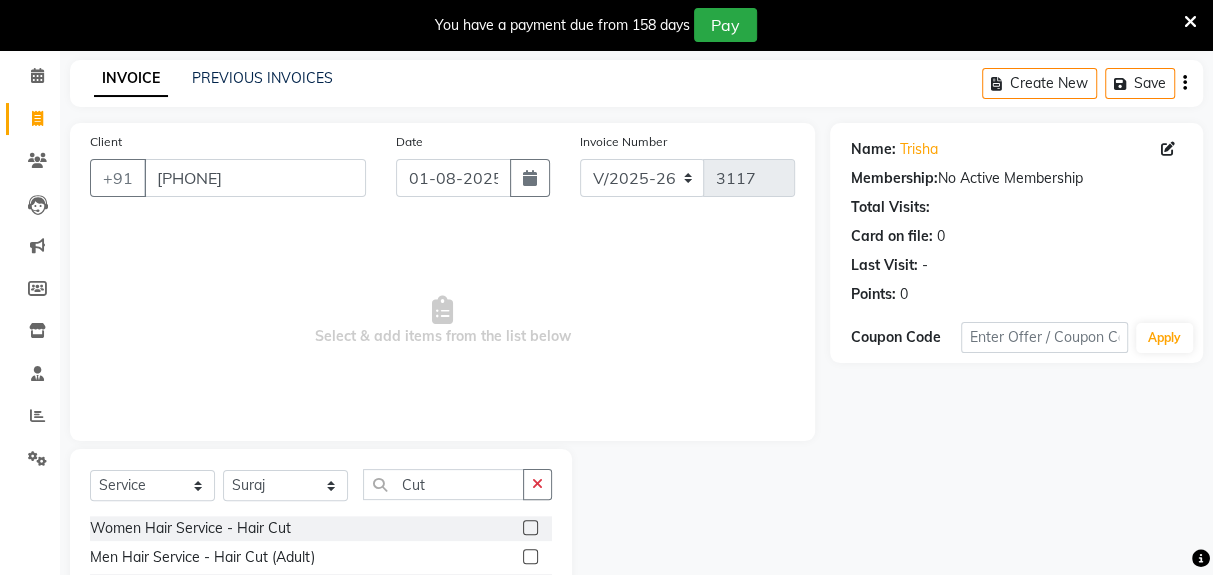 click 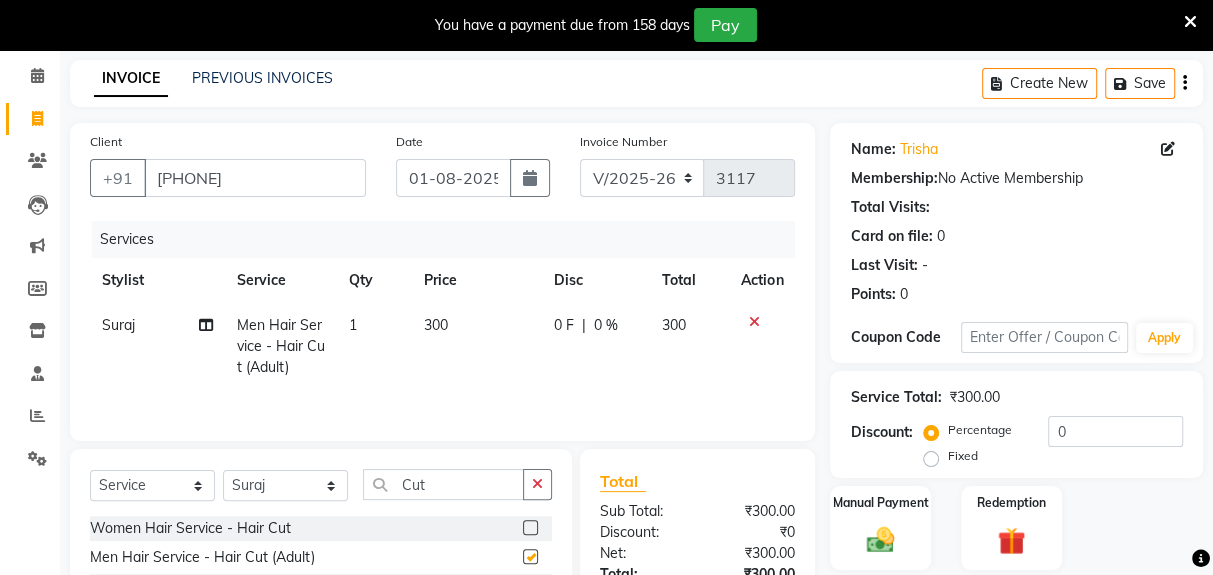 checkbox on "false" 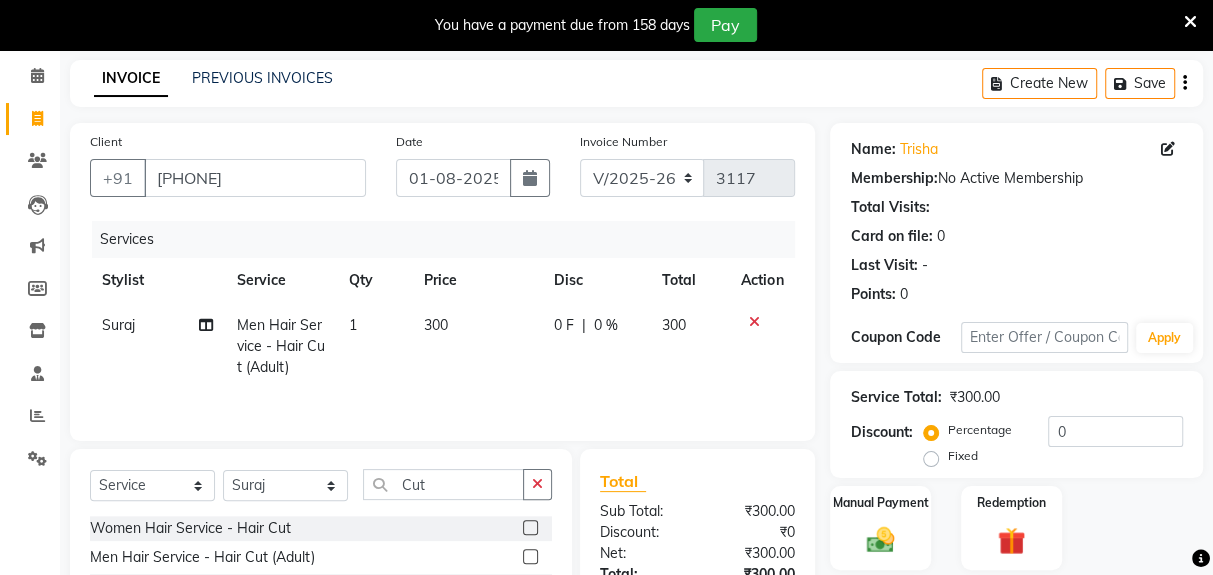click 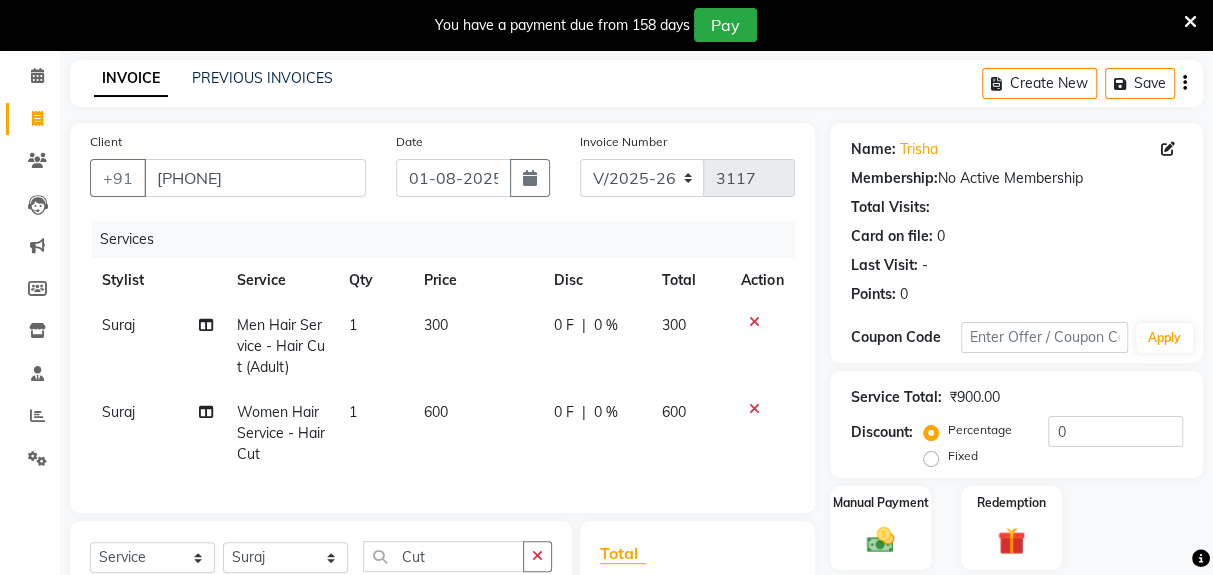 checkbox on "false" 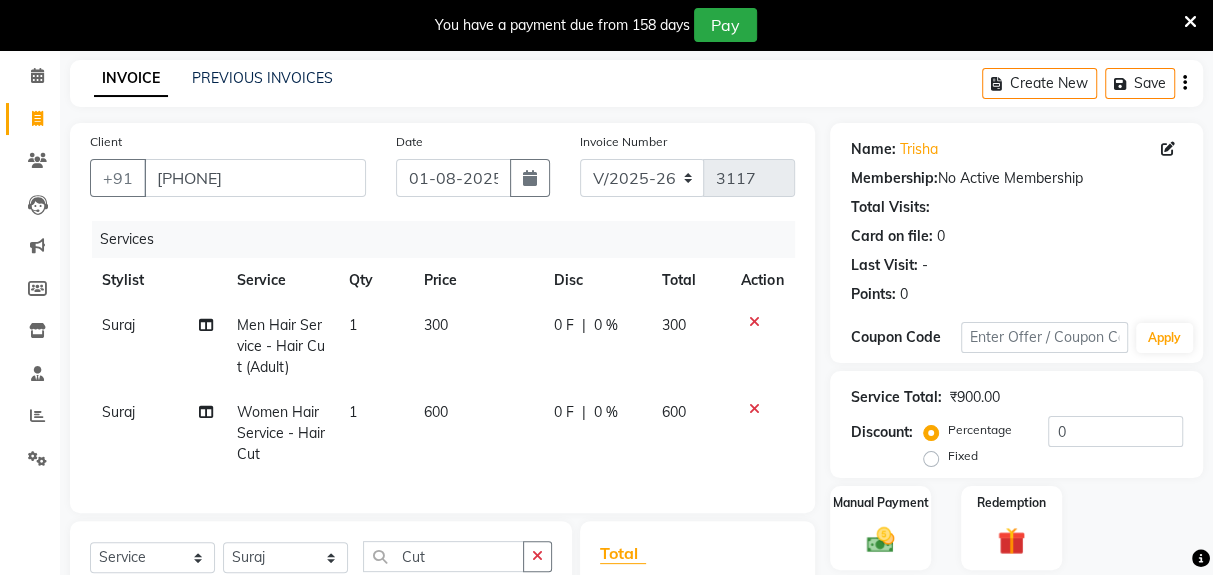 click 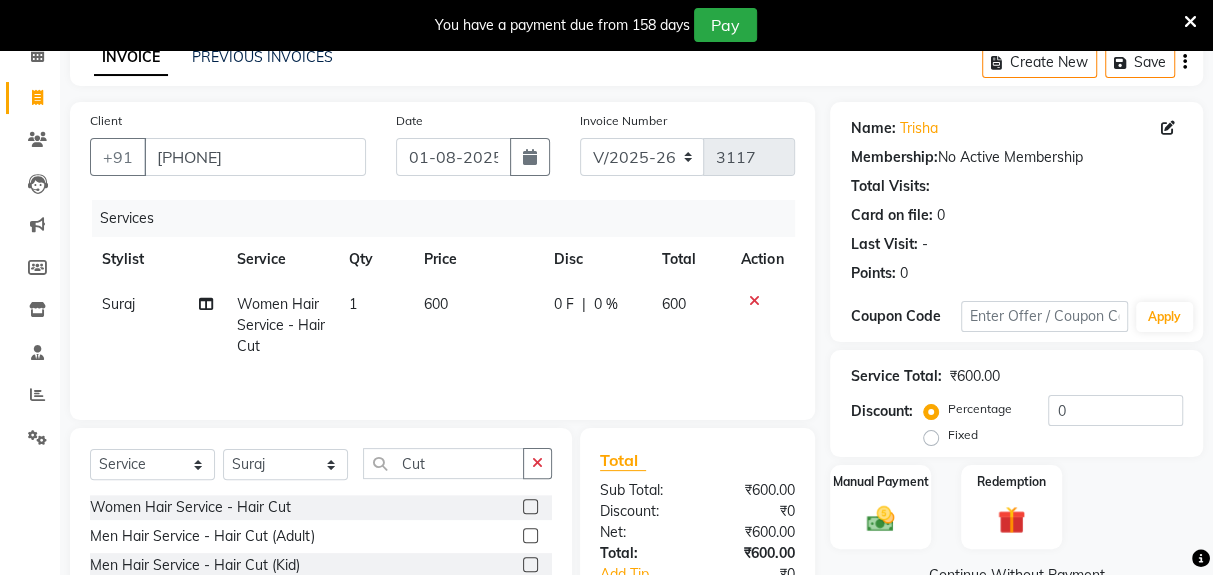 scroll, scrollTop: 143, scrollLeft: 0, axis: vertical 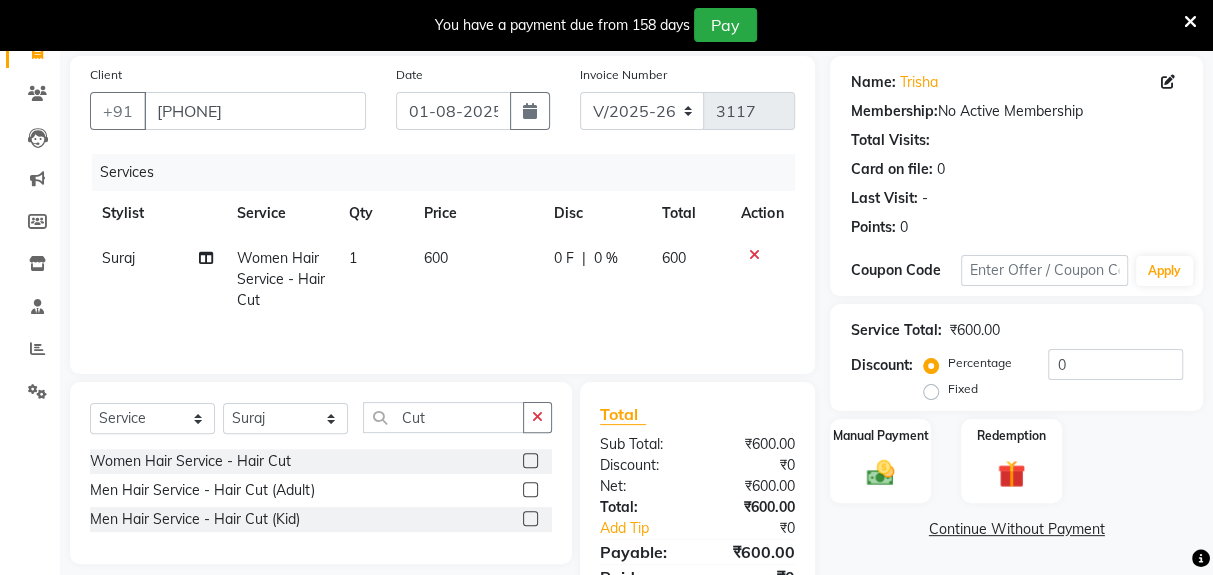 click 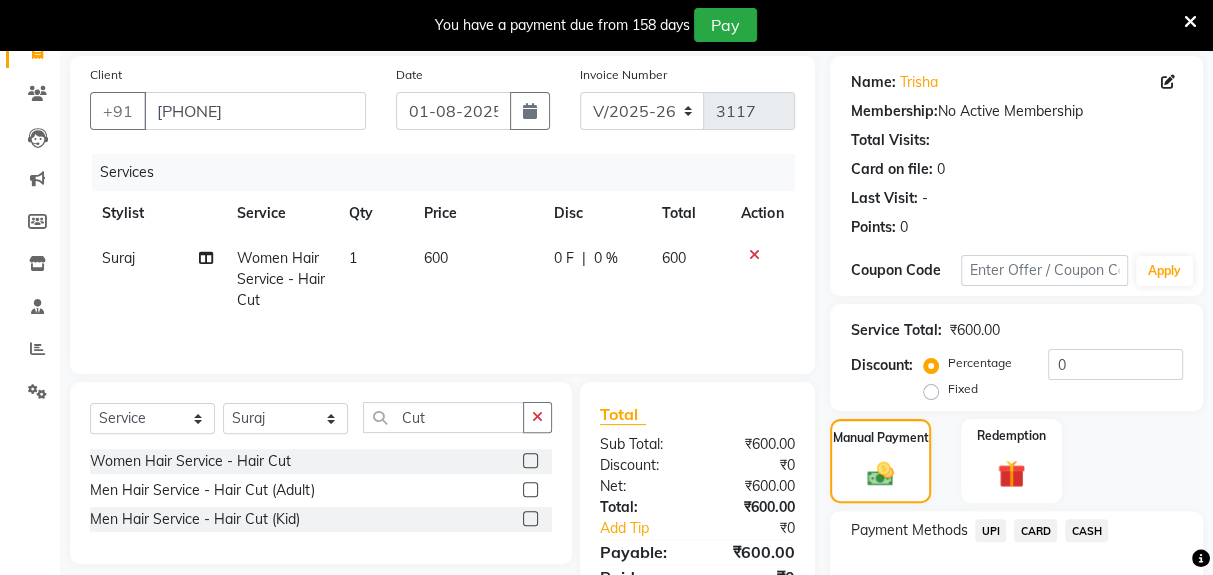 click on "UPI" 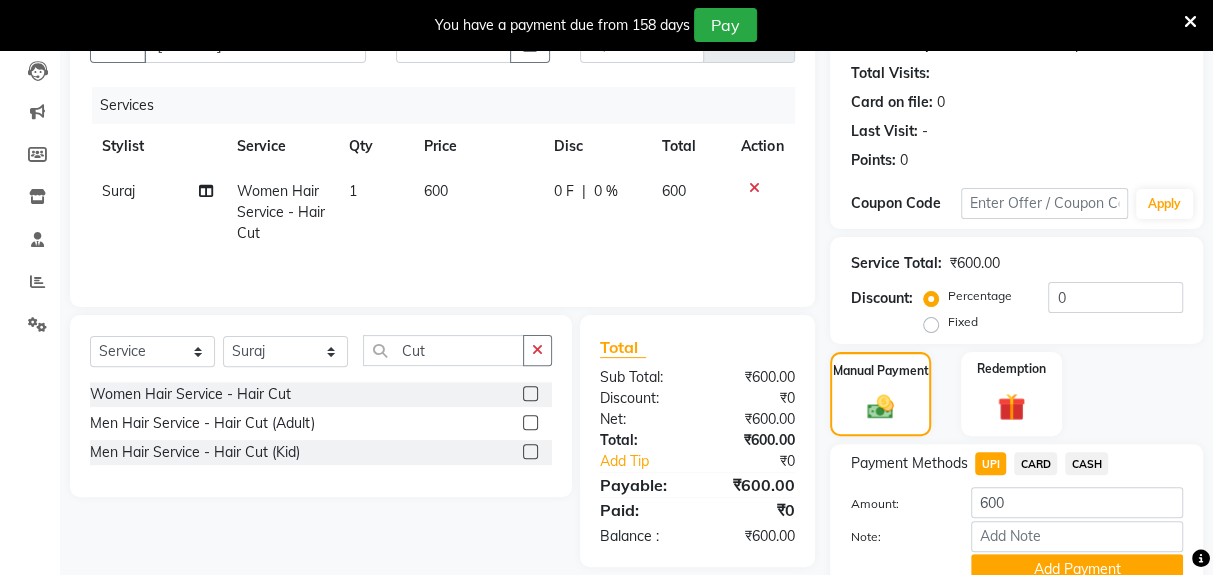 click on "Add Payment" 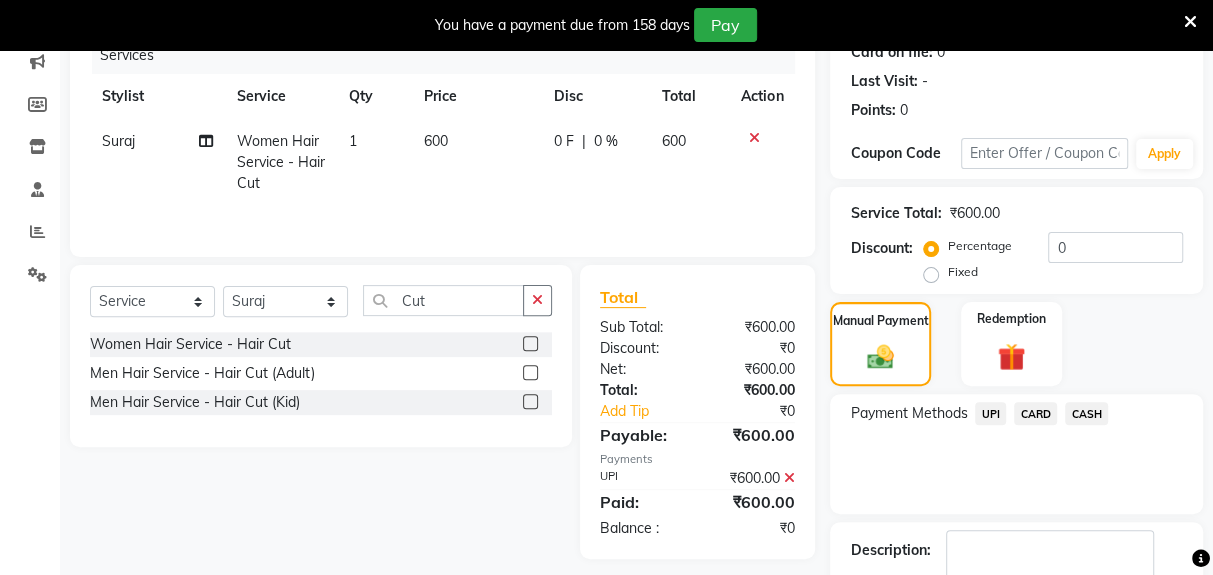scroll, scrollTop: 294, scrollLeft: 0, axis: vertical 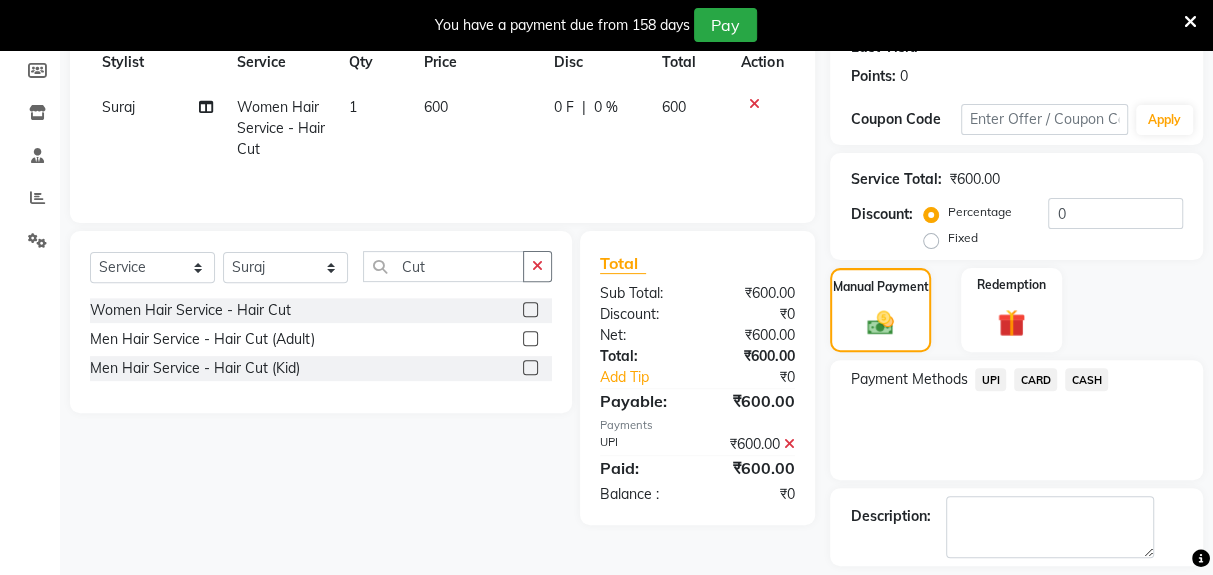 click on "Checkout" 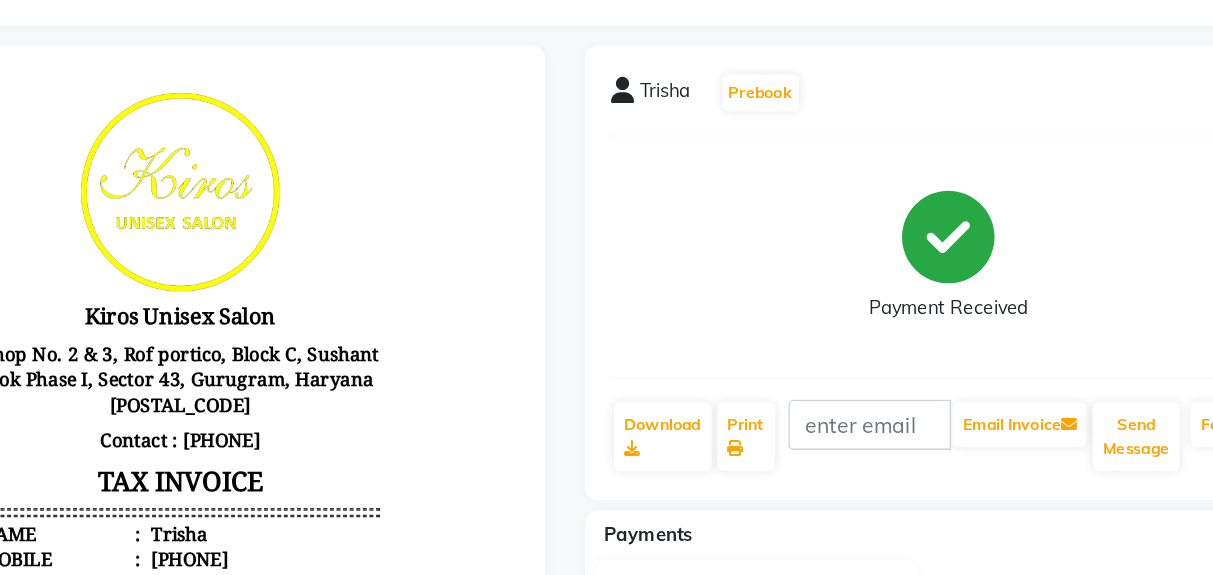 scroll, scrollTop: 0, scrollLeft: 0, axis: both 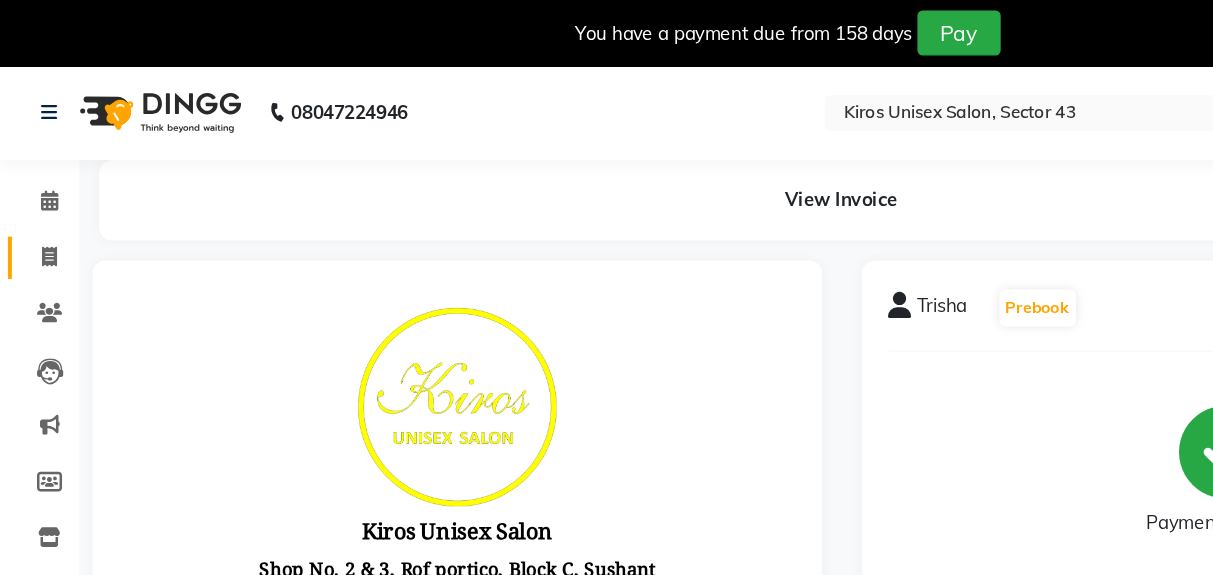 click 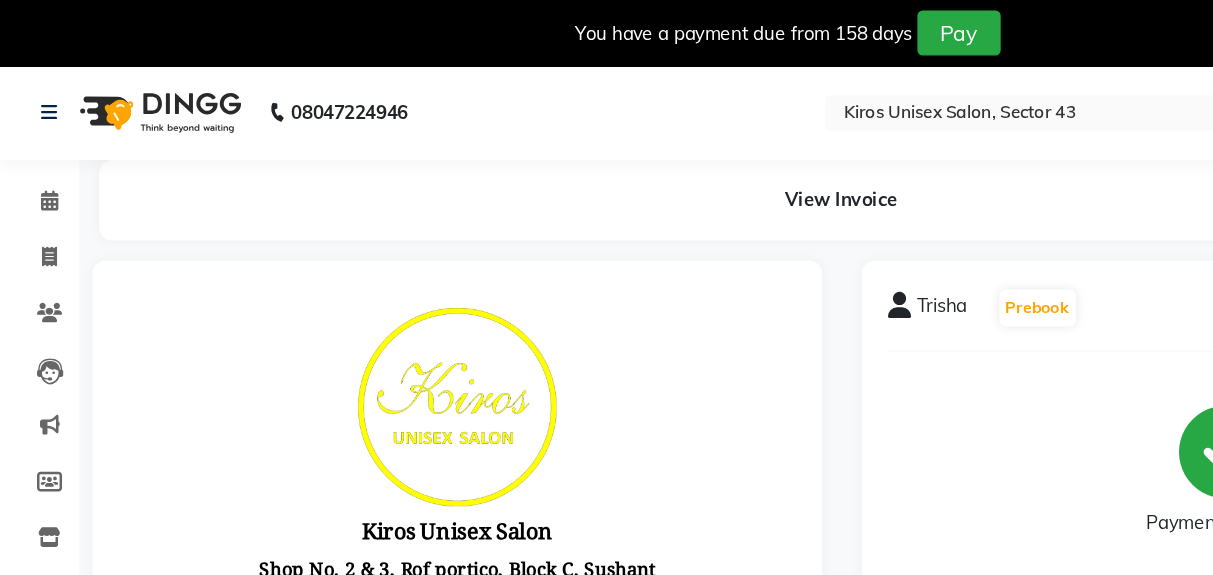 select on "service" 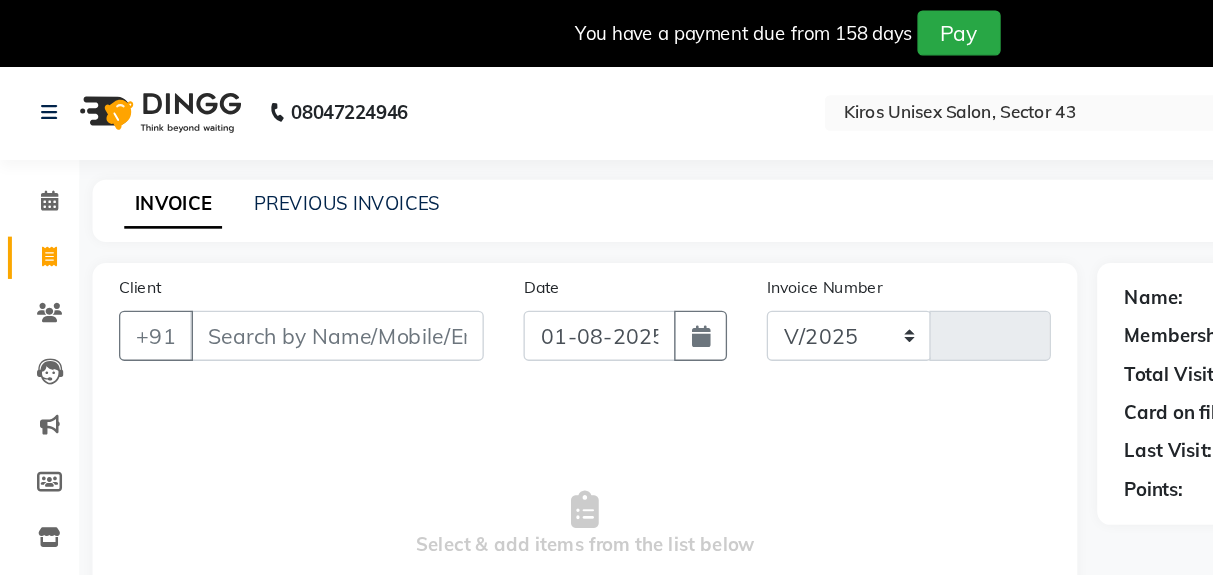 scroll, scrollTop: 73, scrollLeft: 0, axis: vertical 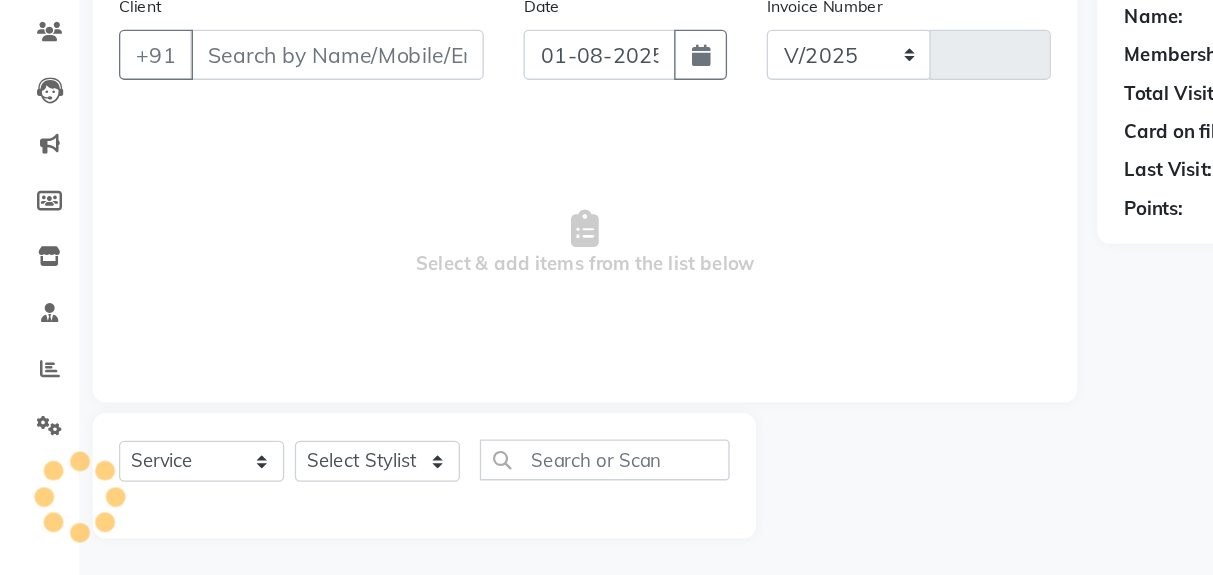 select on "5694" 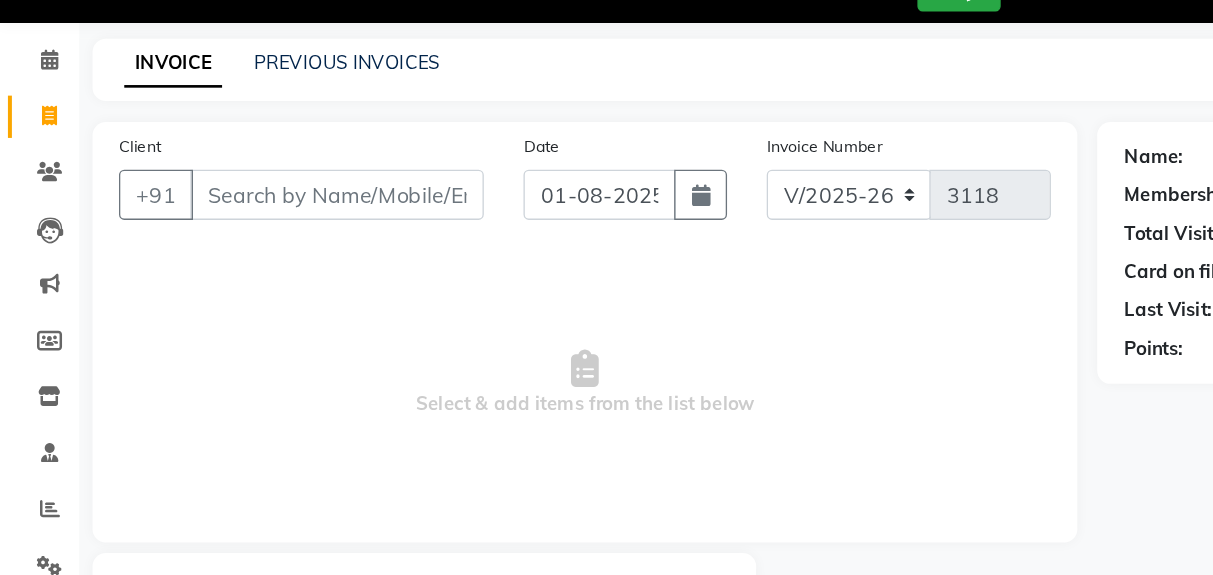 scroll, scrollTop: 73, scrollLeft: 0, axis: vertical 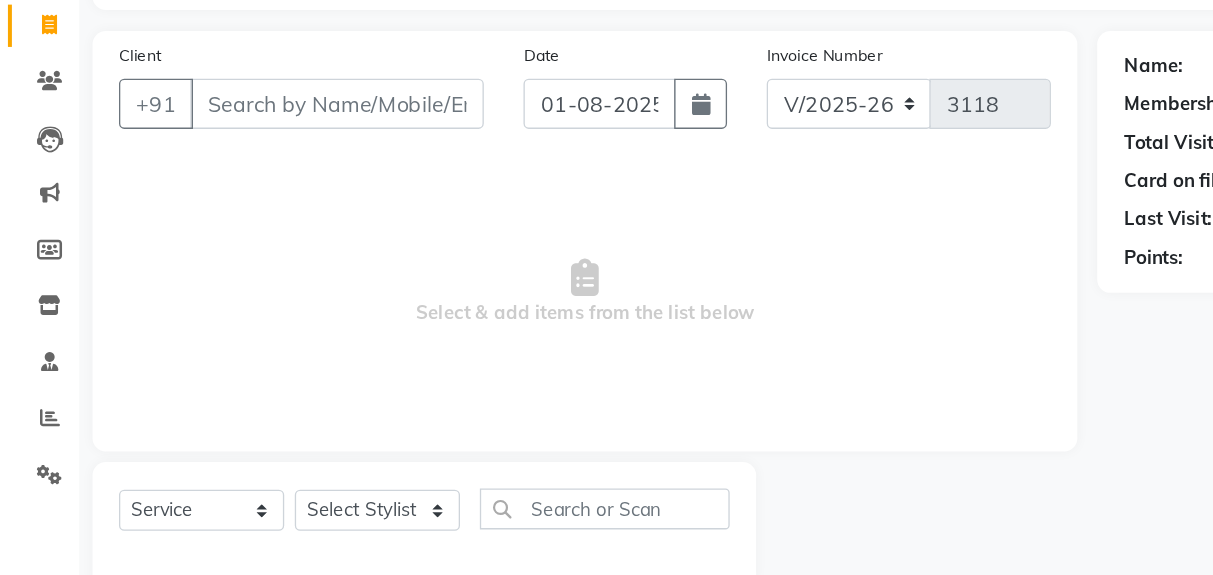 click on "Client" at bounding box center (255, 181) 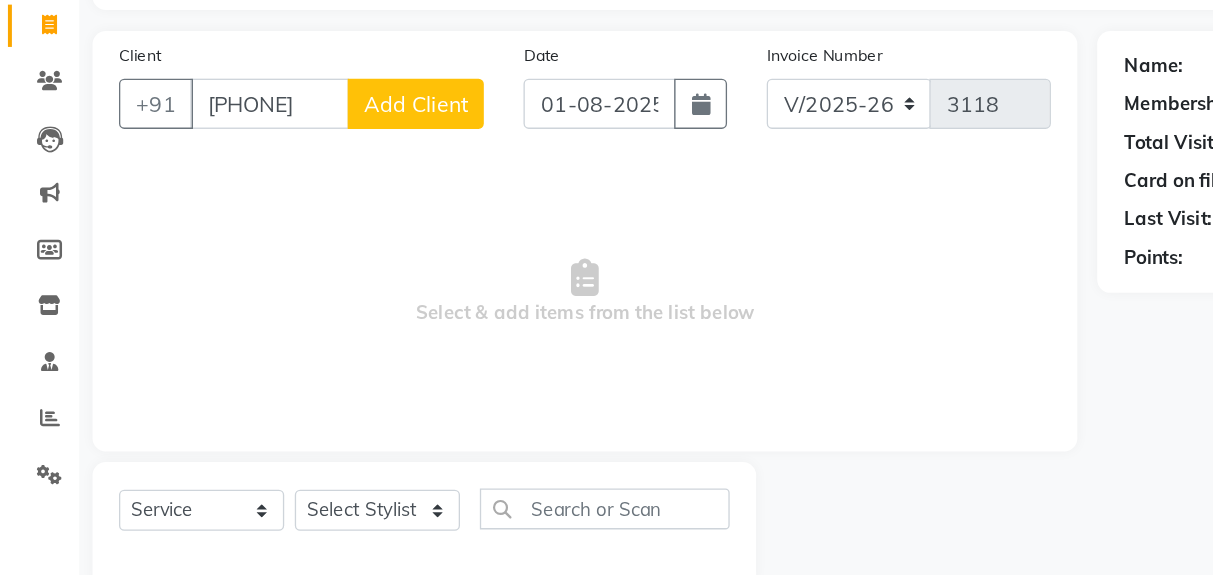 type on "[PHONE]" 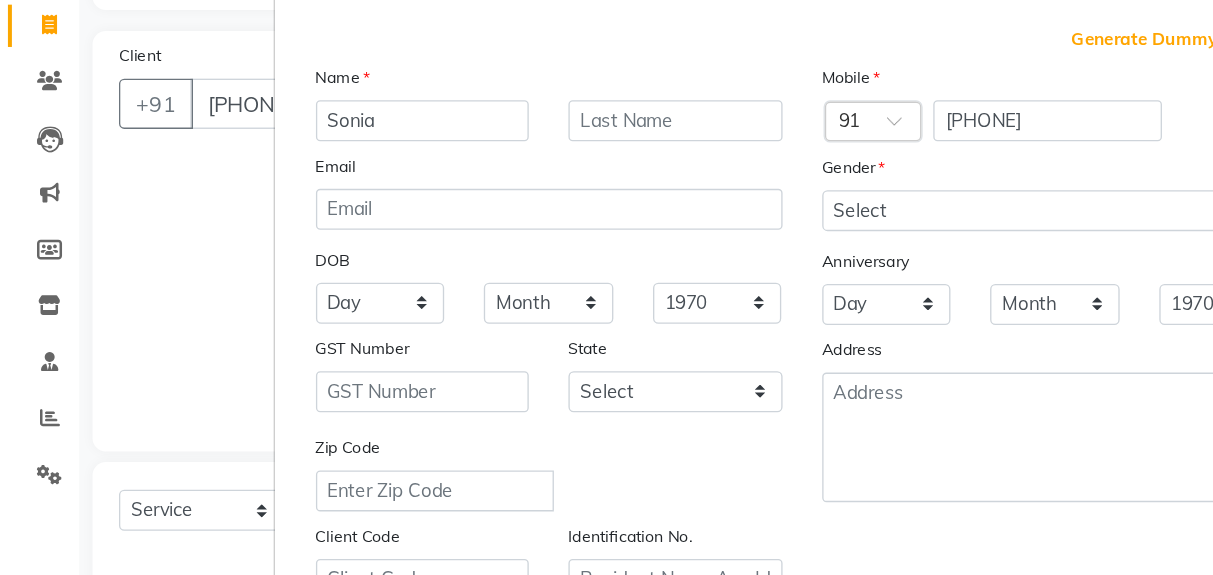 type on "Sonia" 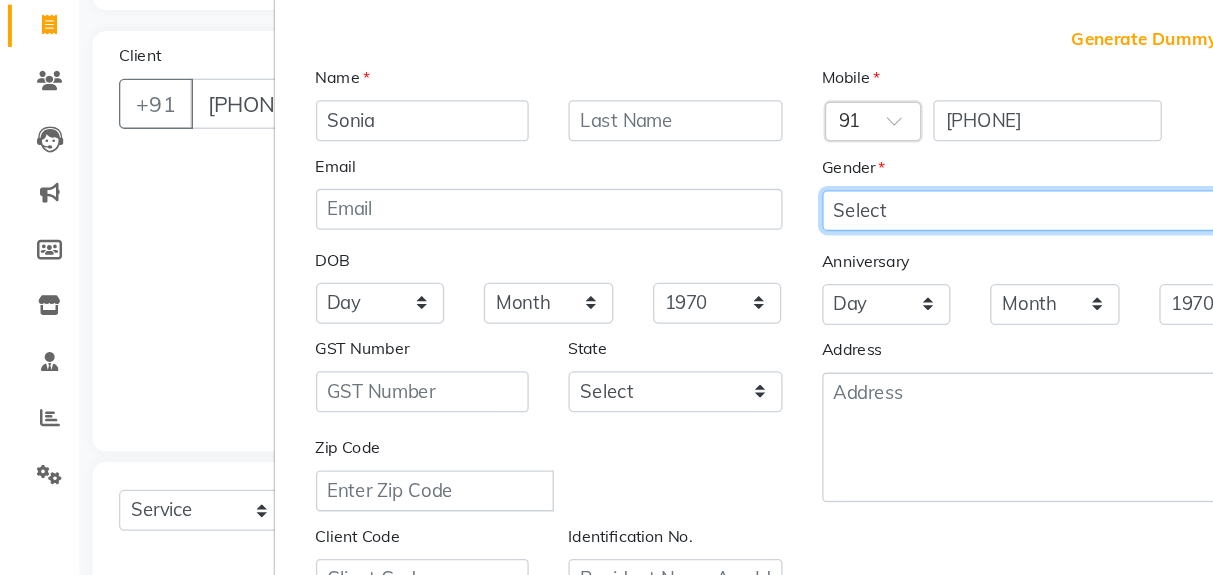 click on "Select Male Female Other Prefer Not To Say" at bounding box center (798, 261) 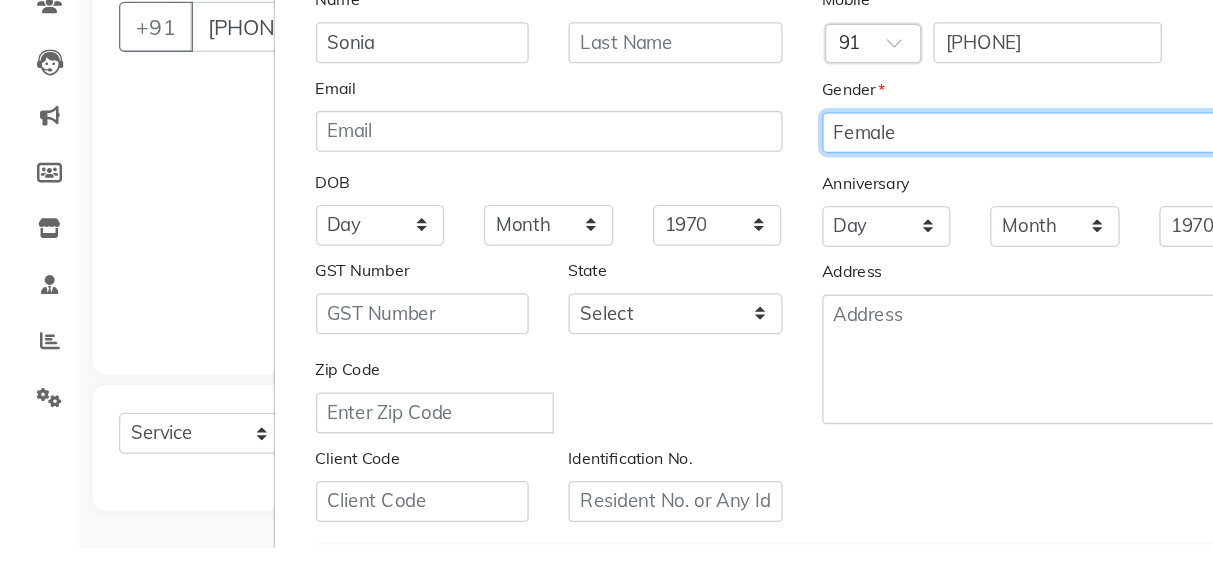 scroll, scrollTop: 74, scrollLeft: 0, axis: vertical 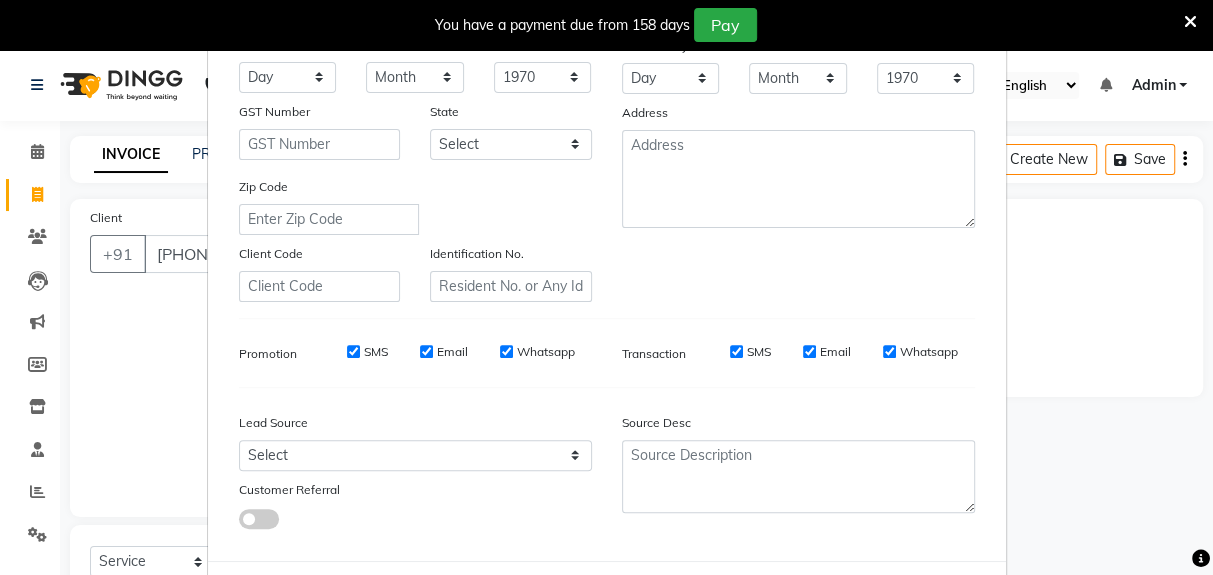 click on "Add" at bounding box center (873, 601) 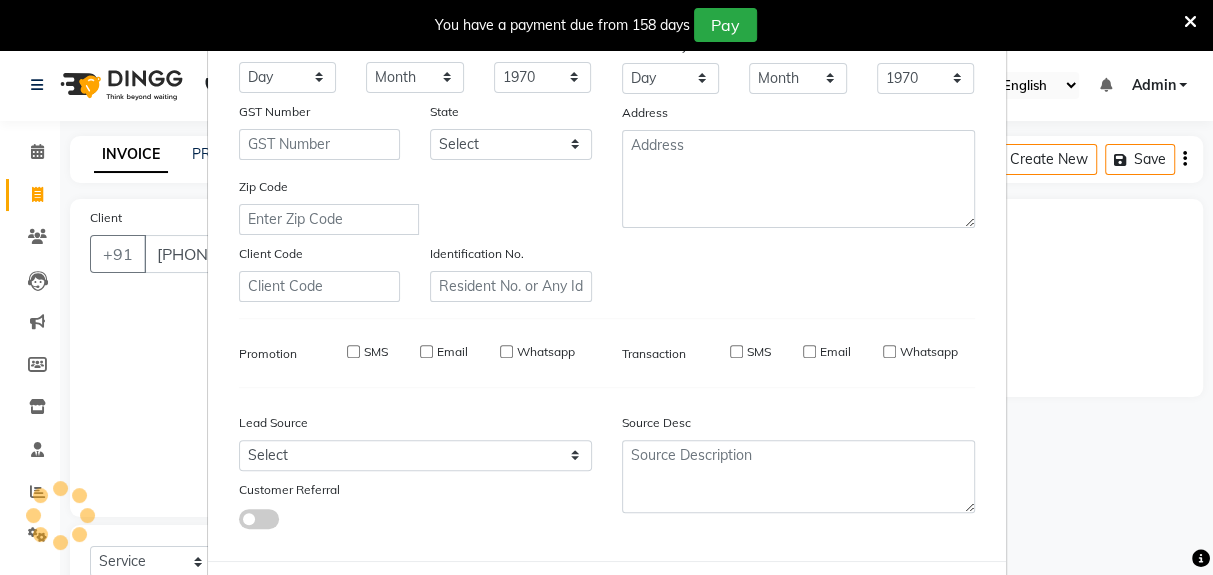 type 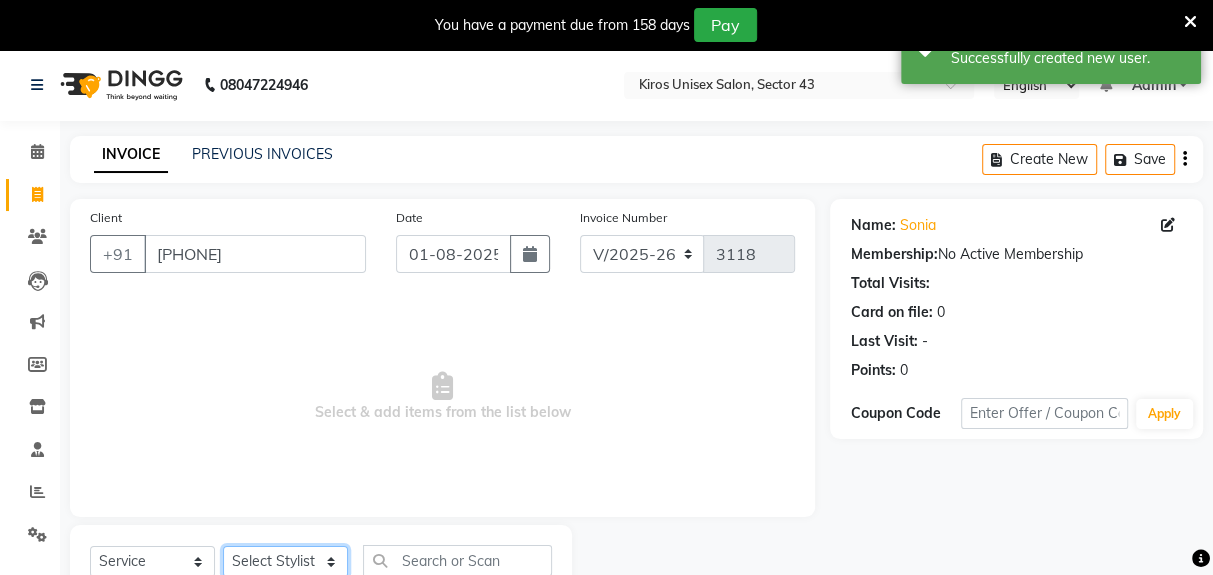click on "Select Stylist Deepak Gunjan Habil Jeet Lalit Lamu Raj Rashmi Rony Sagar Suraj" 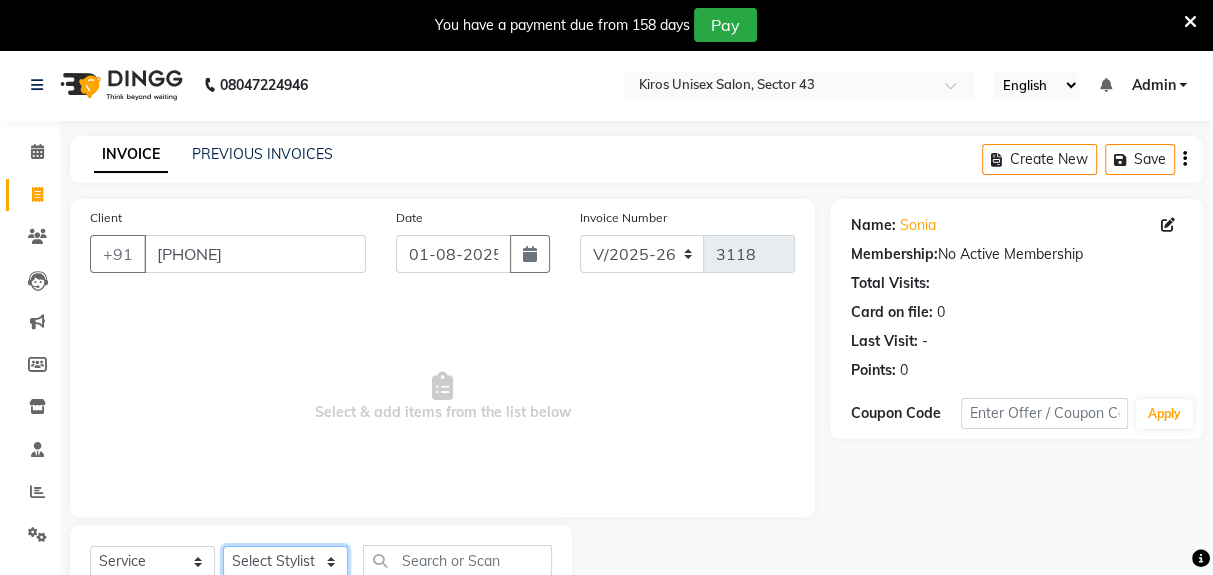 select on "39653" 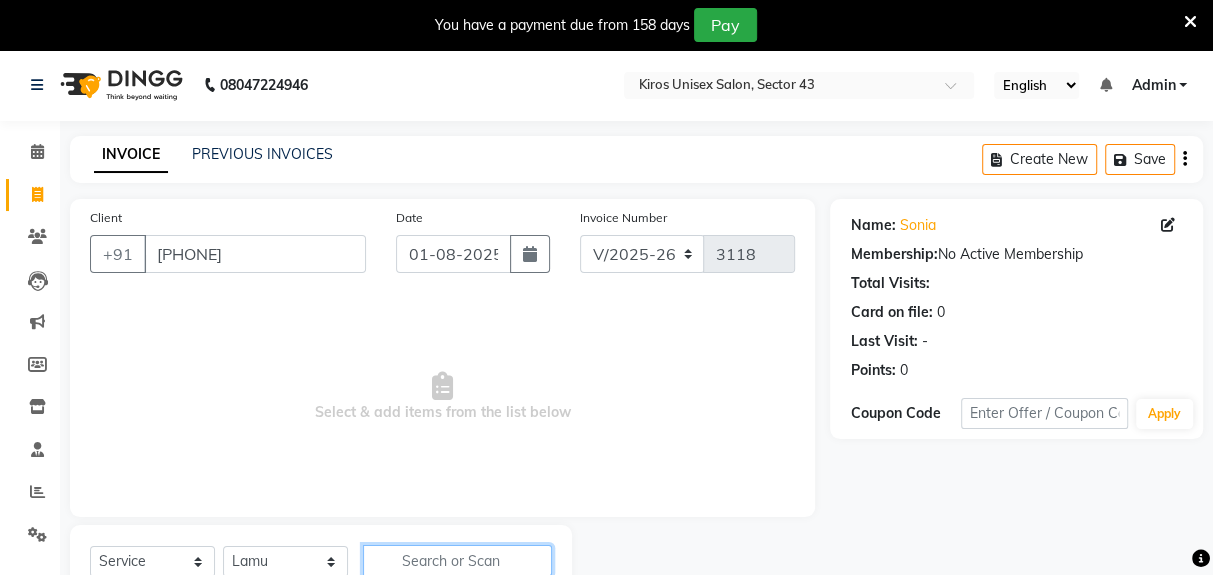 click 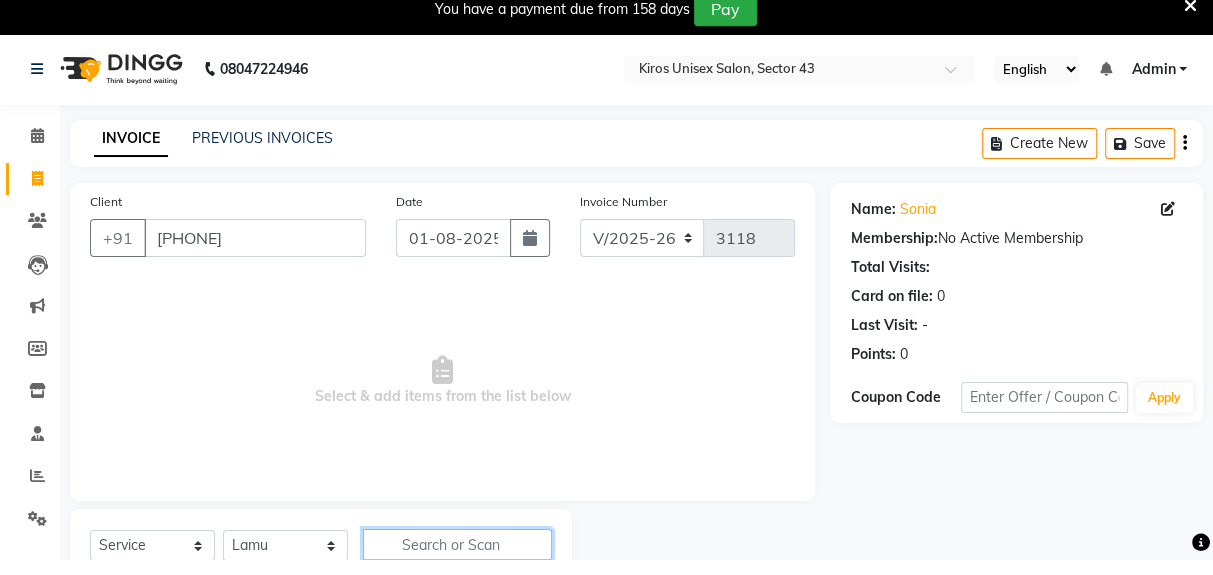 scroll, scrollTop: 80, scrollLeft: 0, axis: vertical 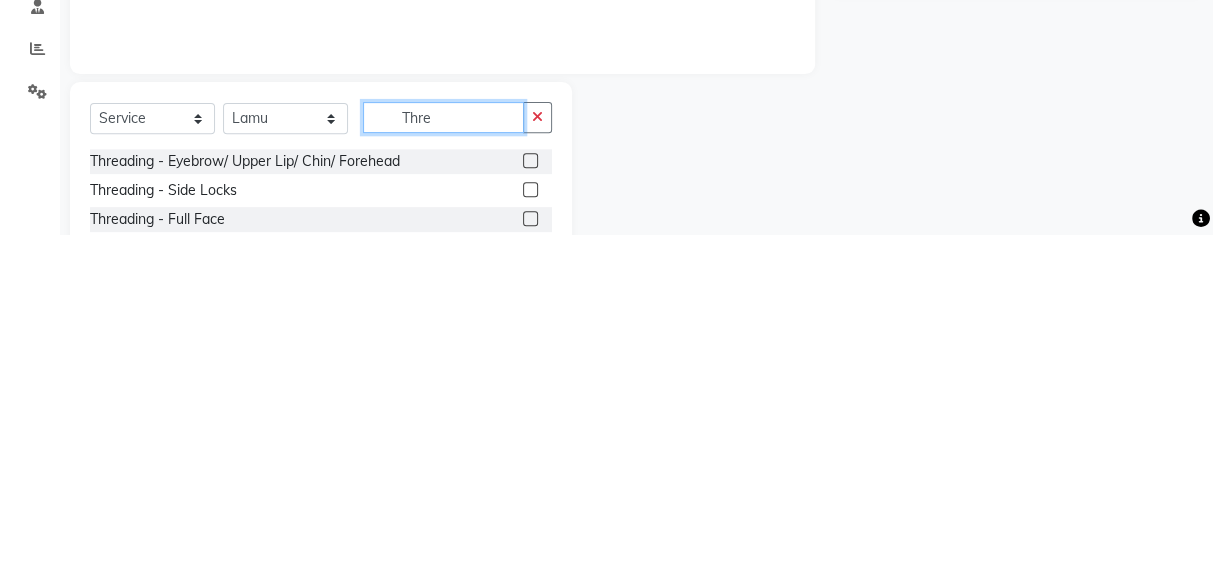 type on "Thre" 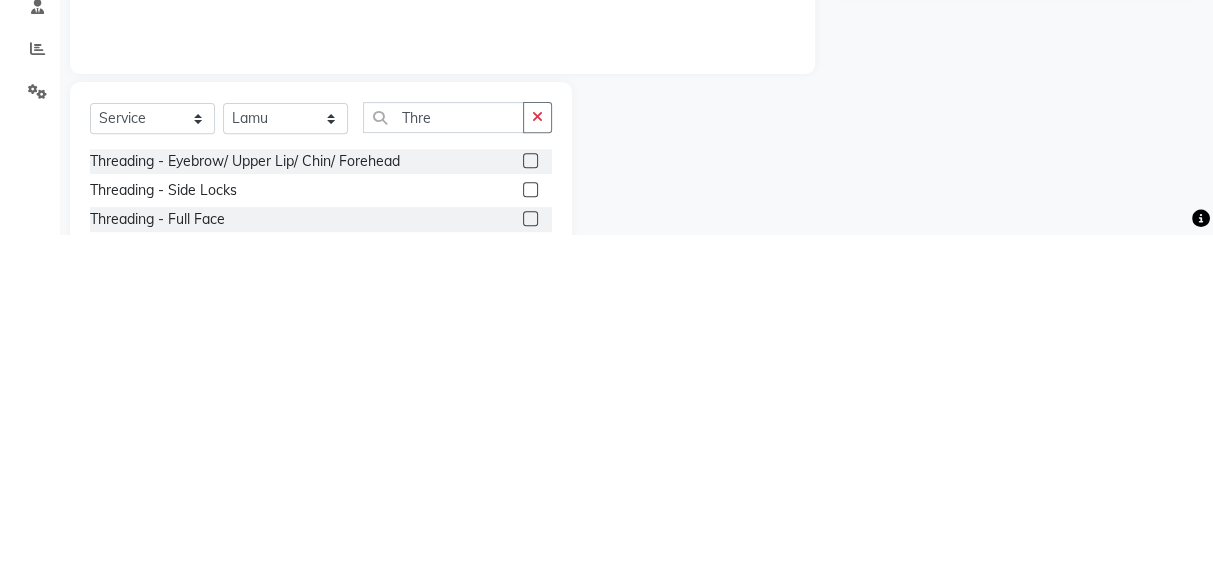 click 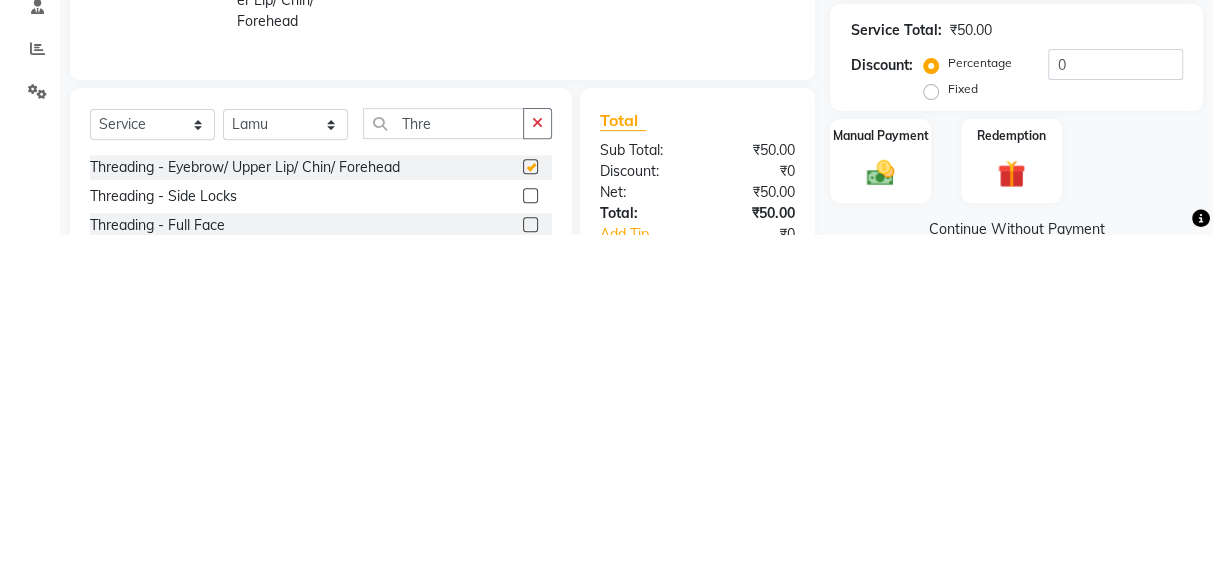 scroll, scrollTop: 103, scrollLeft: 0, axis: vertical 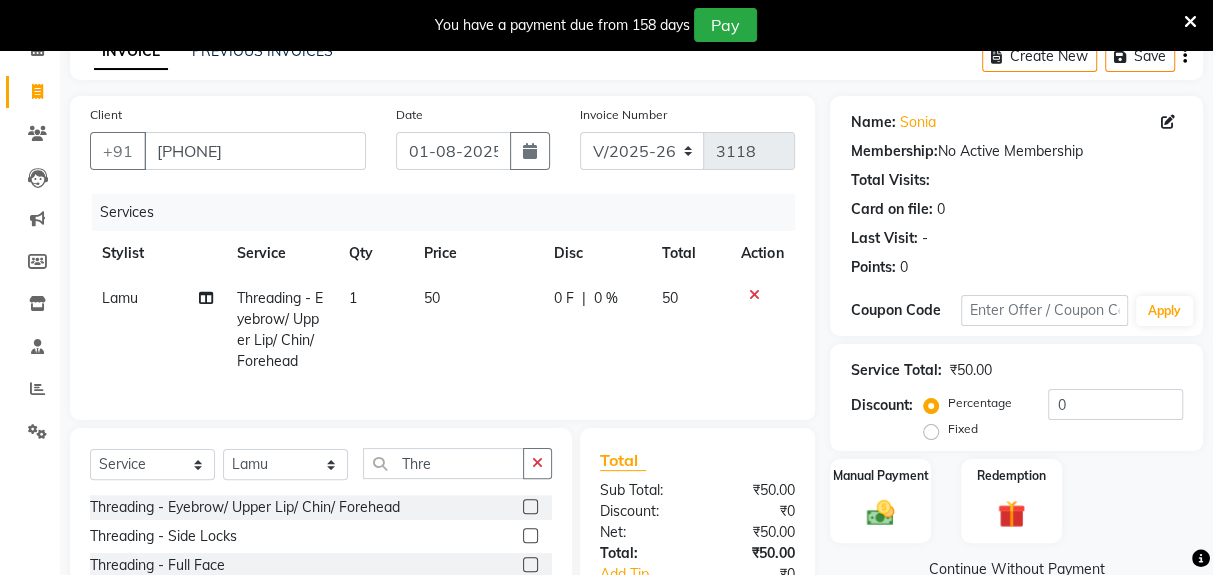 checkbox on "false" 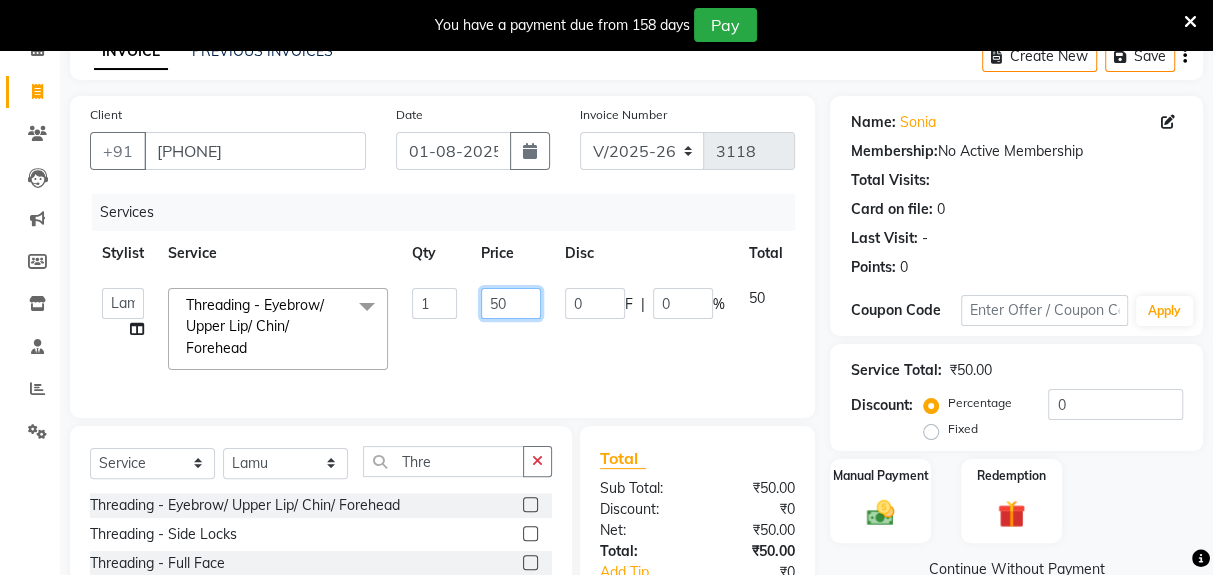 click on "50" 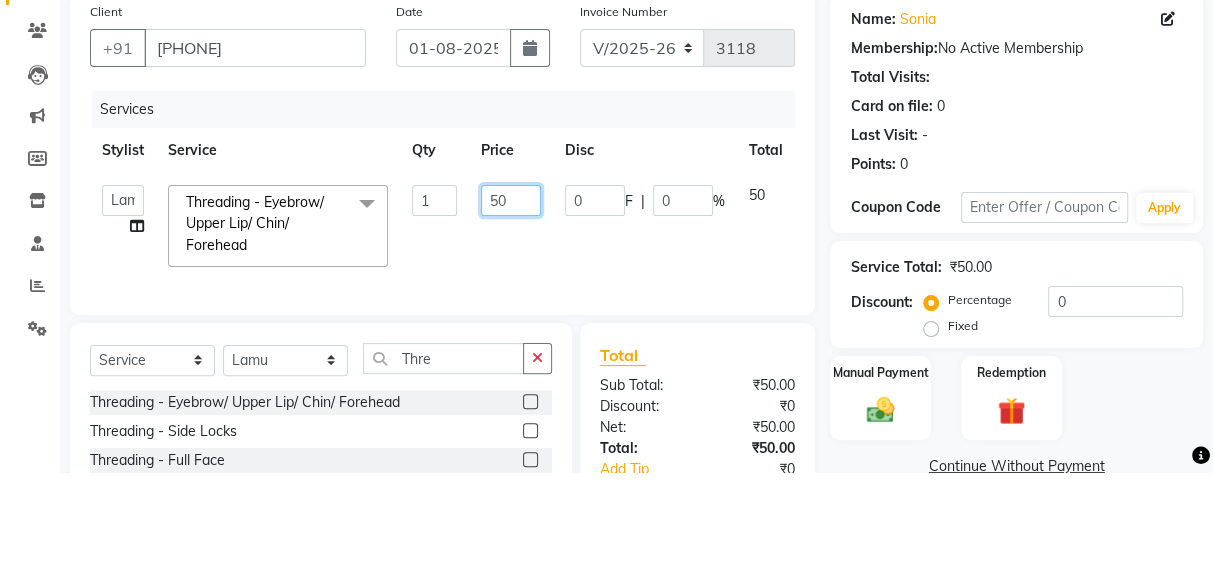 scroll, scrollTop: 103, scrollLeft: 0, axis: vertical 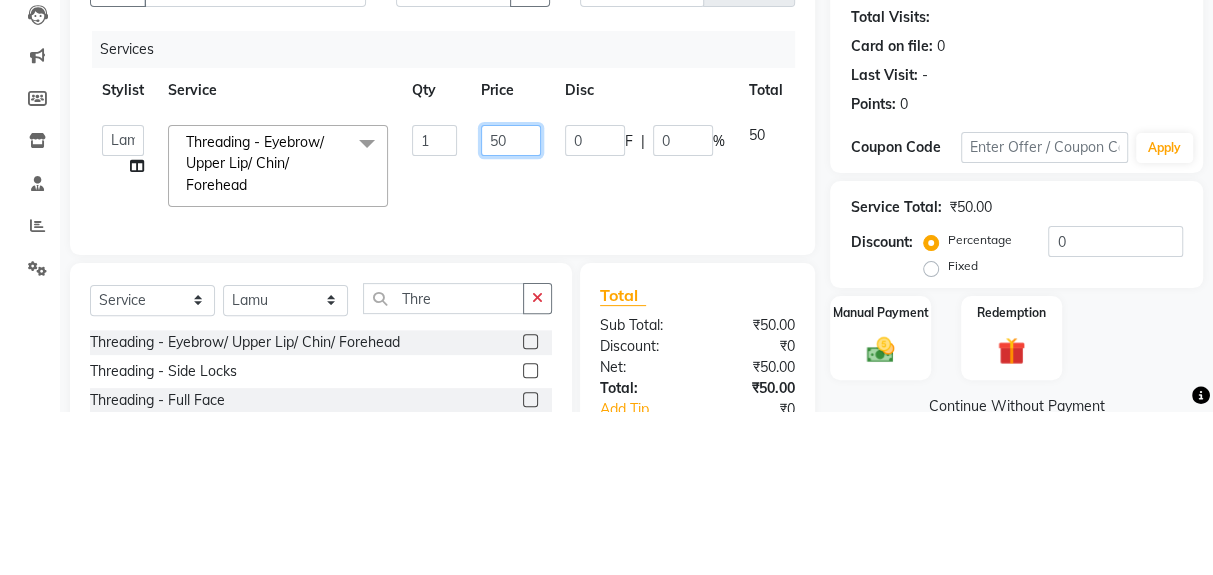 type on "5" 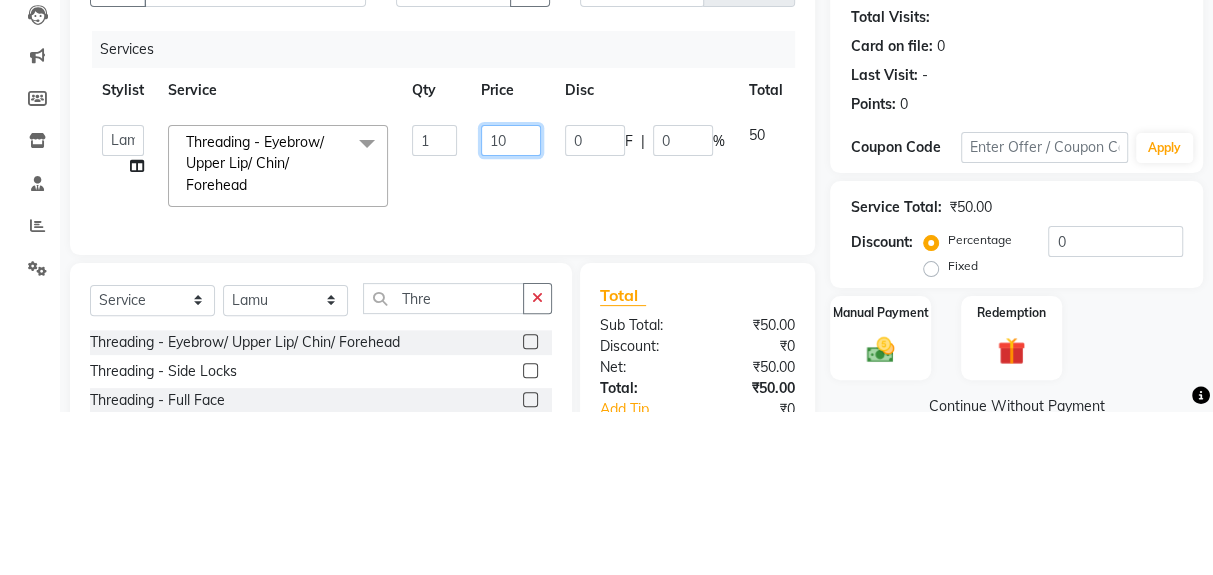 type on "100" 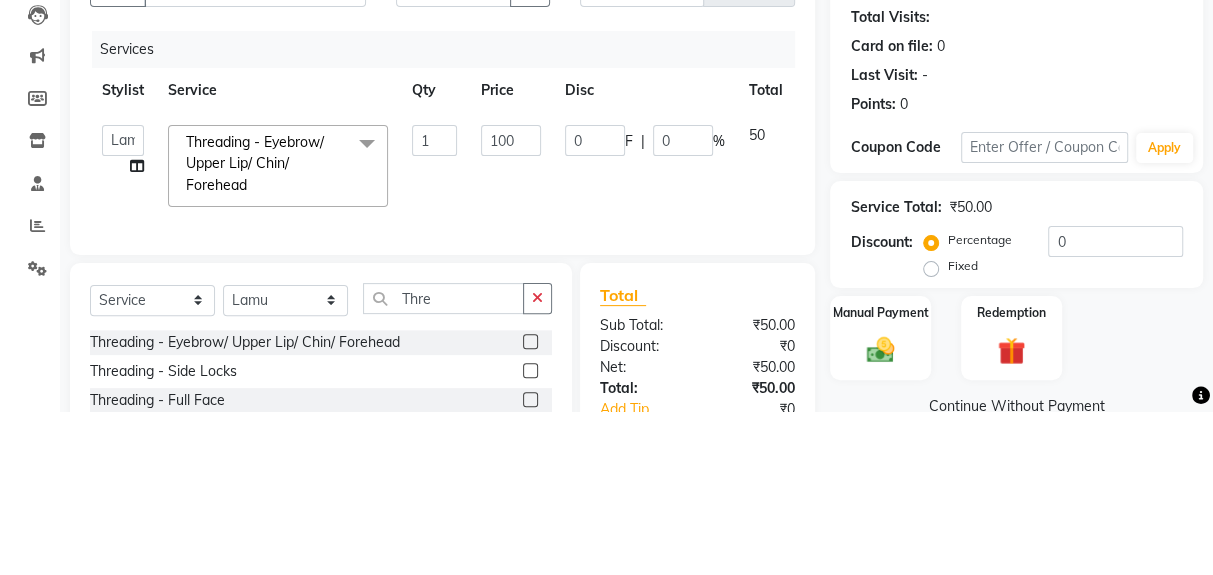 click on "Deepak   Gunjan   Habil   Jeet   Lalit   Lamu   Raj   Rashmi   Rony   Sagar   Suraj  Threading - Eyebrow/ Upper Lip/ Chin/ Forehead  x Women Hair Service - Hair Cut Women Hair Service - Hair Trimming Hair spa treatment Hair spa molecular  Style Moroccan argan Style dead see minerals Face massage Under arms waxing Head Wash - L’Oréal Head Wash - Sulphate Free Head Wash - Gk Styling - Blow Dry Styling - Ironing Styling - Curls Styling - Combo: Head Wash (L’Oréal) And Blow Dry Threading - Eyebrow/ Upper Lip/ Chin/ Forehead Threading - Side Locks Threading - Full Face Hair Colour - Majirel Female Hair Colour - Inoa Female Hair Colour - Application Female Hair Colour - Majirel Hair Colour - Inoa Hair Colour - Application Hair Colour - Beard Colour Hair Spa - L’Oréal Basic Hair Spa - Mythic Spa Hair Spa - Macadamia Spa / Moroccan Hair Treatment Hair Spa - Ola Plex Hair Treatment - Dandruff/ Hair Fall Treatment Hair Treatment - Smoothening Hair Treatment - Keratin Hair Treatment - Botox/ Nanoplasty 1 100" 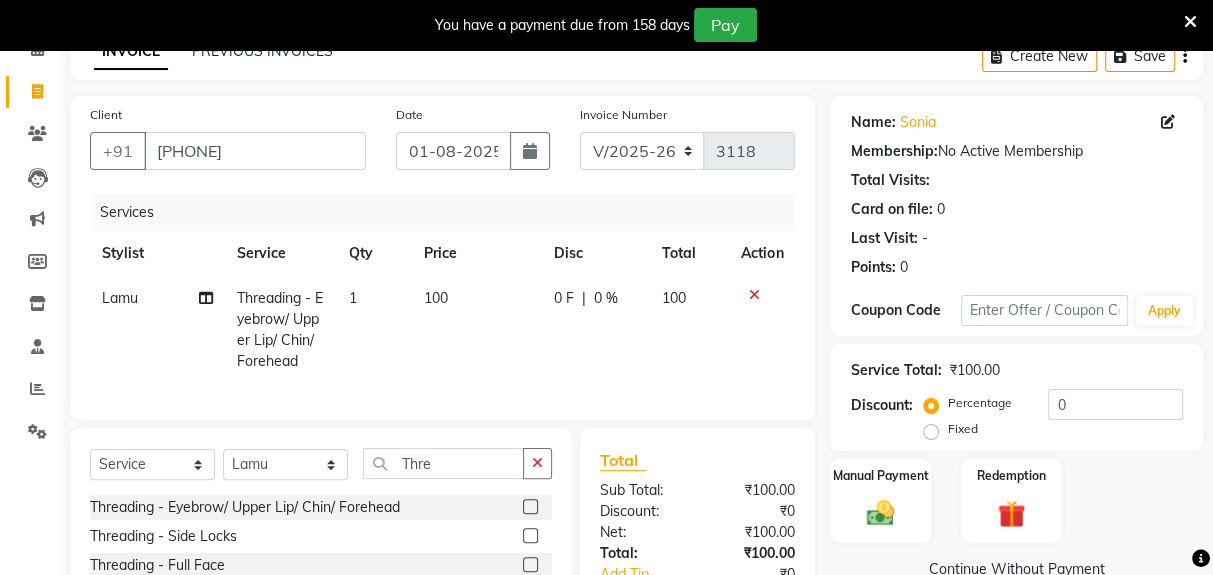 click 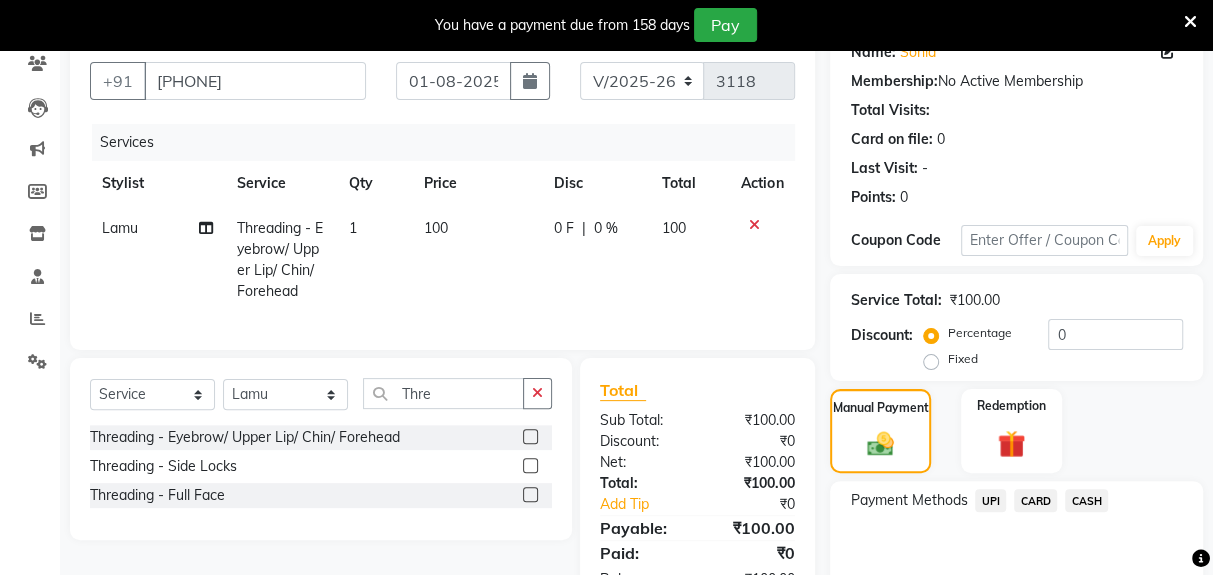 scroll, scrollTop: 175, scrollLeft: 0, axis: vertical 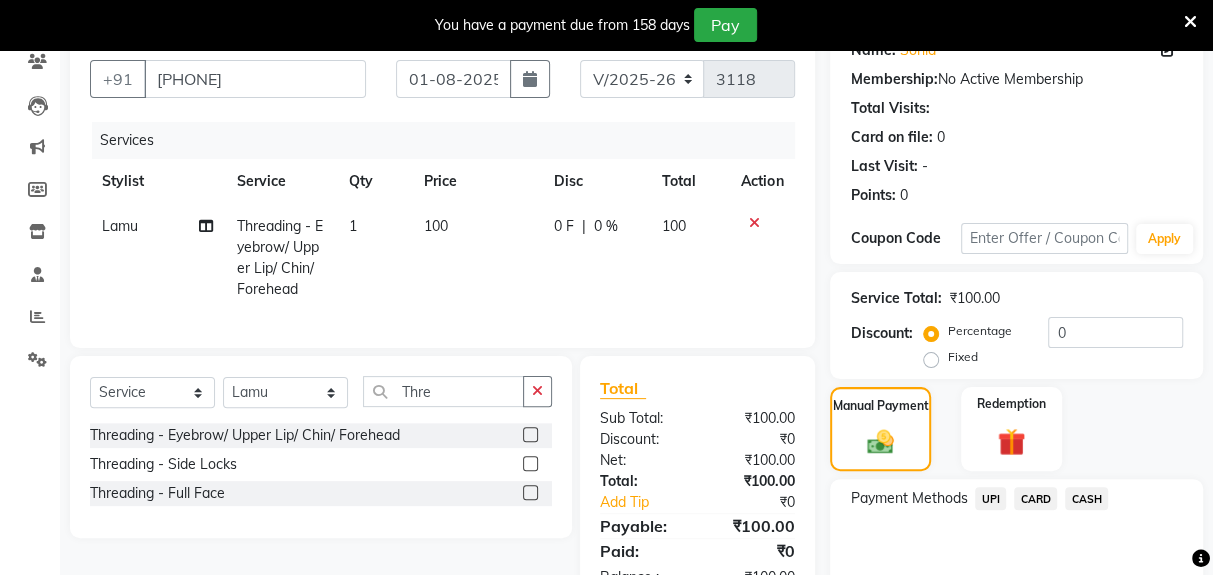 click on "UPI" 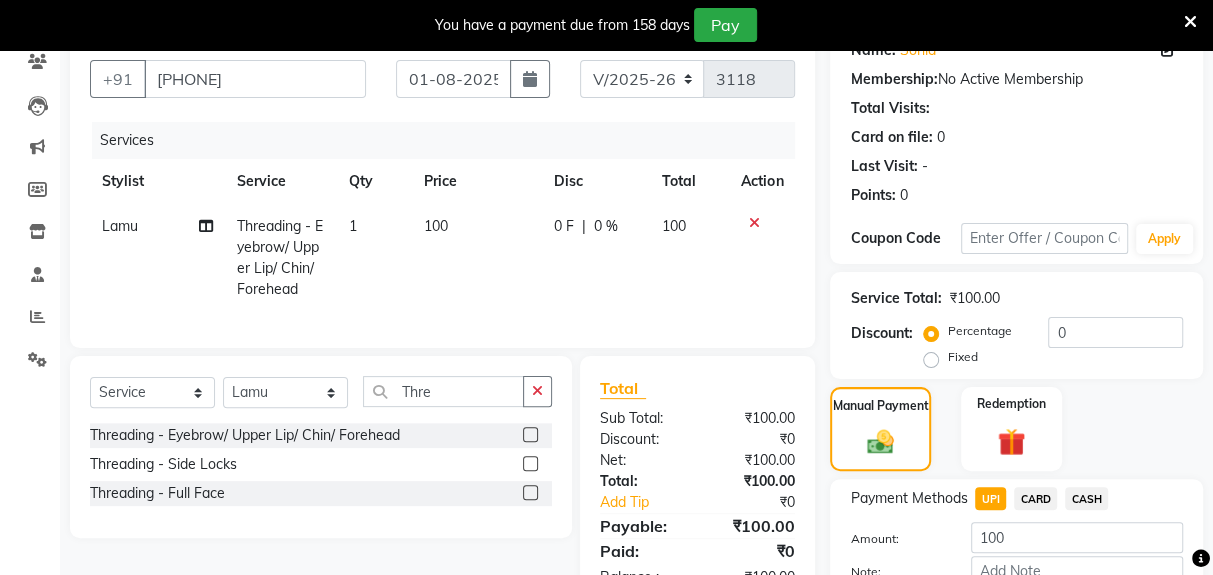 click on "Add Payment" 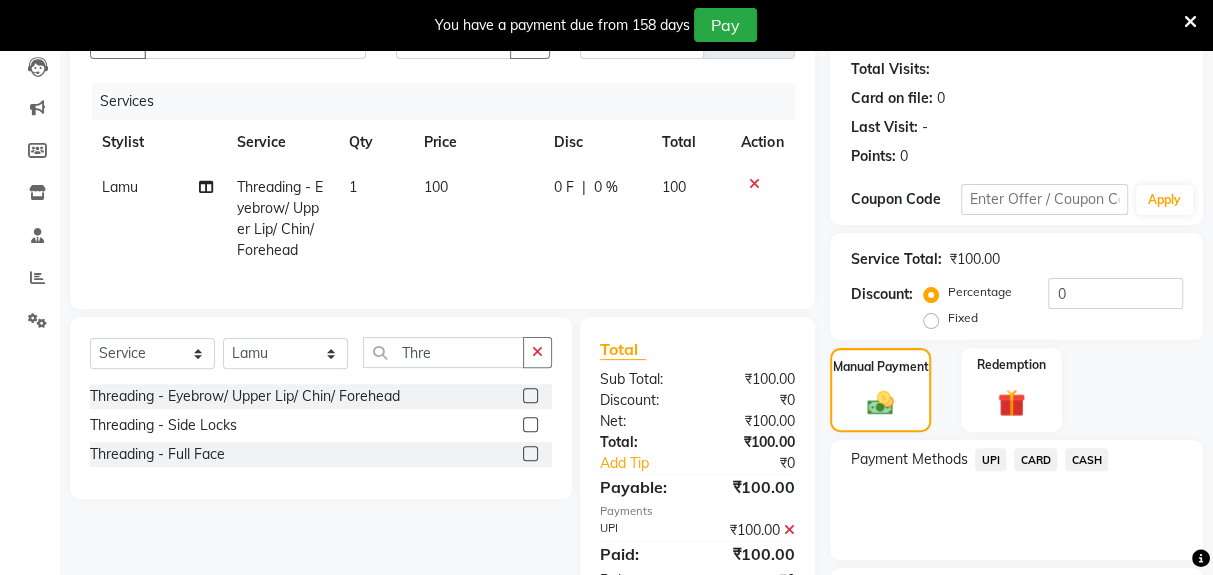 scroll, scrollTop: 294, scrollLeft: 0, axis: vertical 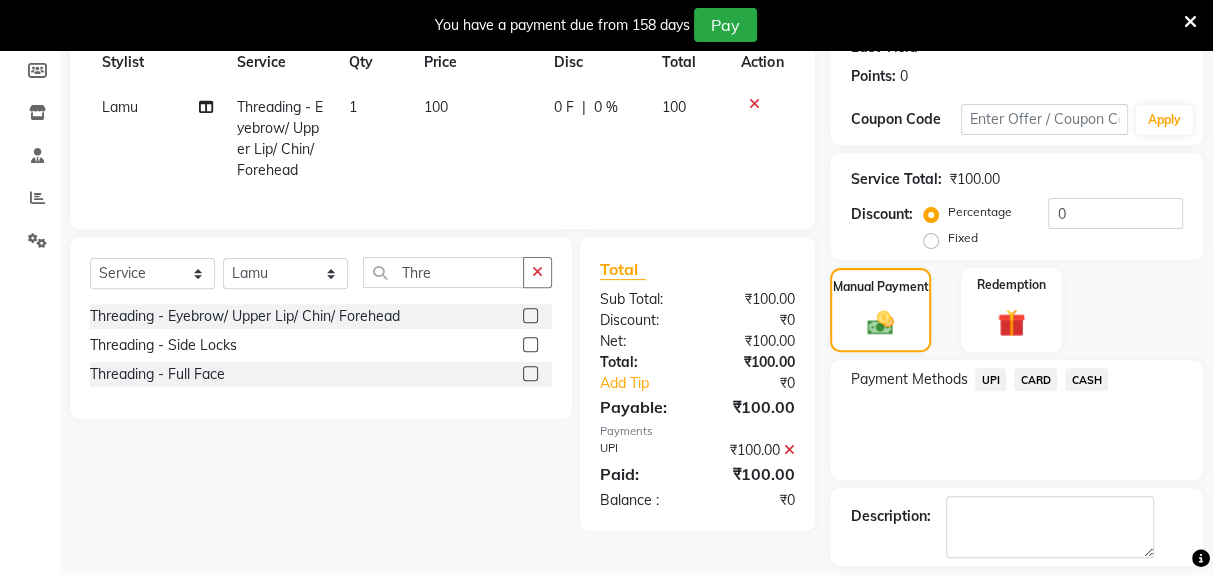 click on "Checkout" 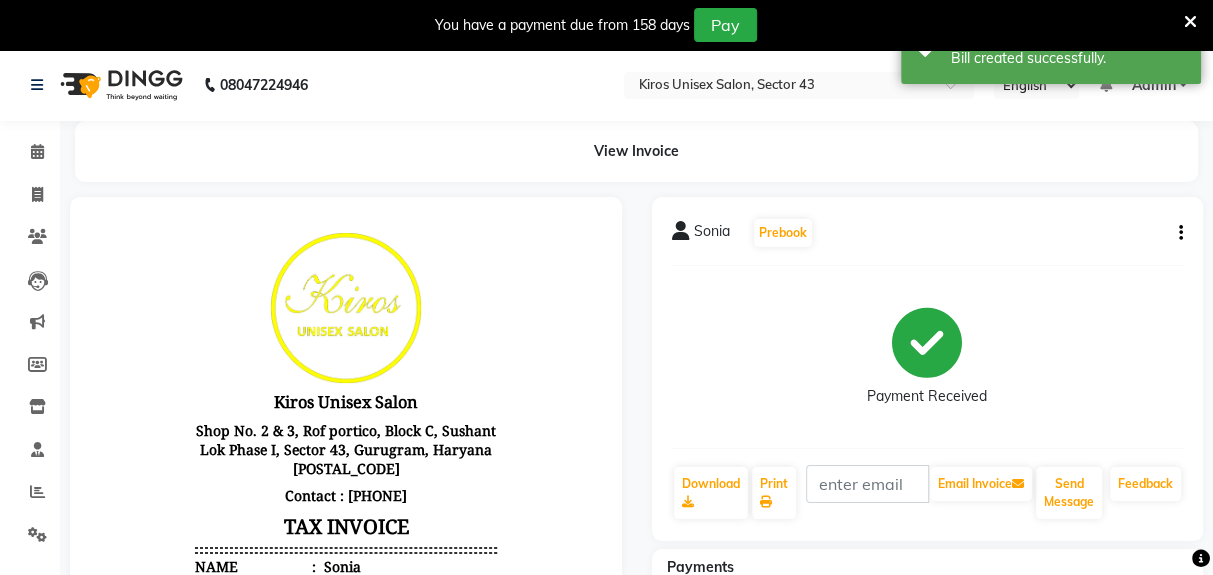 scroll, scrollTop: 0, scrollLeft: 0, axis: both 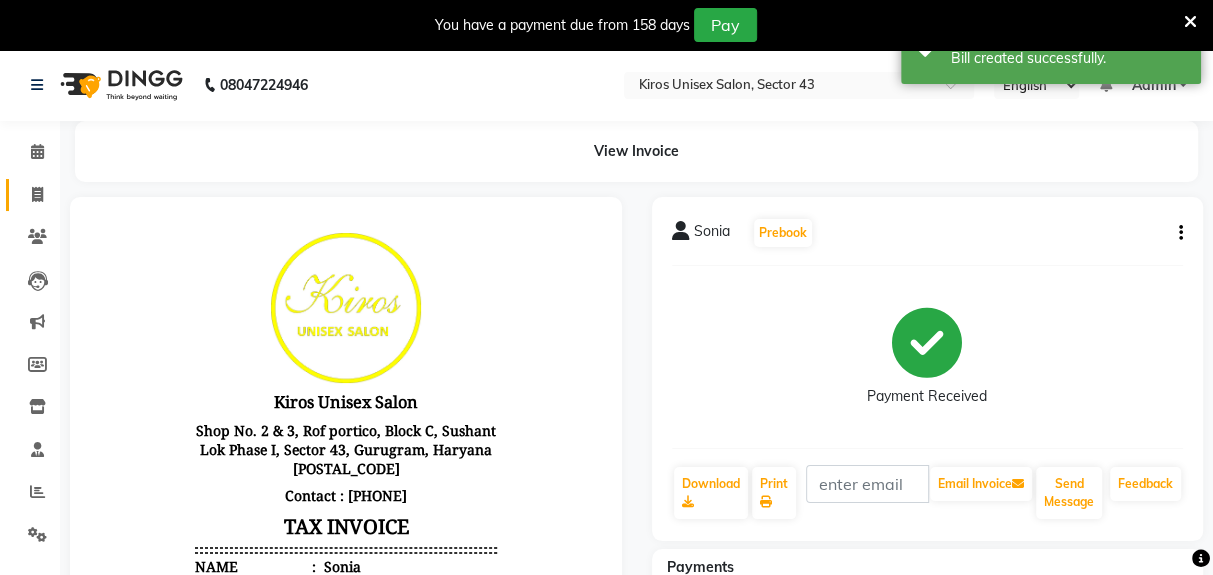 click on "Invoice" 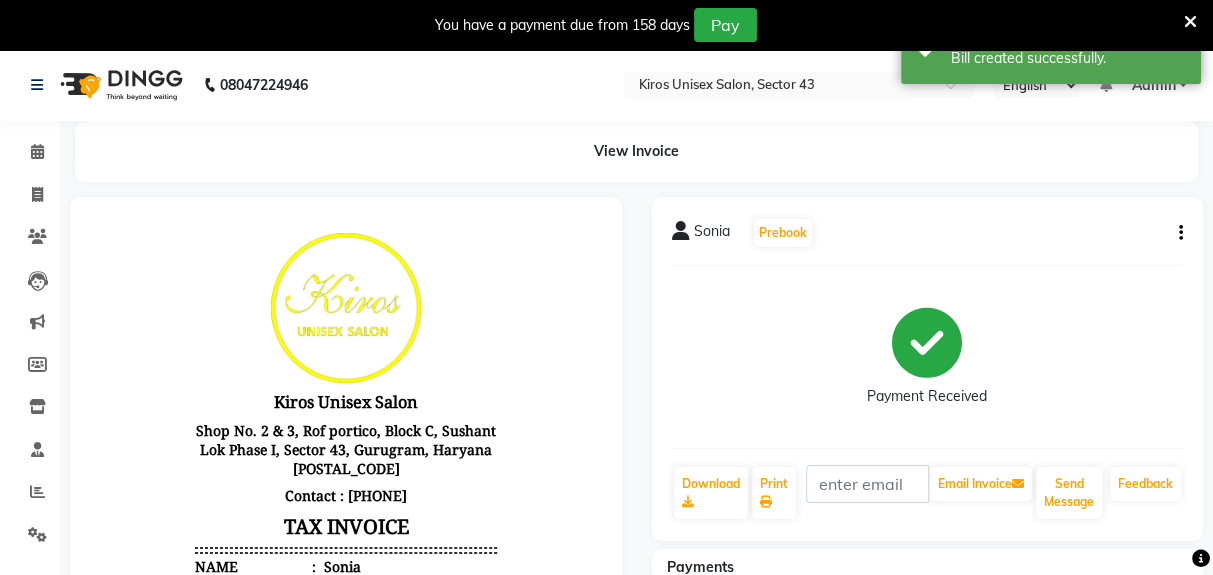 select on "service" 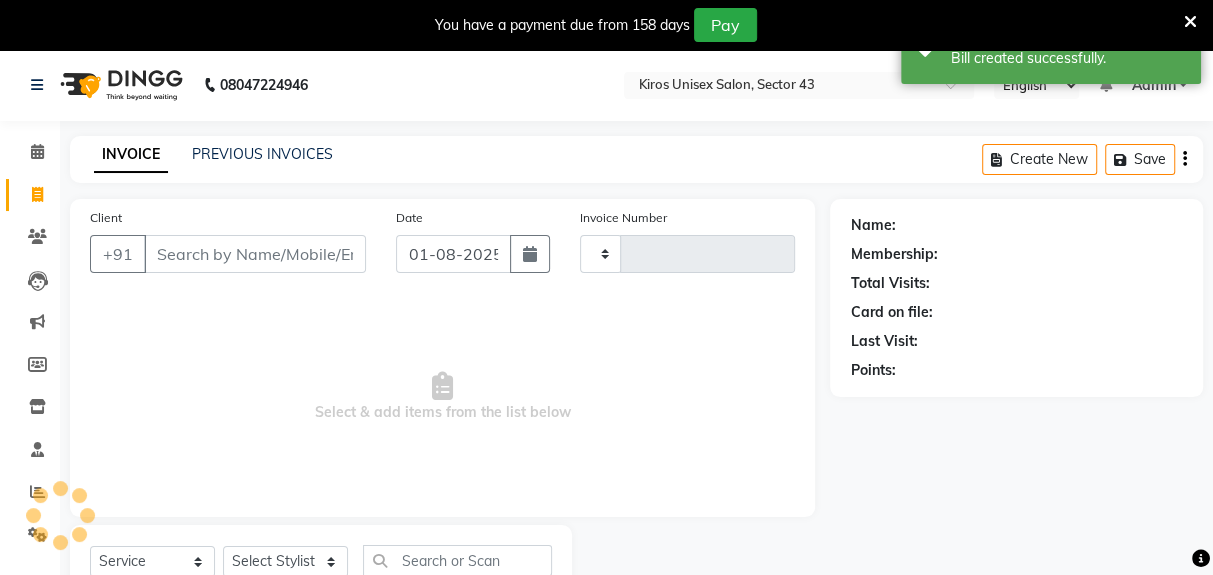 type on "3119" 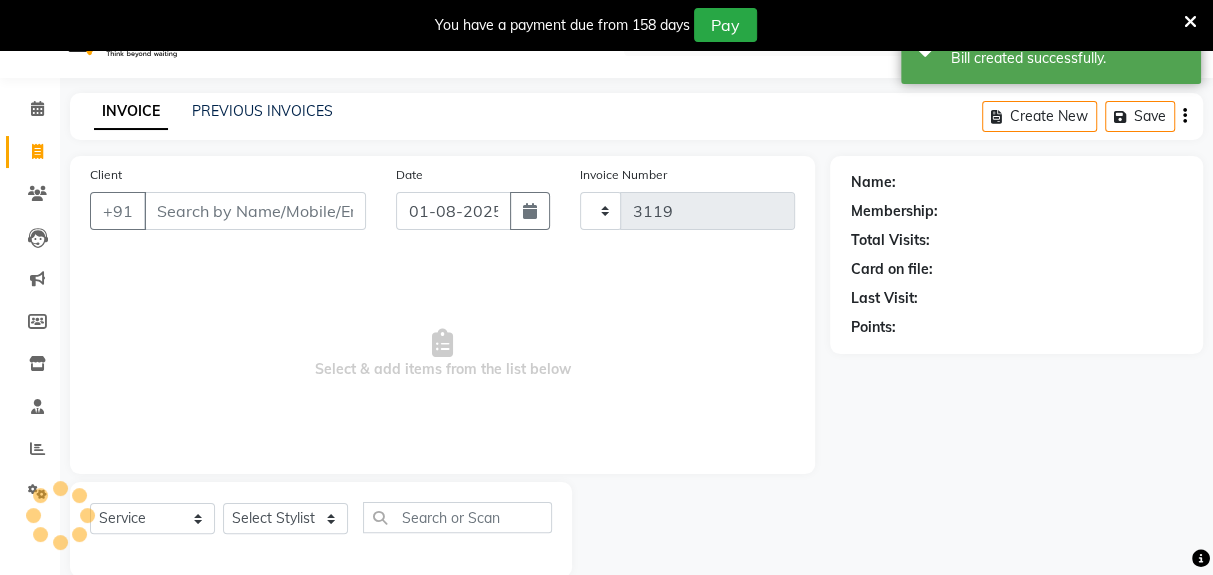 select on "5694" 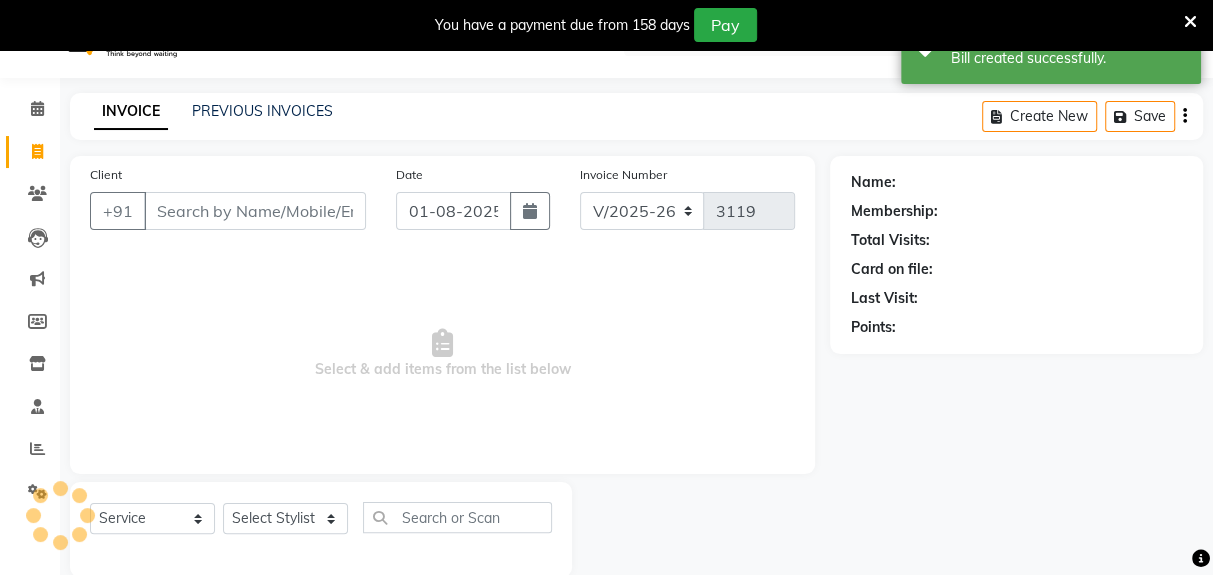 scroll, scrollTop: 73, scrollLeft: 0, axis: vertical 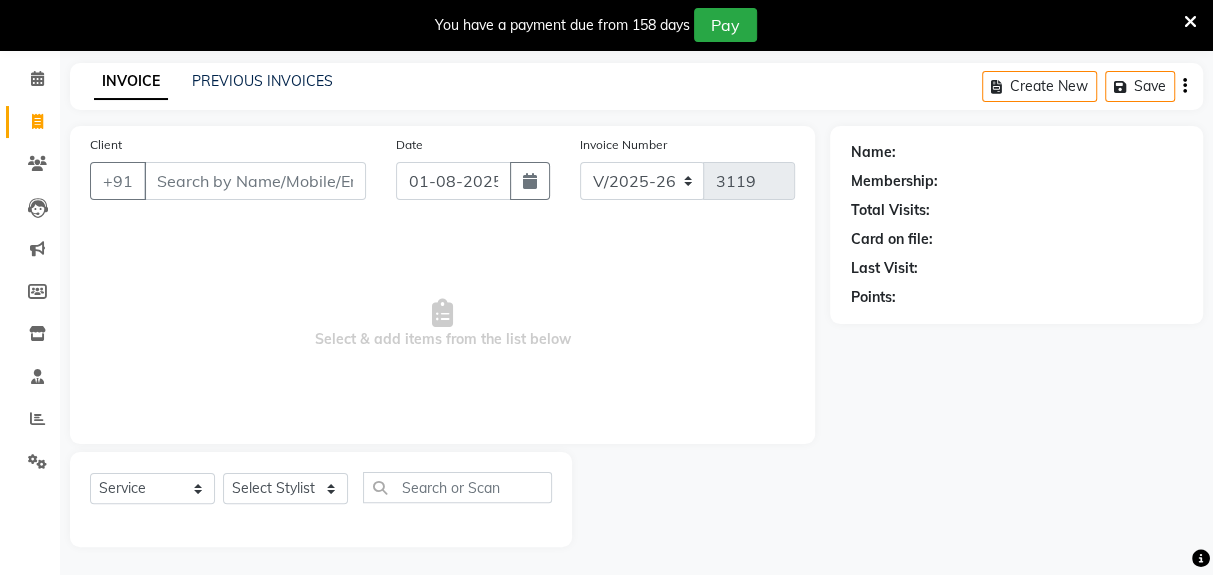 click on "Select & add items from the list below" at bounding box center (442, 324) 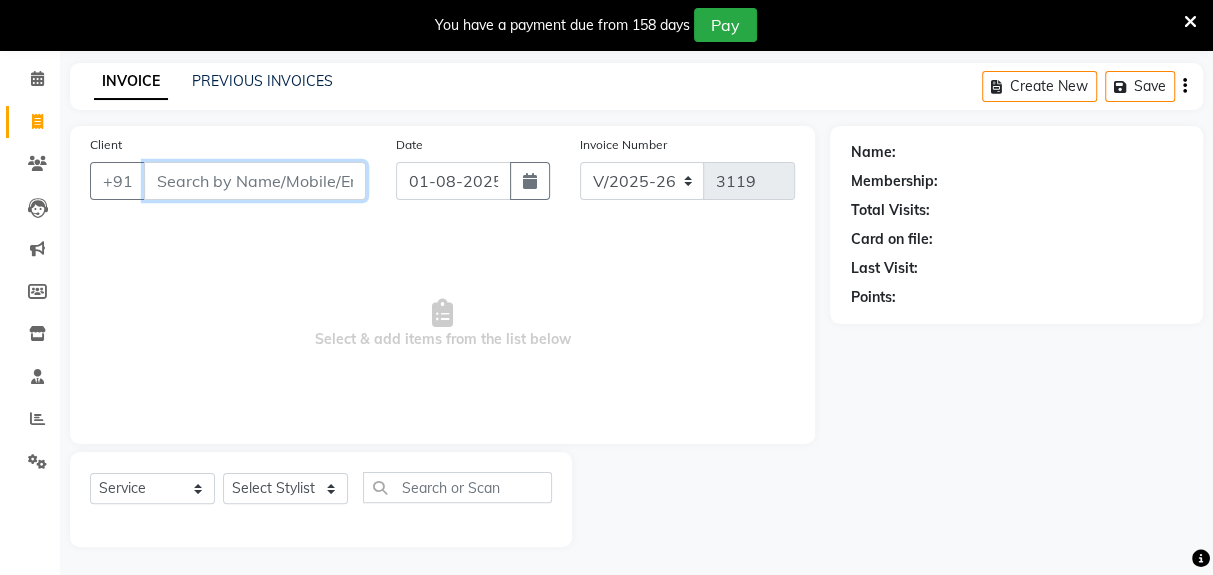 click on "Client" at bounding box center [255, 181] 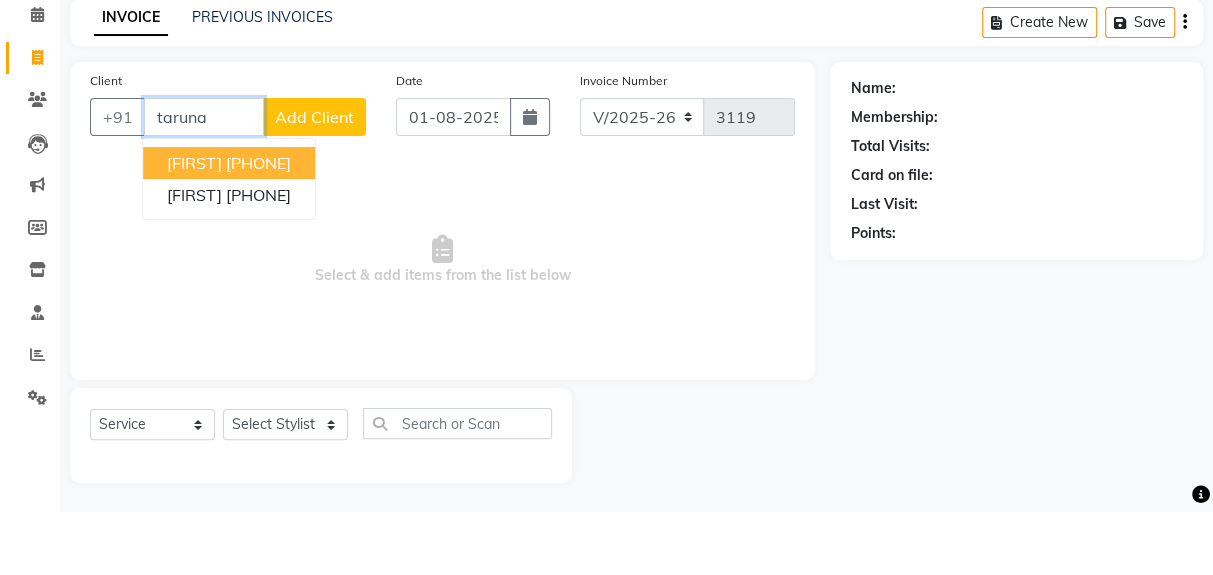 scroll, scrollTop: 73, scrollLeft: 0, axis: vertical 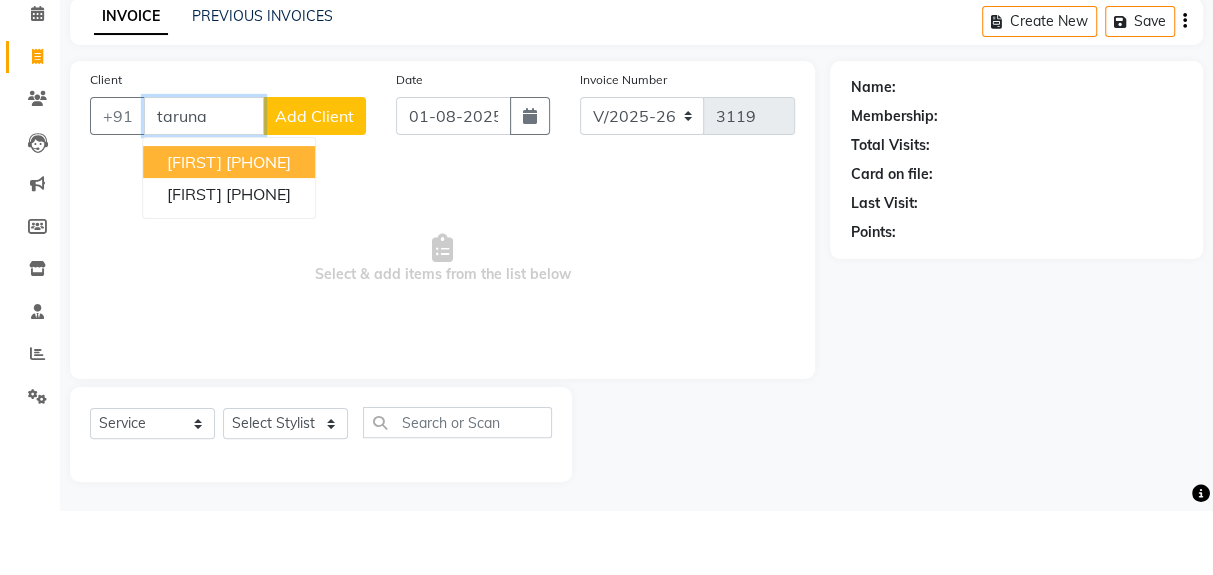 click on "[FIRST] [PHONE]" at bounding box center [229, 227] 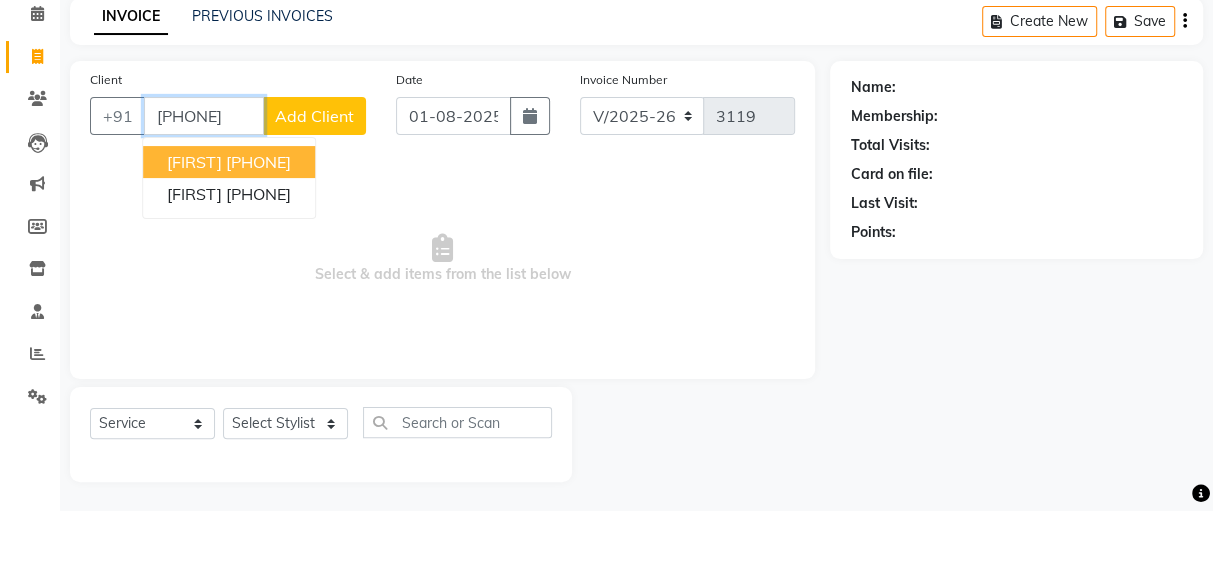 type on "[PHONE]" 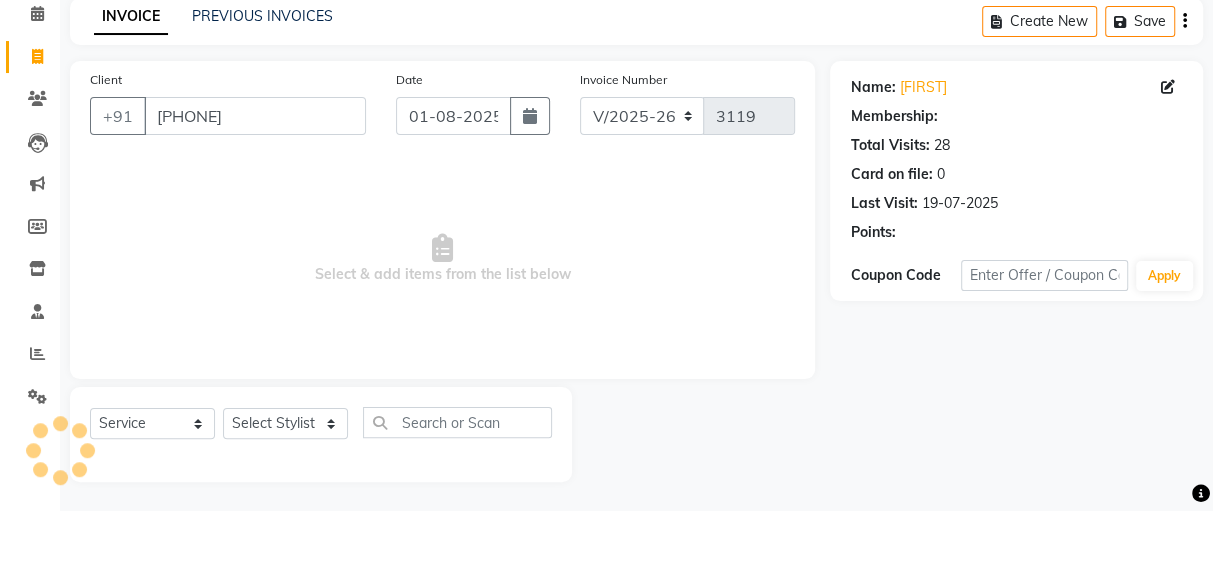 scroll, scrollTop: 73, scrollLeft: 0, axis: vertical 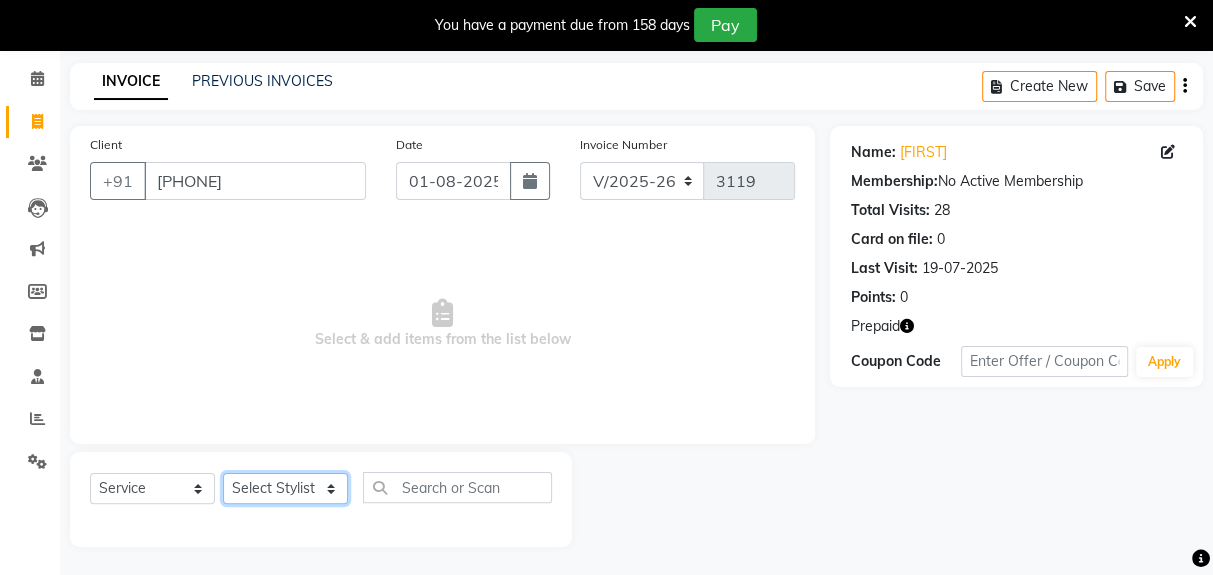 click on "Select Stylist Deepak Gunjan Habil Jeet Lalit Lamu Raj Rashmi Rony Sagar Suraj" 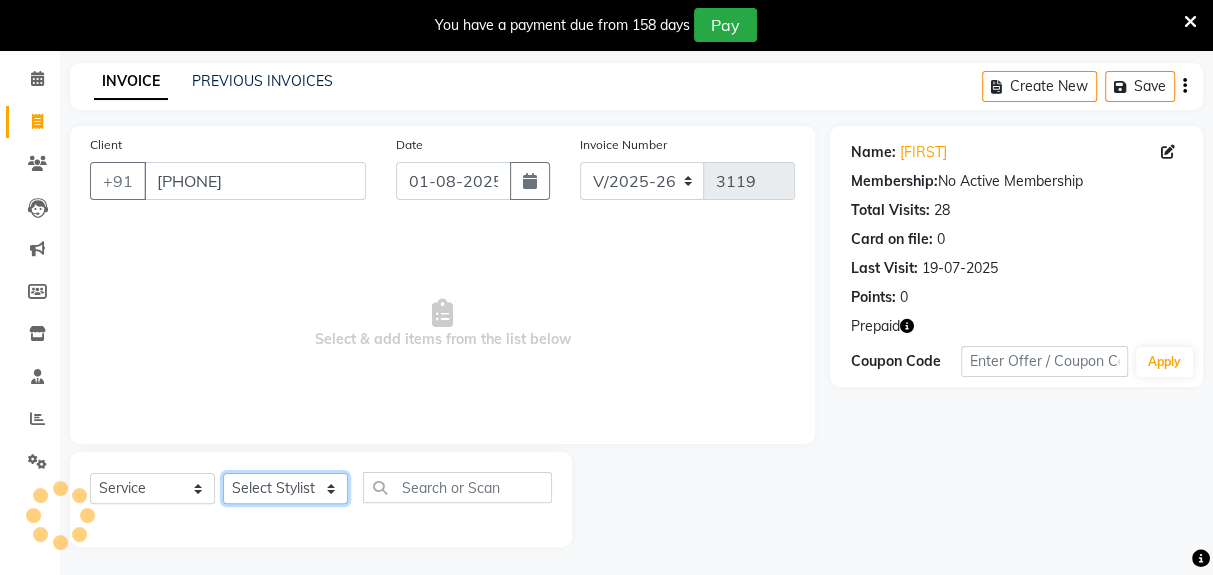click on "Select Stylist Deepak Gunjan Habil Jeet Lalit Lamu Raj Rashmi Rony Sagar Suraj" 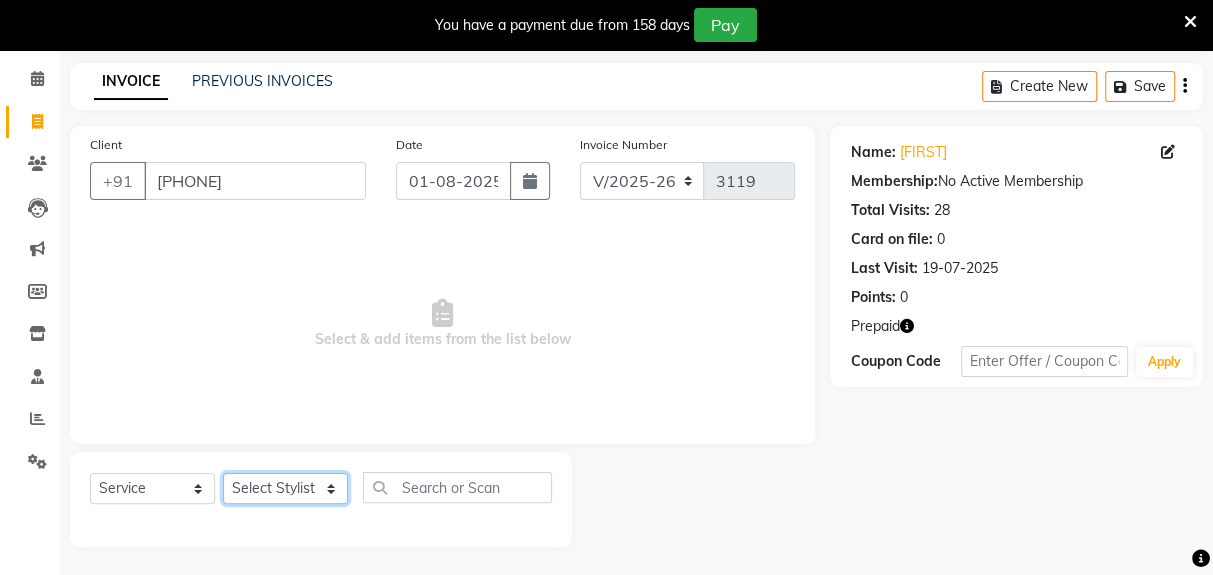 select on "39647" 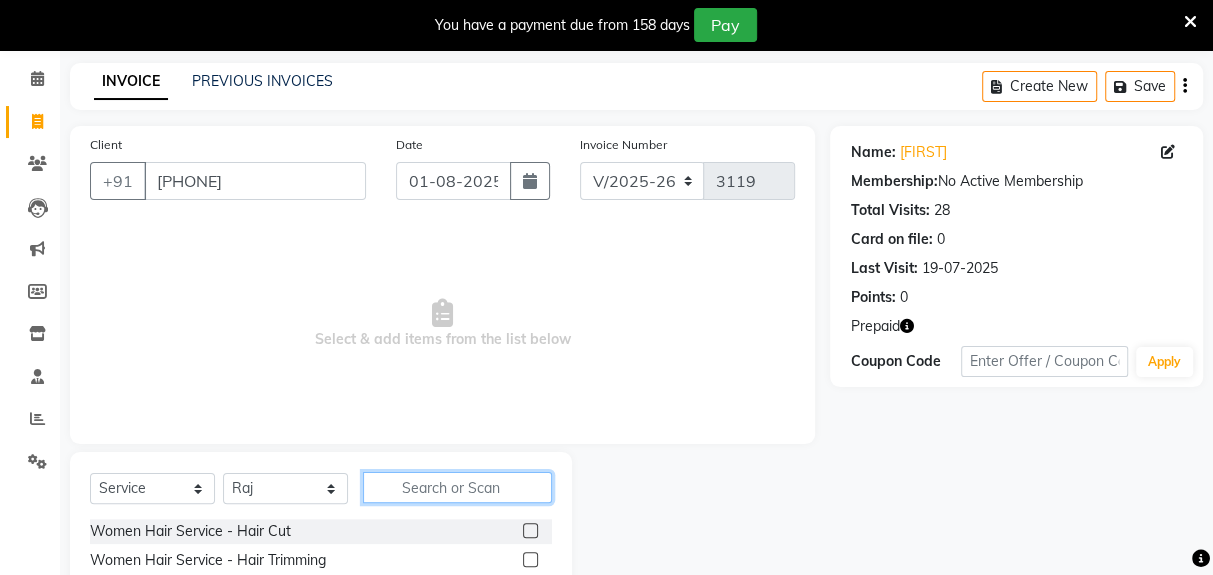 click 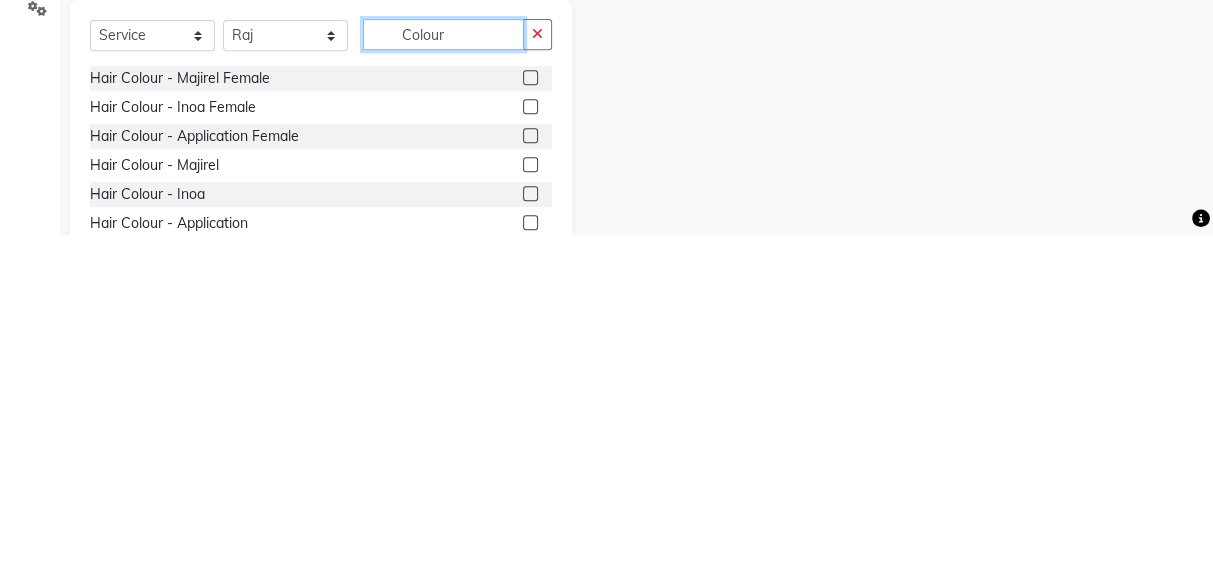 scroll, scrollTop: 194, scrollLeft: 0, axis: vertical 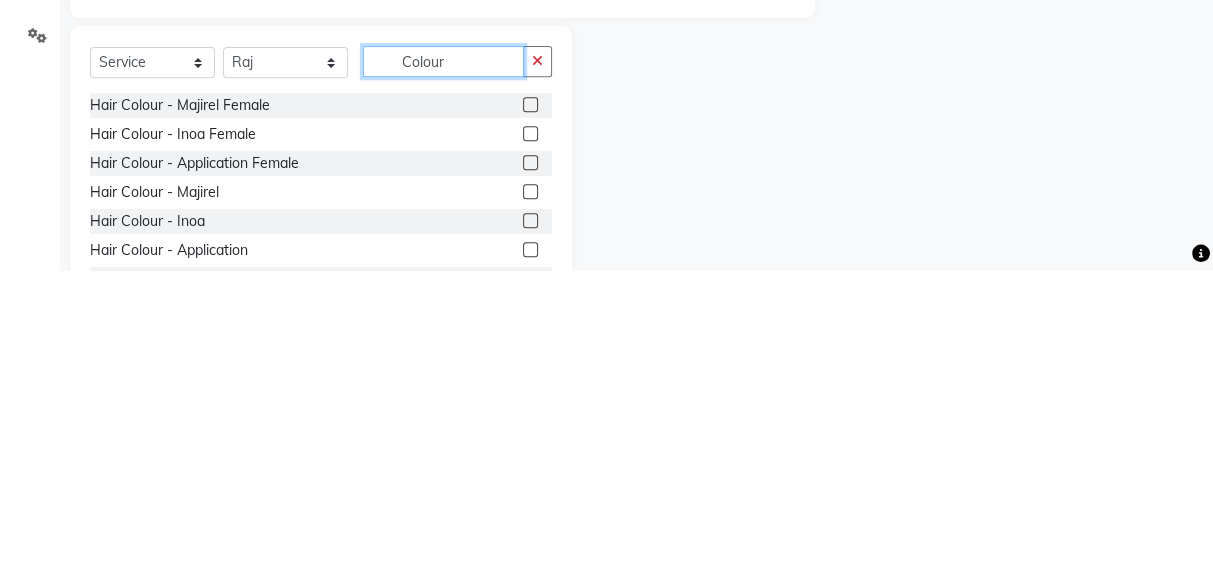 type on "Colour" 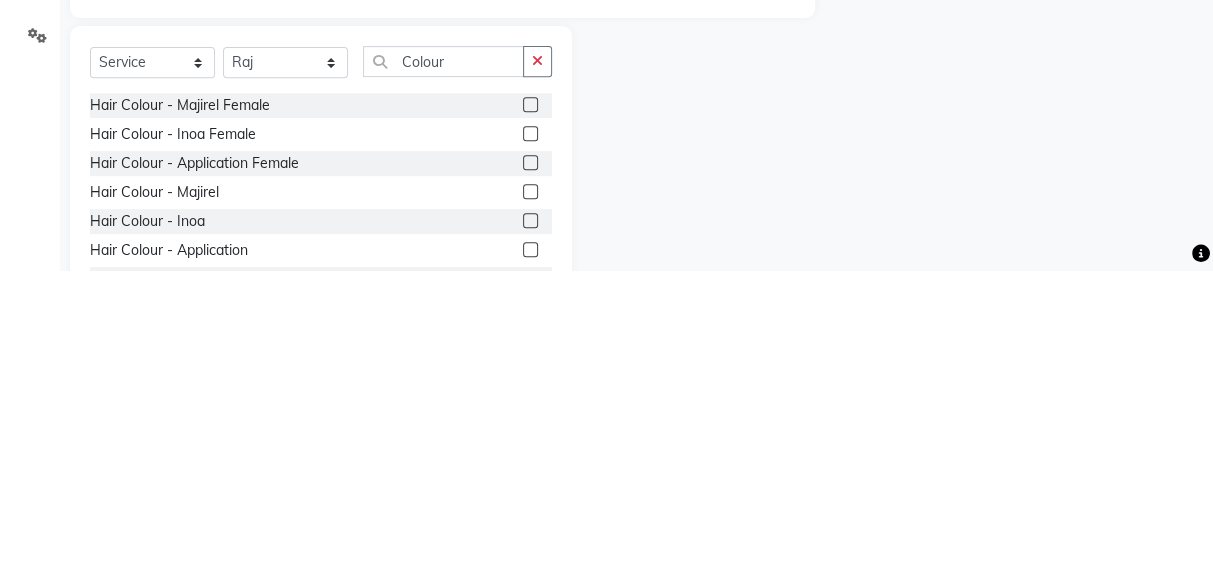 click on "Hair Colour - Majirel Female Hair Colour - Inoa Female Hair Colour - Application Female Hair Colour - Majirel Hair Colour - Inoa Hair Colour - Application Hair Colour - Beard Colour" 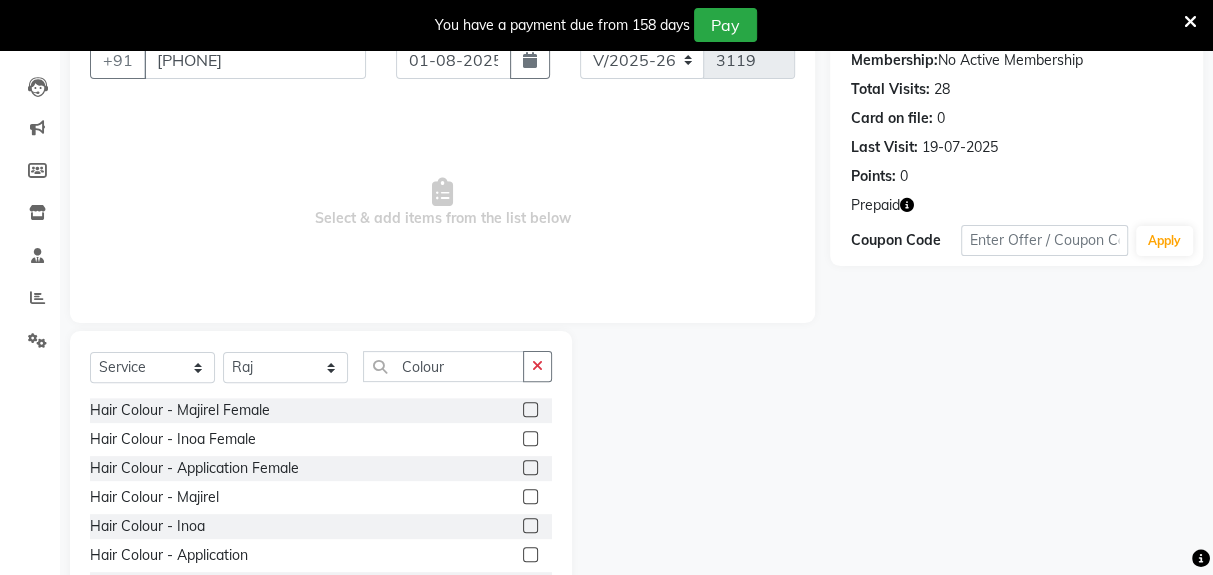 click 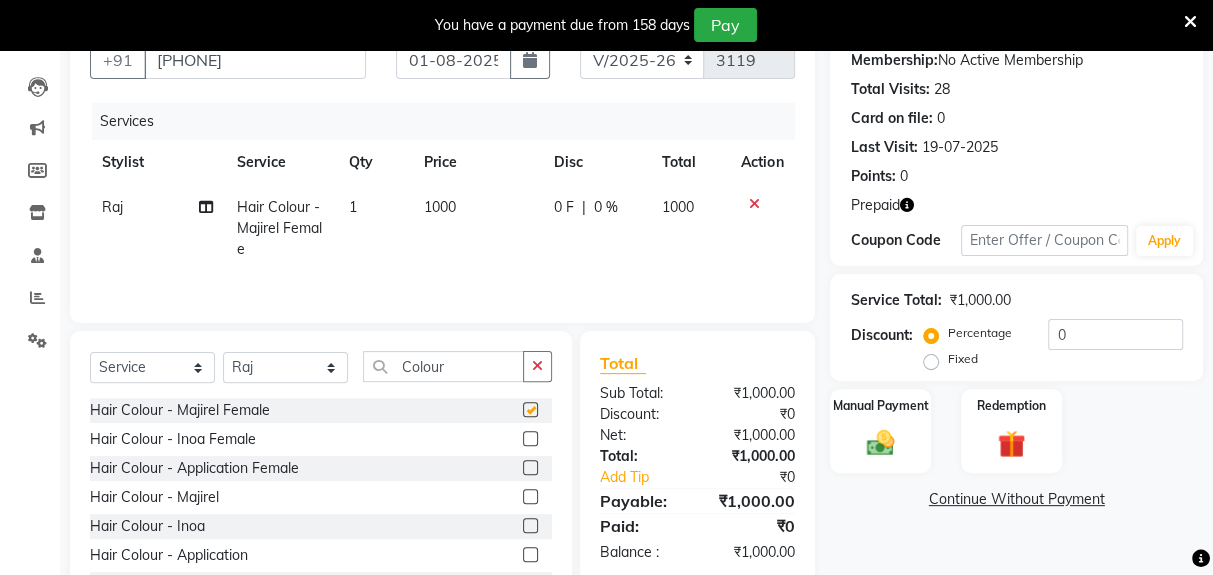checkbox on "false" 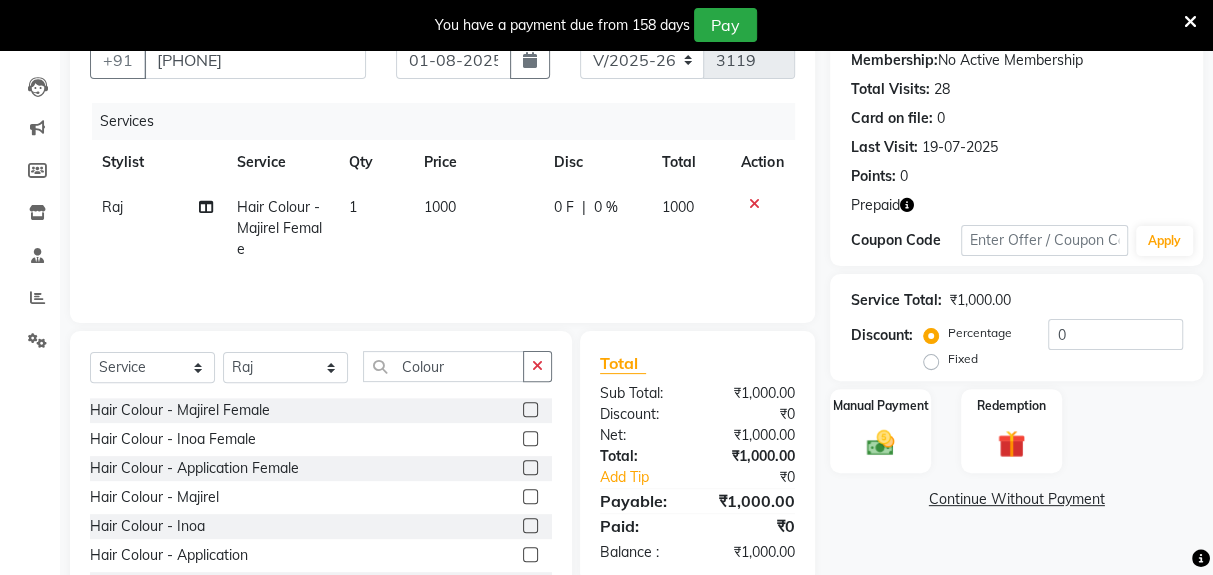 click on "1000" 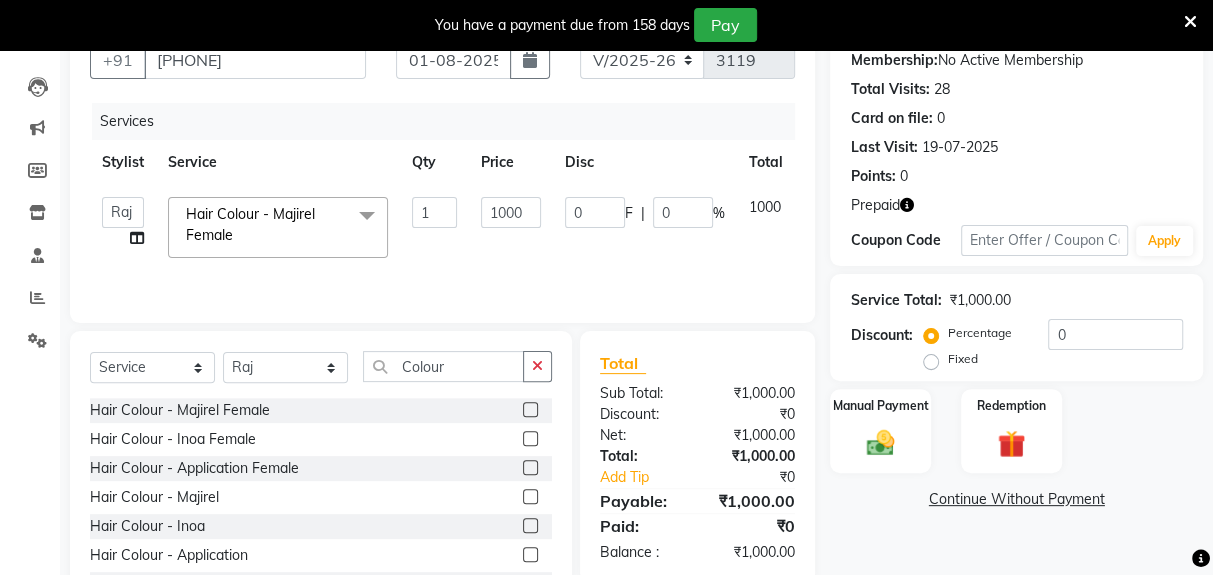 click 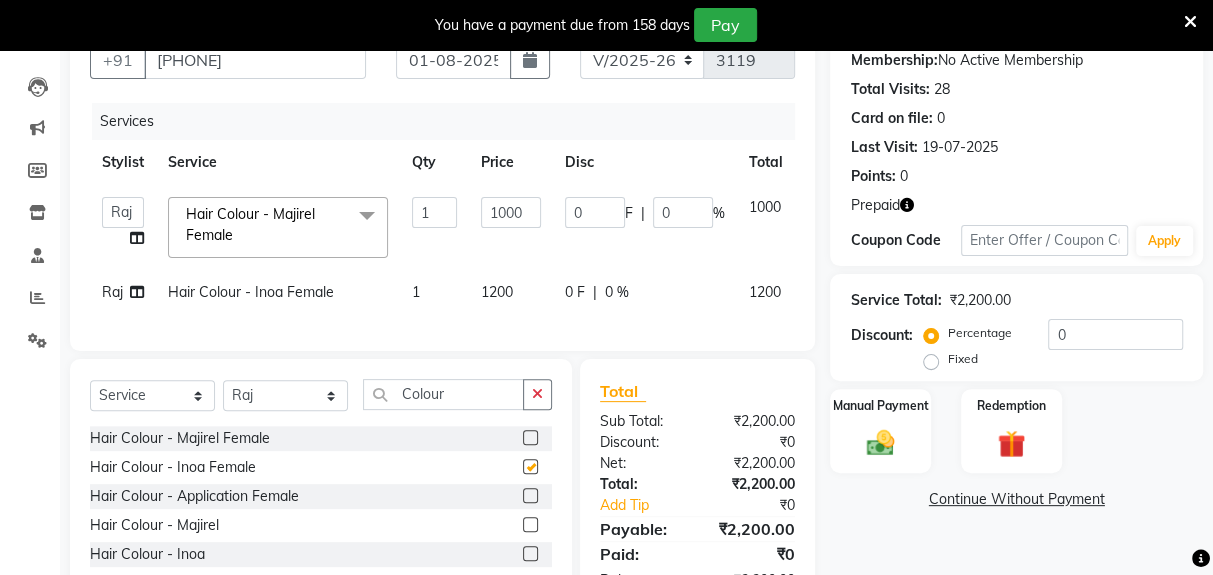 checkbox on "false" 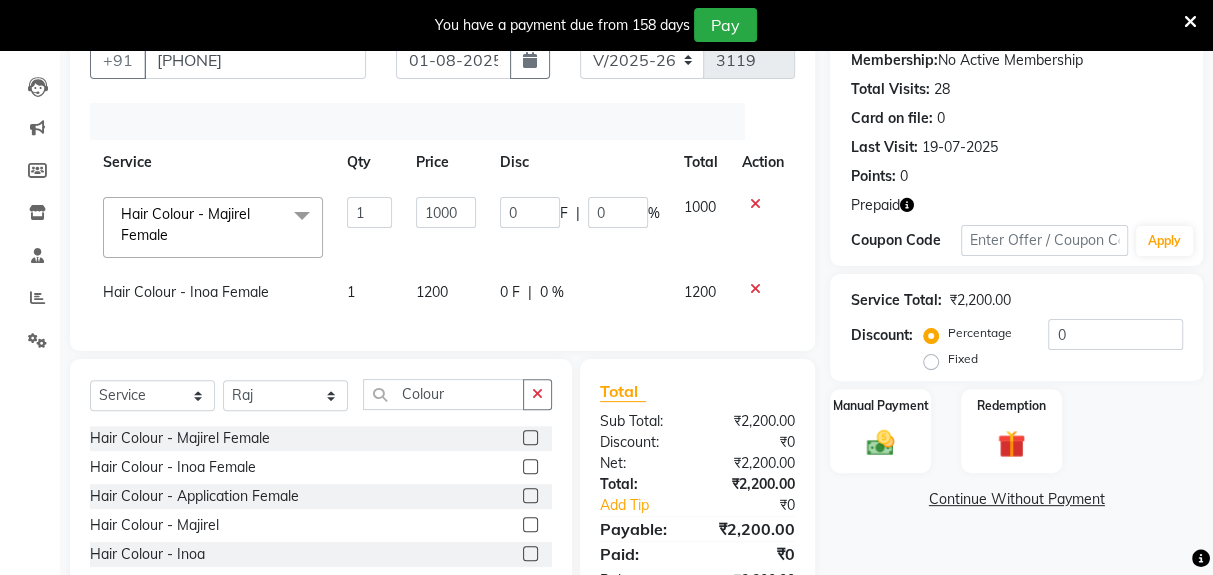 click 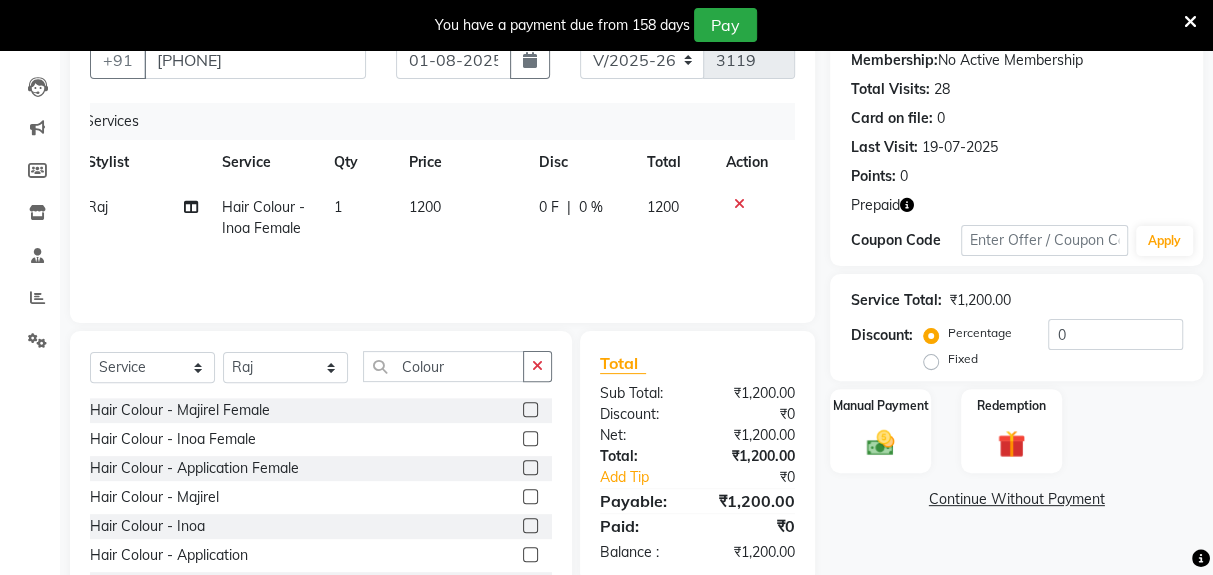 scroll, scrollTop: 0, scrollLeft: 15, axis: horizontal 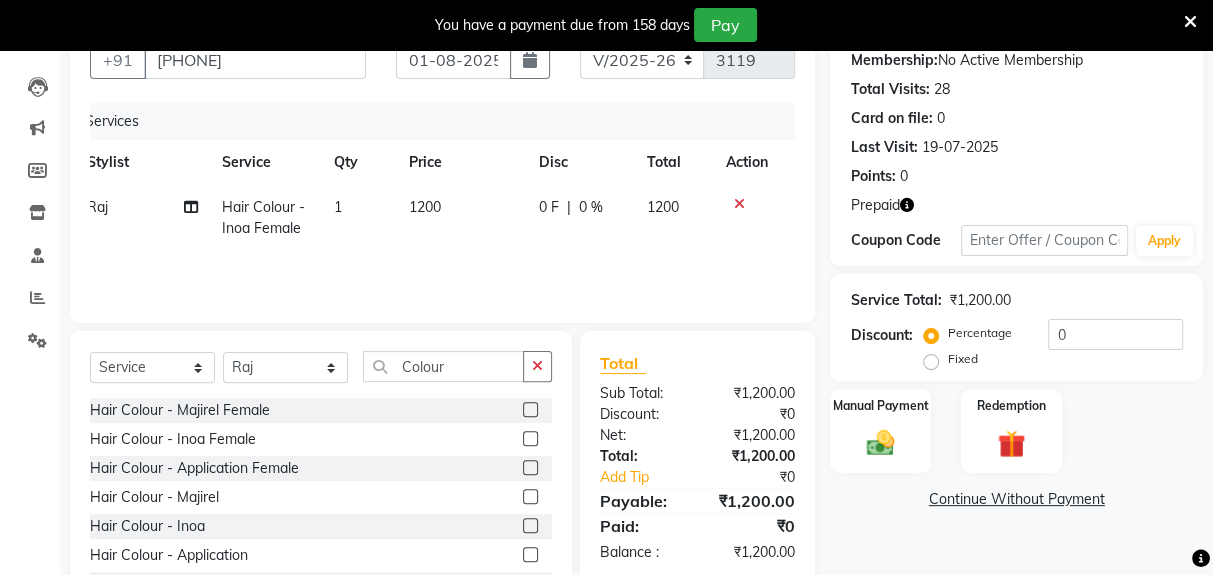 click on "1200" 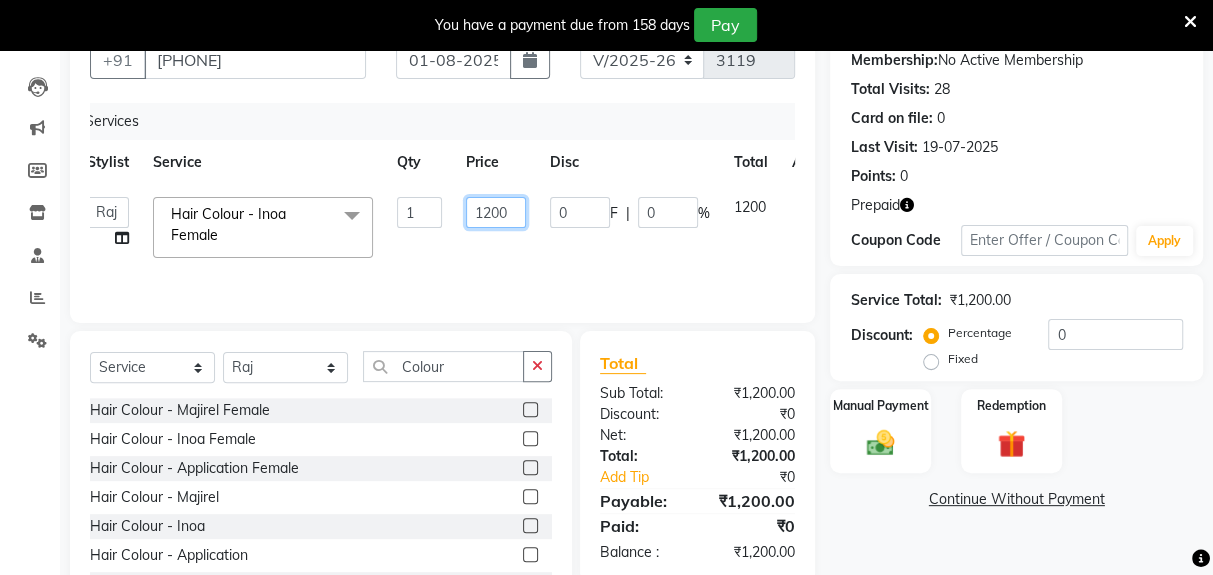 click on "1200" 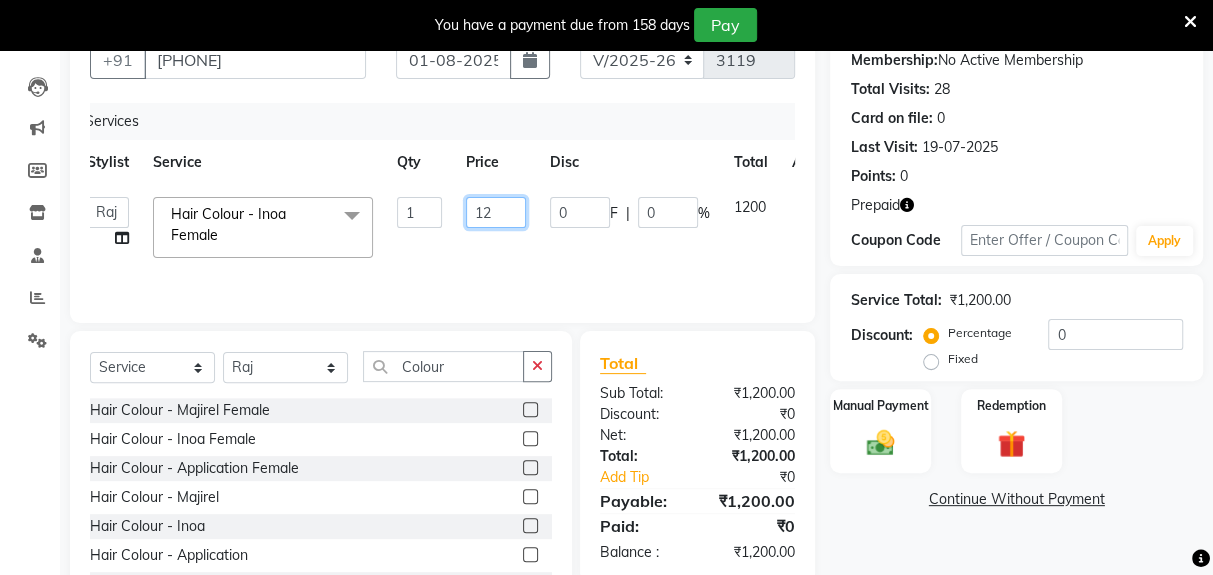 type on "1" 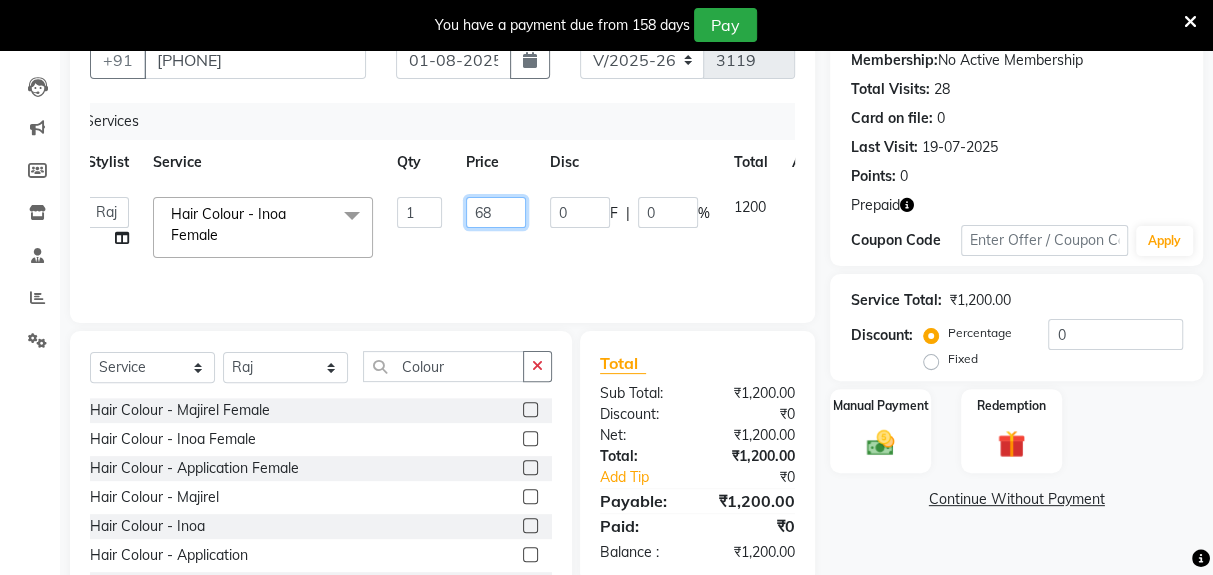 type on "680" 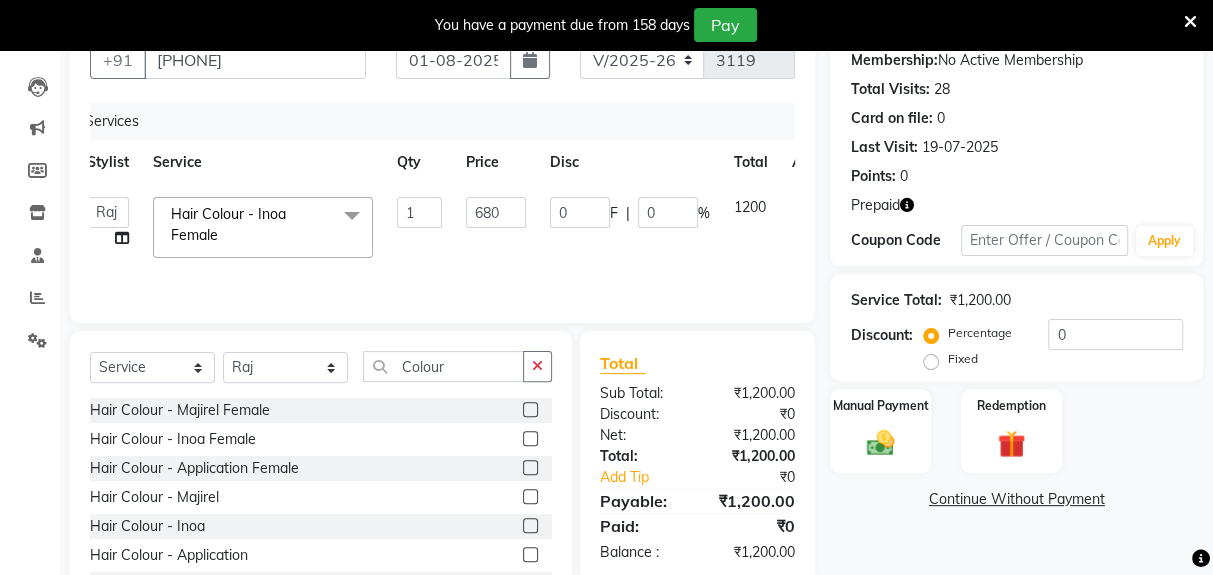 click on "Stylist Service Qty Price Disc Total Action" 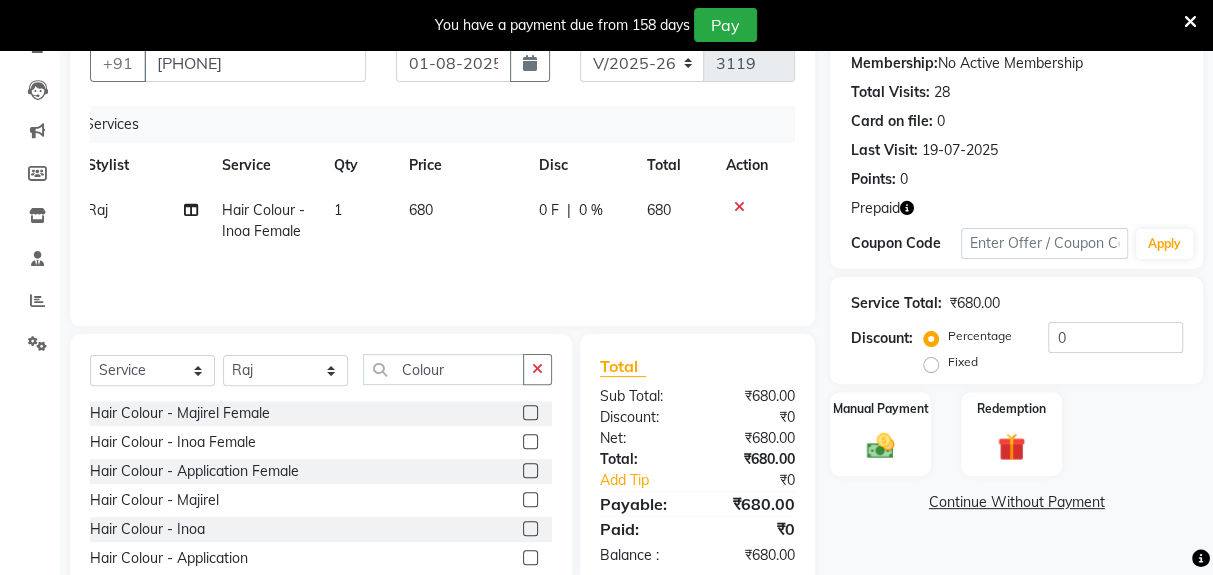 scroll, scrollTop: 186, scrollLeft: 0, axis: vertical 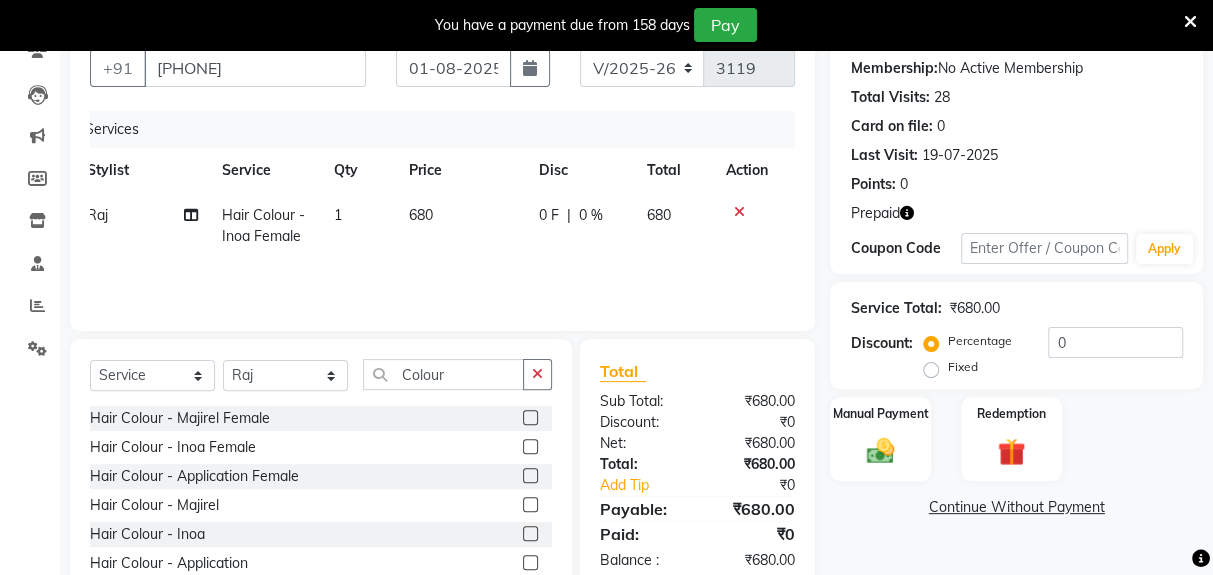 click 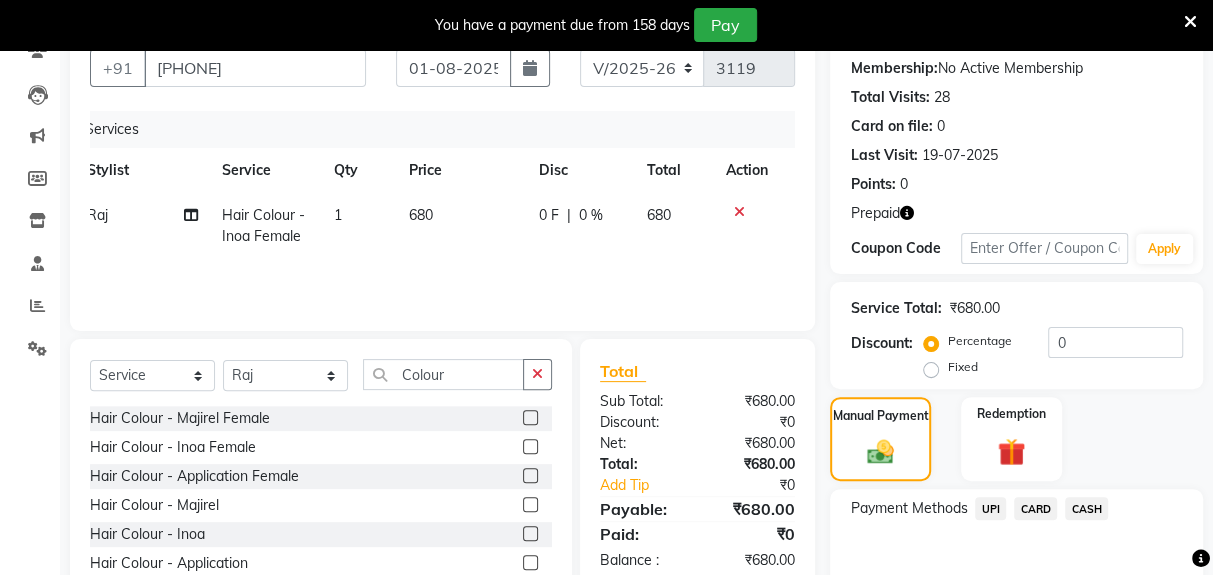click 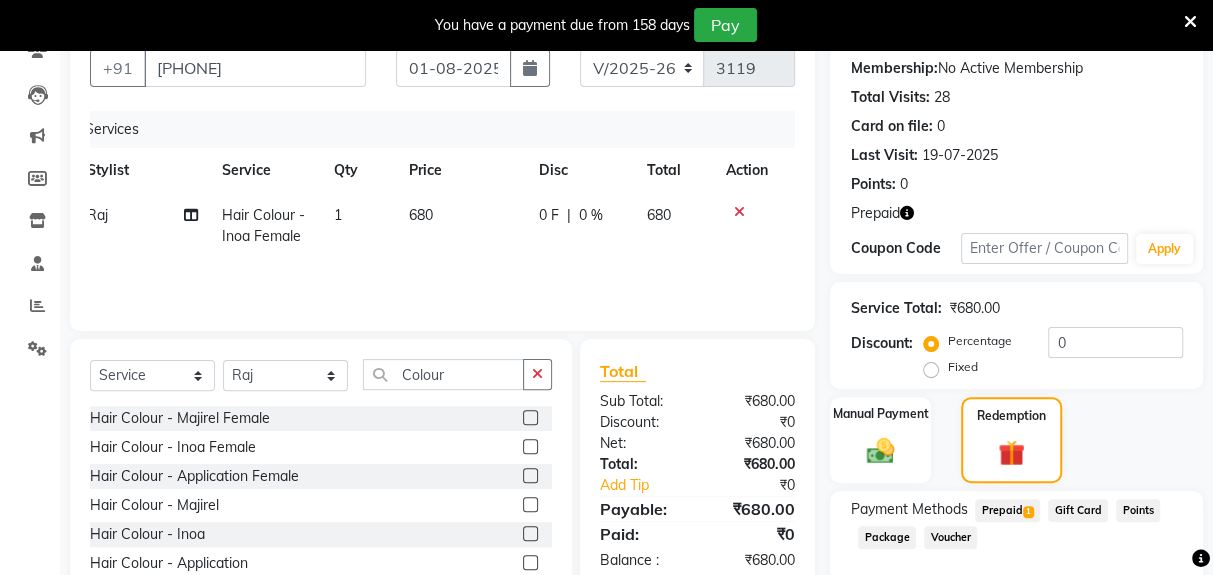 click on "Prepaid  1" 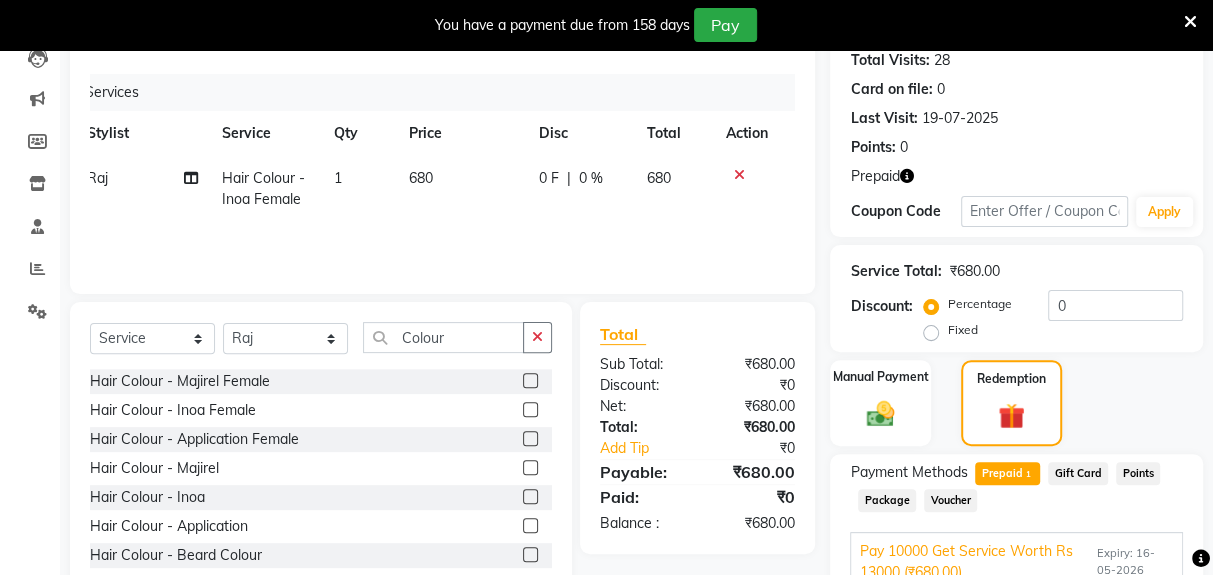 scroll, scrollTop: 268, scrollLeft: 0, axis: vertical 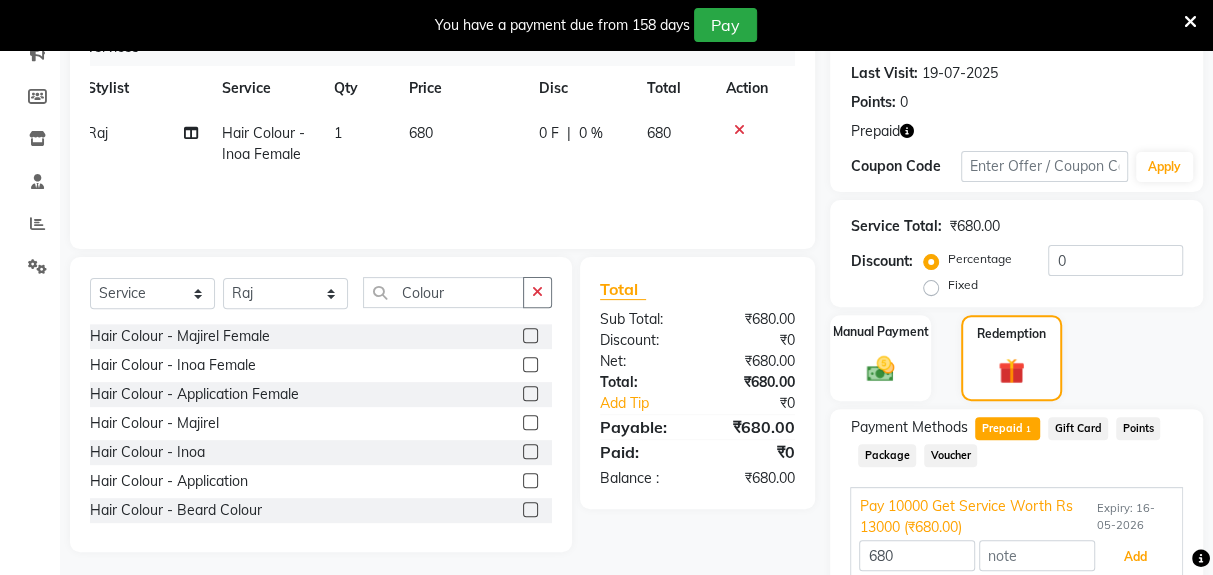 click on "Add" at bounding box center [1135, 557] 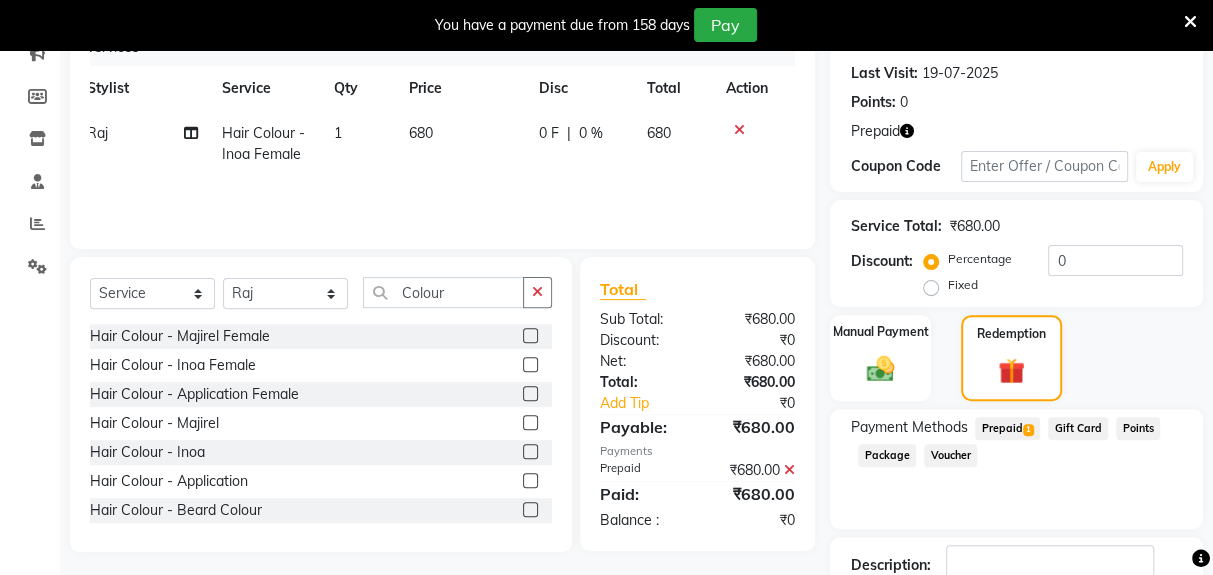 scroll, scrollTop: 317, scrollLeft: 0, axis: vertical 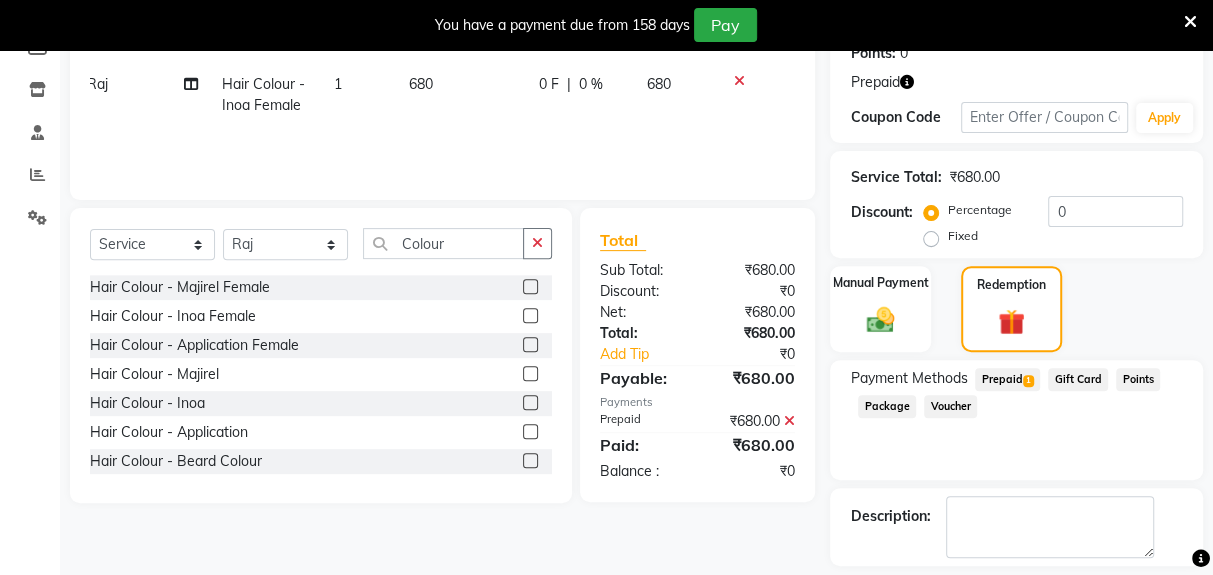 click on "Checkout" 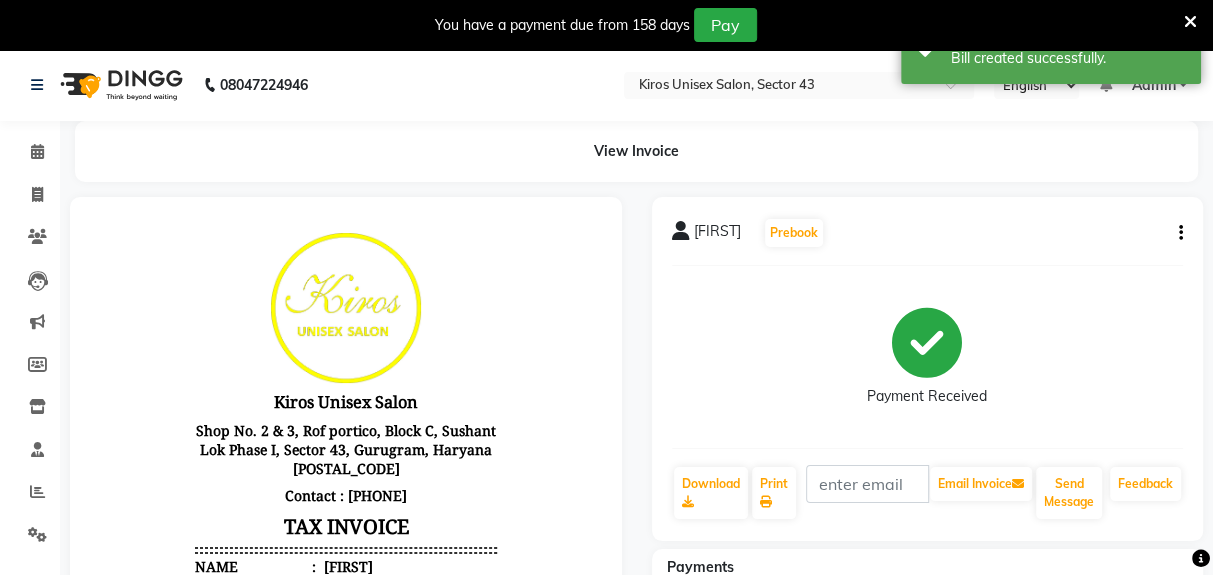 scroll, scrollTop: 0, scrollLeft: 0, axis: both 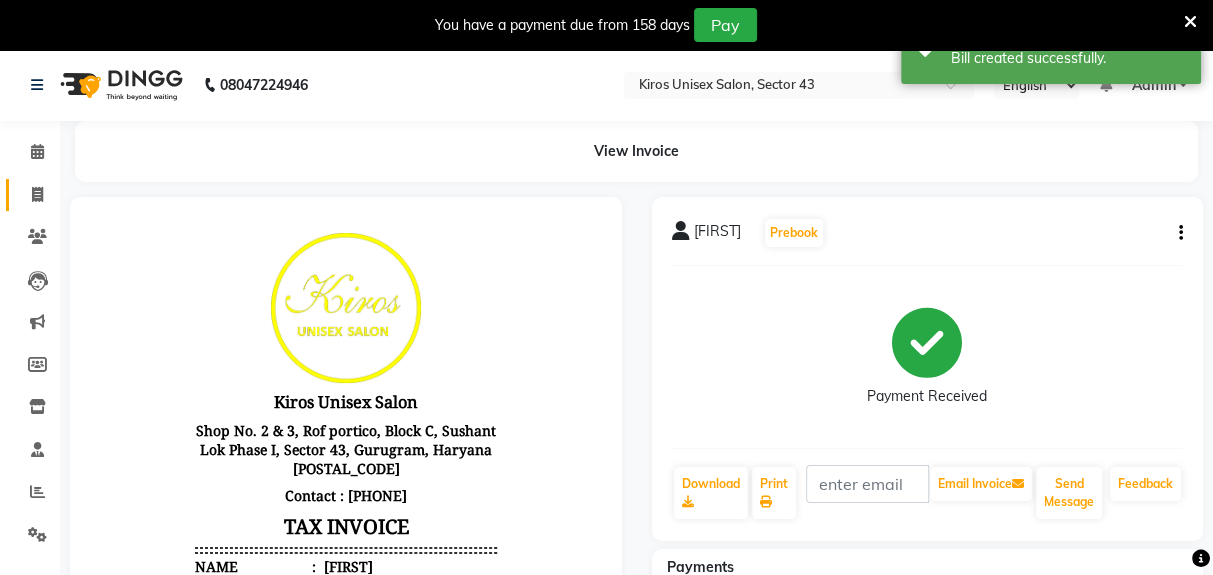 click 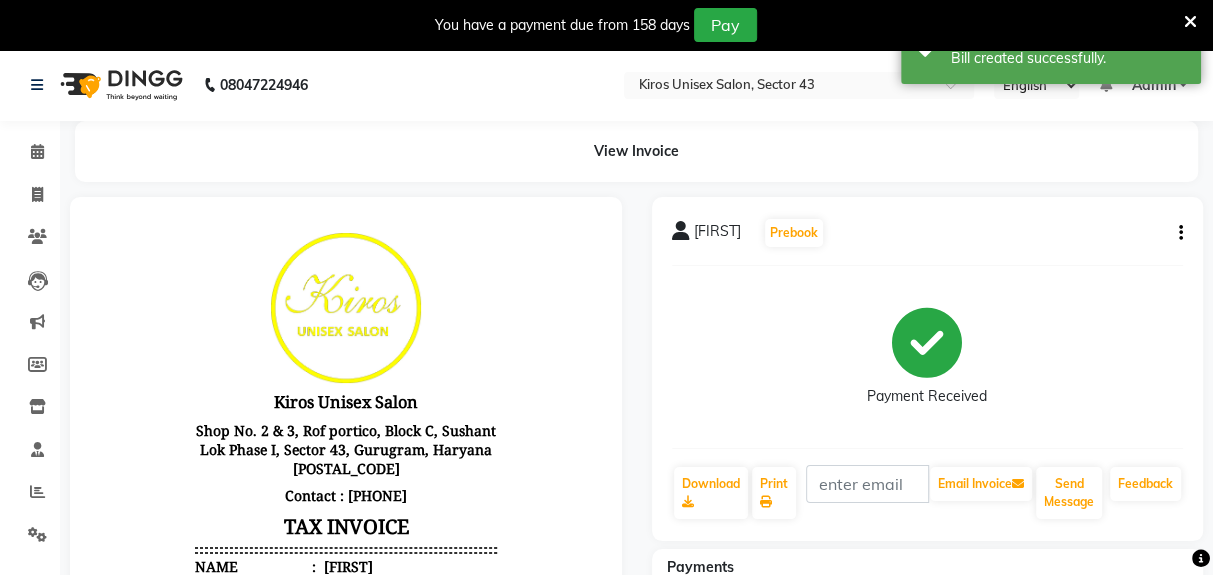 select on "service" 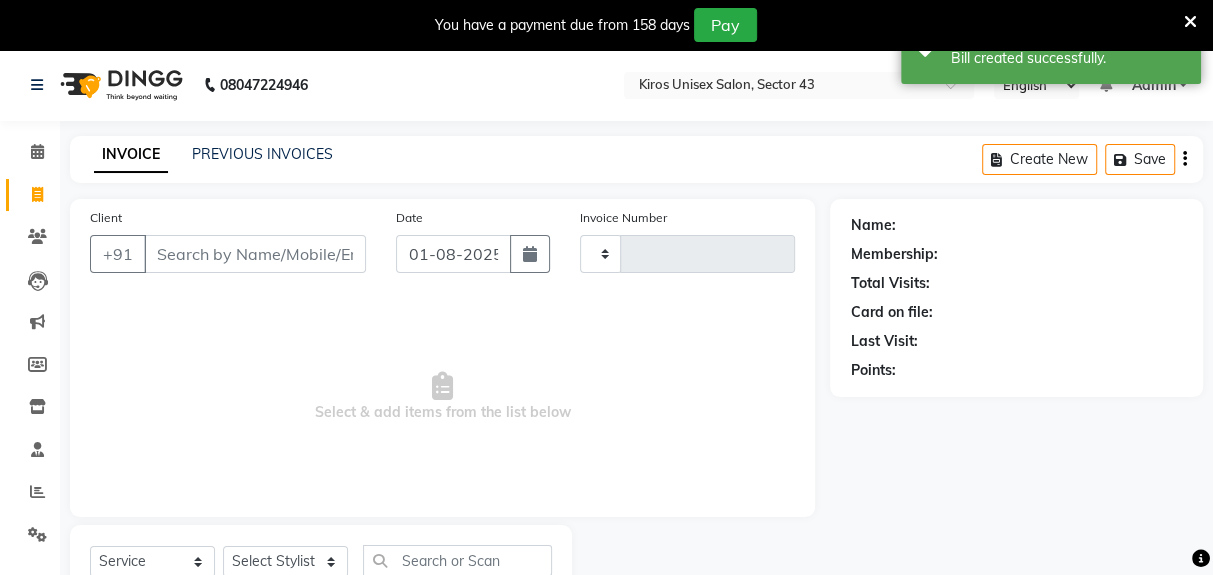 type on "3120" 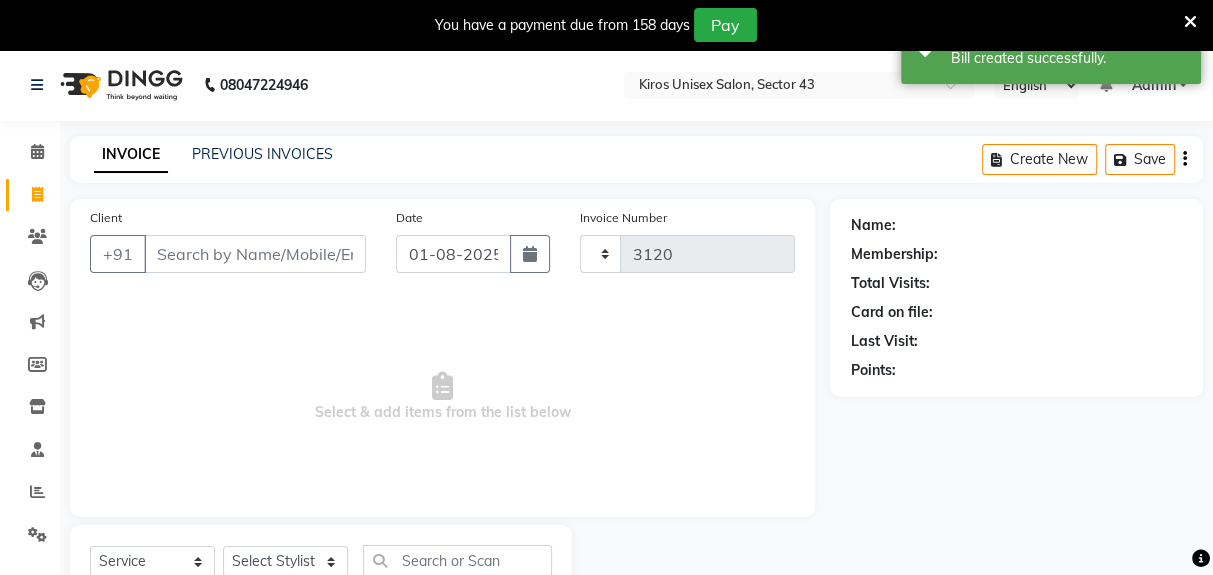 select on "5694" 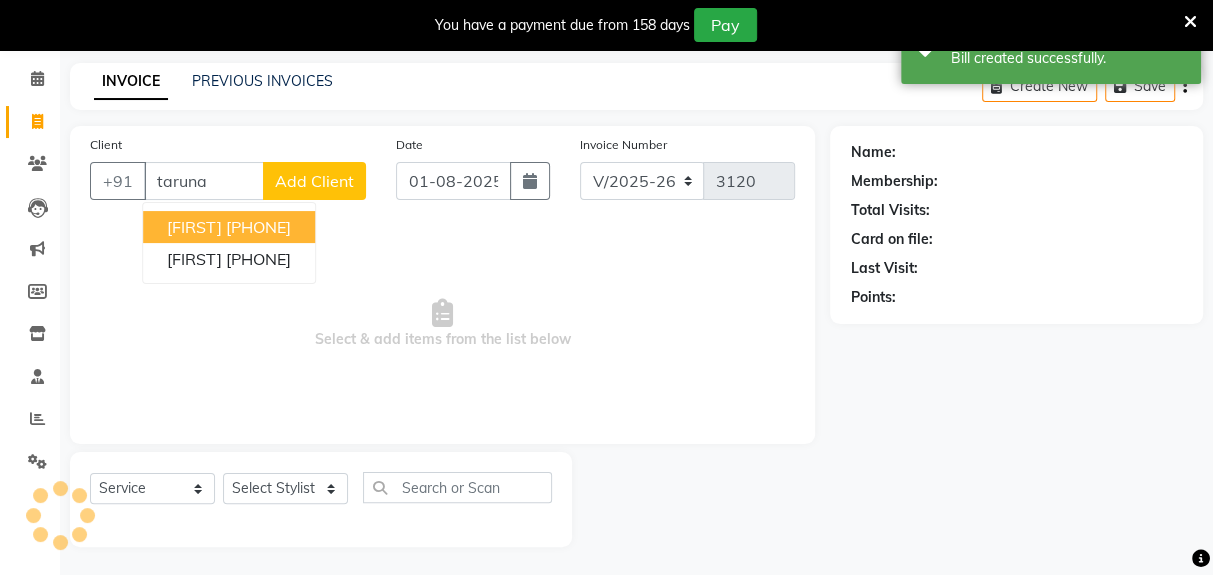 scroll, scrollTop: 73, scrollLeft: 0, axis: vertical 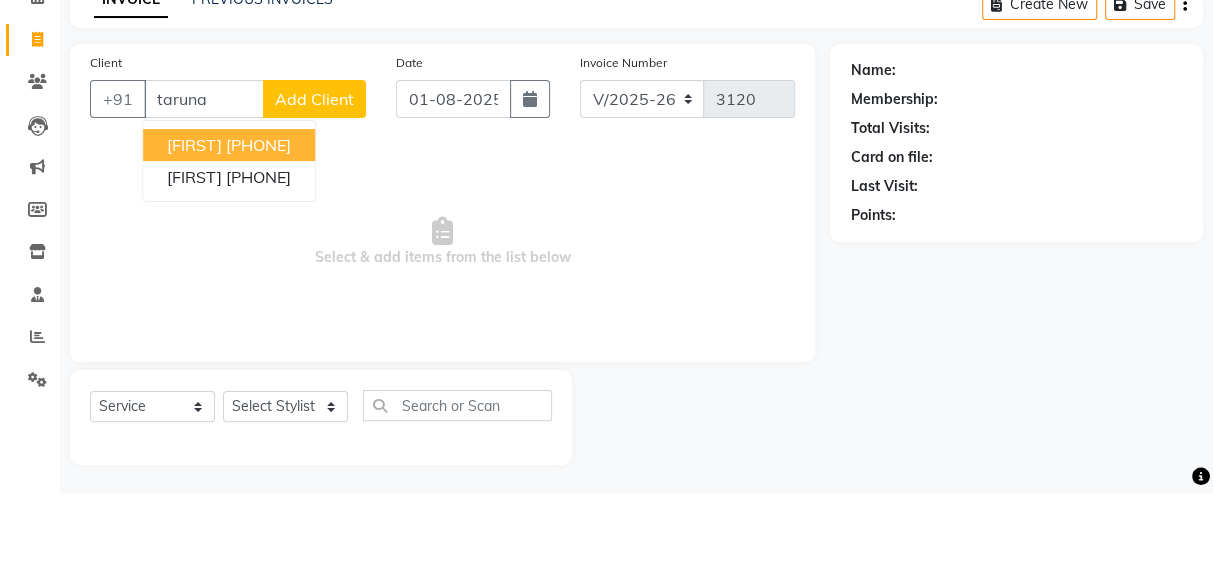 click on "Select & add items from the list below" at bounding box center (442, 324) 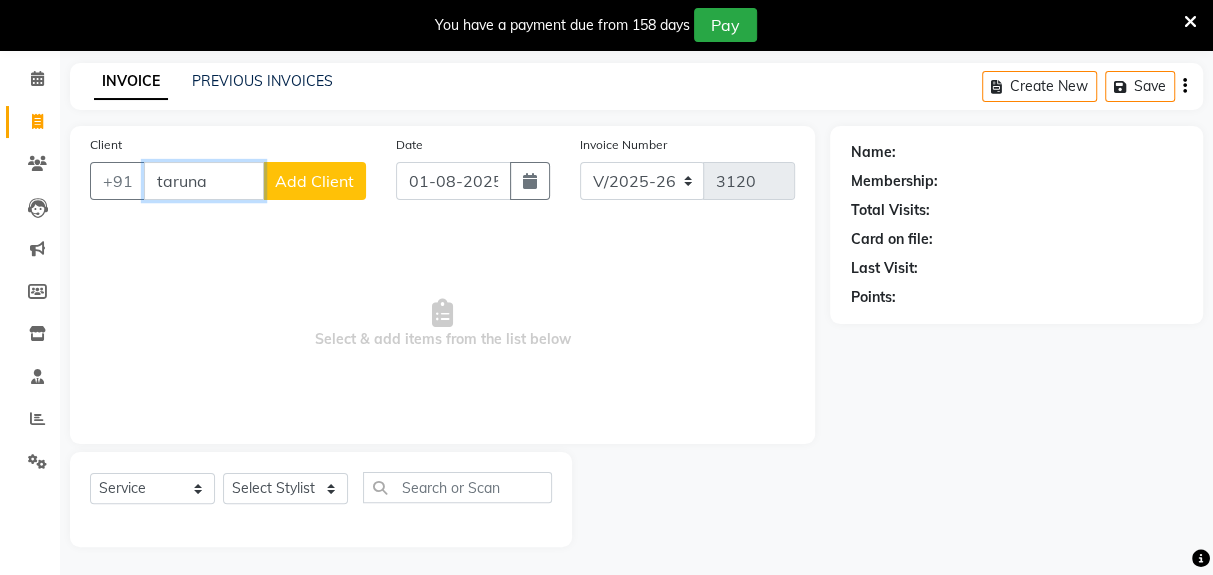 click on "taruna" at bounding box center [204, 181] 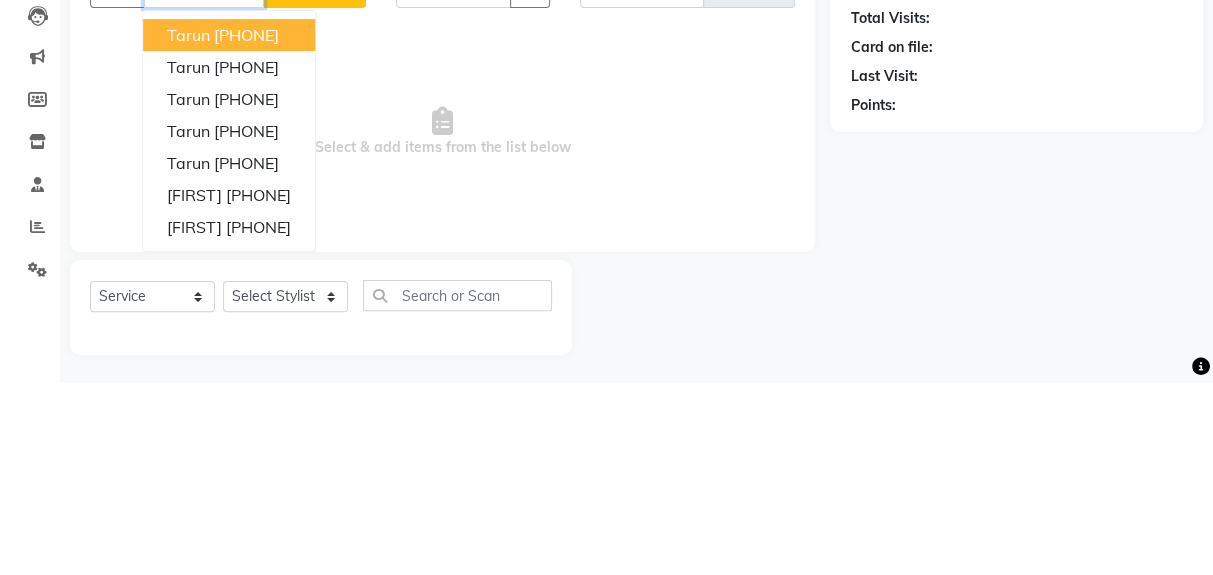 scroll, scrollTop: 73, scrollLeft: 0, axis: vertical 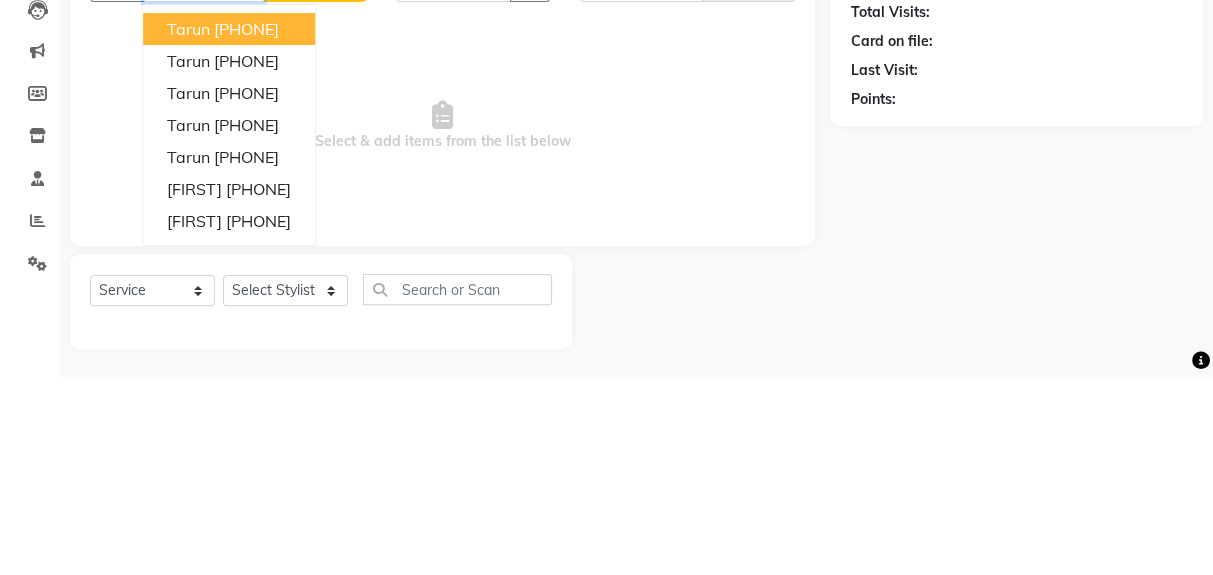 click on "[PHONE]" at bounding box center (258, 387) 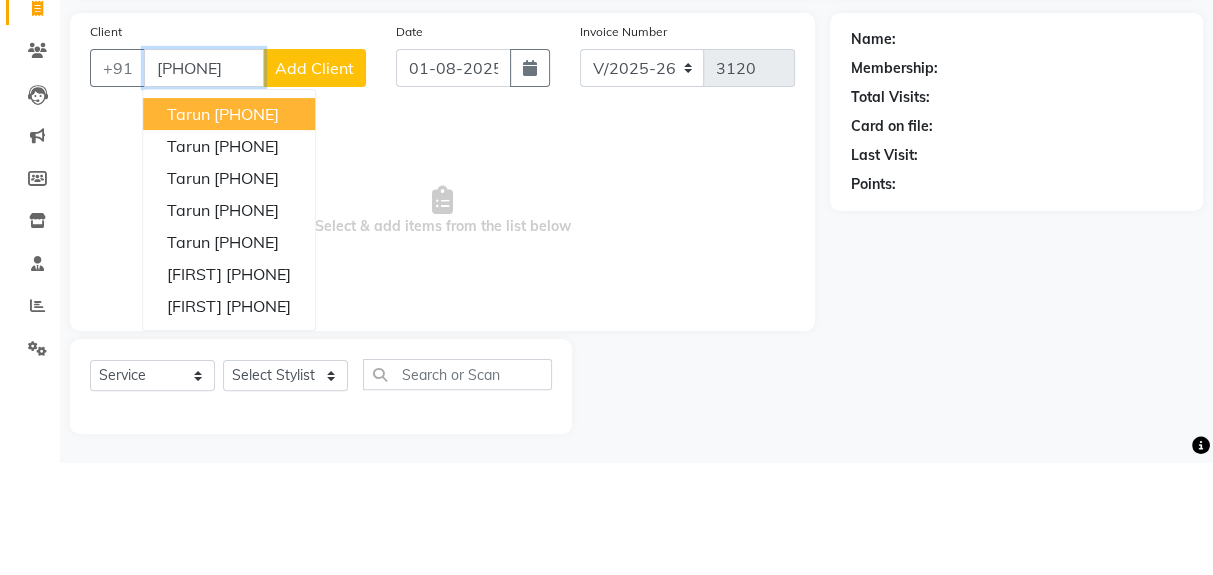 type on "[PHONE]" 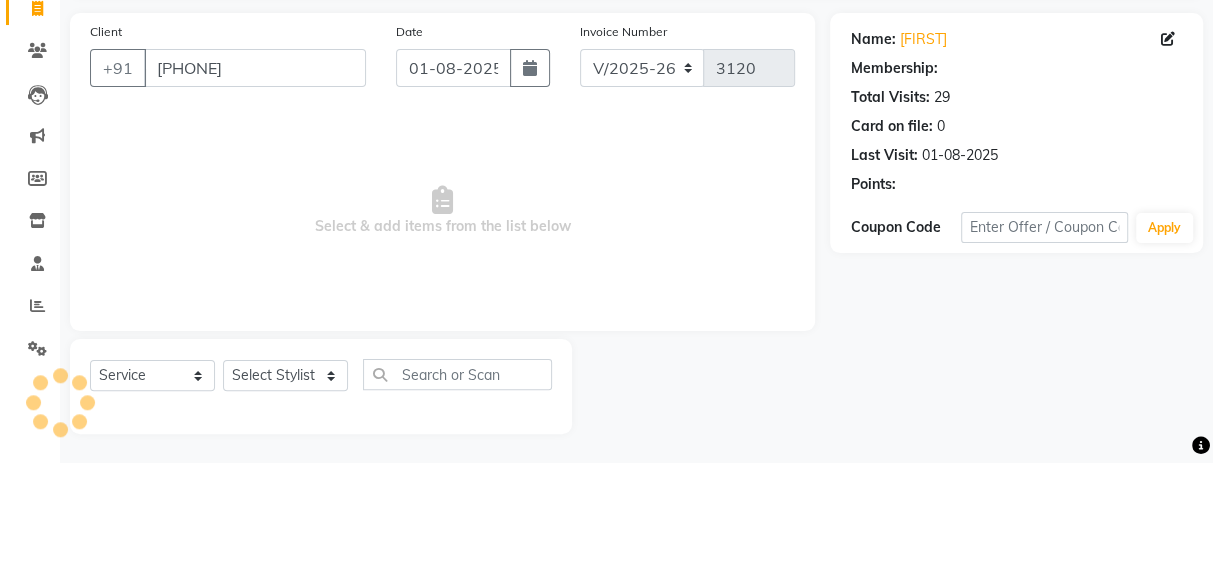 scroll, scrollTop: 73, scrollLeft: 0, axis: vertical 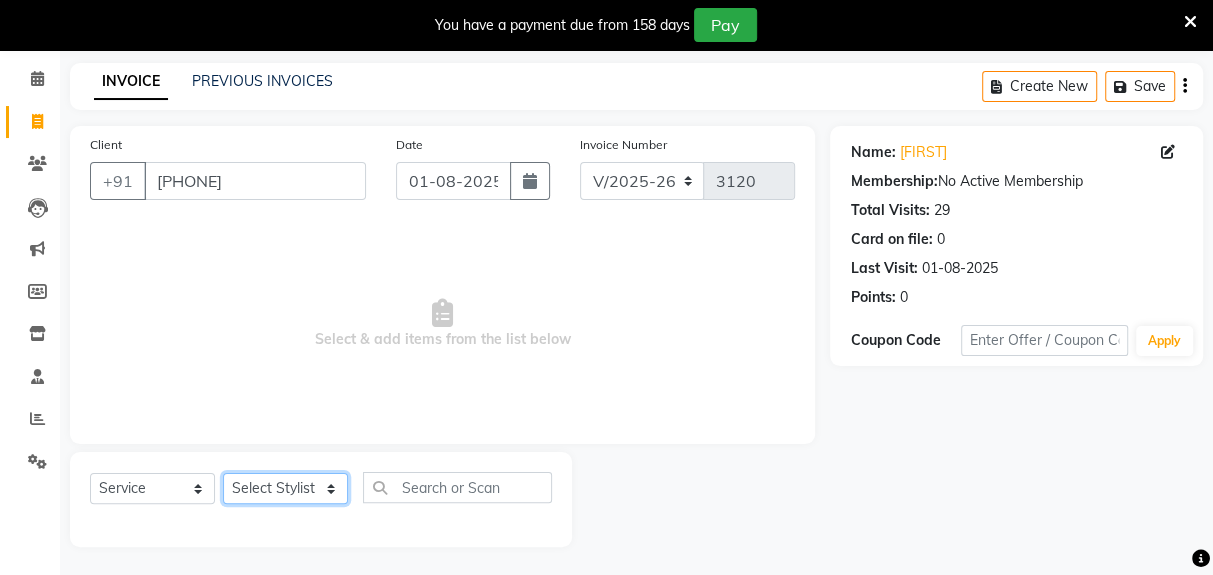 click on "Select Stylist Deepak Gunjan Habil Jeet Lalit Lamu Raj Rashmi Rony Sagar Suraj" 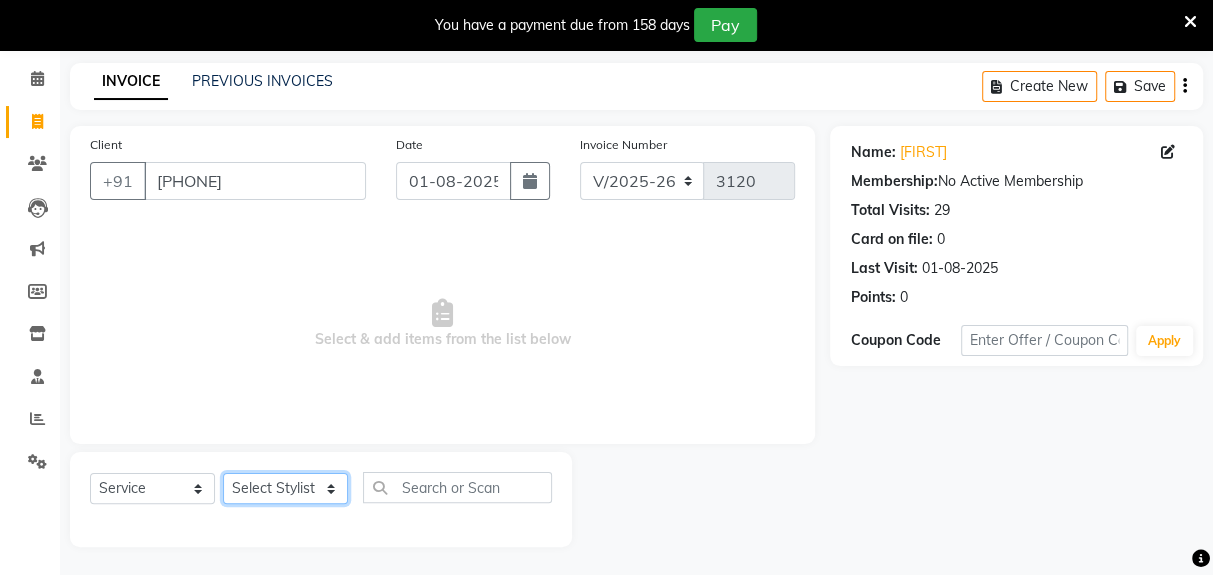 select on "39647" 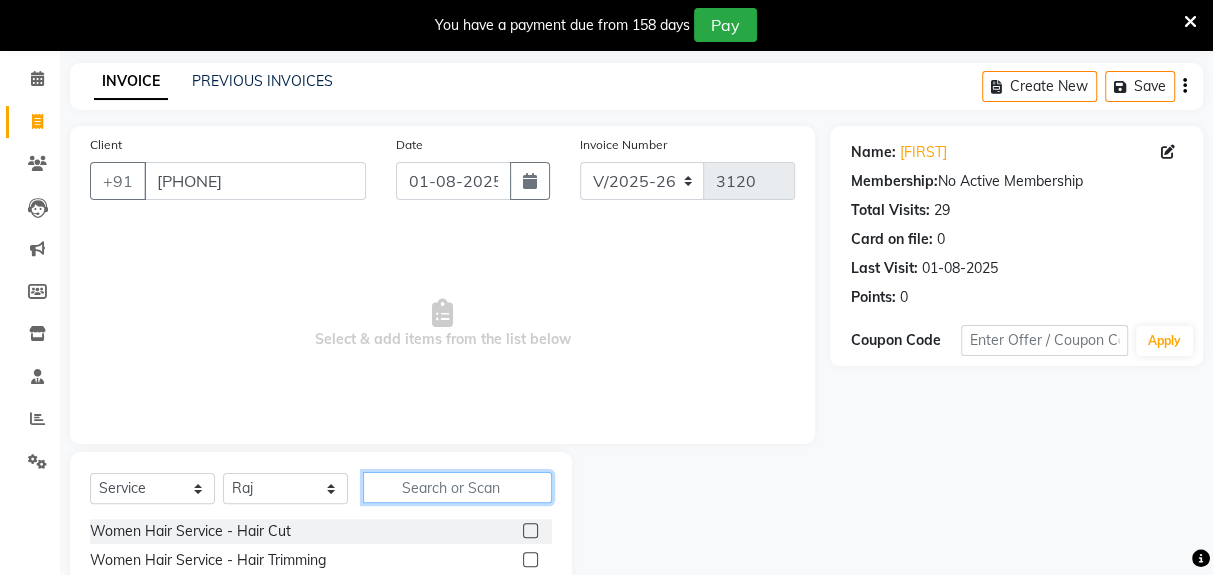 click 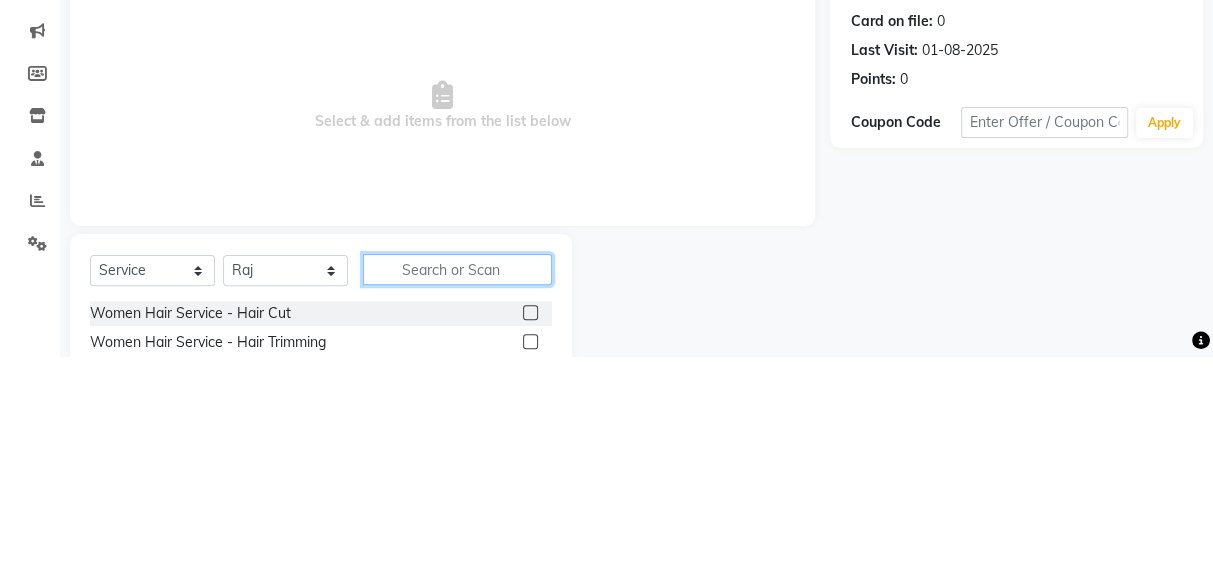 scroll, scrollTop: 123, scrollLeft: 0, axis: vertical 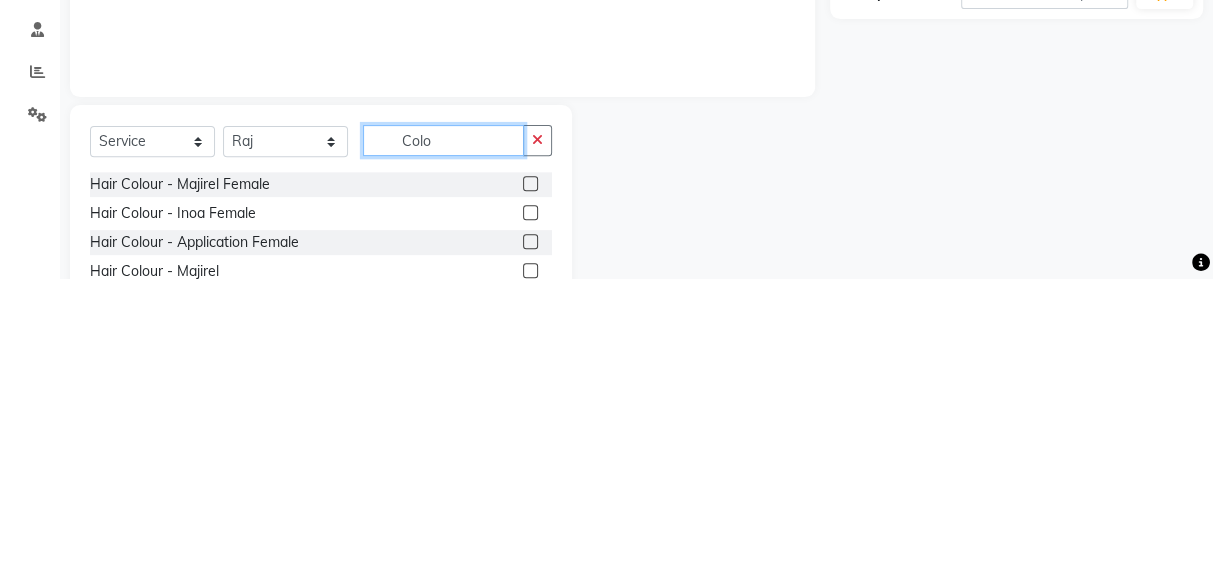 type on "Colo" 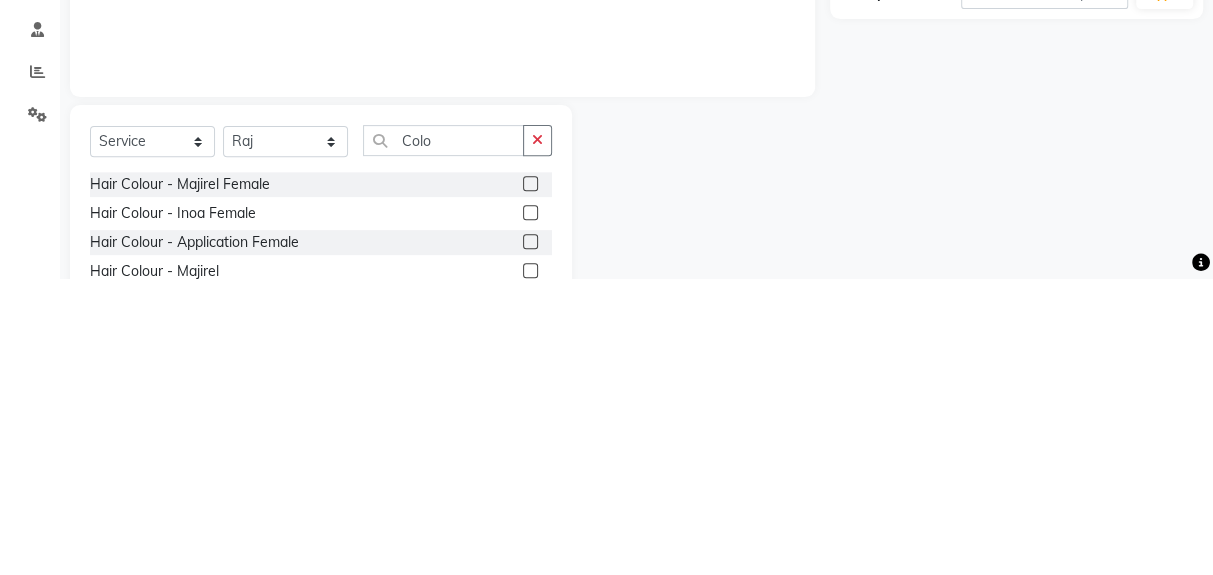 click 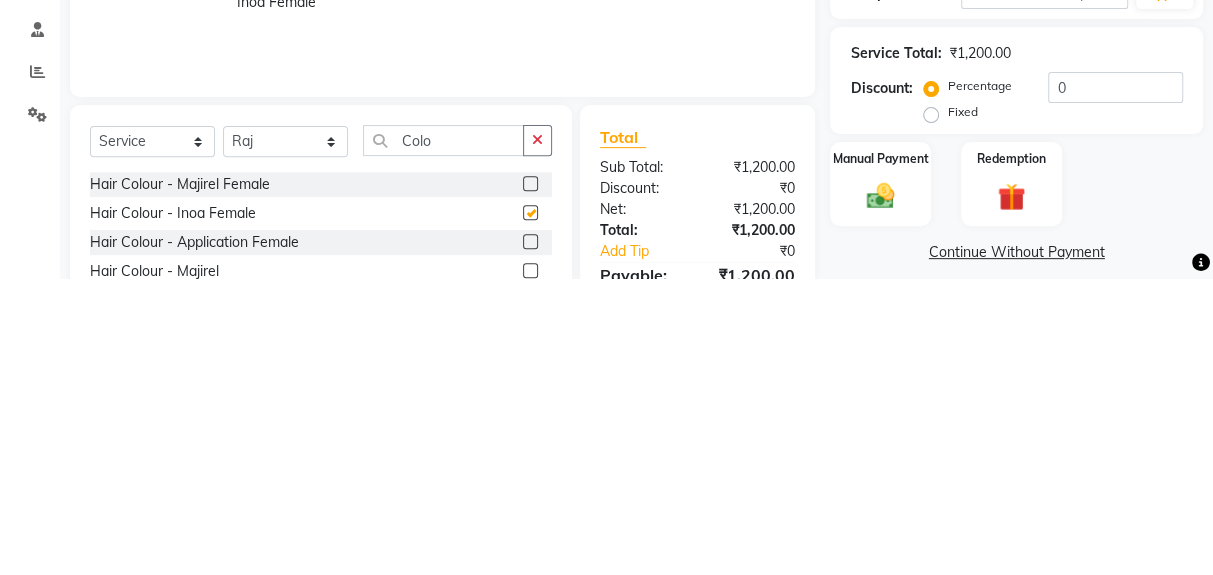 scroll, scrollTop: 123, scrollLeft: 0, axis: vertical 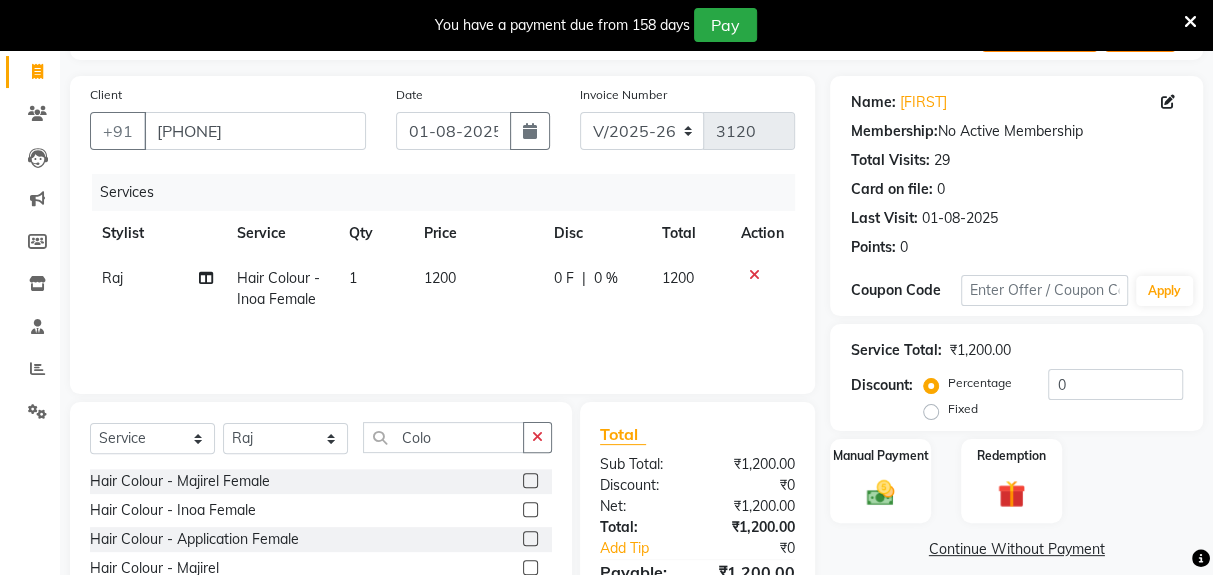 checkbox on "false" 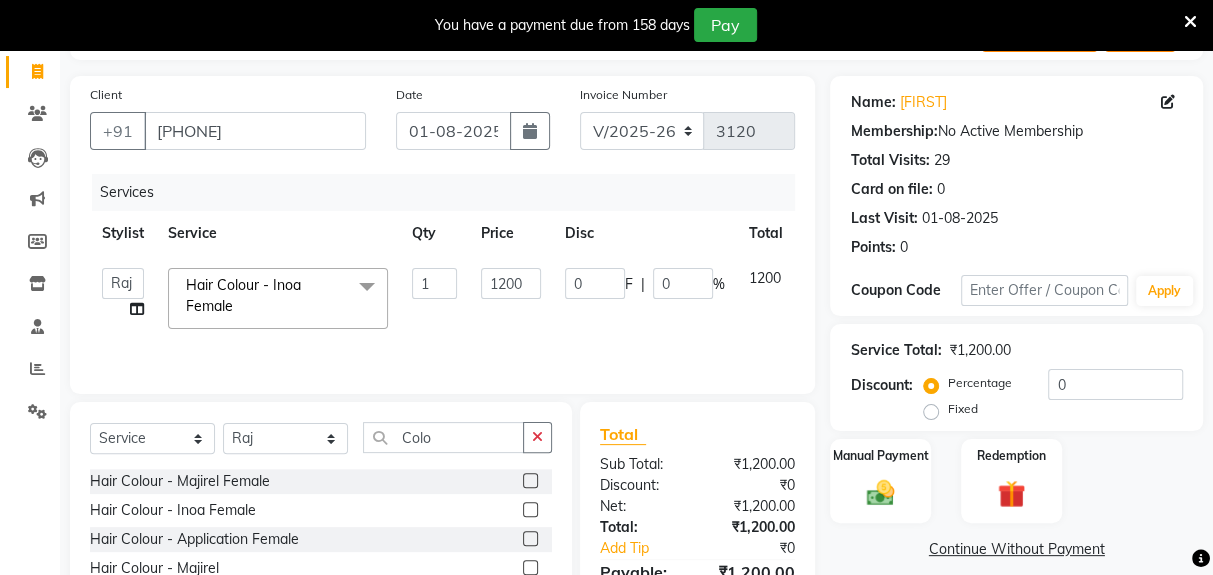 click on "1200" 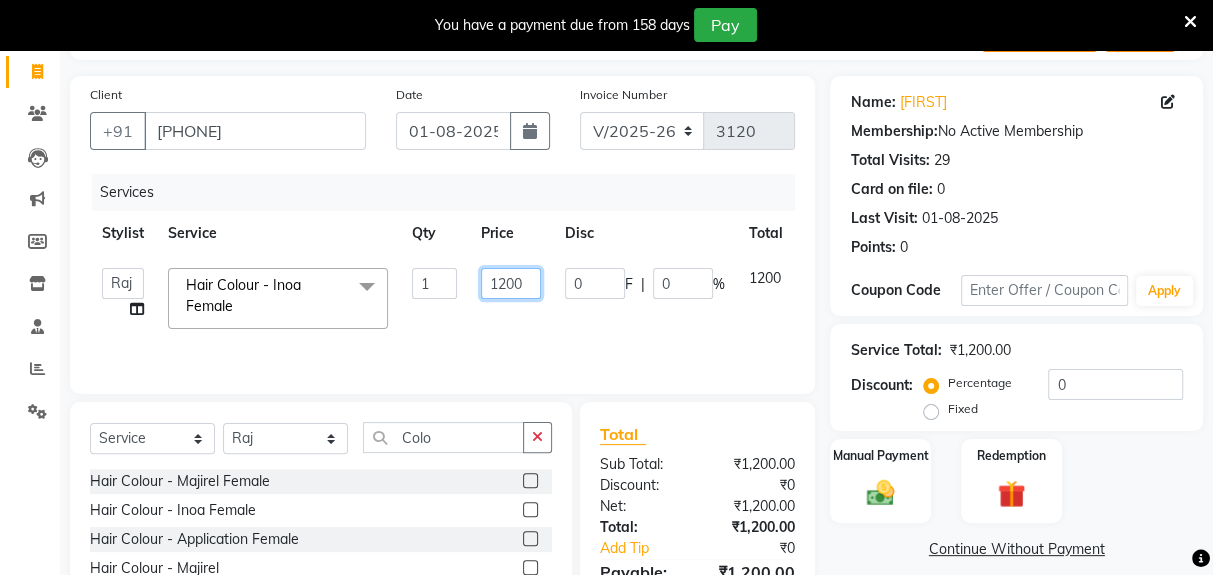 click on "1200" 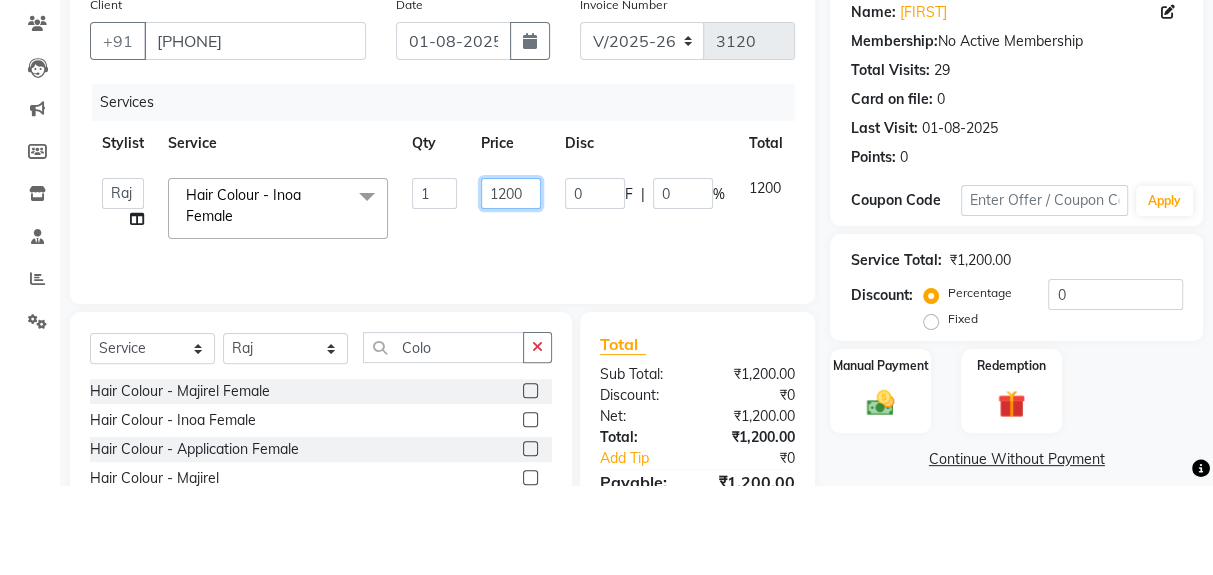scroll, scrollTop: 123, scrollLeft: 0, axis: vertical 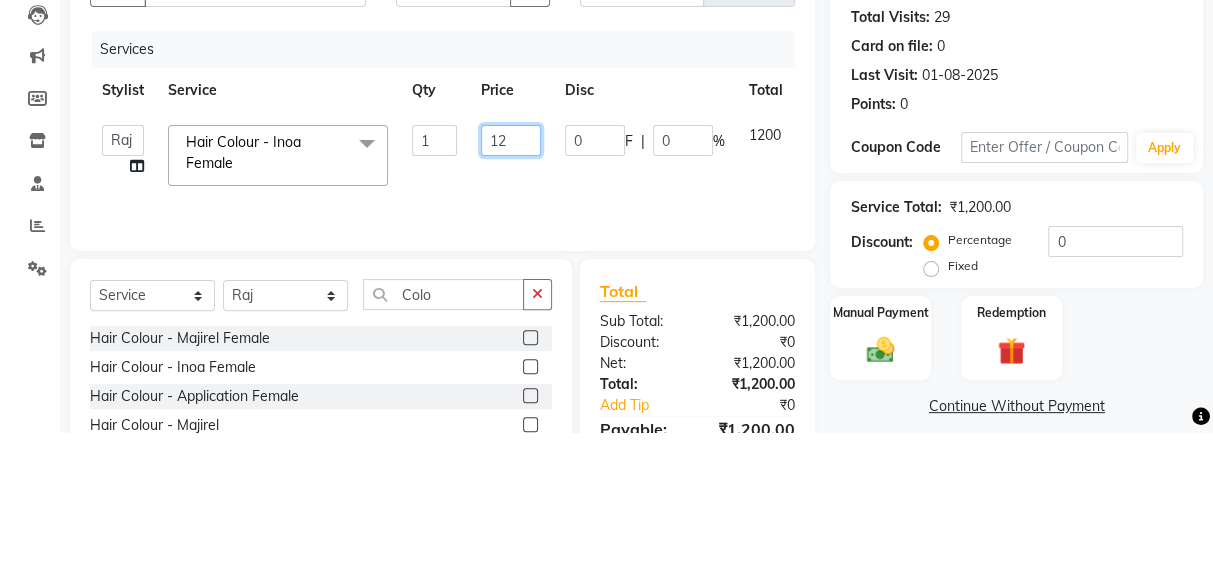 type on "1" 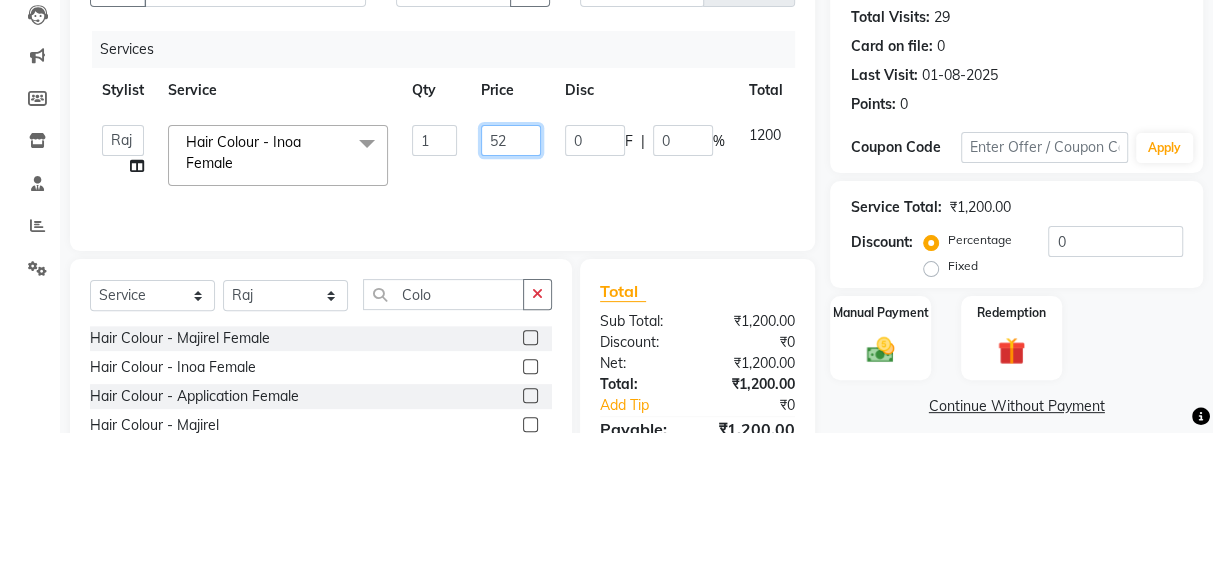 type on "520" 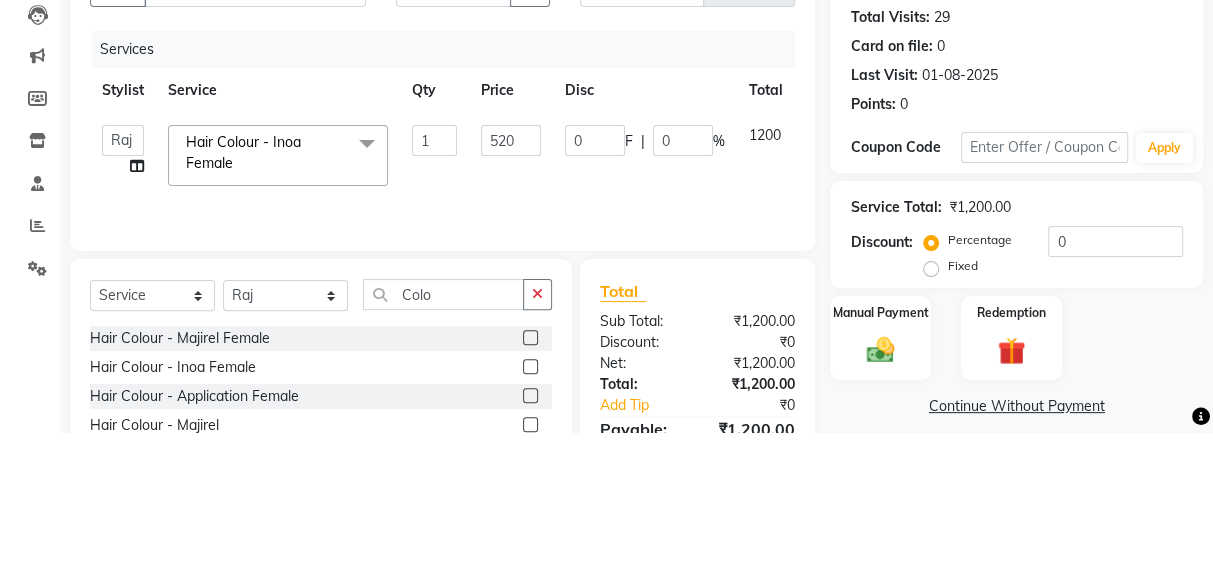 click on "Services Stylist Service Qty Price Disc Total Action Deepak Gunjan Habil Jeet Lalit Lamu Raj Rashmi Rony Sagar Suraj Hair Colour - Inoa Female x Women Hair Service - Hair Cut Women Hair Service - Hair Trimming Hair spa treatment Hair spa molecular Style Moroccan argan Style dead see minerals Face massage Under arms waxing Head Wash - L’Oréal Head Wash - Sulphate Free Head Wash - Gk Styling - Blow Dry Styling - Ironing Styling - Curls Styling - Combo: Head Wash (L’Oréal) And Blow Dry Threading - Eyebrow/ Upper Lip/ Chin/ Forehead Threading - Side Locks Threading - Full Face Hair Colour - Majirel Female Hair Colour - Inoa Female Hair Colour - Application Female Hair Colour - Majirel Hair Colour - Inoa Hair Colour - Application Hair Colour - Beard Colour Hair Spa - L’Oréal Basic Hair Spa - Mythic Spa Hair Spa - Macadamia Spa / Moroccan Hair Treatment Hair Spa - Ola Plex Hair Treatment - Dandruff/ Hair Fall Treatment Hair Treatment - Smoothening Hair Treatment - Keratin 1 520 0 F" 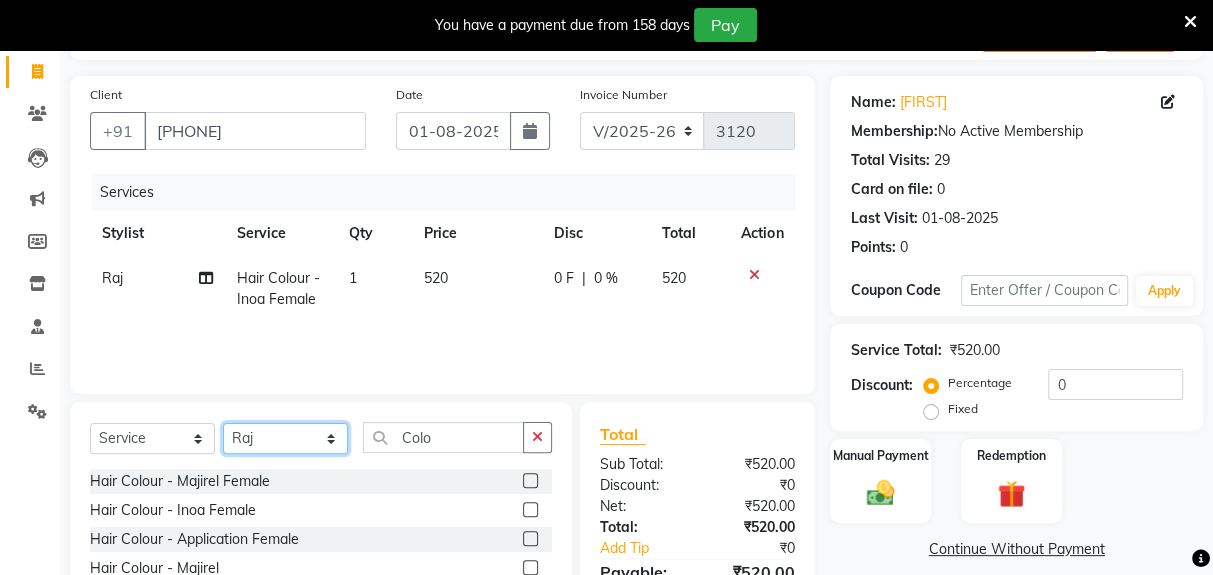 click on "Select Stylist Deepak Gunjan Habil Jeet Lalit Lamu Raj Rashmi Rony Sagar Suraj" 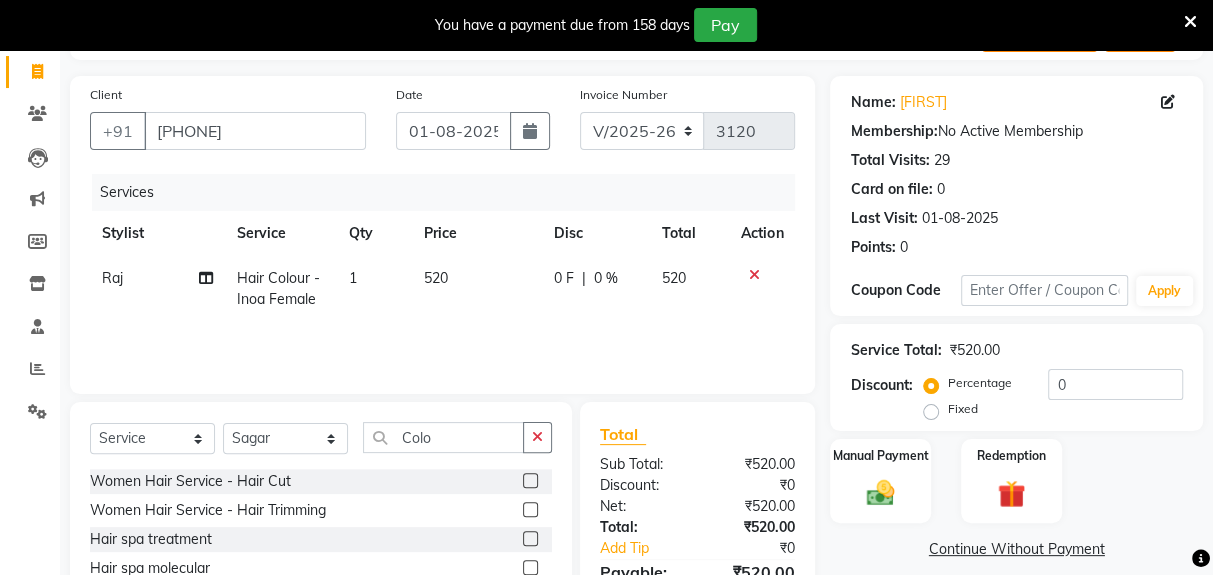 click 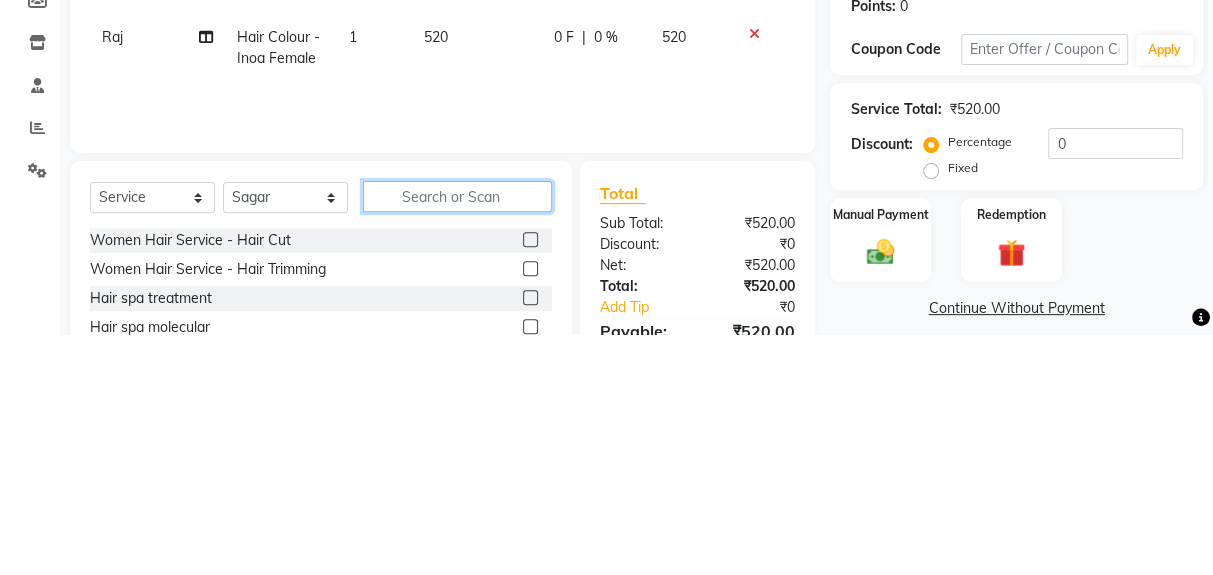 scroll, scrollTop: 123, scrollLeft: 0, axis: vertical 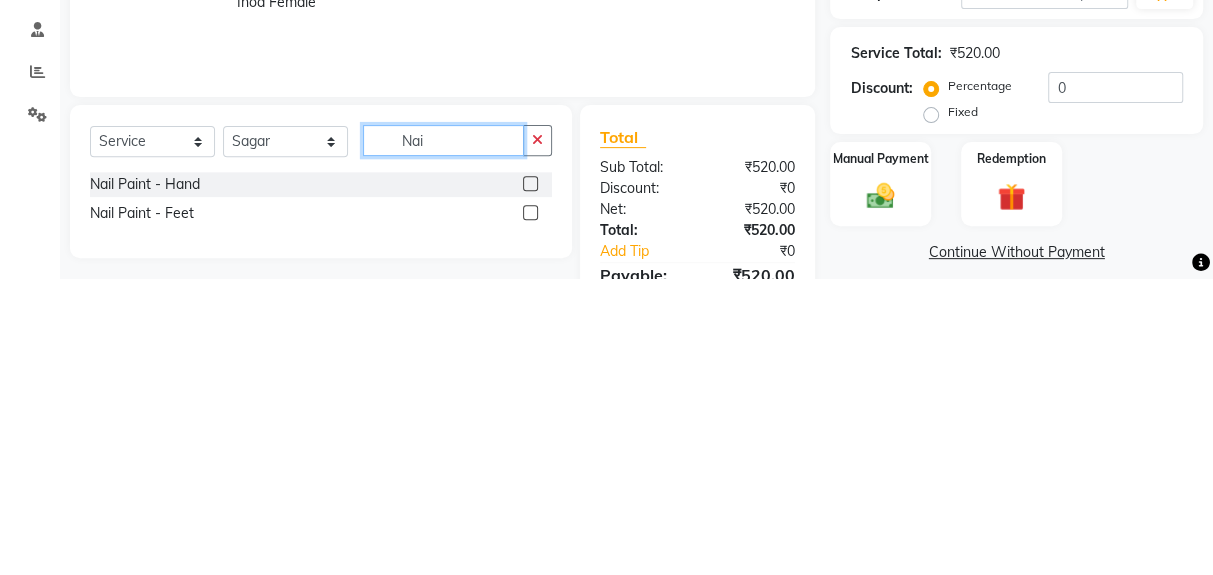 type on "Nai" 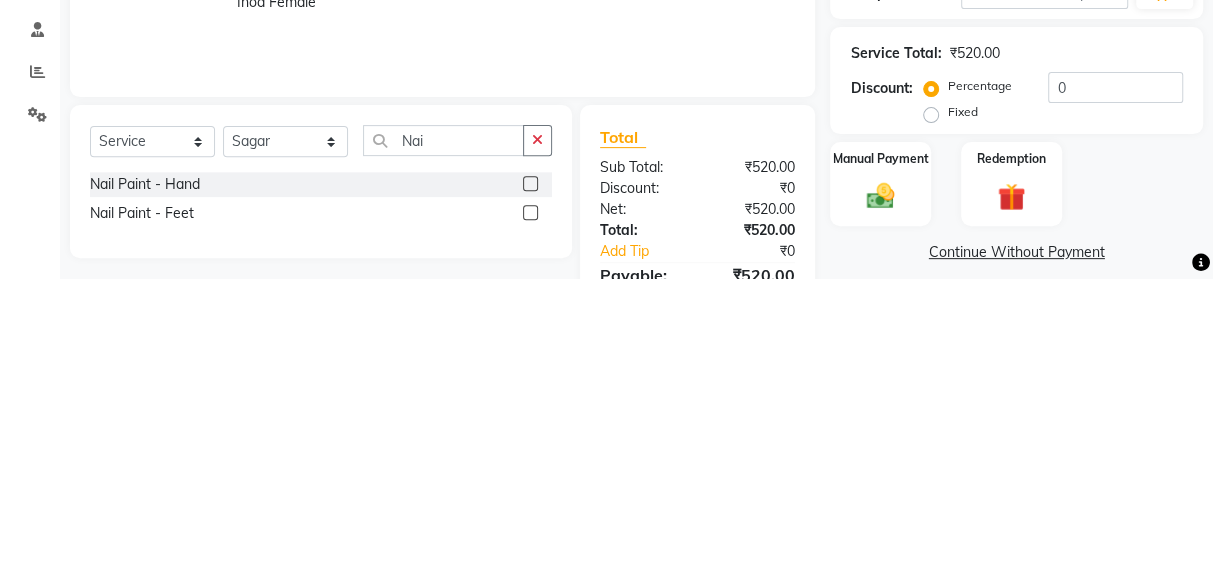 click 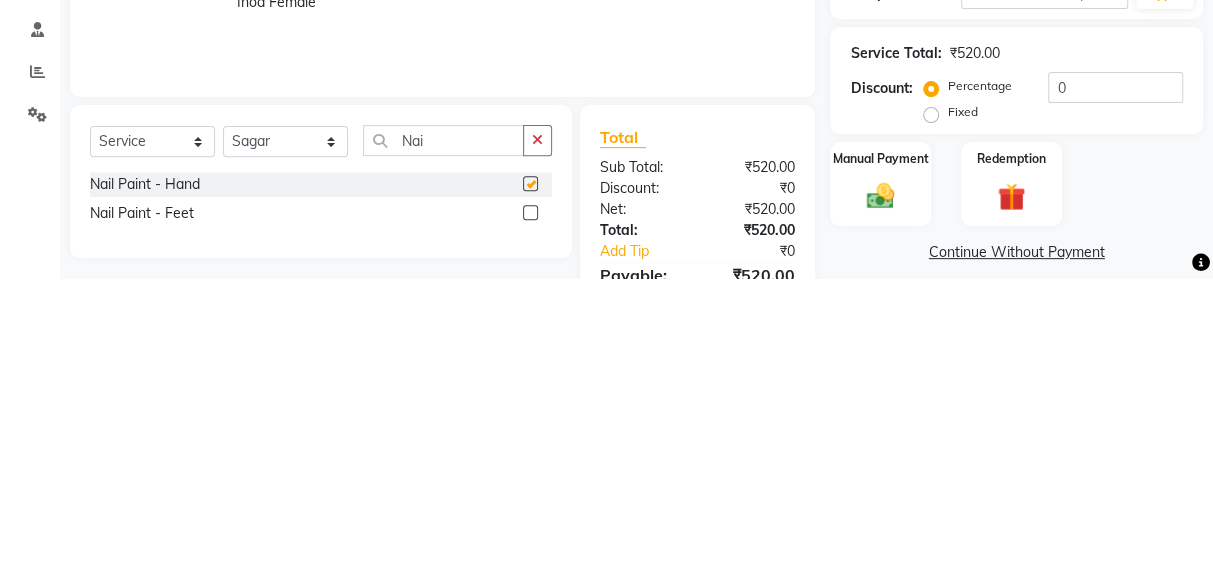 scroll, scrollTop: 123, scrollLeft: 0, axis: vertical 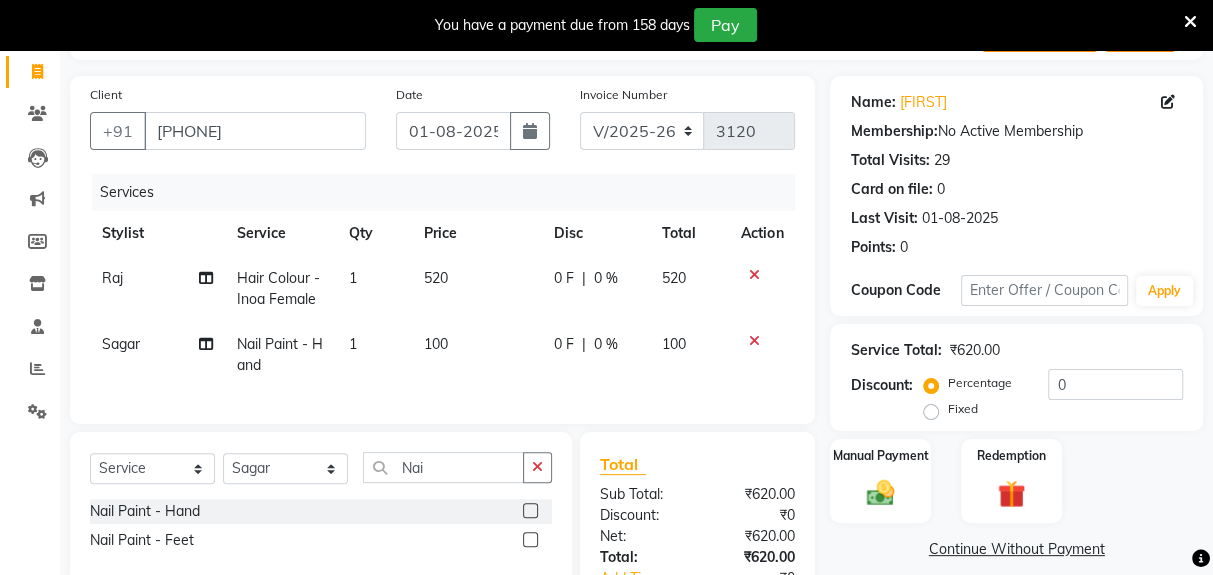checkbox on "false" 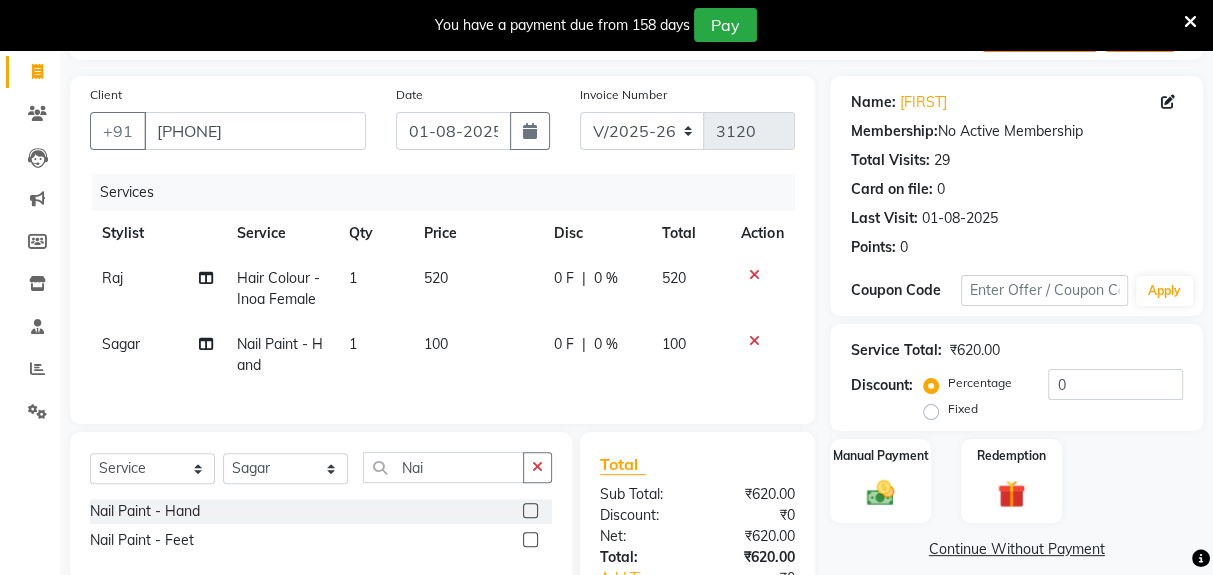 click on "100" 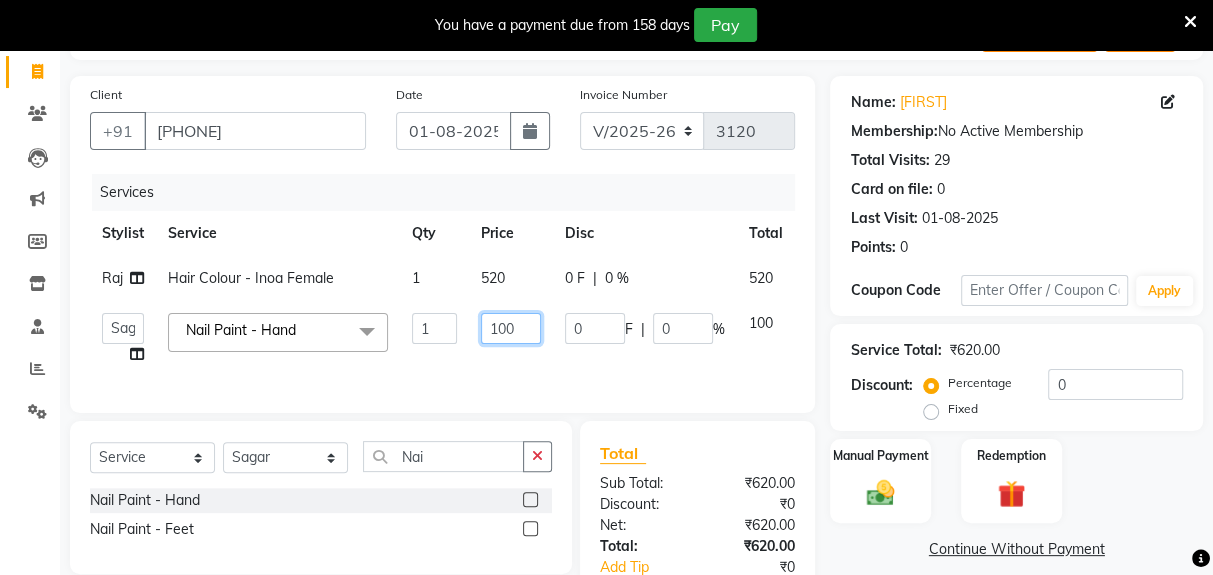 click on "100" 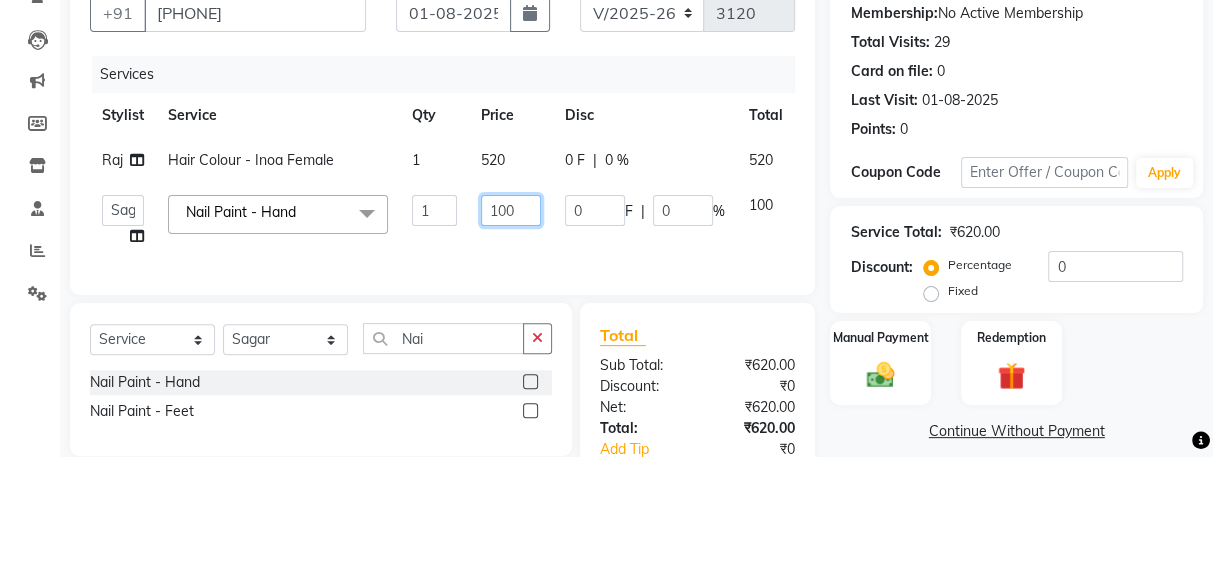 scroll, scrollTop: 123, scrollLeft: 0, axis: vertical 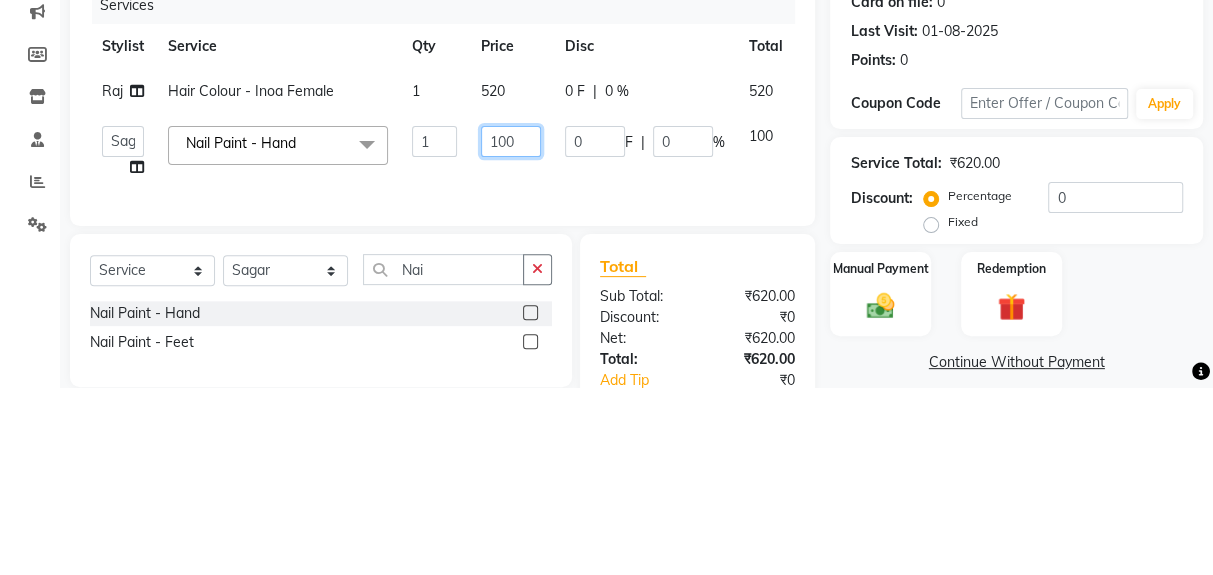 type on "1000" 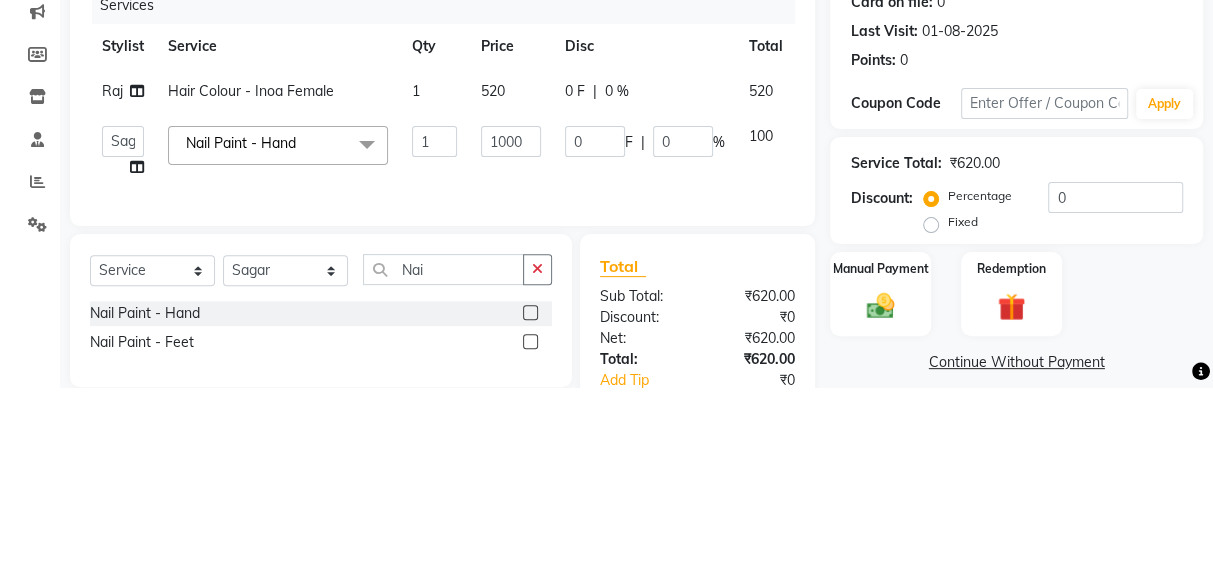 click on "Services Stylist Service Qty Price Disc Total Action Deepak Gunjan Habil Jeet Lalit Lamu Raj Rashmi Rony Sagar Suraj Nail Paint - Hand x Women Hair Service - Hair Cut Women Hair Service - Hair Trimming Hair spa treatment Hair spa molecular Style Moroccan argan Style dead see minerals Face massage Under arms waxing Head Wash - L’Oréal Head Wash - Sulphate Free Head Wash - Gk Styling - Blow Dry Styling - Ironing Styling - Curls Styling - Combo: Head Wash (L’Oréal) And Blow Dry Threading - Eyebrow/ Upper Lip/ Chin/ Forehead Threading - Side Locks Threading - Full Face Hair Colour - Majirel Female Hair Colour - Inoa Female Hair Colour - Application Female Hair Colour - Majirel Hair Colour - Inoa Hair Colour - Application Hair Colour - Beard Colour Hair Spa - L’Oréal Basic Hair Spa - Mythic Spa Hair Spa - Macadamia Spa / Moroccan Hair Treatment Hair Spa - Ola Plex Hair Treatment - Dandruff/ Hair Fall Treatment Hair Treatment - Smoothening Hair Treatment - Keratin Hair Treatment - Botox/ Nanoplasty Nail Paint - Hand Nail Paint - Feet" 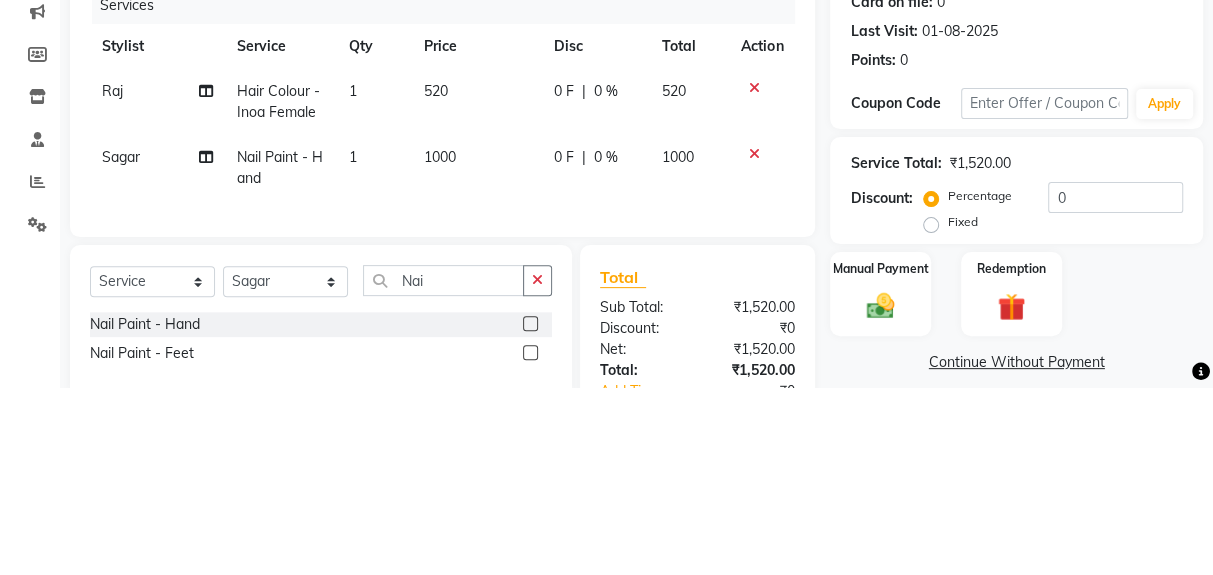 scroll, scrollTop: 123, scrollLeft: 0, axis: vertical 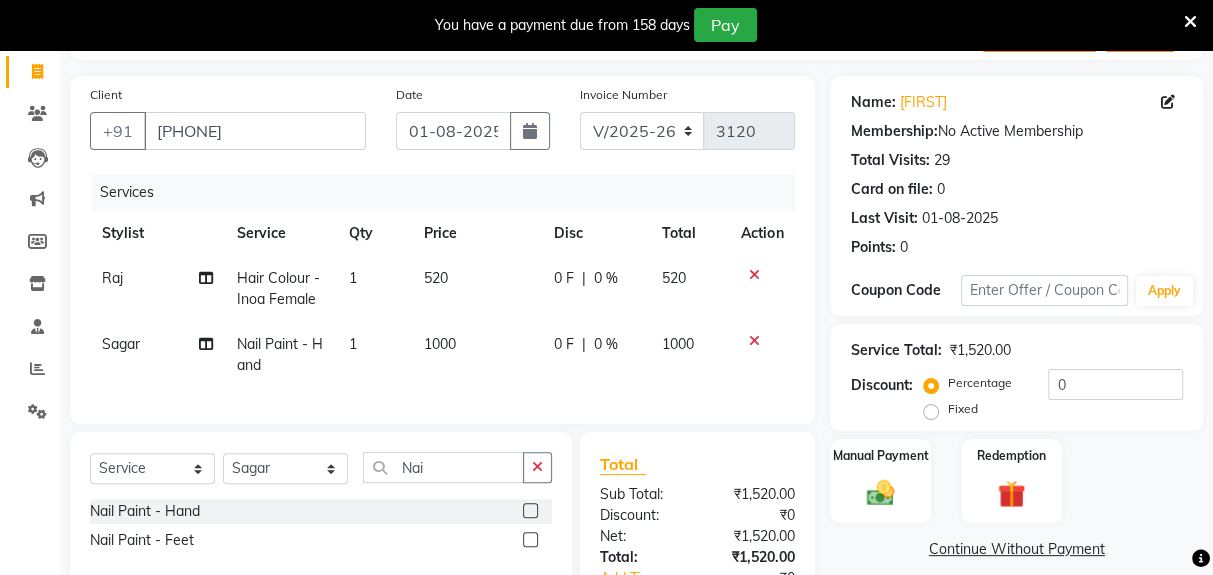 click 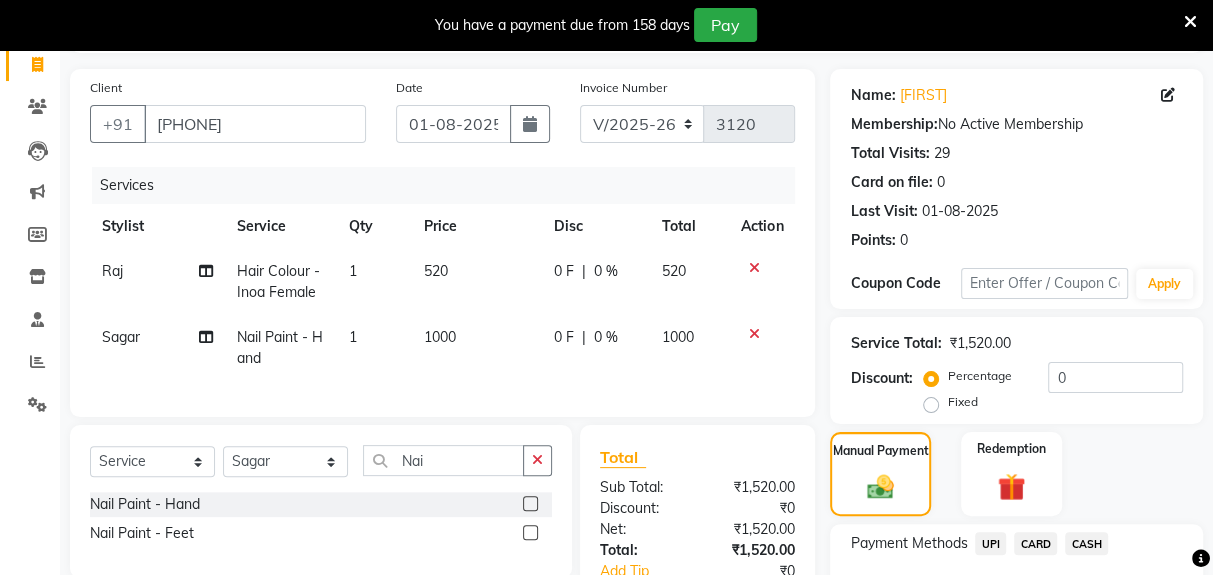 scroll, scrollTop: 182, scrollLeft: 0, axis: vertical 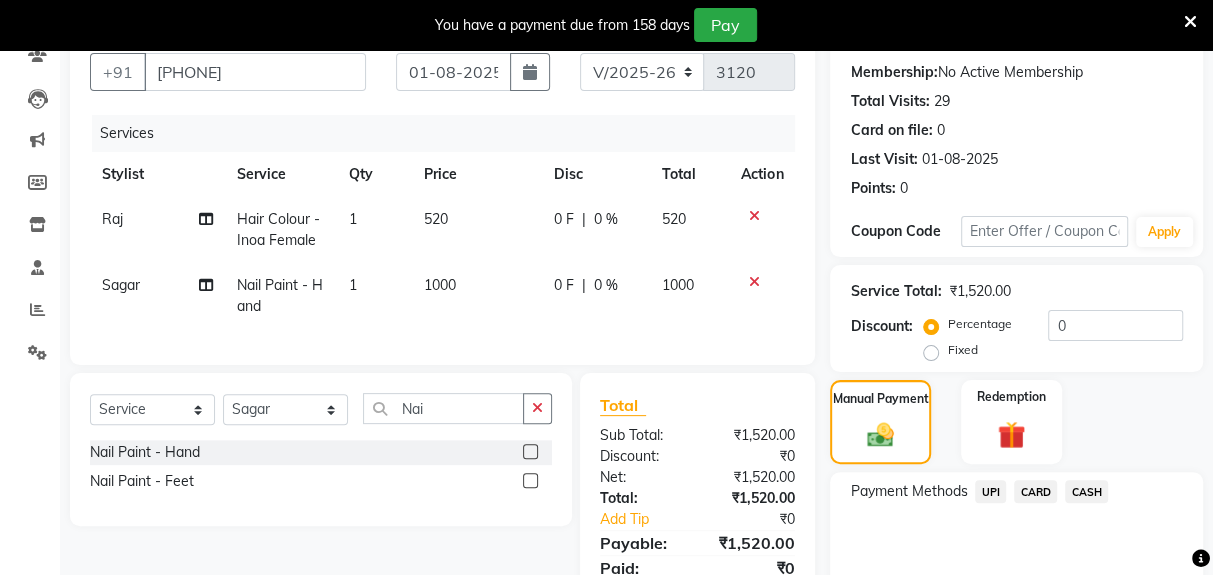 click on "UPI" 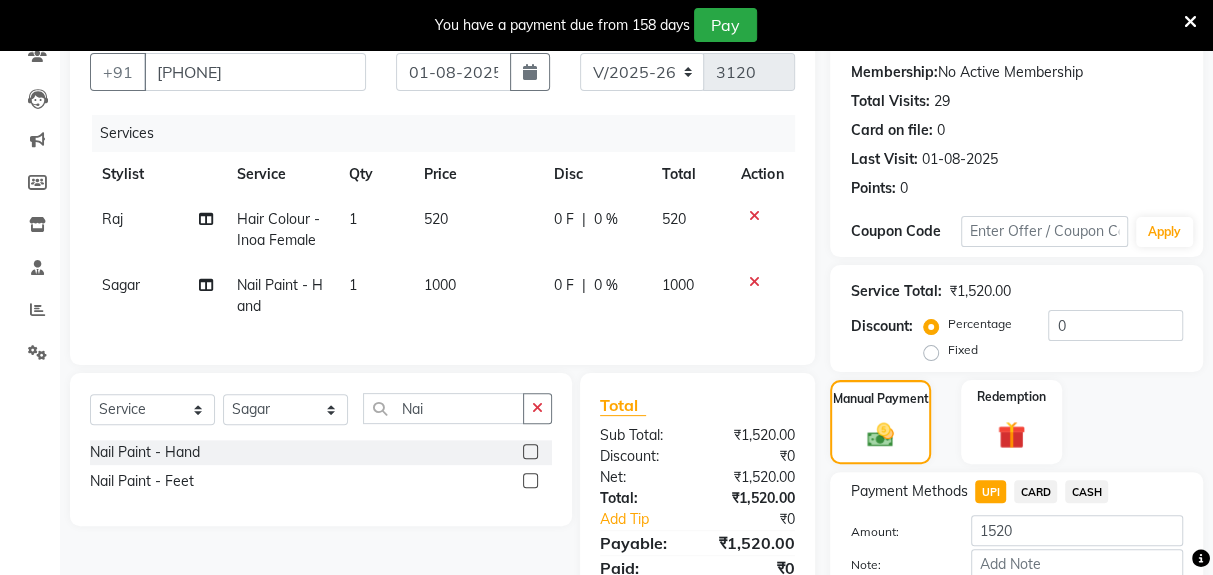 click on "CASH" 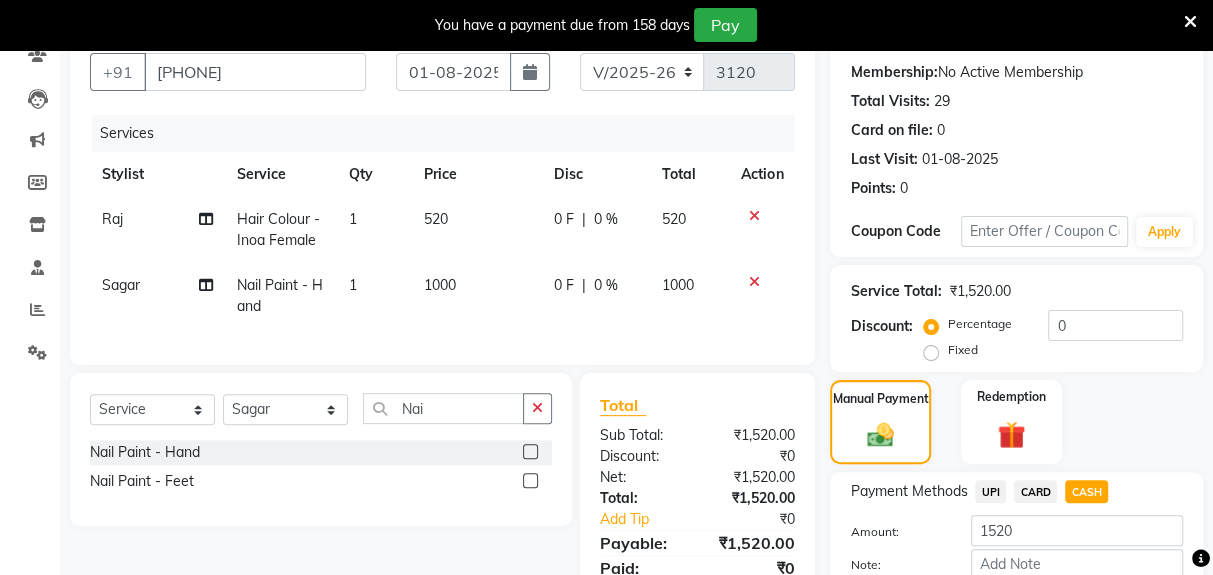 click on "Add Payment" 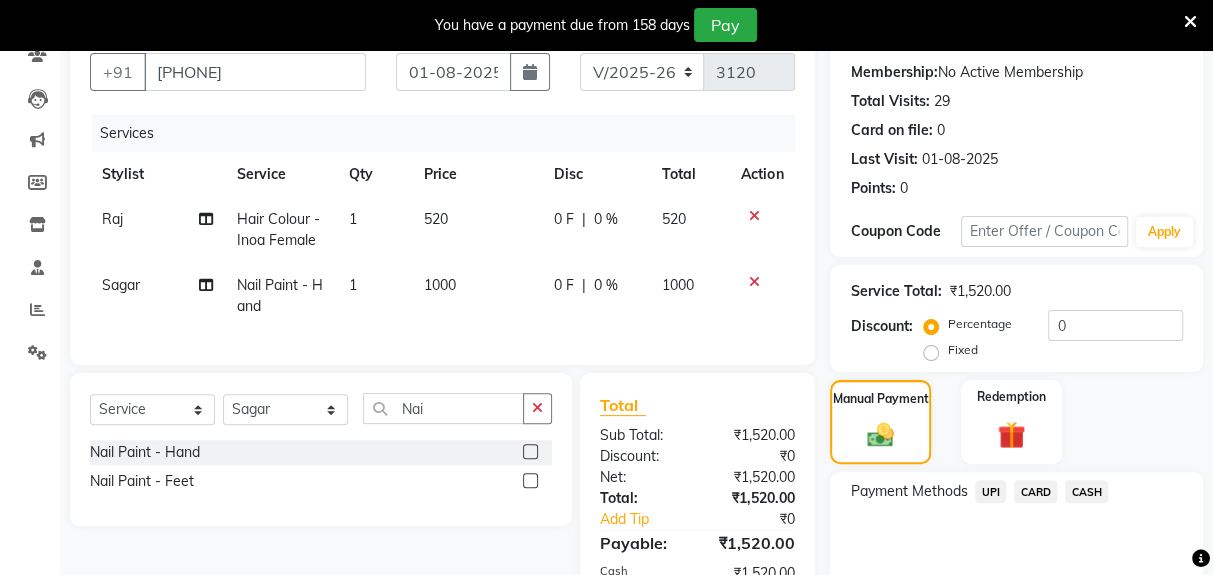 scroll, scrollTop: 294, scrollLeft: 0, axis: vertical 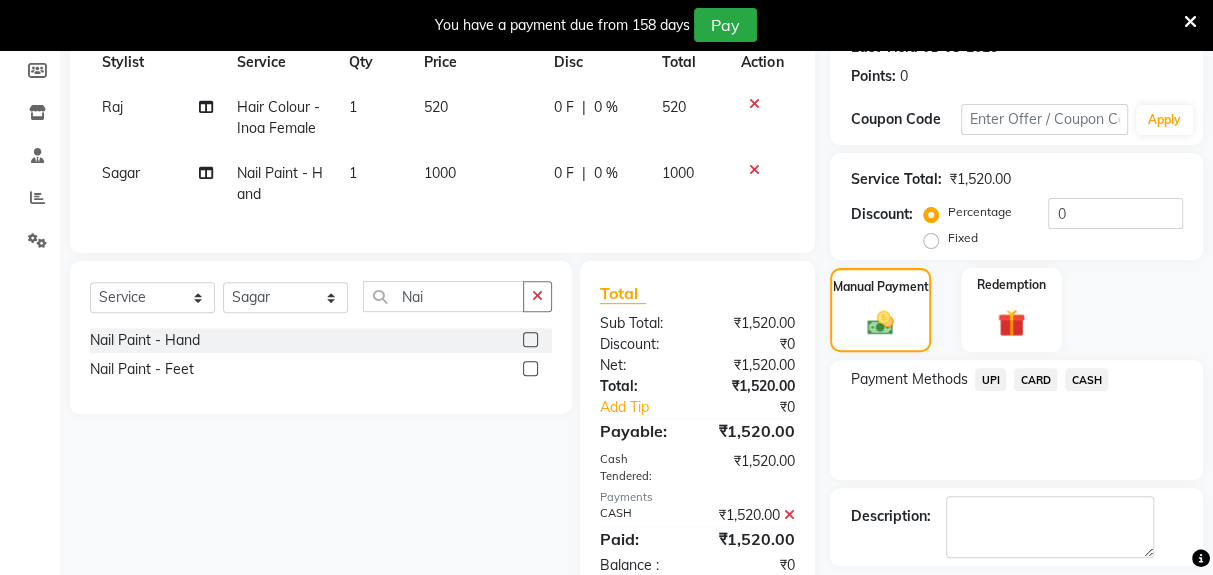 click on "Checkout" 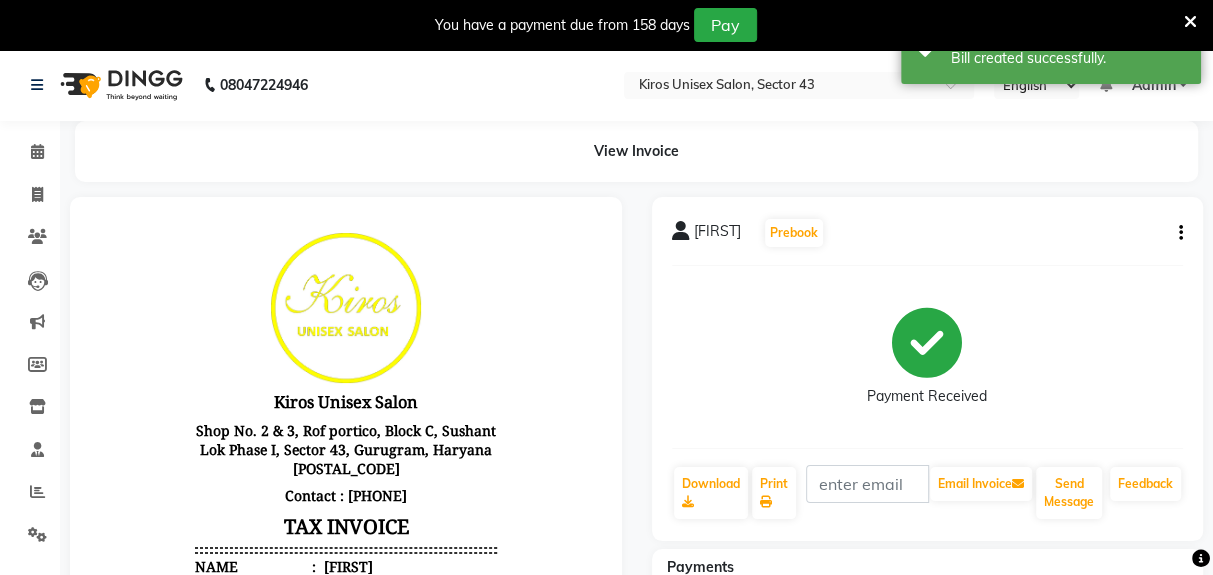 scroll, scrollTop: 0, scrollLeft: 0, axis: both 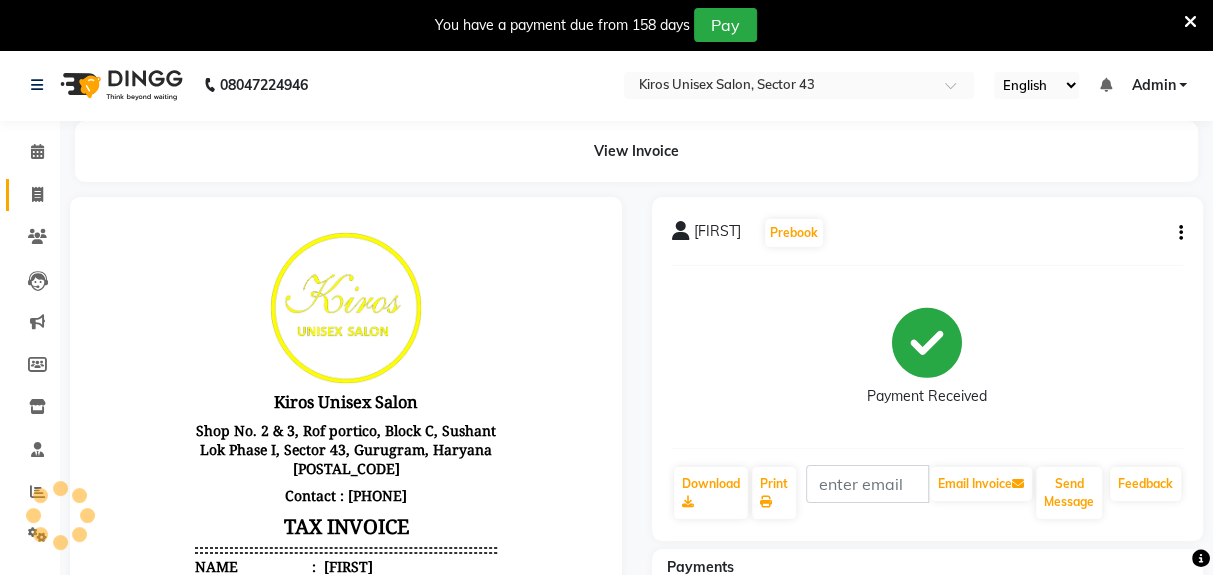 click 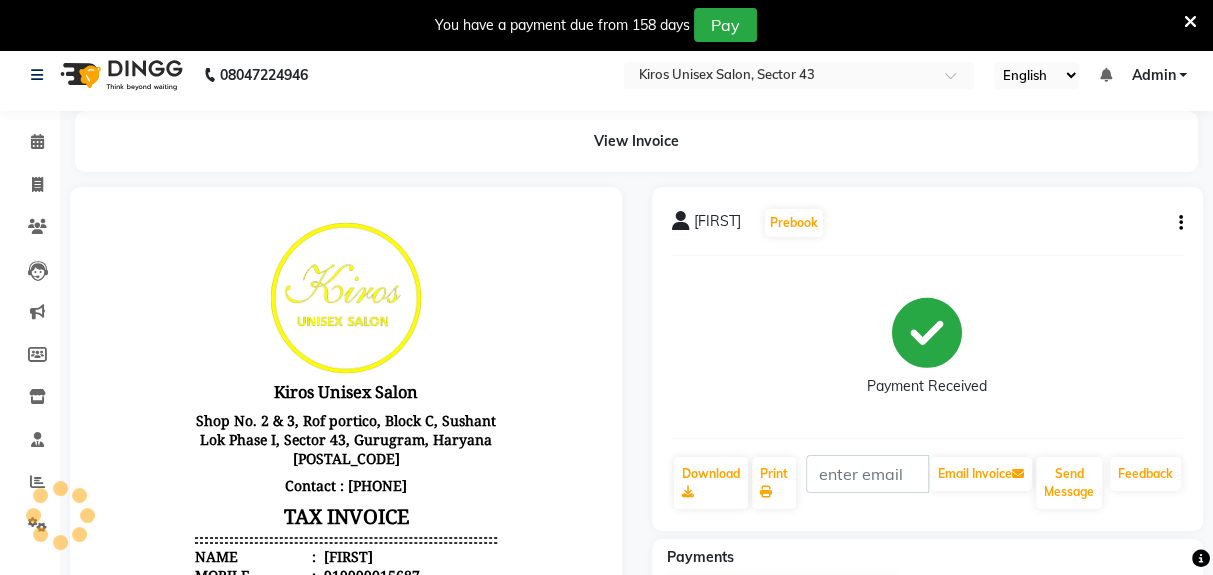 select on "service" 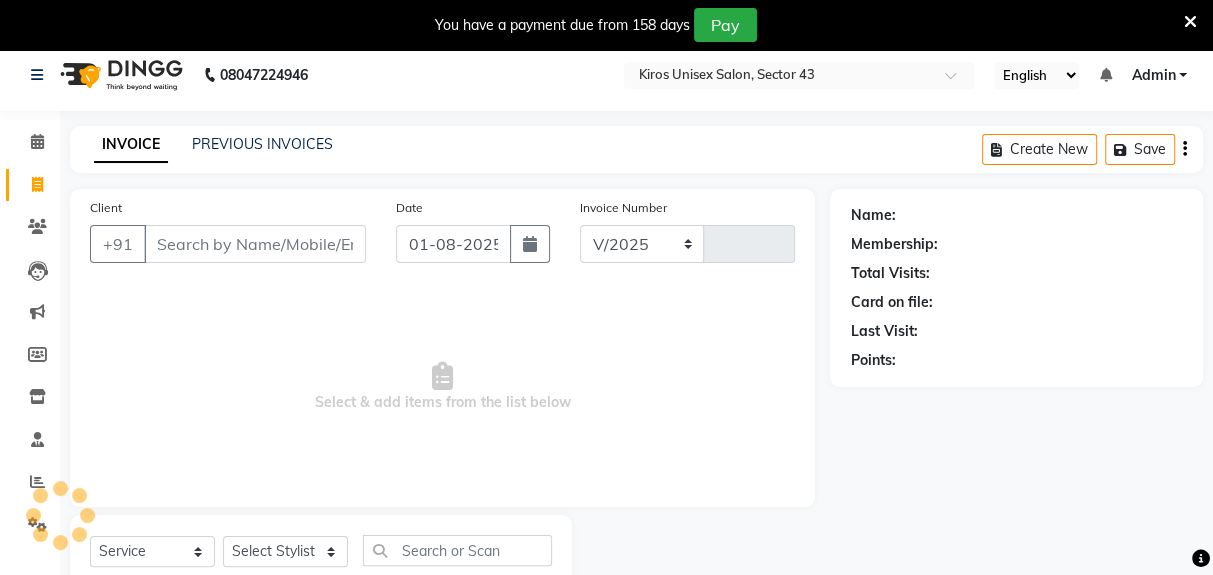 select on "5694" 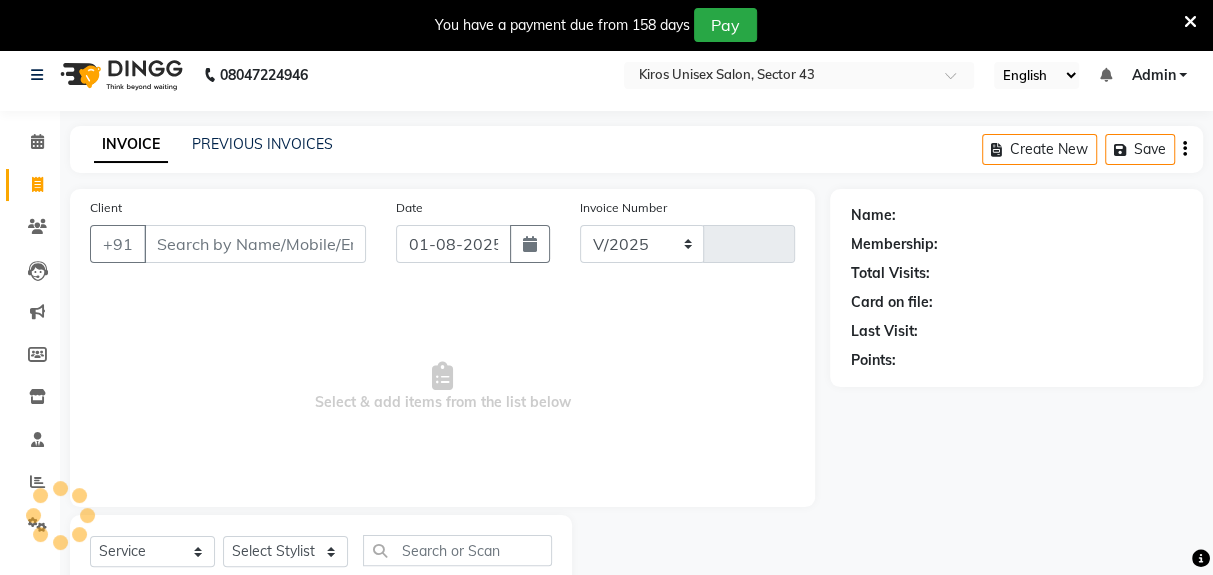 type on "3121" 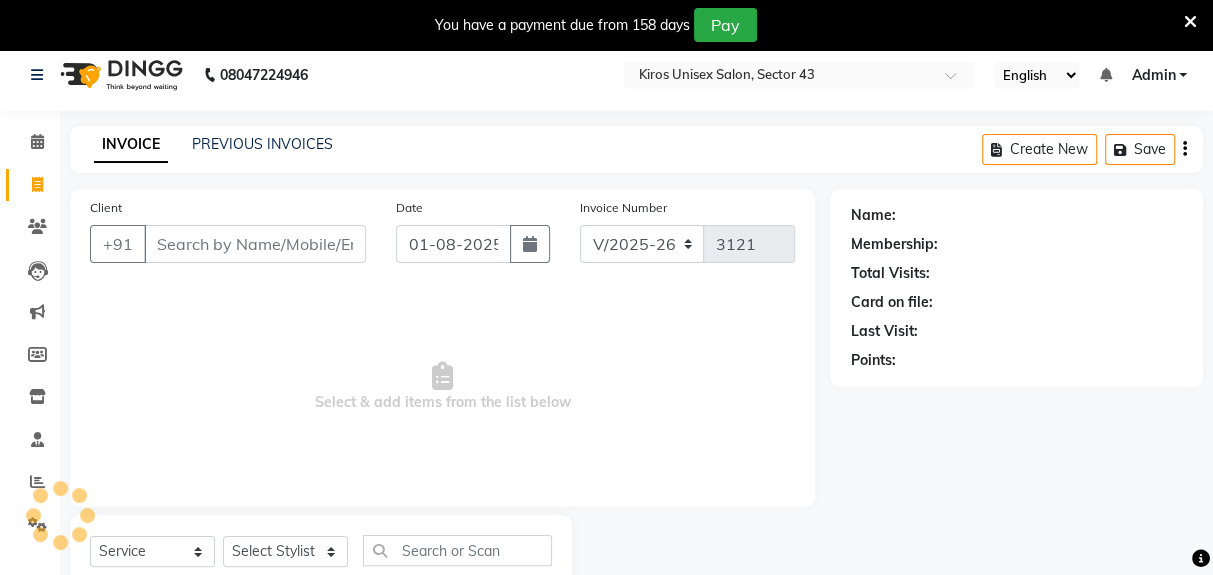 scroll, scrollTop: 73, scrollLeft: 0, axis: vertical 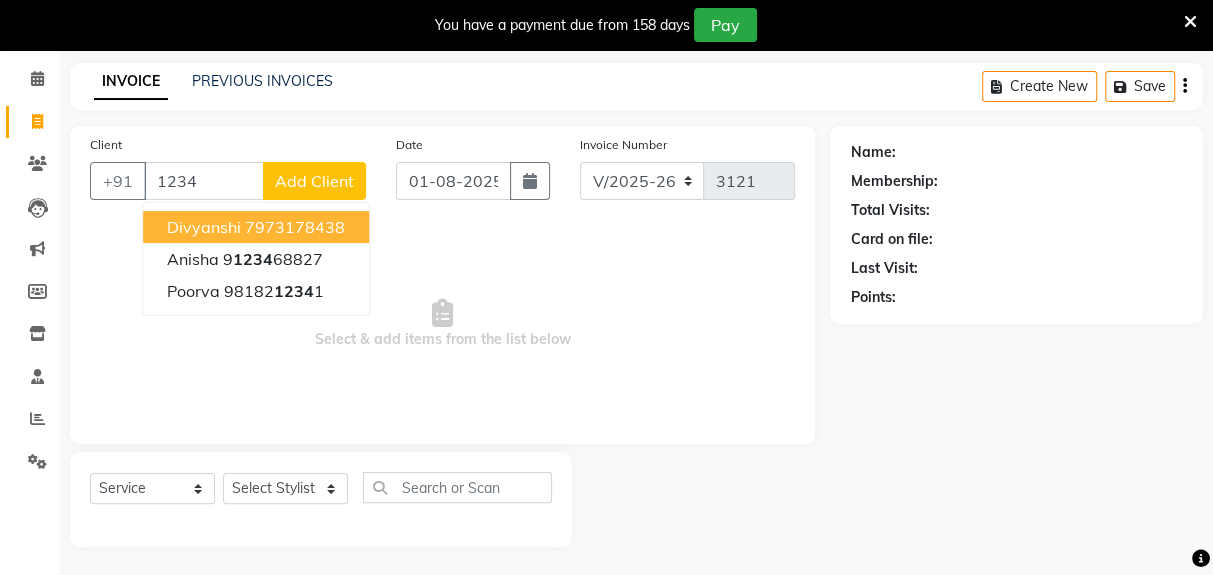 type on "1234" 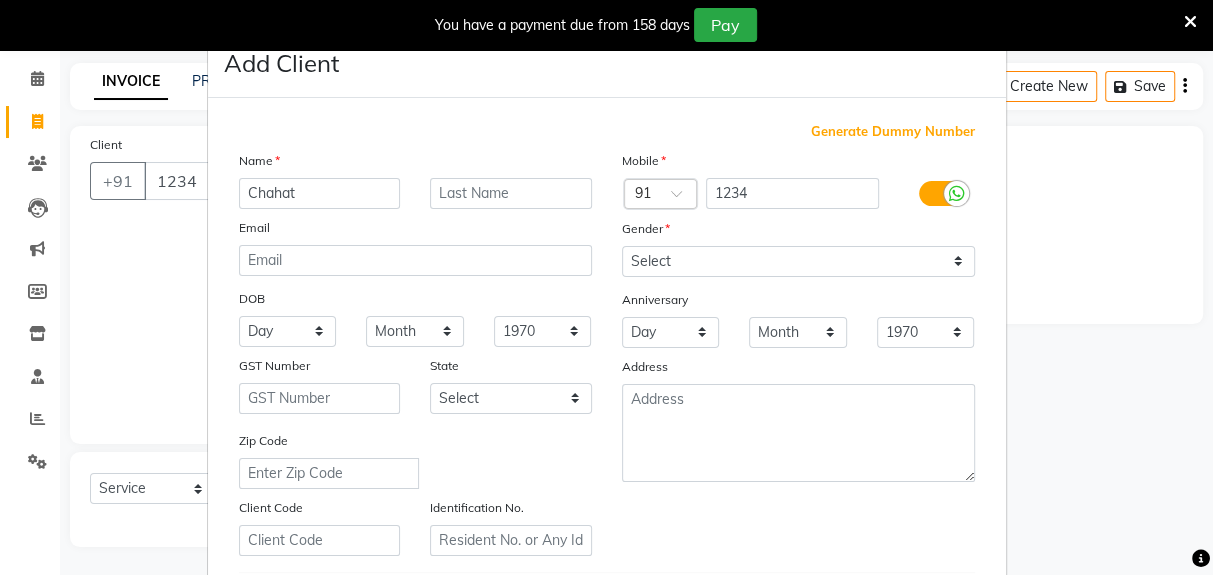 type on "Chahat" 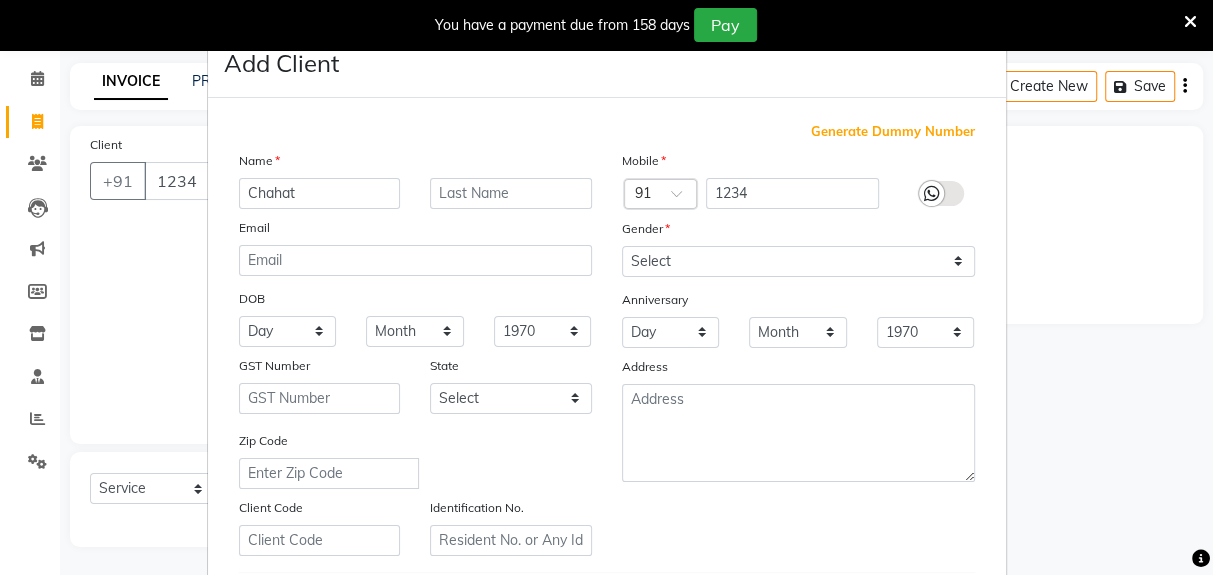 type on "[PHONE]" 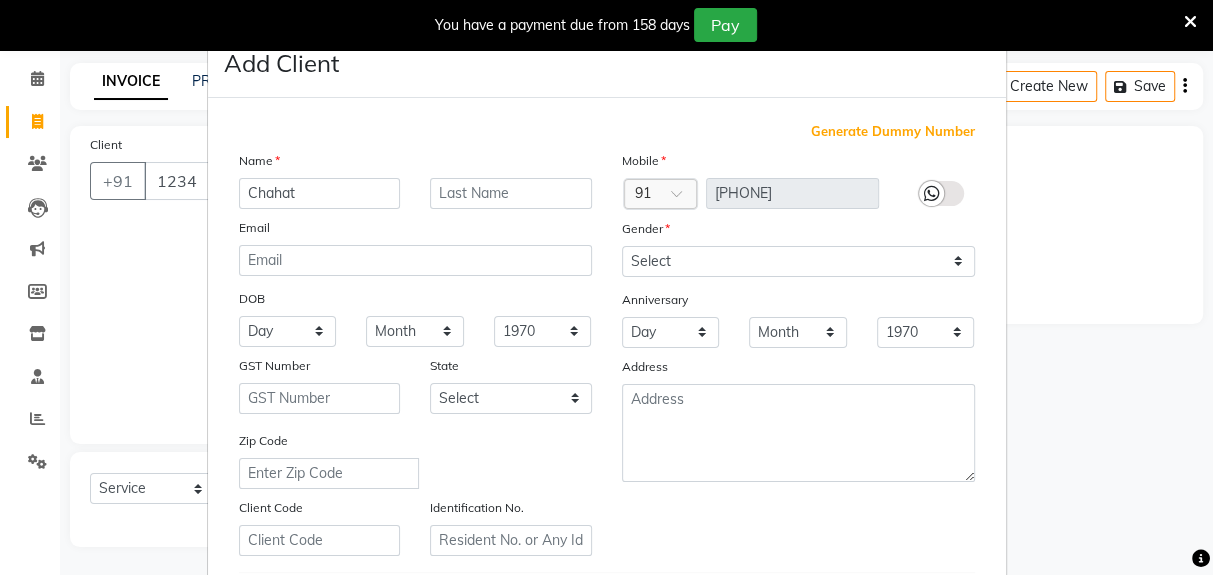 scroll, scrollTop: 0, scrollLeft: 0, axis: both 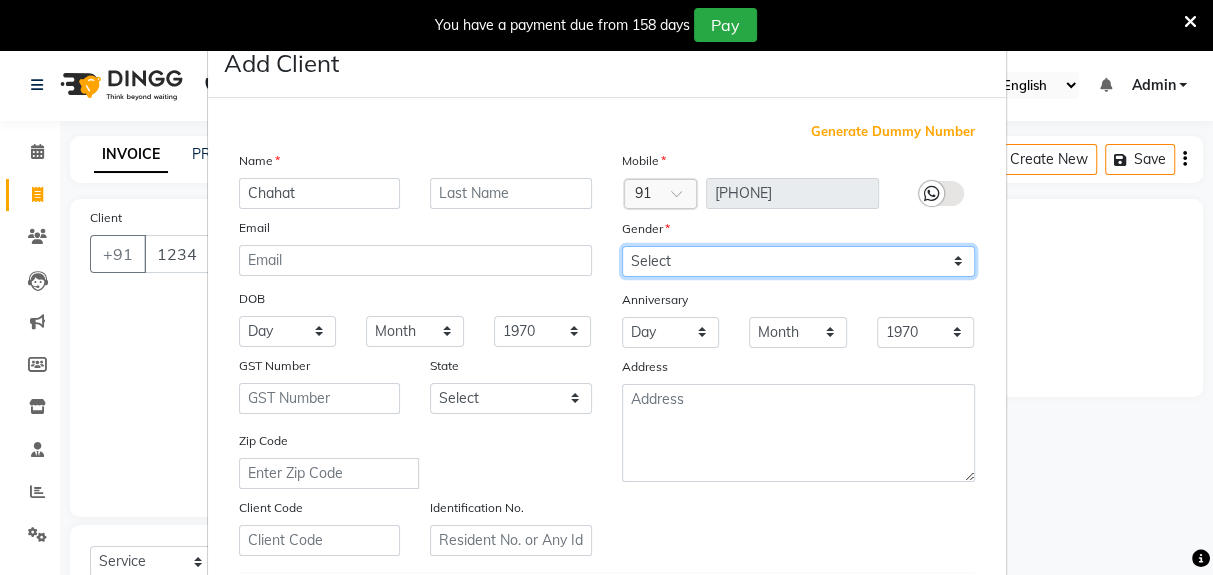 click on "Select Male Female Other Prefer Not To Say" at bounding box center [798, 261] 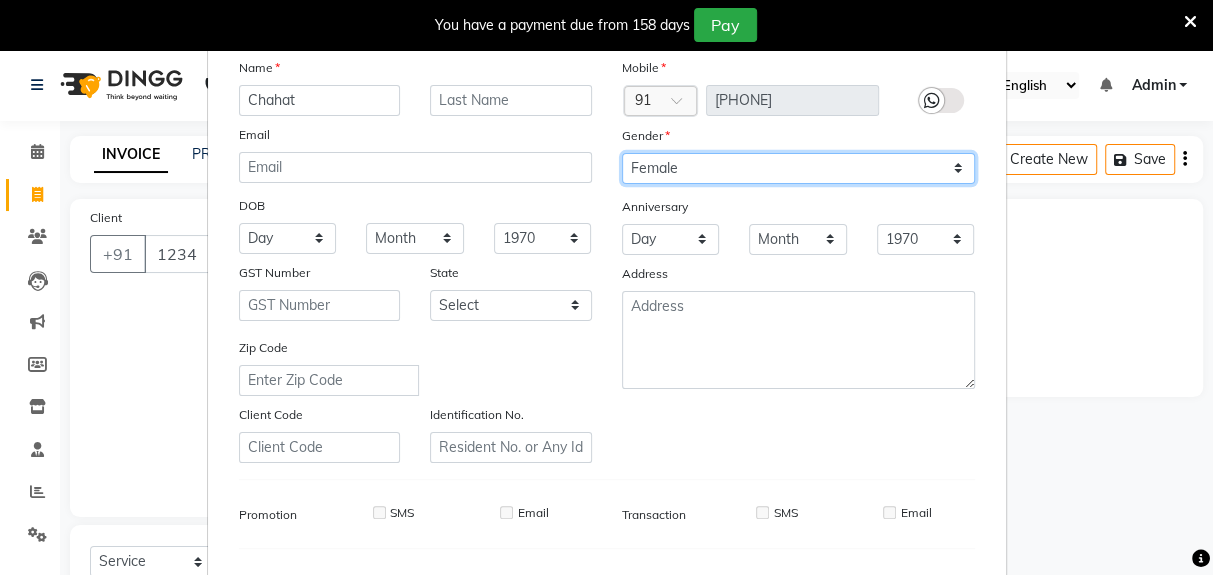 scroll, scrollTop: 255, scrollLeft: 0, axis: vertical 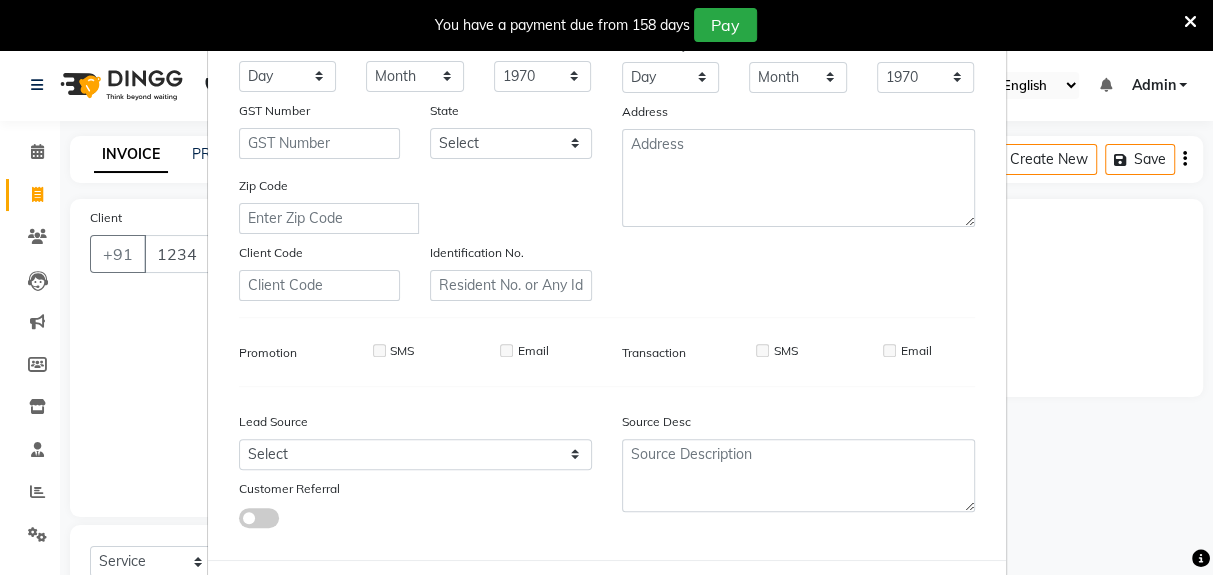 click on "Add" at bounding box center [873, 600] 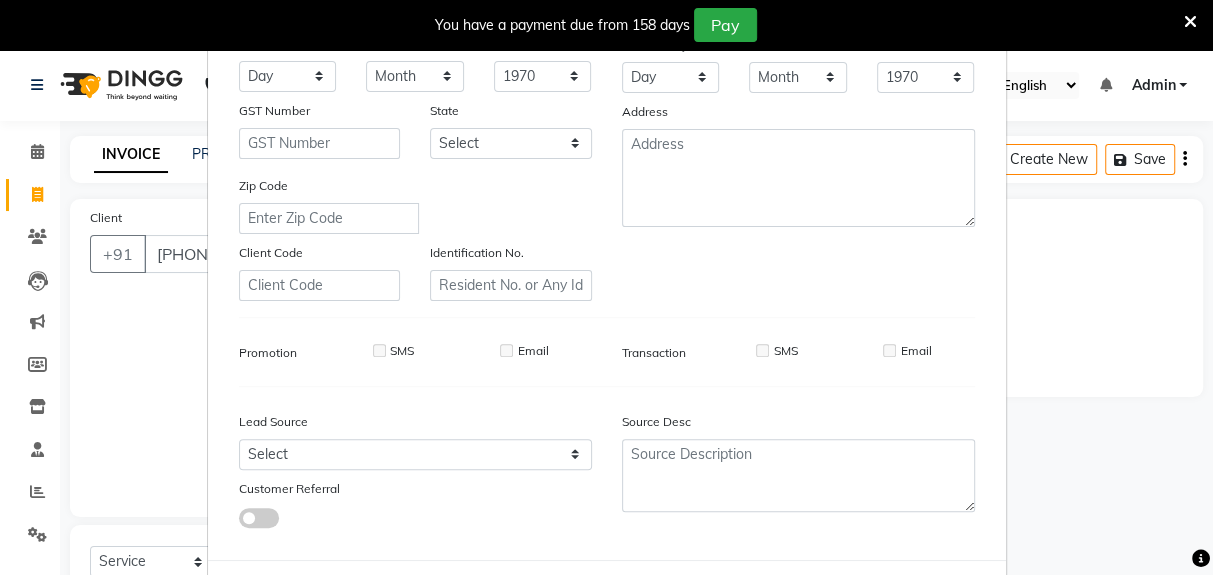 select 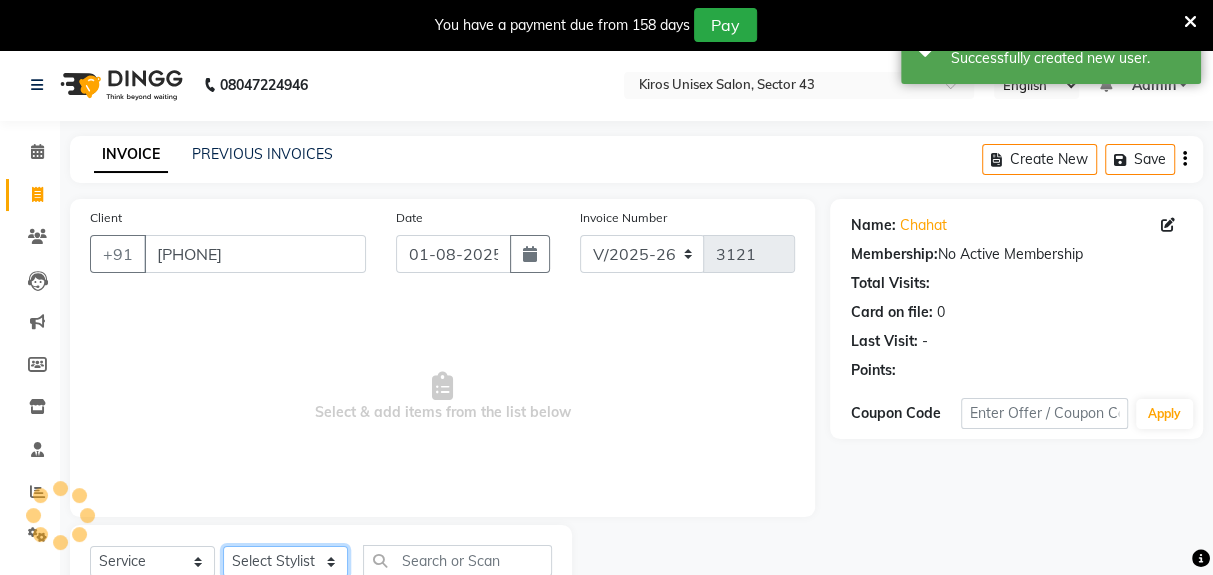 click on "Select Stylist Deepak Gunjan Habil Jeet Lalit Lamu Raj Rashmi Rony Sagar Suraj" 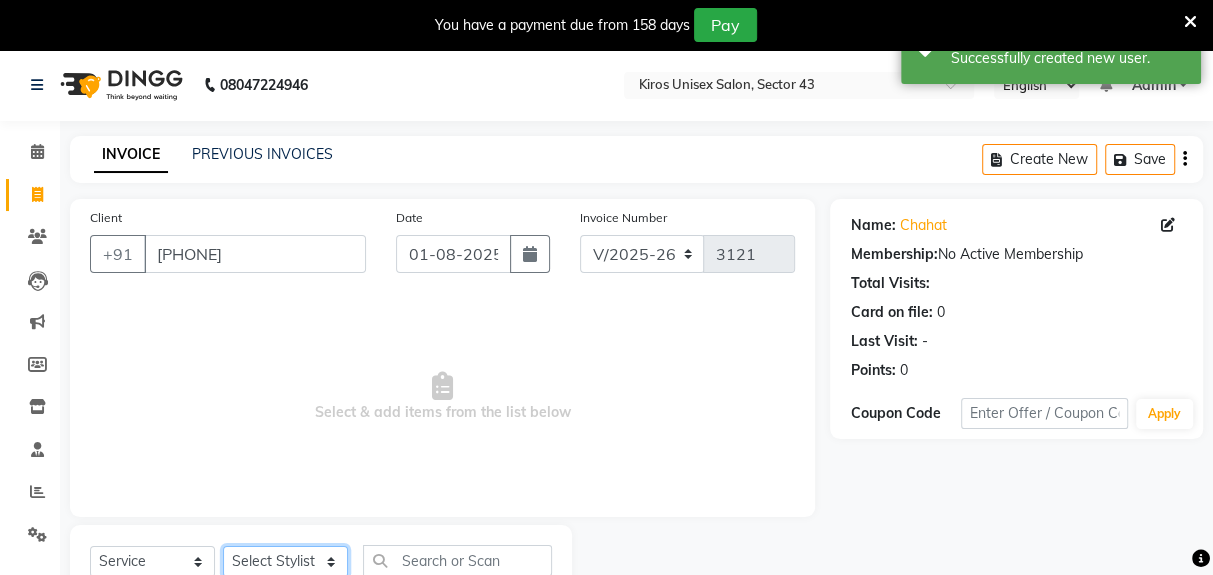 select on "39653" 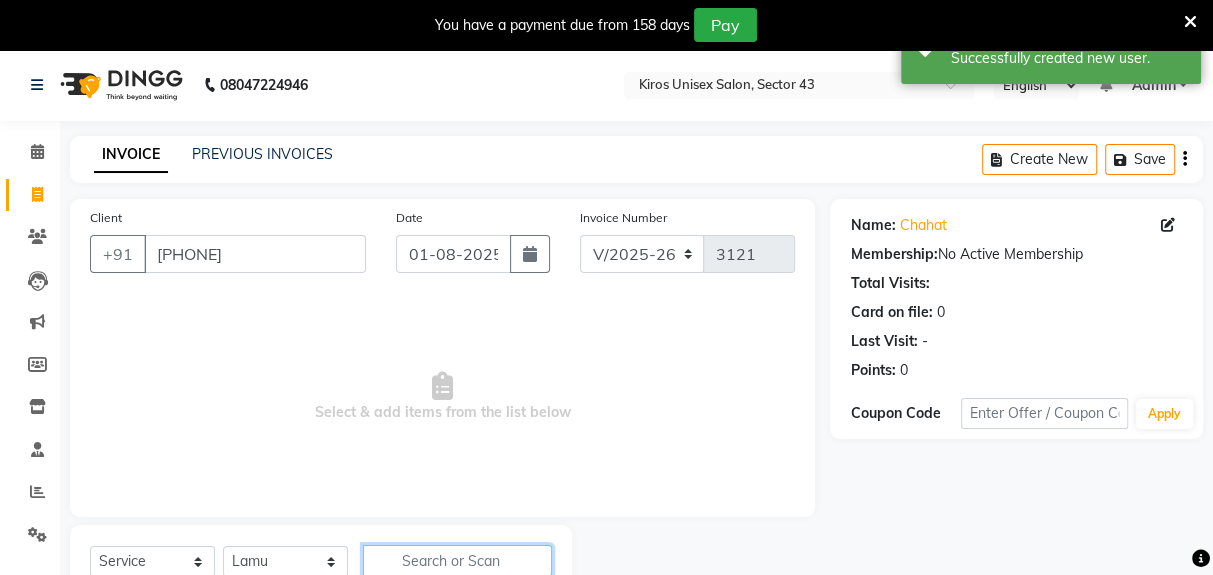 click 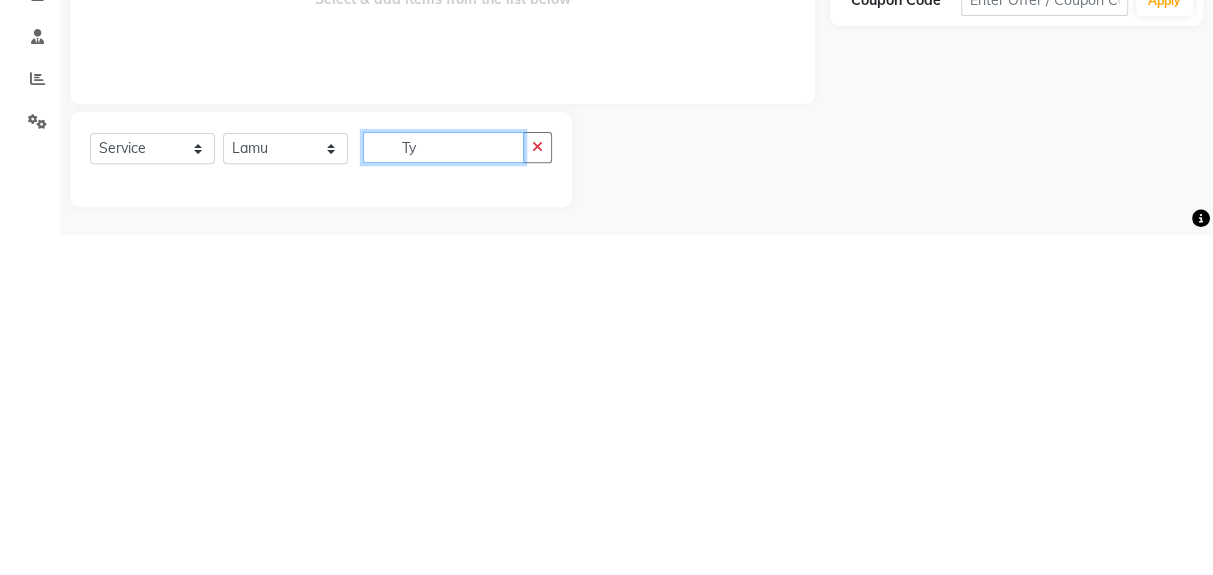 scroll, scrollTop: 80, scrollLeft: 0, axis: vertical 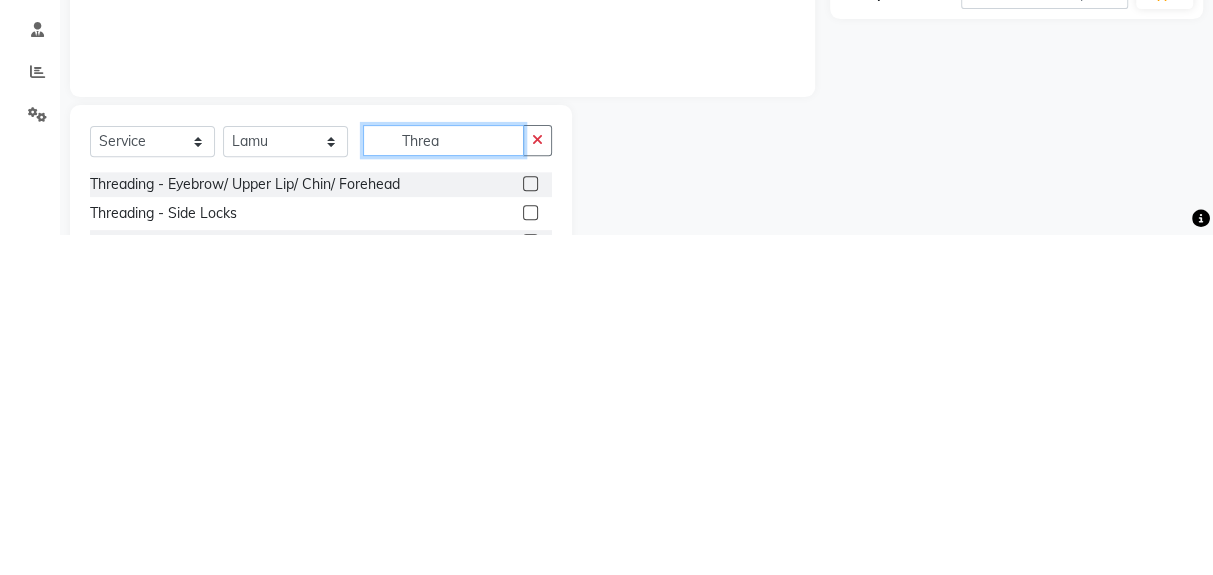 type on "Threa" 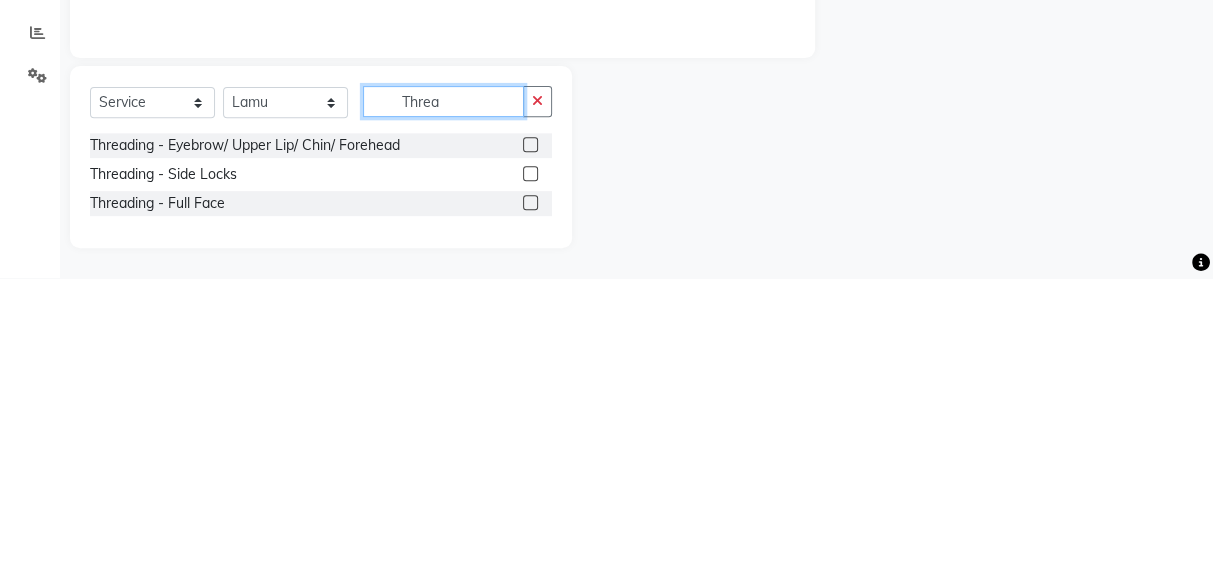 scroll, scrollTop: 163, scrollLeft: 0, axis: vertical 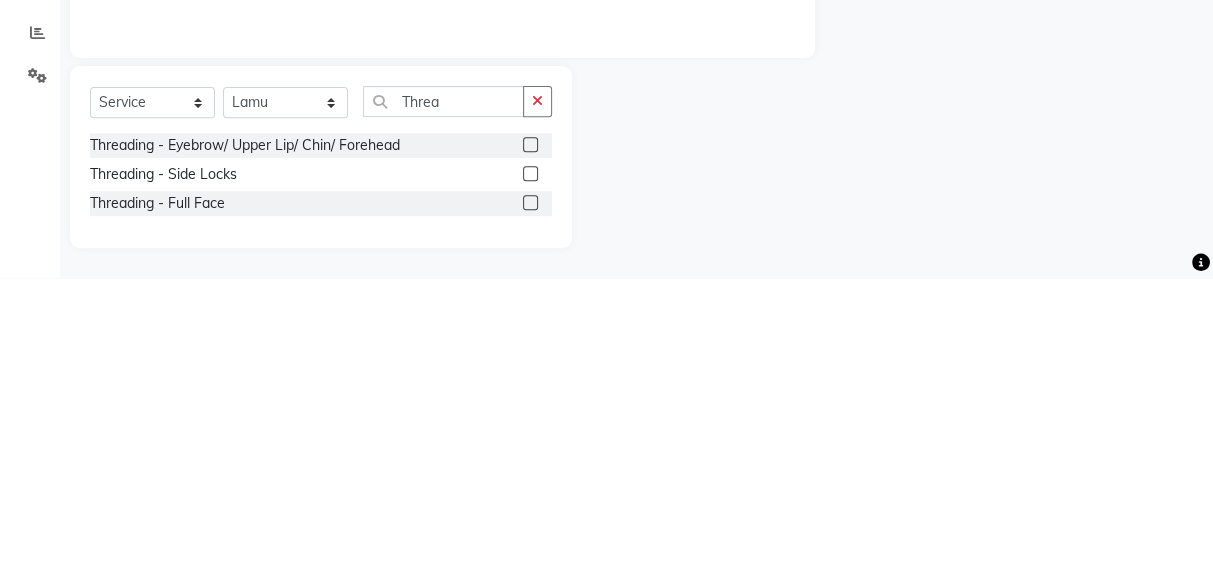 click 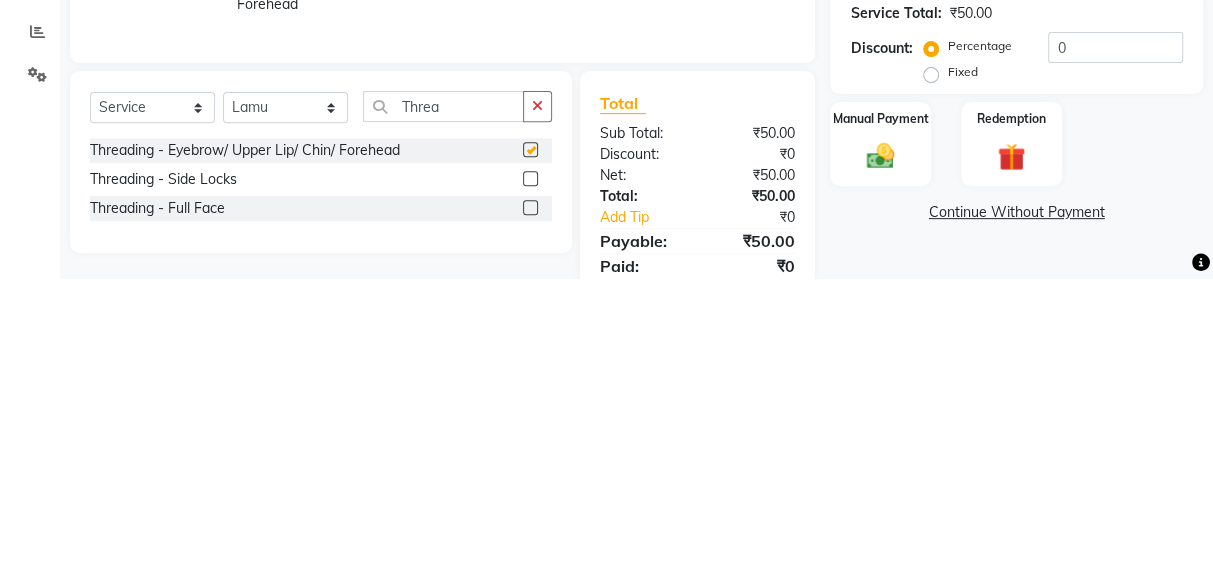 scroll, scrollTop: 163, scrollLeft: 0, axis: vertical 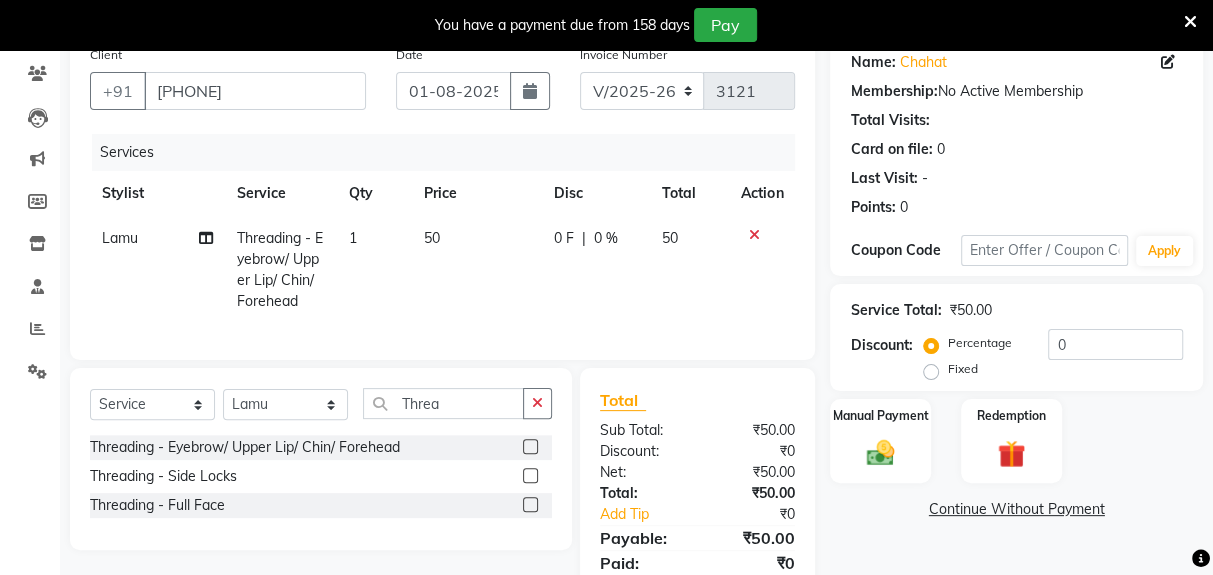 checkbox on "false" 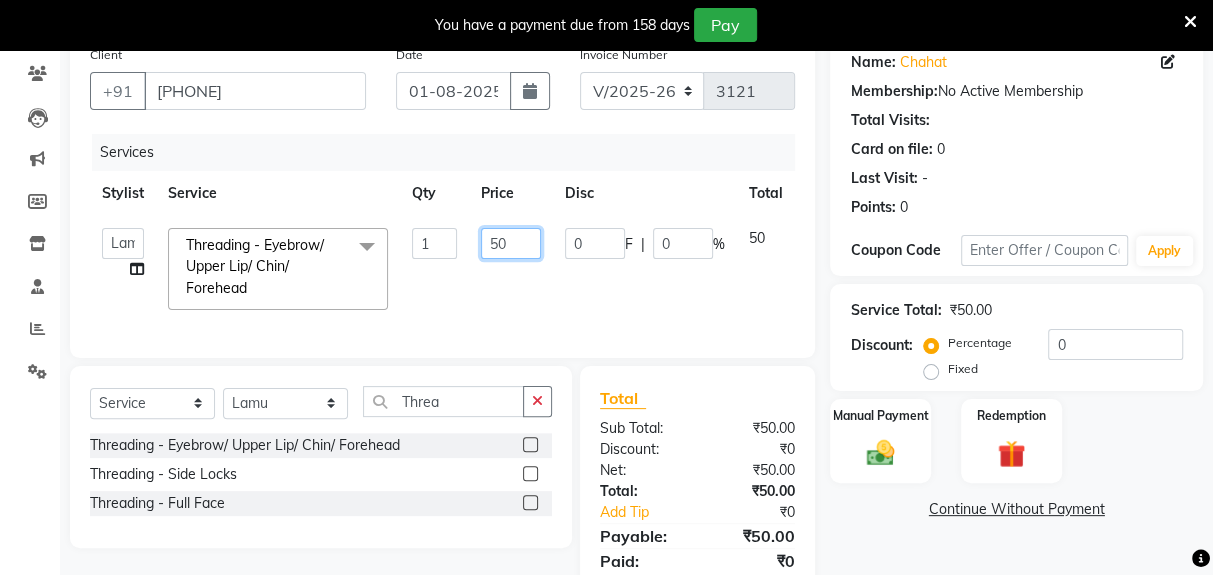 click on "50" 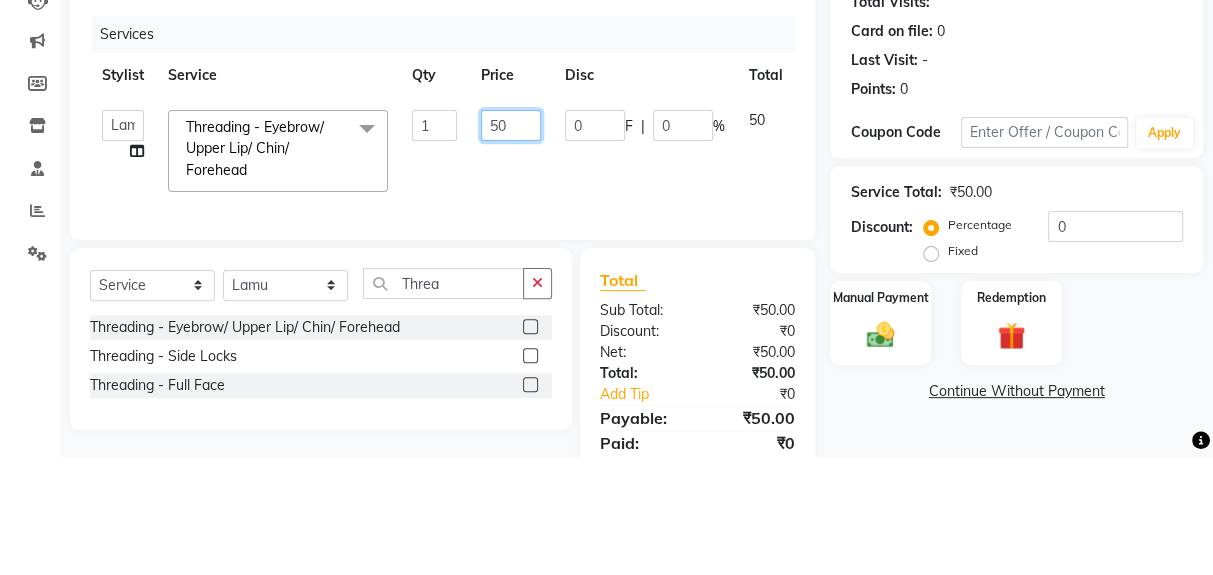 type on "5" 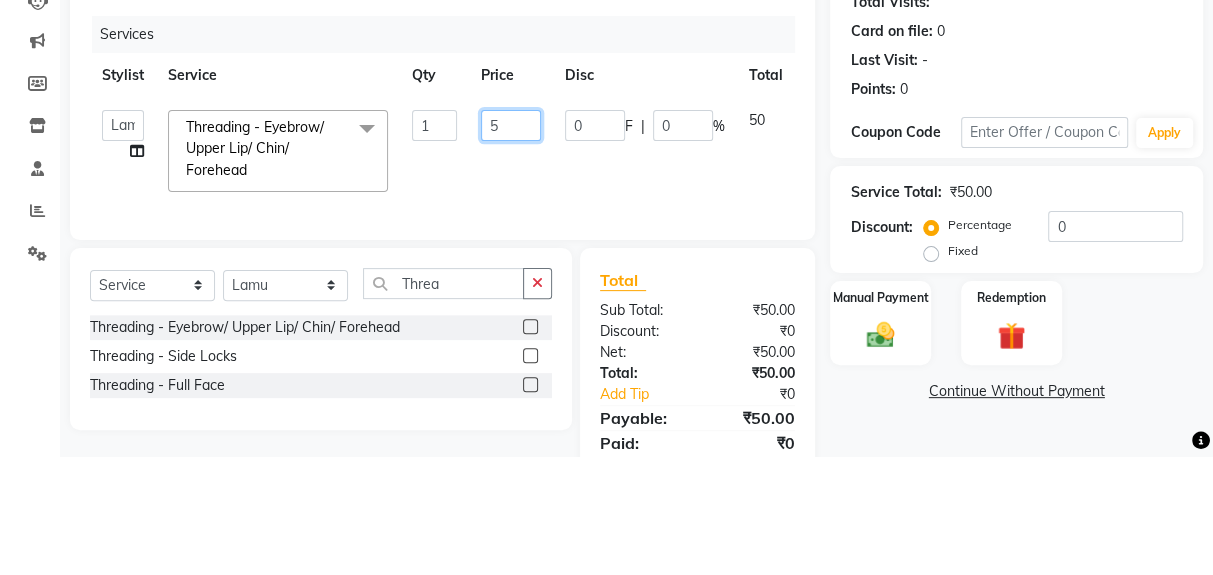scroll, scrollTop: 163, scrollLeft: 0, axis: vertical 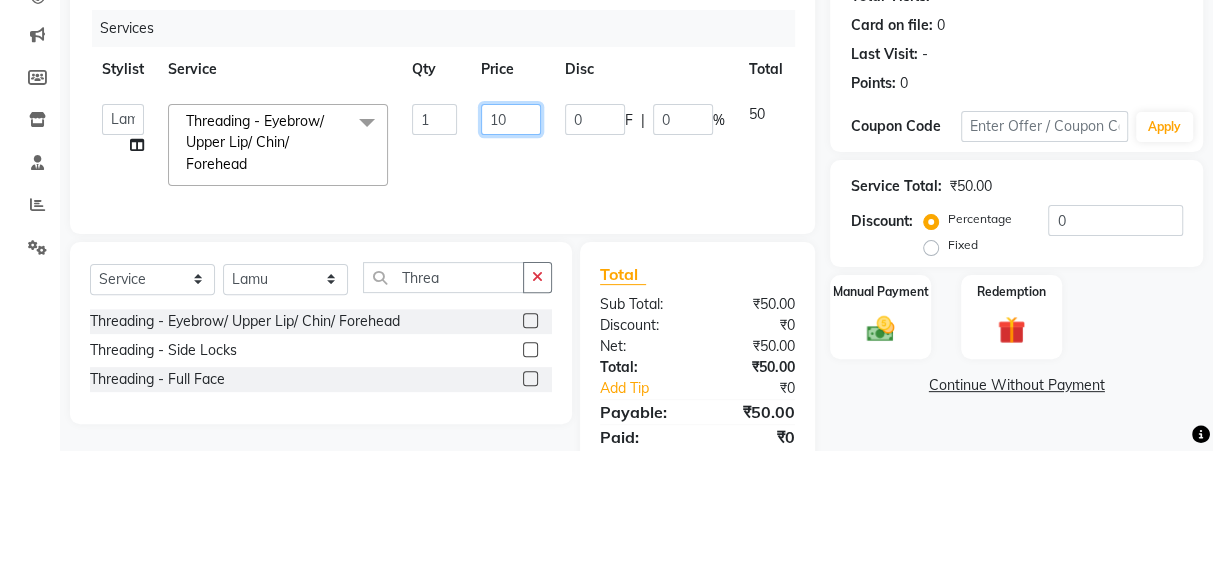 type on "100" 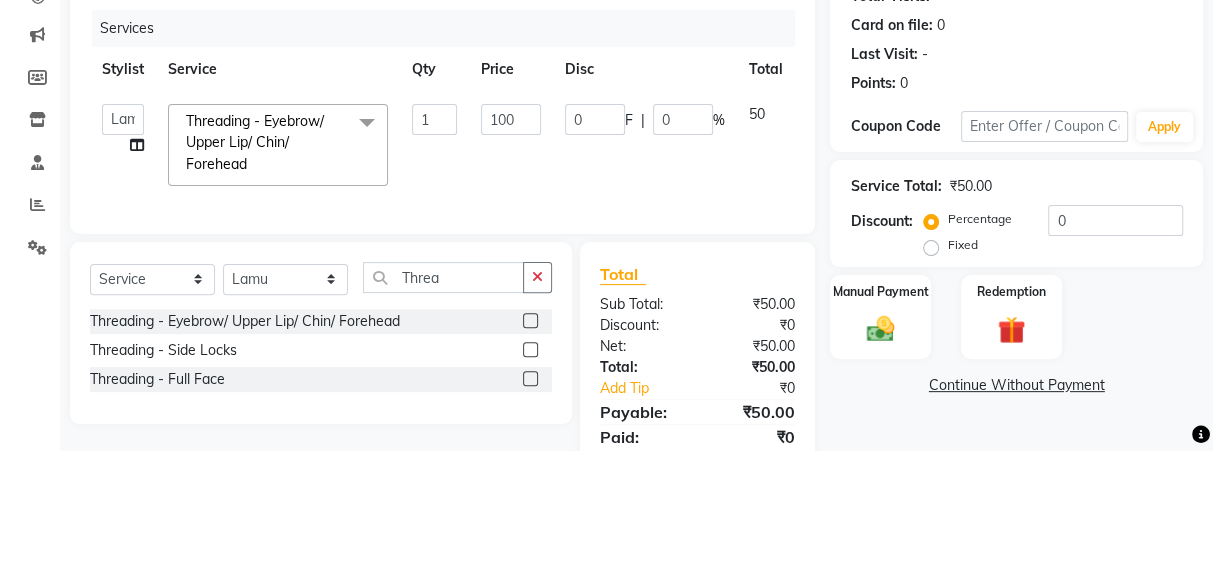 click on "Deepak   Gunjan   Habil   Jeet   Lalit   Lamu   Raj   Rashmi   Rony   Sagar   Suraj  Threading - Eyebrow/ Upper Lip/ Chin/ Forehead  x Women Hair Service - Hair Cut Women Hair Service - Hair Trimming Hair spa treatment Hair spa molecular  Style Moroccan argan Style dead see minerals Face massage Under arms waxing Head Wash - L’Oréal Head Wash - Sulphate Free Head Wash - Gk Styling - Blow Dry Styling - Ironing Styling - Curls Styling - Combo: Head Wash (L’Oréal) And Blow Dry Threading - Eyebrow/ Upper Lip/ Chin/ Forehead Threading - Side Locks Threading - Full Face Hair Colour - Majirel Female Hair Colour - Inoa Female Hair Colour - Application Female Hair Colour - Majirel Hair Colour - Inoa Hair Colour - Application Hair Colour - Beard Colour Hair Spa - L’Oréal Basic Hair Spa - Mythic Spa Hair Spa - Macadamia Spa / Moroccan Hair Treatment Hair Spa - Ola Plex Hair Treatment - Dandruff/ Hair Fall Treatment Hair Treatment - Smoothening Hair Treatment - Keratin Hair Treatment - Botox/ Nanoplasty 1 100" 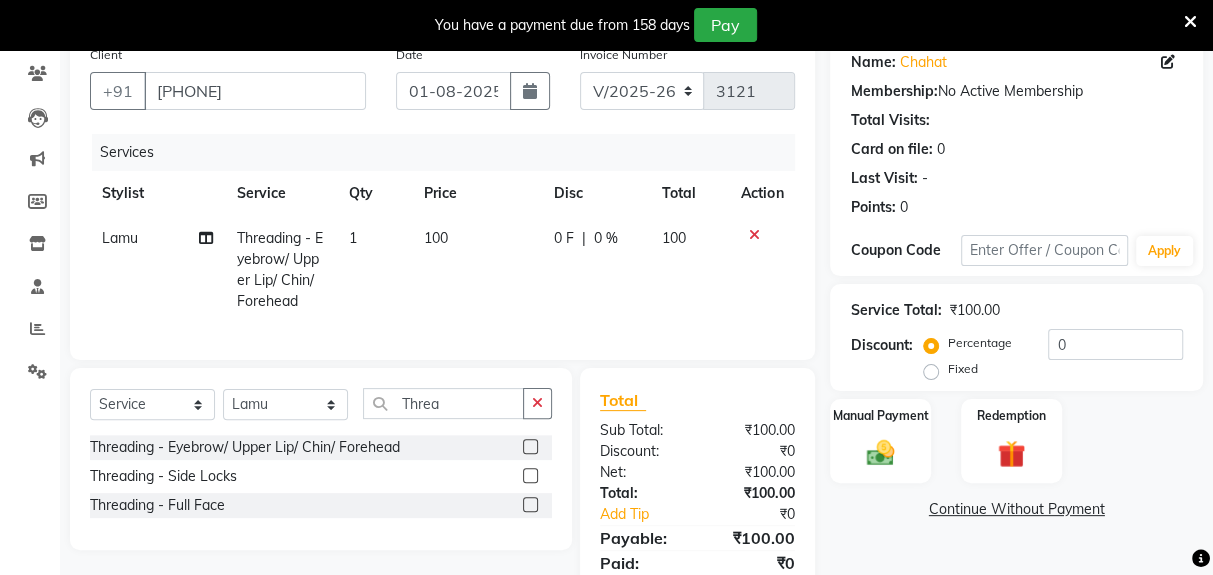scroll, scrollTop: 149, scrollLeft: 0, axis: vertical 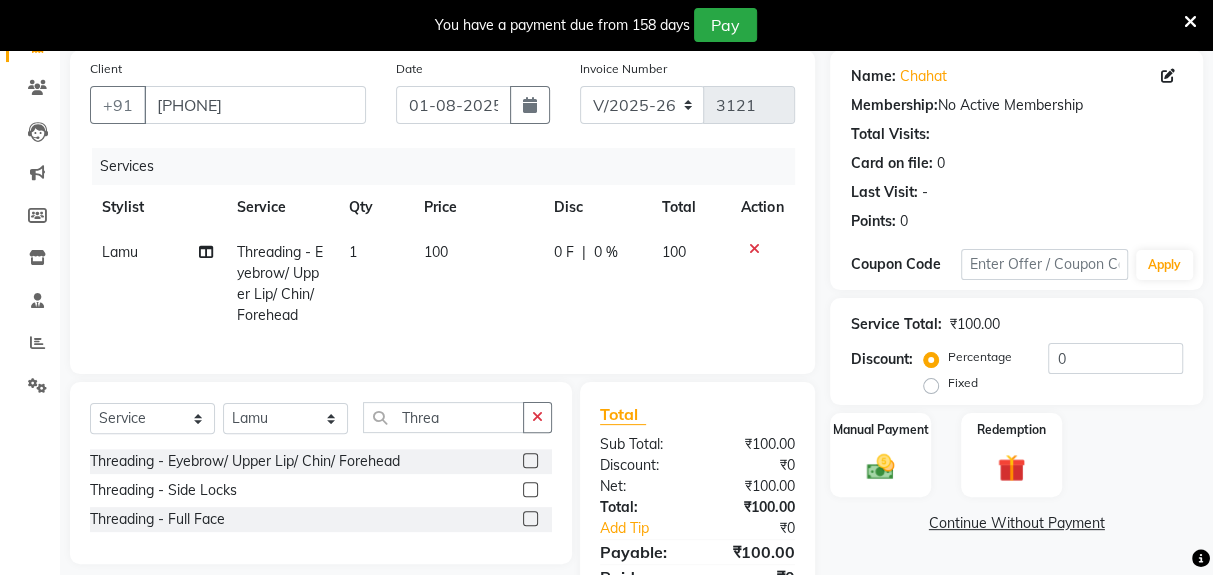 click 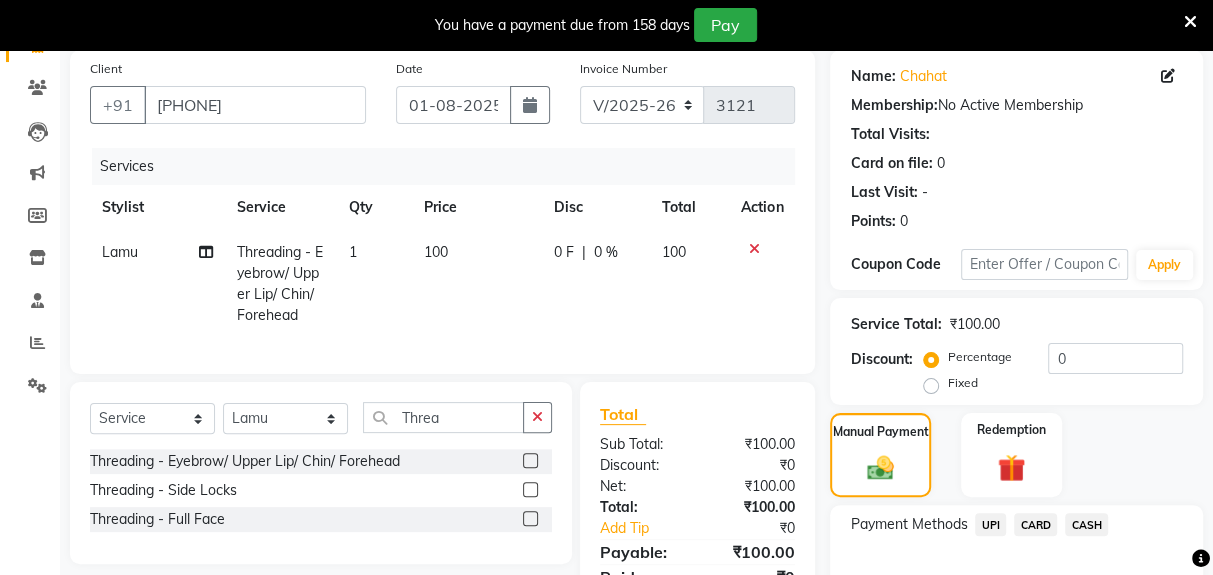 click on "UPI" 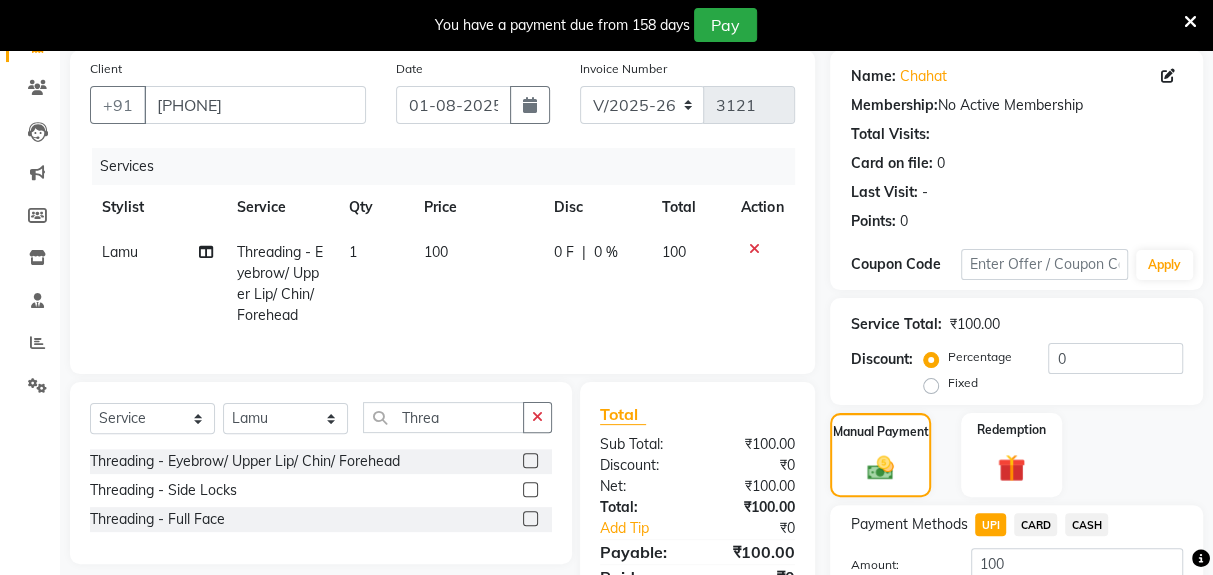 click on "Add Payment" 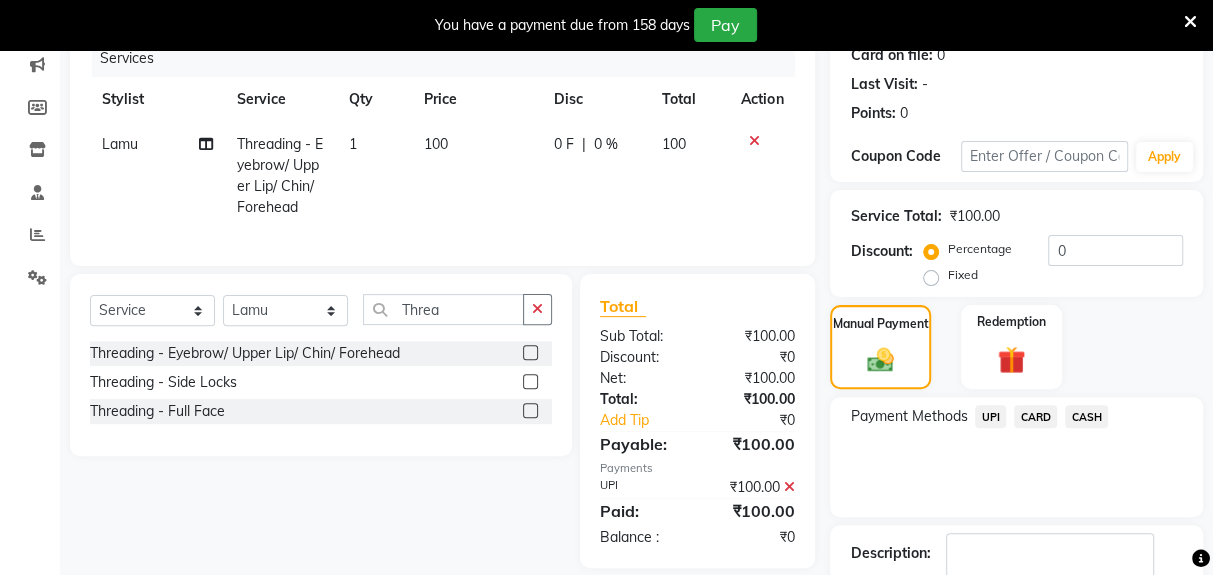 scroll, scrollTop: 294, scrollLeft: 0, axis: vertical 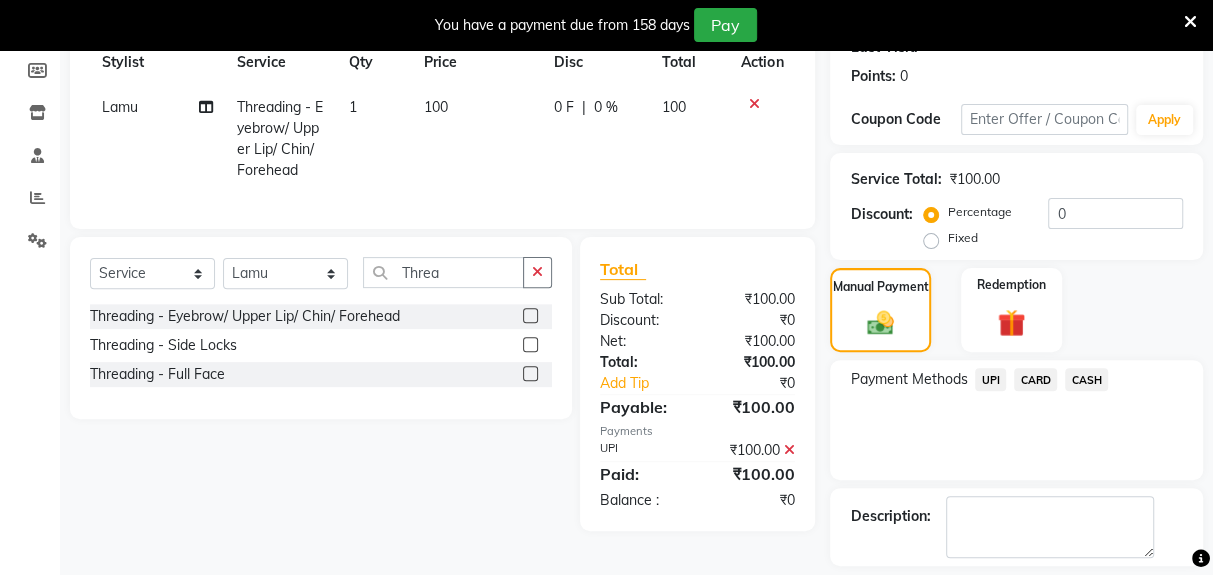 click on "Checkout" 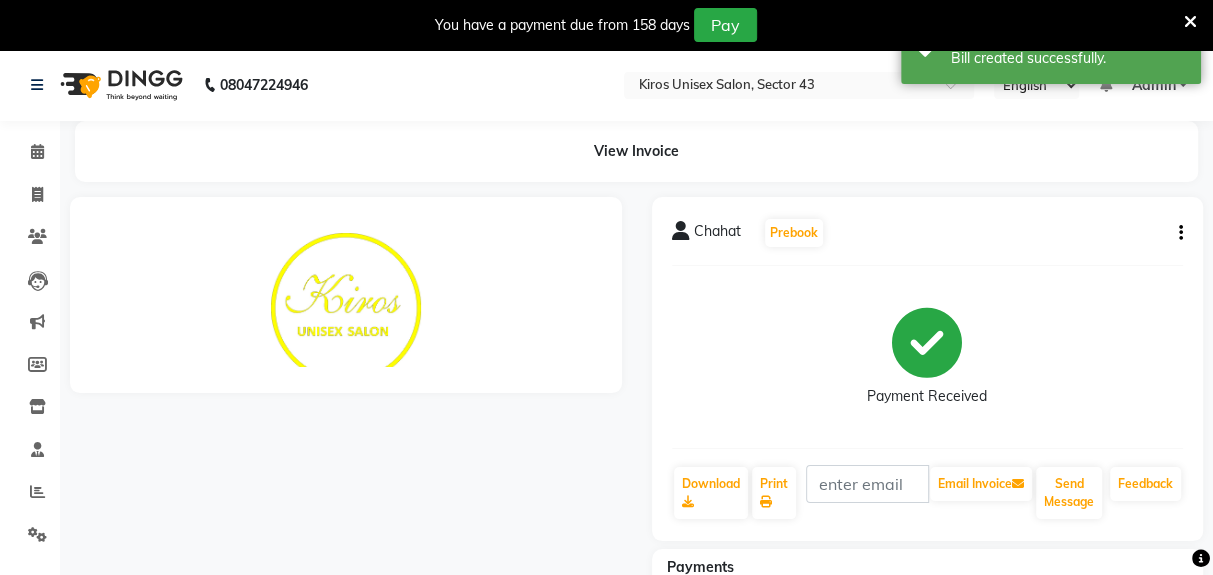 scroll, scrollTop: 0, scrollLeft: 0, axis: both 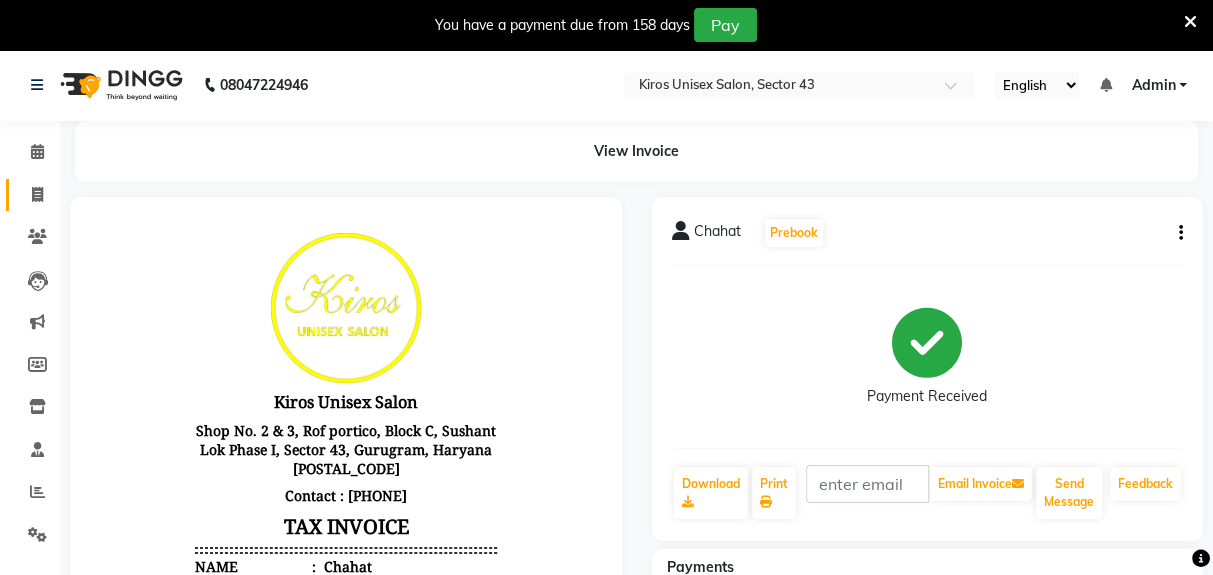 click on "Invoice" 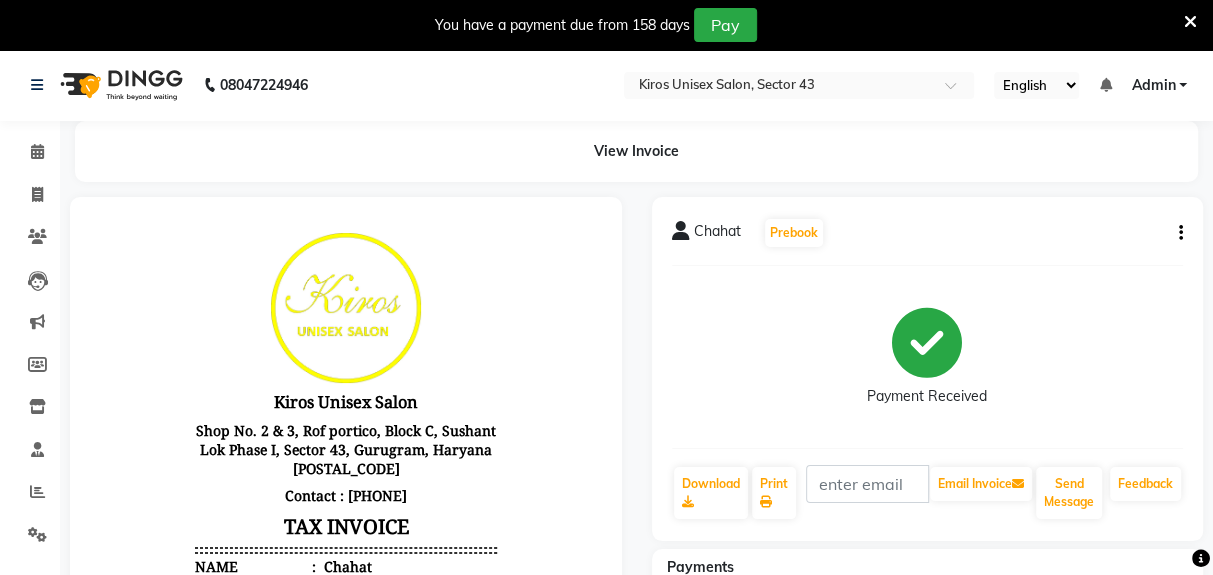 select on "service" 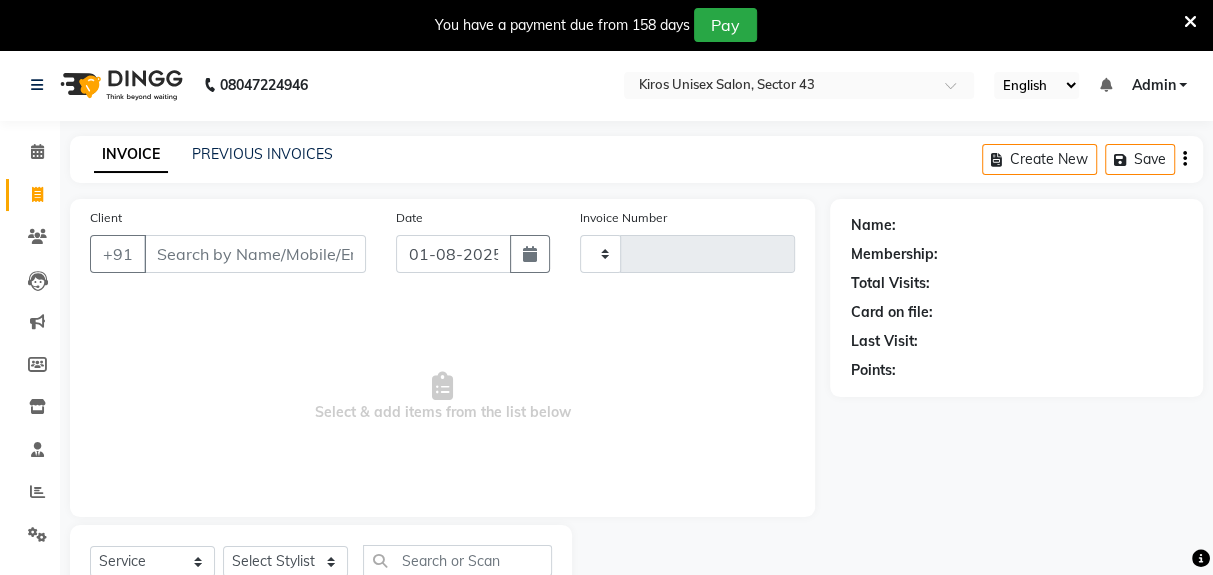 type on "3122" 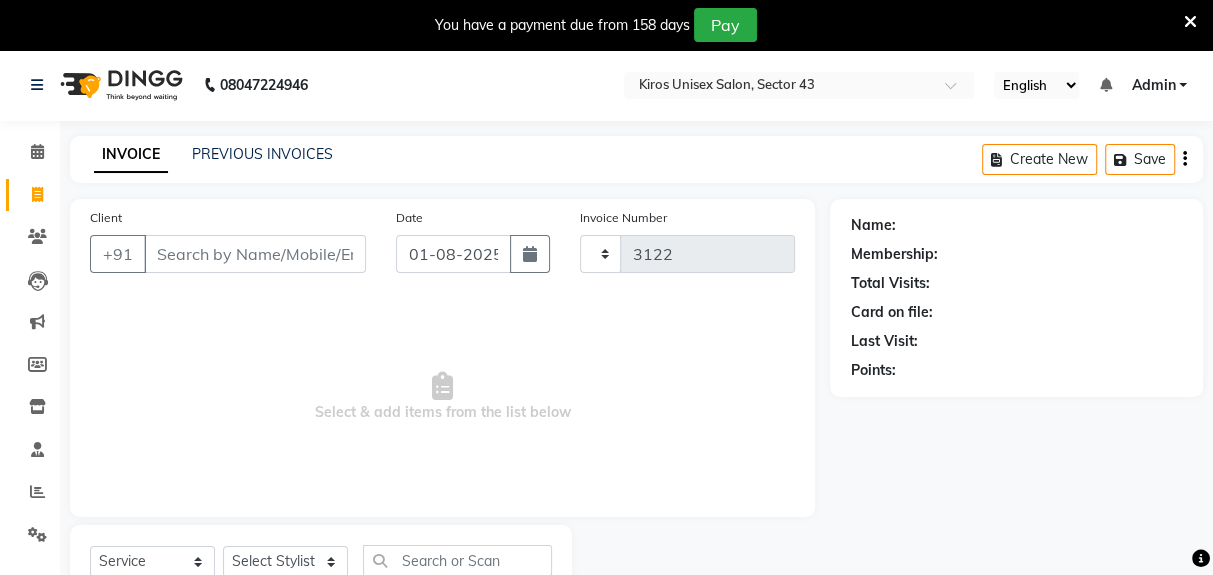 select on "5694" 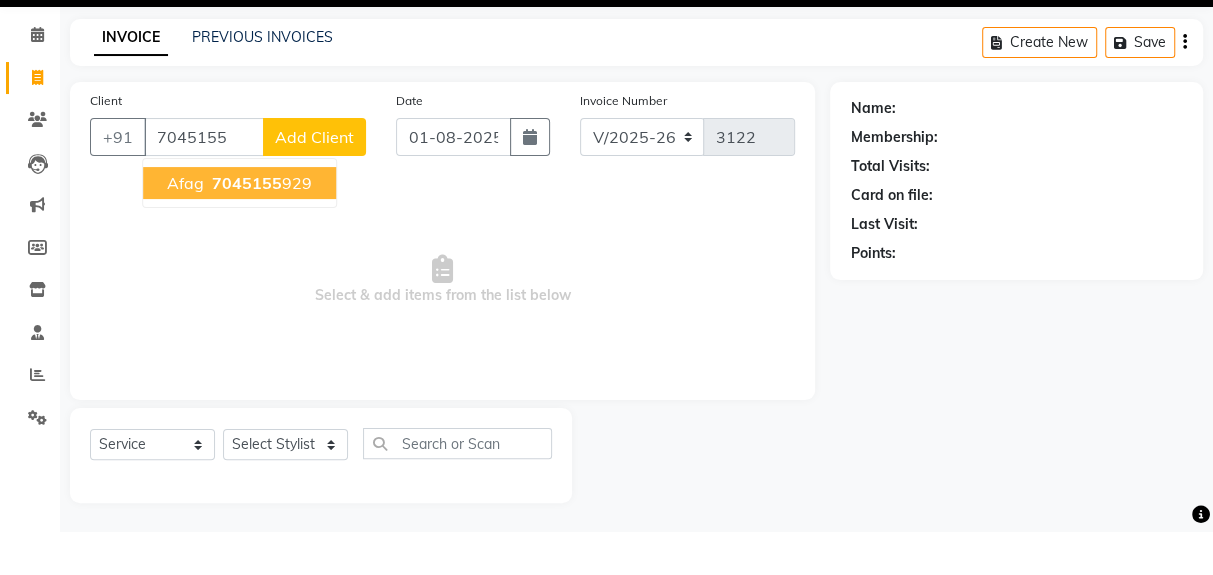 scroll, scrollTop: 73, scrollLeft: 0, axis: vertical 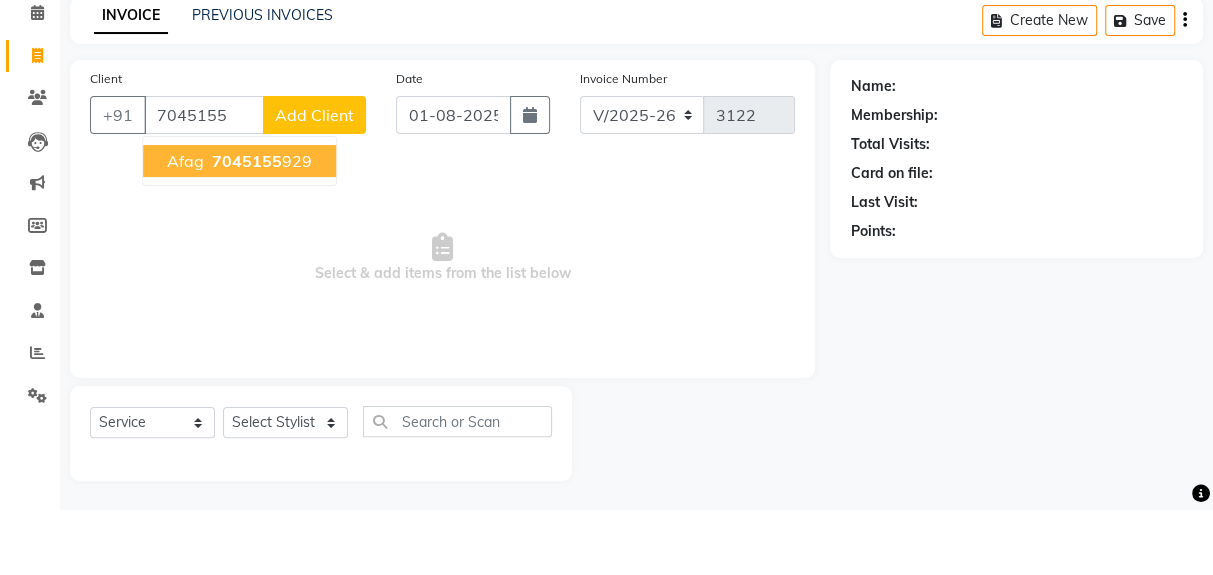 click on "[FIRST] [PHONE] [PHONE]" at bounding box center [239, 227] 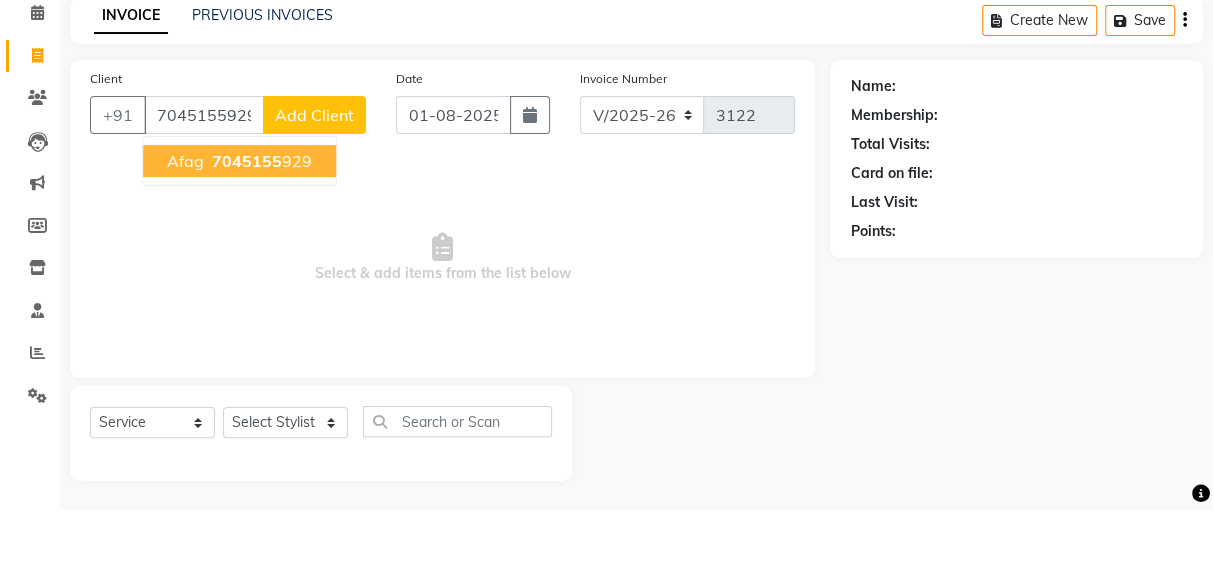 type on "7045155929" 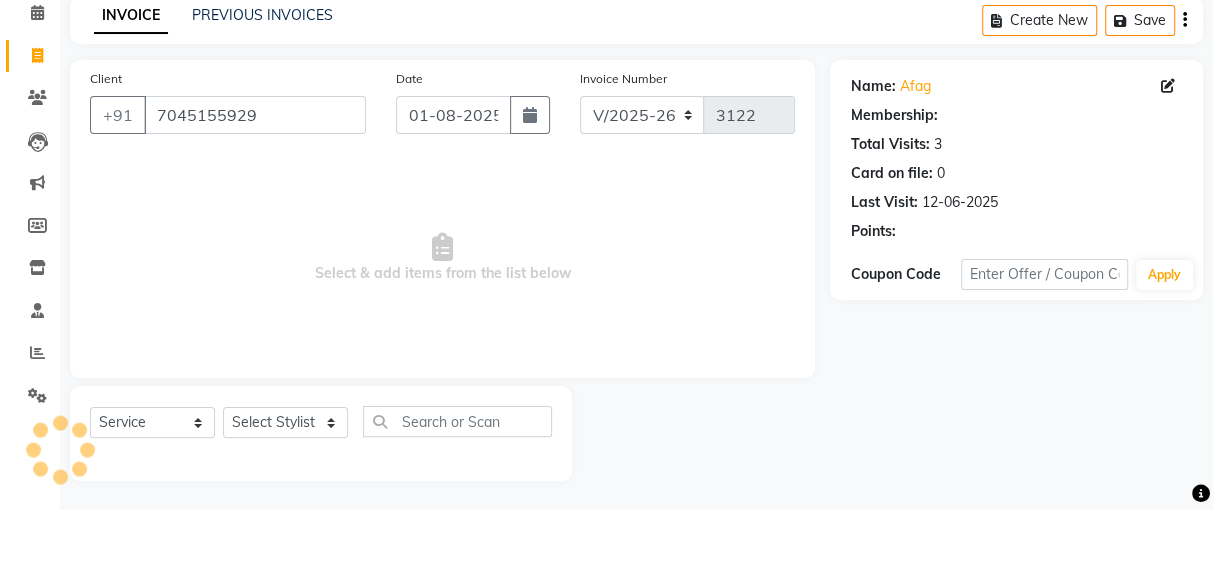 scroll, scrollTop: 73, scrollLeft: 0, axis: vertical 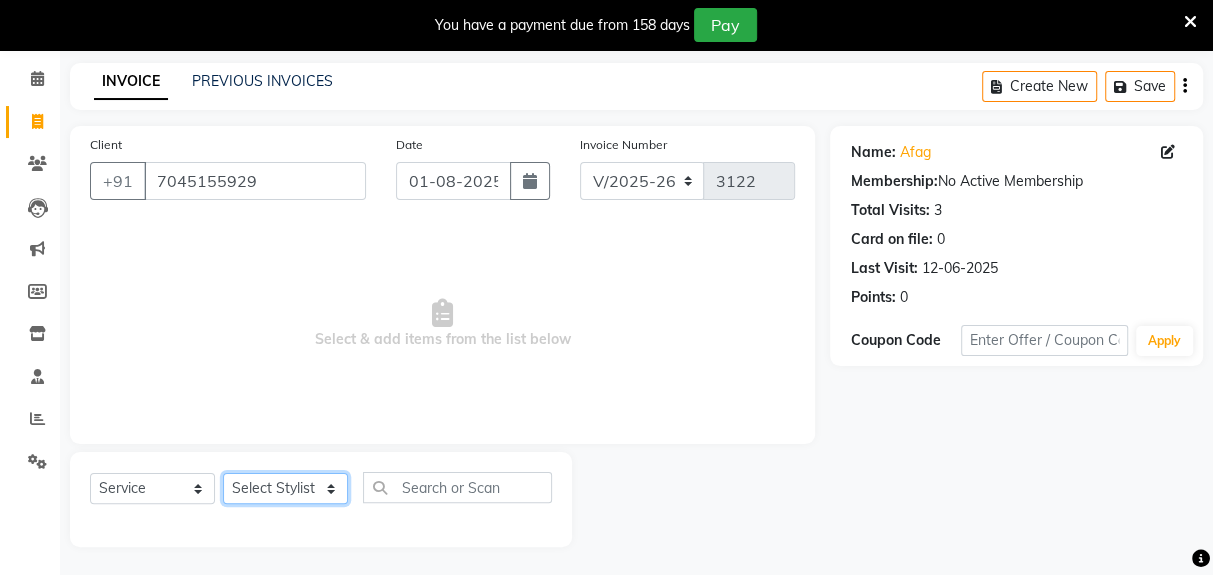 click on "Select Stylist Deepak Gunjan Habil Jeet Lalit Lamu Raj Rashmi Rony Sagar Suraj" 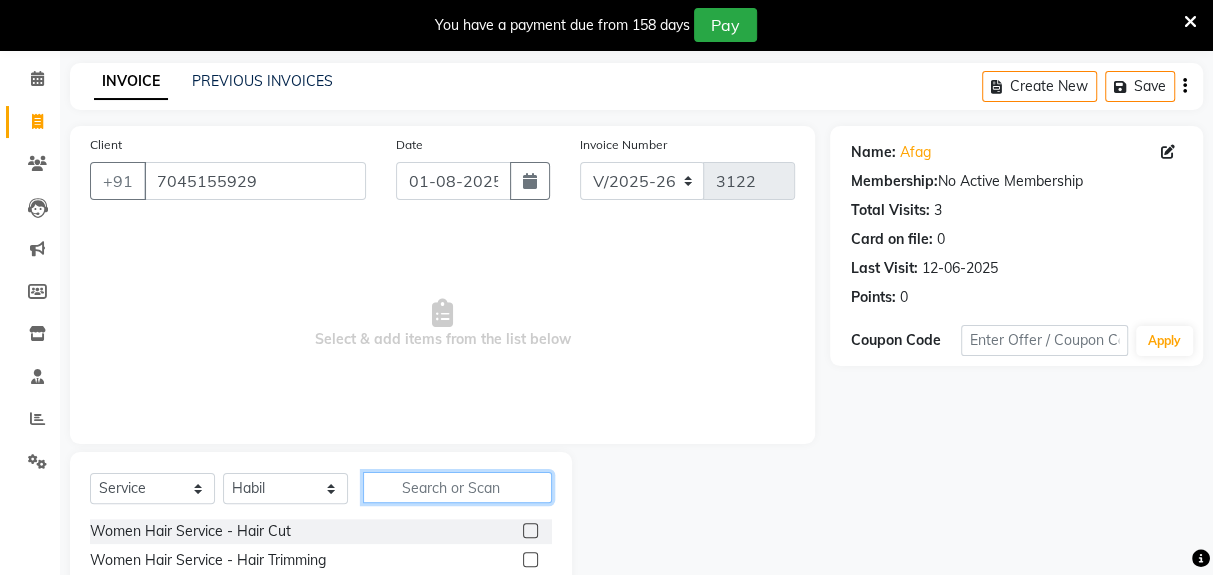 click 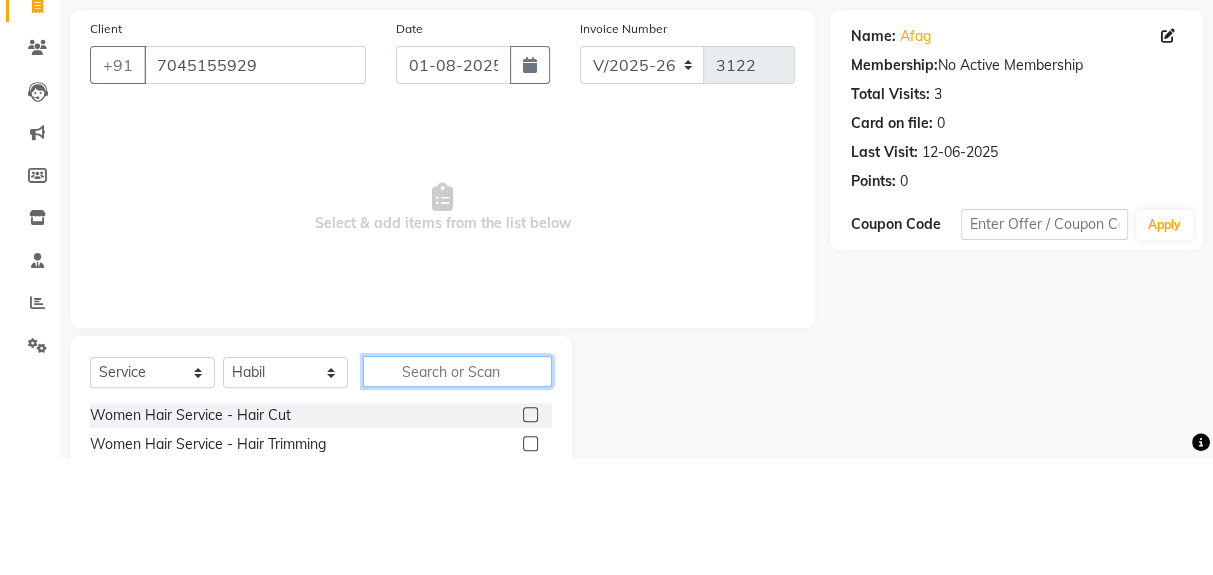scroll, scrollTop: 123, scrollLeft: 0, axis: vertical 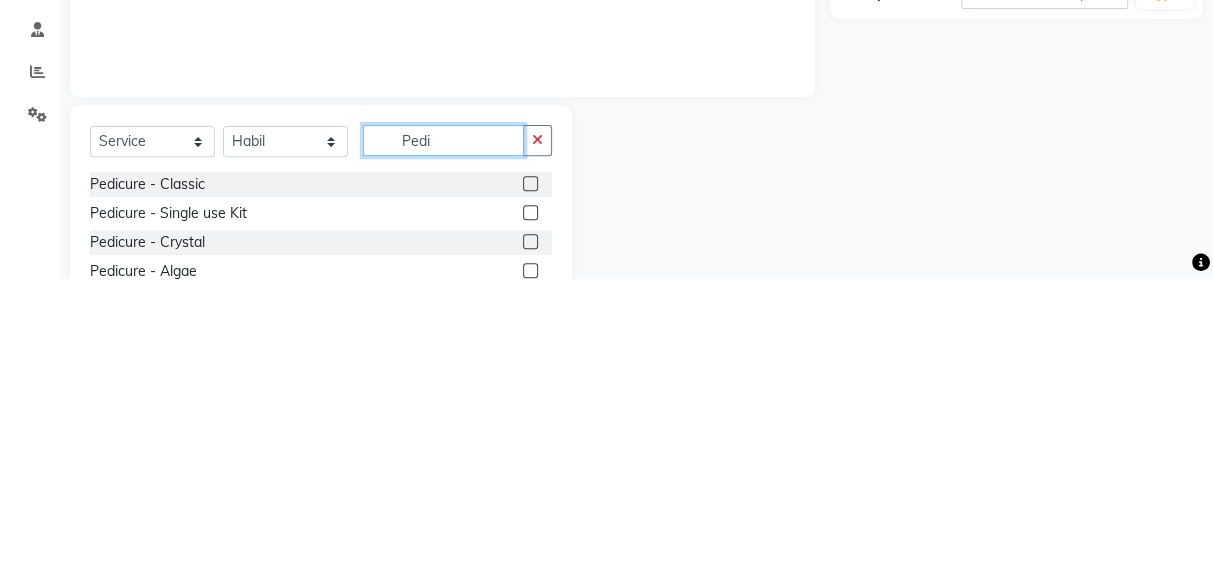 type on "Pedi" 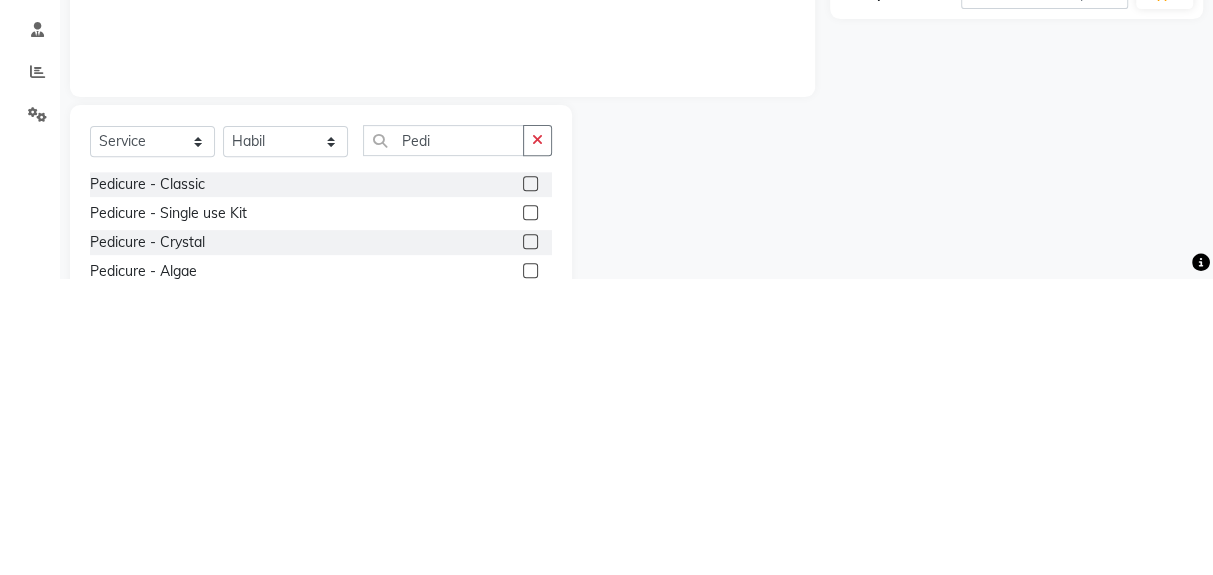 click 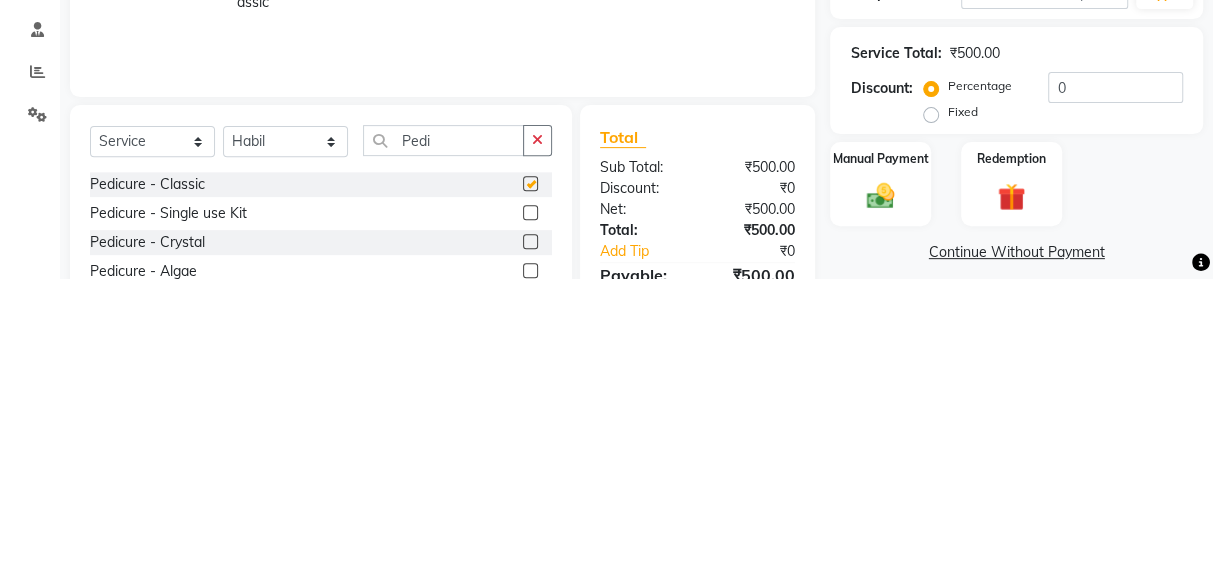 scroll, scrollTop: 123, scrollLeft: 0, axis: vertical 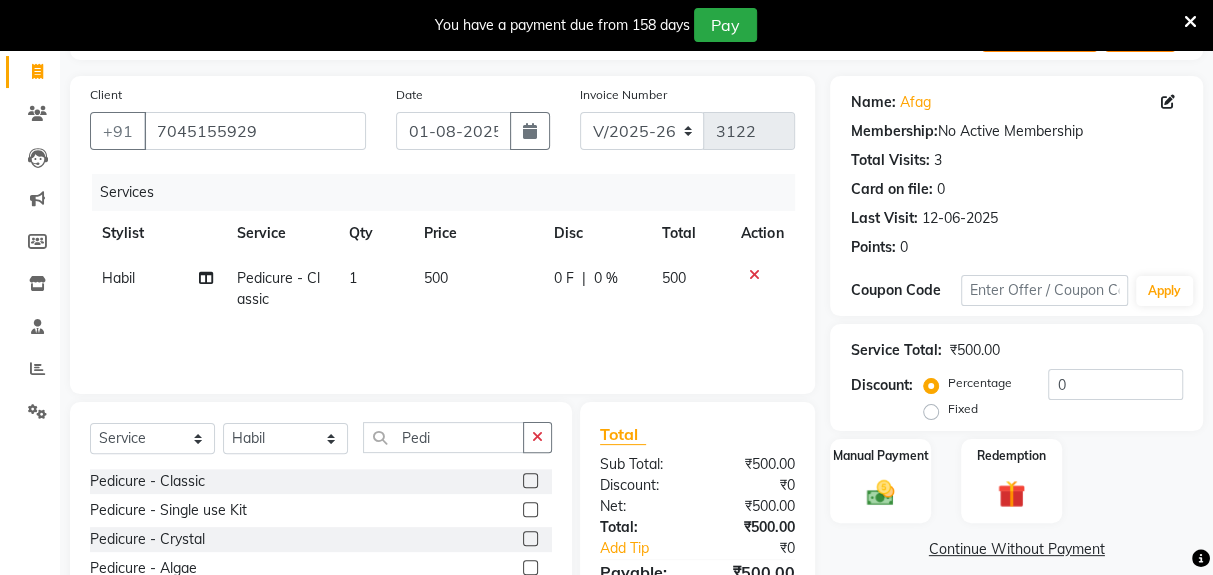 checkbox on "false" 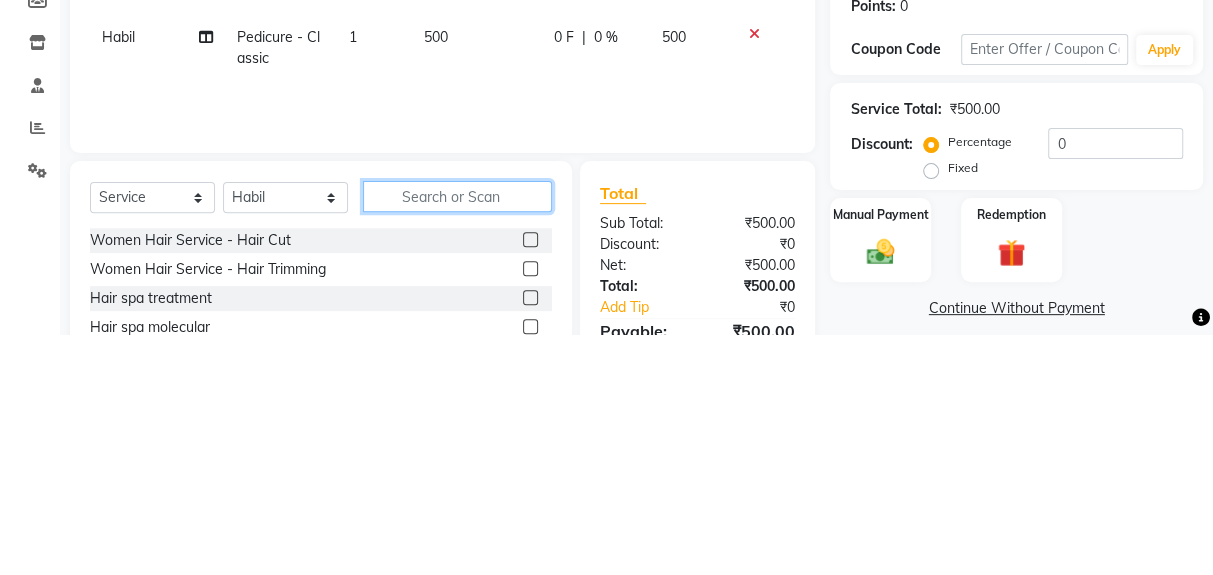 scroll, scrollTop: 123, scrollLeft: 0, axis: vertical 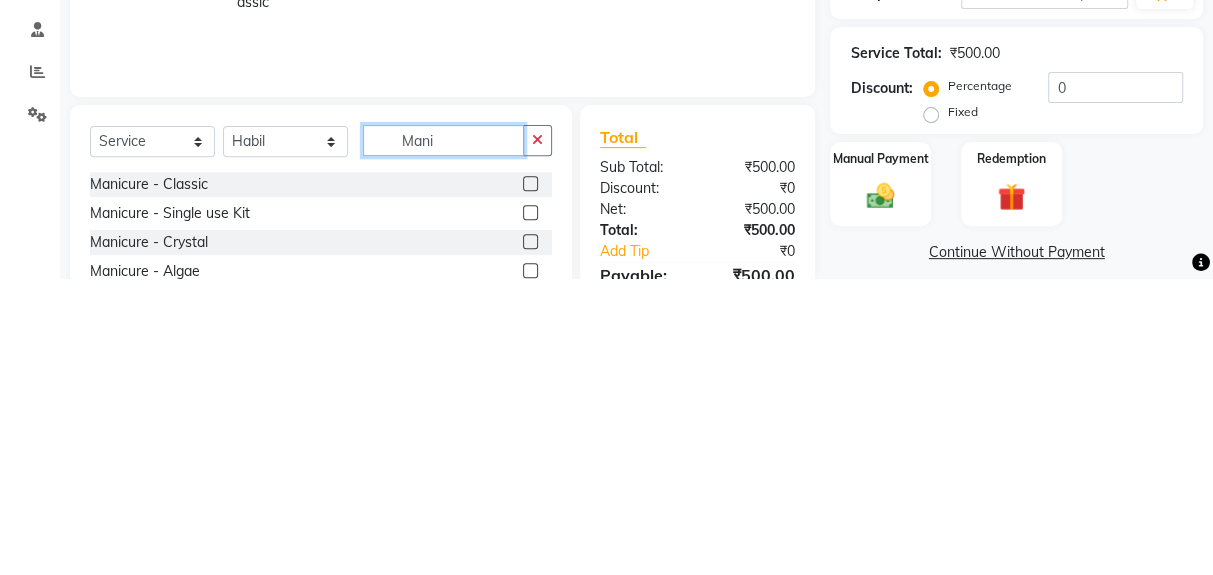 type on "Mani" 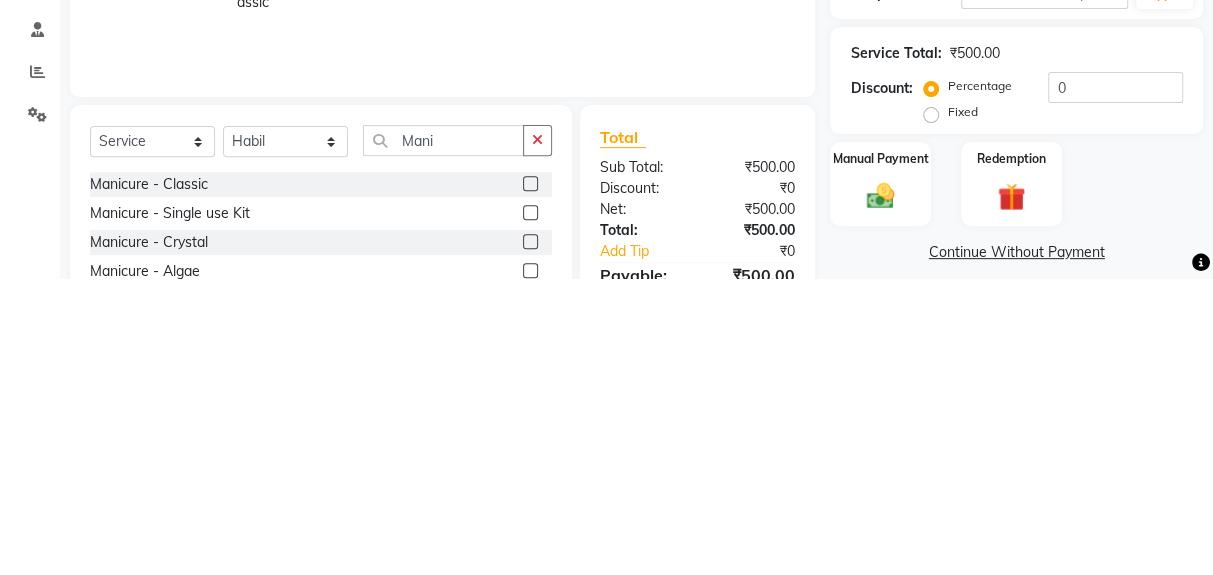 click 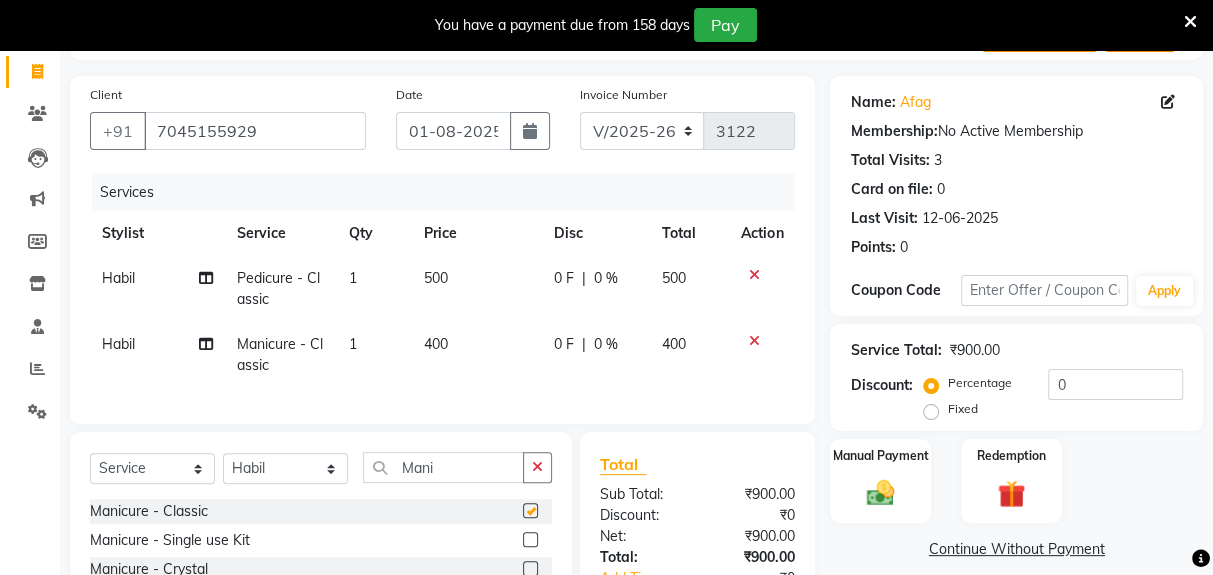 checkbox on "false" 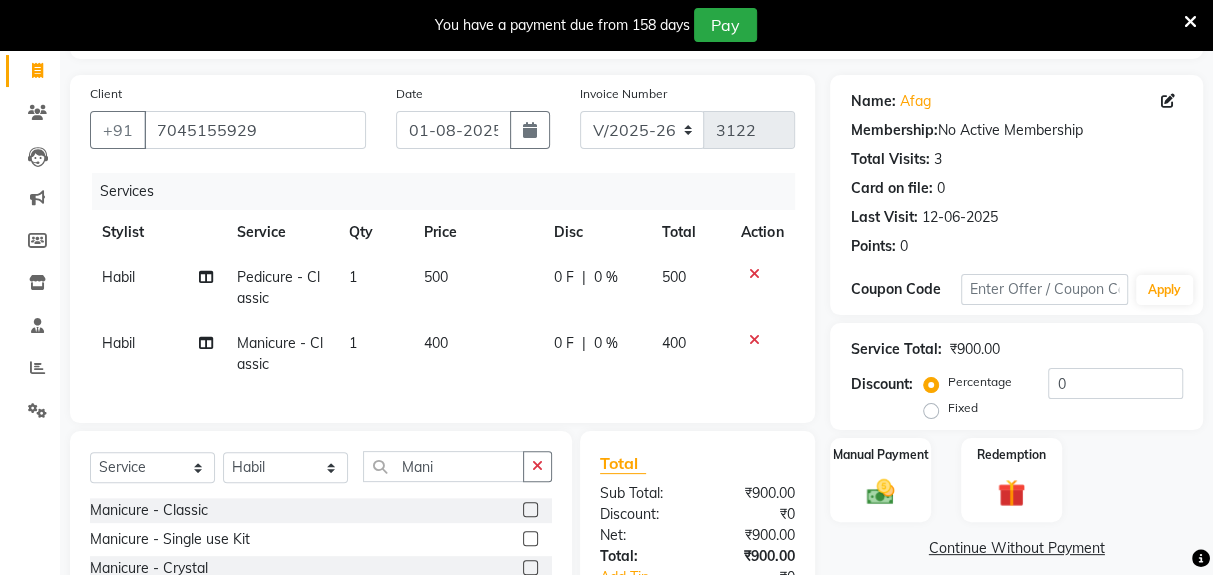 scroll, scrollTop: 172, scrollLeft: 0, axis: vertical 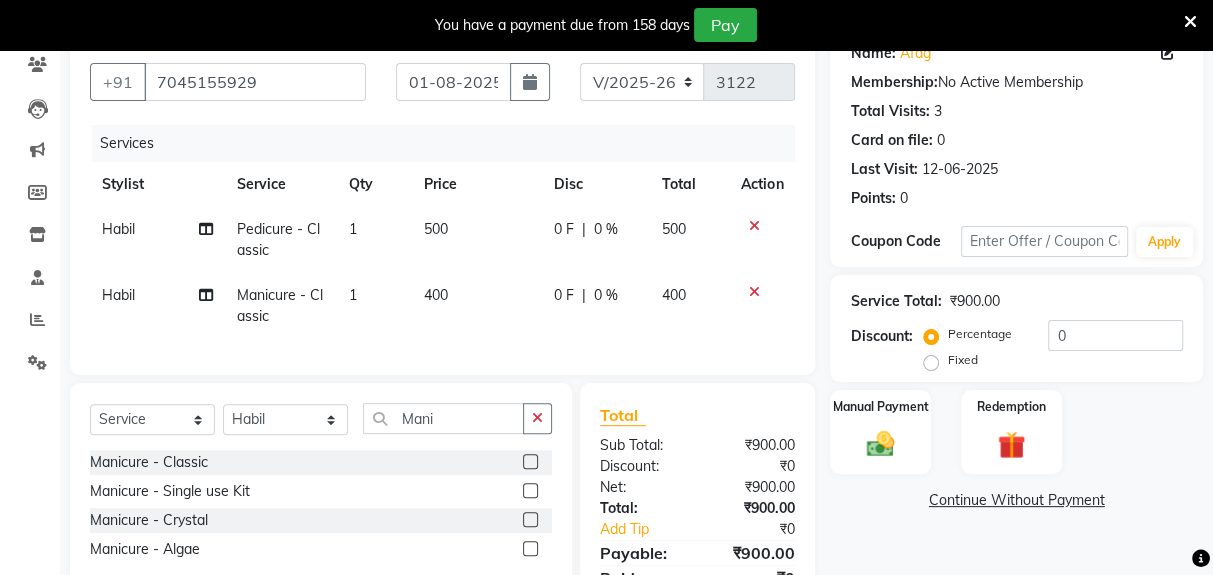 click on "400" 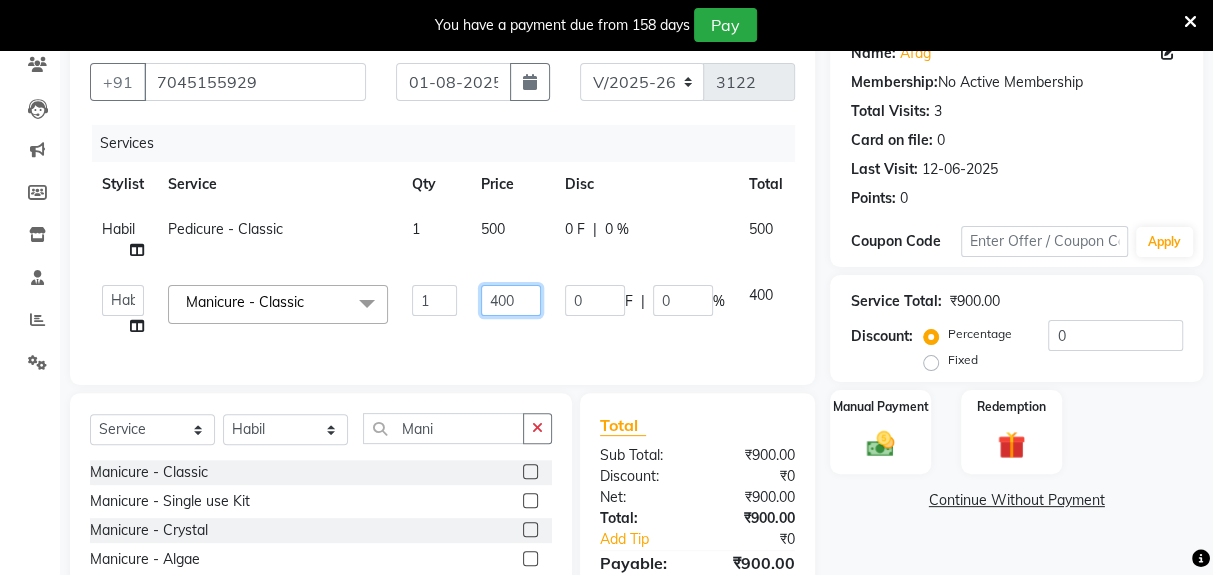 click on "400" 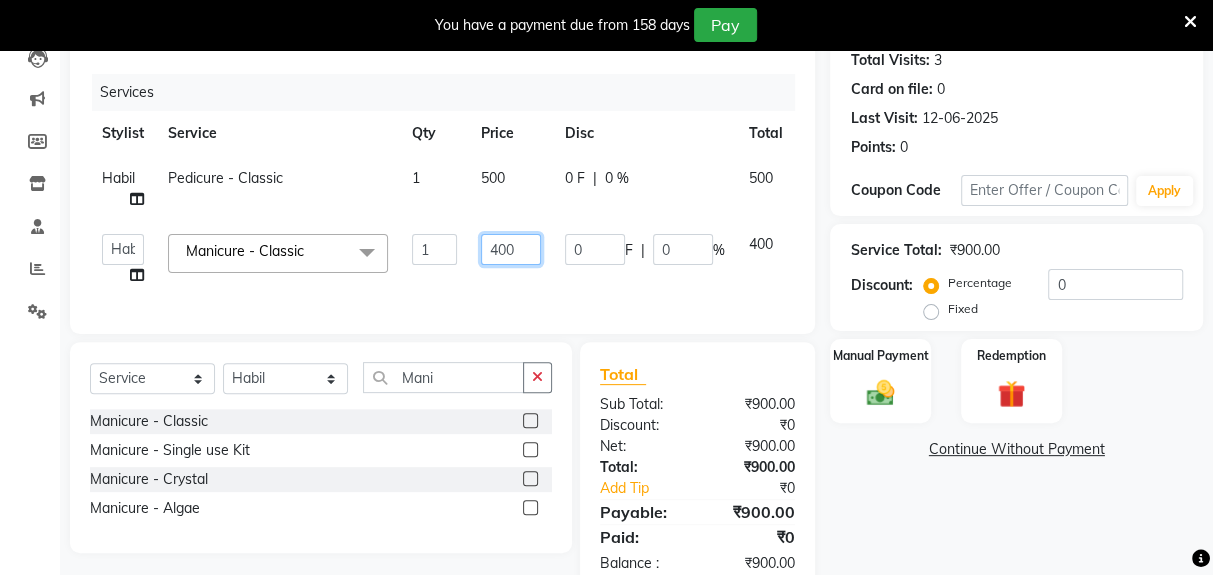 scroll, scrollTop: 260, scrollLeft: 0, axis: vertical 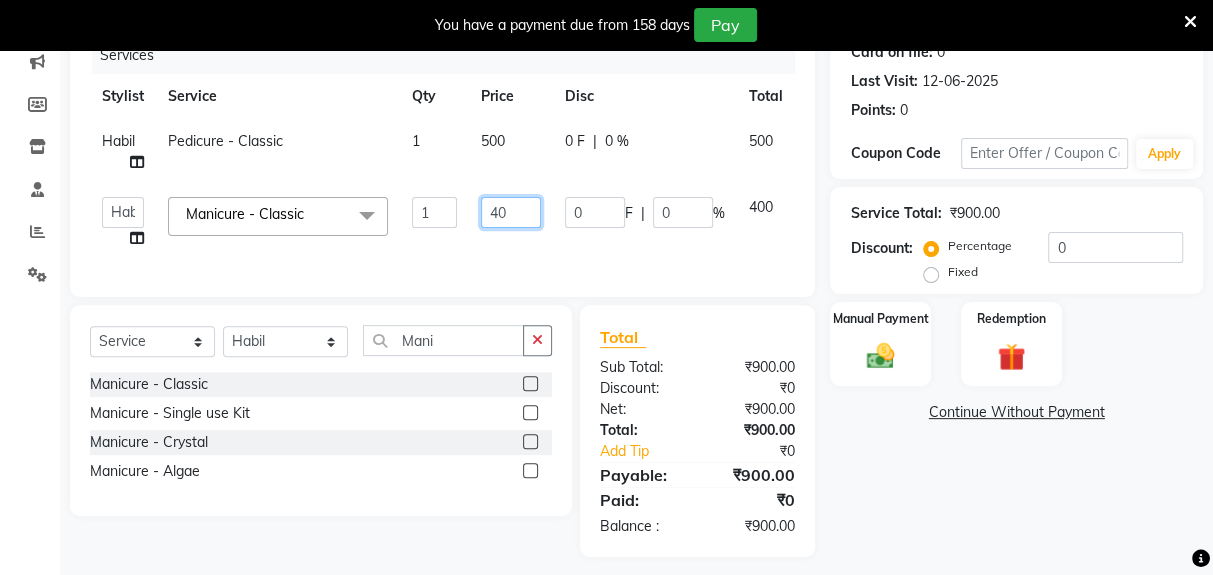 type on "4" 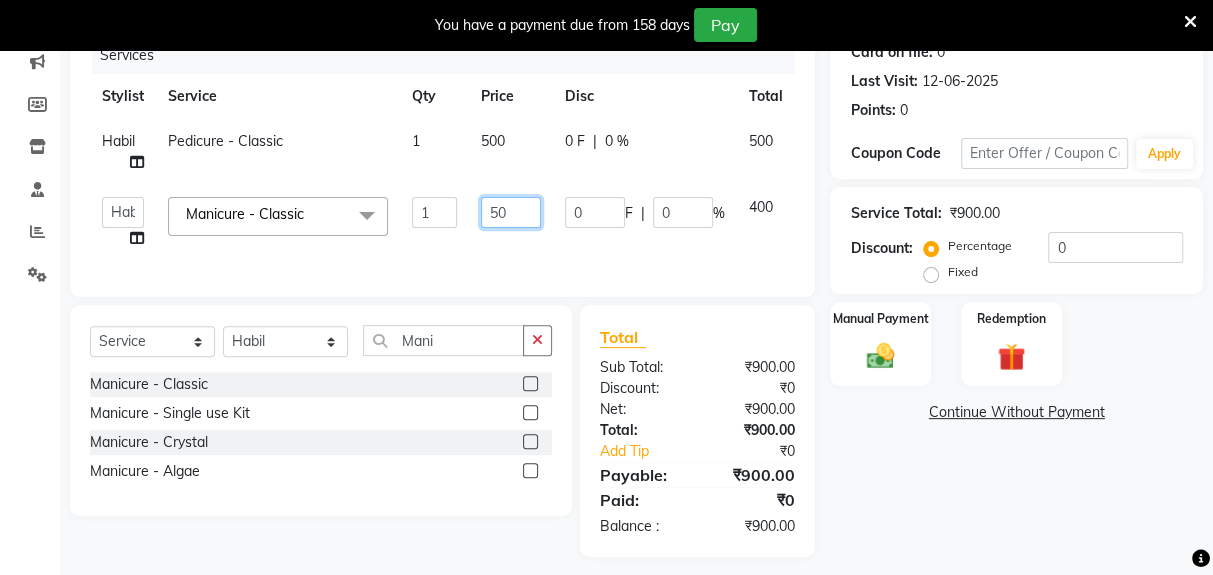 type on "500" 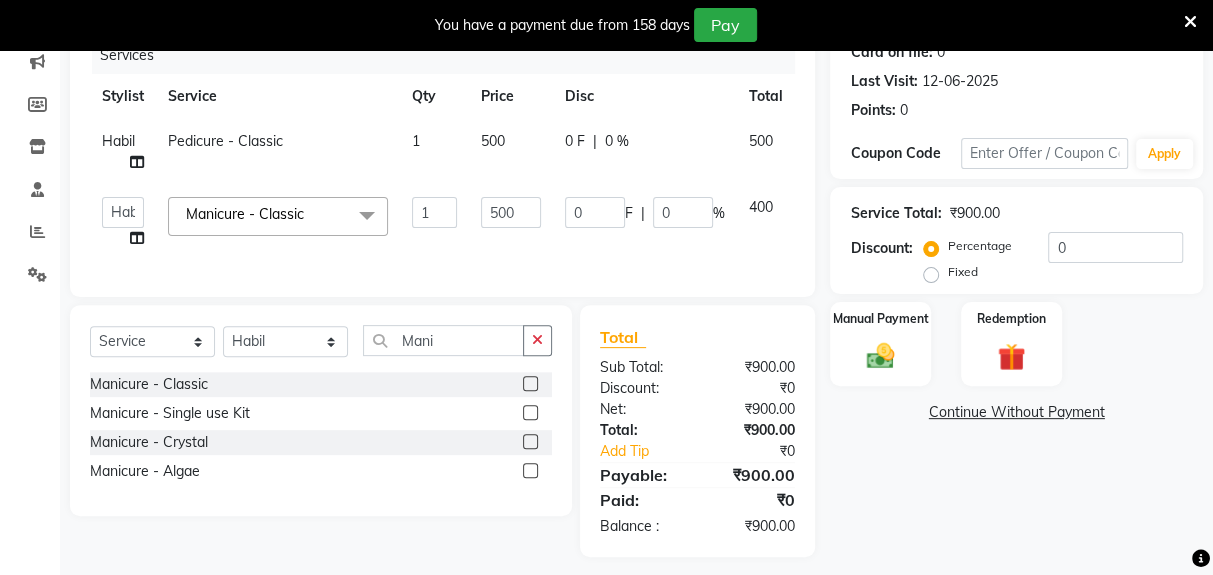 click on "Habil Pedicure - Classic 1 500 0 F | 0 % 500" 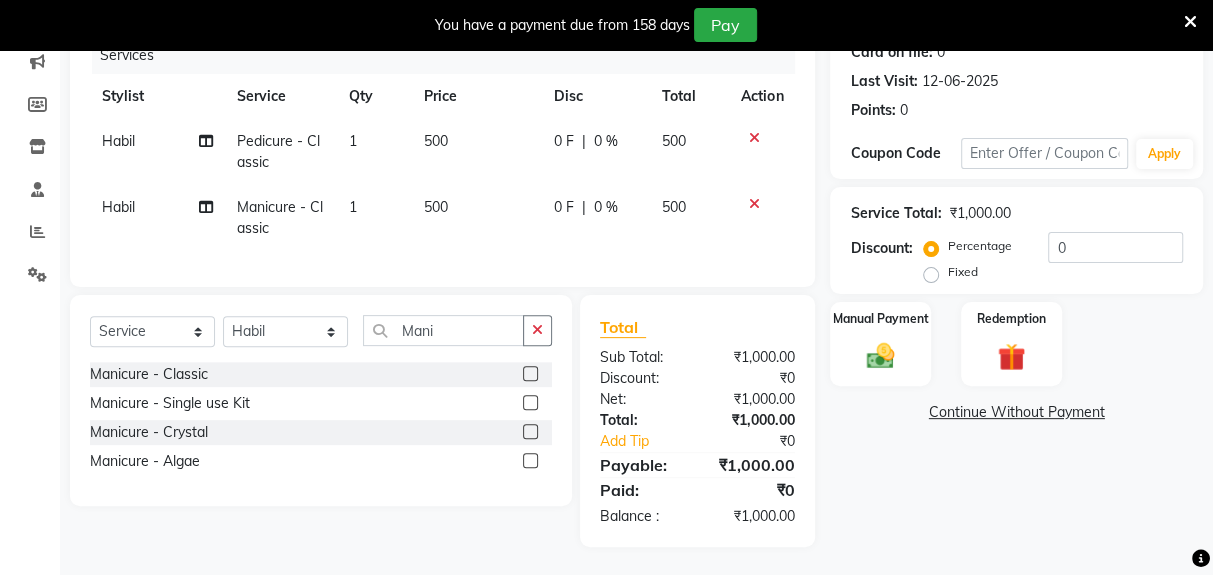 click 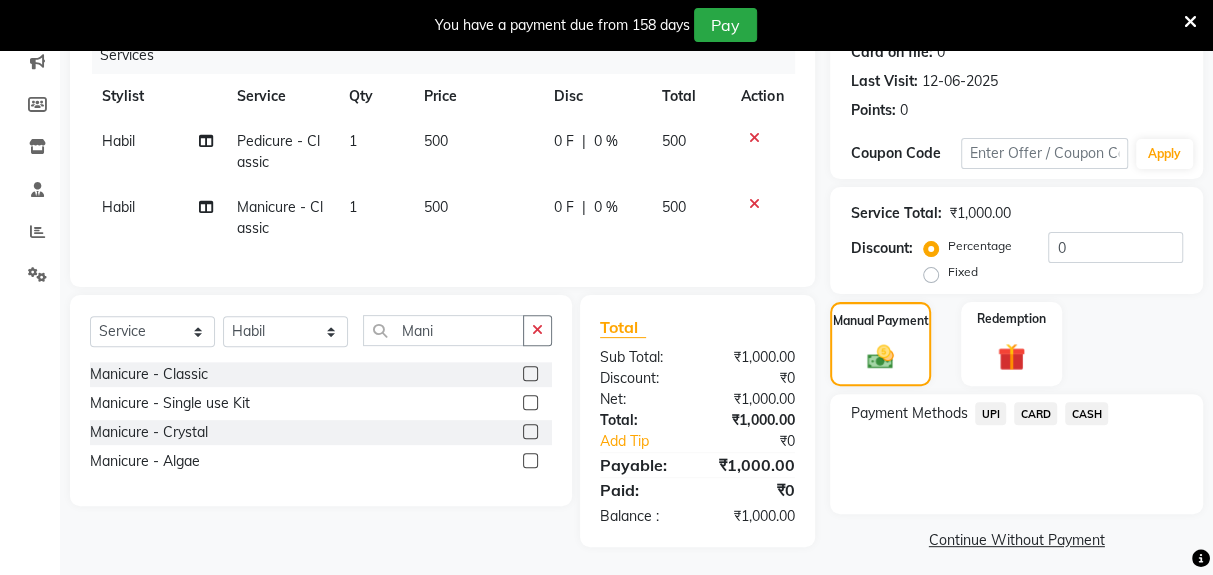 click on "UPI" 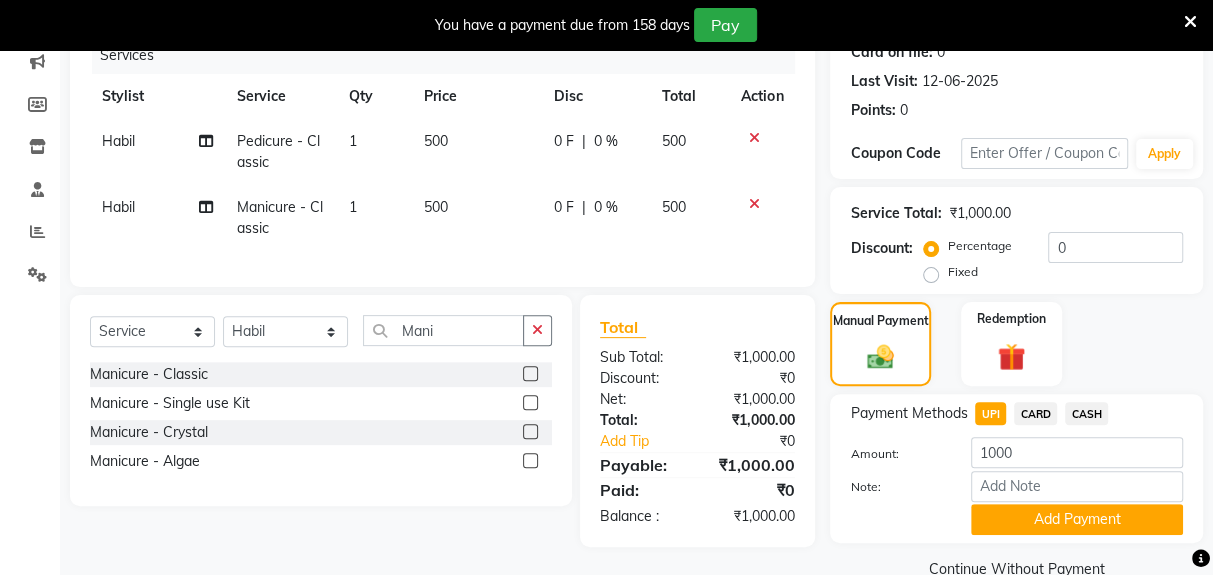 click on "Add Payment" 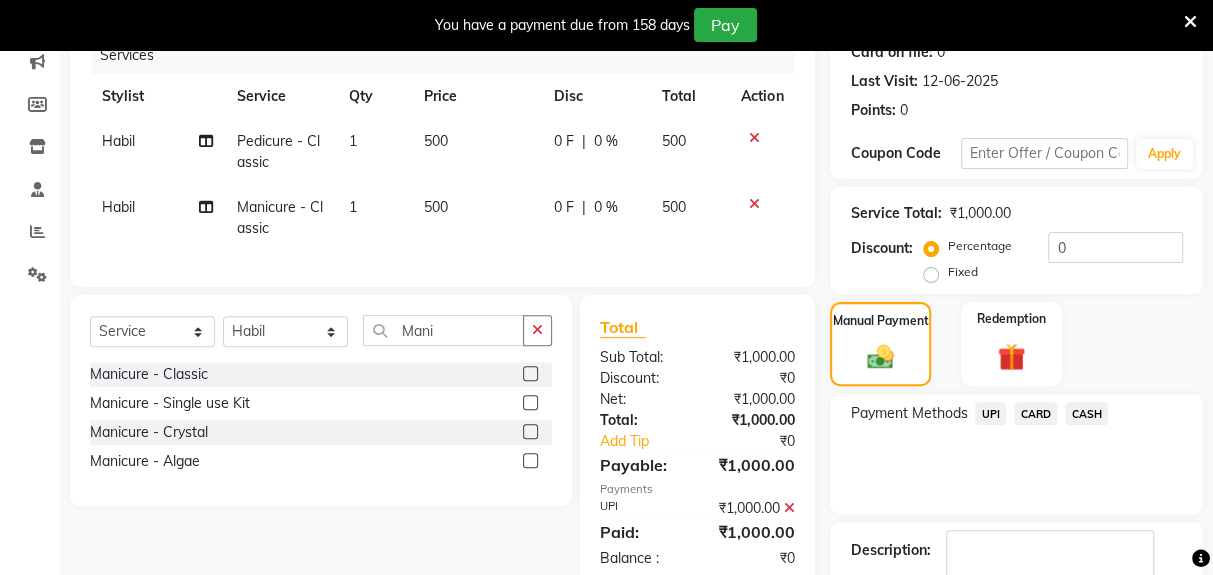 scroll, scrollTop: 294, scrollLeft: 0, axis: vertical 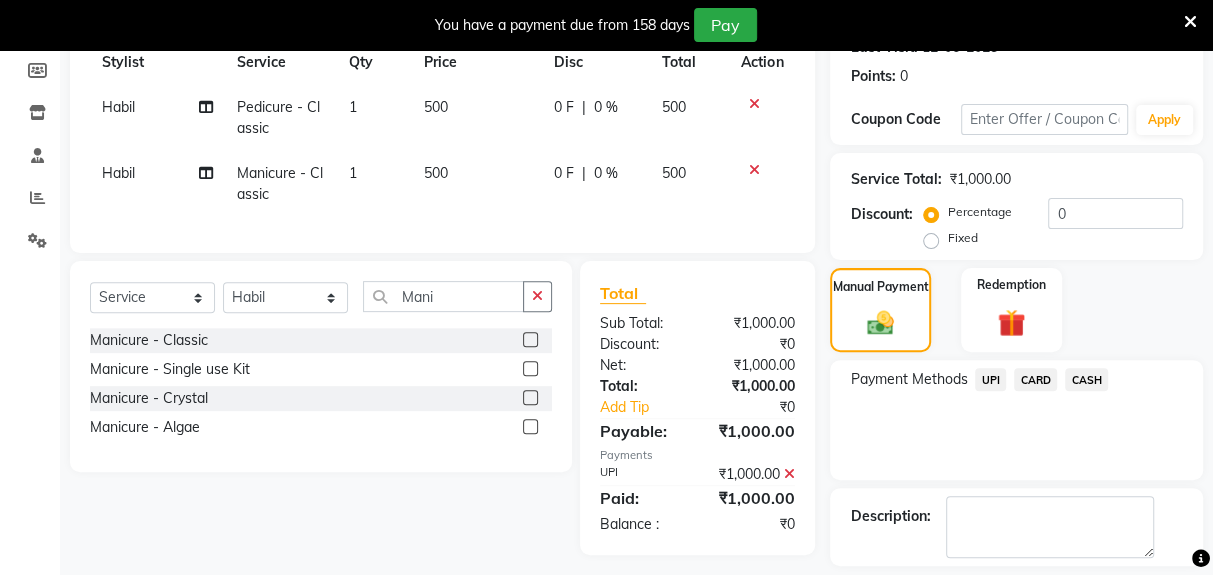 click on "Checkout" 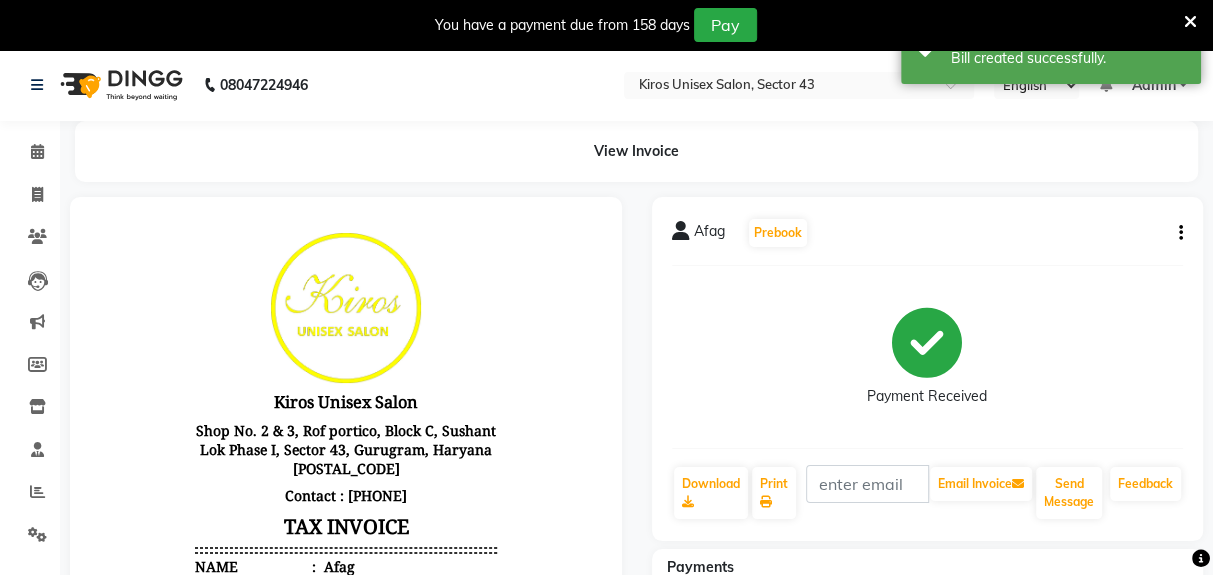 scroll, scrollTop: 0, scrollLeft: 0, axis: both 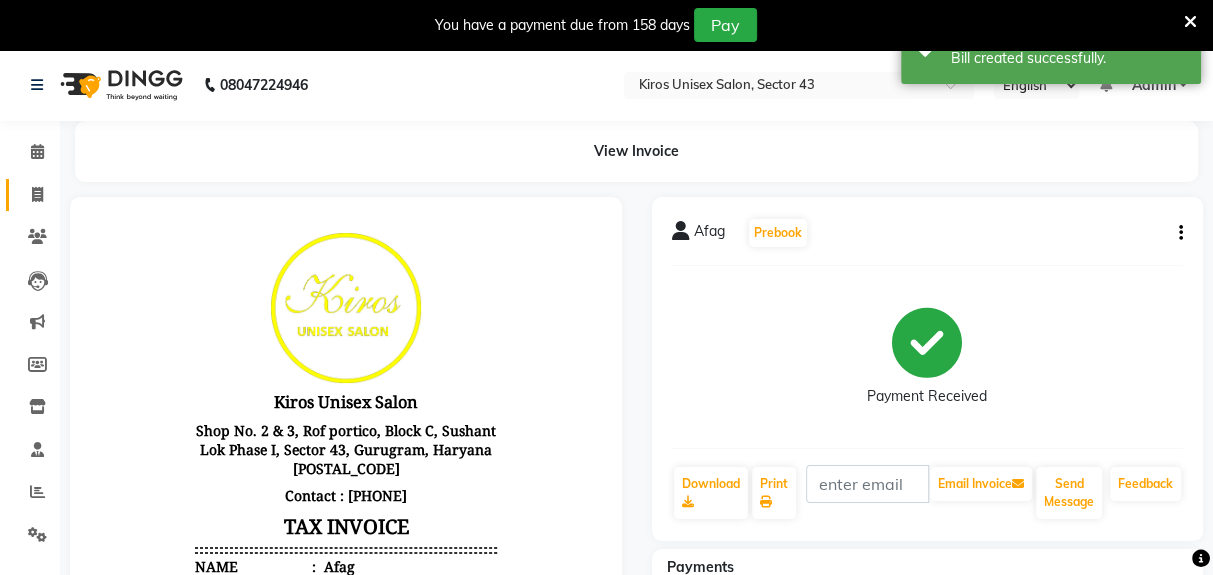 click 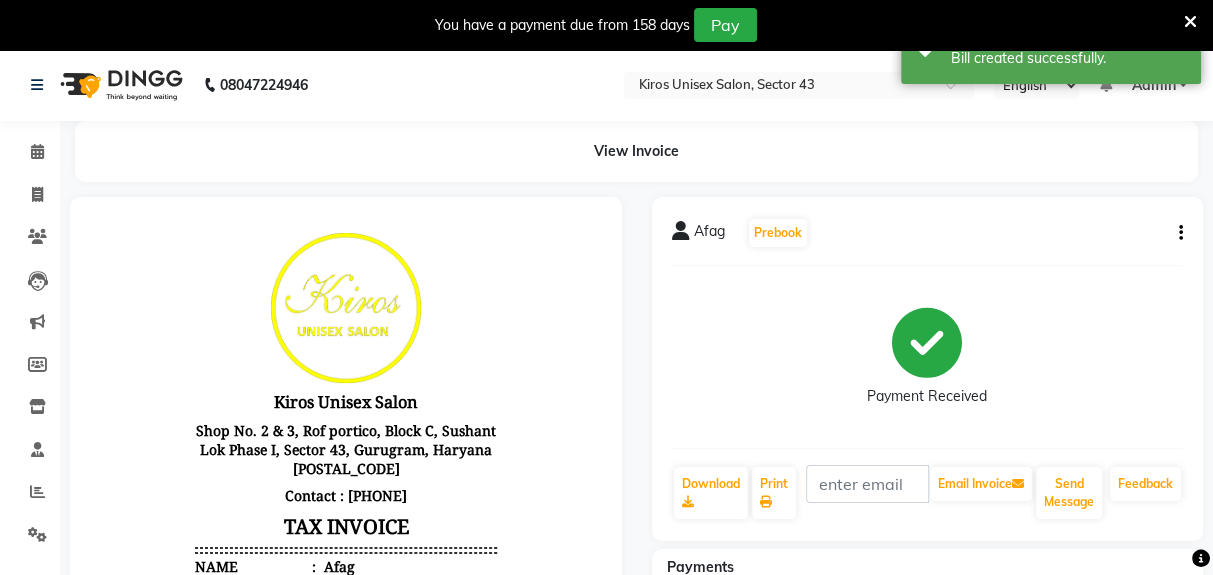 select on "service" 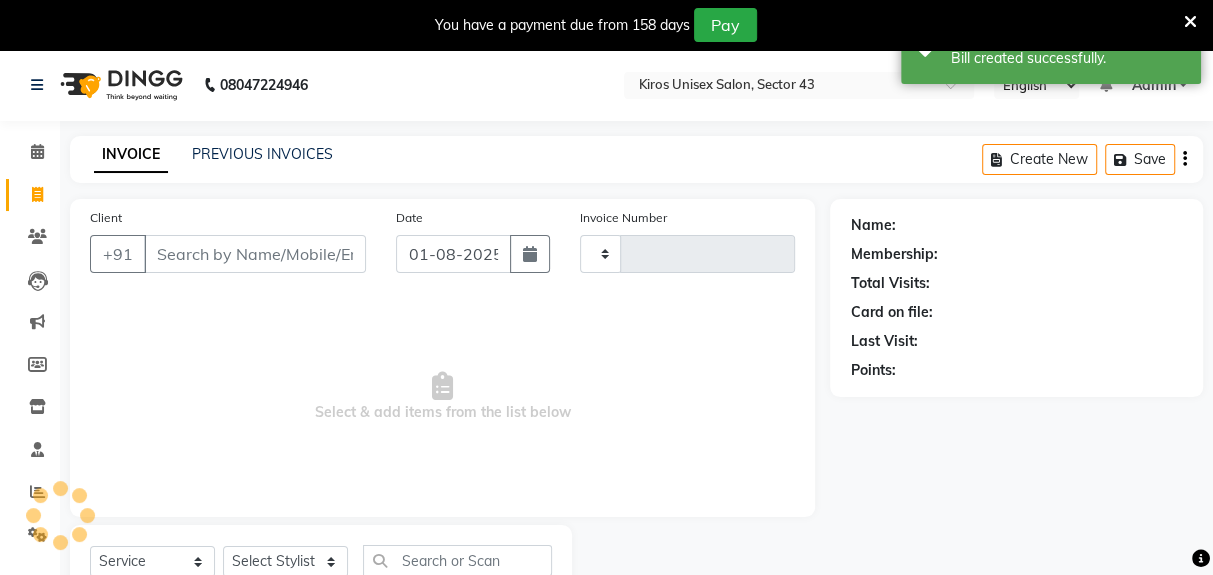 type on "3123" 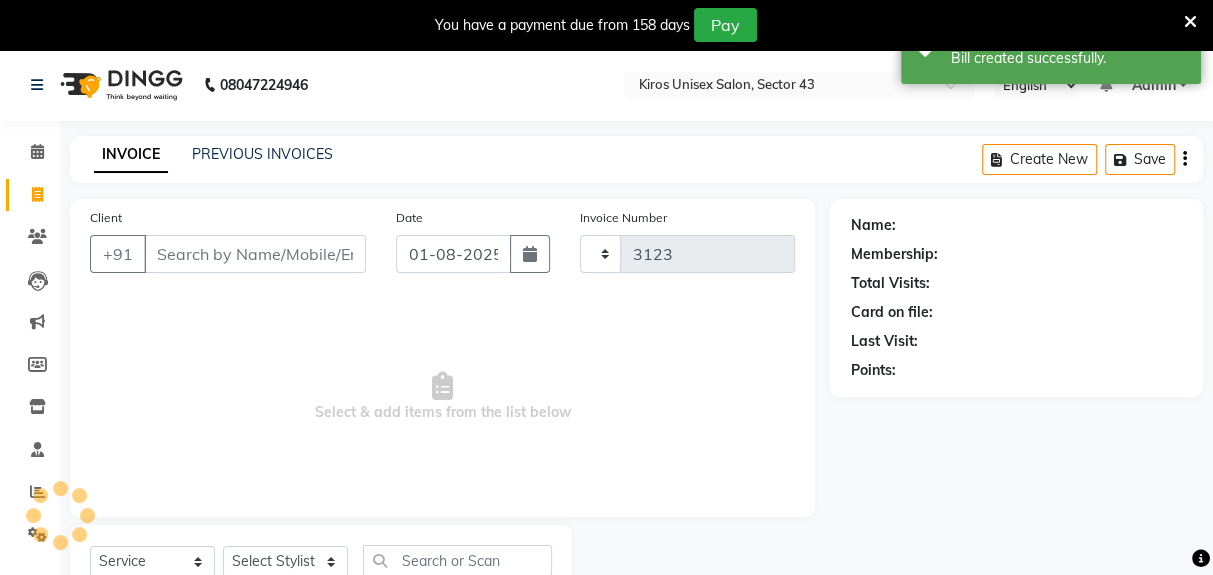 select on "5694" 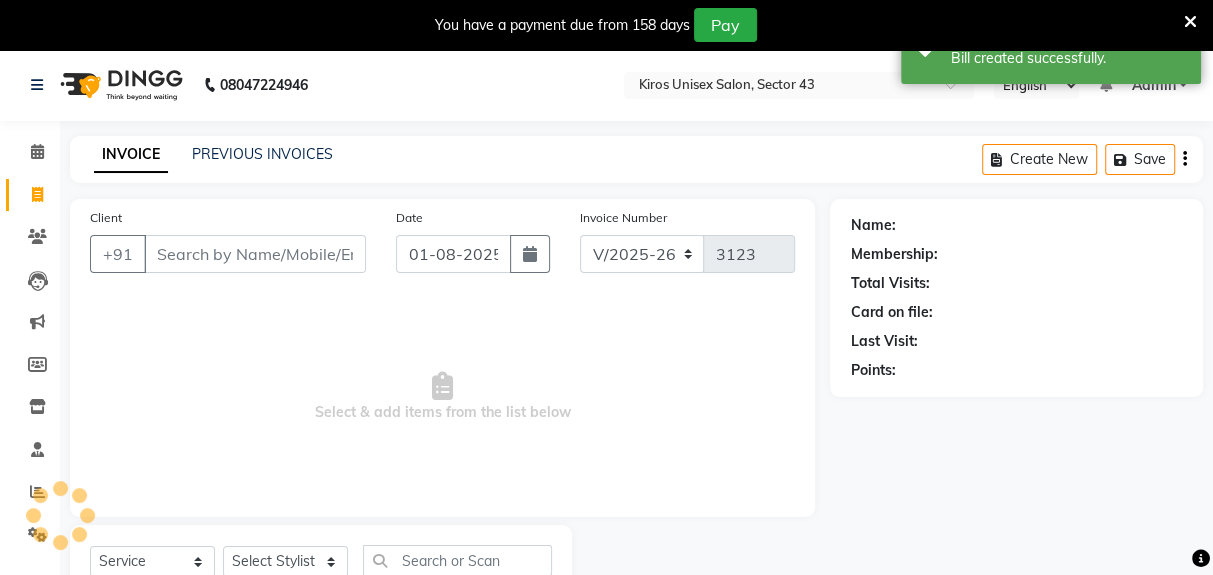 scroll, scrollTop: 73, scrollLeft: 0, axis: vertical 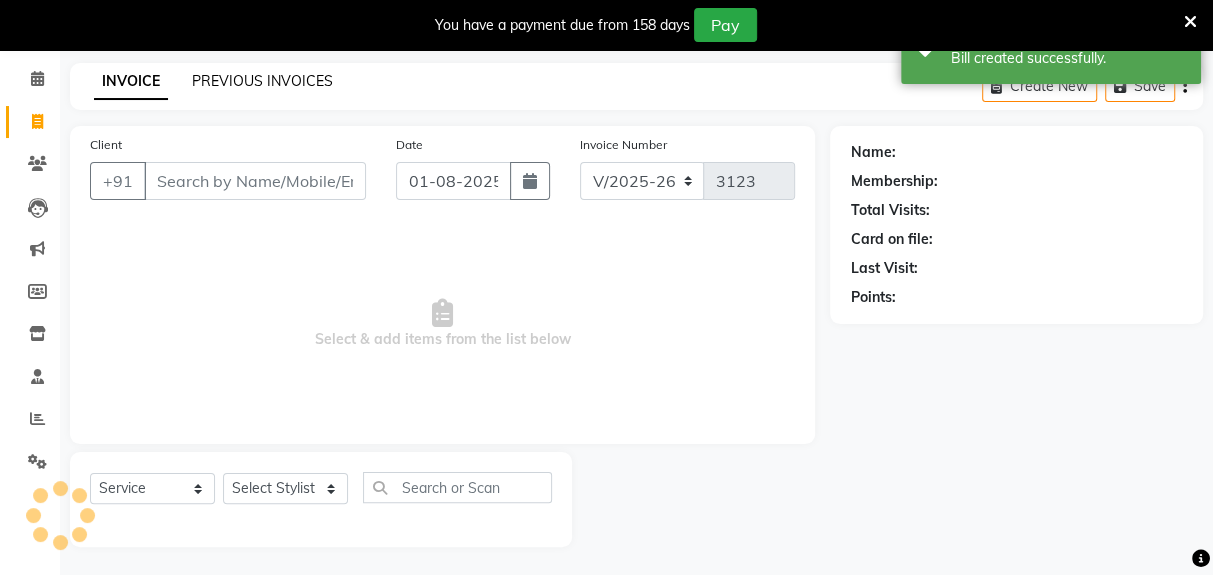 click on "PREVIOUS INVOICES" 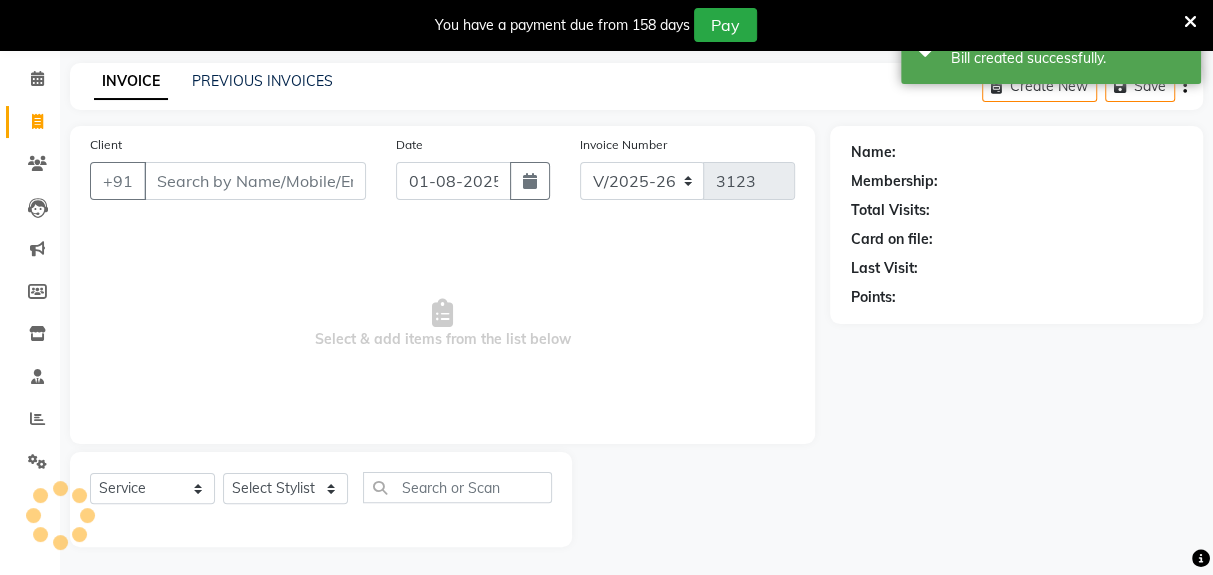 scroll, scrollTop: 49, scrollLeft: 0, axis: vertical 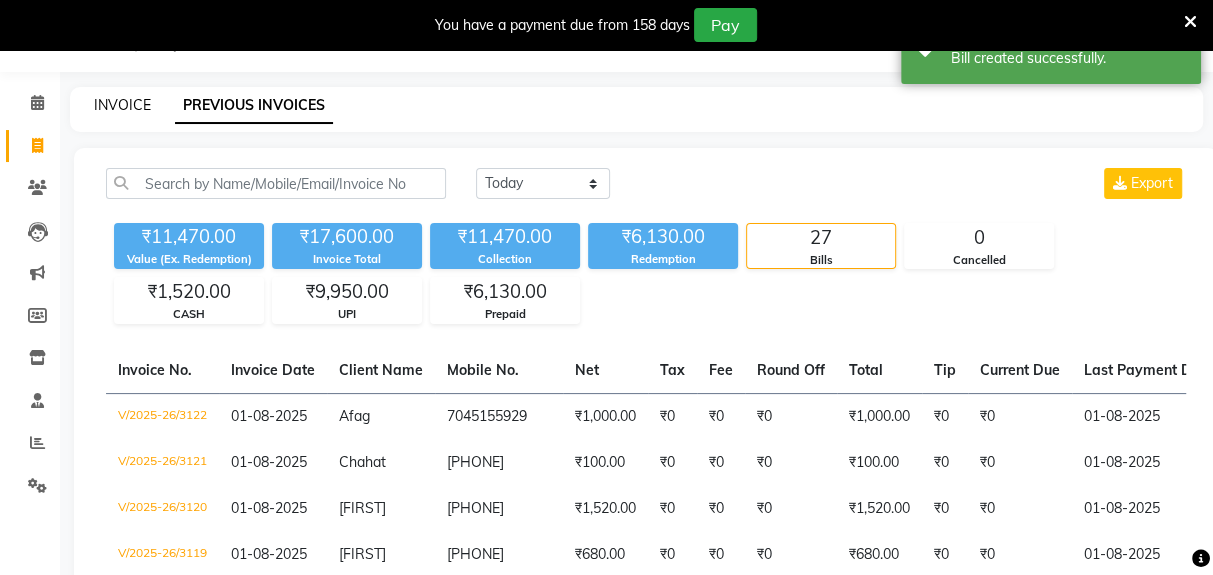 click on "INVOICE" 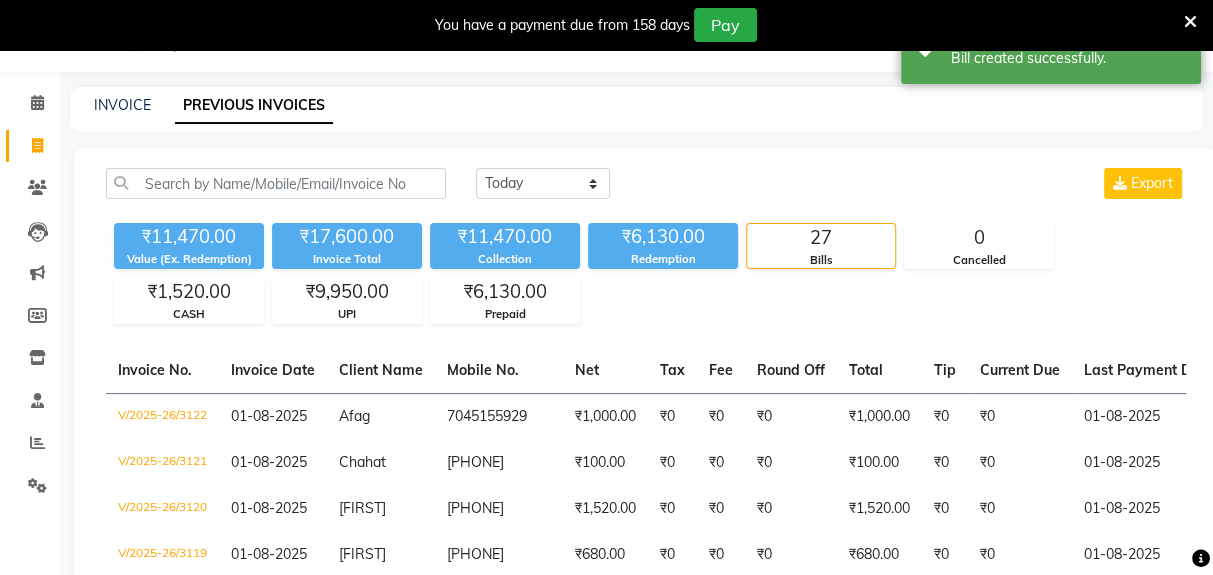 select on "service" 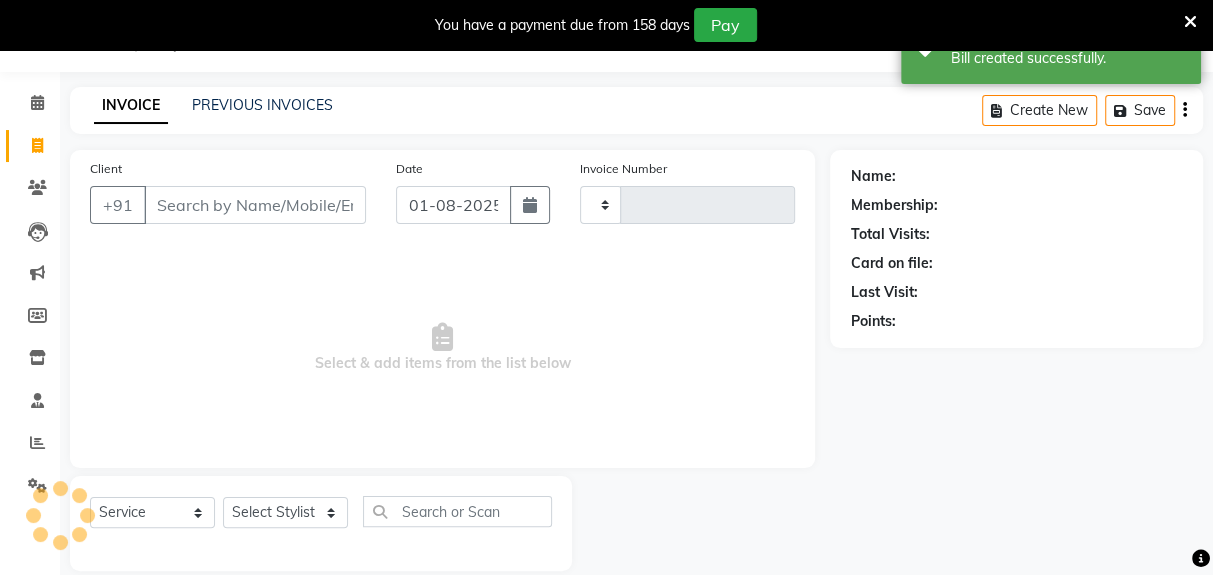 scroll, scrollTop: 73, scrollLeft: 0, axis: vertical 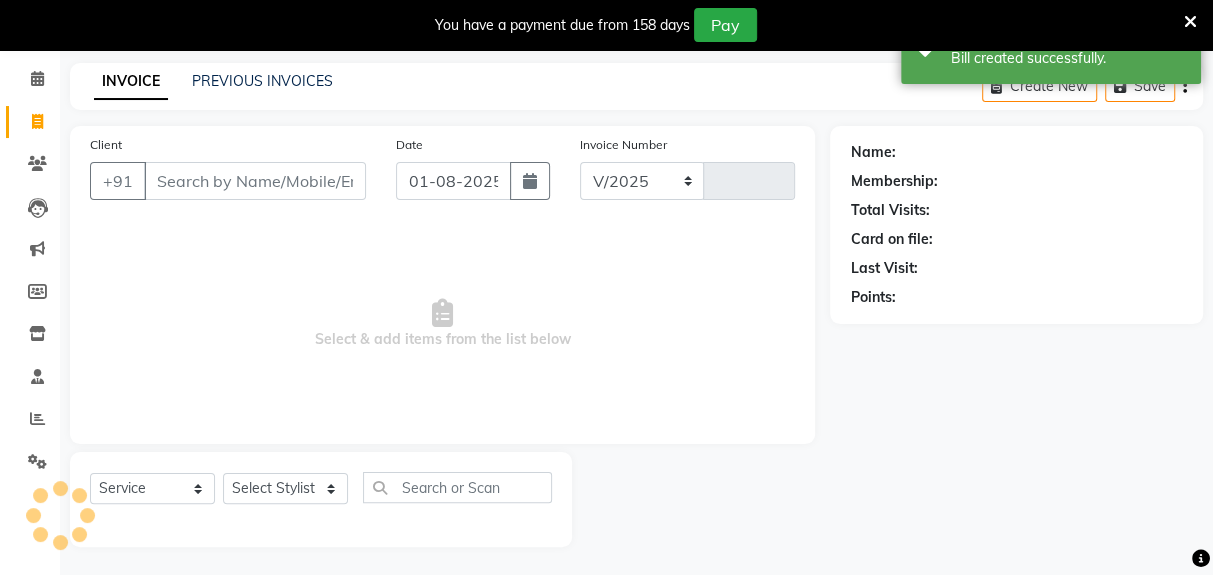 select on "5694" 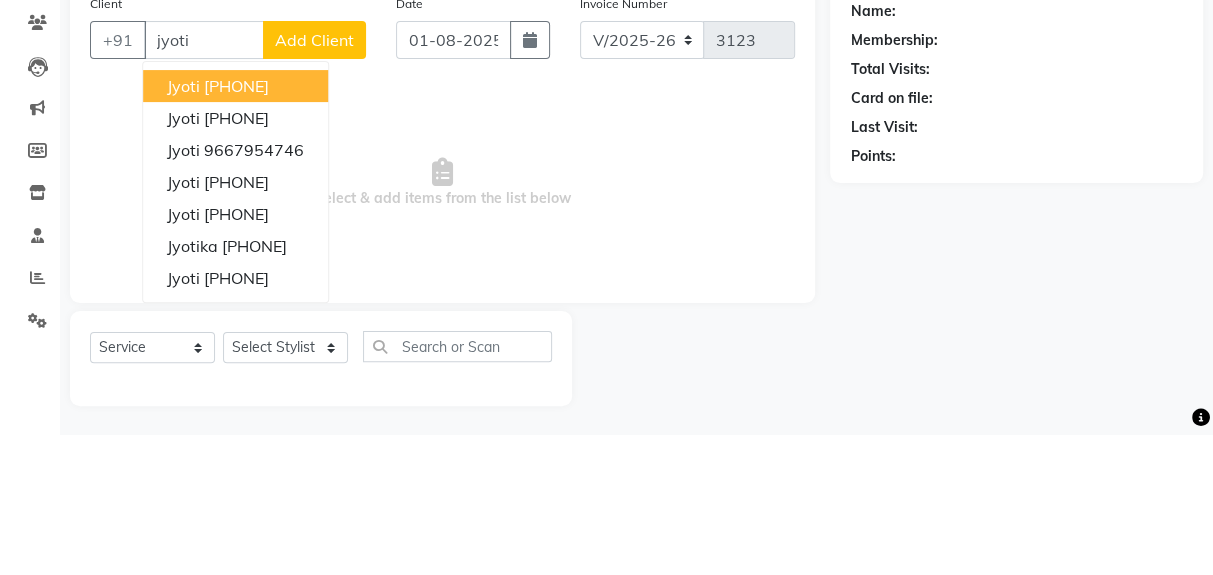 scroll, scrollTop: 73, scrollLeft: 0, axis: vertical 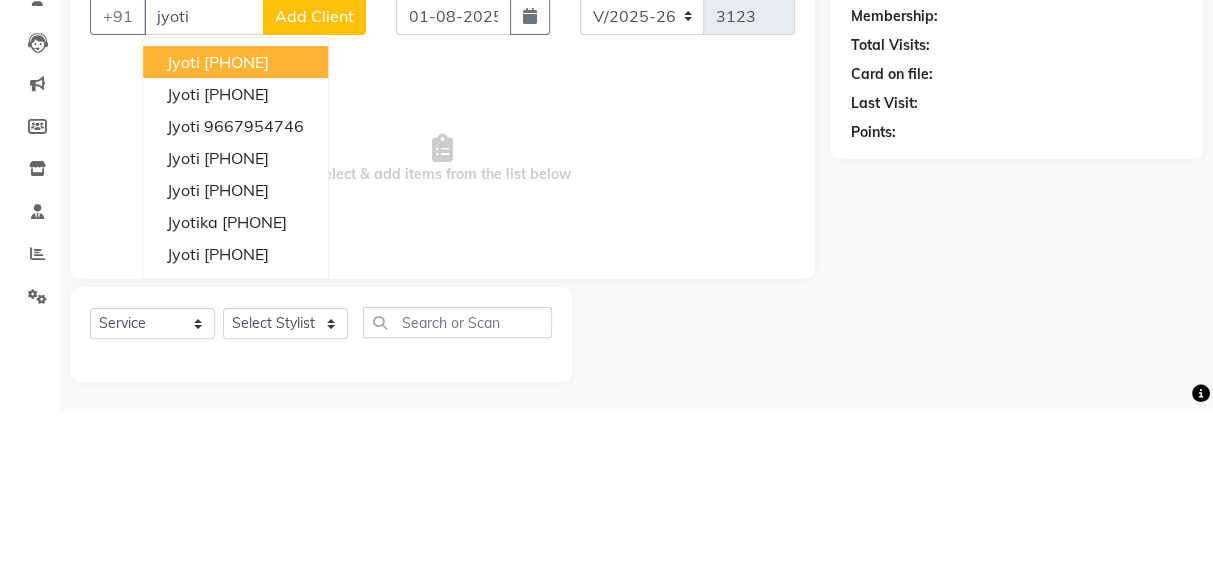 click on "9667954746" at bounding box center (254, 291) 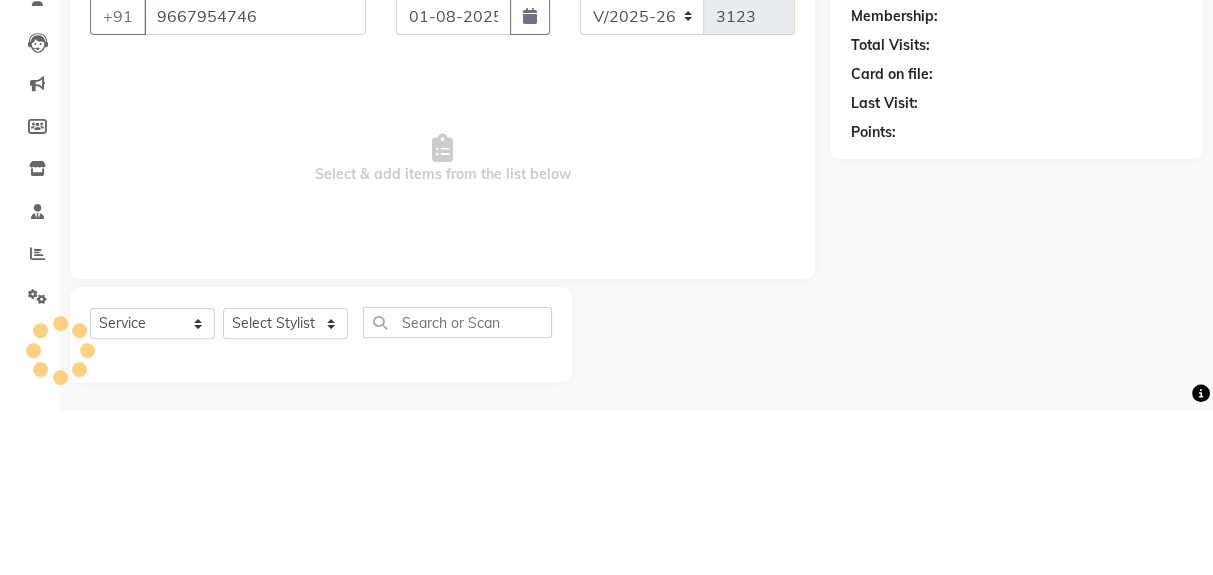 type on "9667954746" 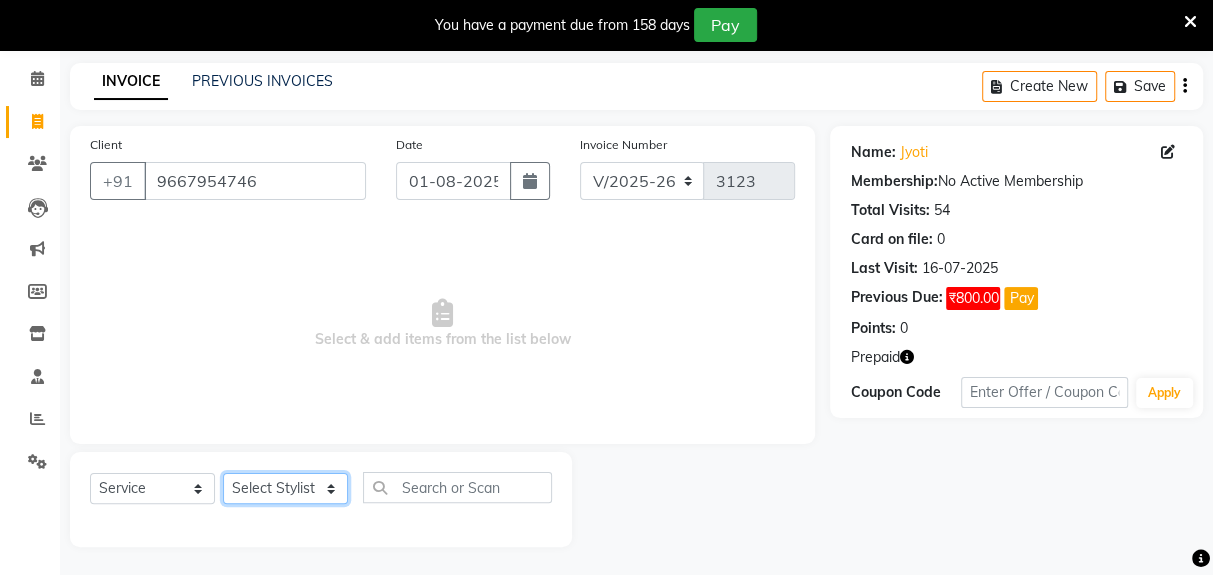 click on "Select Stylist Deepak Gunjan Habil Jeet Lalit Lamu Raj Rashmi Rony Sagar Suraj" 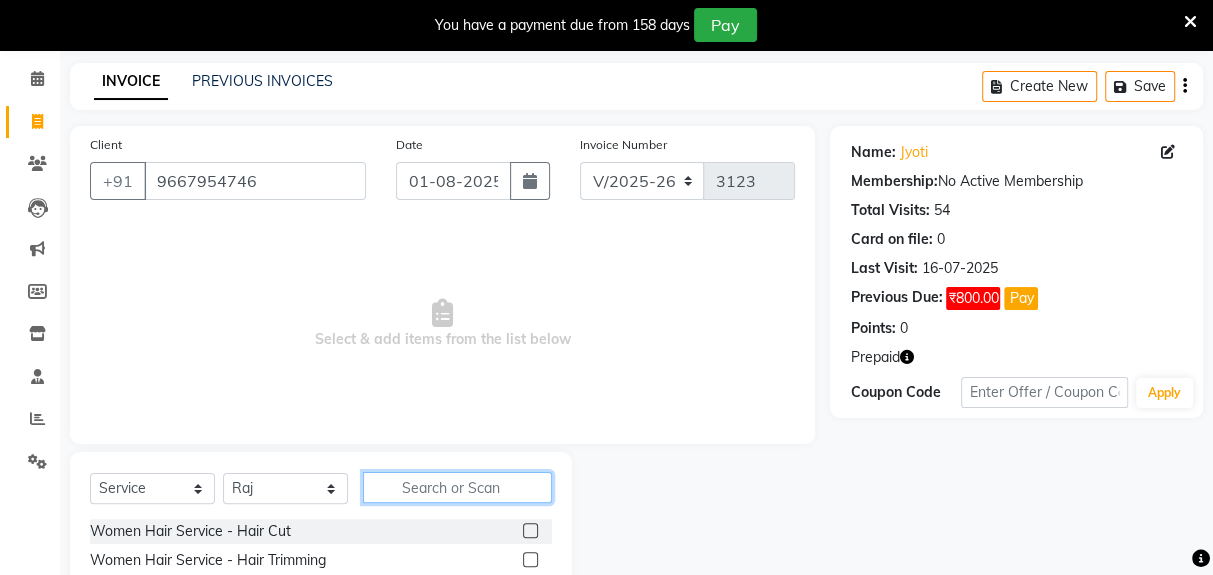click 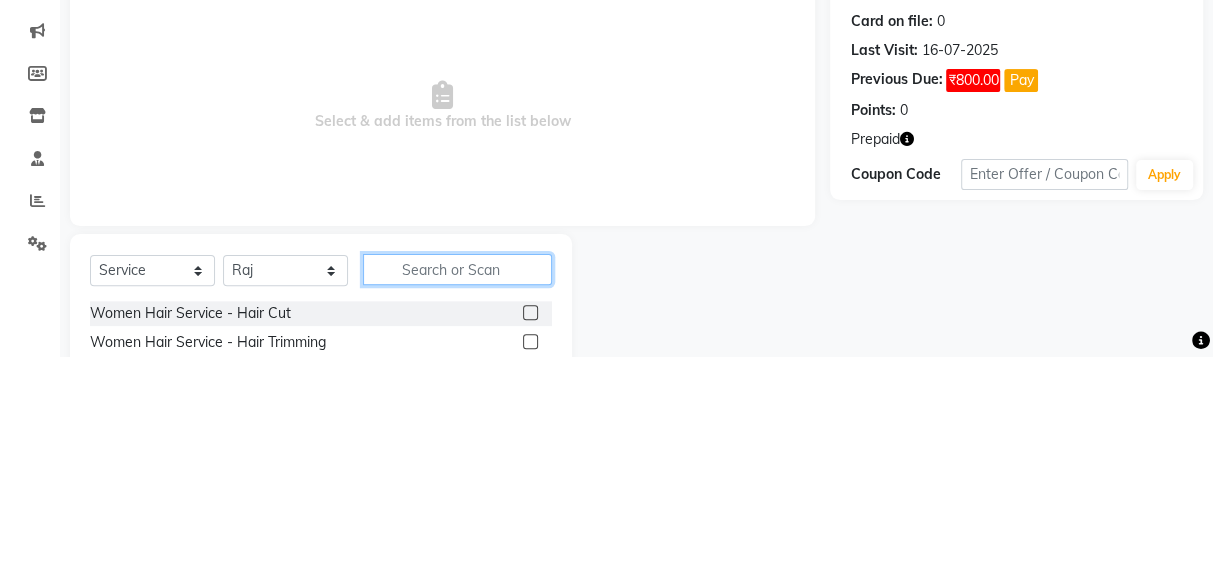 scroll, scrollTop: 123, scrollLeft: 0, axis: vertical 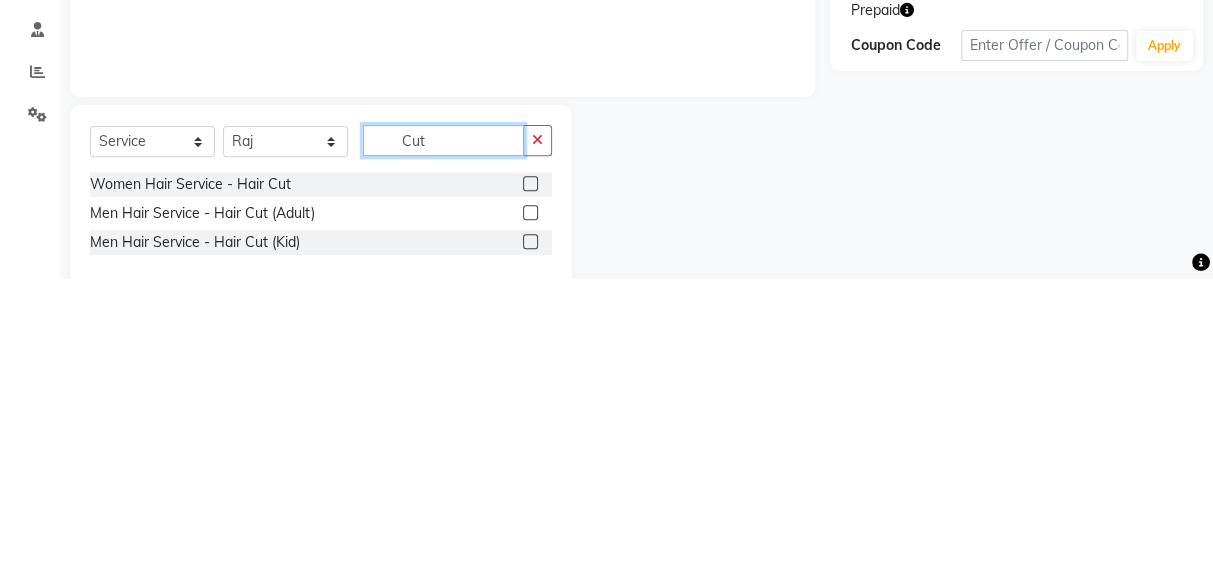 type on "Cut" 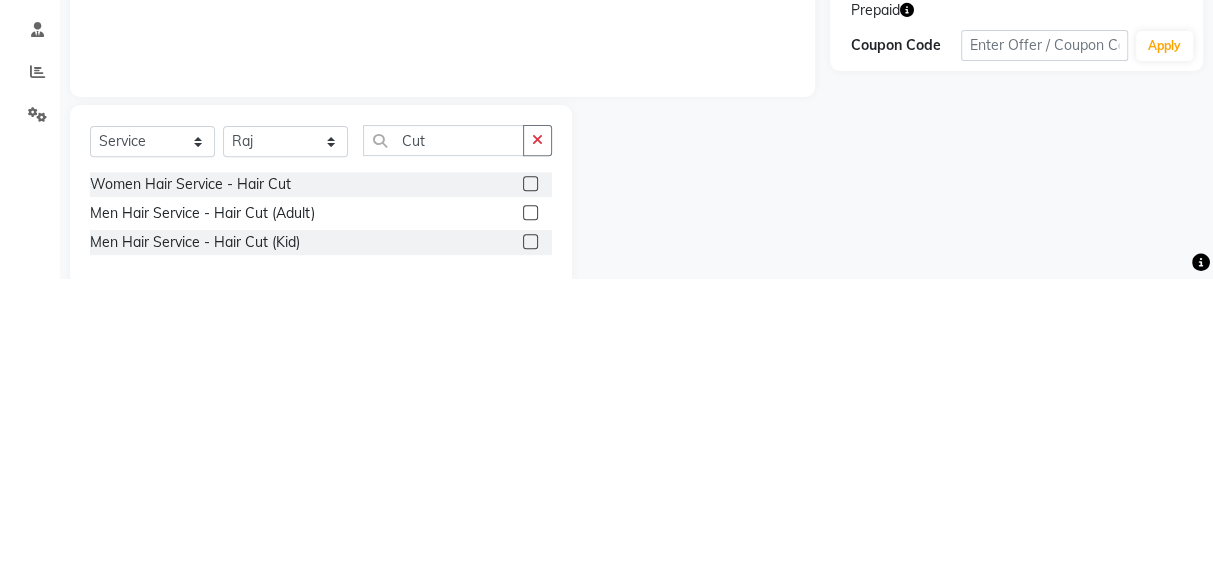 click 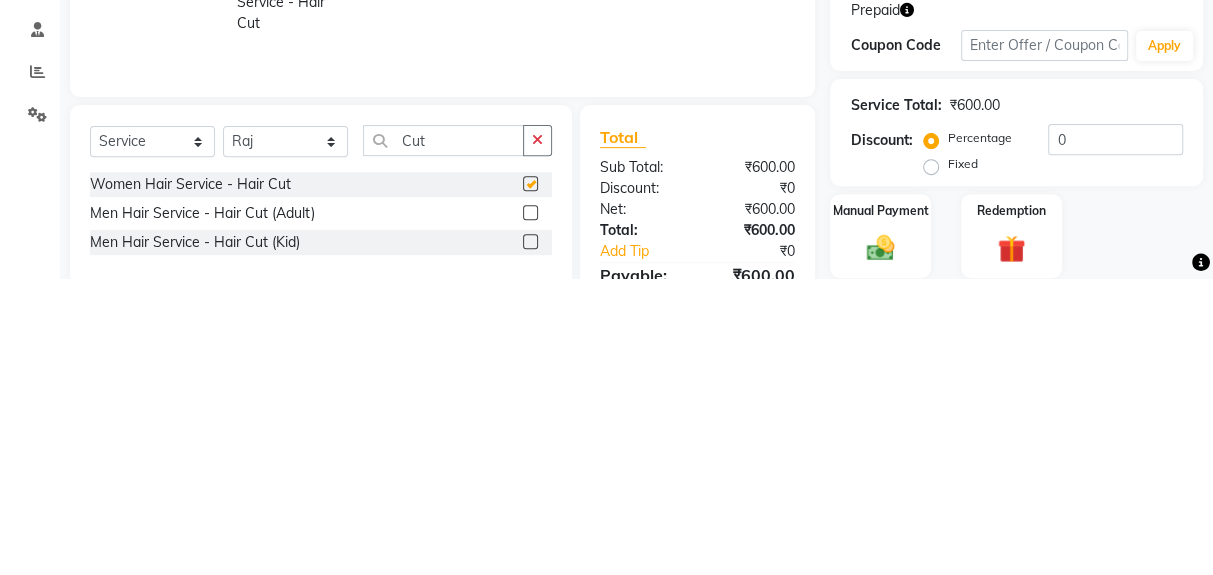 scroll, scrollTop: 123, scrollLeft: 0, axis: vertical 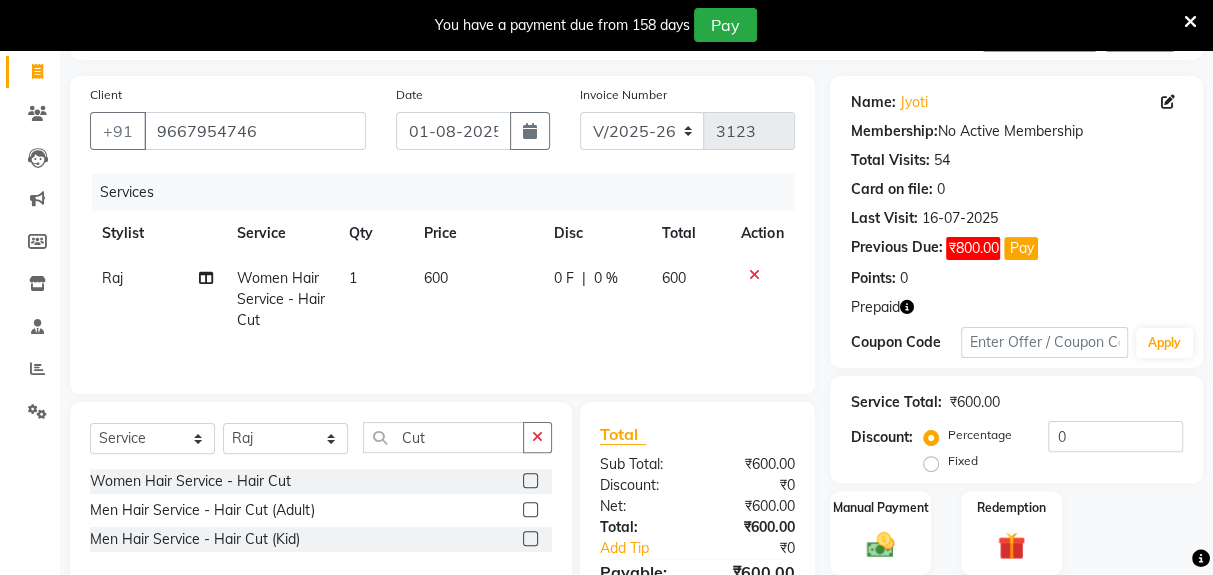 checkbox on "false" 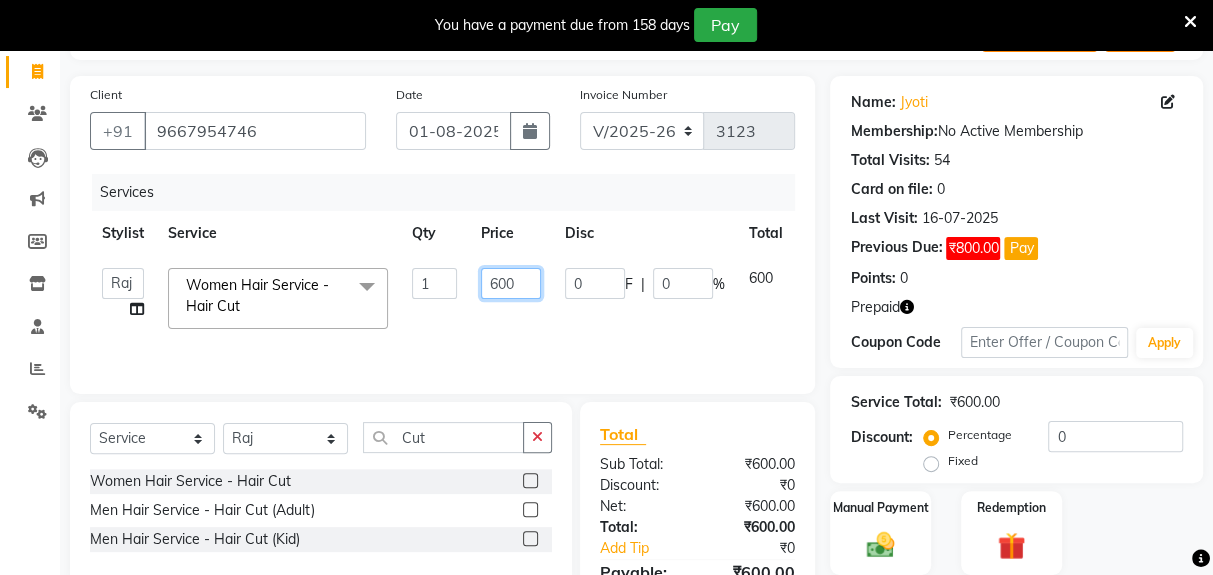 click on "600" 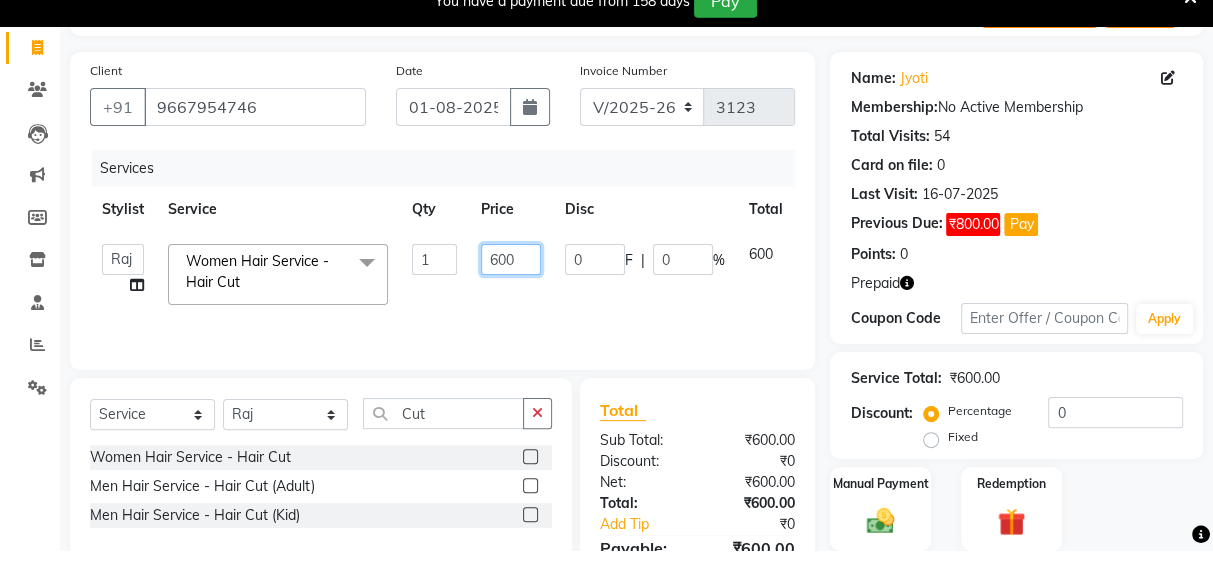 scroll, scrollTop: 123, scrollLeft: 0, axis: vertical 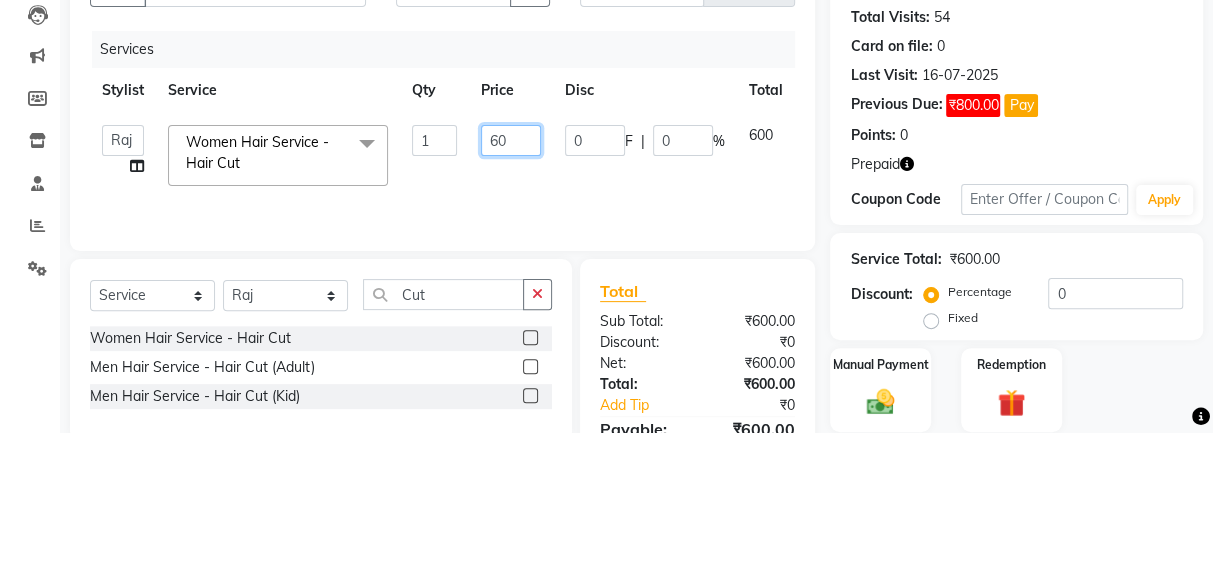 type on "6" 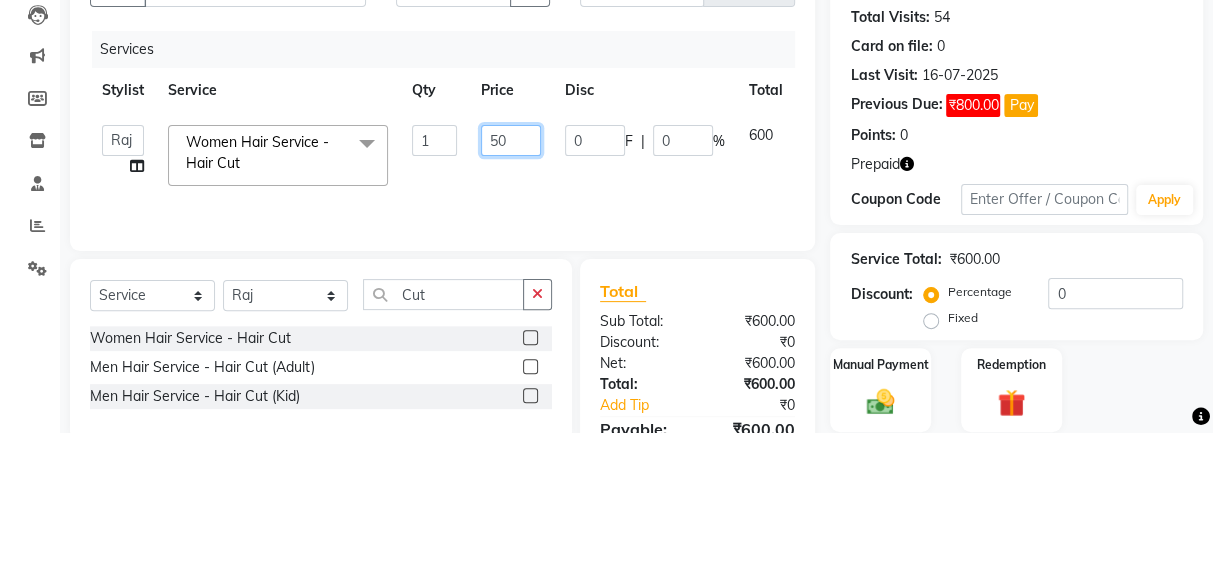 type on "500" 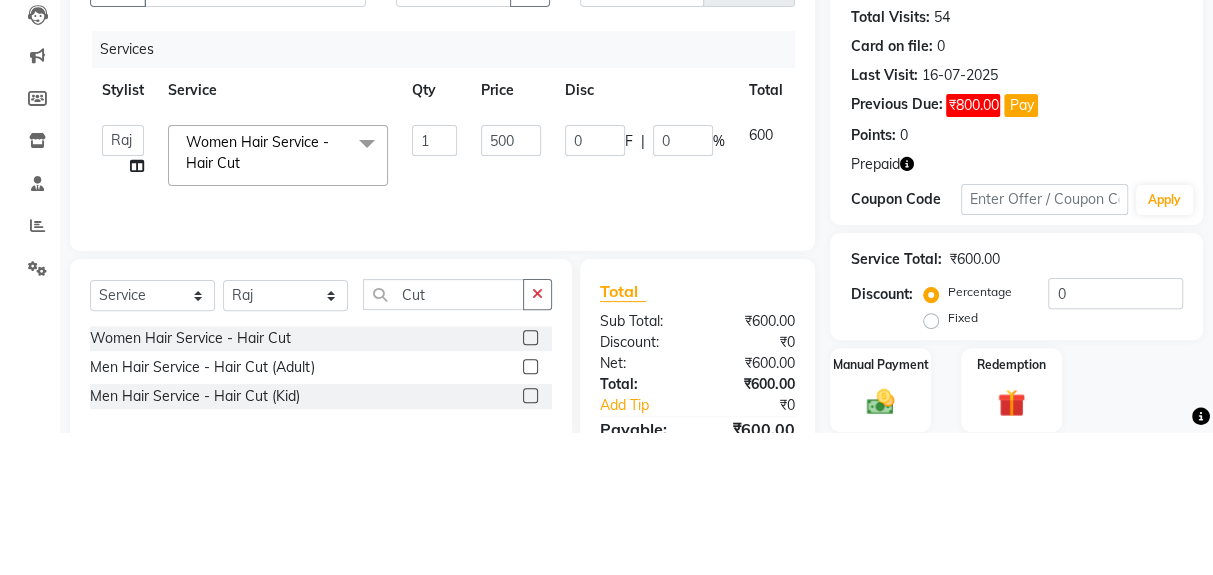 click on "0 F | 0 %" 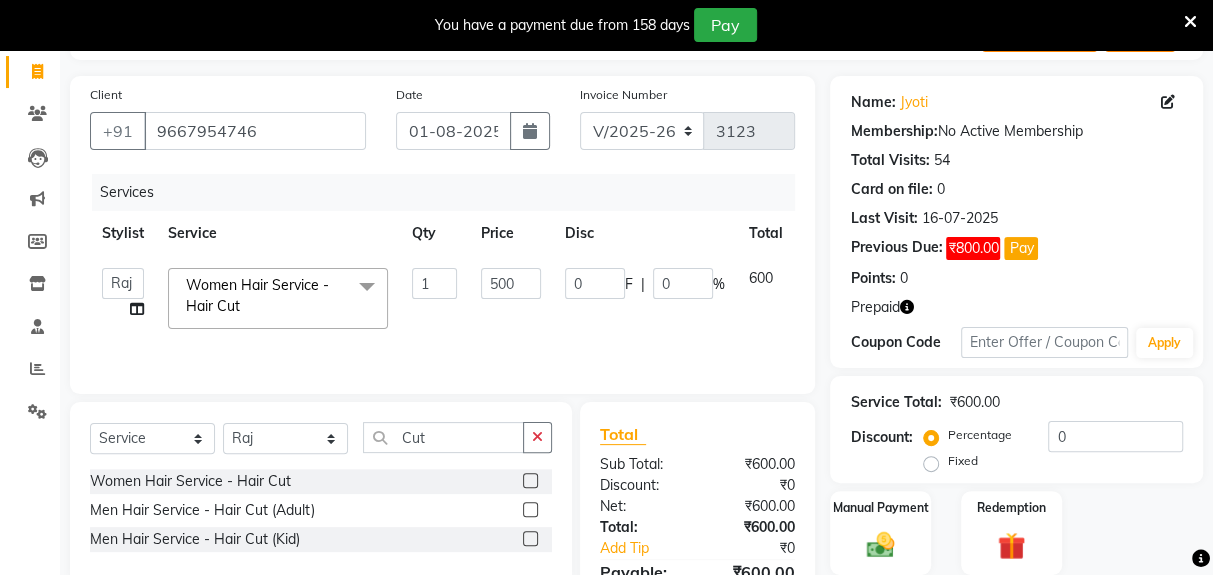 select on "39647" 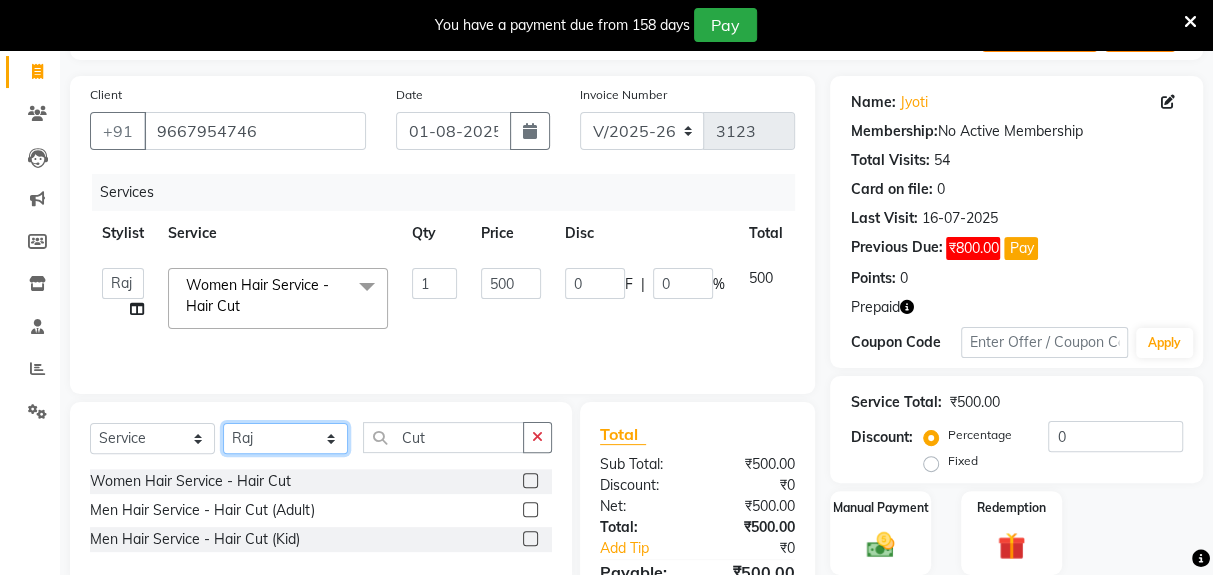 click on "Select Stylist Deepak Gunjan Habil Jeet Lalit Lamu Raj Rashmi Rony Sagar Suraj" 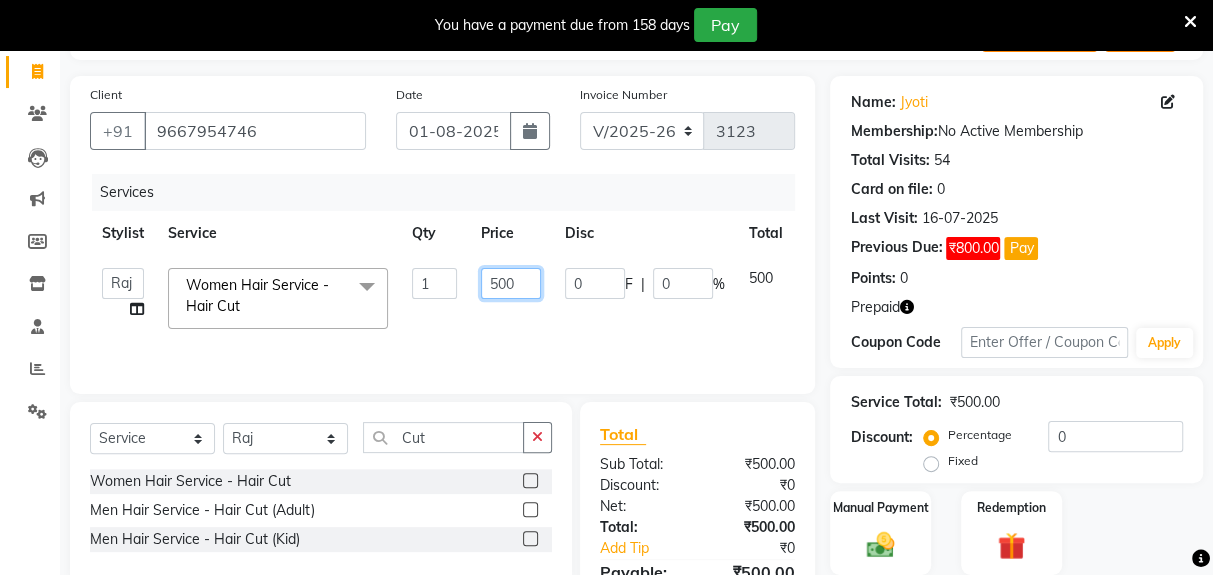 click on "500" 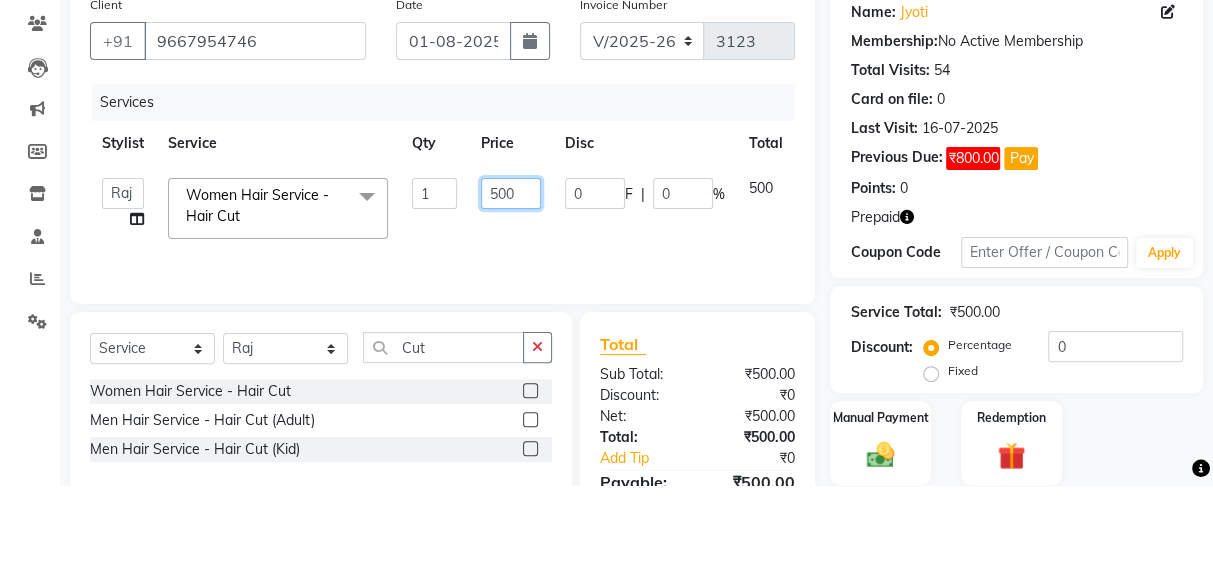 scroll, scrollTop: 123, scrollLeft: 0, axis: vertical 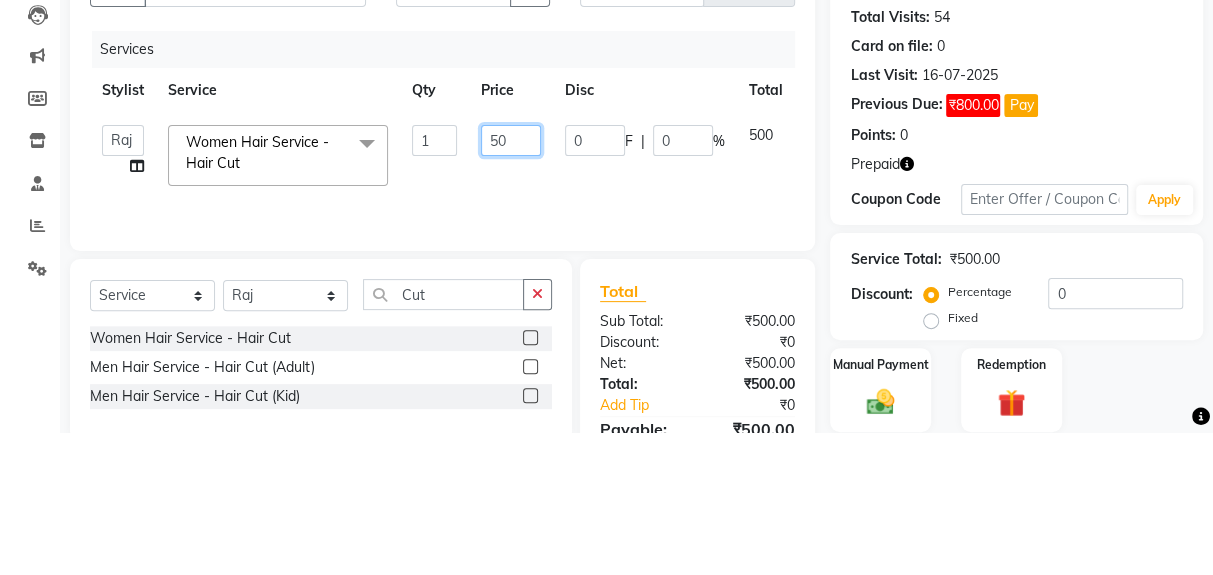 type on "5" 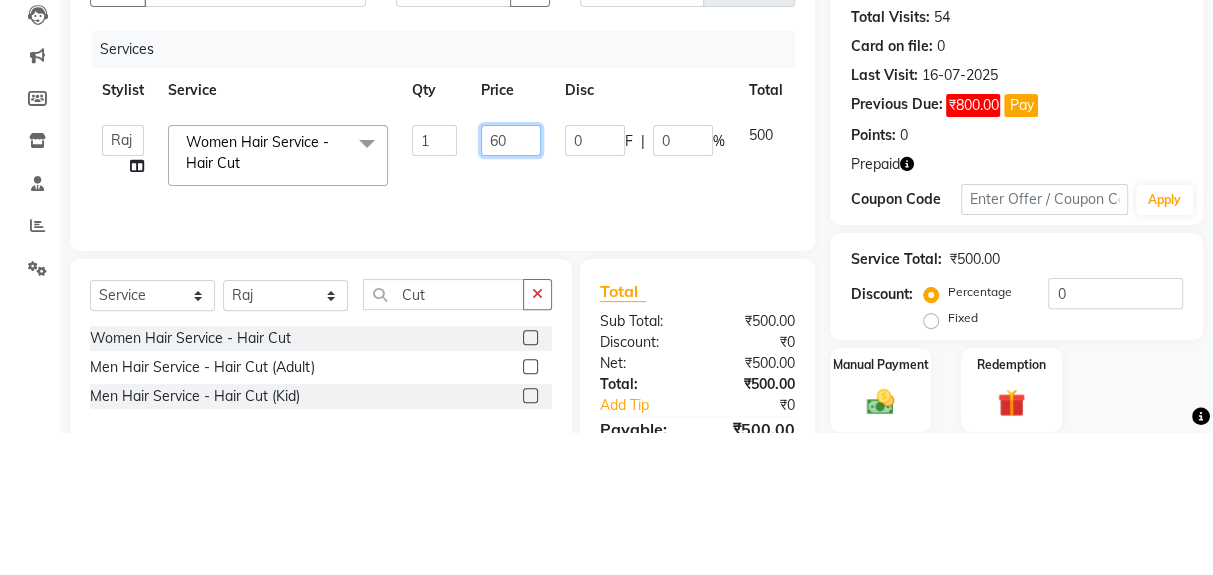 type on "600" 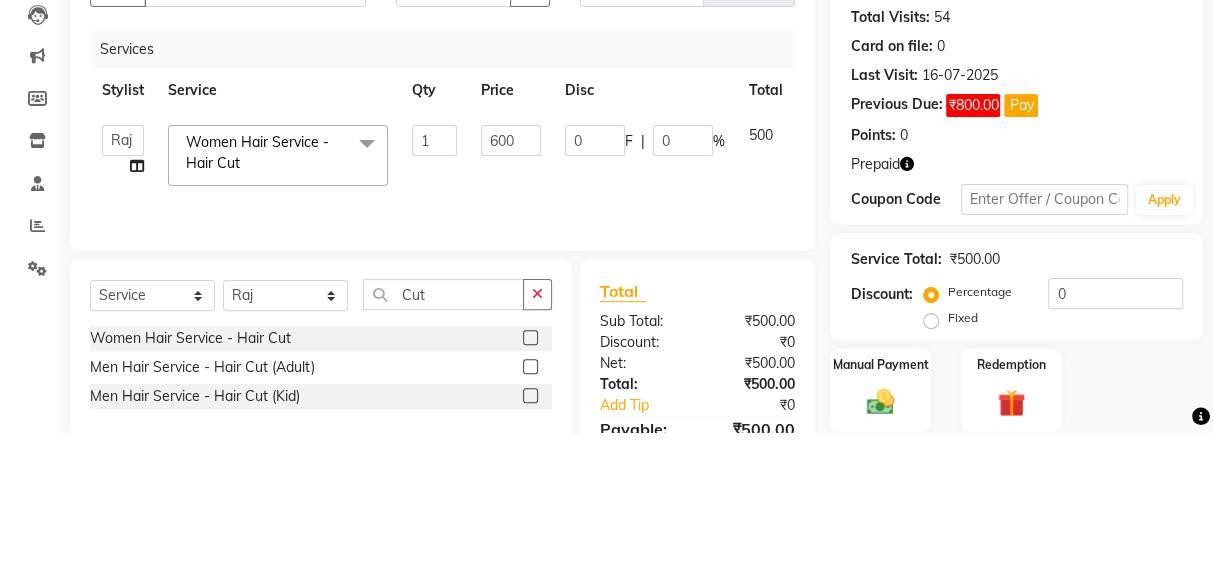 click on "Services Stylist Service Qty Price Disc Total Action Deepak Gunjan Habil Jeet Lalit Lamu Raj Rashmi Rony Sagar Suraj Women Hair Service - Hair Cut x Women Hair Service - Hair Cut Women Hair Service - Hair Trimming Hair spa treatment Hair spa molecular Style Moroccan argan Style dead see minerals Face massage Under arms waxing Head Wash - L’Oréal Head Wash - Sulphate Free Head Wash - Gk Styling - Blow Dry Styling - Ironing Styling - Curls Styling - Combo: Head Wash (L’Oréal) And Blow Dry Threading - Eyebrow/ Upper Lip/ Chin/ Forehead Threading - Side Locks Threading - Full Face Hair Colour - Majirel Female Hair Colour - Inoa Female Hair Colour - Application Female Hair Colour - Majirel Hair Colour - Inoa Hair Colour - Application Hair Colour - Beard Colour Hair Spa - L’Oréal Basic Hair Spa - Mythic Spa Hair Spa - Macadamia Spa / Moroccan Hair Treatment Hair Spa - Ola Plex Hair Treatment - Dandruff/ Hair Fall Treatment Hair Treatment - Smoothening Hair Treatment - Keratin 1 600" 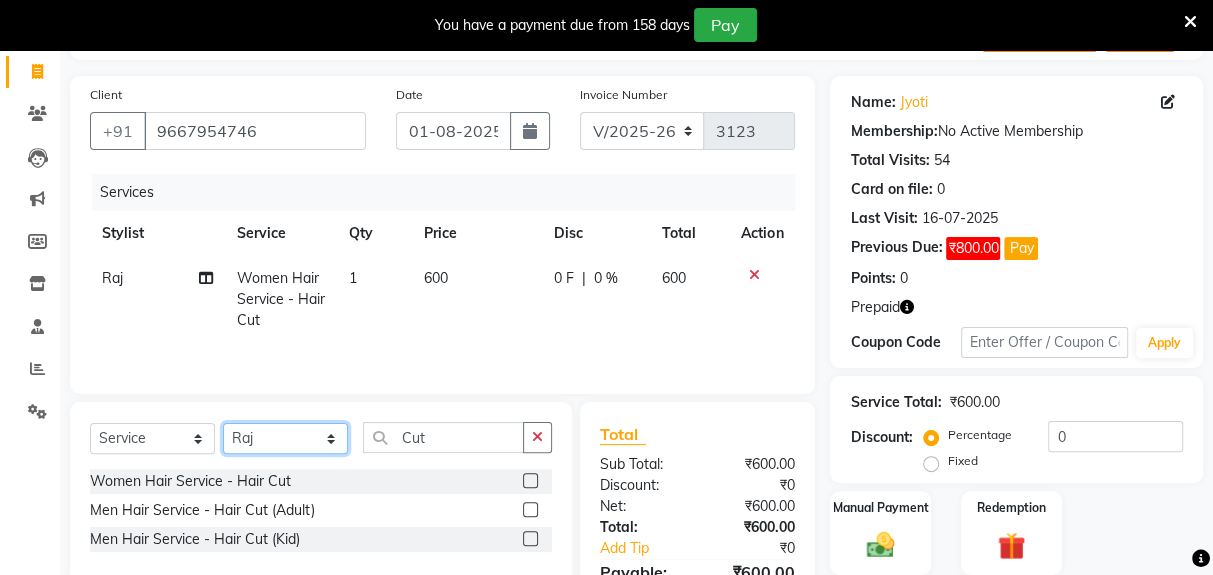 click on "Select Stylist Deepak Gunjan Habil Jeet Lalit Lamu Raj Rashmi Rony Sagar Suraj" 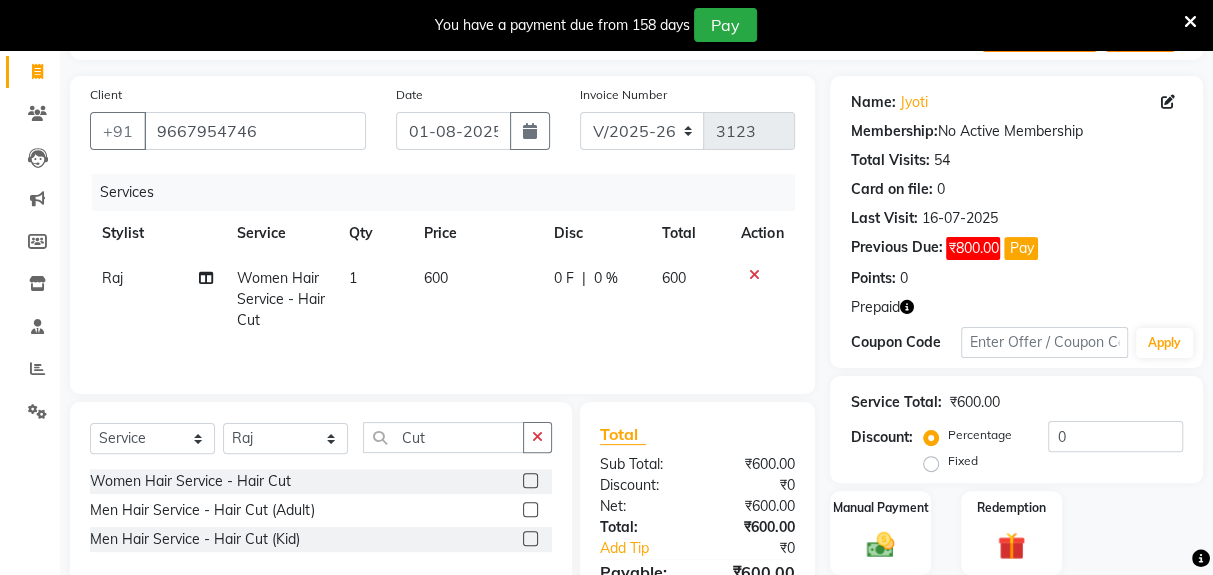 click 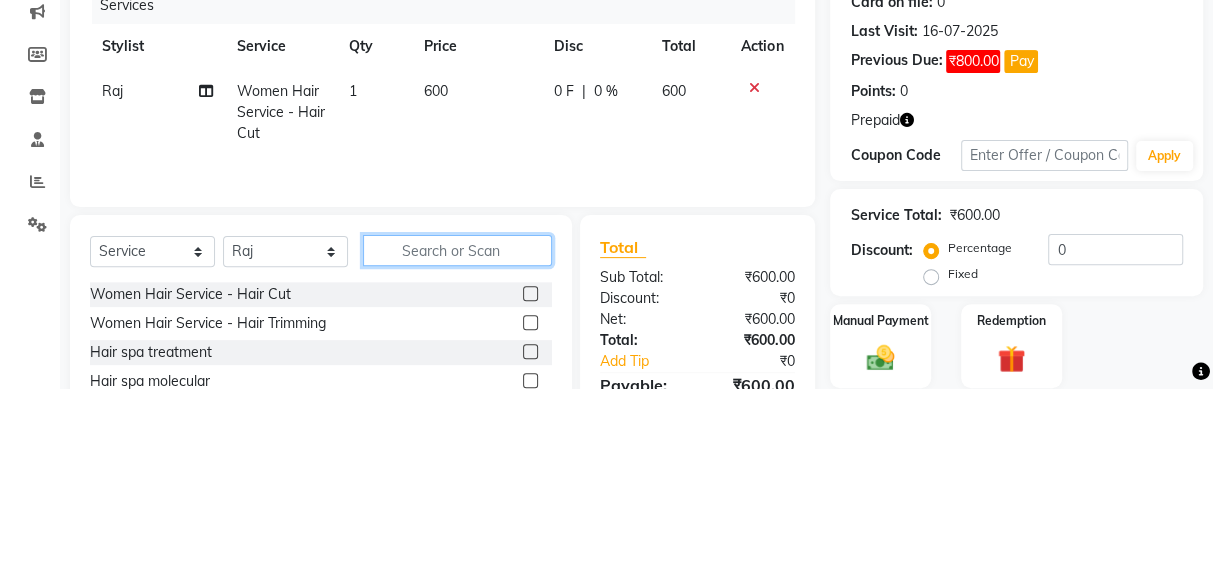 scroll, scrollTop: 123, scrollLeft: 0, axis: vertical 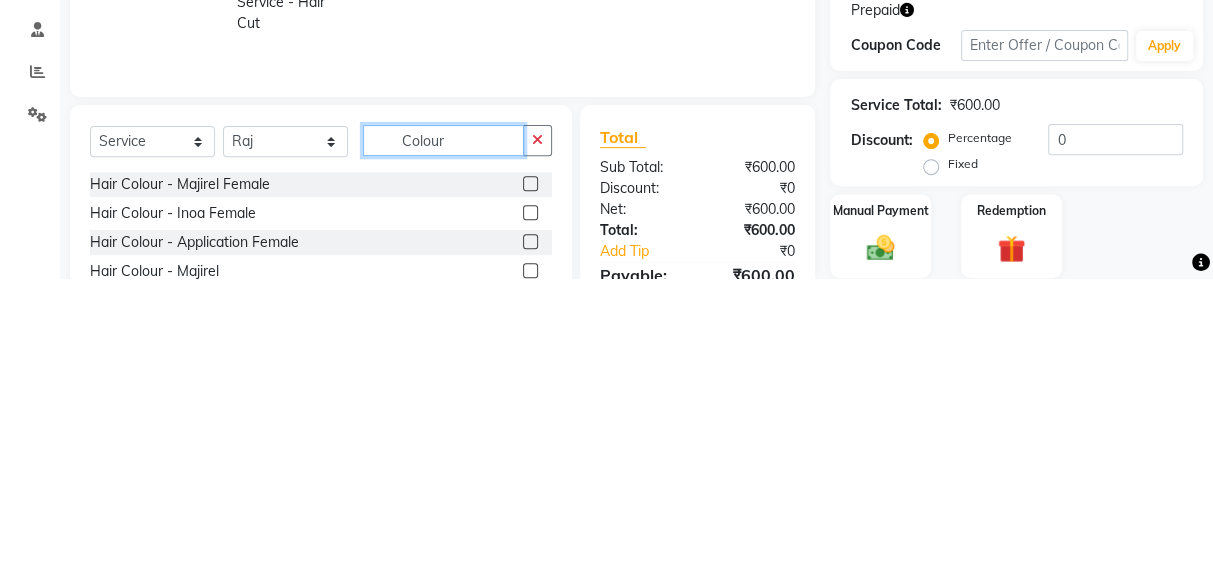 type on "Colour" 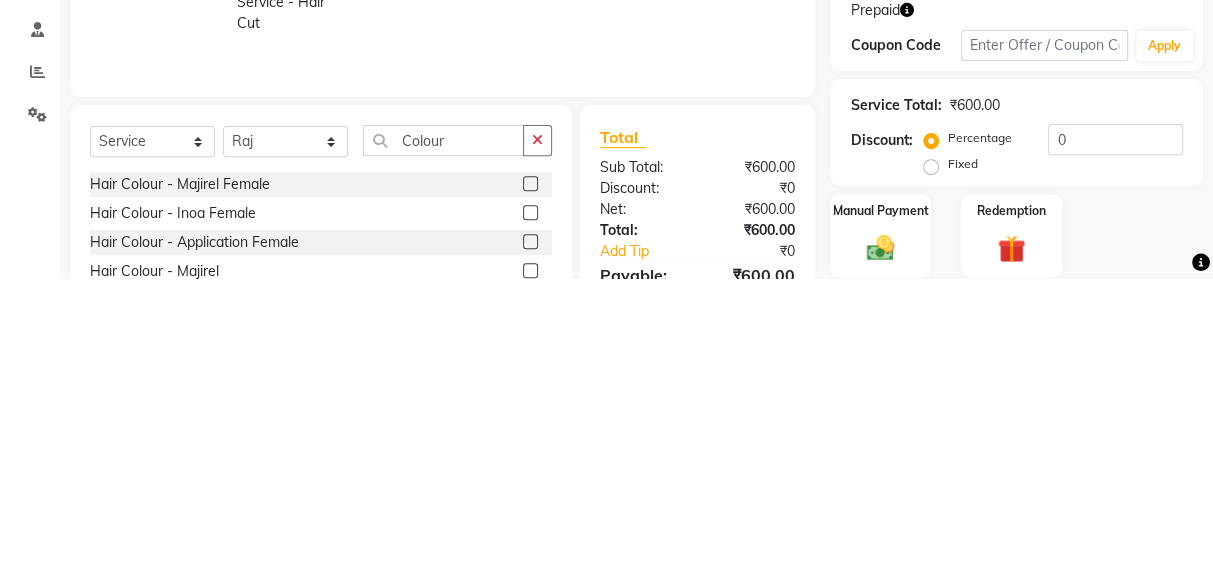 click 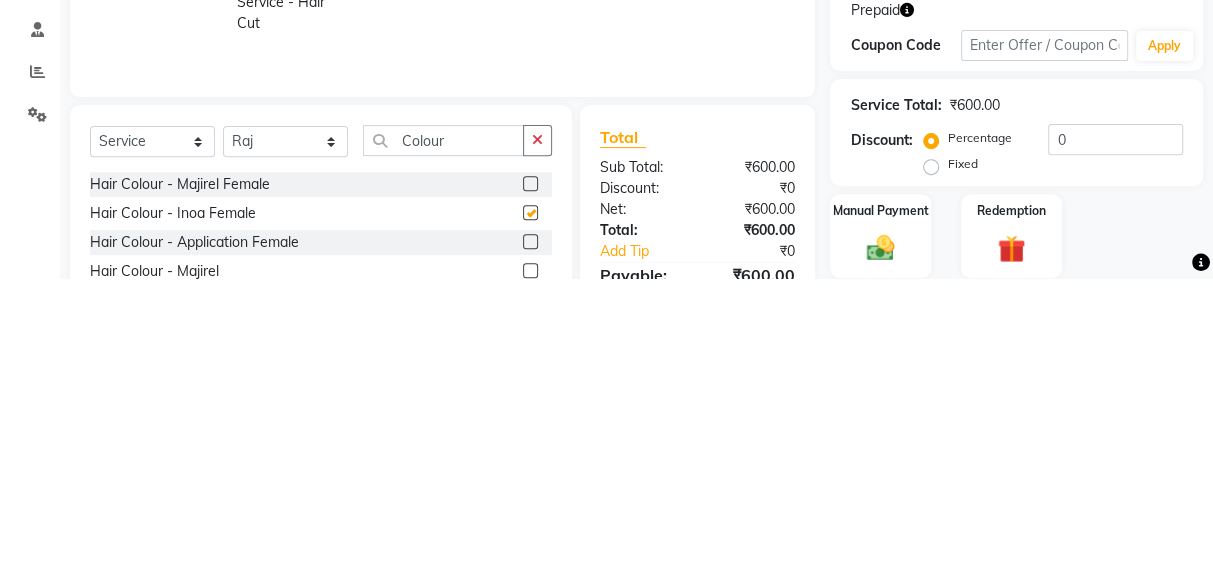 scroll, scrollTop: 123, scrollLeft: 0, axis: vertical 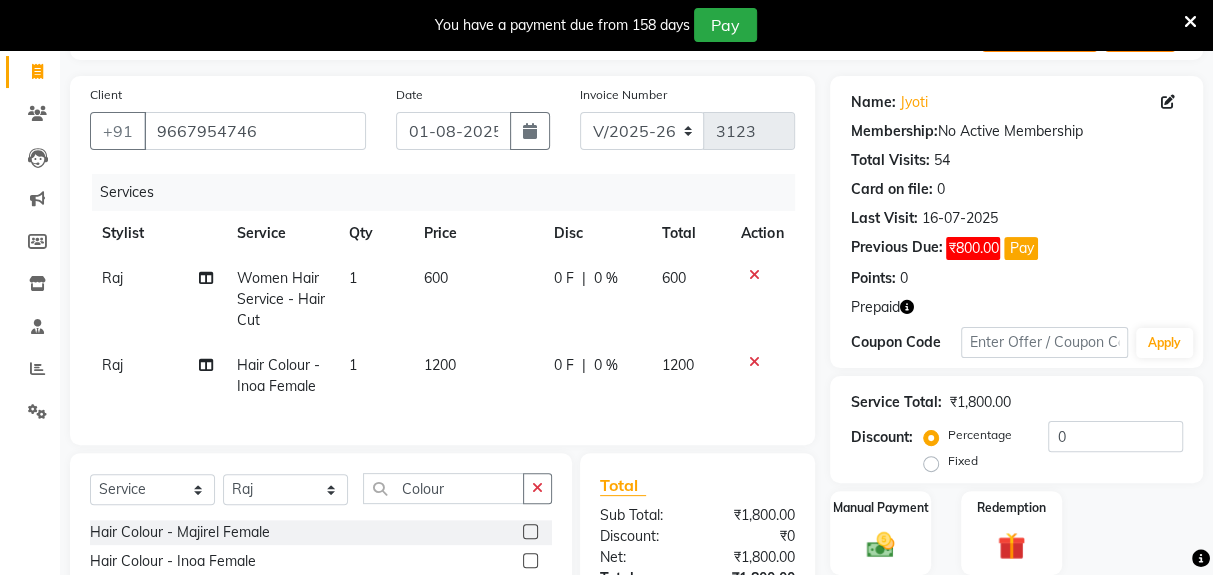 checkbox on "false" 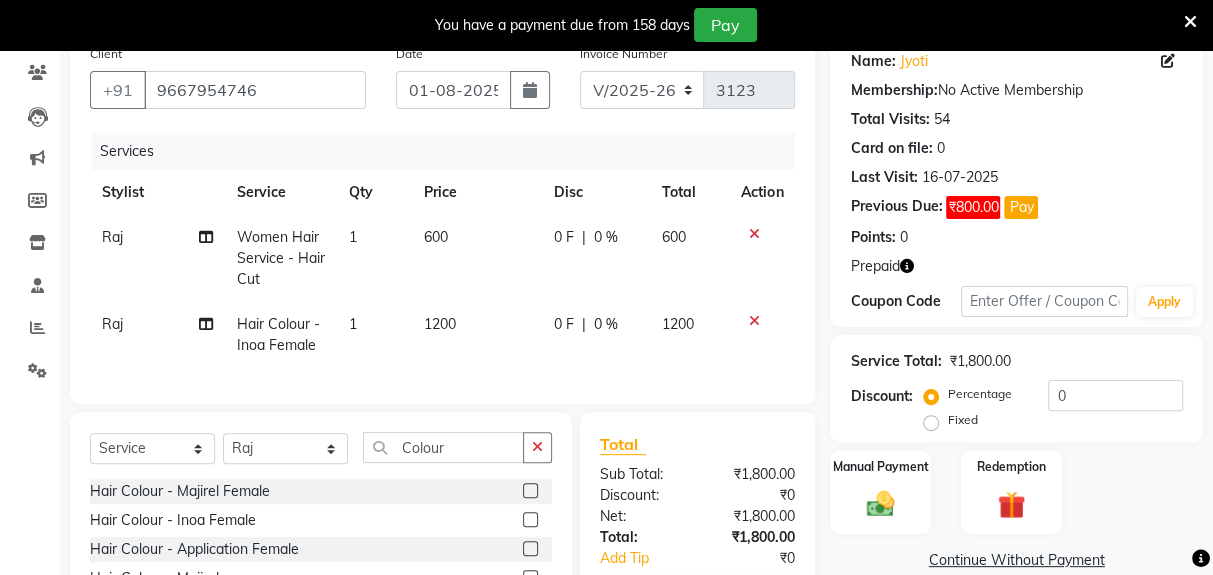 scroll, scrollTop: 170, scrollLeft: 0, axis: vertical 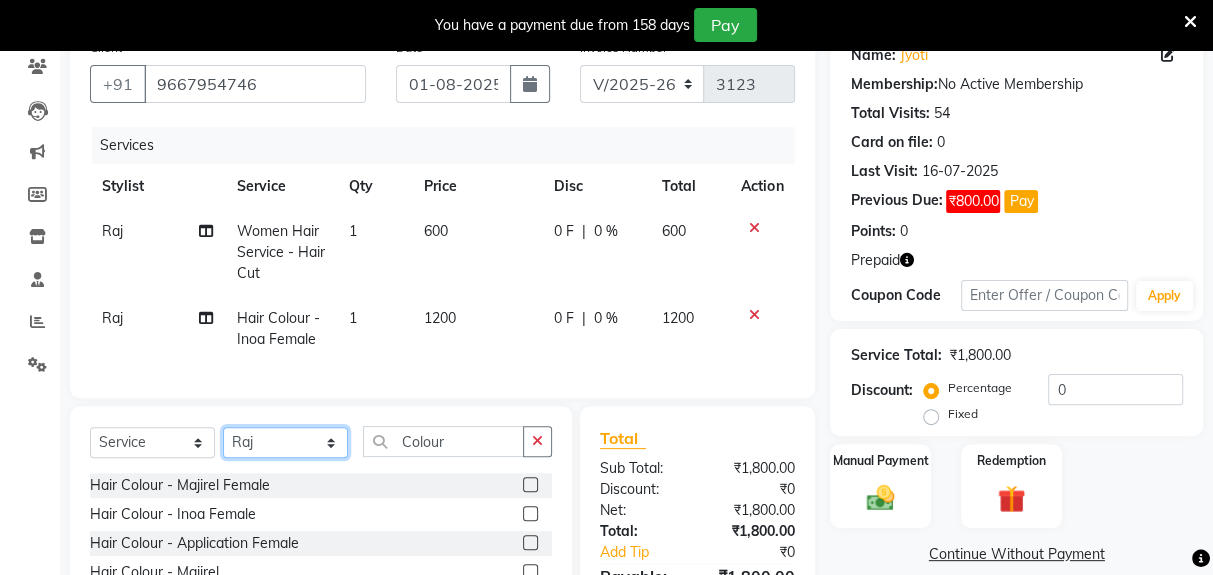 click on "Select Stylist Deepak Gunjan Habil Jeet Lalit Lamu Raj Rashmi Rony Sagar Suraj" 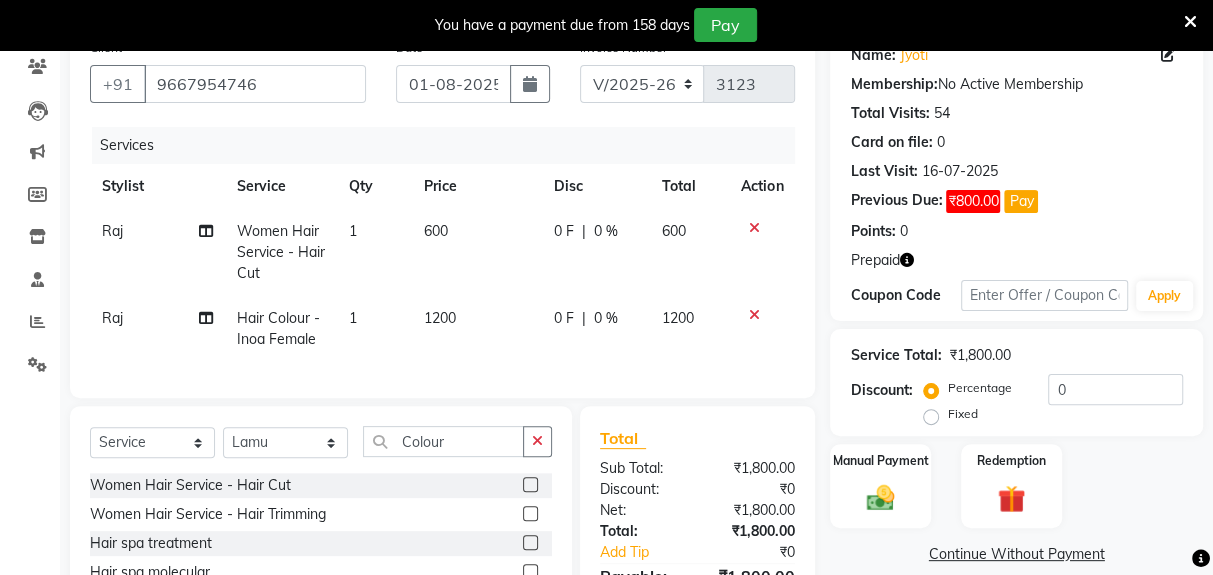 click 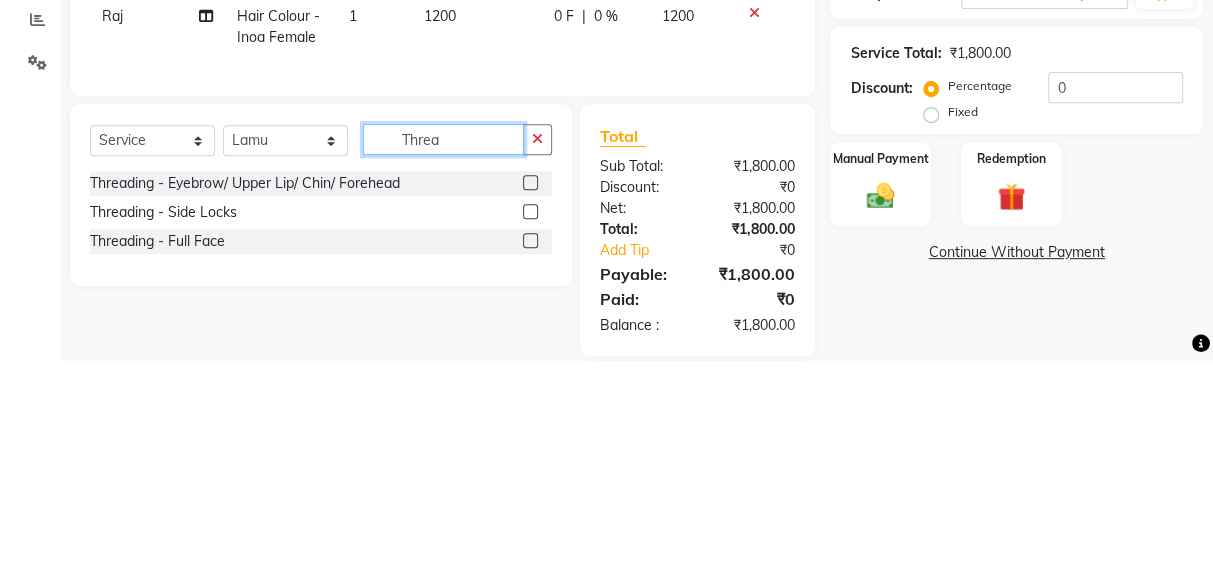 scroll, scrollTop: 257, scrollLeft: 0, axis: vertical 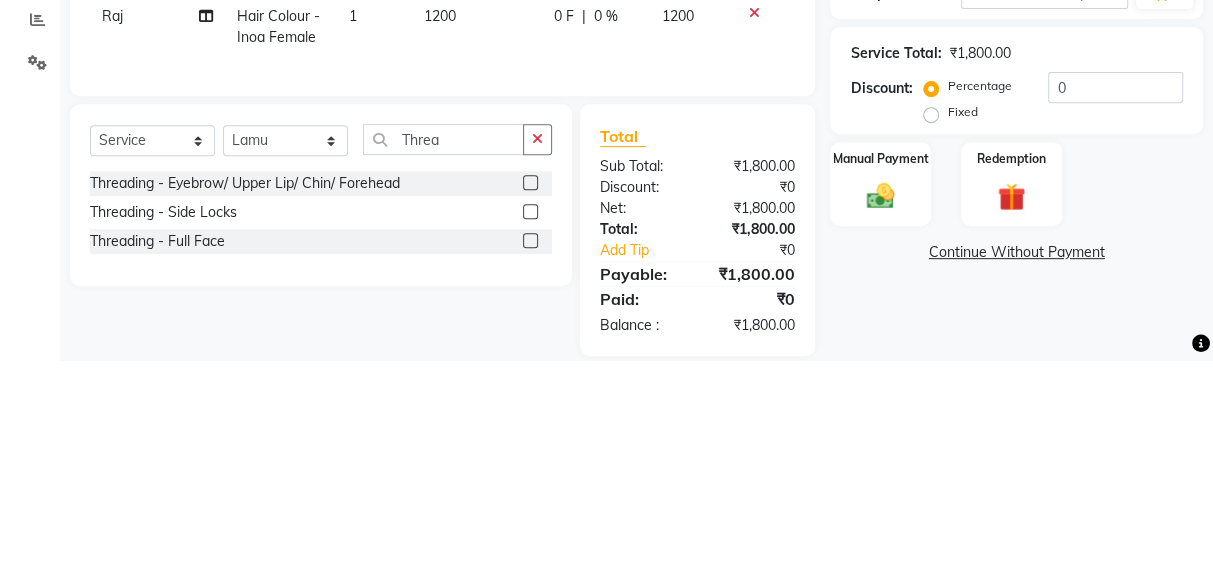 click 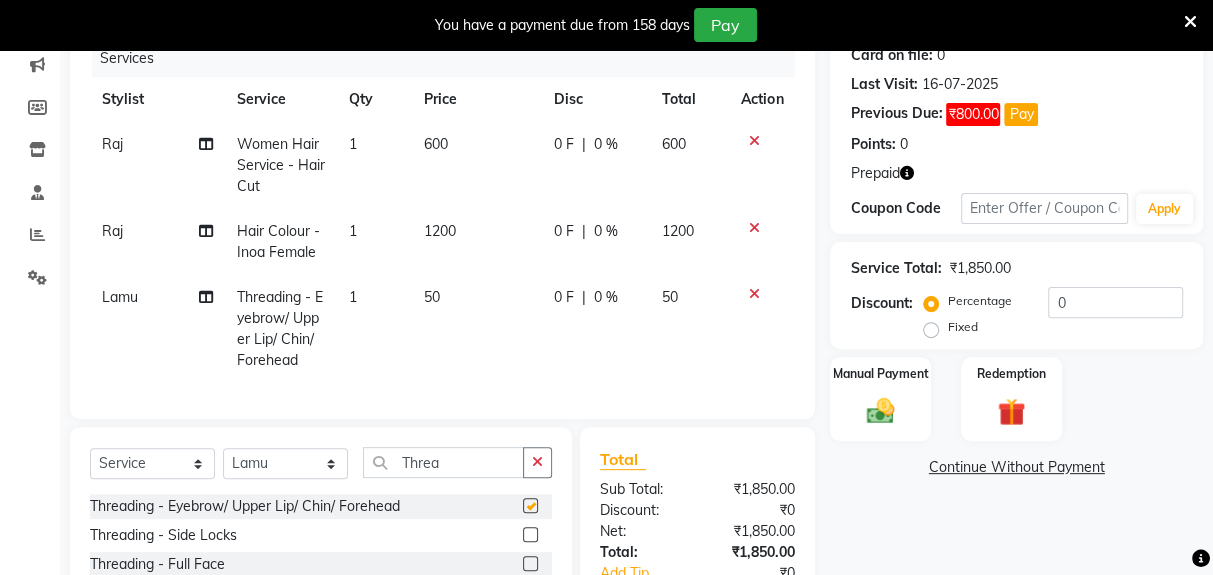 checkbox on "false" 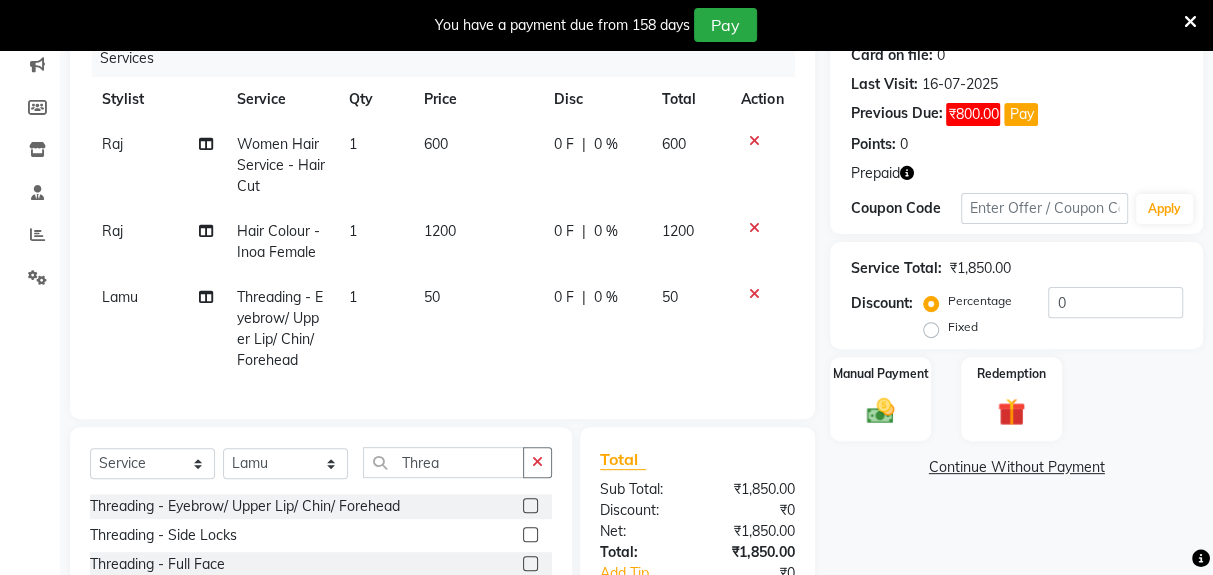 click 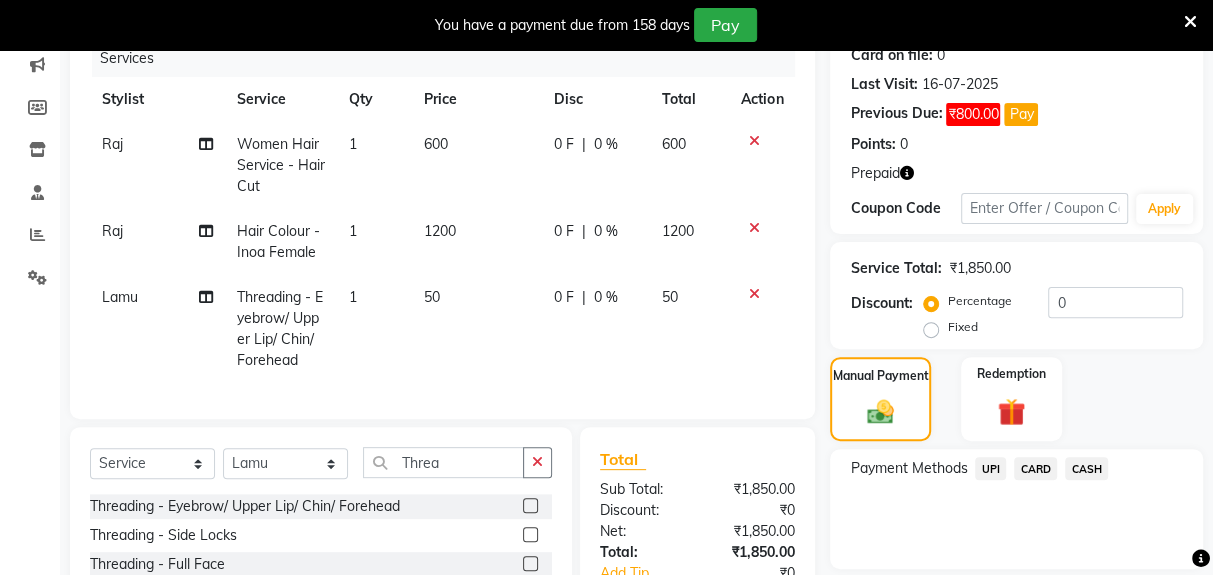 click 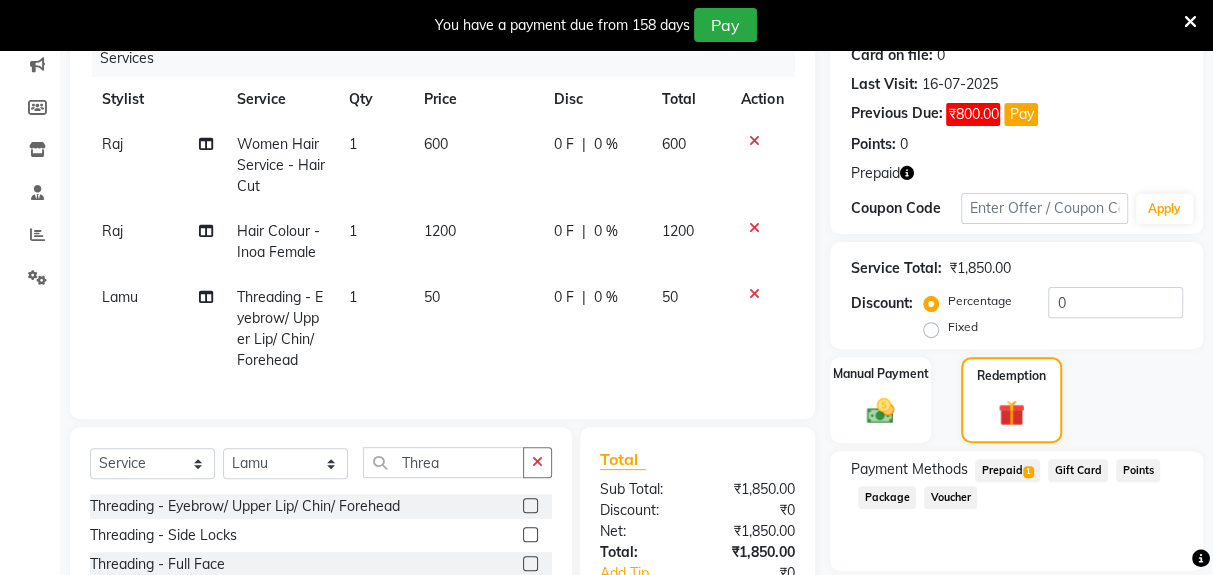 scroll, scrollTop: 301, scrollLeft: 0, axis: vertical 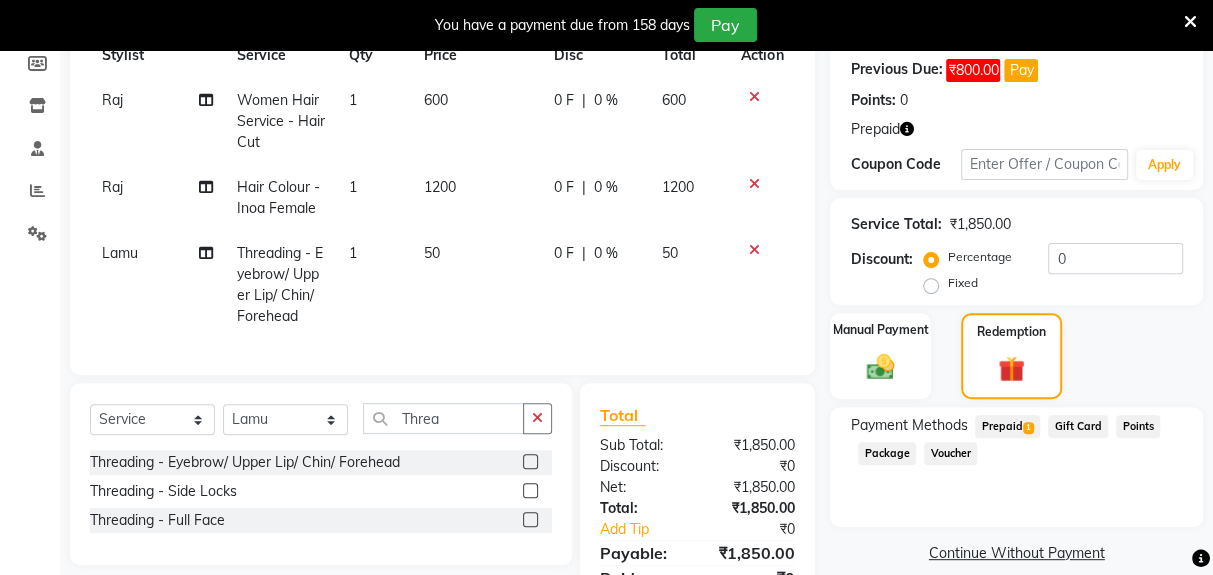 click on "Prepaid  1" 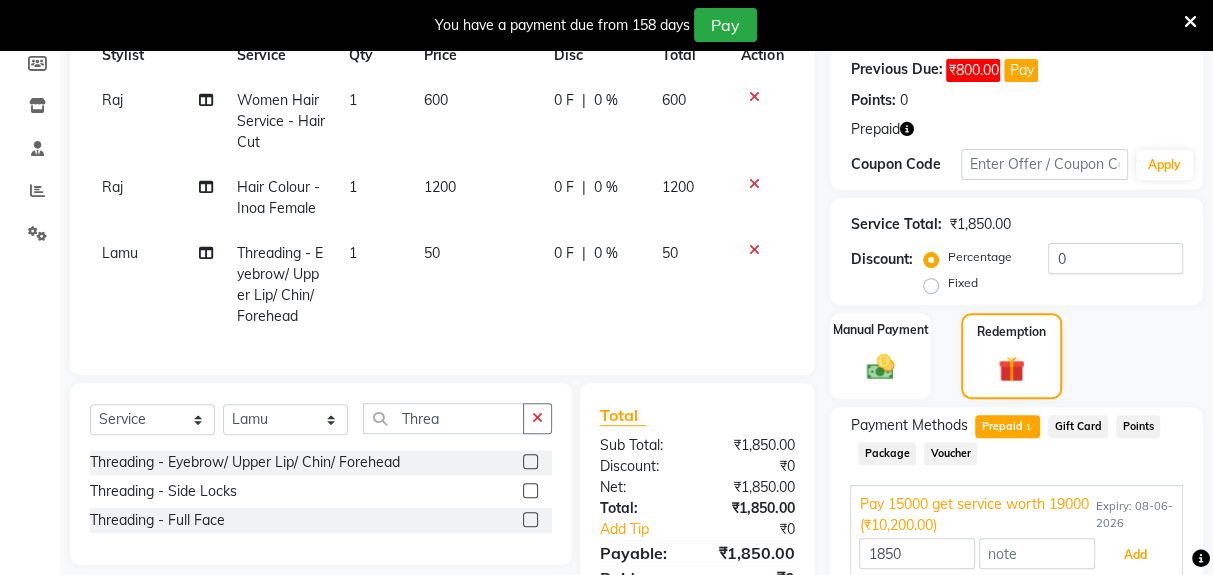 click on "Add" at bounding box center [1135, 555] 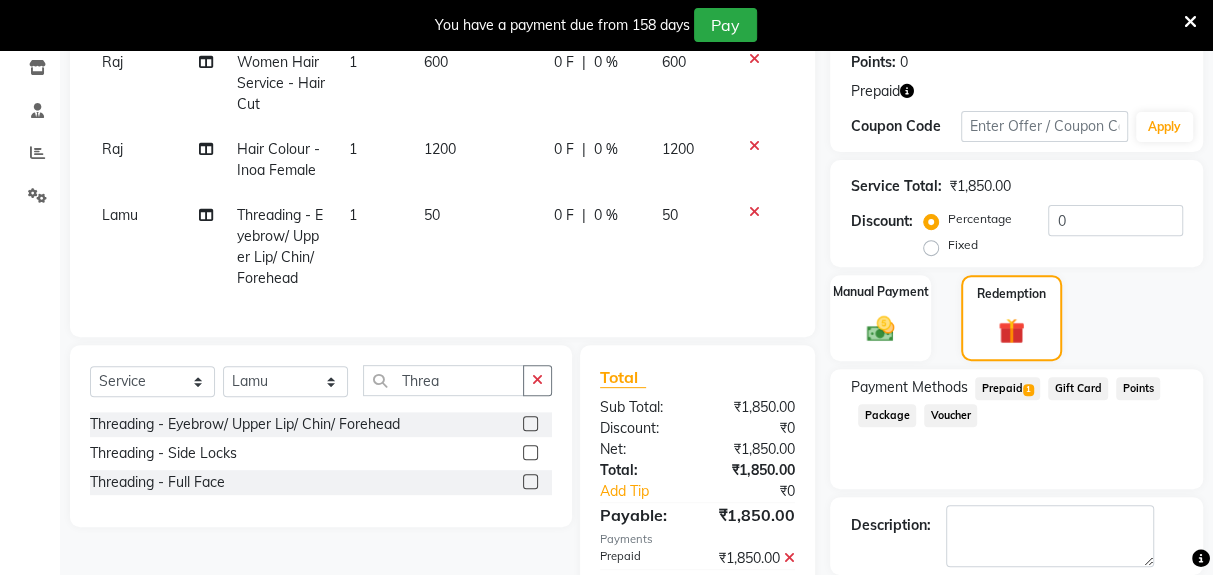 scroll, scrollTop: 365, scrollLeft: 0, axis: vertical 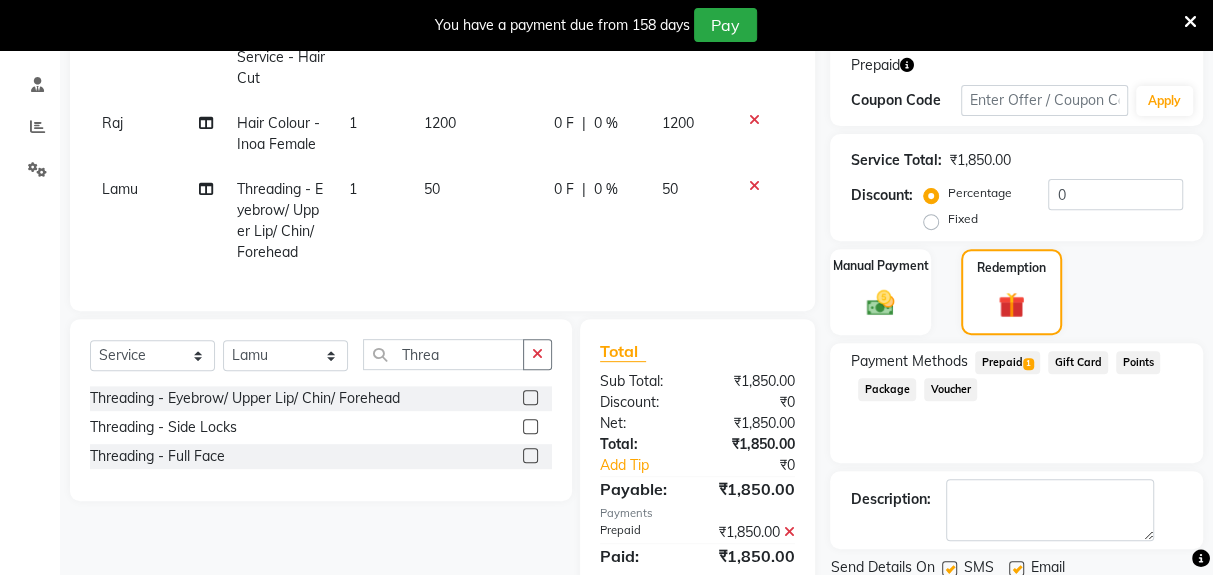 click on "Checkout" 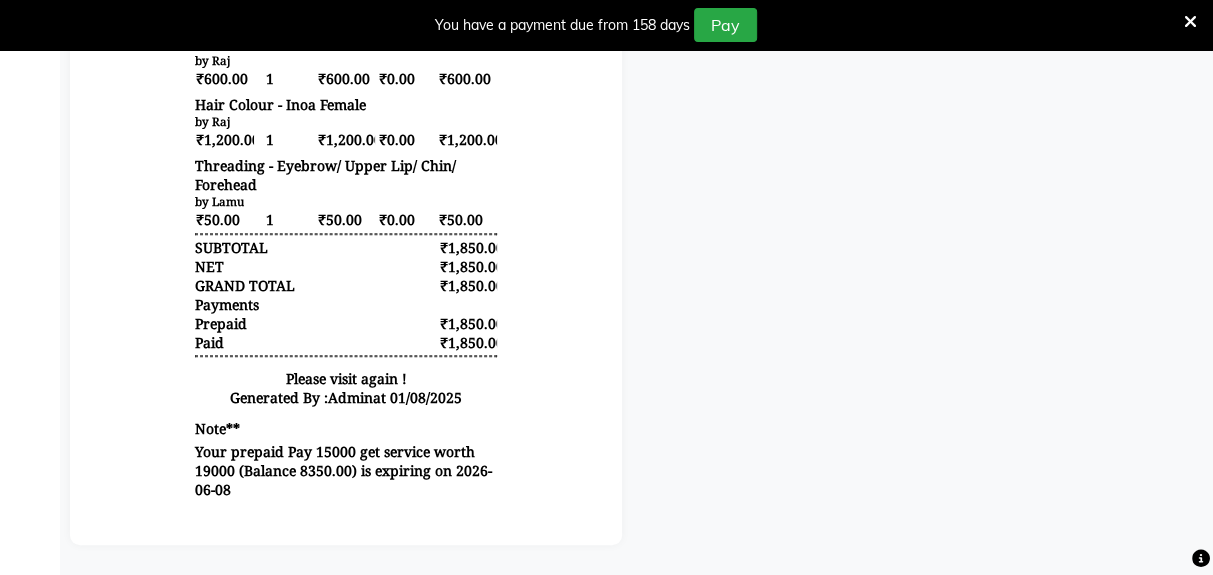 scroll, scrollTop: 0, scrollLeft: 0, axis: both 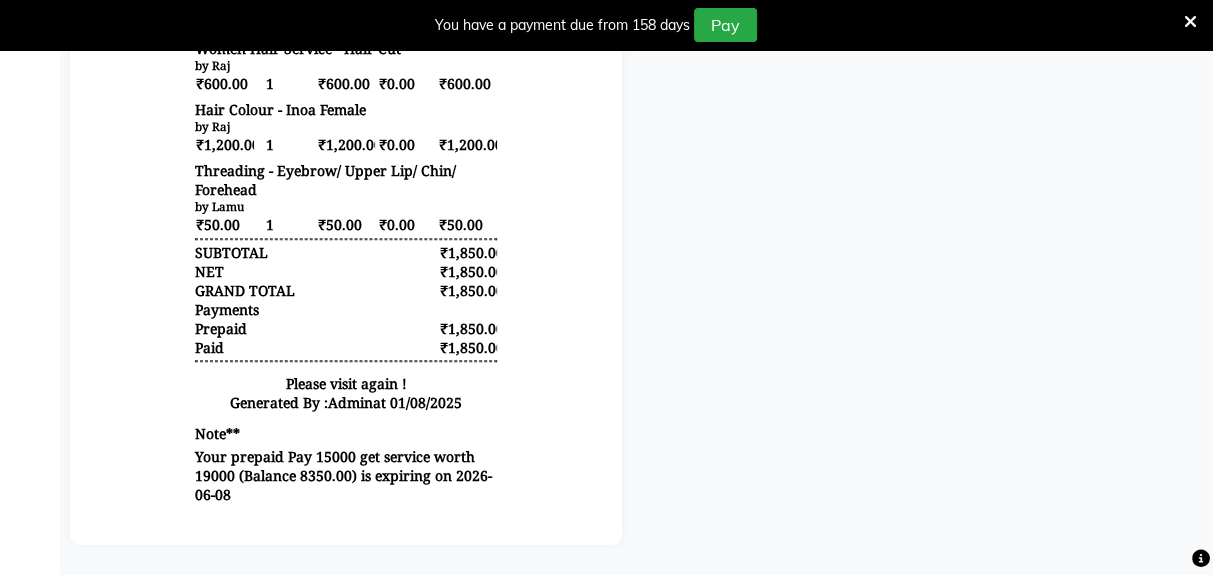 click on "[FIRST] Prebook Payment Received Download Print Email Invoice Send Message Feedback Payments Prepaid 01-08-2025 Pay 15000 get service worth 19000 ₹1,850.00 Added on 01-08-2025" 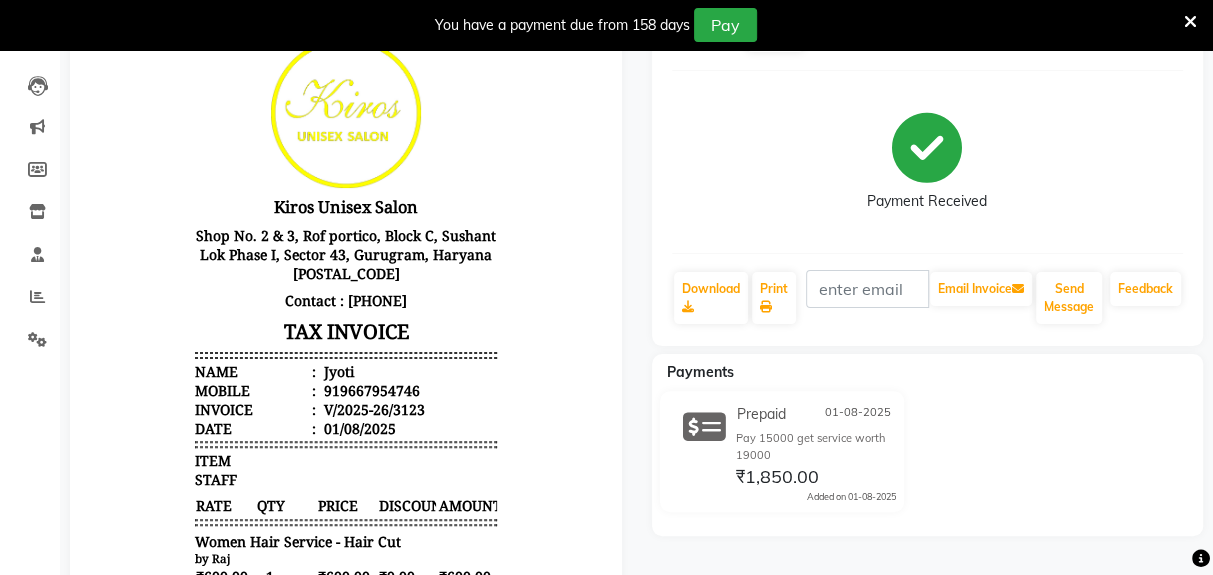 scroll, scrollTop: 0, scrollLeft: 0, axis: both 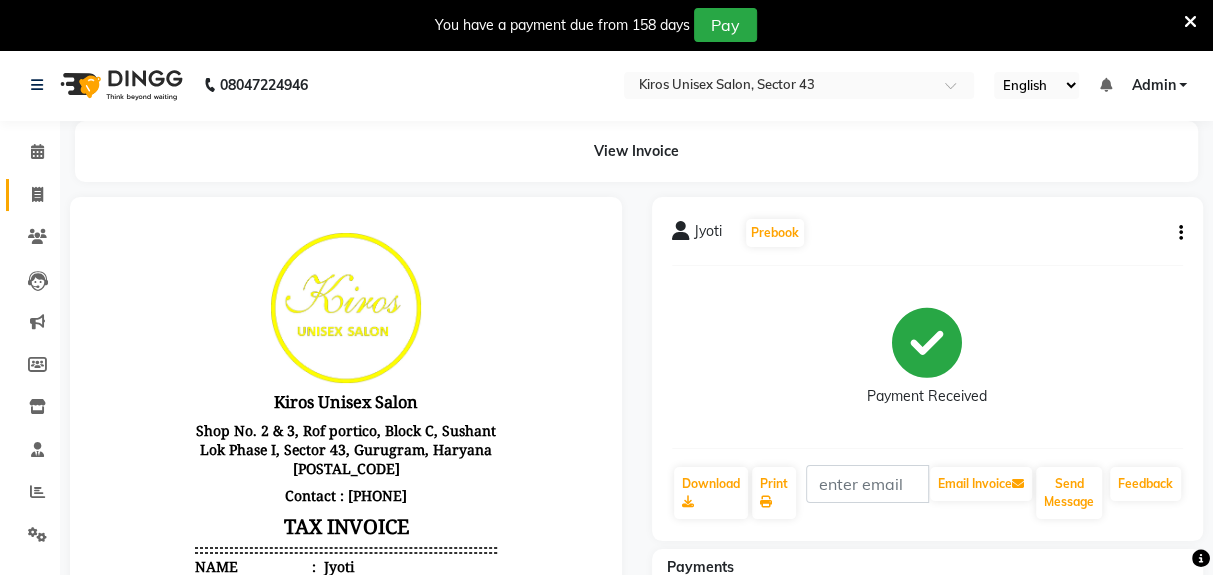 click 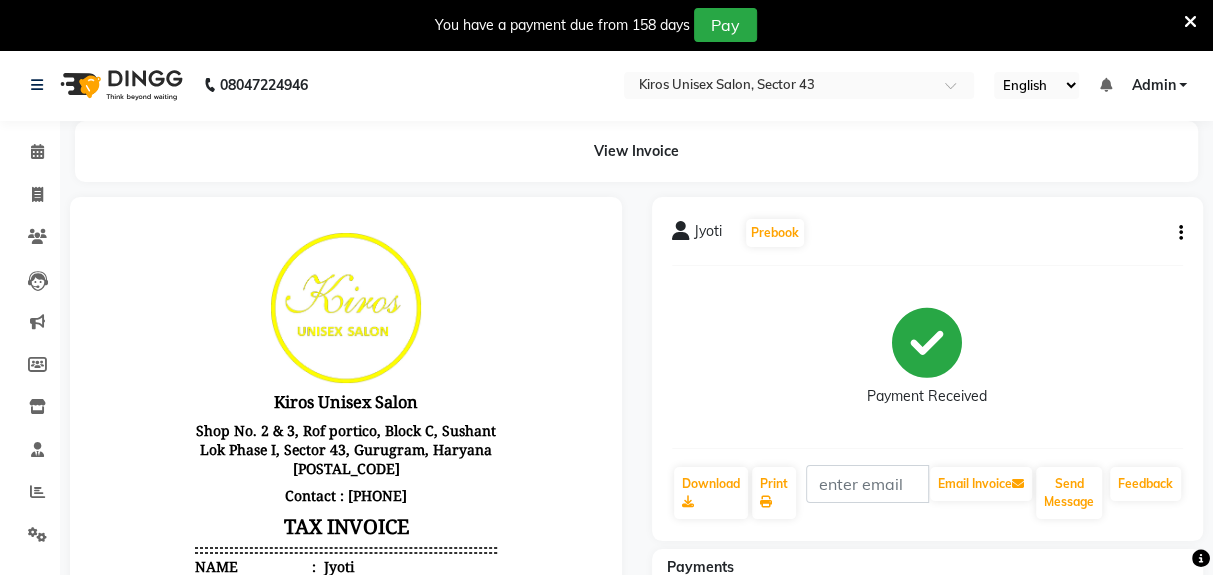 select on "service" 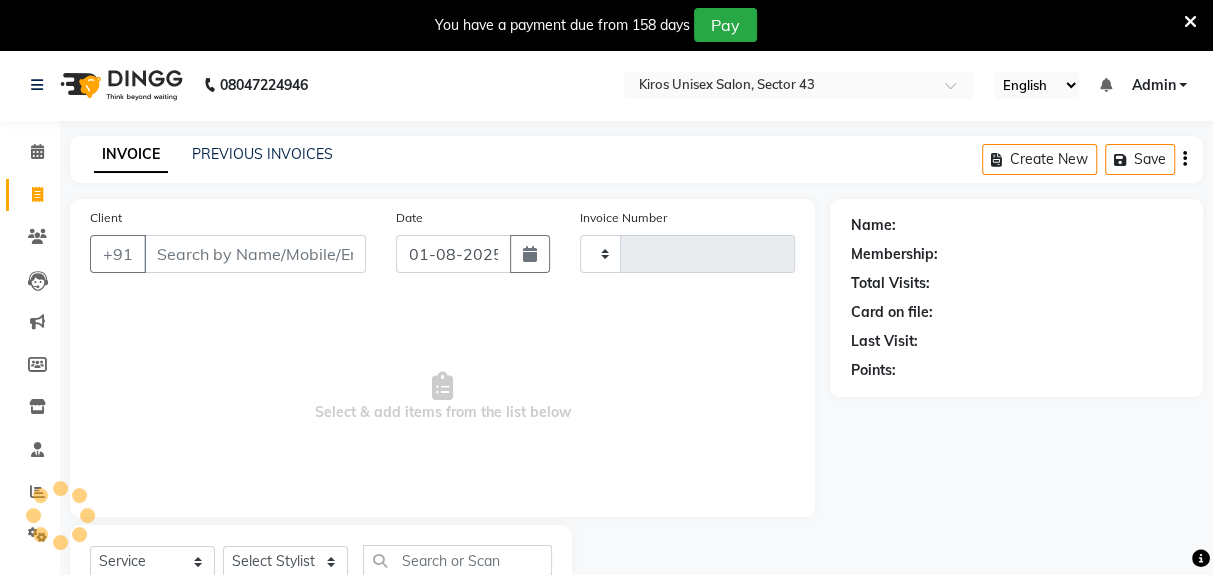 scroll, scrollTop: 73, scrollLeft: 0, axis: vertical 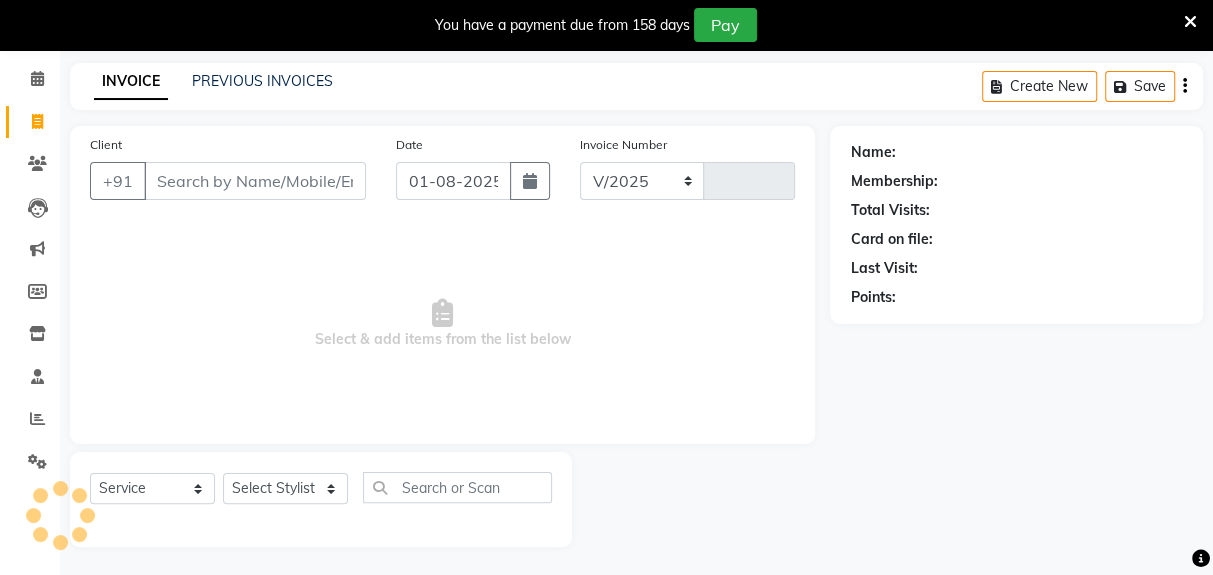 select on "5694" 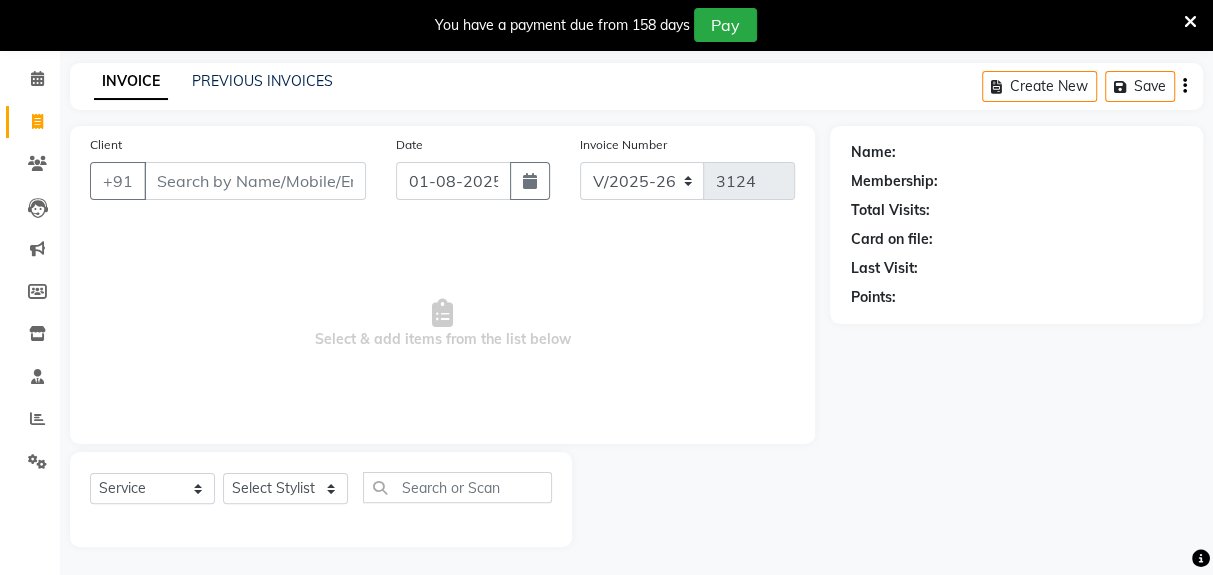 click on "Client" at bounding box center [255, 181] 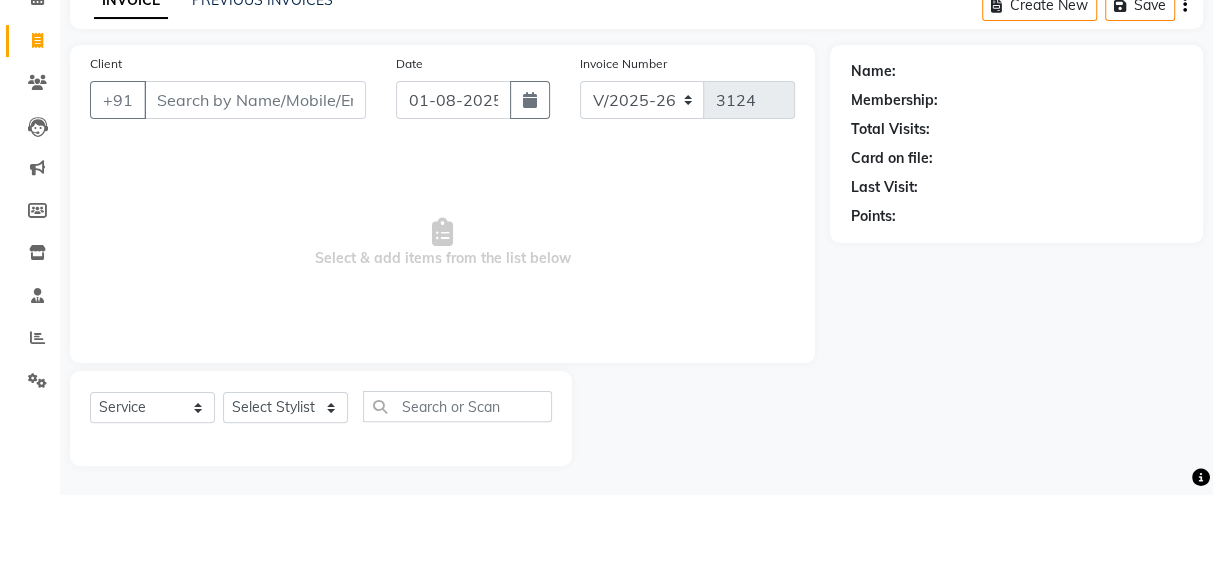 scroll, scrollTop: 73, scrollLeft: 0, axis: vertical 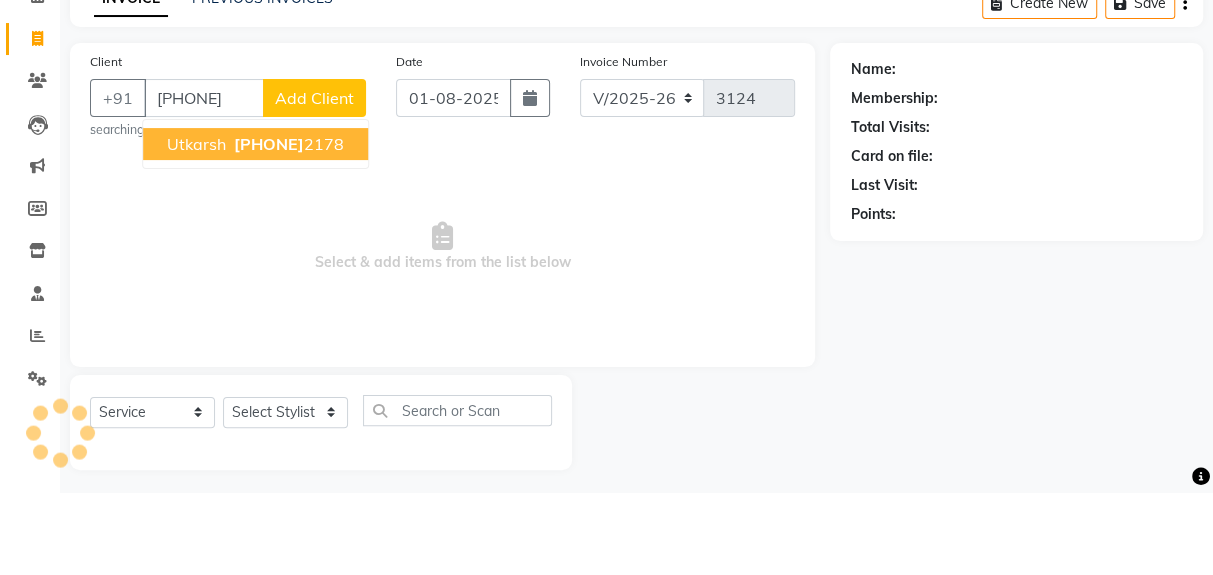 click on "[PHONE]" at bounding box center [287, 227] 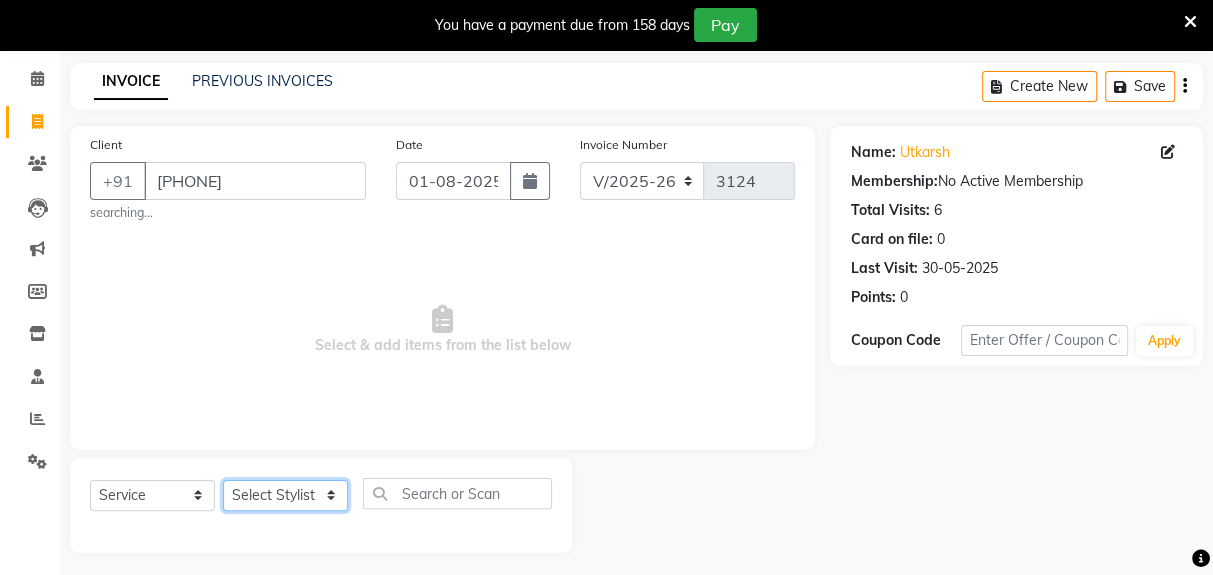 click on "Select Stylist Deepak Gunjan Habil Jeet Lalit Lamu Raj Rashmi Rony Sagar Suraj" 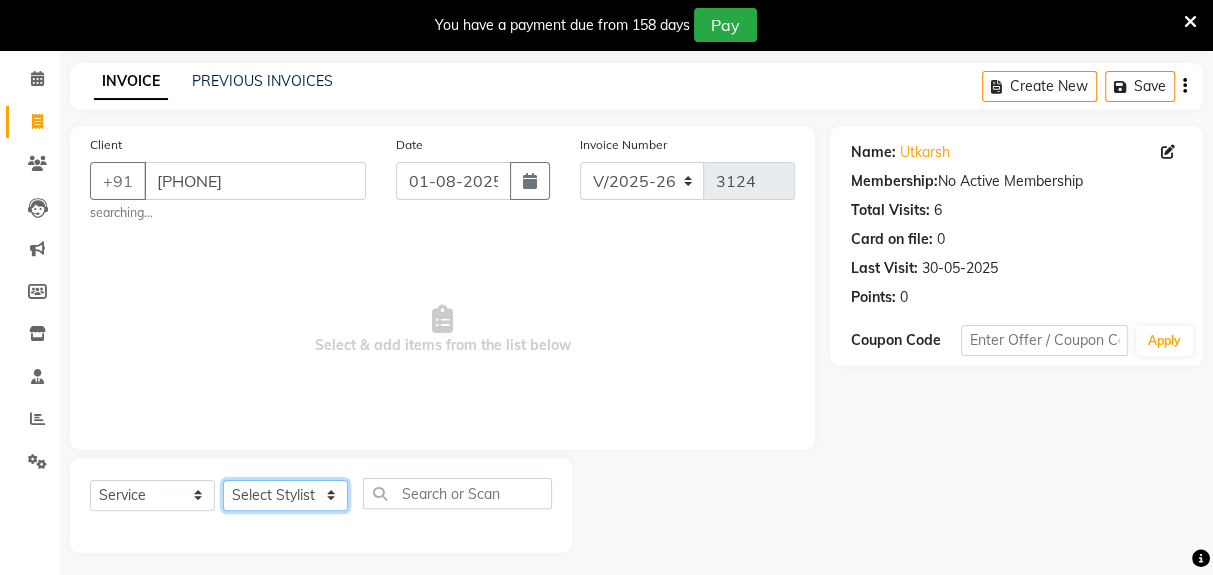 select on "39647" 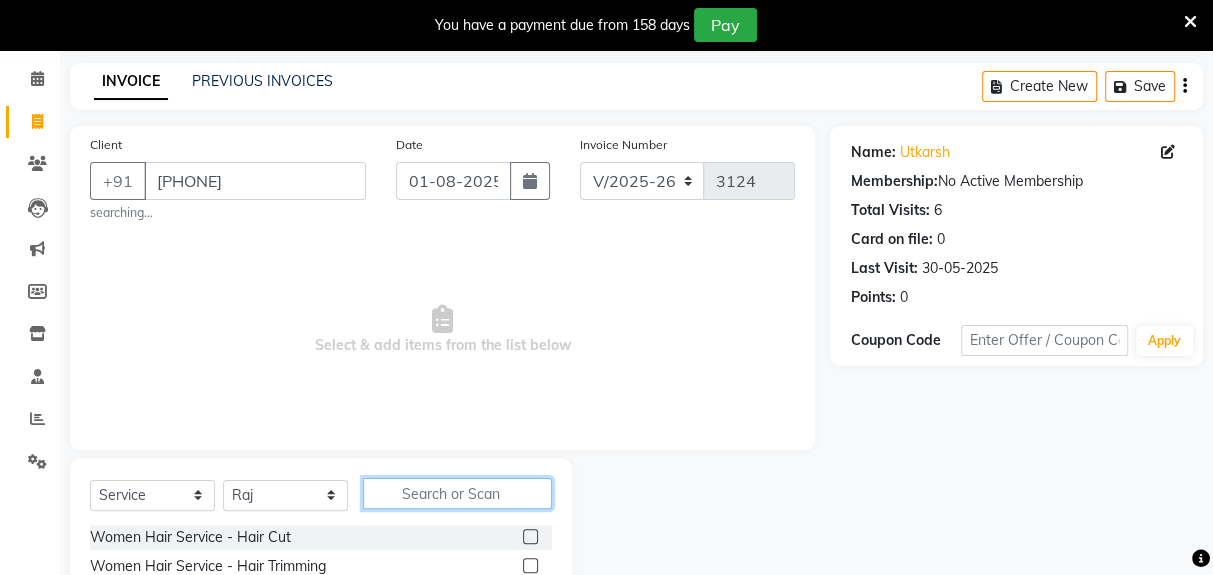 click 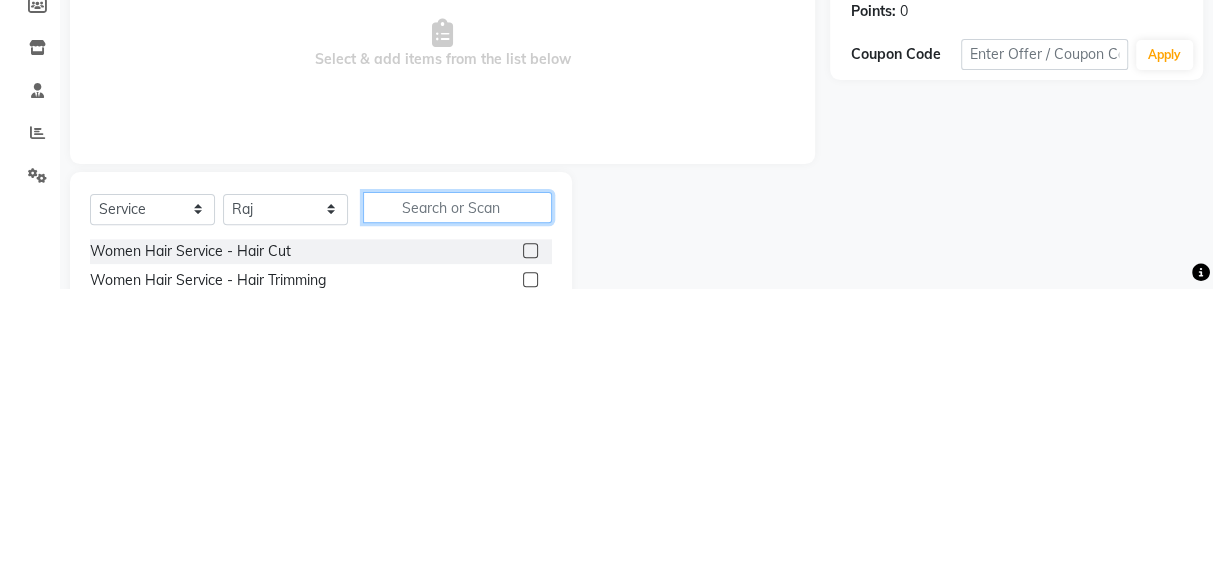 scroll, scrollTop: 129, scrollLeft: 0, axis: vertical 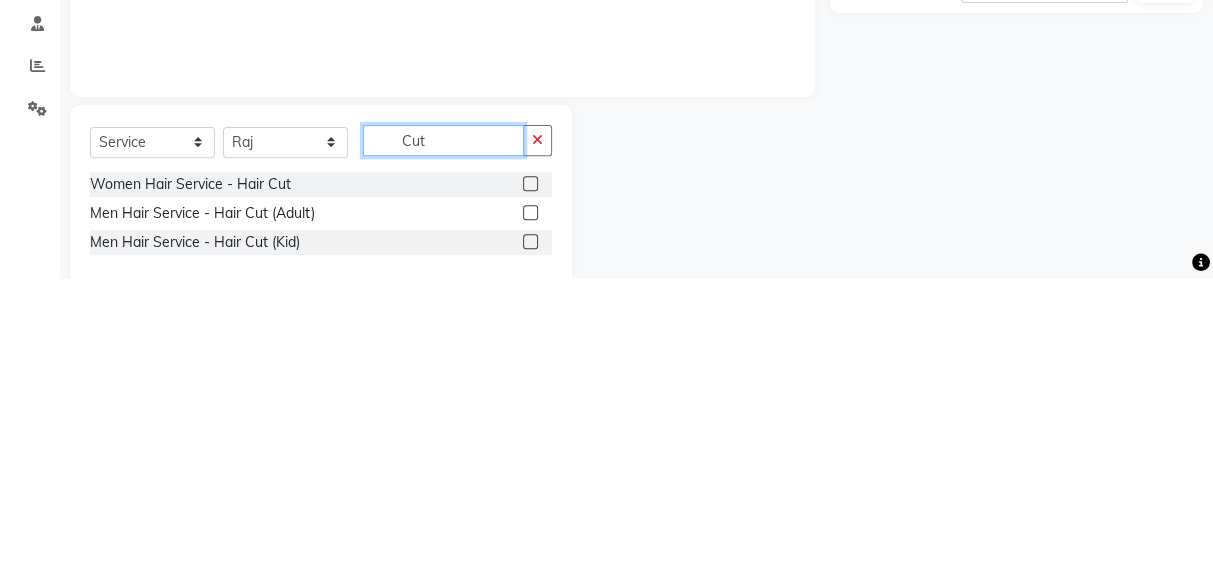 type on "Cut" 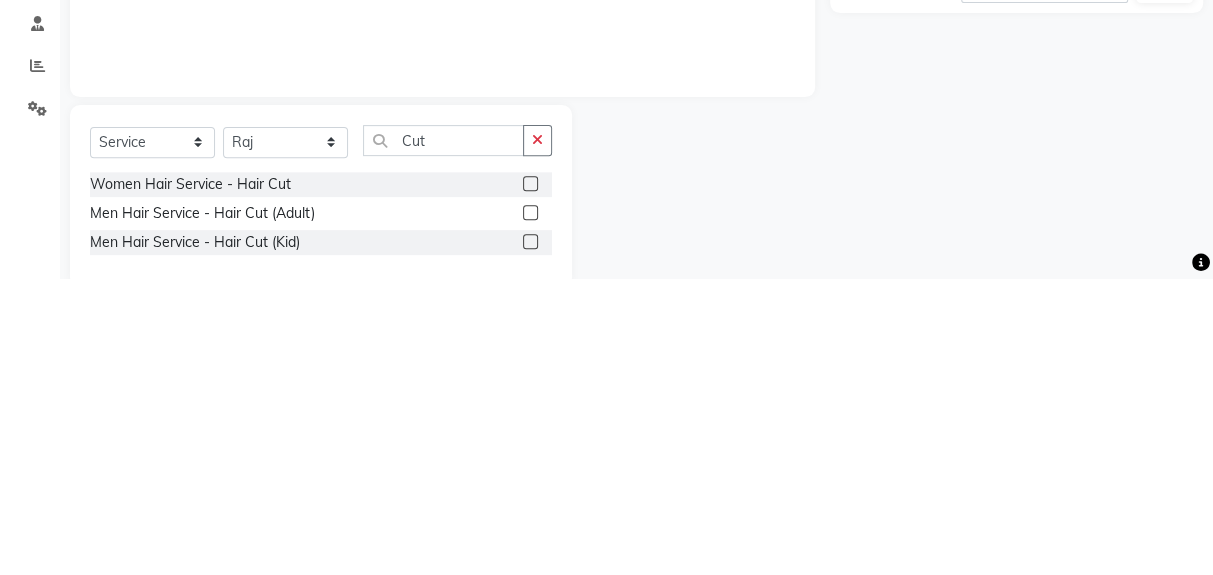 click 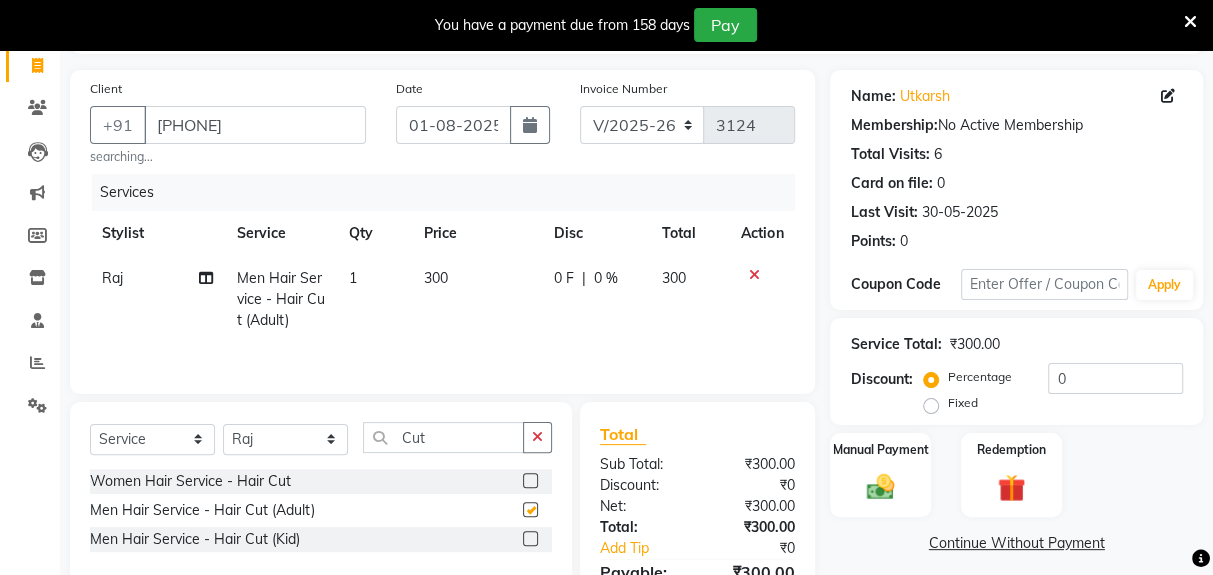 checkbox on "false" 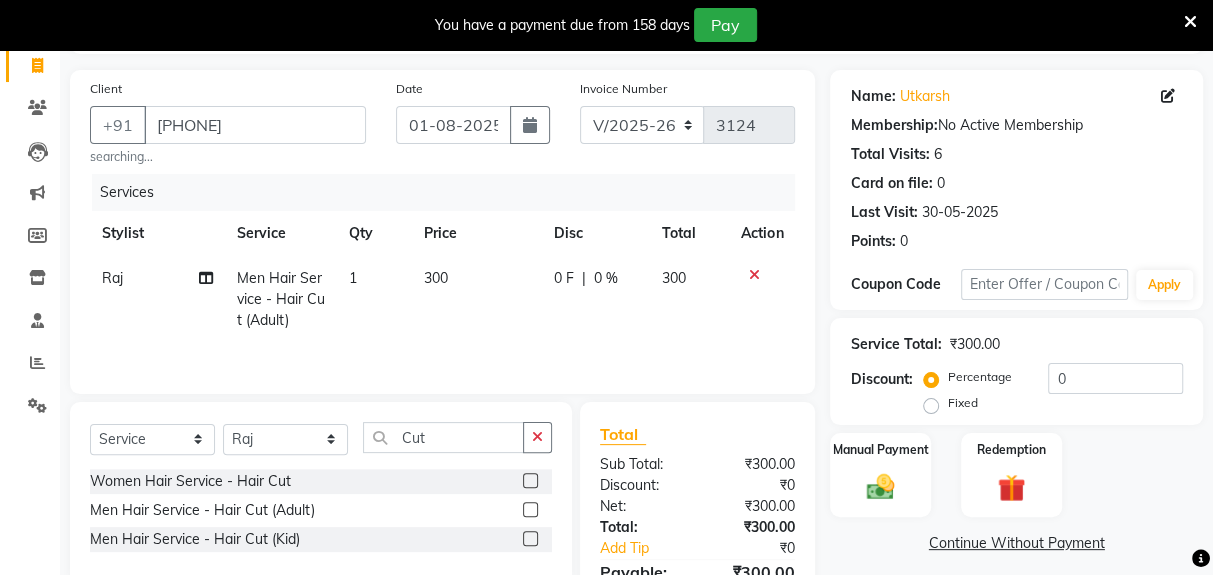 scroll, scrollTop: 149, scrollLeft: 0, axis: vertical 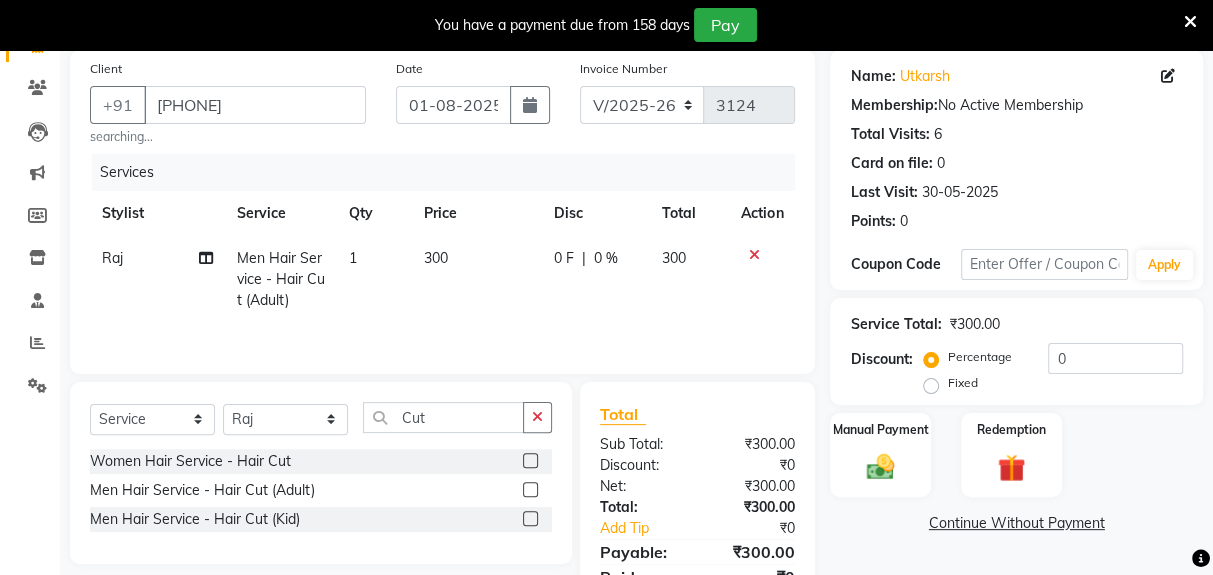 click 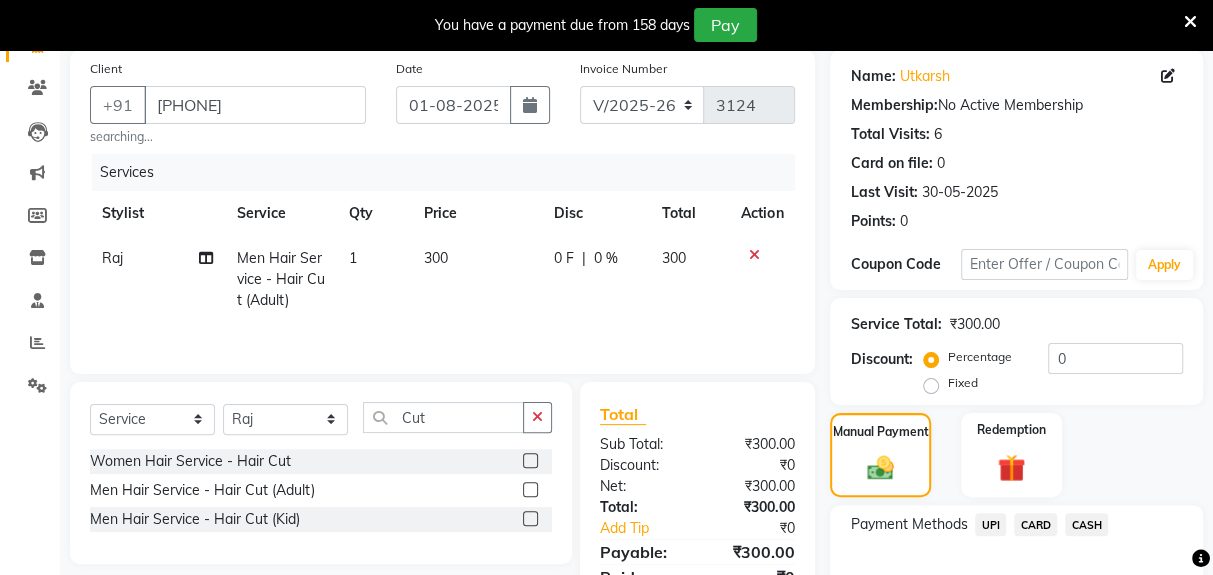click on "UPI" 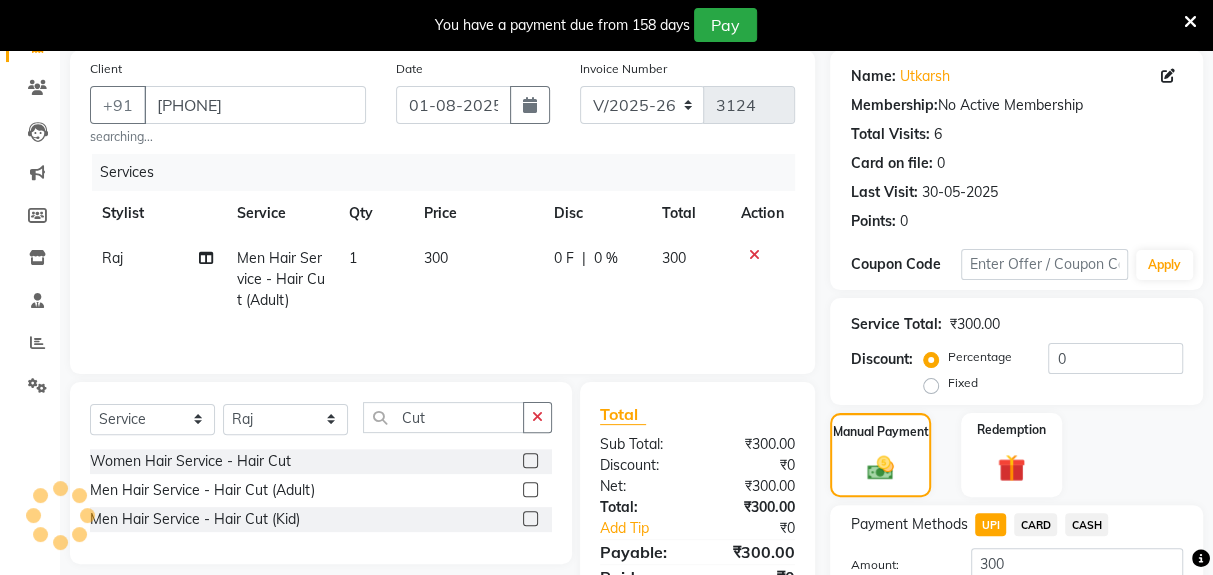 click on "Add Payment" 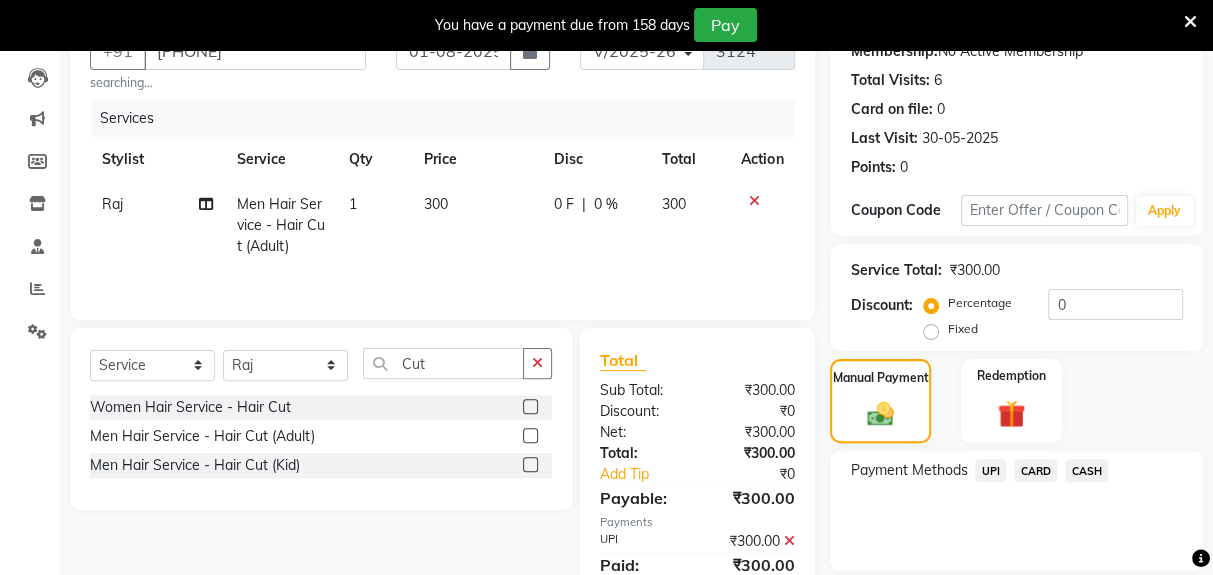 scroll, scrollTop: 294, scrollLeft: 0, axis: vertical 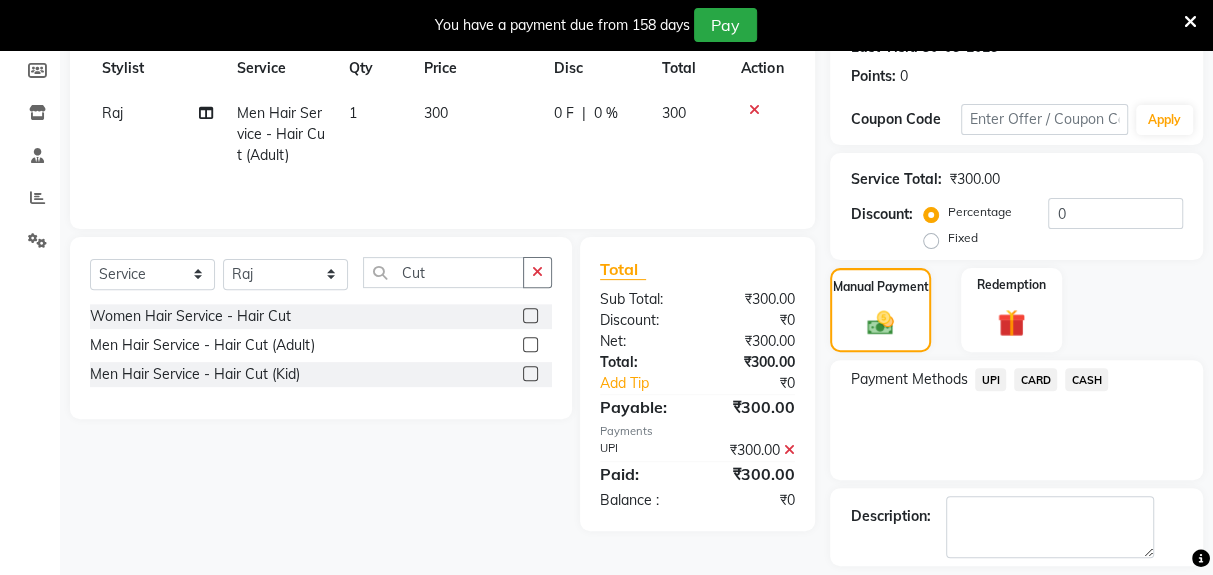 click on "Checkout" 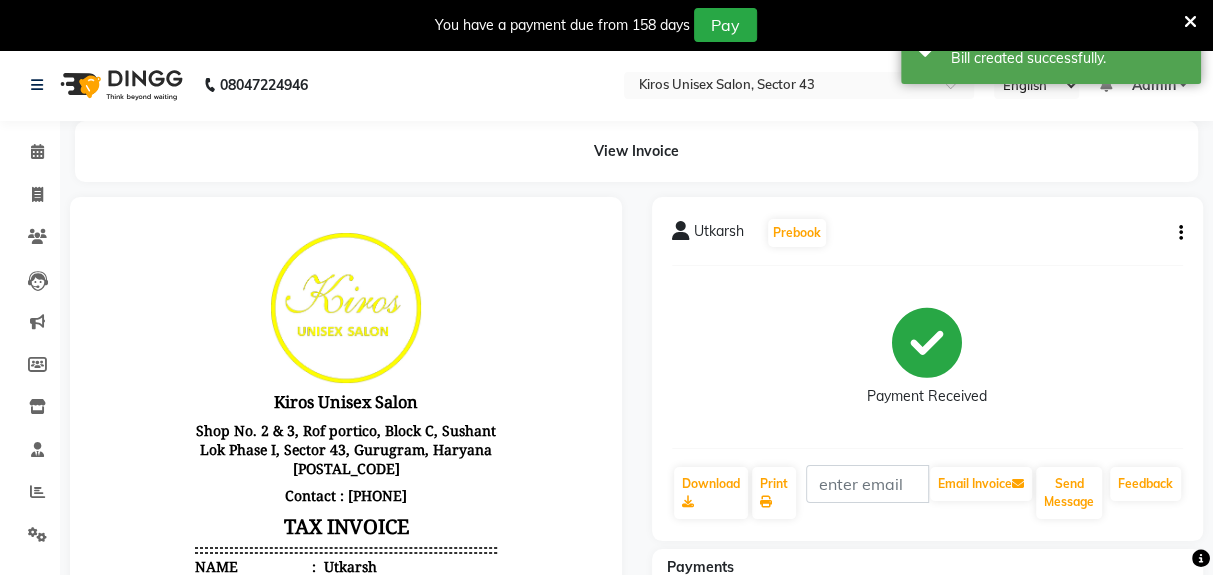 scroll, scrollTop: 0, scrollLeft: 0, axis: both 